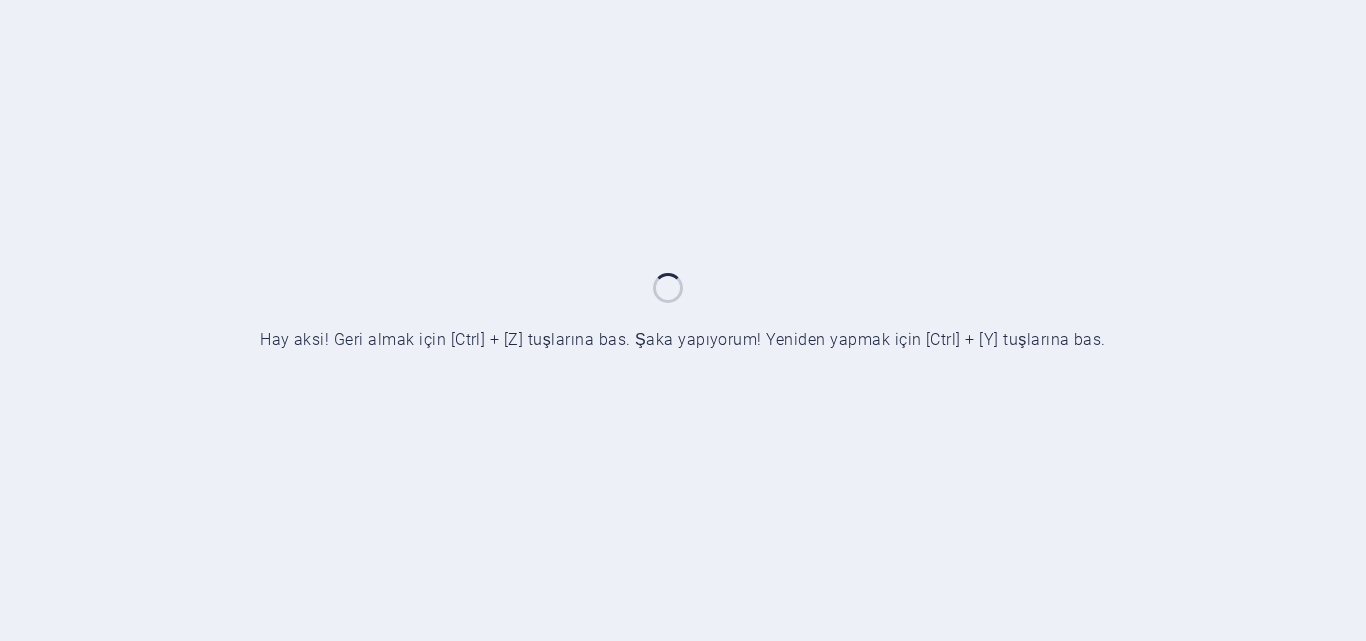scroll, scrollTop: 0, scrollLeft: 0, axis: both 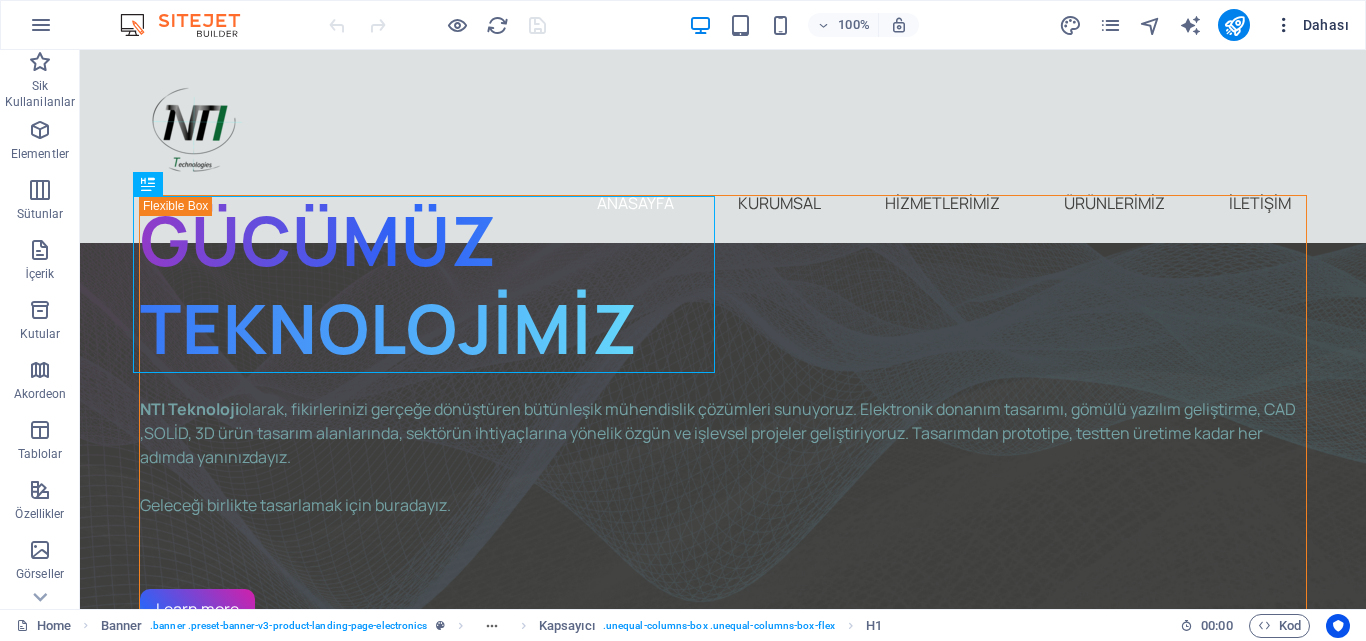 click at bounding box center (1284, 25) 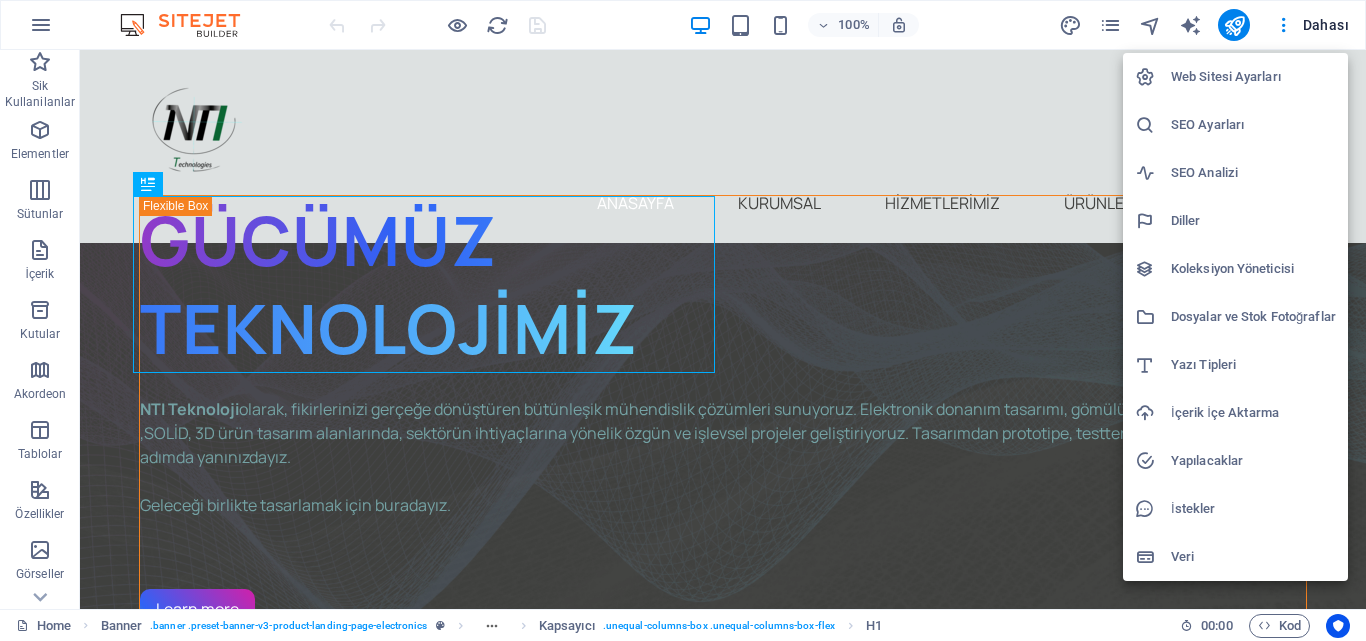 click on "Web Sitesi Ayarları" at bounding box center (1253, 77) 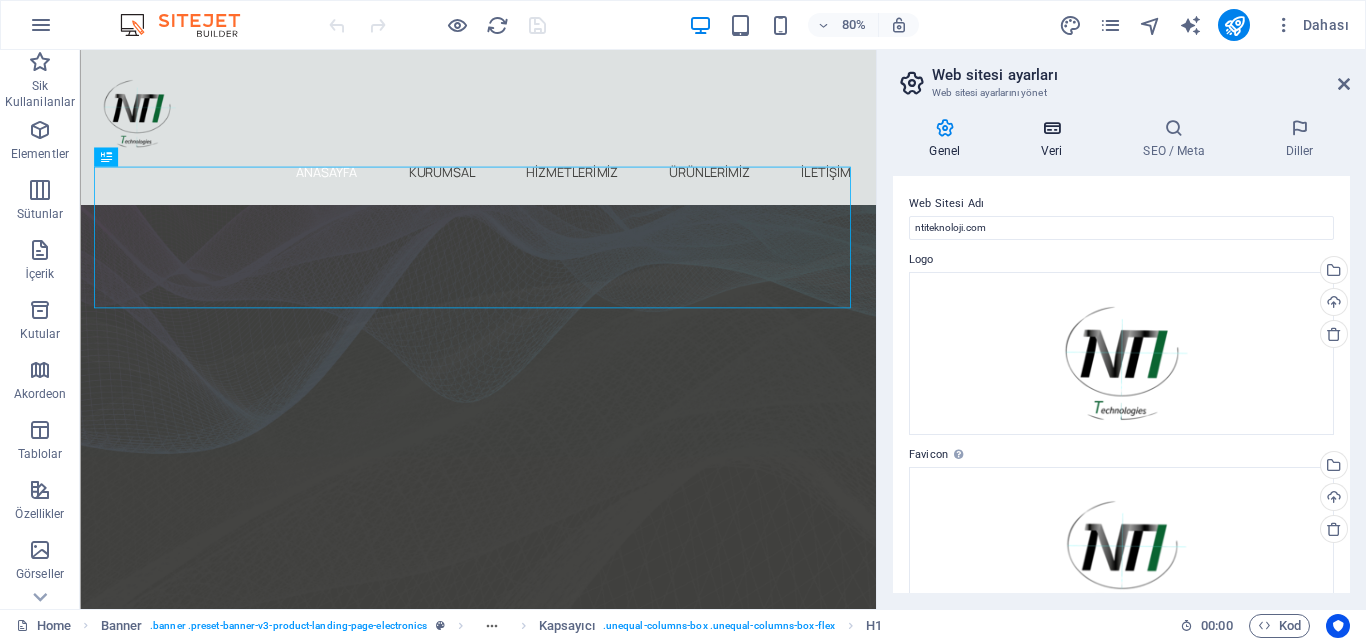 click at bounding box center [1052, 128] 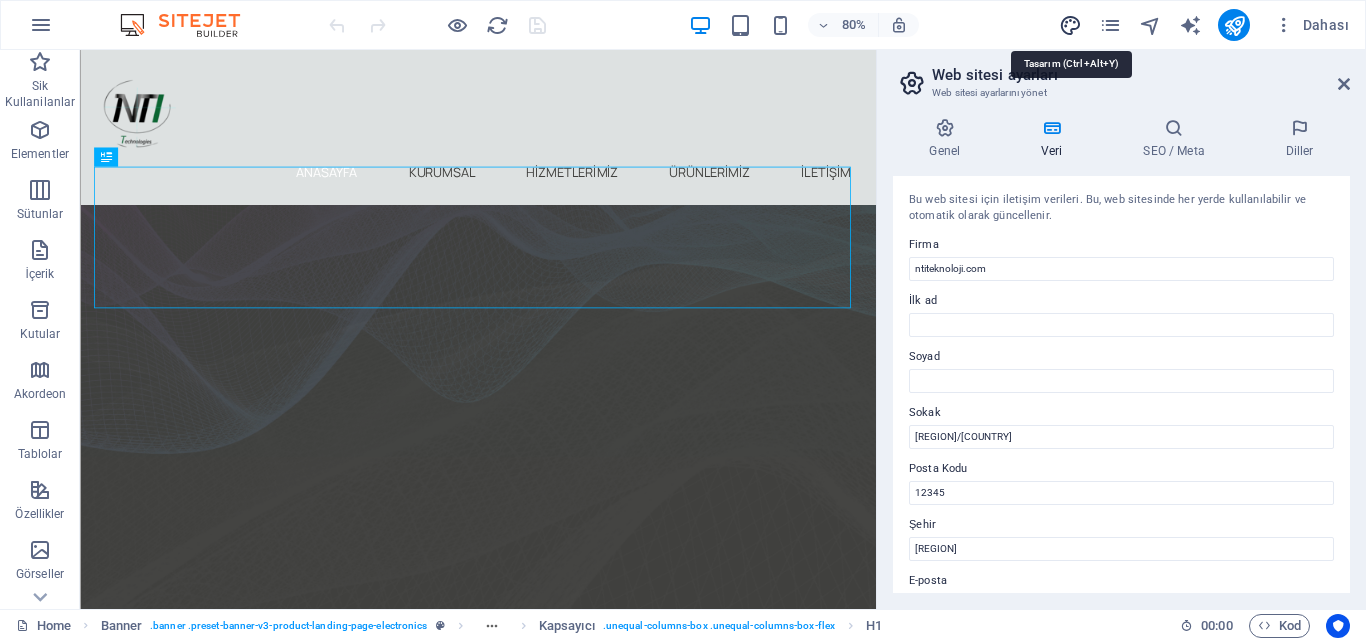 click at bounding box center (1070, 25) 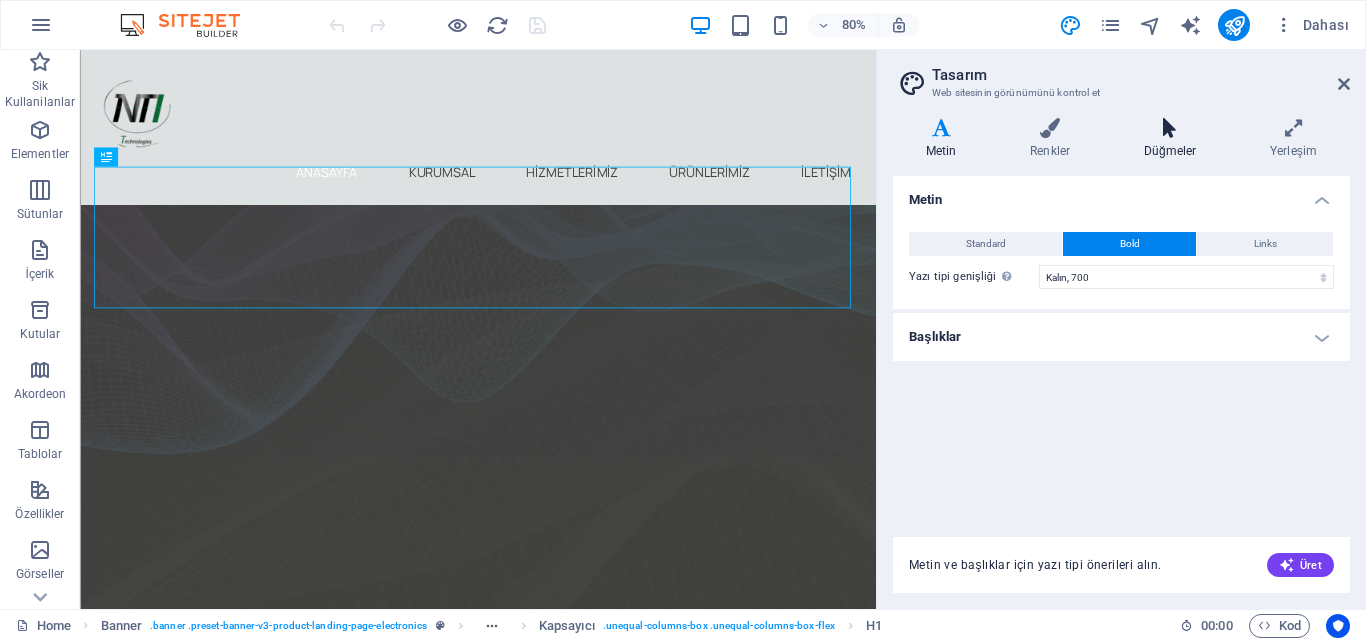 click at bounding box center (1170, 128) 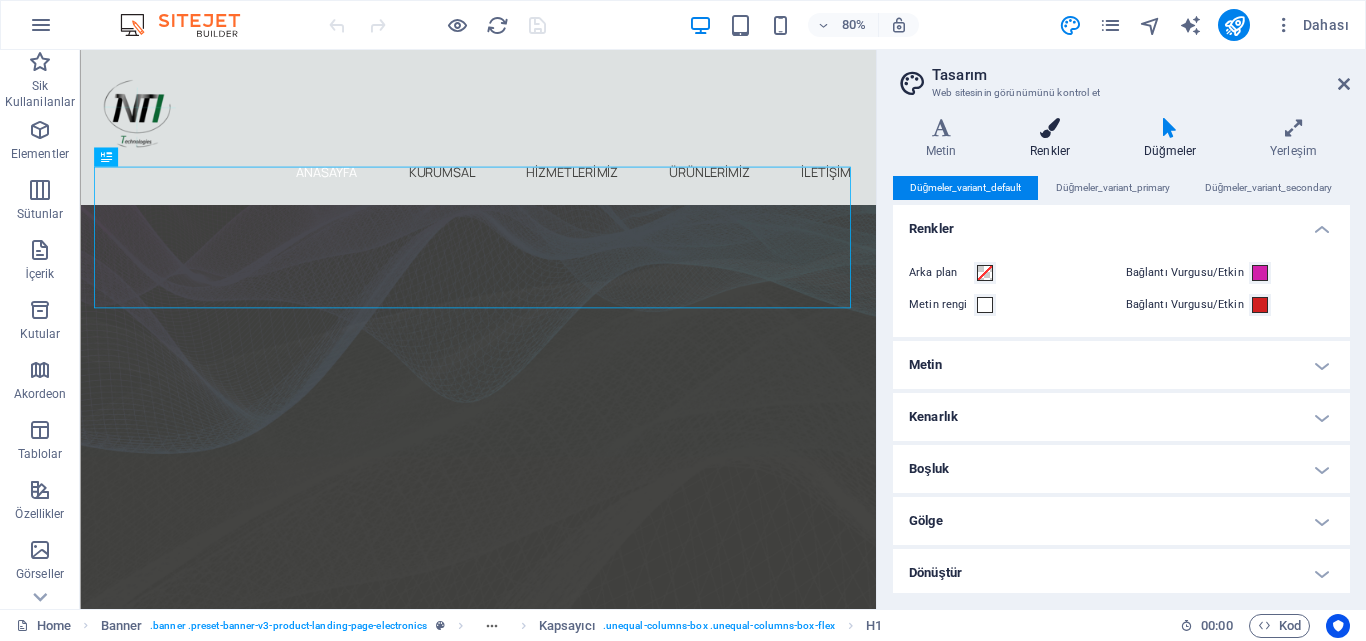 click at bounding box center (1050, 128) 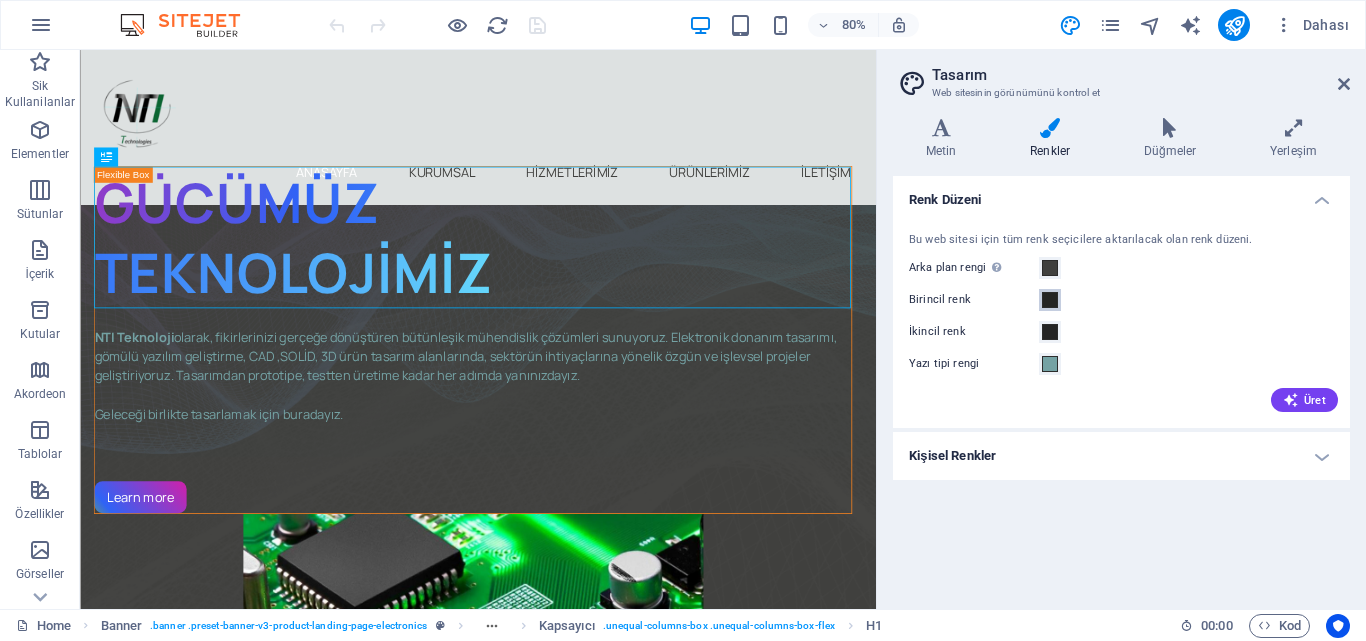 click at bounding box center [1050, 300] 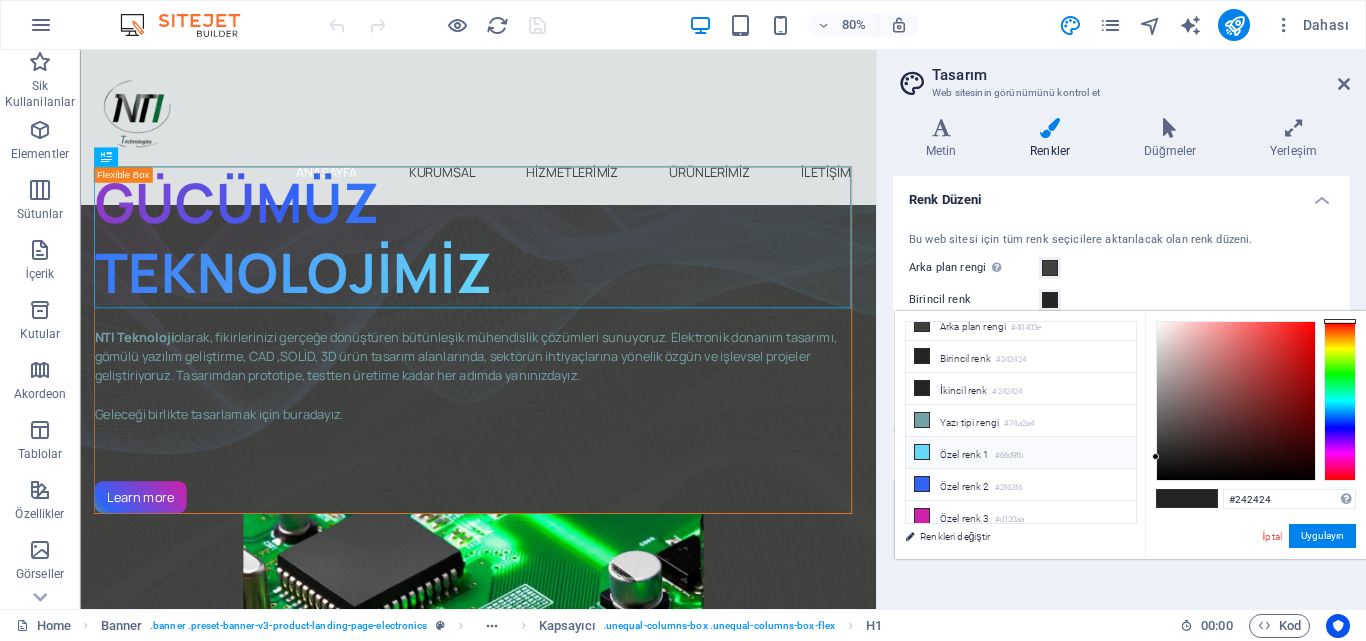 scroll, scrollTop: 16, scrollLeft: 0, axis: vertical 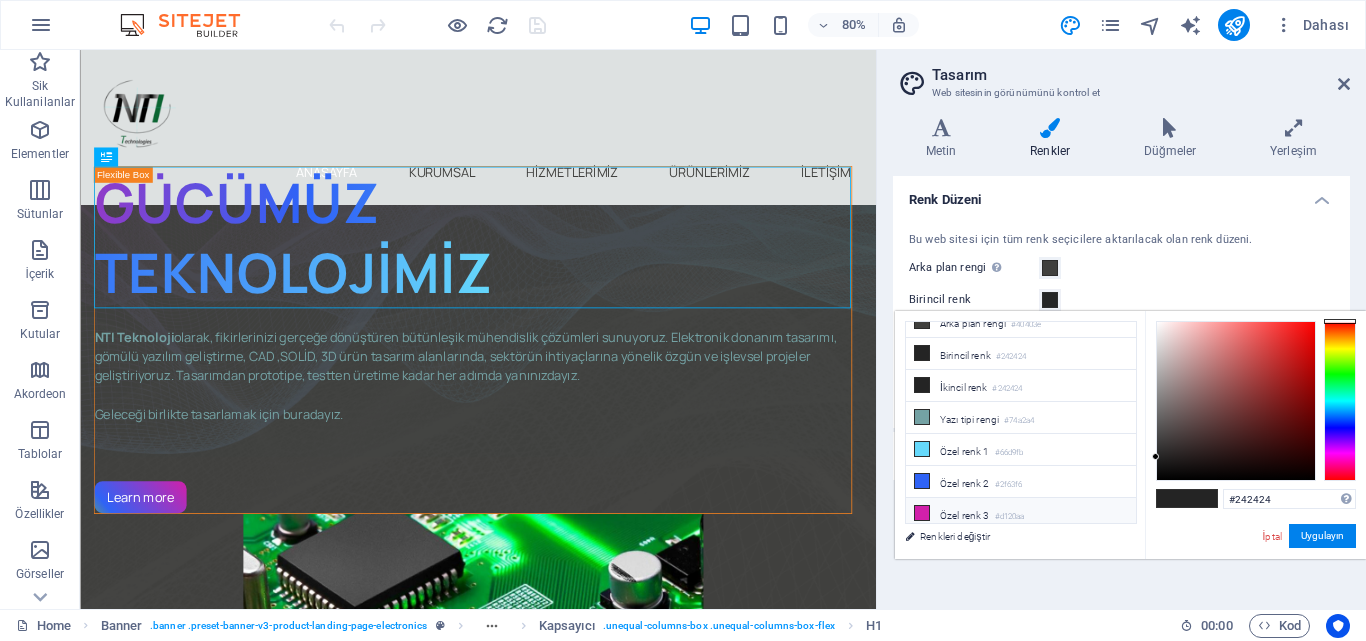 click on "Özel renk 3
#d120aa" at bounding box center (1021, 514) 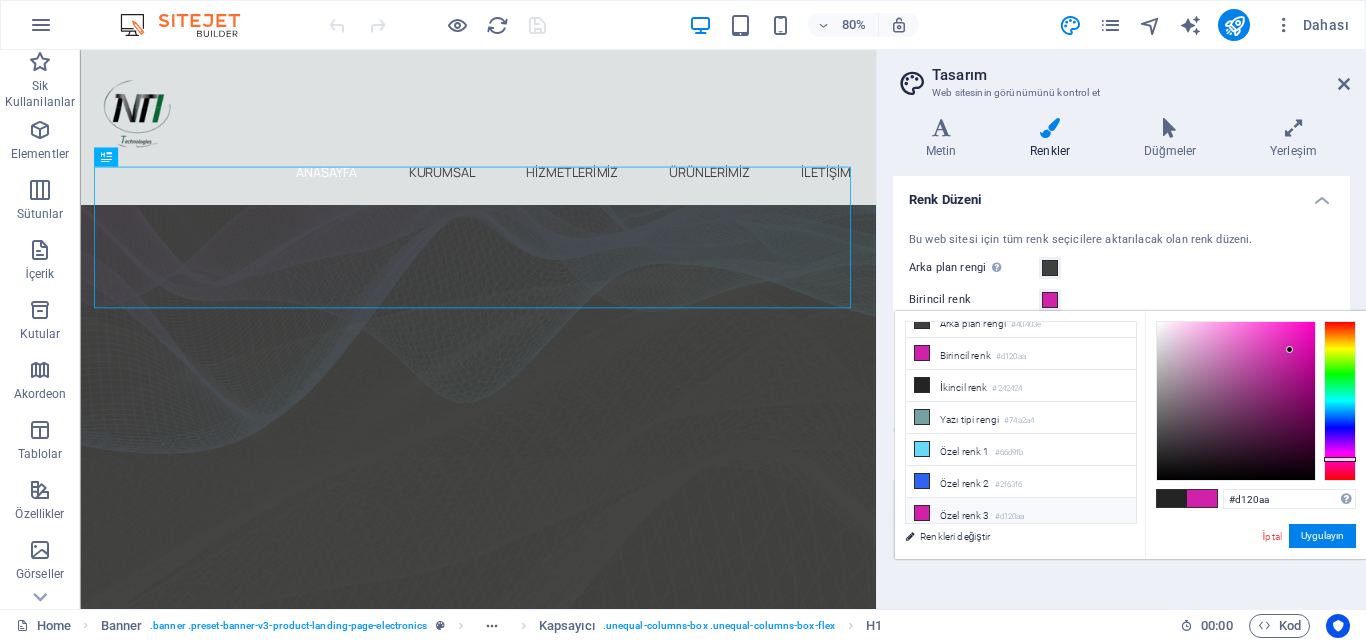 click on "Özel renk 3
#d120aa" at bounding box center [1021, 514] 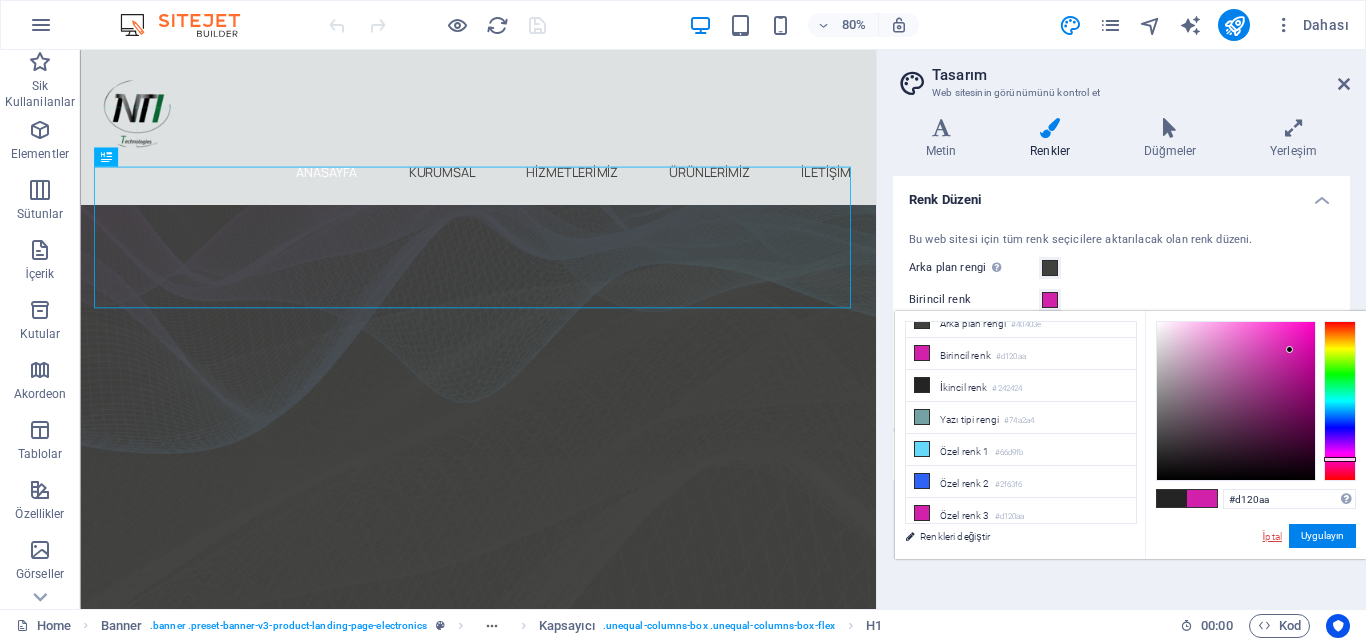click on "İptal" at bounding box center (1272, 536) 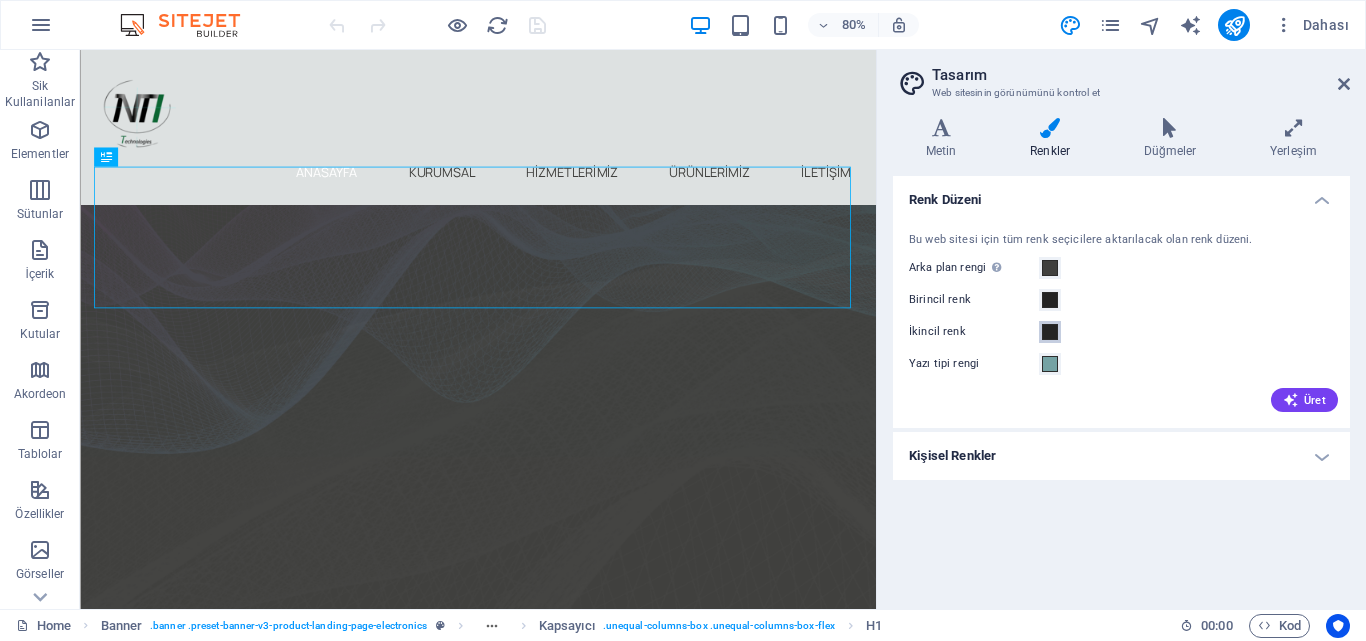 click at bounding box center [1050, 332] 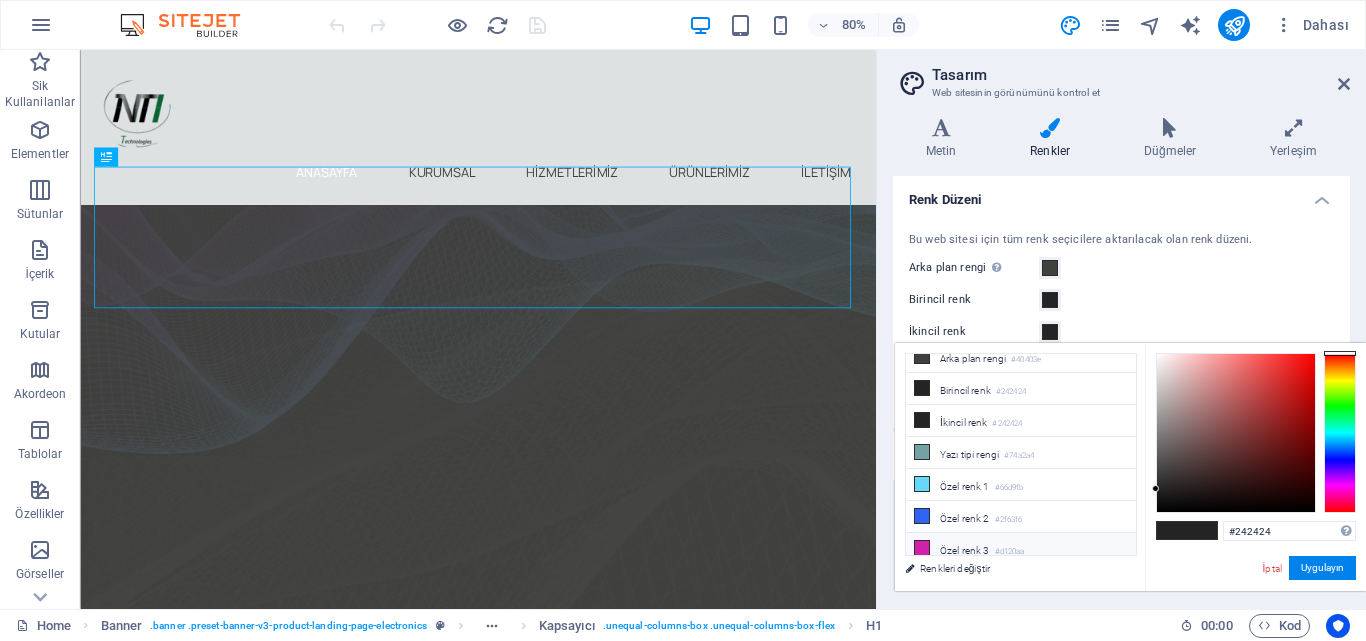 scroll, scrollTop: 16, scrollLeft: 0, axis: vertical 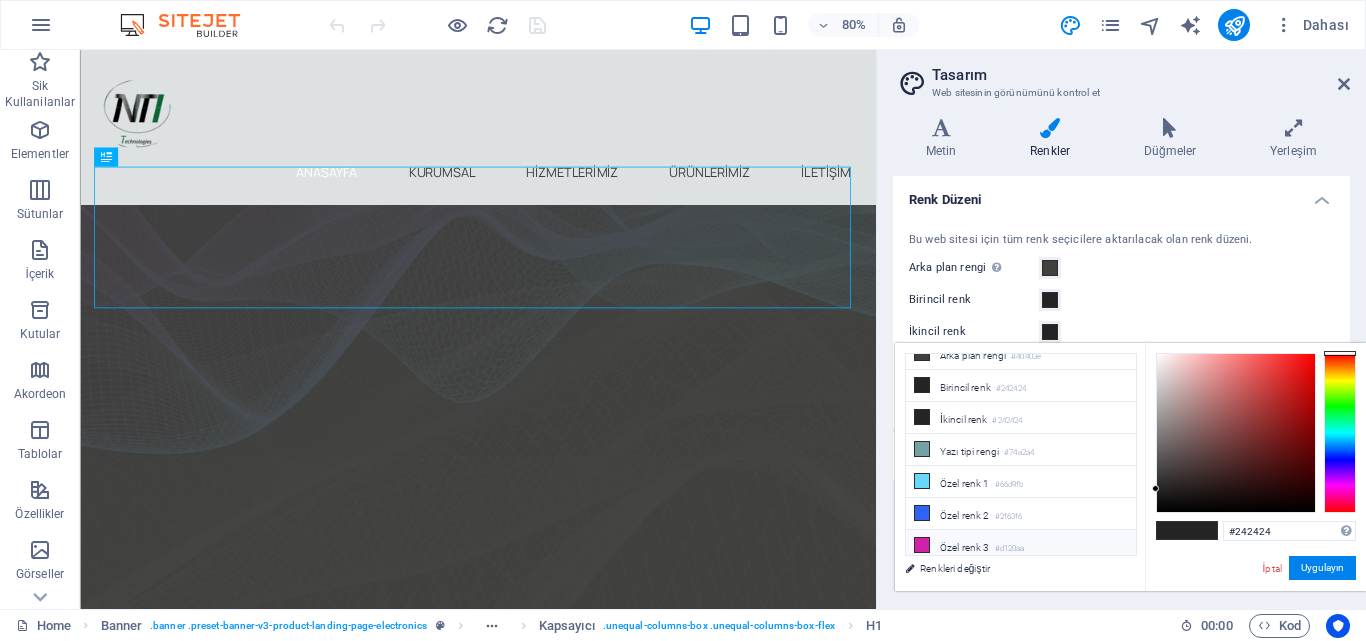 click on "Özel renk 3
#d120aa" at bounding box center (1021, 546) 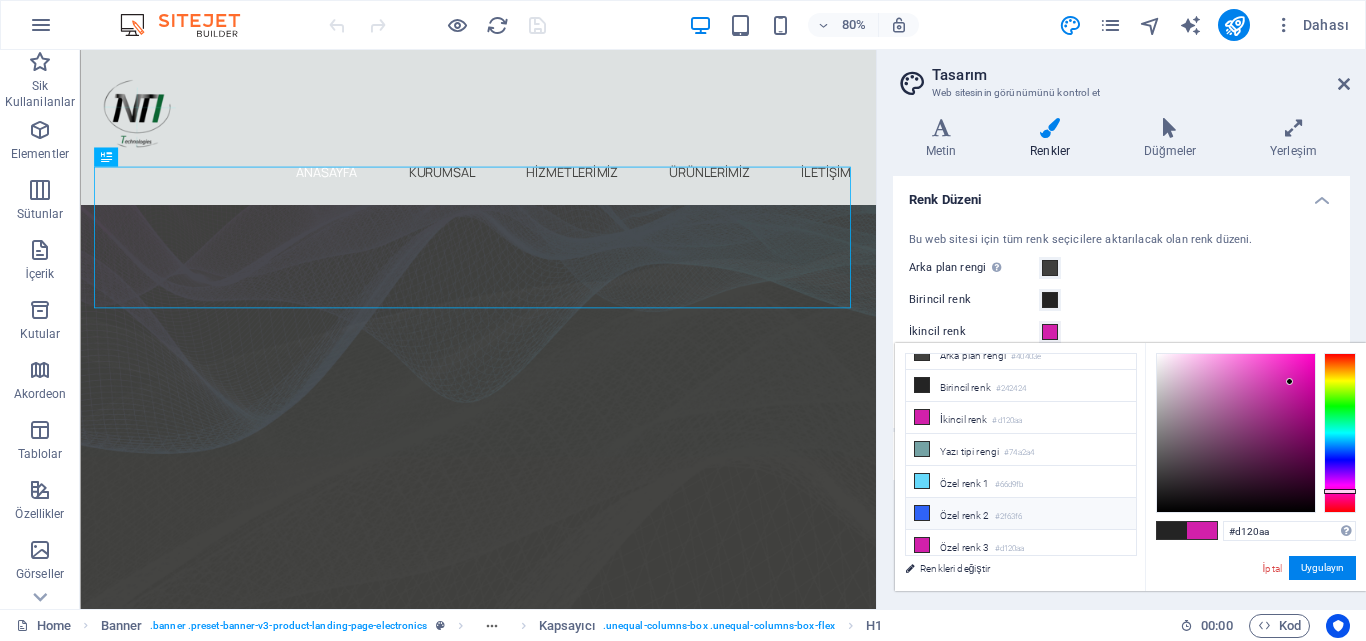 scroll, scrollTop: 0, scrollLeft: 0, axis: both 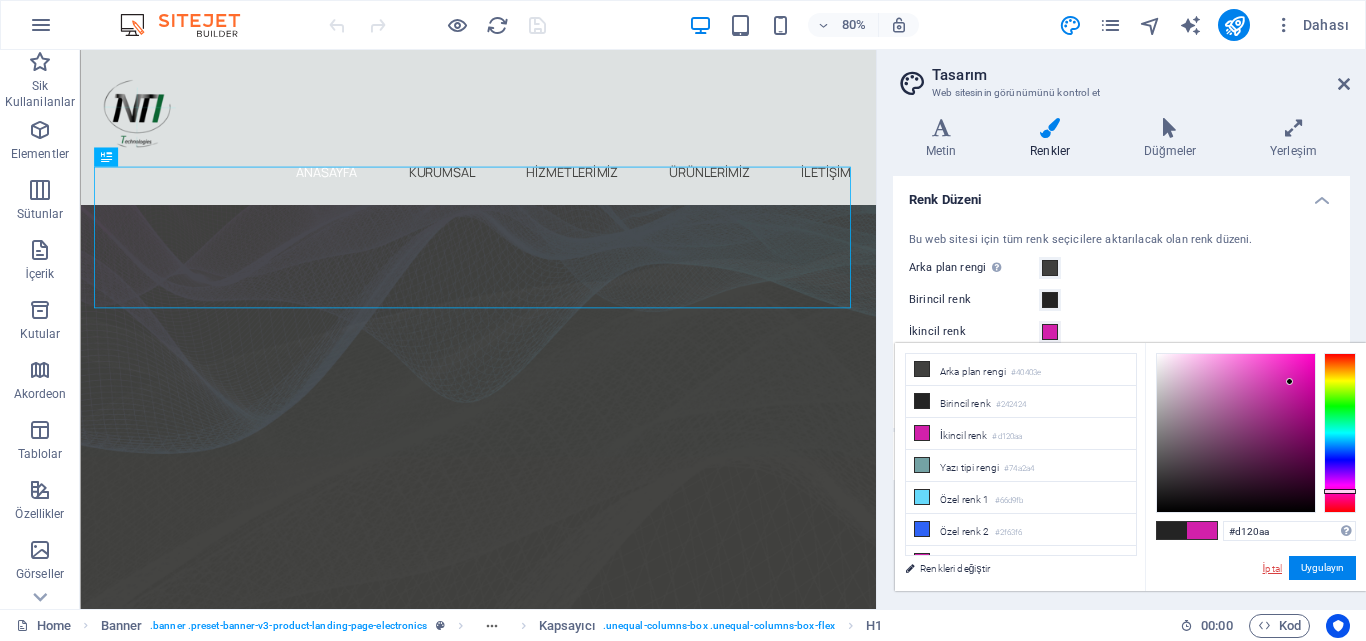 click on "İptal" at bounding box center (1272, 568) 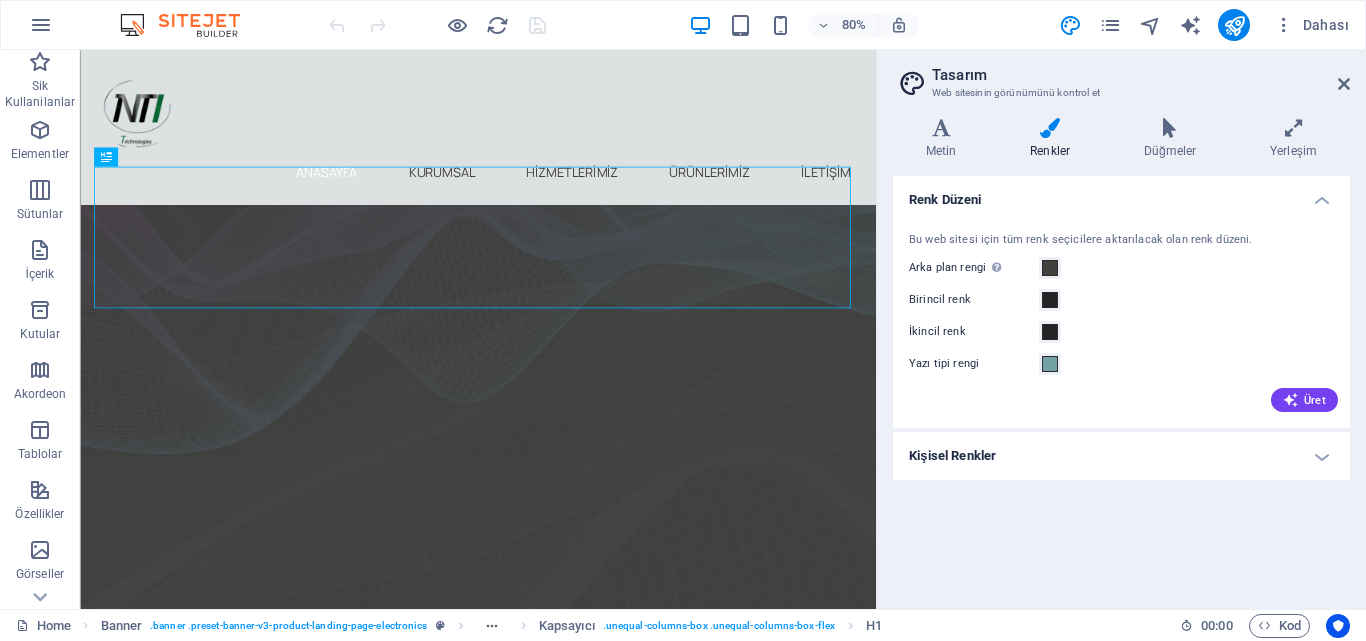 type on "#242424" 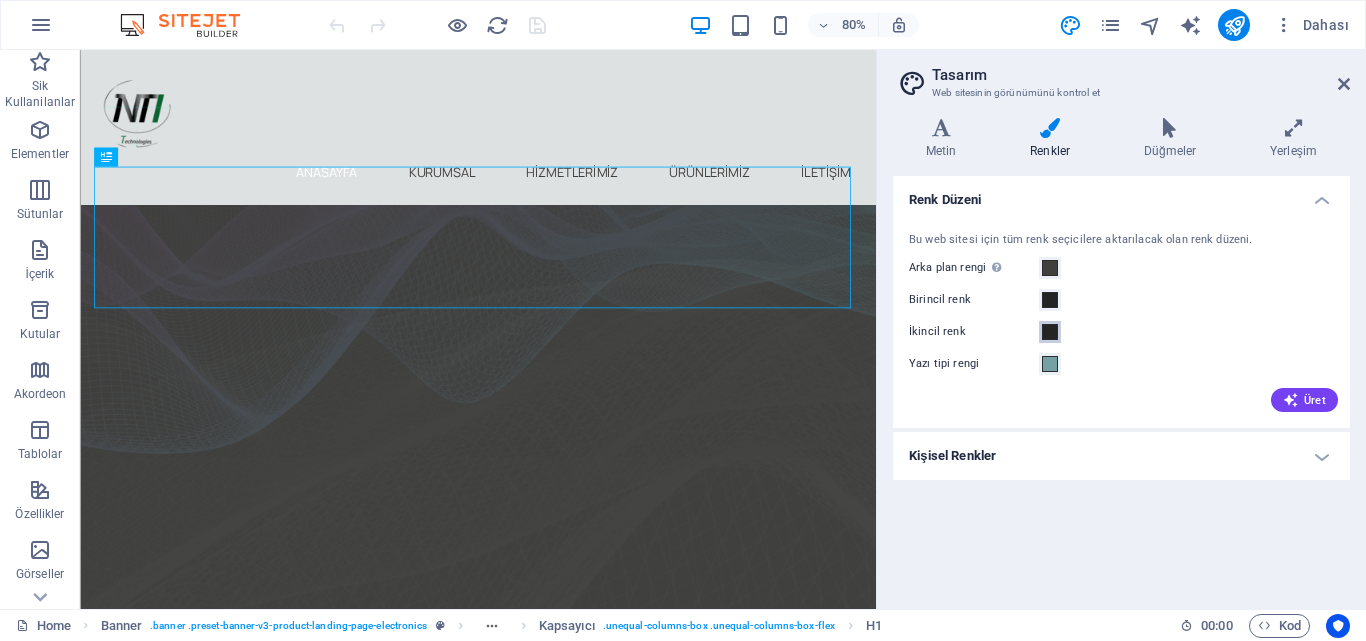 click at bounding box center (1050, 332) 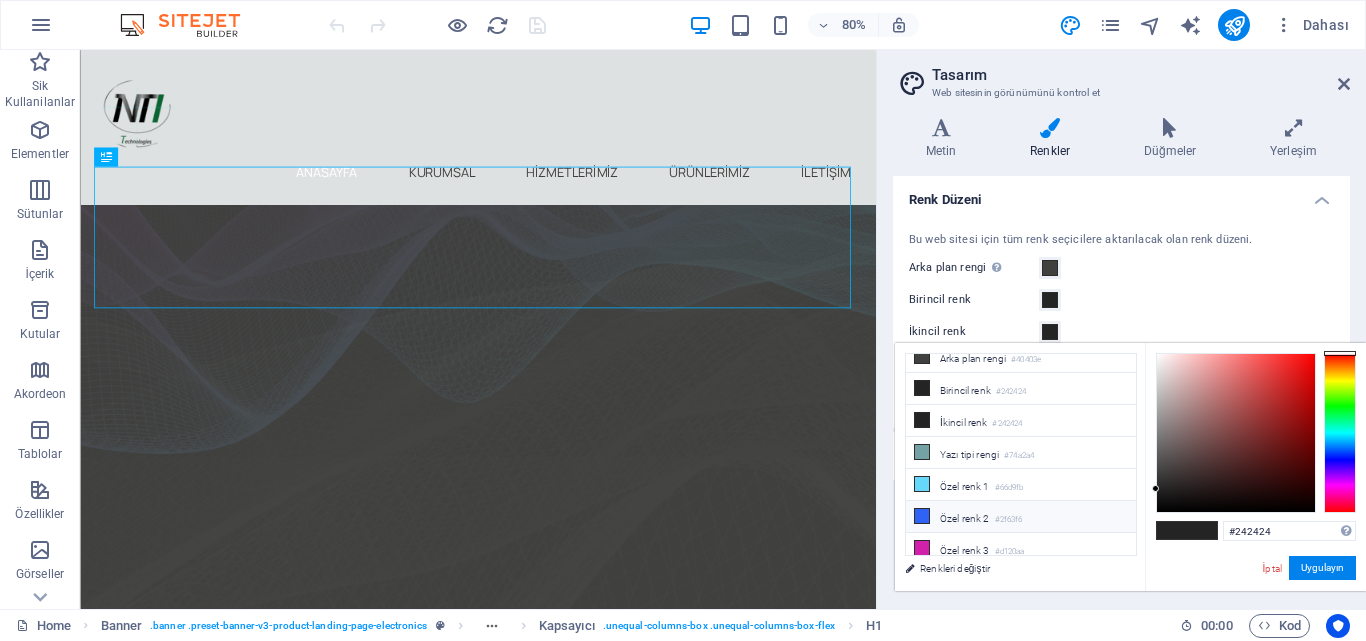 scroll, scrollTop: 16, scrollLeft: 0, axis: vertical 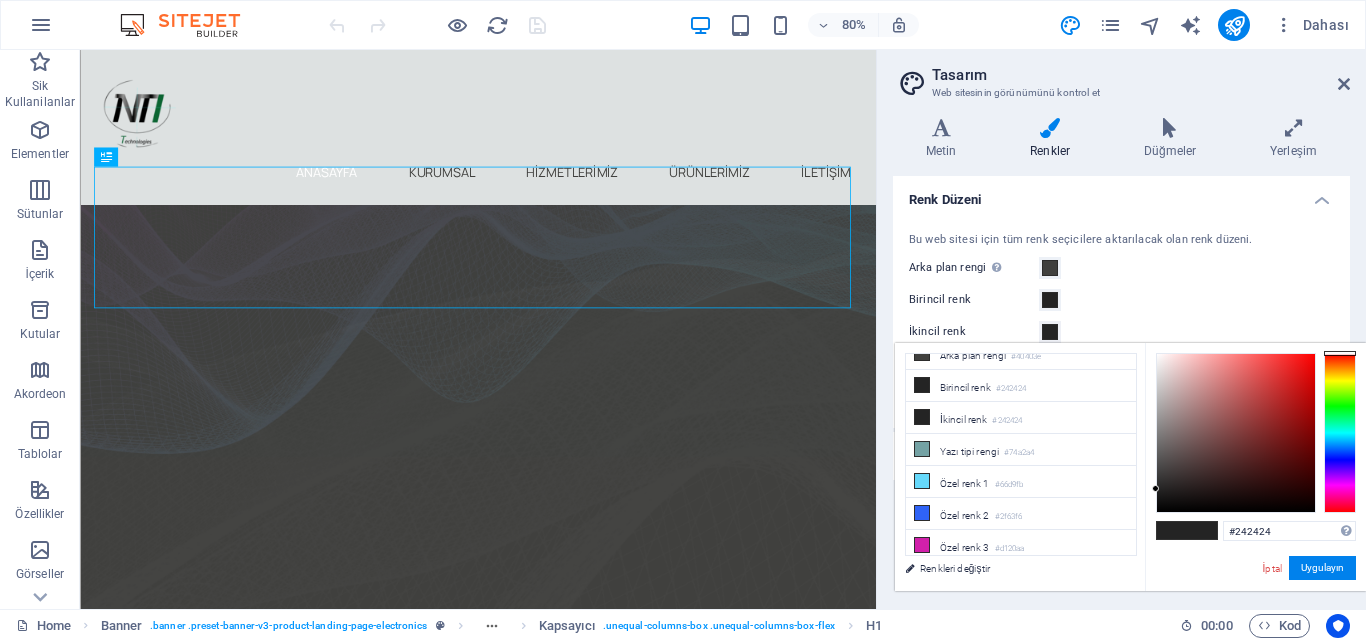 click at bounding box center (1172, 530) 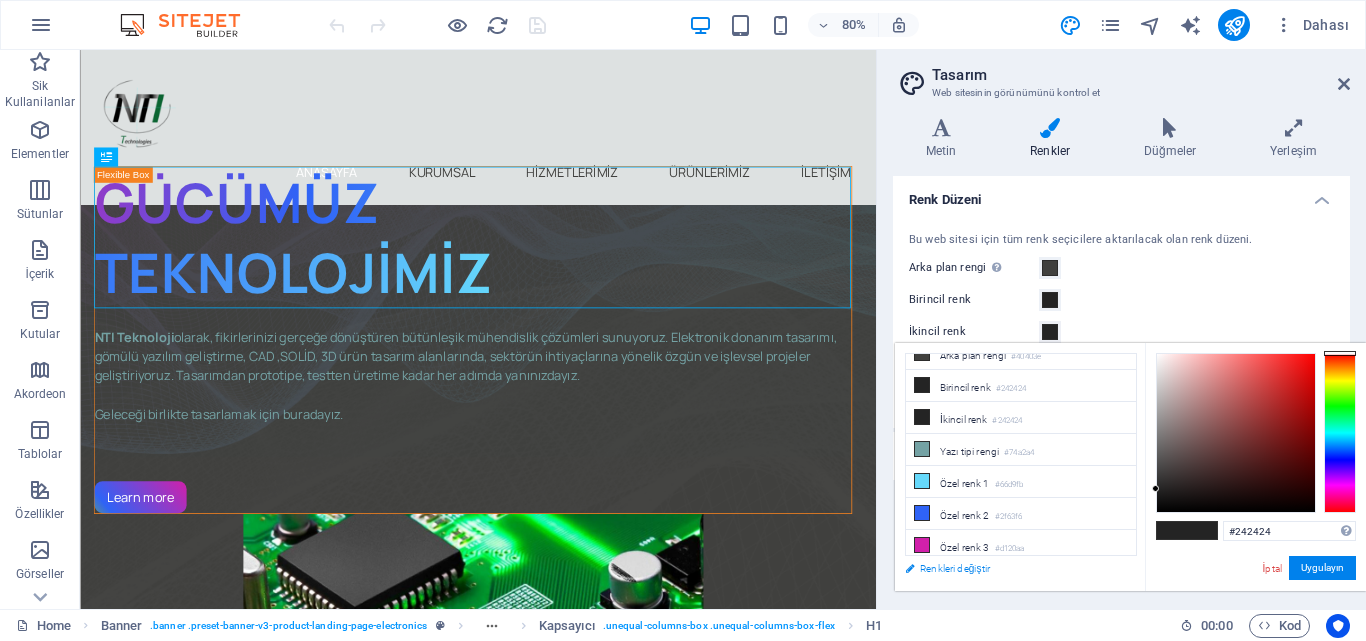 click on "Renkleri değiştir" at bounding box center (1011, 568) 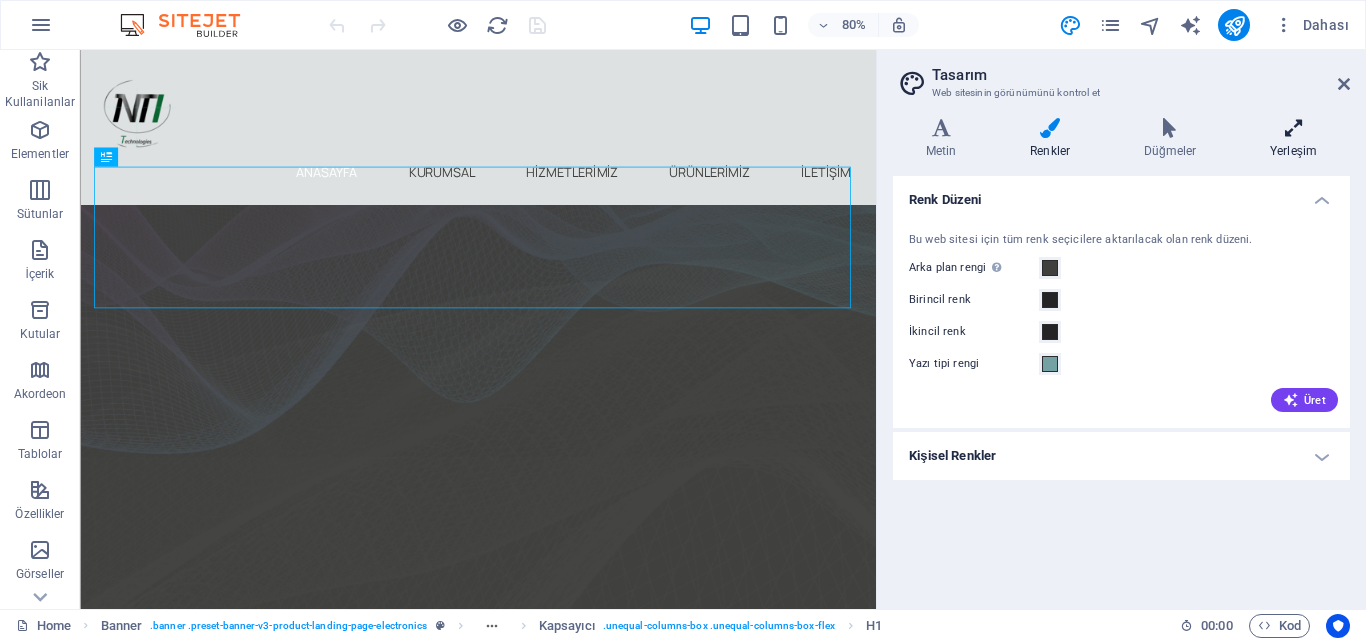 click at bounding box center [1293, 128] 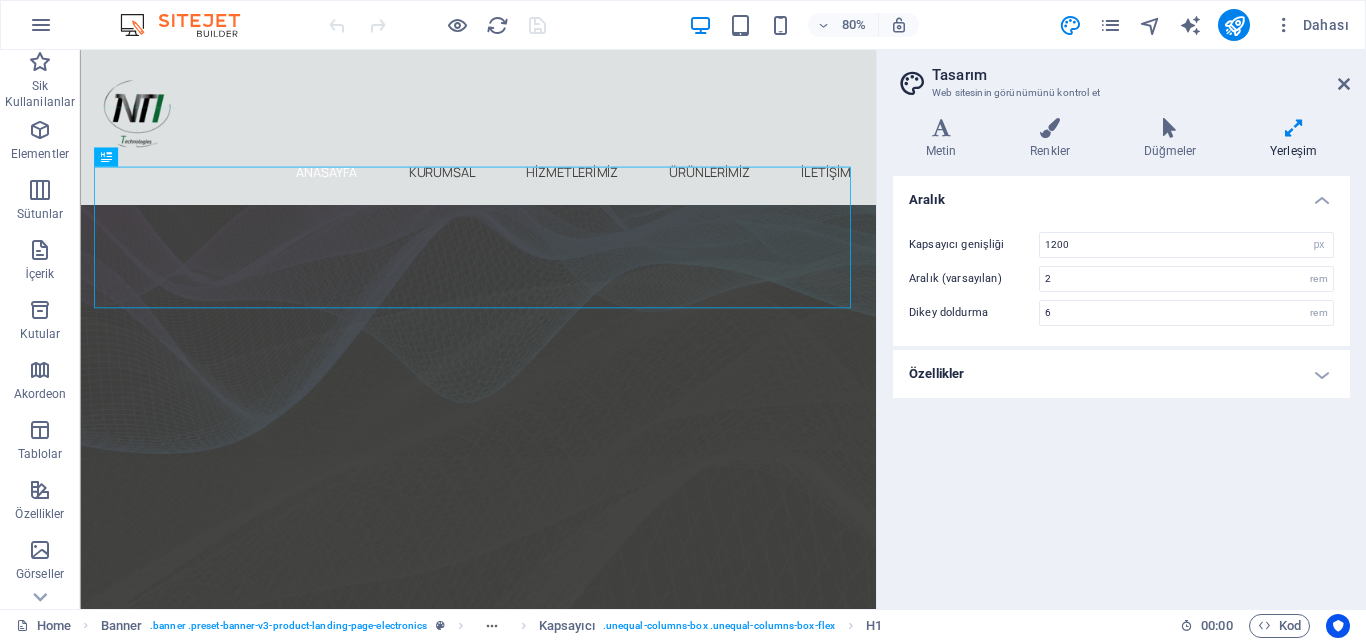 click on "Özellikler" at bounding box center (1121, 374) 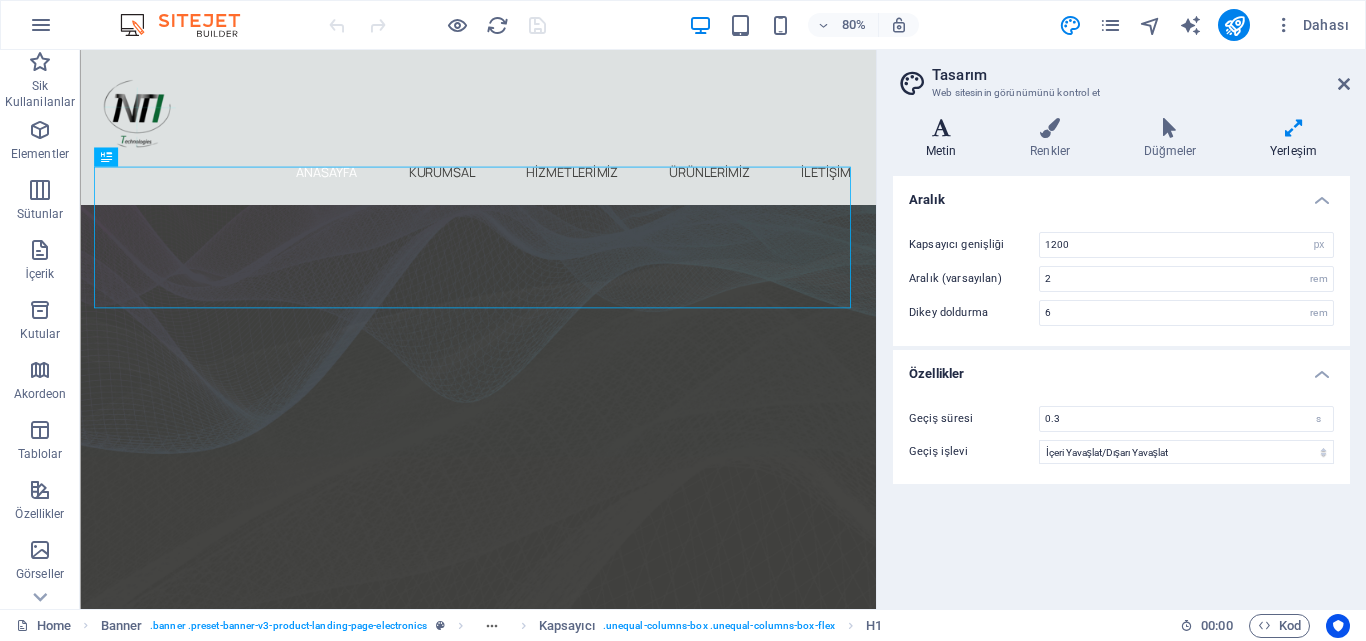 click at bounding box center (941, 128) 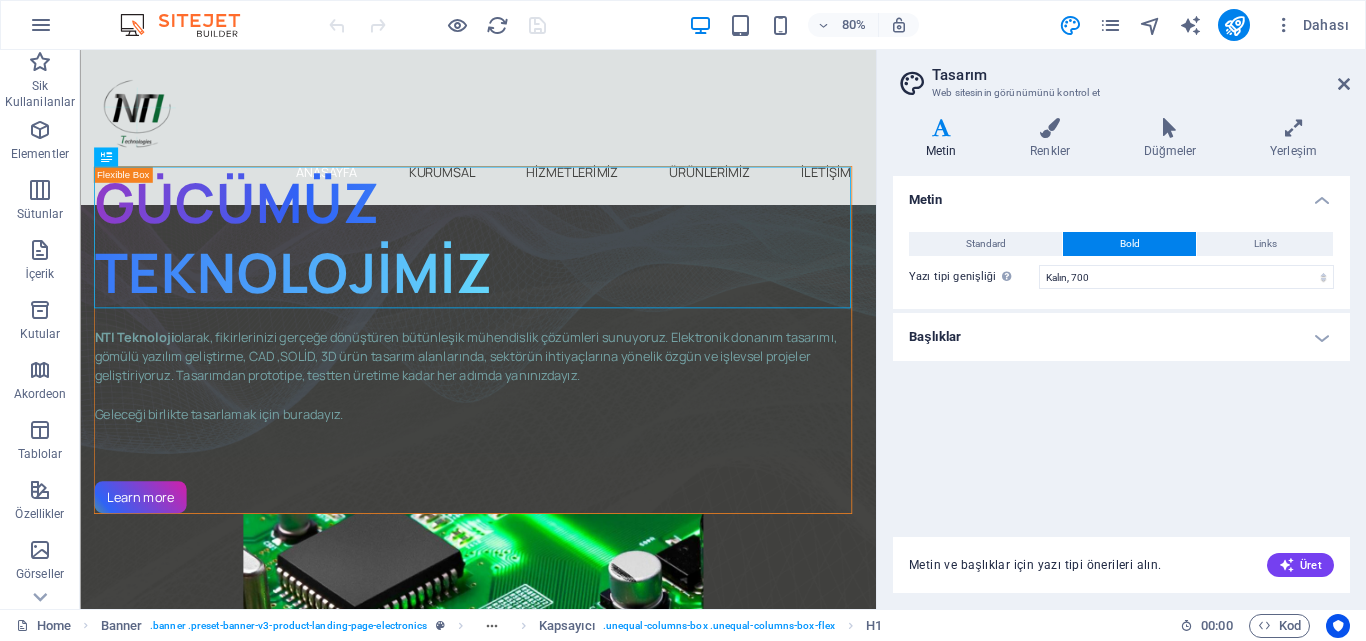 click on "Başlıklar" at bounding box center [1121, 337] 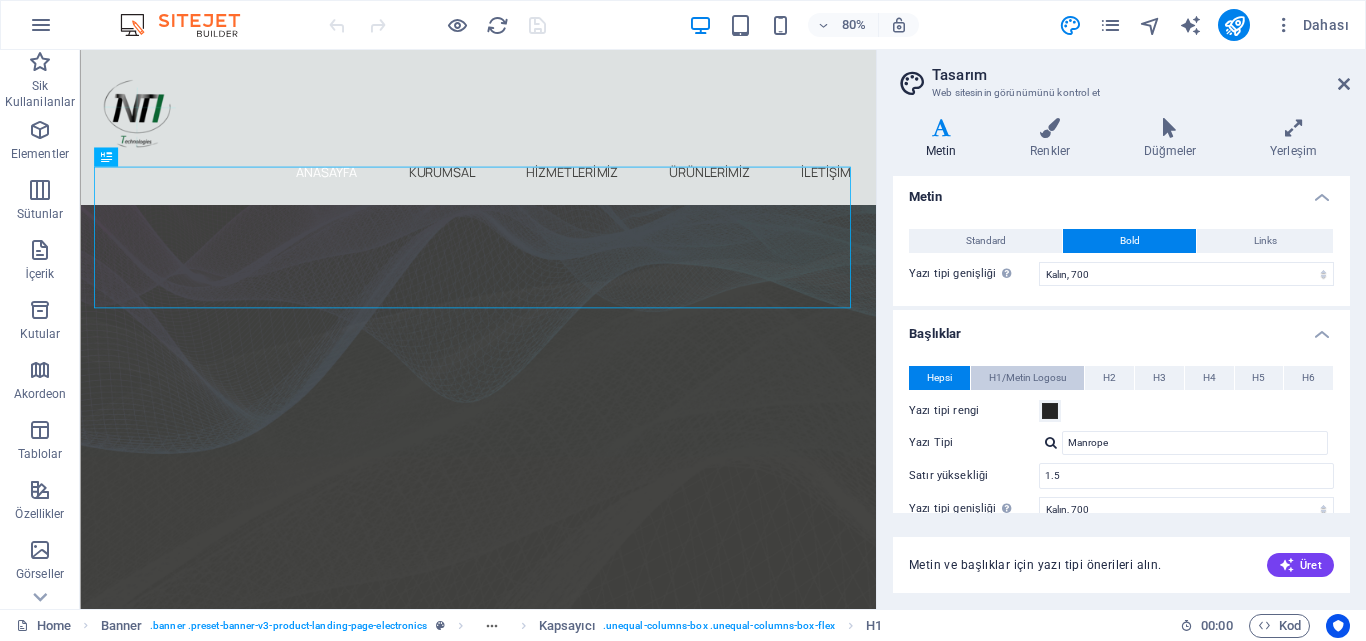scroll, scrollTop: 0, scrollLeft: 0, axis: both 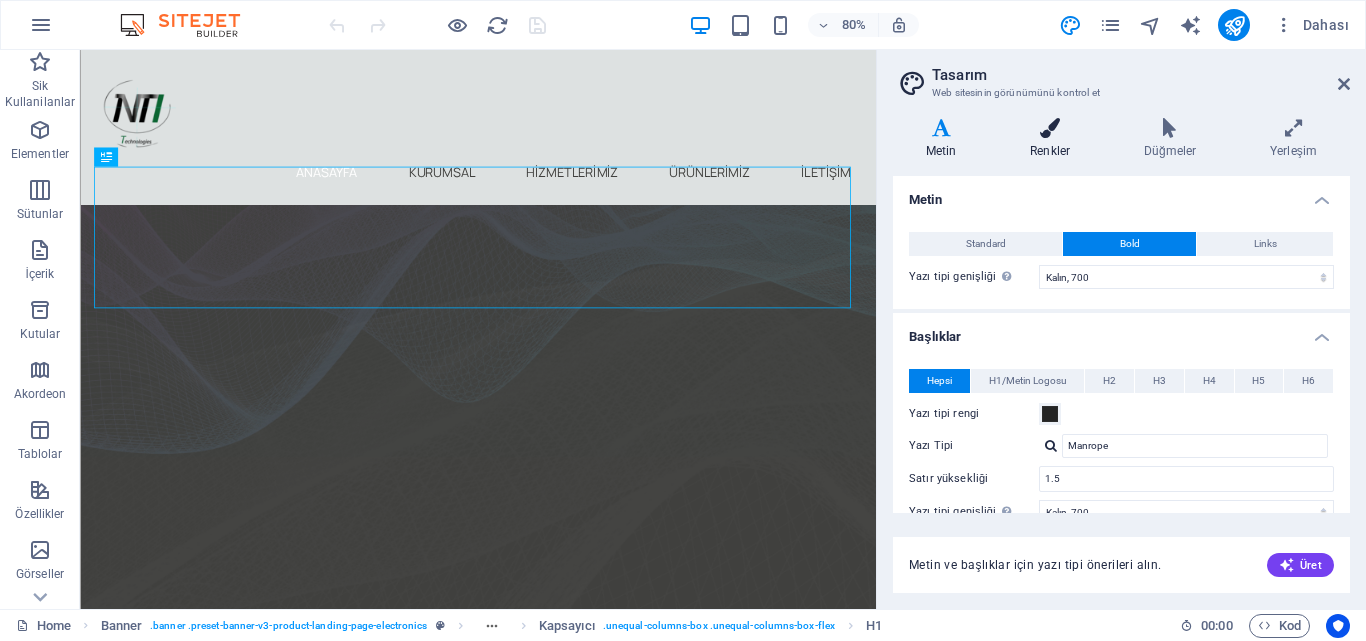 click on "Renkler" at bounding box center (1054, 139) 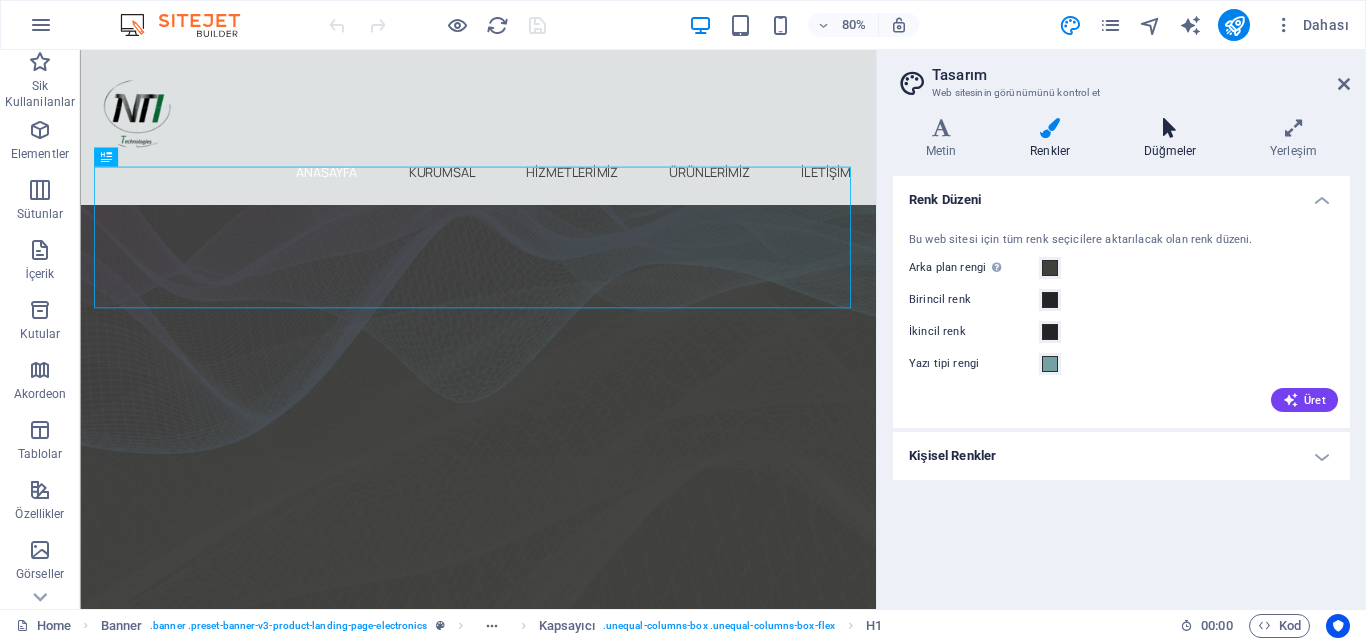 click at bounding box center (1170, 128) 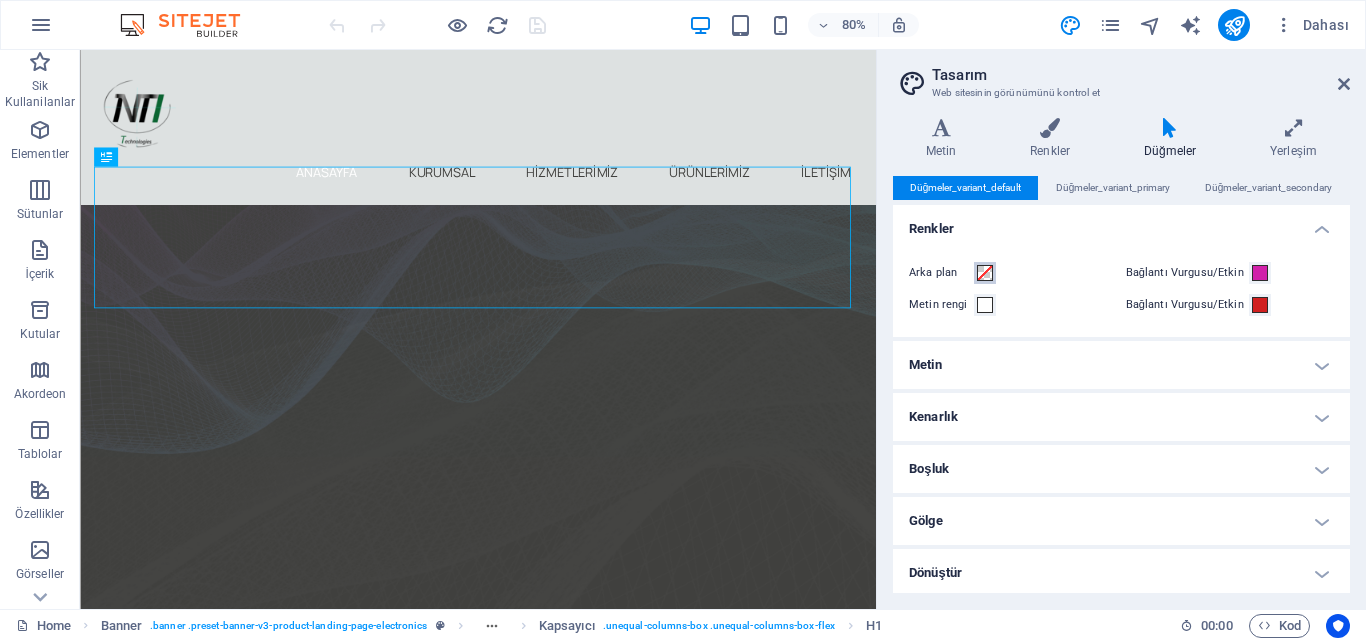 click at bounding box center [985, 273] 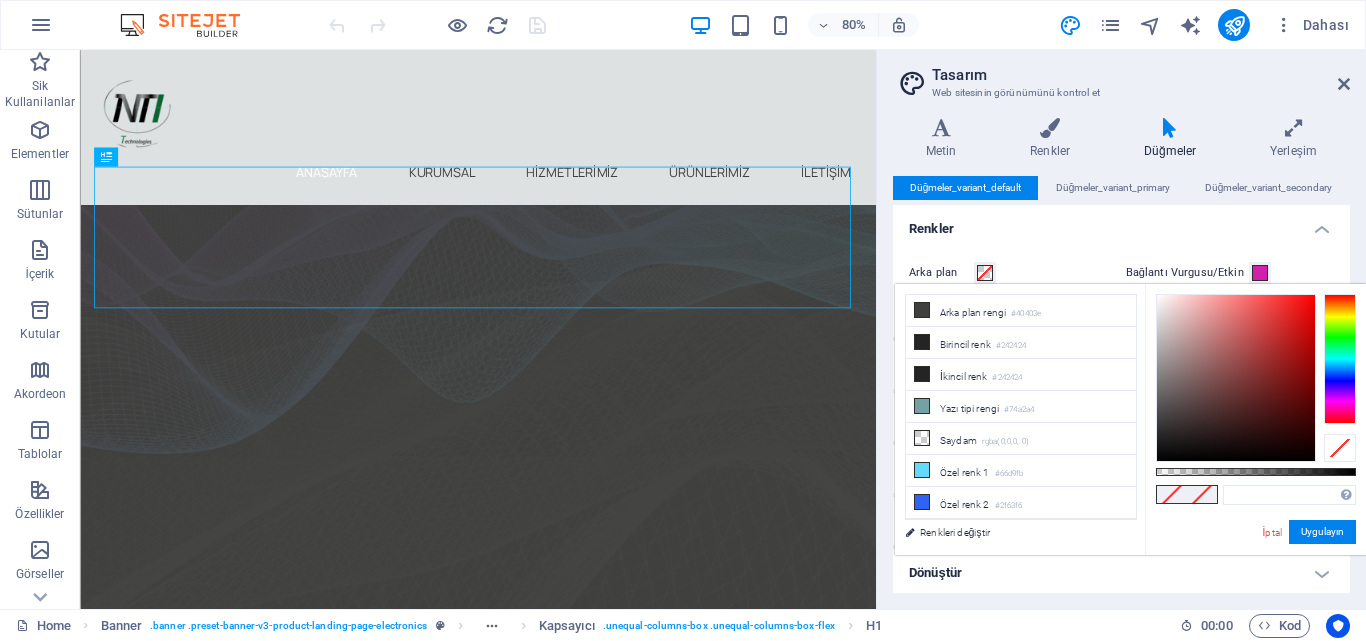 click at bounding box center [985, 273] 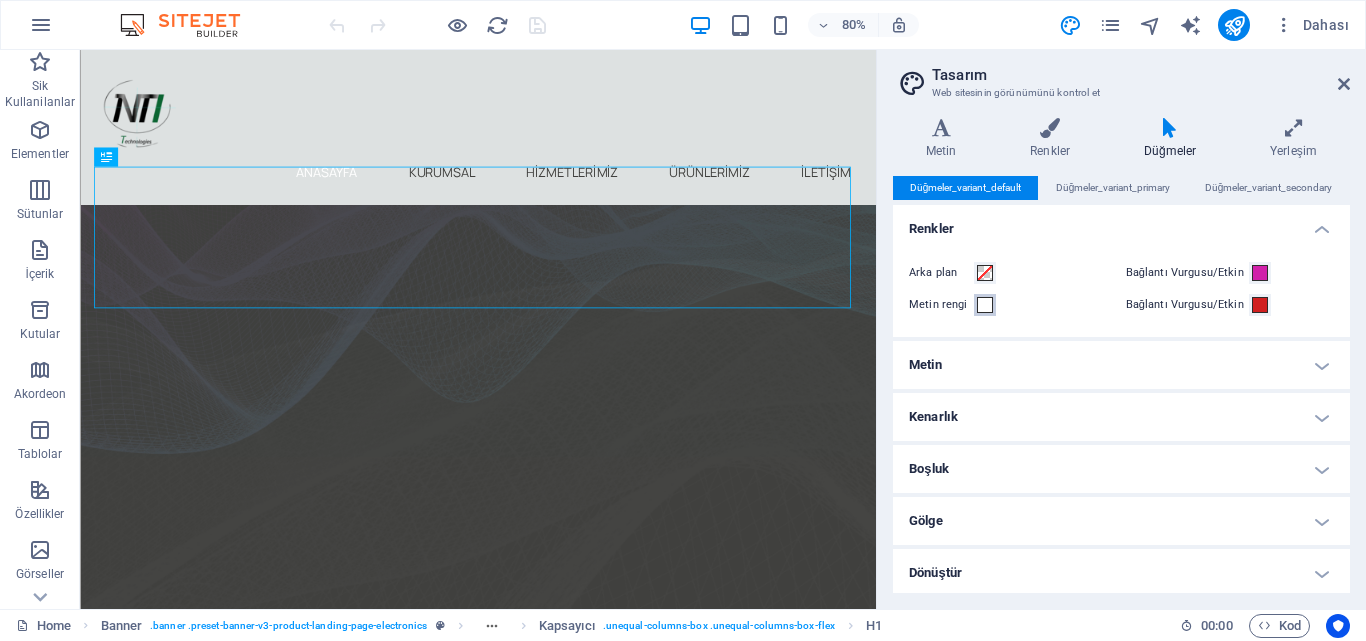 click on "Metin rengi" at bounding box center [985, 305] 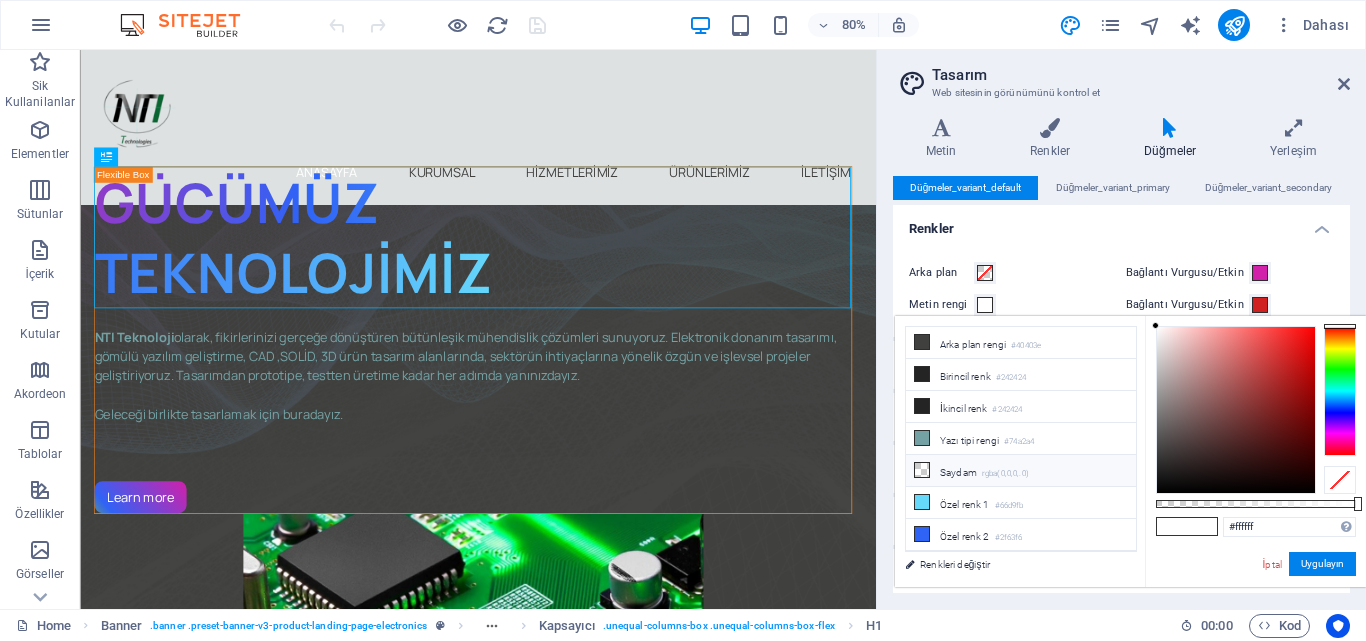 click on "Saydam
rgba(0,0,0,.0)" at bounding box center (1021, 471) 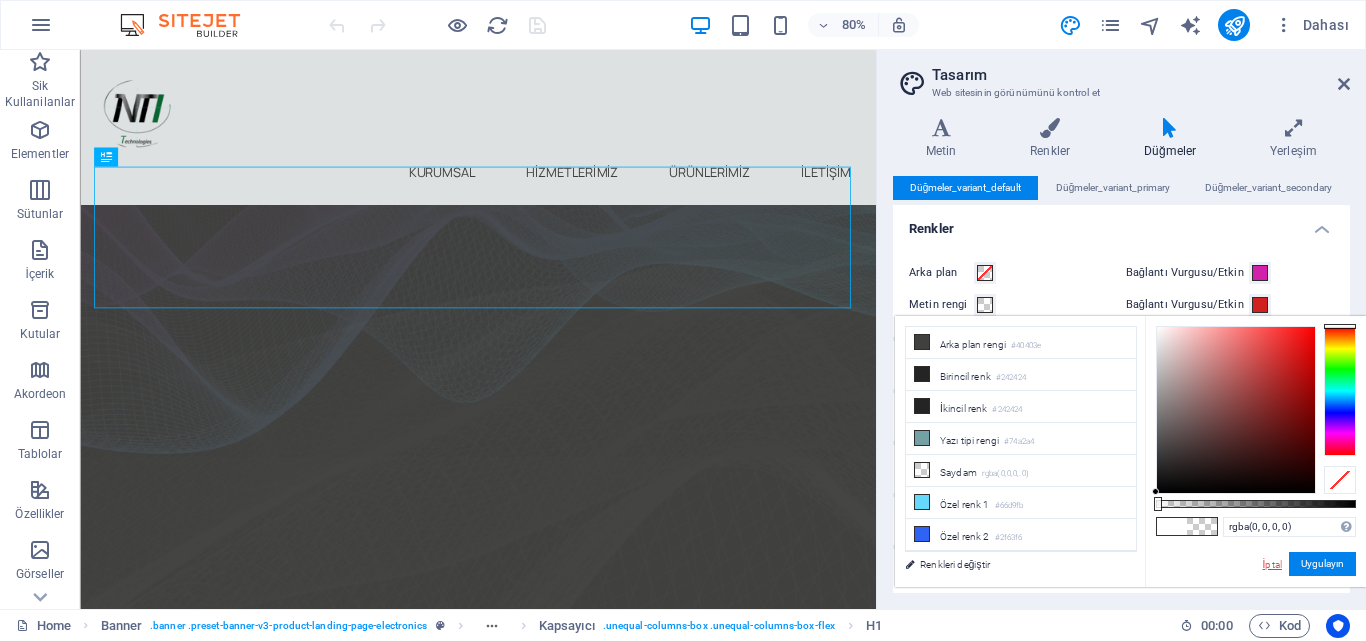click on "İptal" at bounding box center [1272, 564] 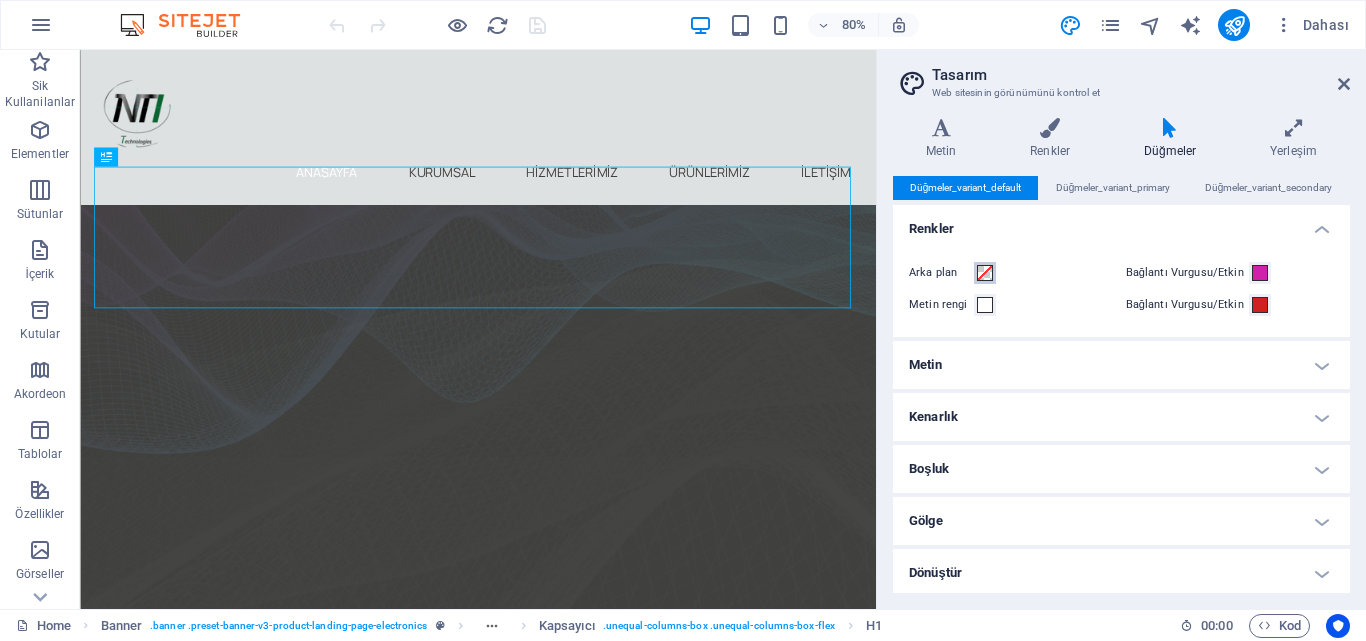 click at bounding box center [985, 273] 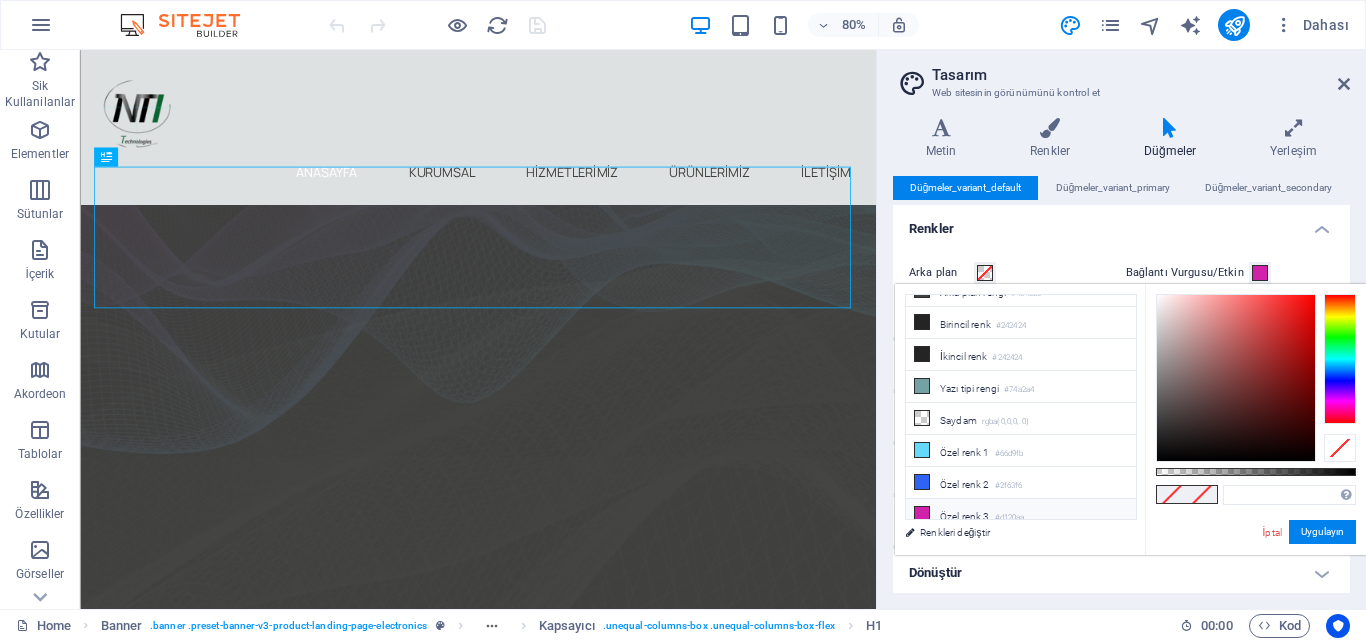 scroll, scrollTop: 24, scrollLeft: 0, axis: vertical 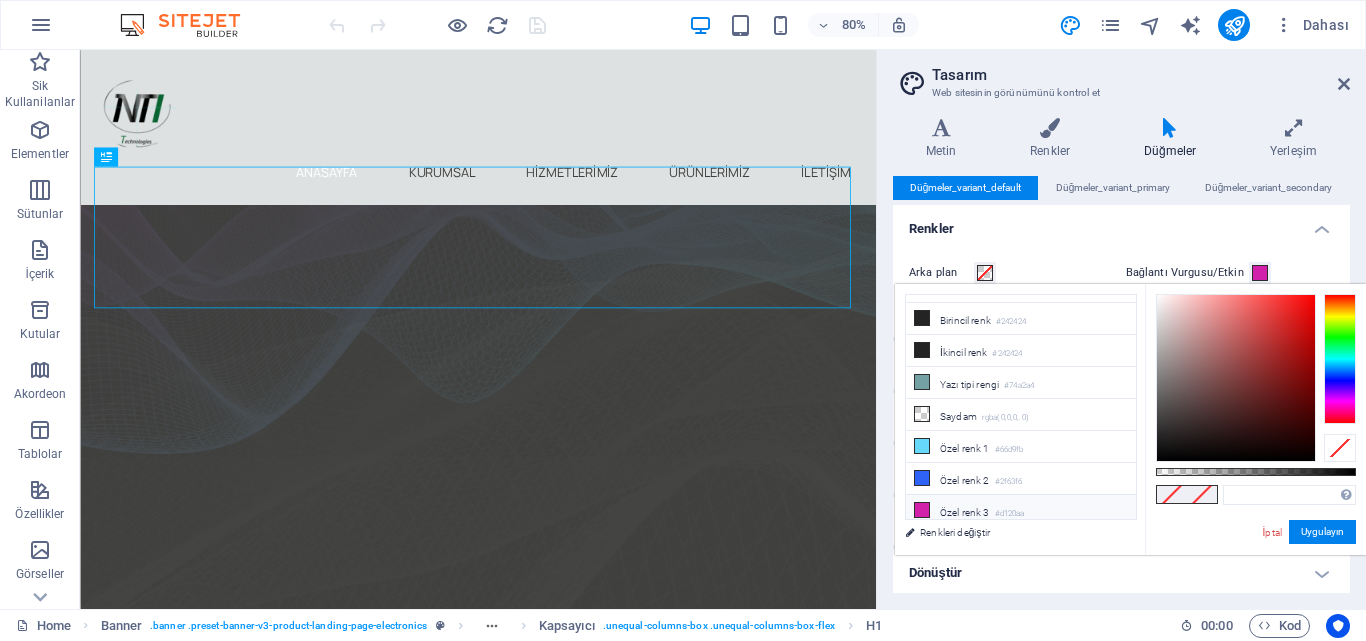 click on "Özel renk 3
#d120aa" at bounding box center (1021, 511) 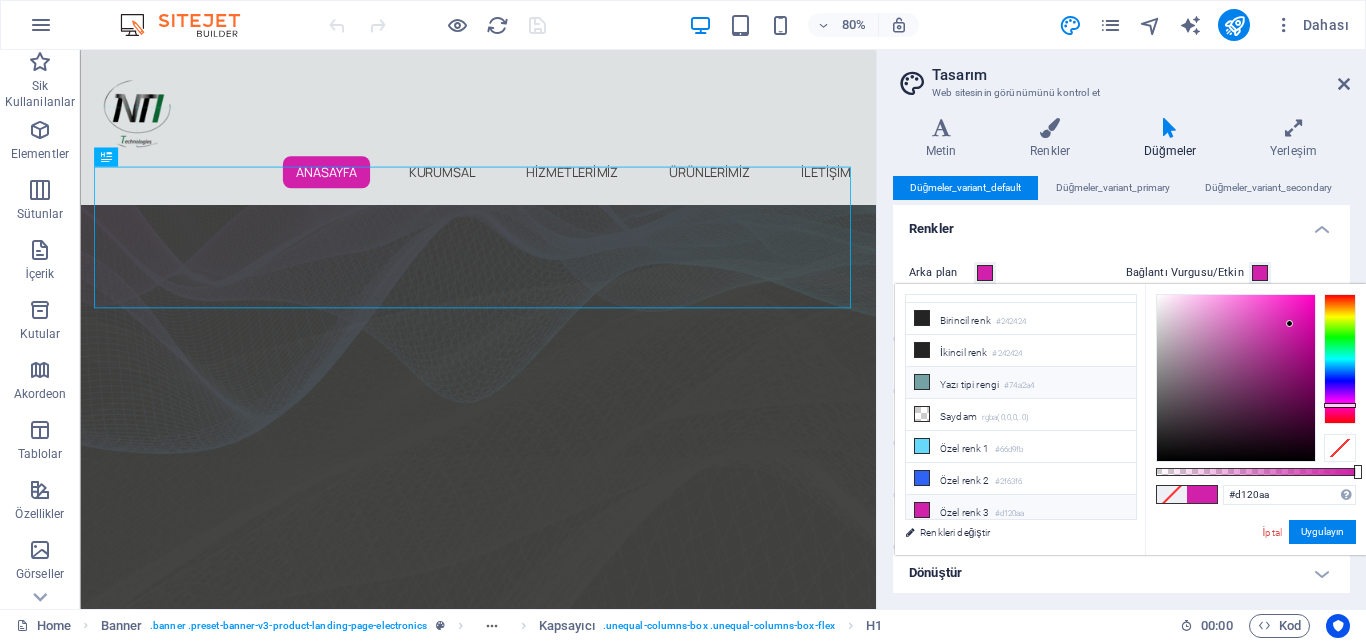 click on "Yazı tipi rengi
#74a2a4" at bounding box center [1021, 383] 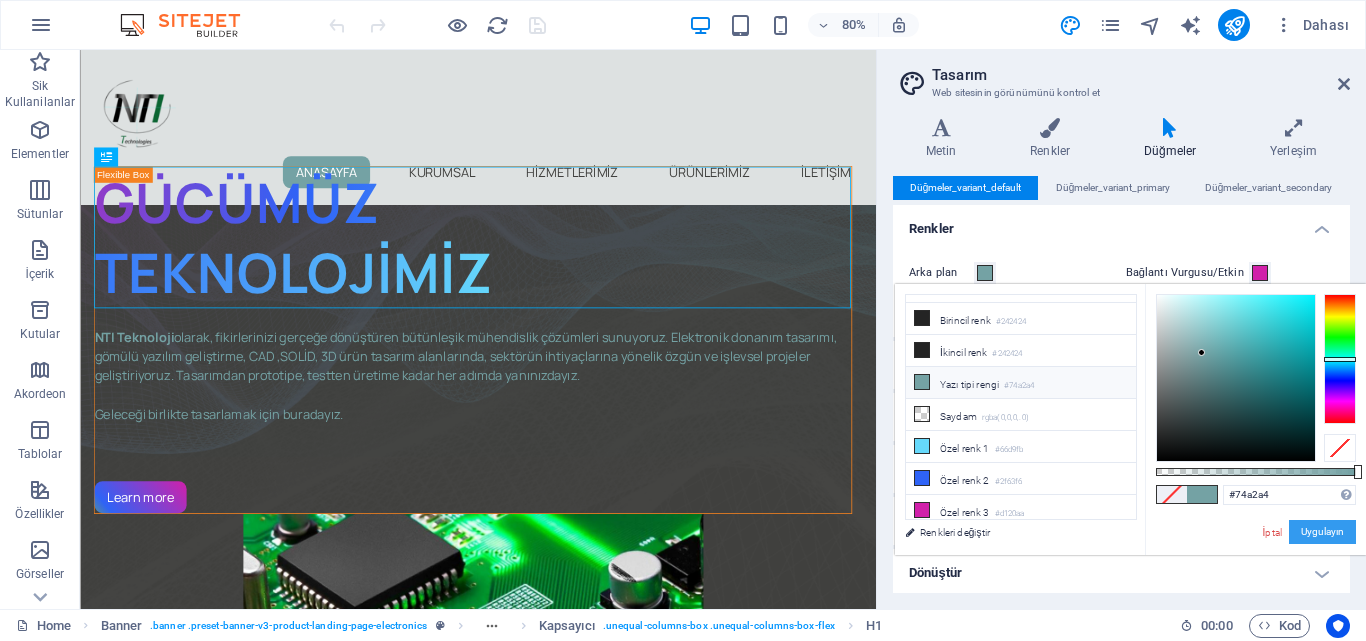 click on "Uygulayın" at bounding box center [1322, 532] 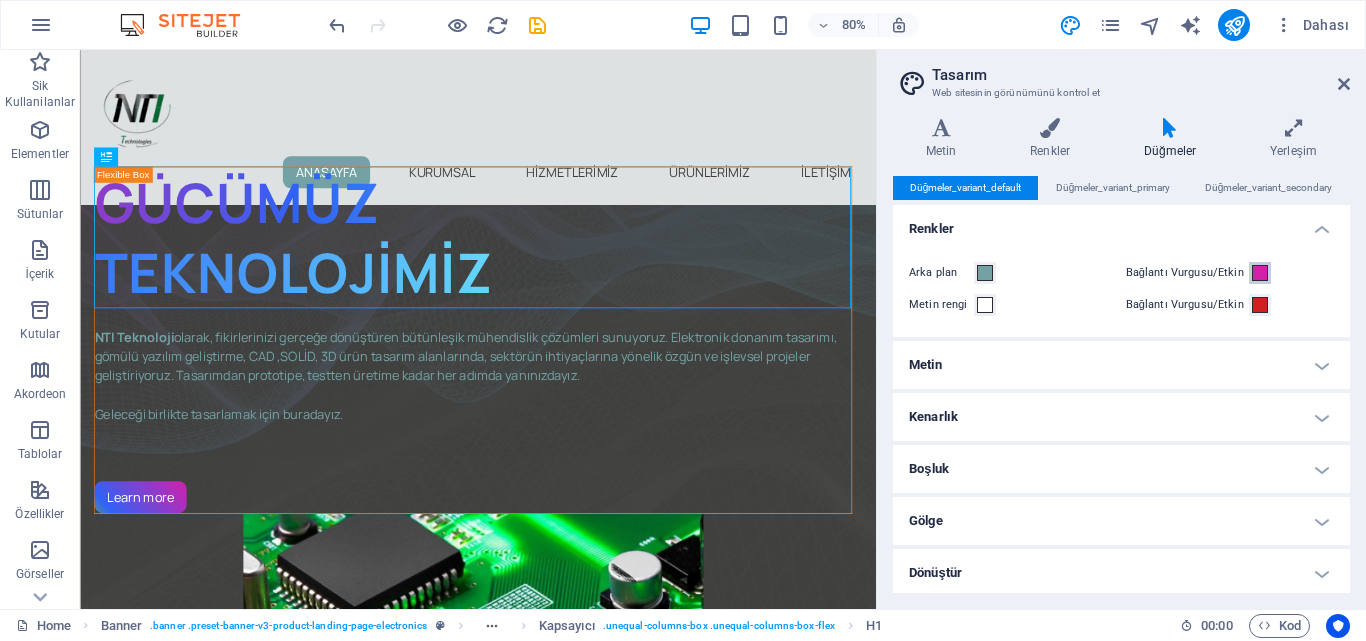 click at bounding box center (1260, 273) 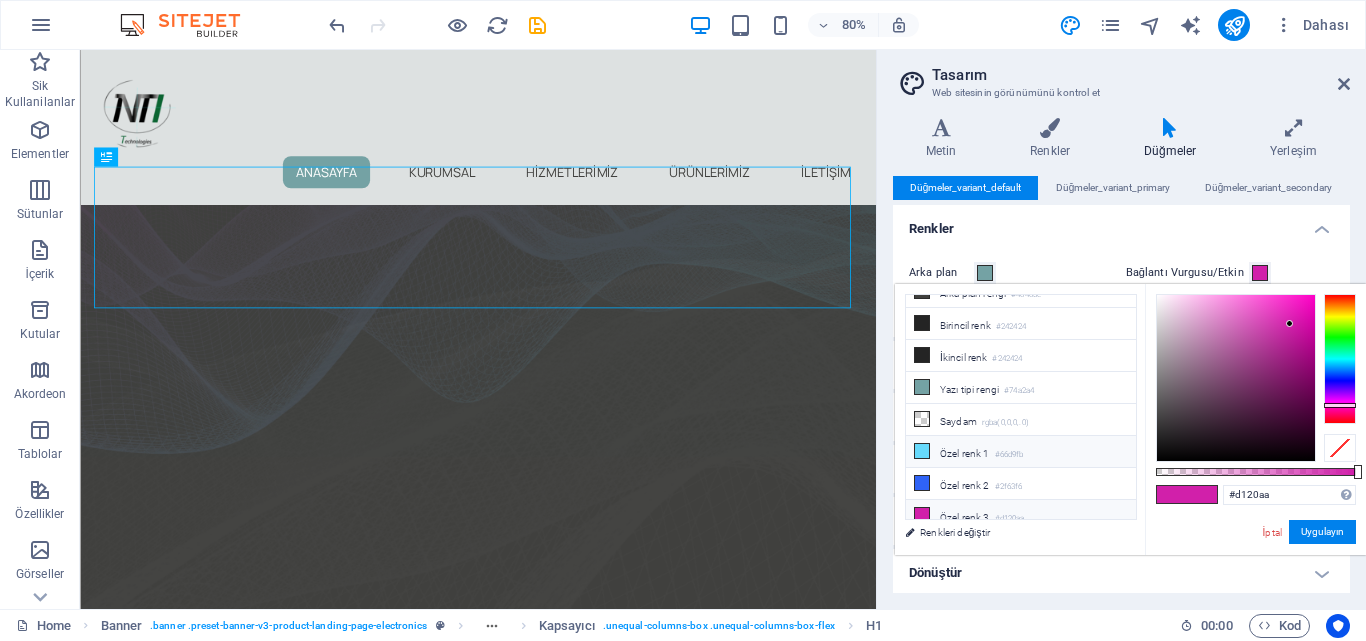 scroll, scrollTop: 24, scrollLeft: 0, axis: vertical 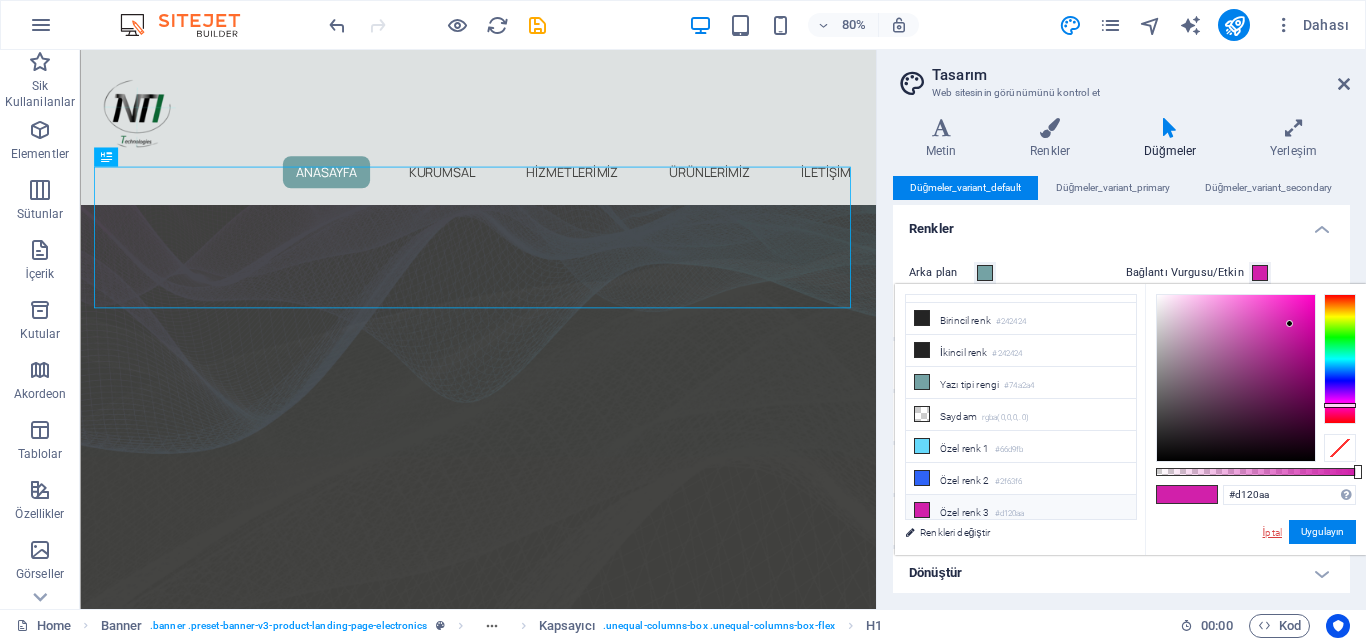 click on "İptal" at bounding box center [1272, 532] 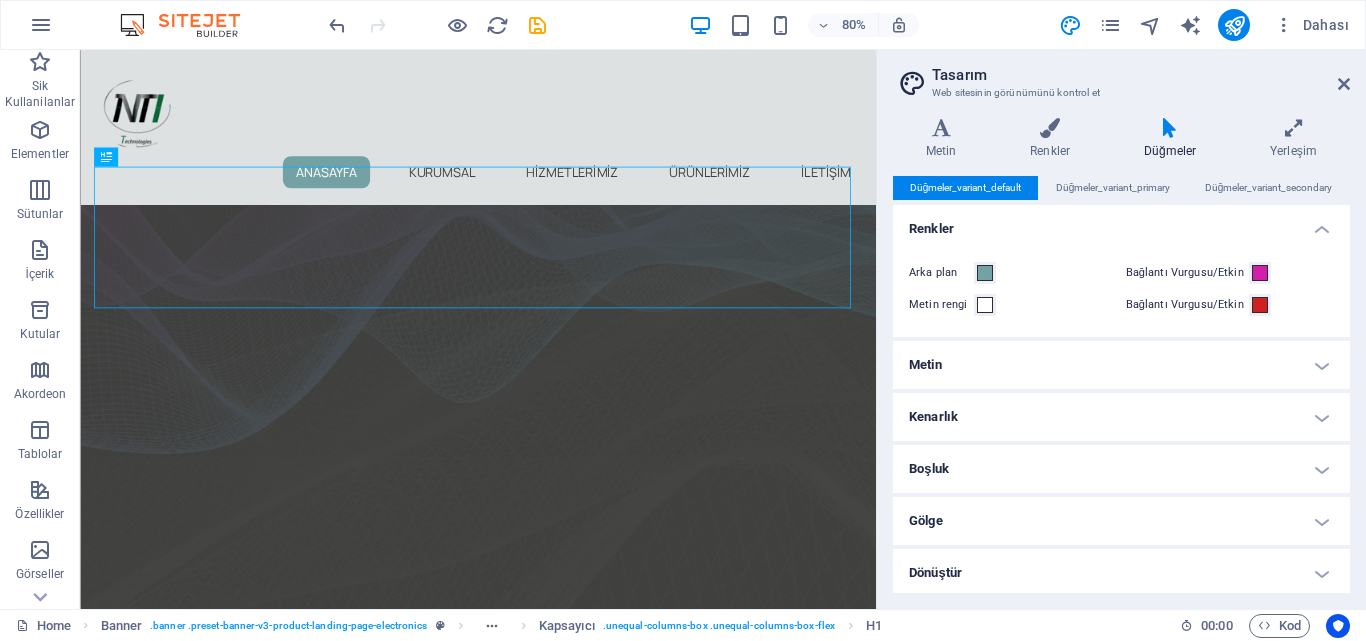 click on "Metin" at bounding box center [1121, 365] 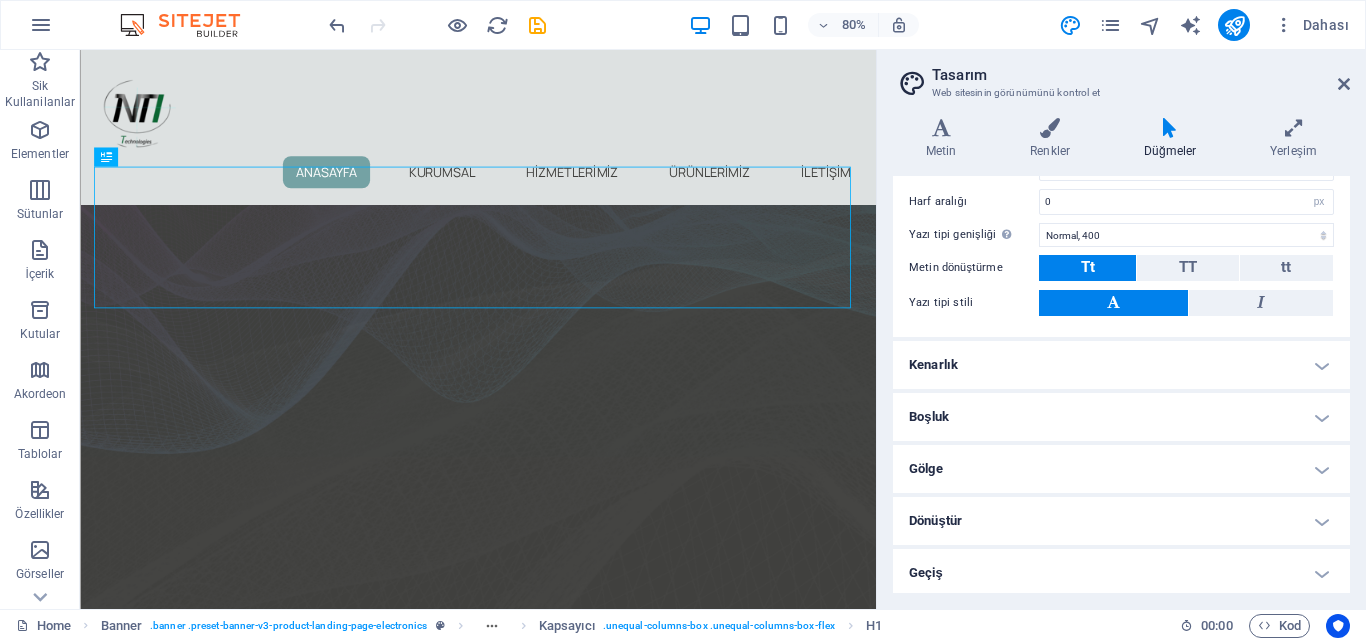 scroll, scrollTop: 345, scrollLeft: 0, axis: vertical 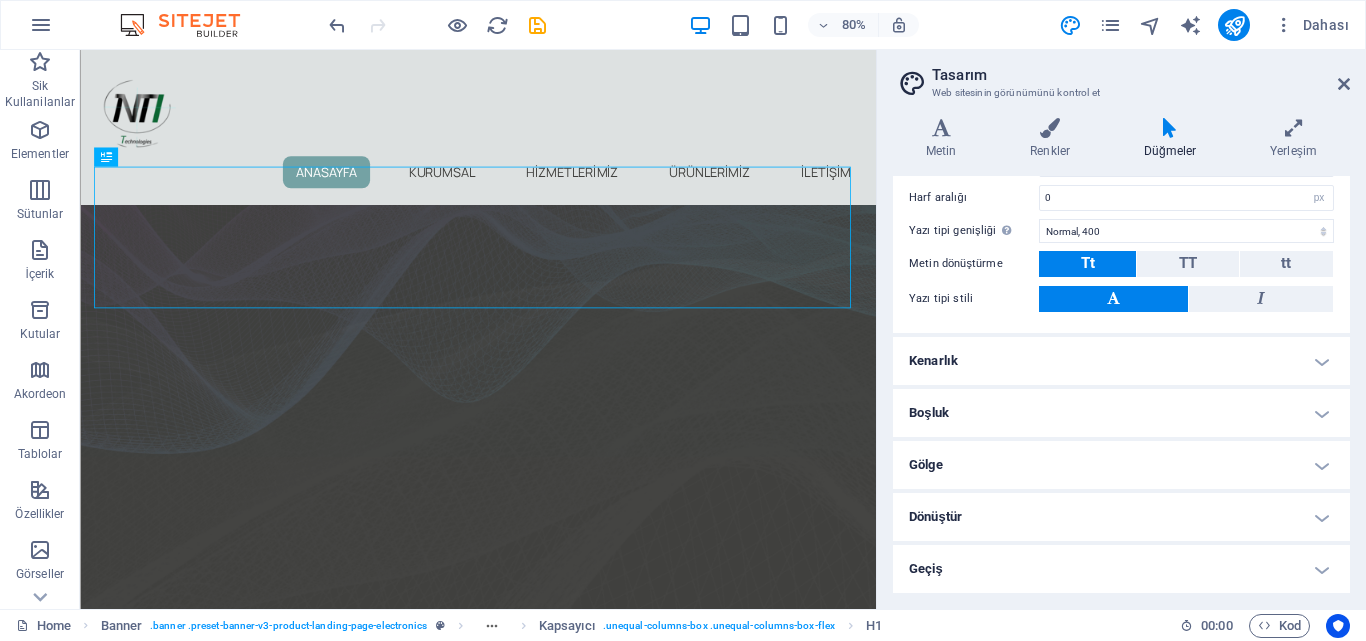 click on "Kenarlık" at bounding box center [1121, 361] 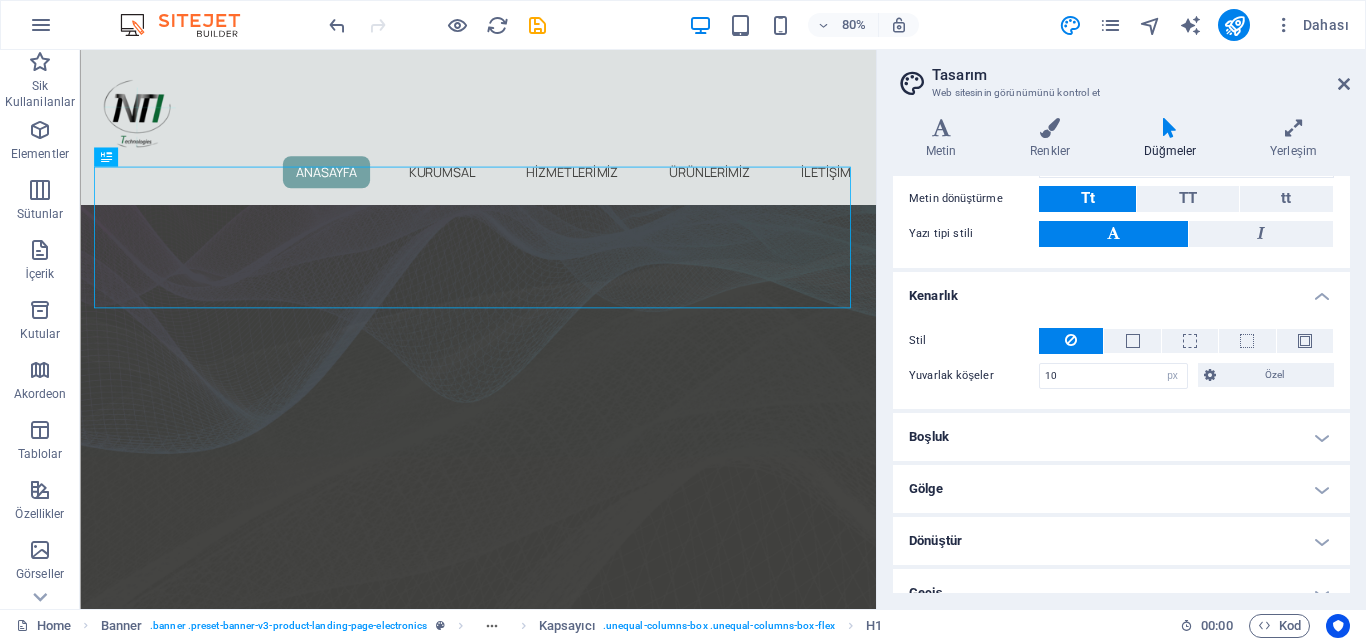 scroll, scrollTop: 434, scrollLeft: 0, axis: vertical 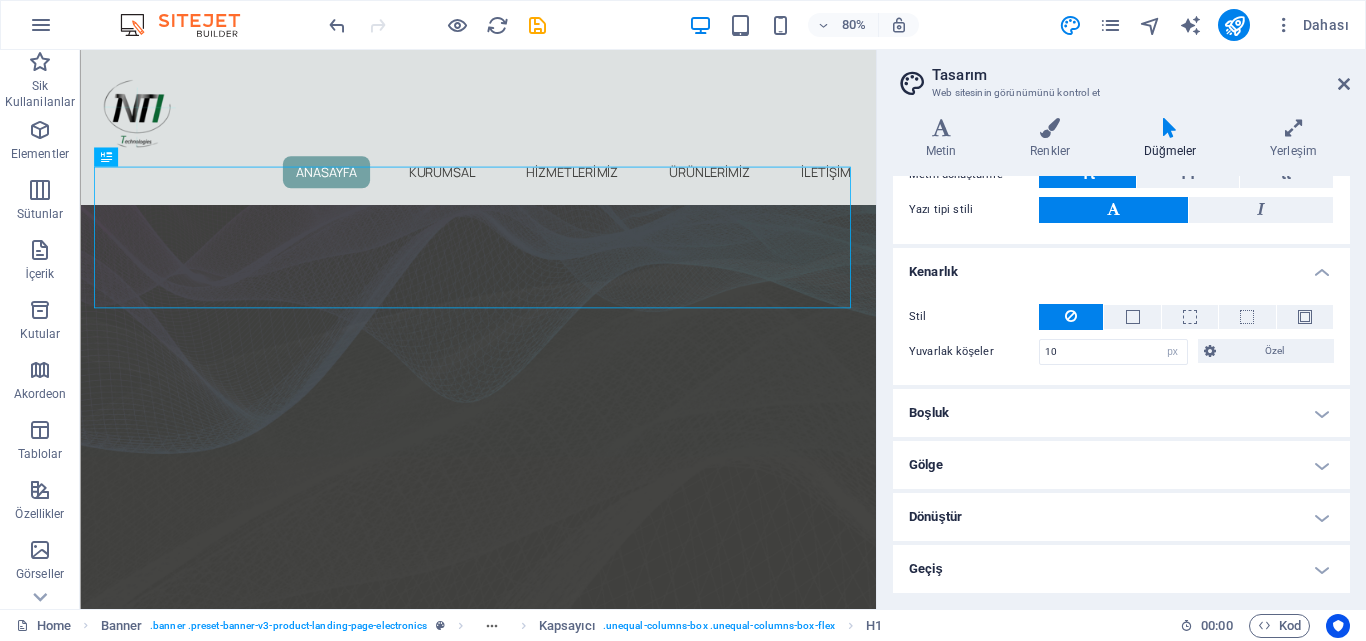 click on "Boşluk" at bounding box center (1121, 413) 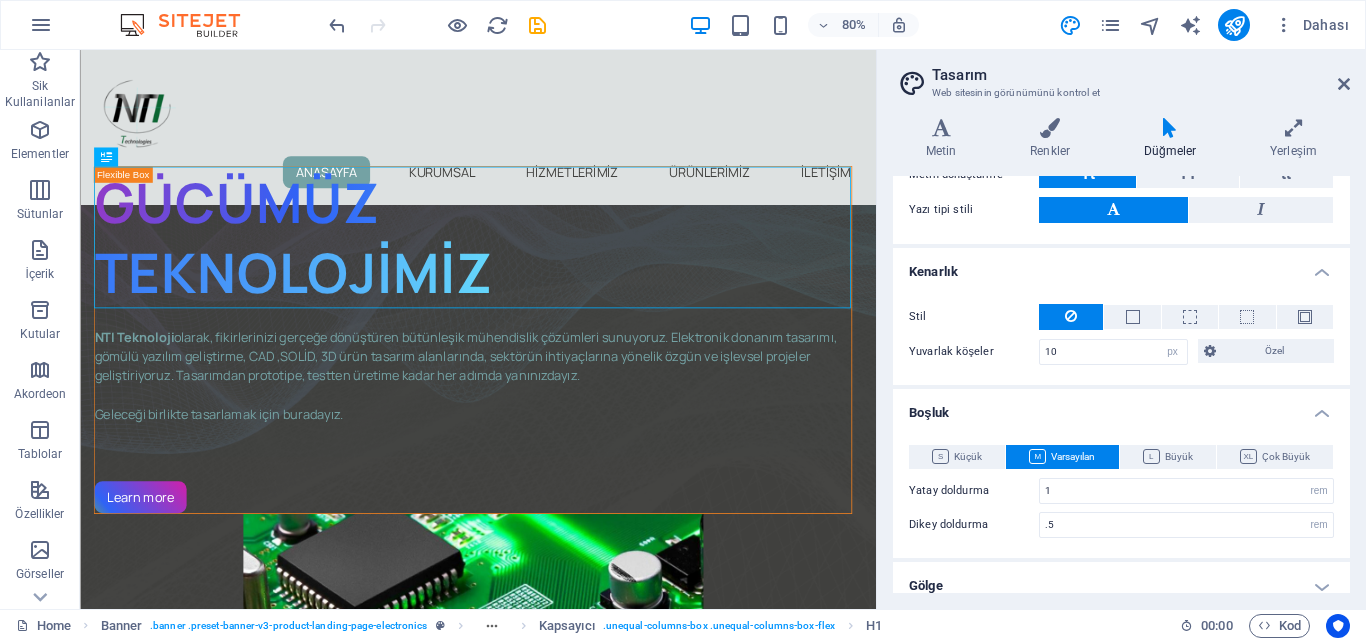 scroll, scrollTop: 534, scrollLeft: 0, axis: vertical 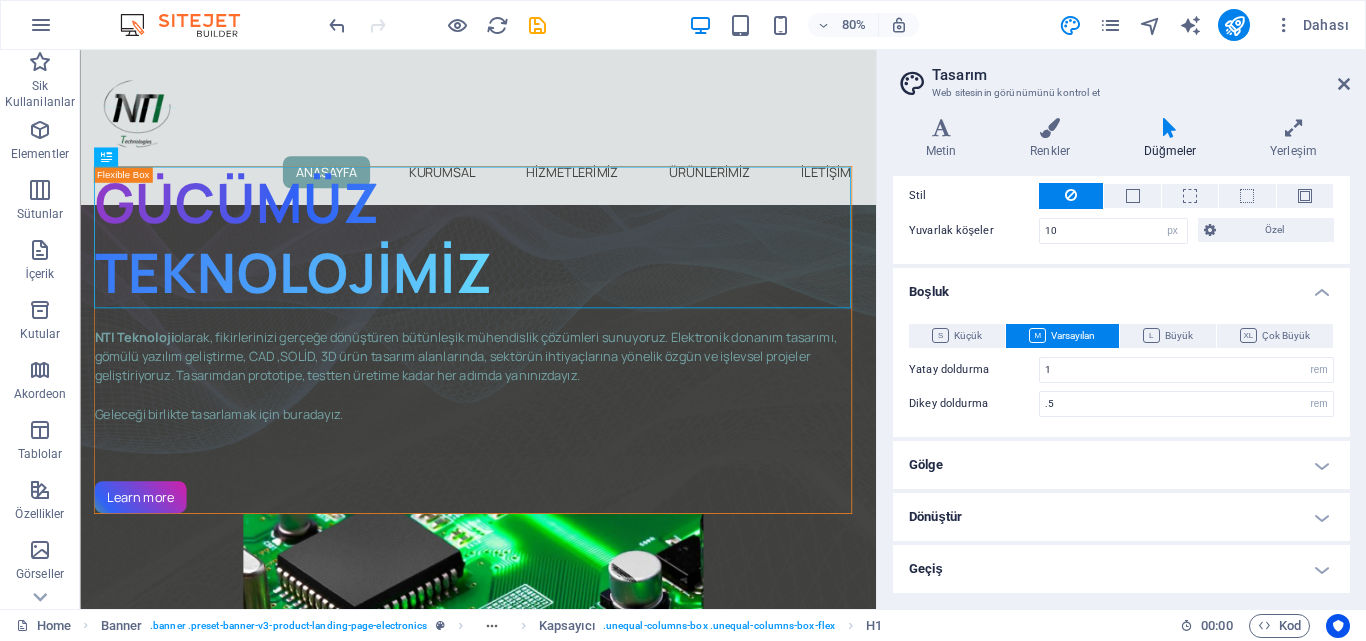click on "Gölge" at bounding box center (1121, 465) 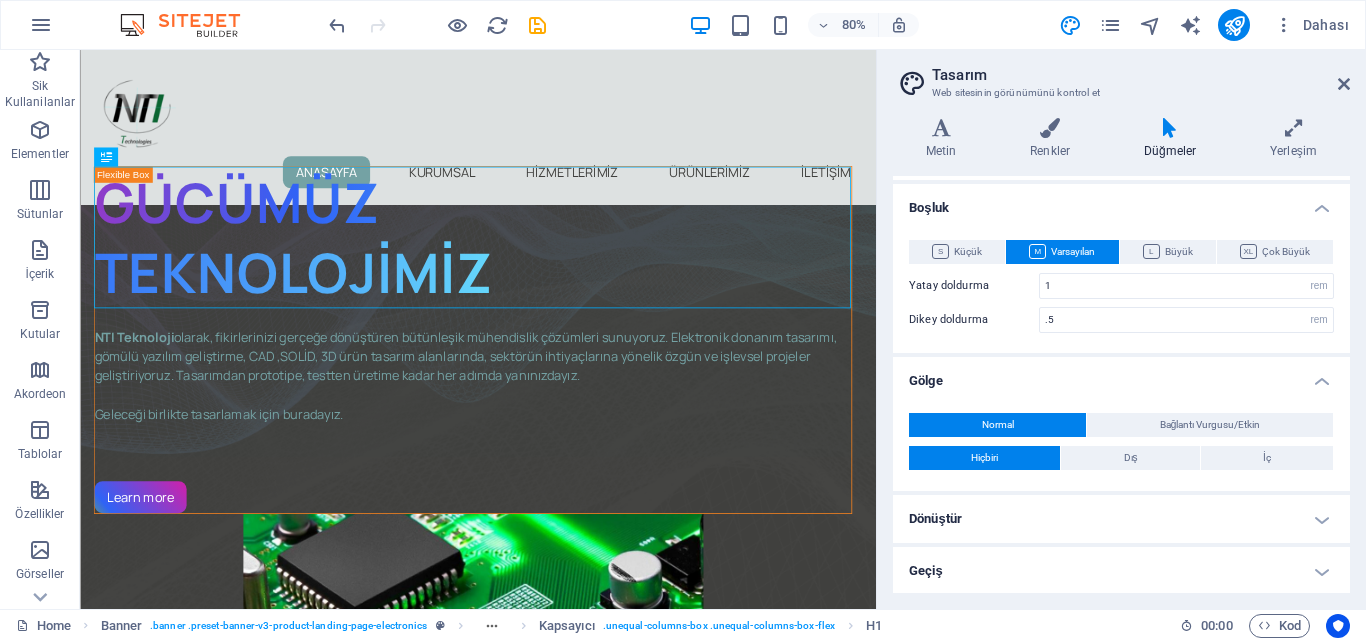 scroll, scrollTop: 641, scrollLeft: 0, axis: vertical 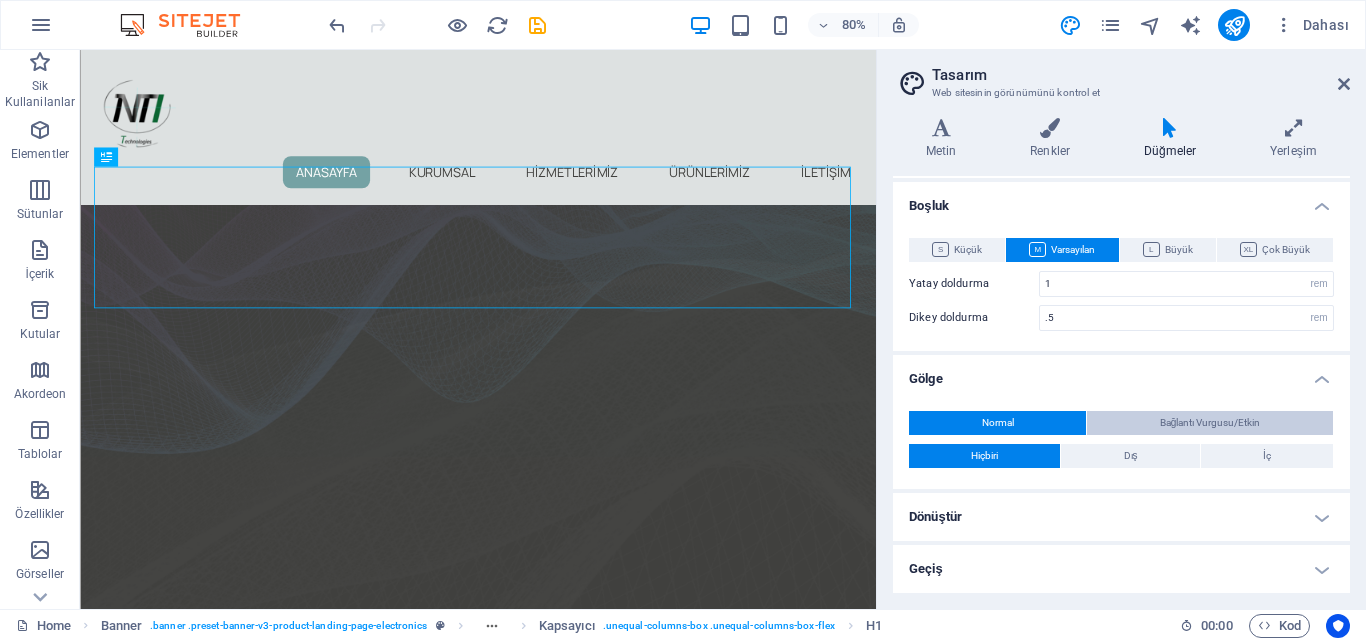click on "Bağlantı Vurgusu/Etkin" at bounding box center [1210, 423] 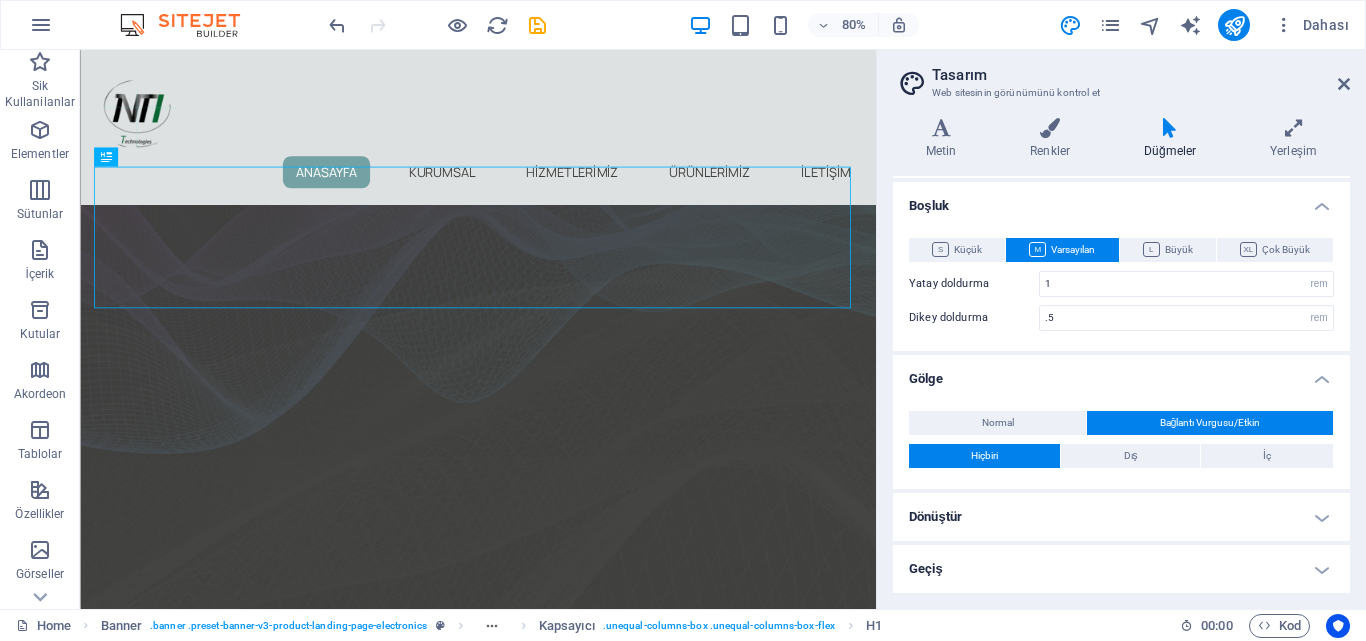 click on "Dönüştür" at bounding box center (1121, 517) 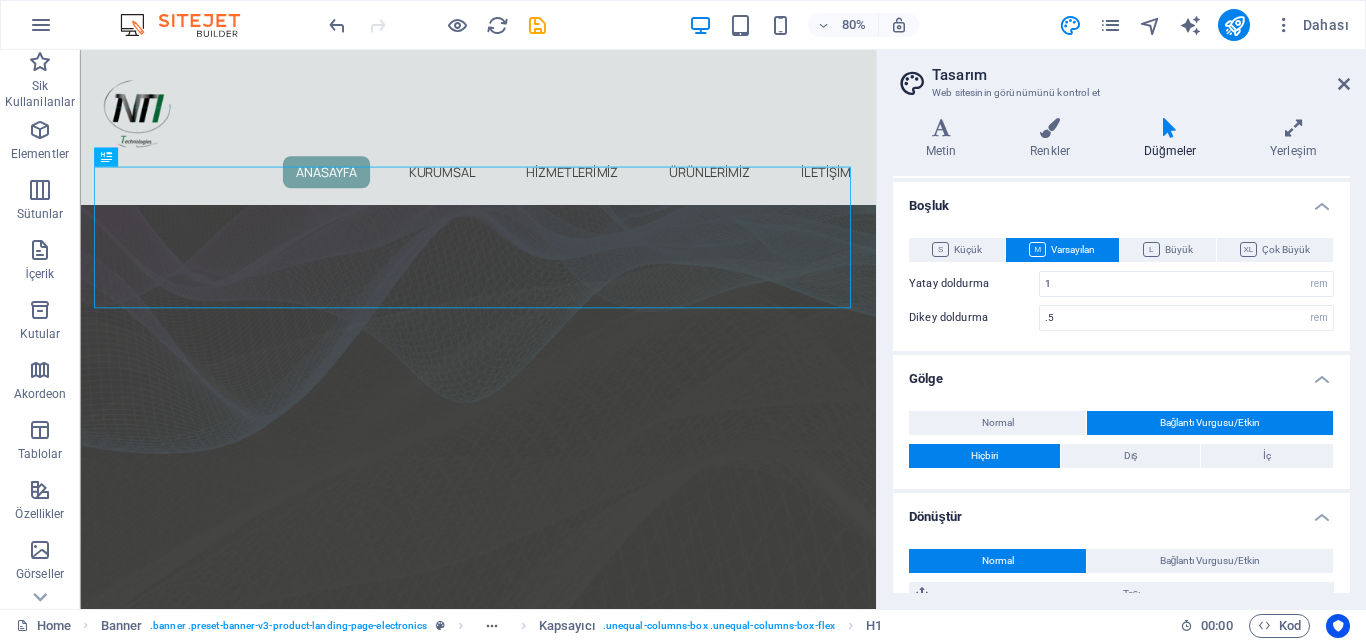 scroll, scrollTop: 822, scrollLeft: 0, axis: vertical 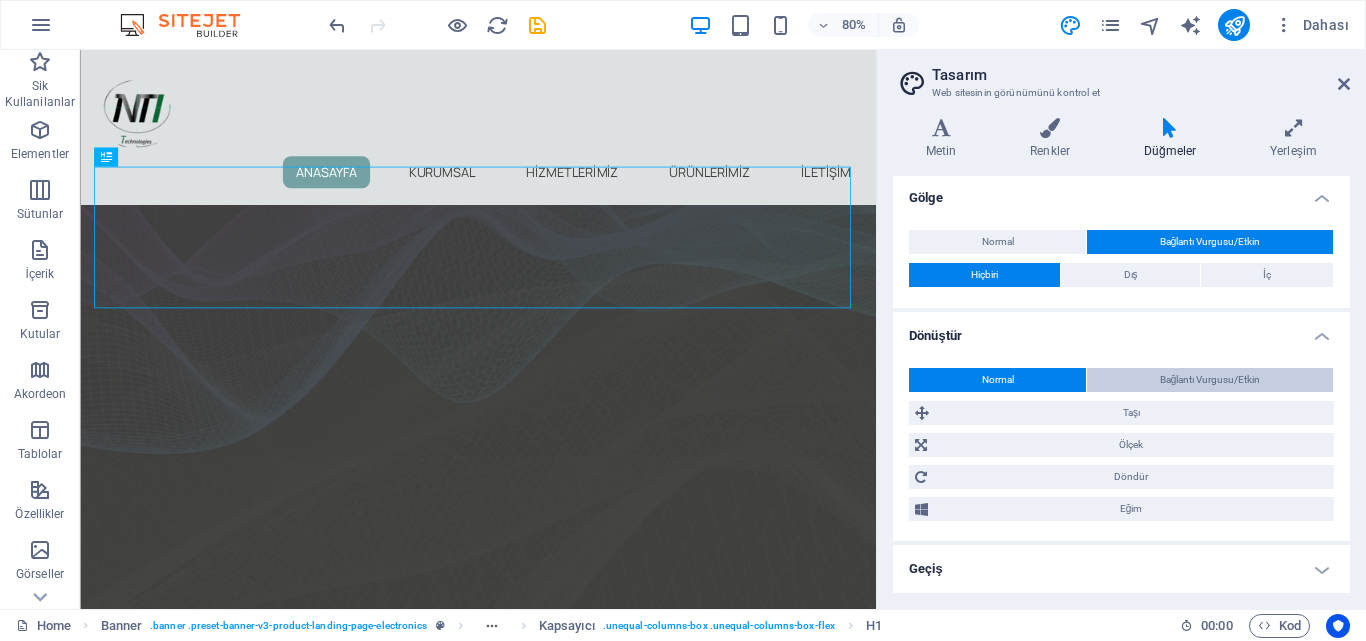 click on "Bağlantı Vurgusu/Etkin" at bounding box center [1210, 380] 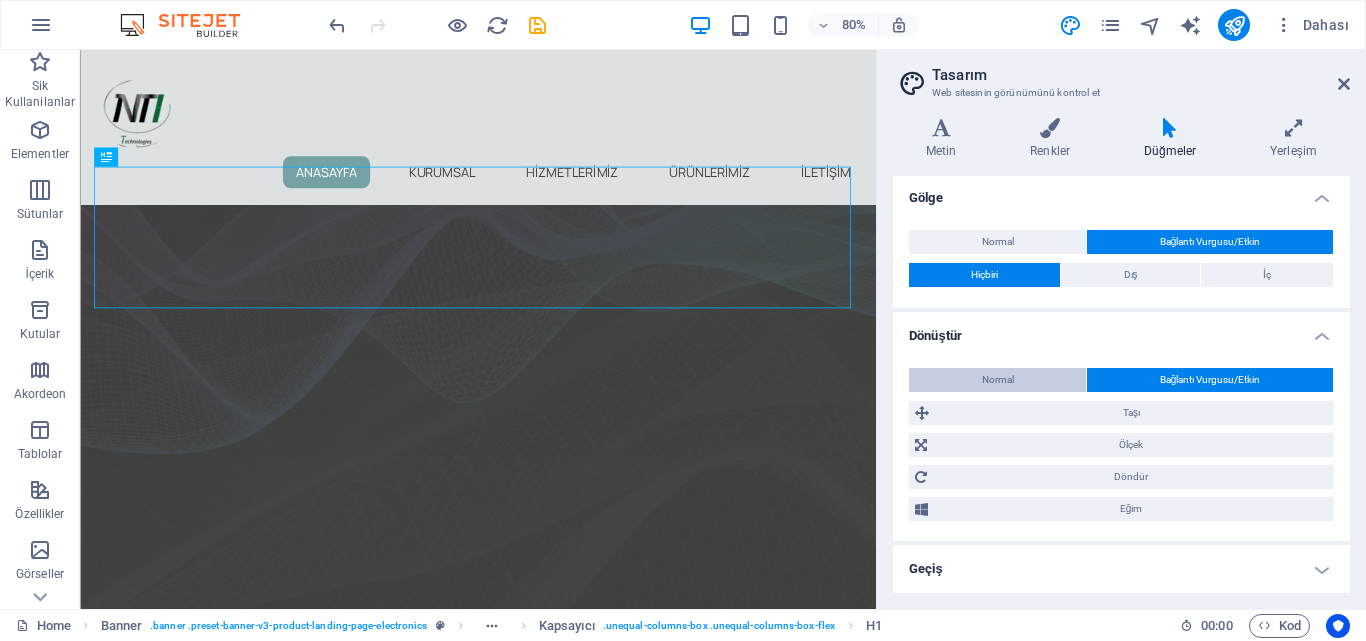 click on "Normal" at bounding box center [997, 380] 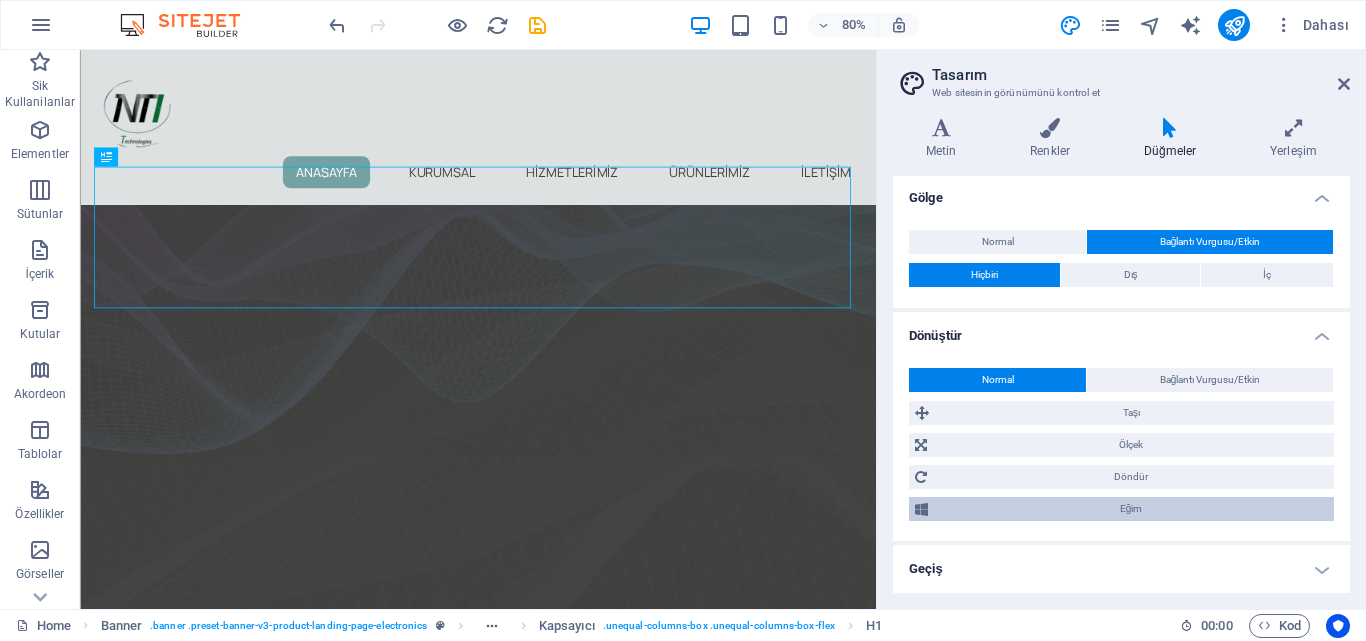 click on "Eğim" at bounding box center (1131, 509) 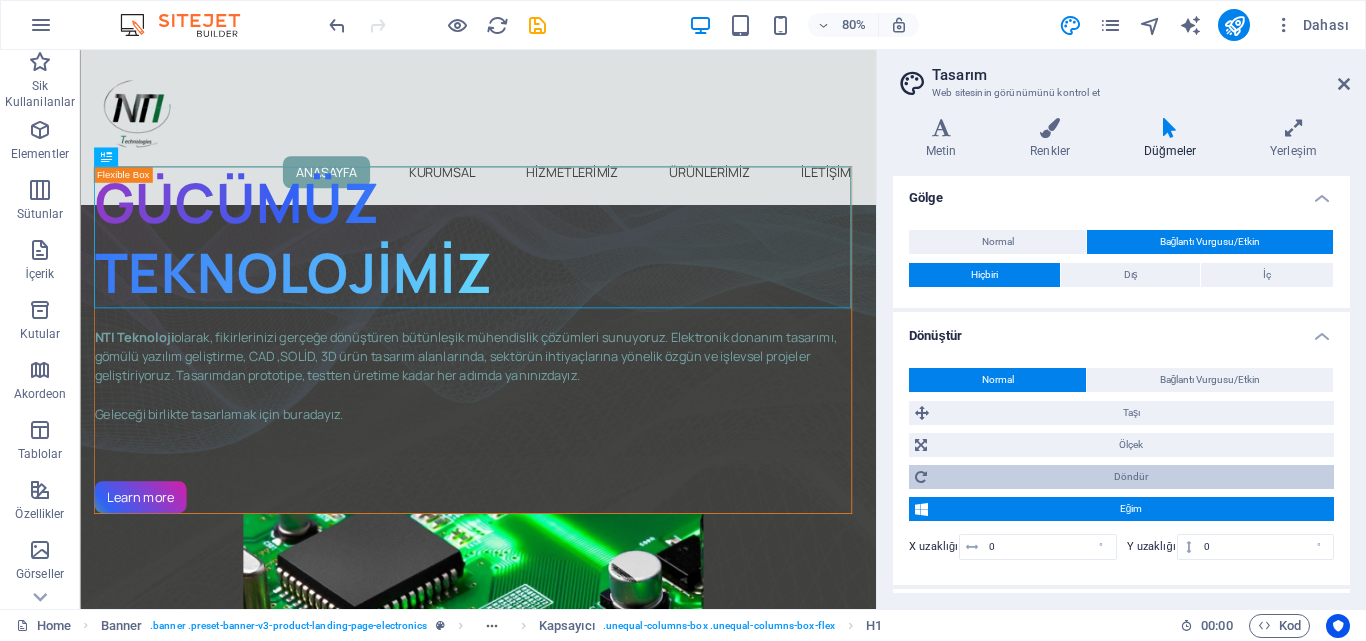 click on "Döndür" at bounding box center (1130, 477) 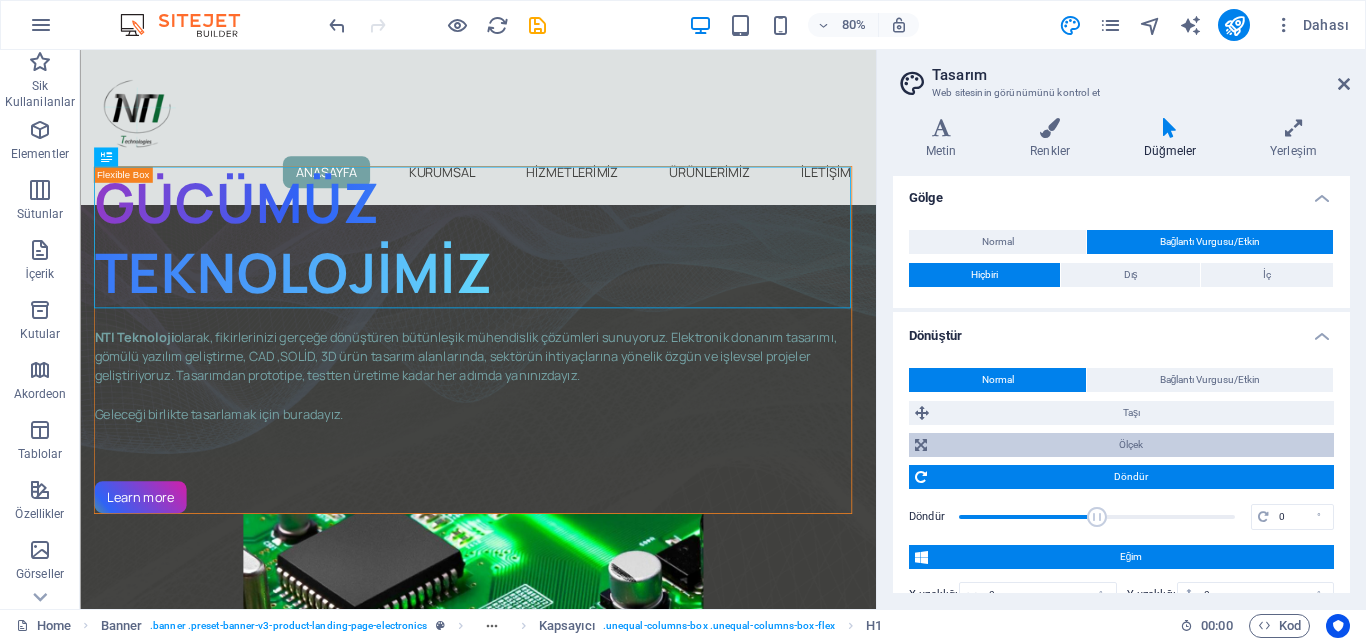 click on "Ölçek" at bounding box center (1130, 445) 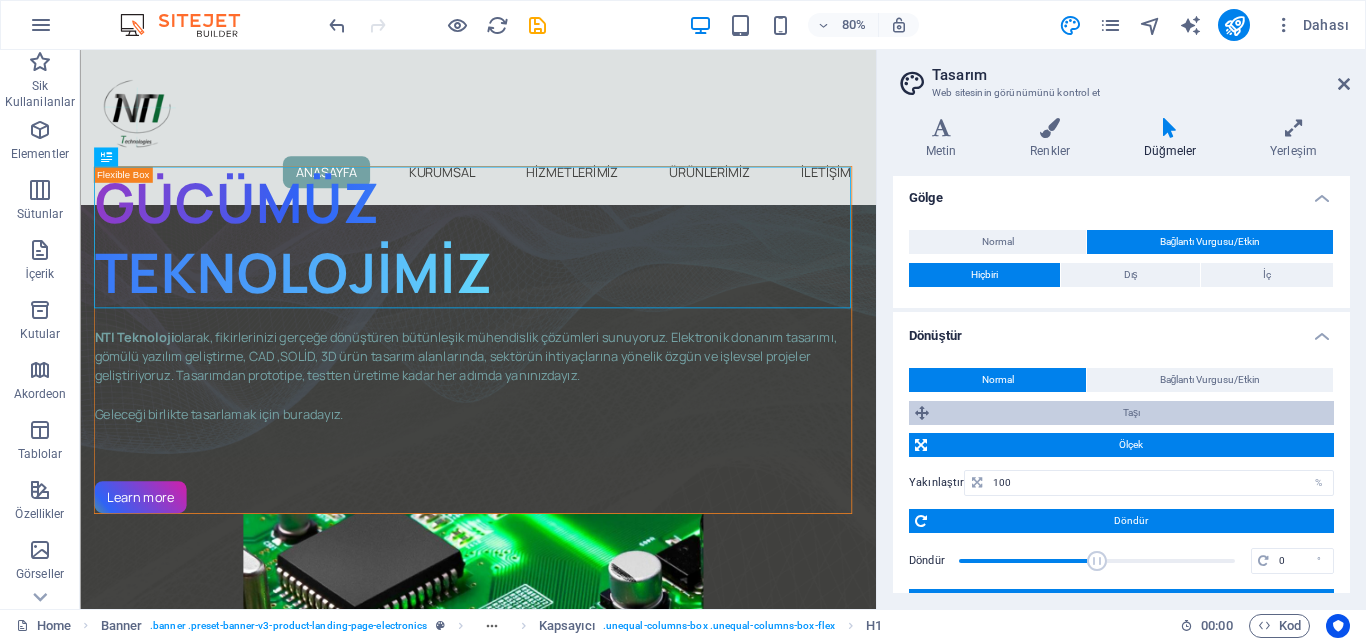 click on "Taşı" at bounding box center [1131, 413] 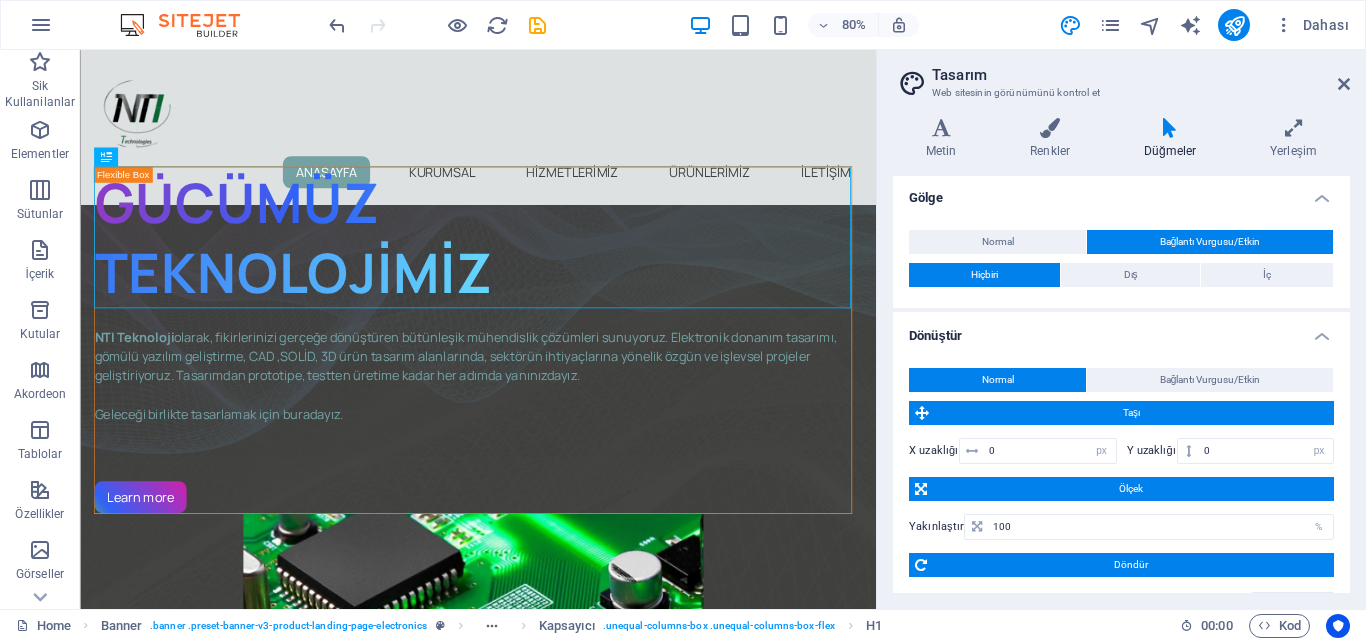 click on "Taşı" at bounding box center (1131, 413) 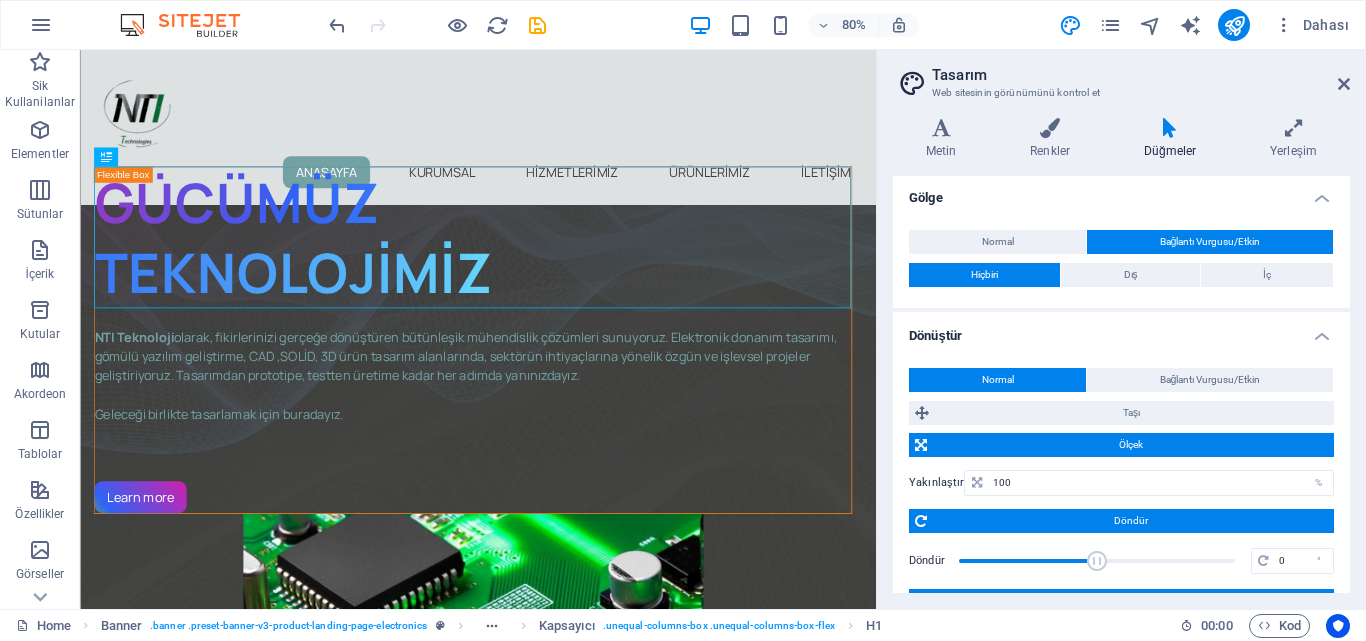 click on "Ölçek" at bounding box center [1130, 445] 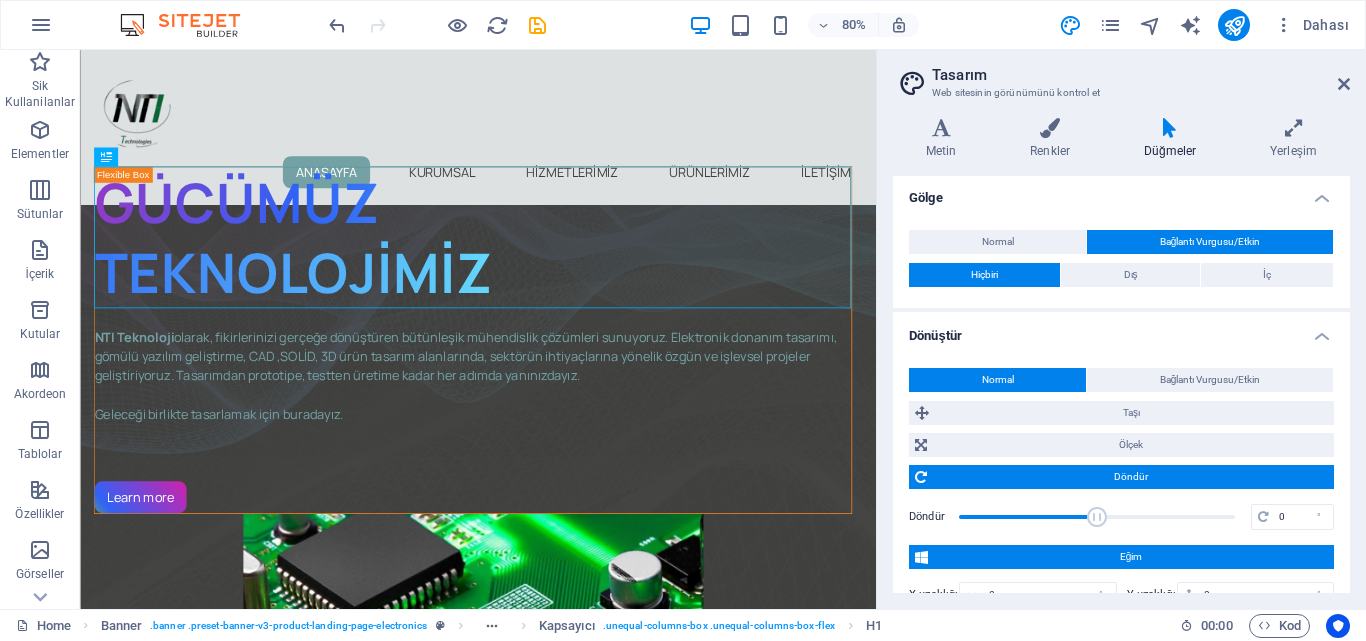 click on "Döndür" at bounding box center (1130, 477) 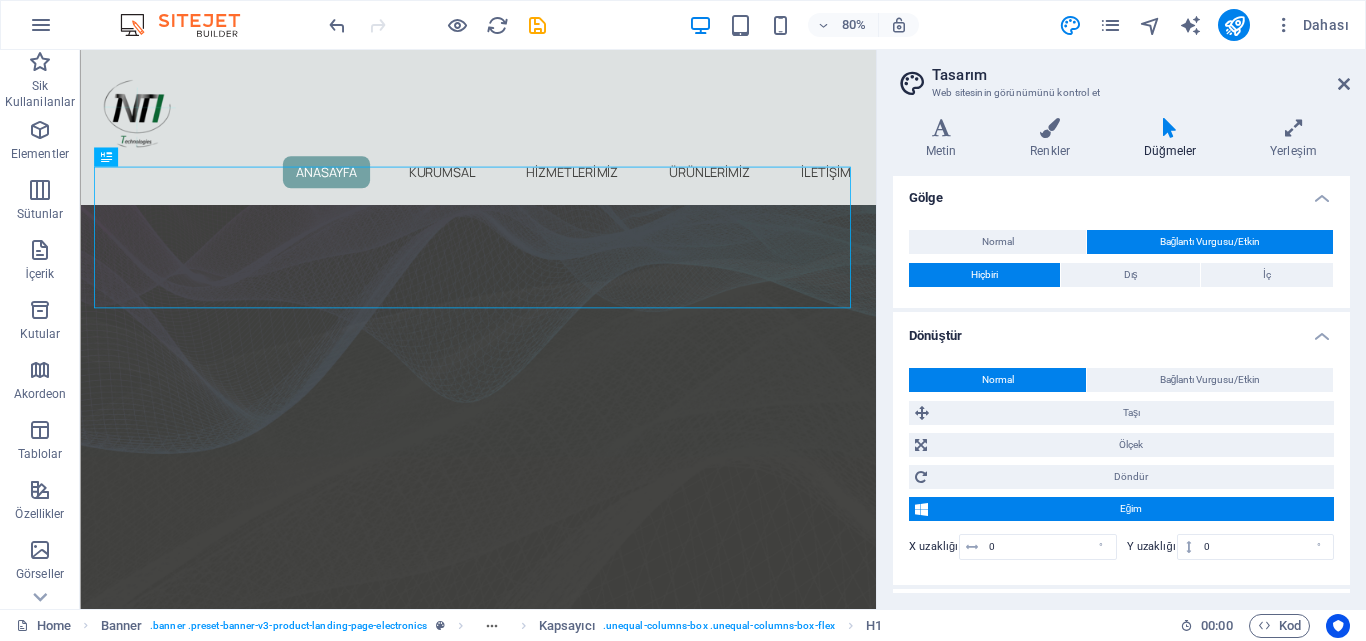 click on "Eğim" at bounding box center [1131, 509] 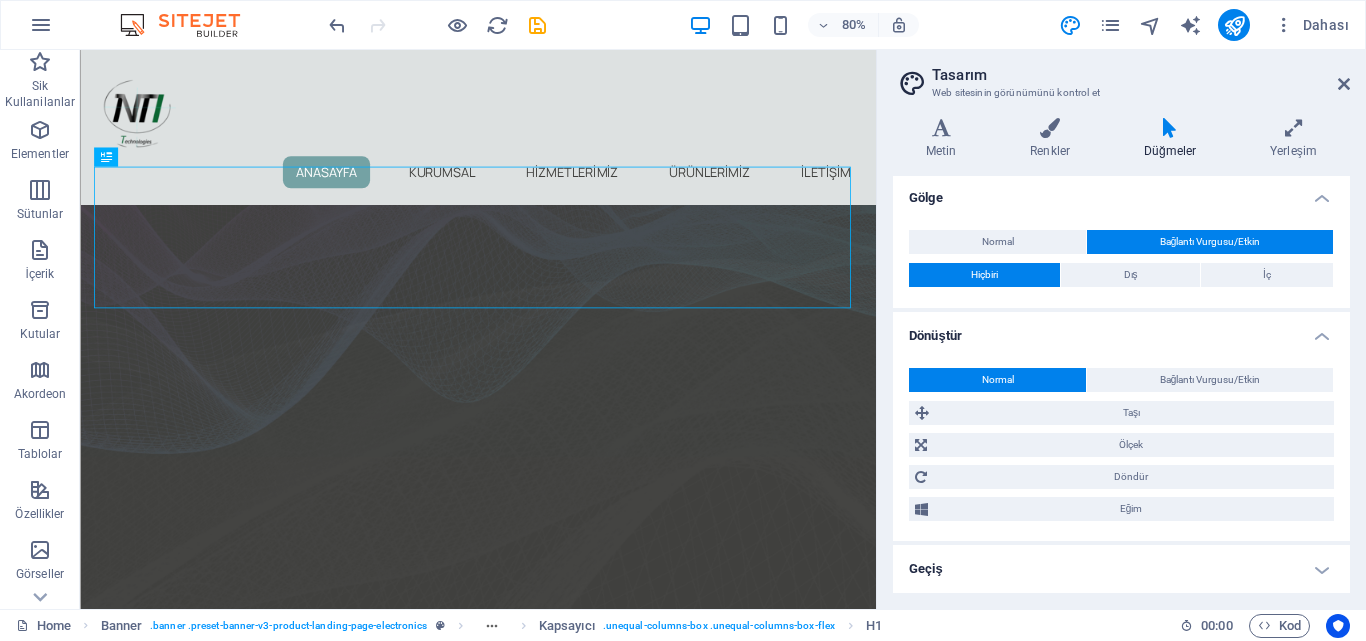 click on "Geçiş" at bounding box center (1121, 569) 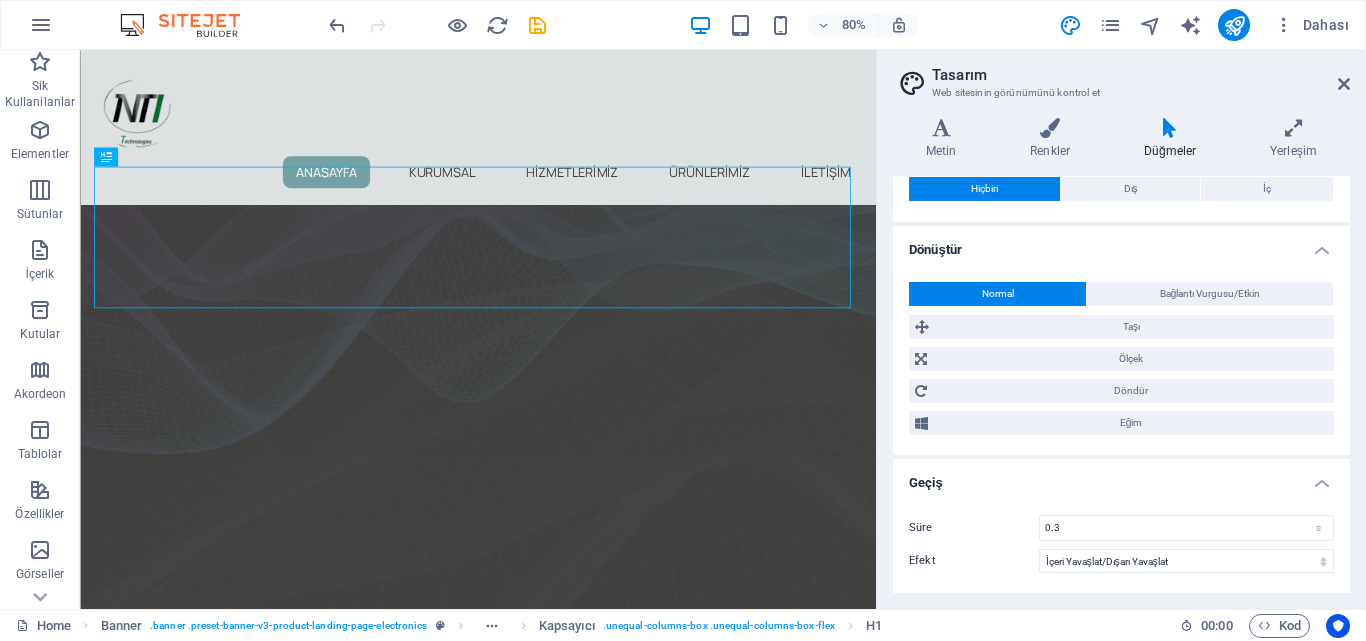 scroll, scrollTop: 808, scrollLeft: 0, axis: vertical 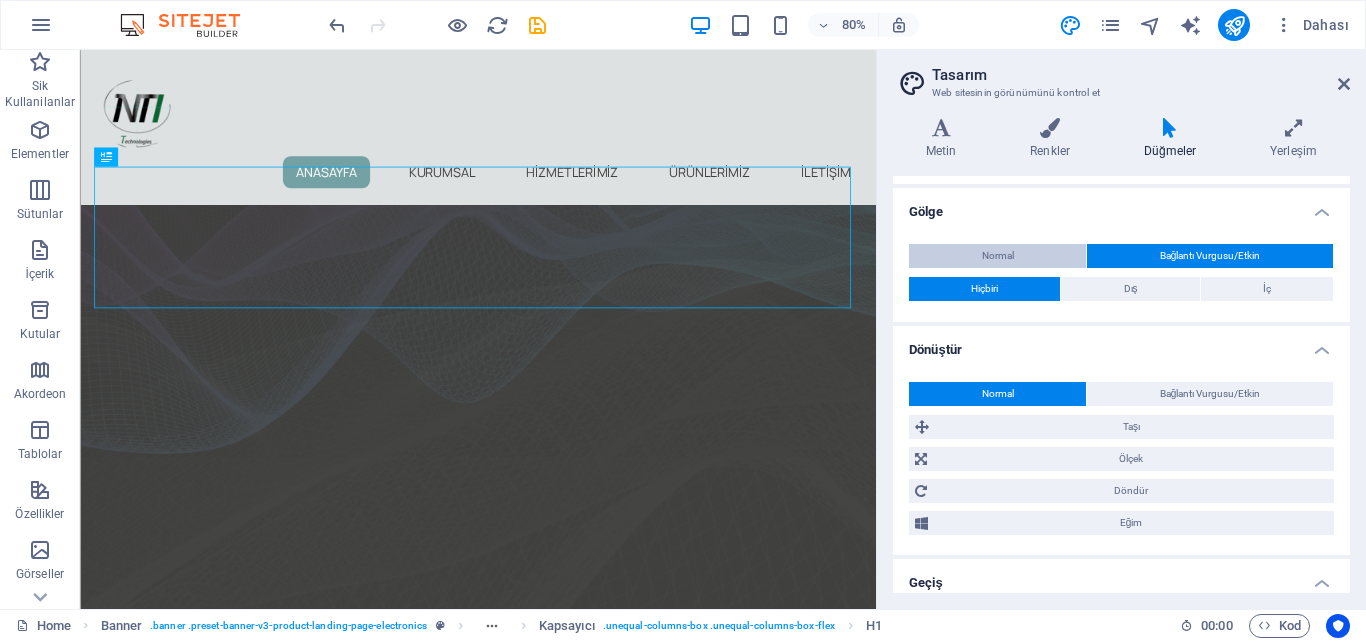 click on "Normal" at bounding box center (997, 256) 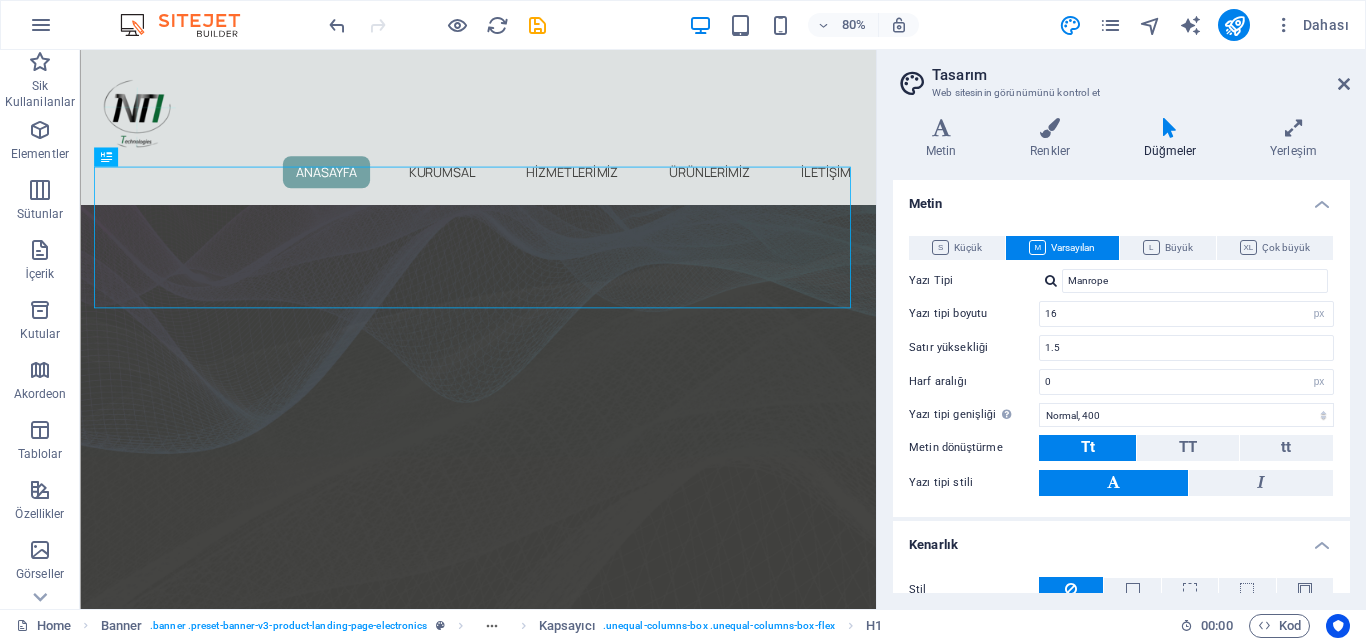 scroll, scrollTop: 0, scrollLeft: 0, axis: both 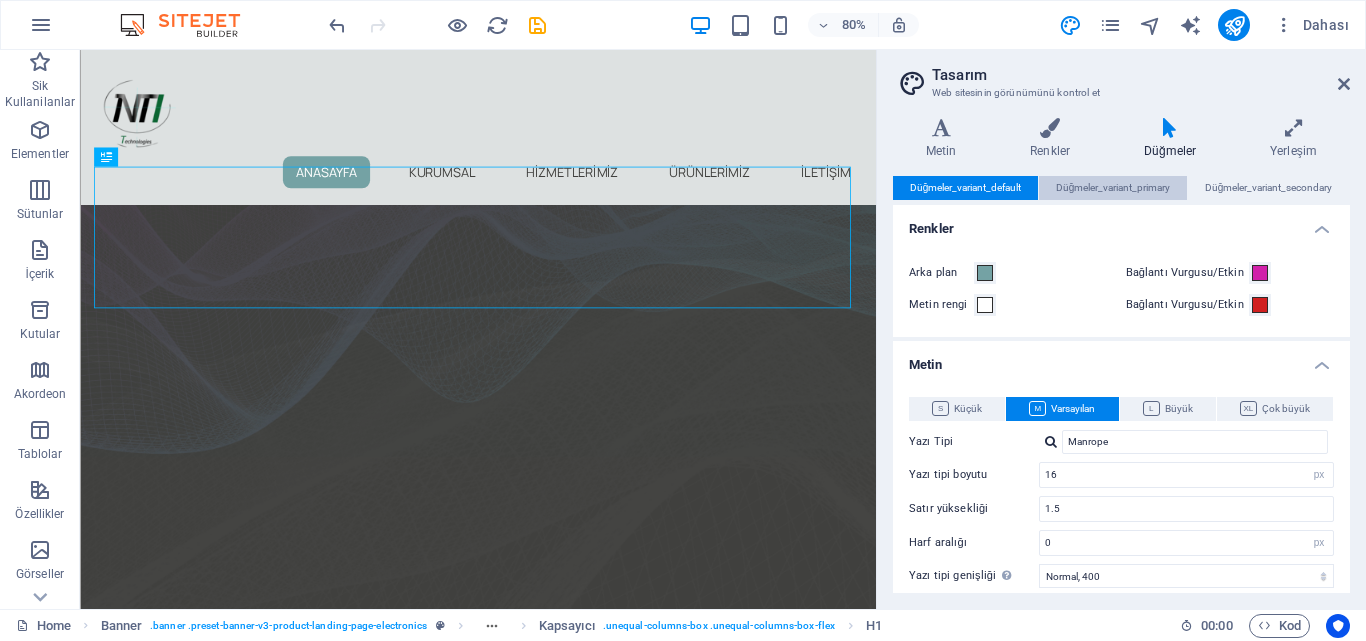 click on "Düğmeler_variant_primary" at bounding box center (1113, 188) 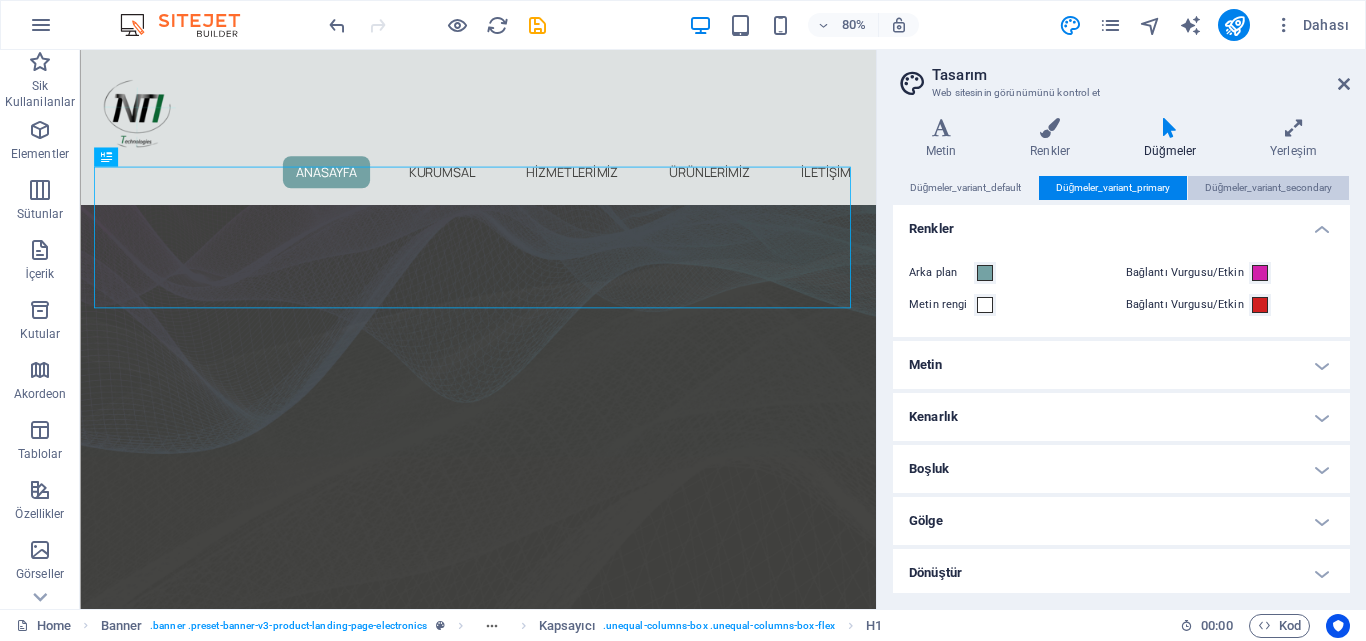 click on "Düğmeler_variant_secondary" at bounding box center [1269, 188] 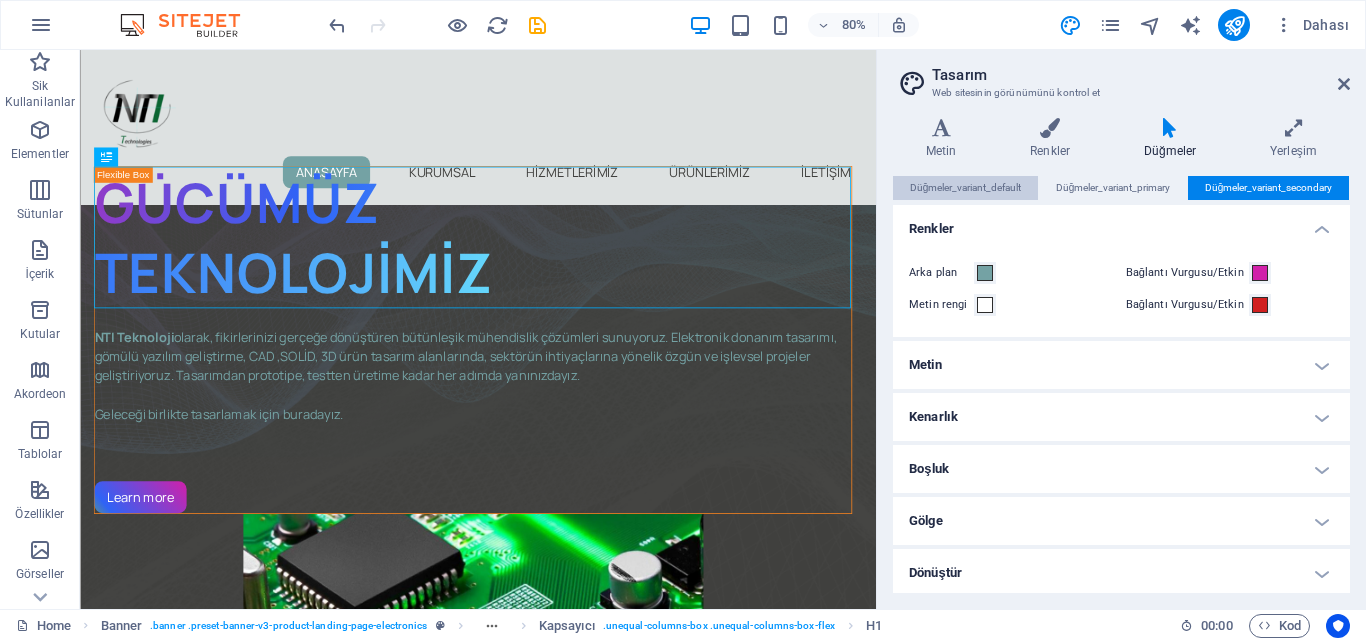 click on "Düğmeler_variant_default" at bounding box center (966, 188) 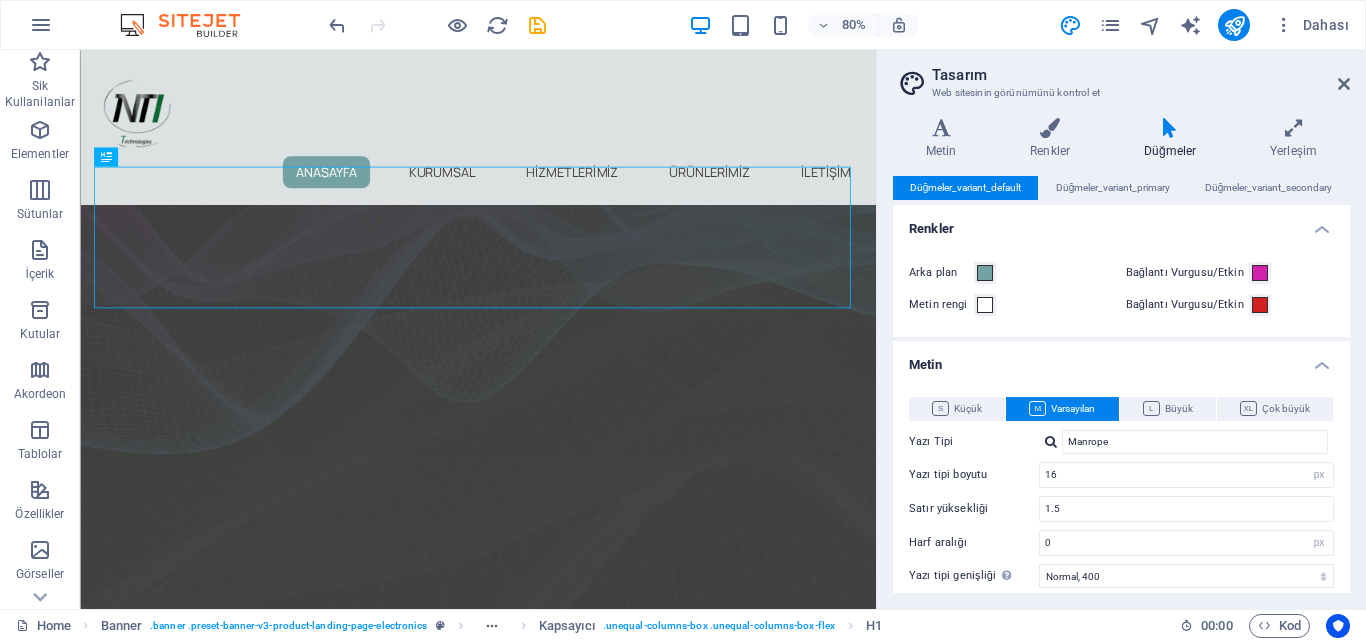 click on "Web sitesinin görünümünü kontrol et" at bounding box center [1121, 93] 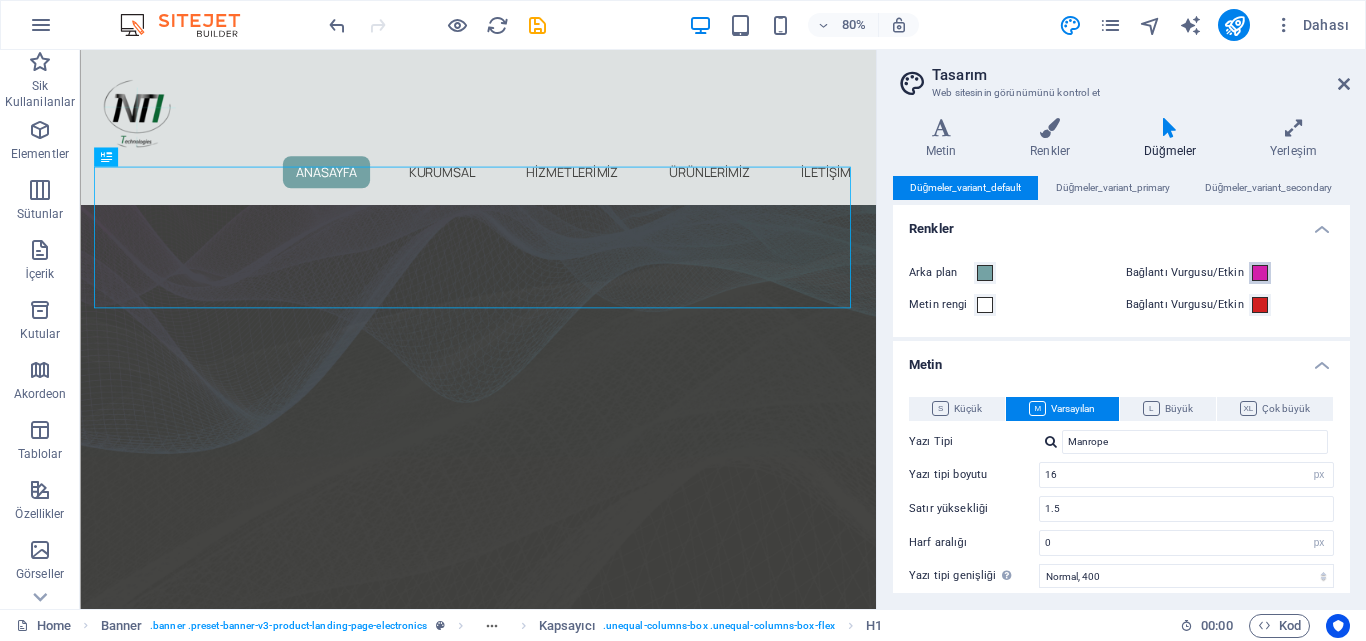 click at bounding box center [1260, 273] 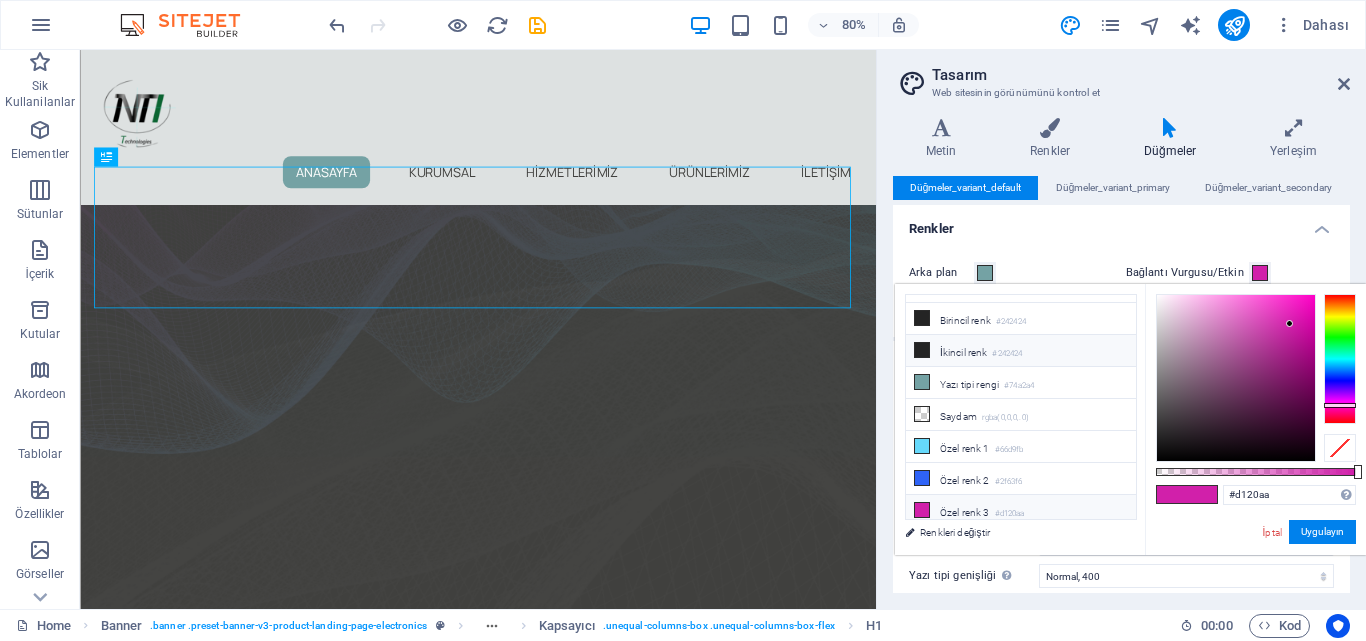 scroll, scrollTop: 0, scrollLeft: 0, axis: both 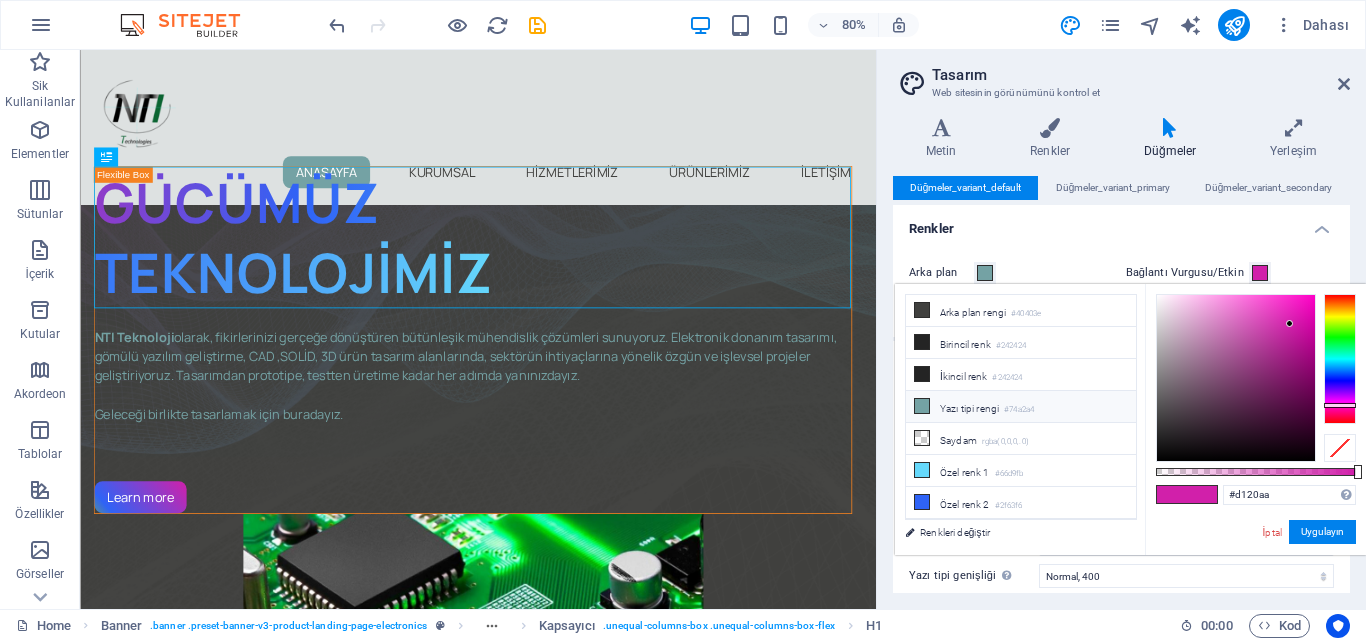click on "Yazı tipi rengi
#74a2a4" at bounding box center (1021, 407) 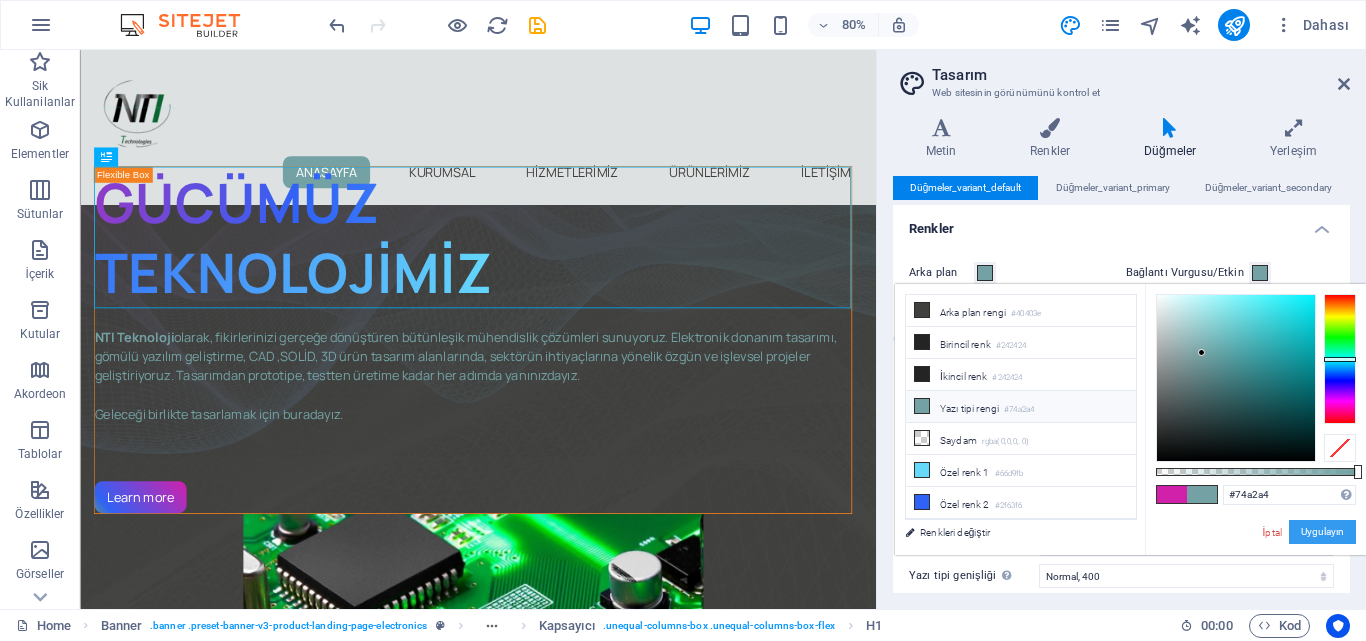 click on "Uygulayın" at bounding box center (1322, 532) 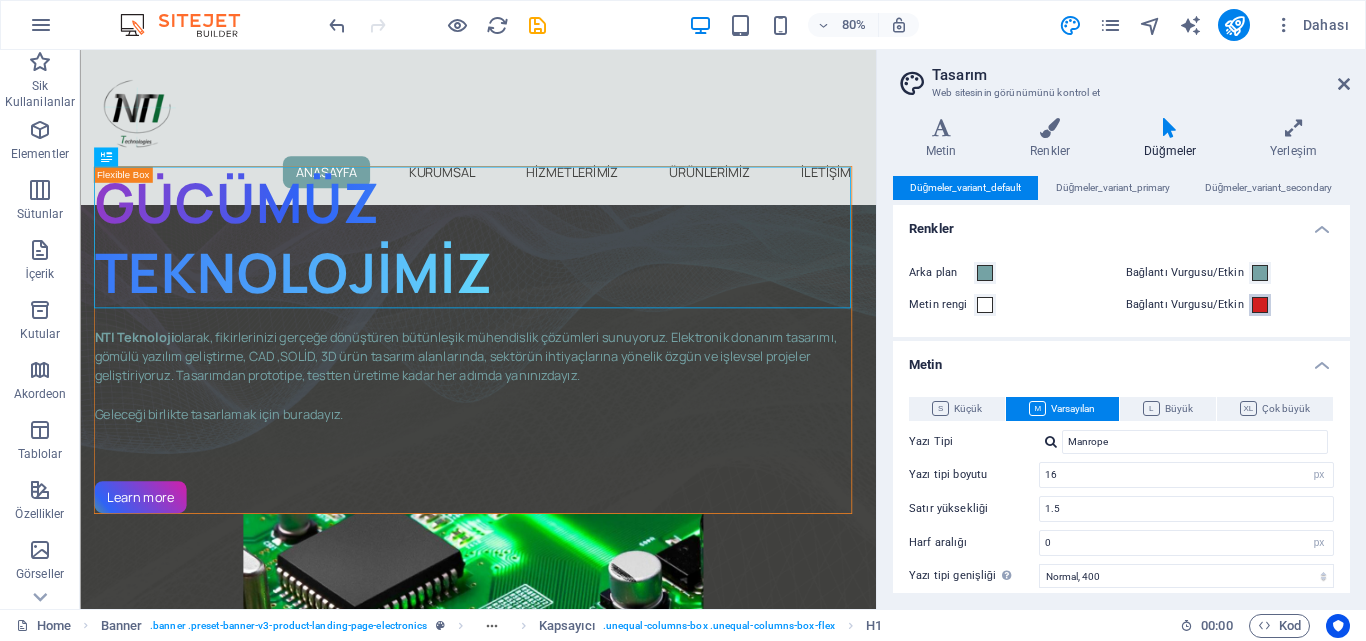 click at bounding box center [1260, 305] 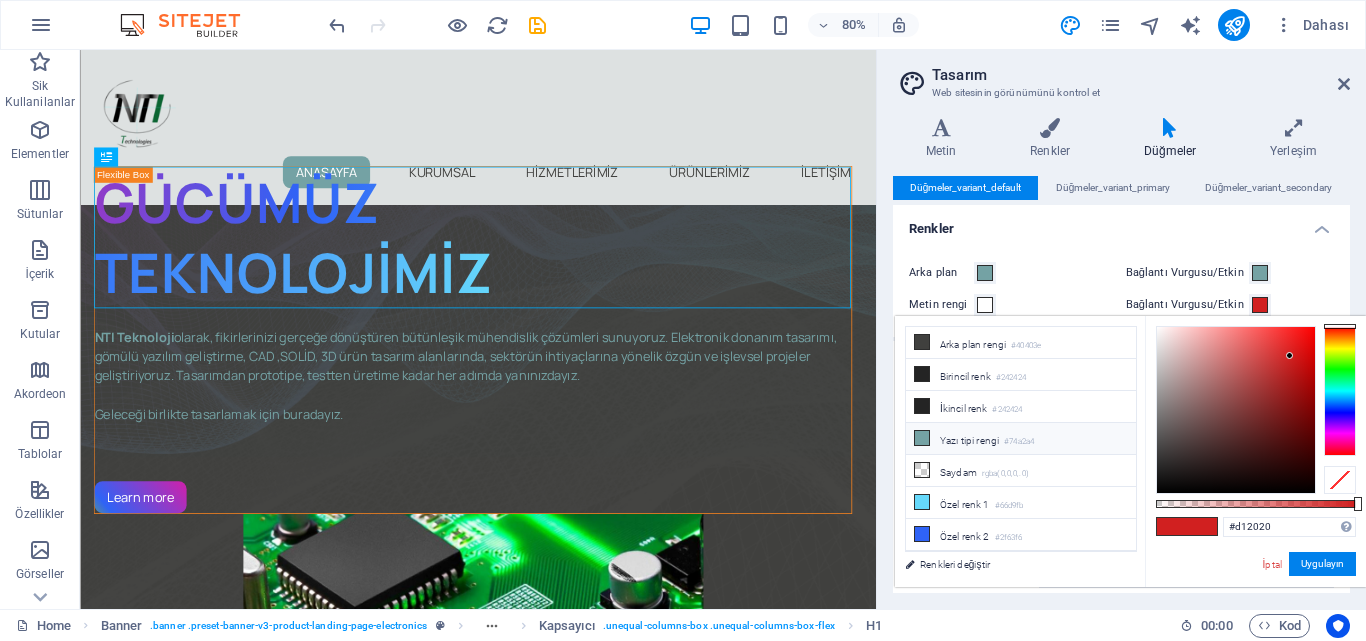 click on "Yazı tipi rengi
#74a2a4" at bounding box center [1021, 439] 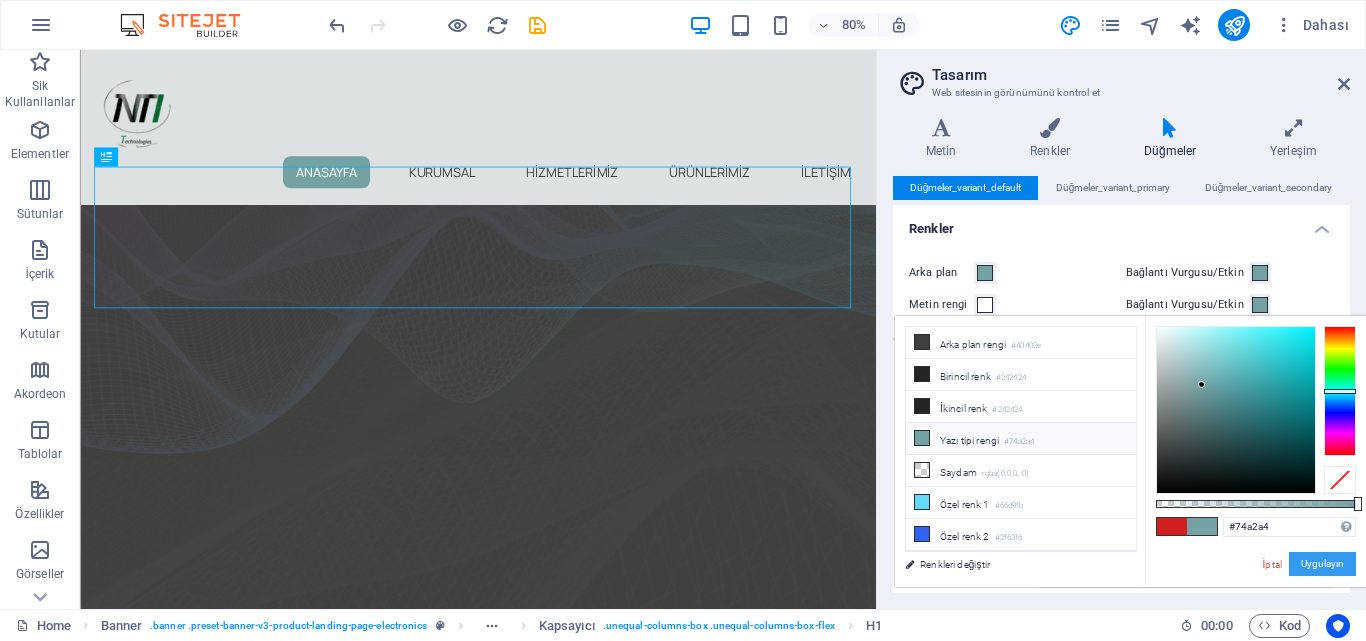 click on "Uygulayın" at bounding box center (1322, 564) 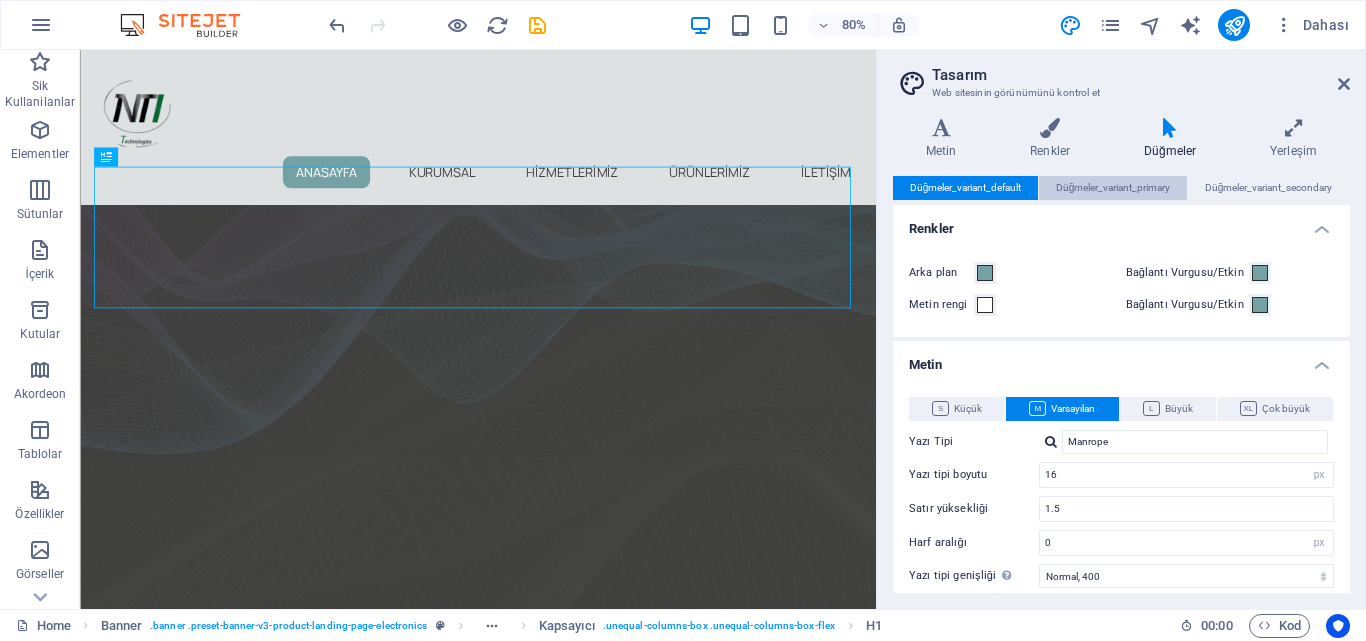 click on "Düğmeler_variant_primary" at bounding box center (1113, 188) 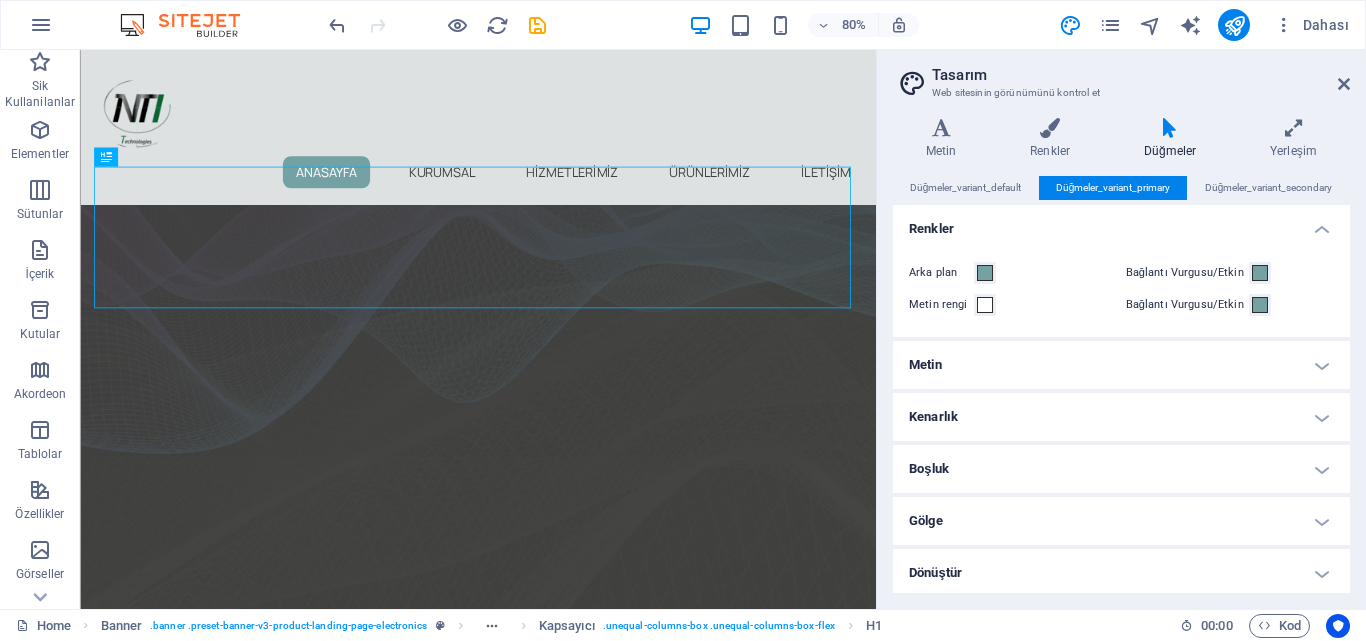 click on "Metin" at bounding box center [1121, 365] 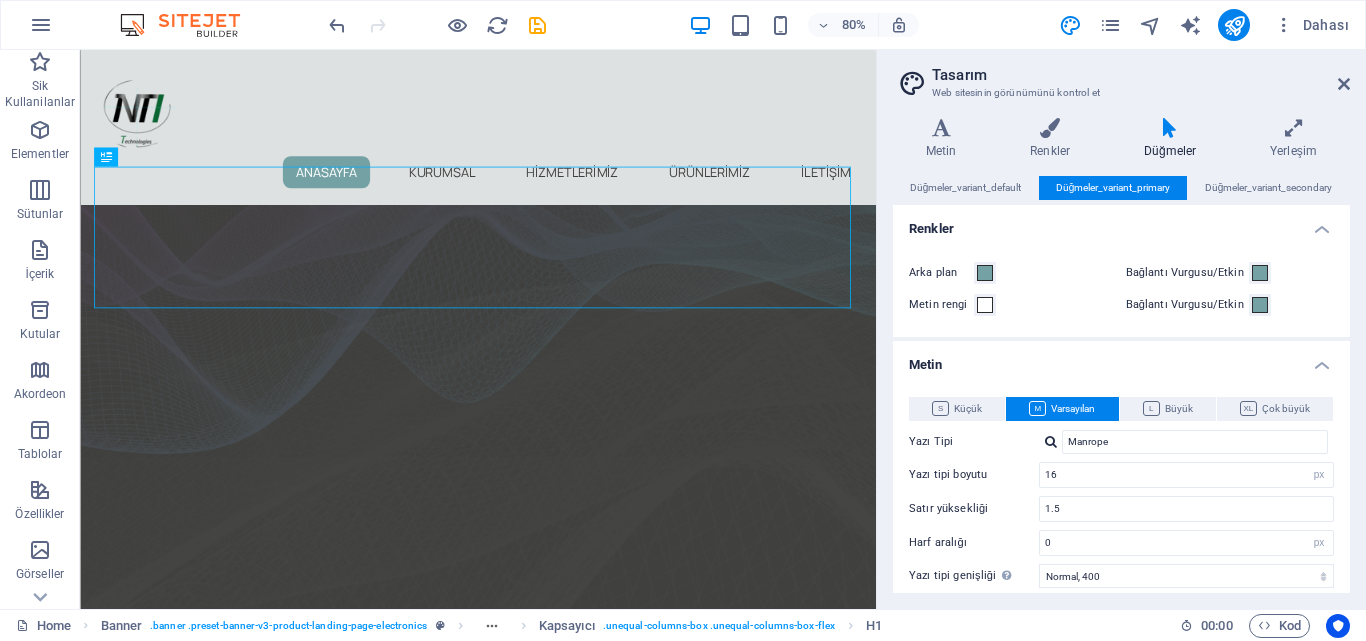click on "Metin" at bounding box center (1121, 359) 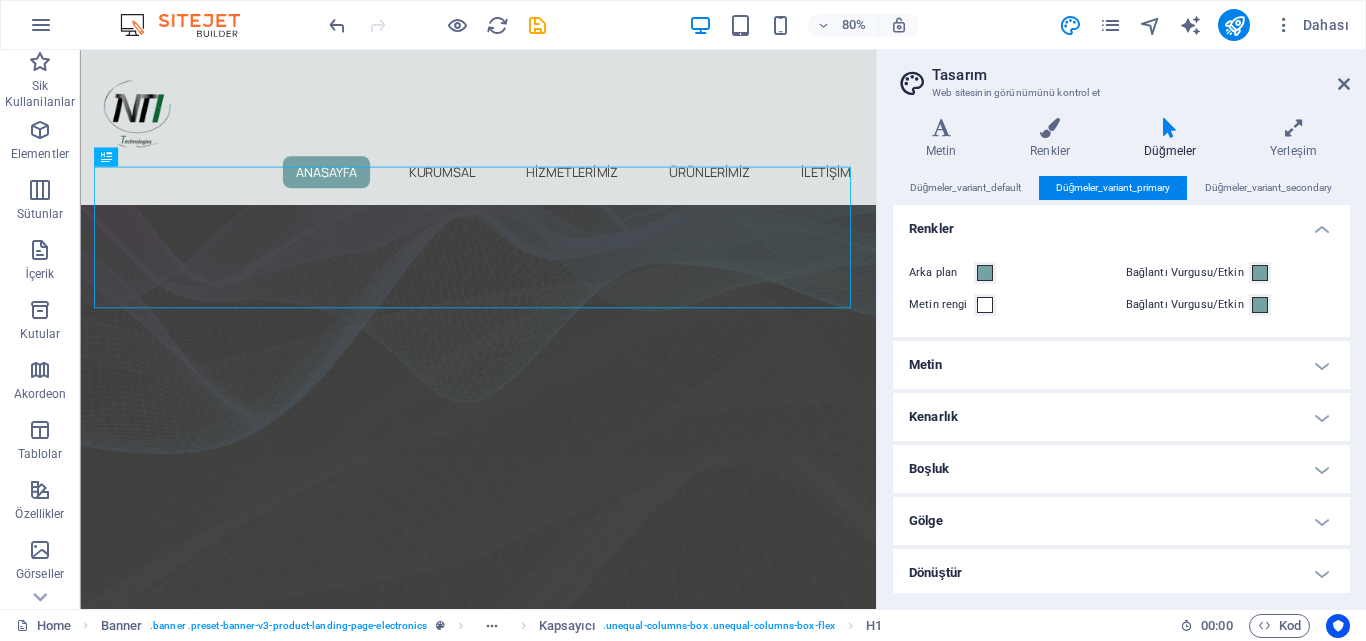 click on "Kenarlık" at bounding box center (1121, 417) 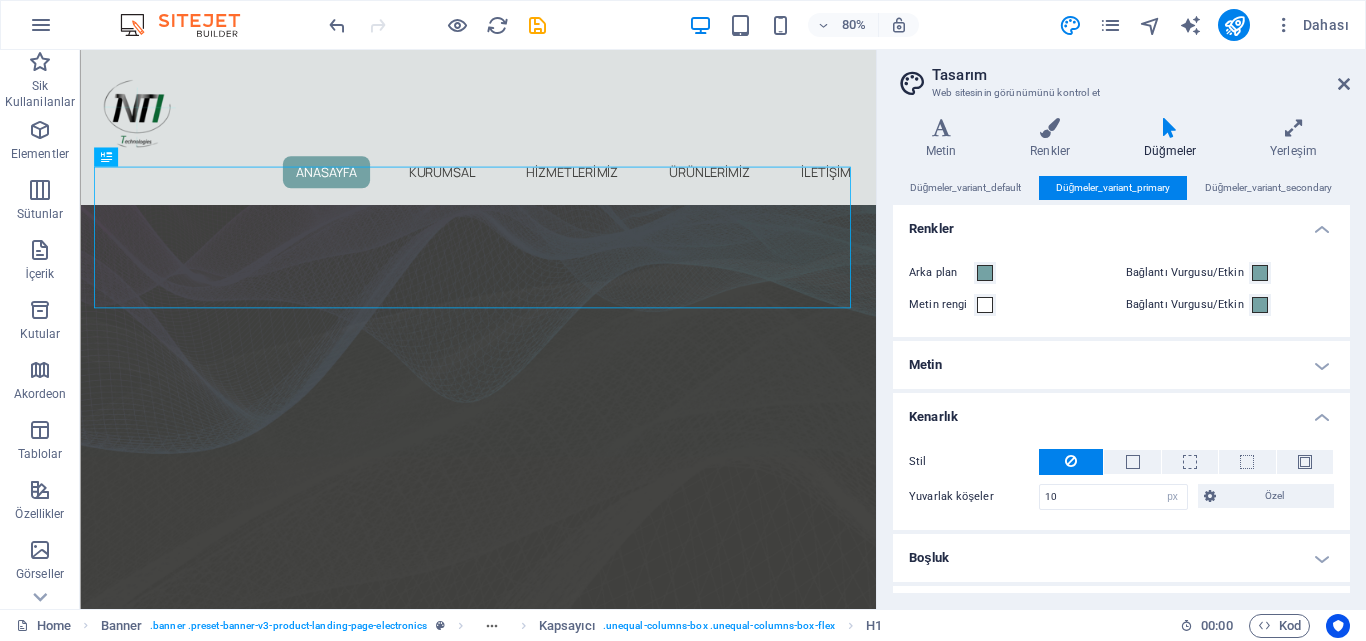 click on "Kenarlık" at bounding box center (1121, 411) 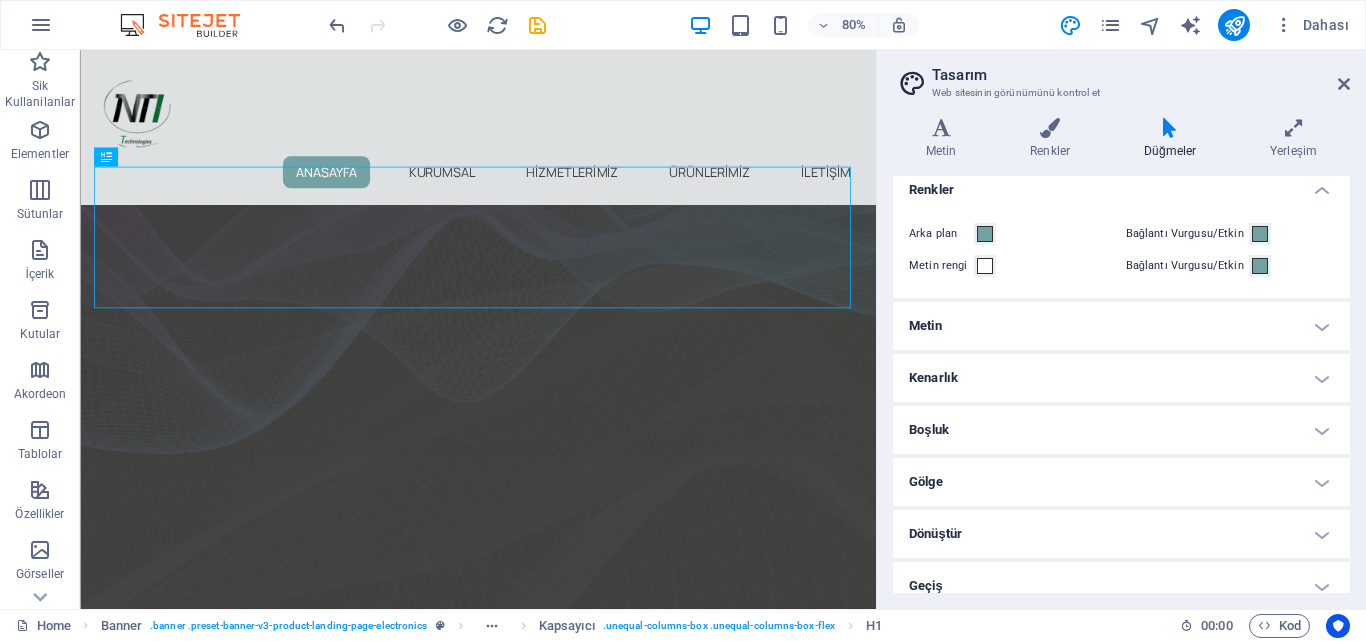 scroll, scrollTop: 56, scrollLeft: 0, axis: vertical 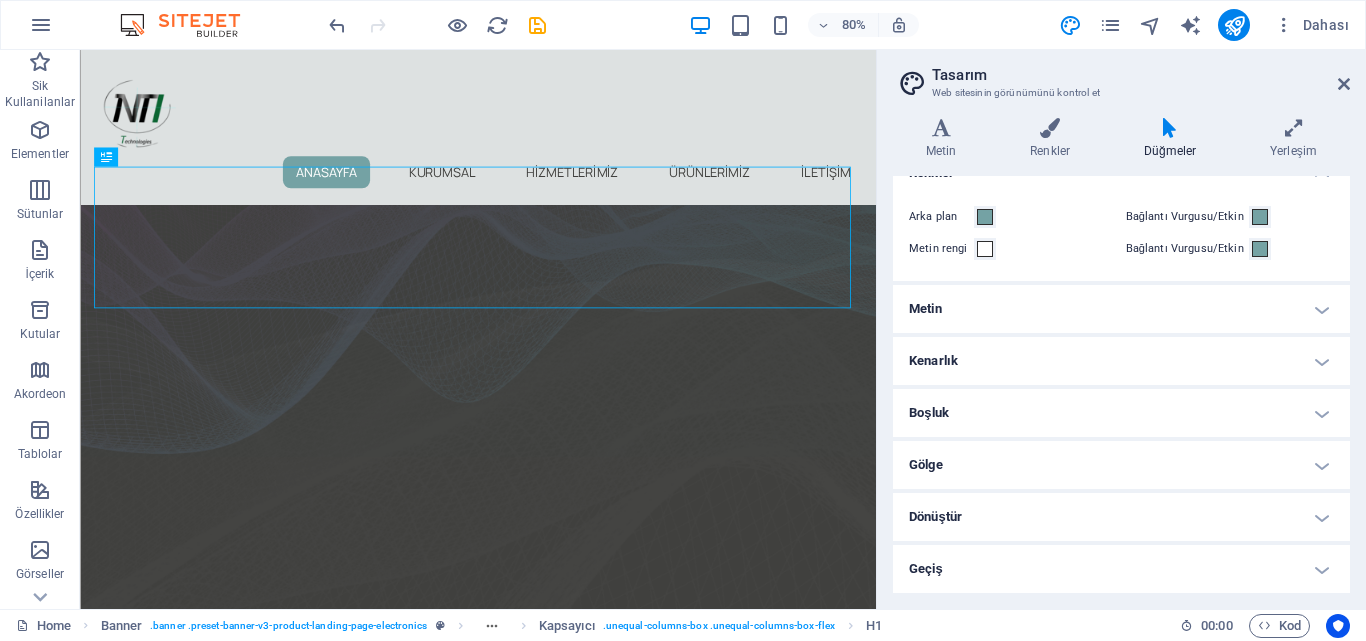 click on "Gölge" at bounding box center [1121, 465] 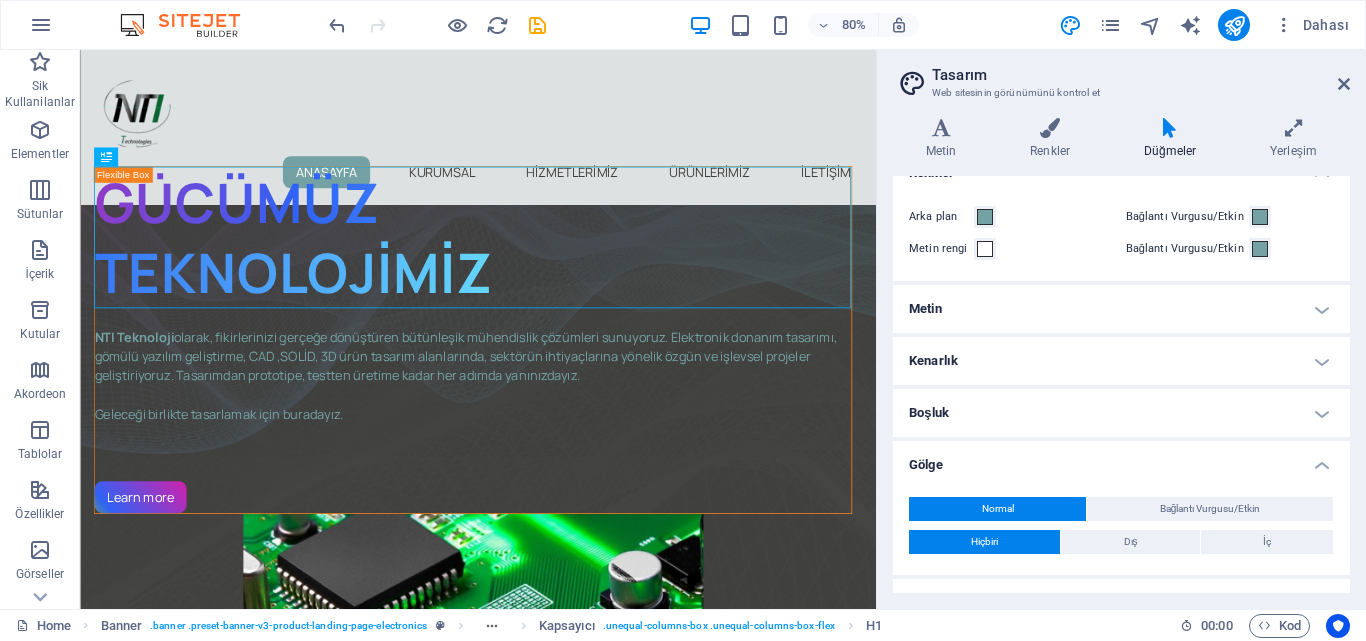 click on "Gölge" at bounding box center [1121, 459] 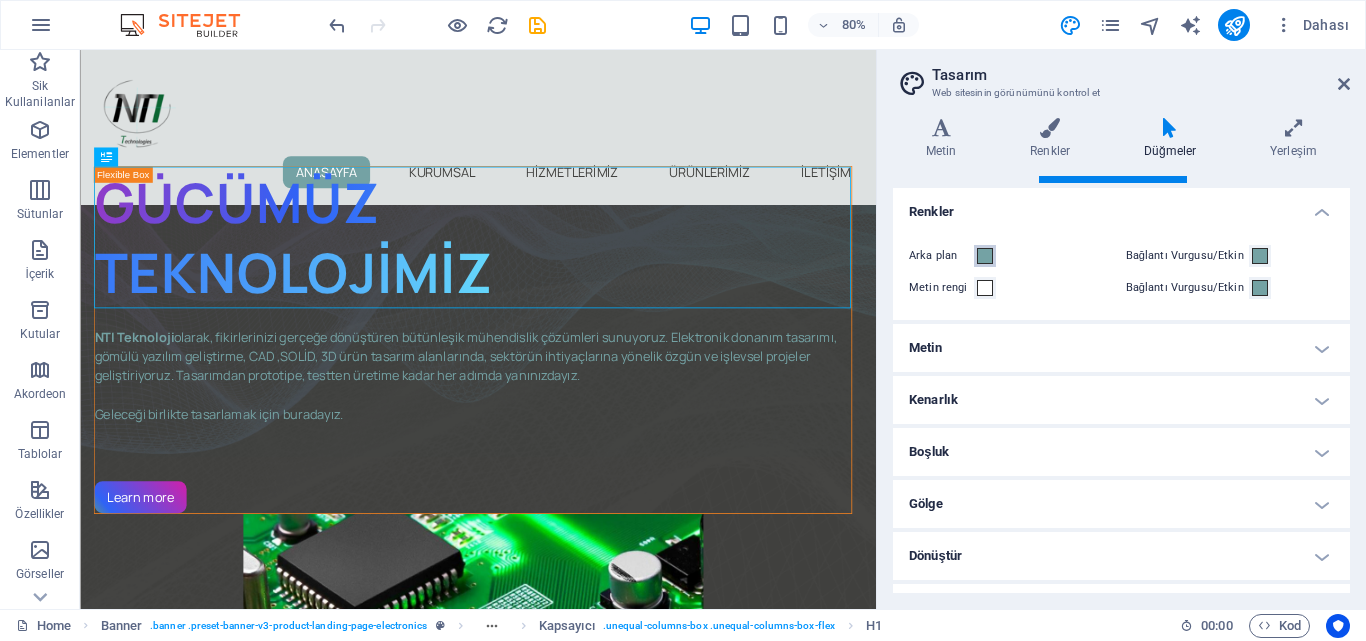 scroll, scrollTop: 0, scrollLeft: 0, axis: both 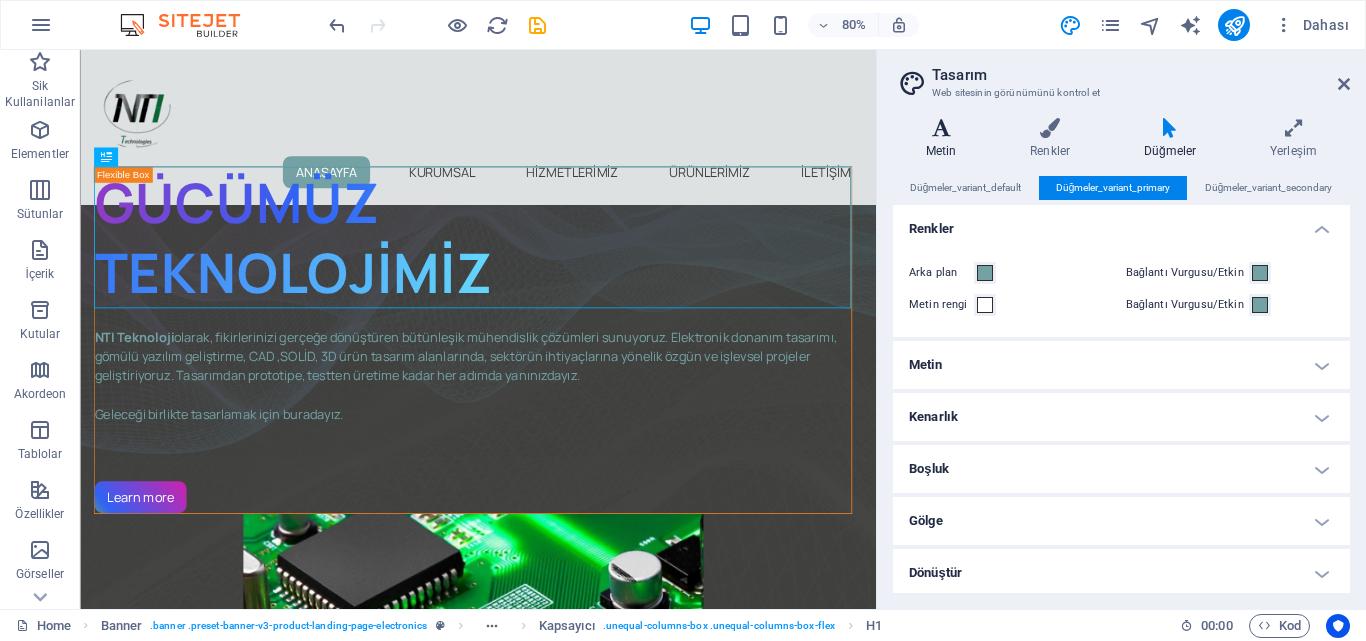 click on "Metin" at bounding box center (945, 139) 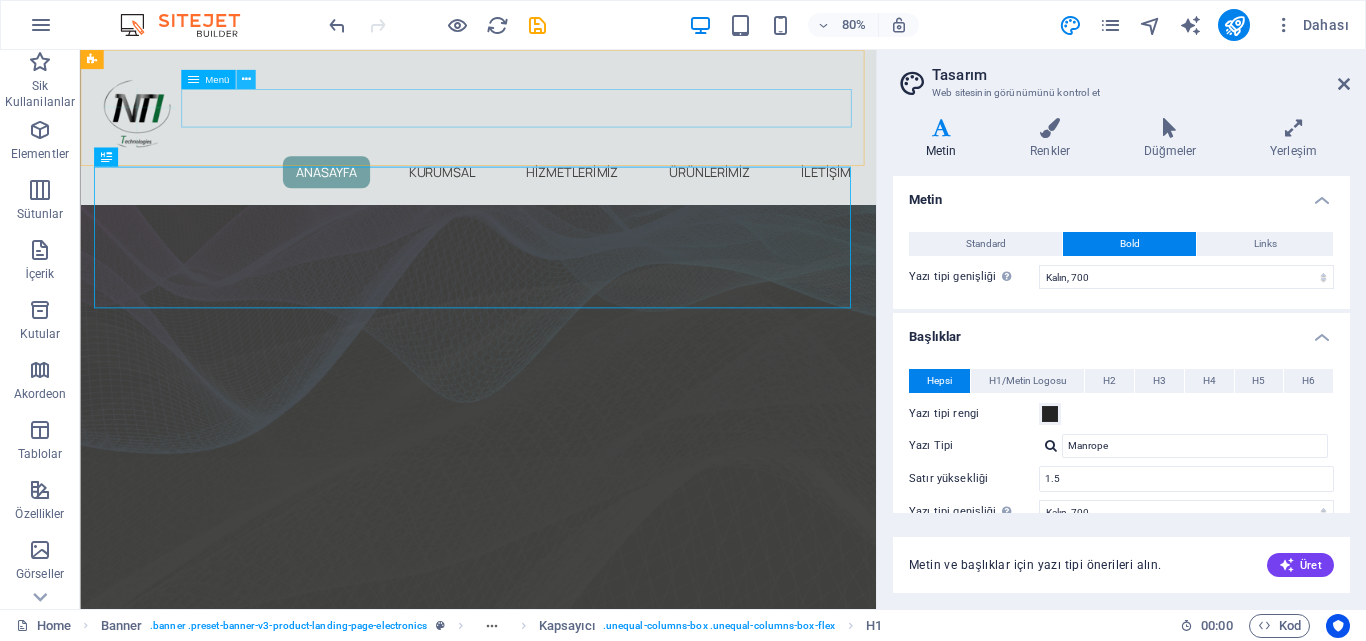 click at bounding box center [245, 79] 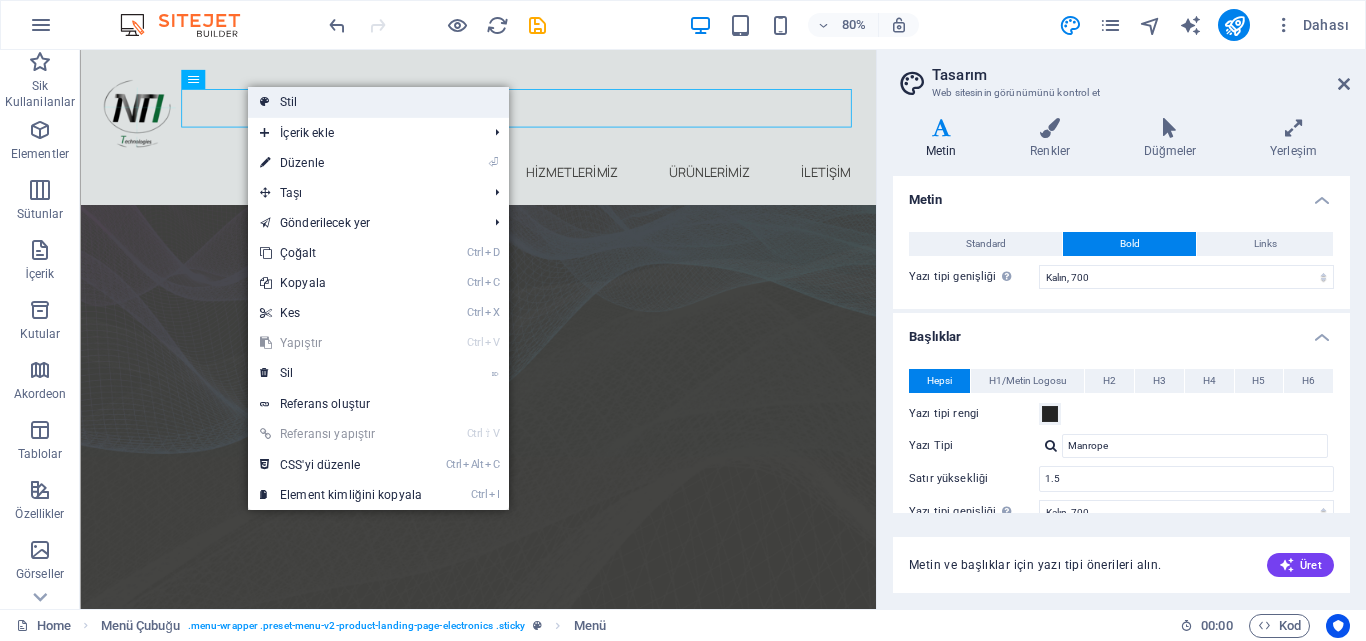 click on "Stil" at bounding box center (378, 102) 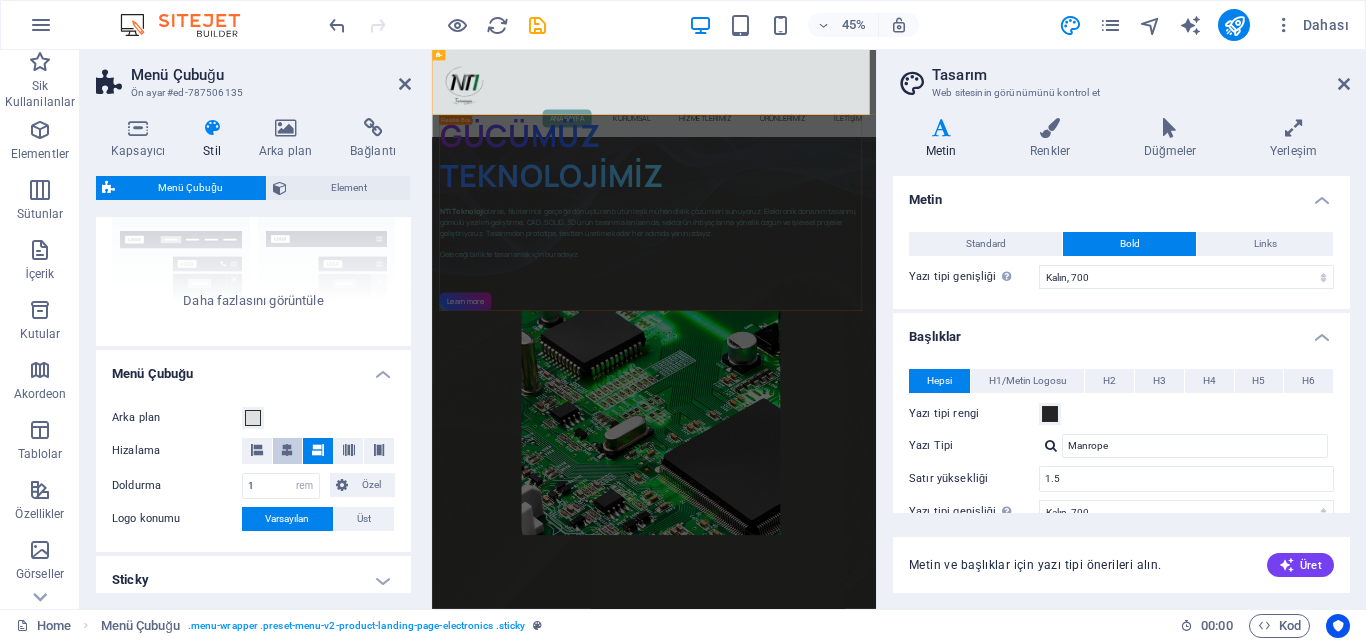 scroll, scrollTop: 200, scrollLeft: 0, axis: vertical 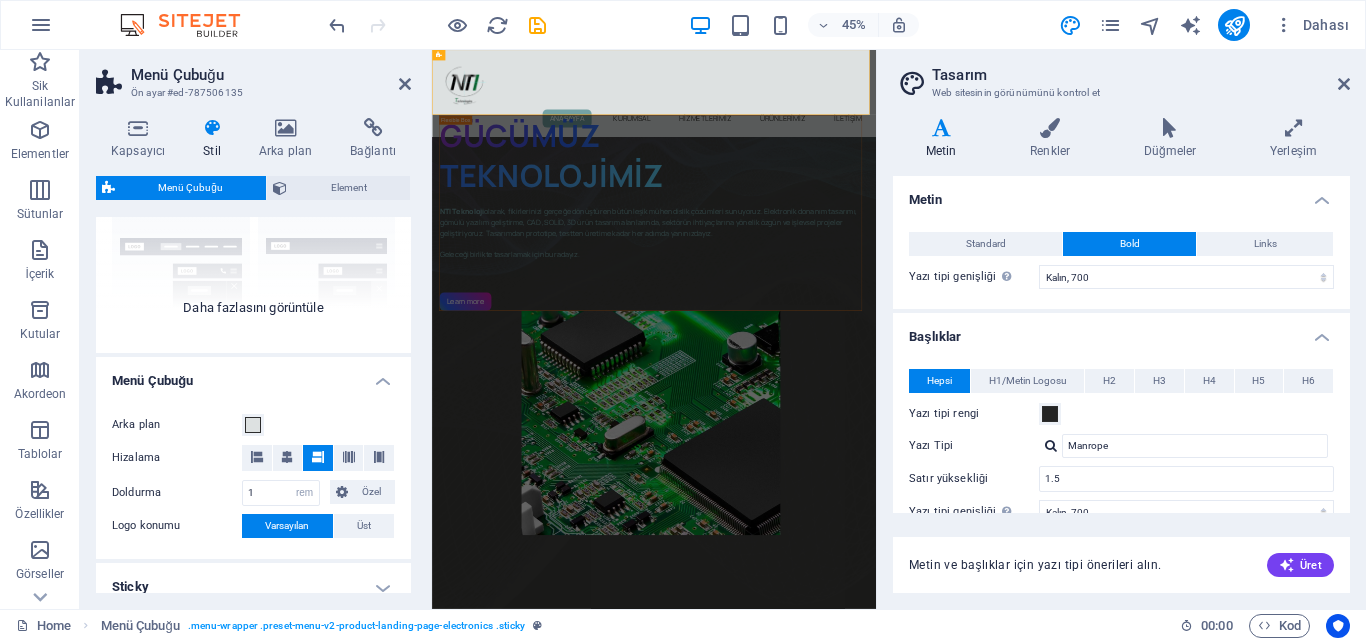 click on "Kenarlık Ortalandı Varsayılan Sabit Loki Tetikleyici Geniş XXL" at bounding box center [253, 203] 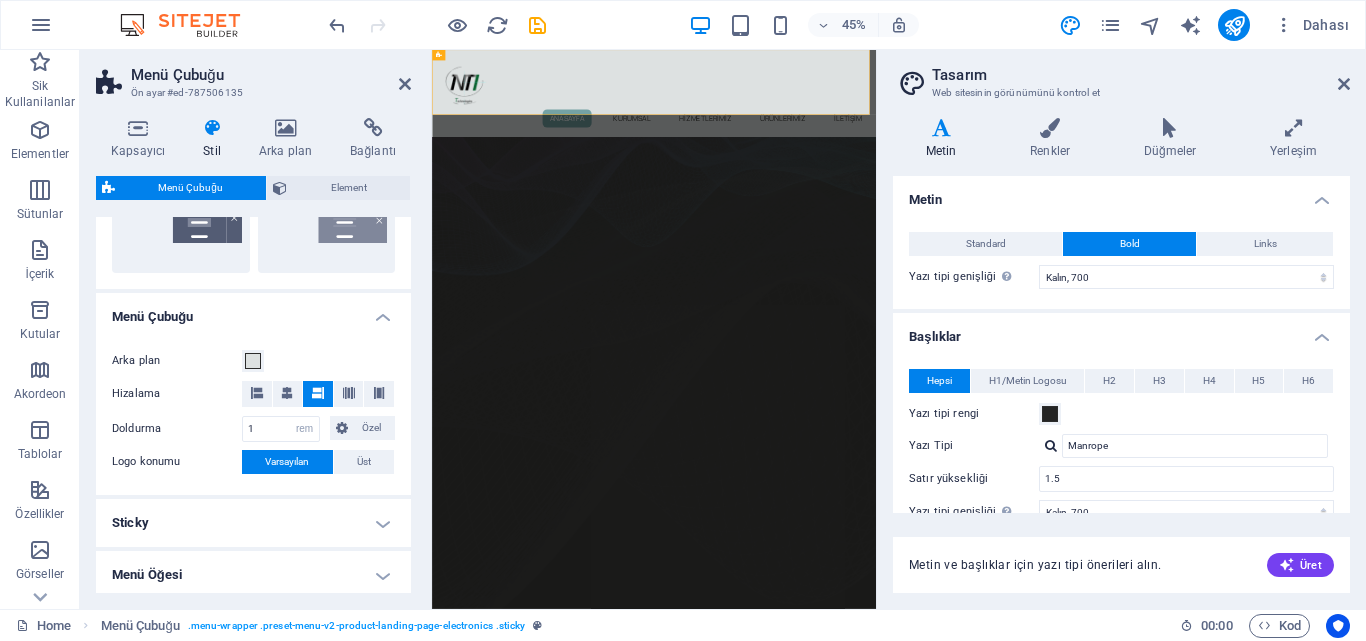 scroll, scrollTop: 590, scrollLeft: 0, axis: vertical 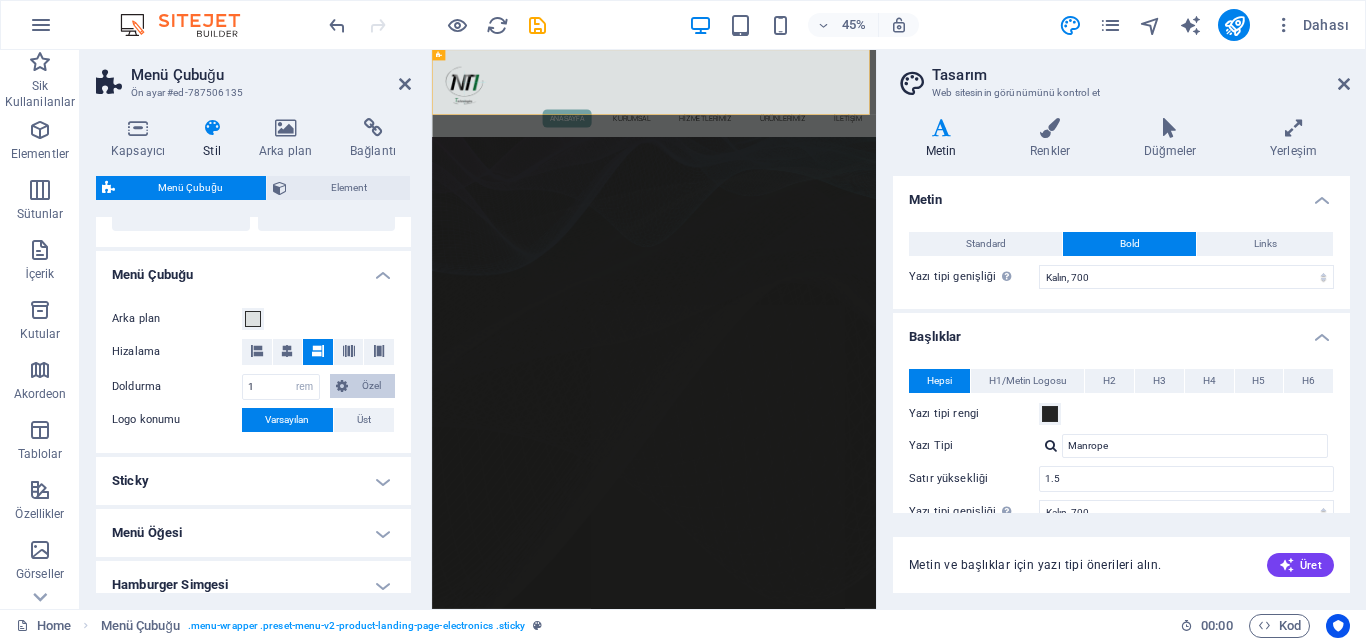 click at bounding box center (342, 386) 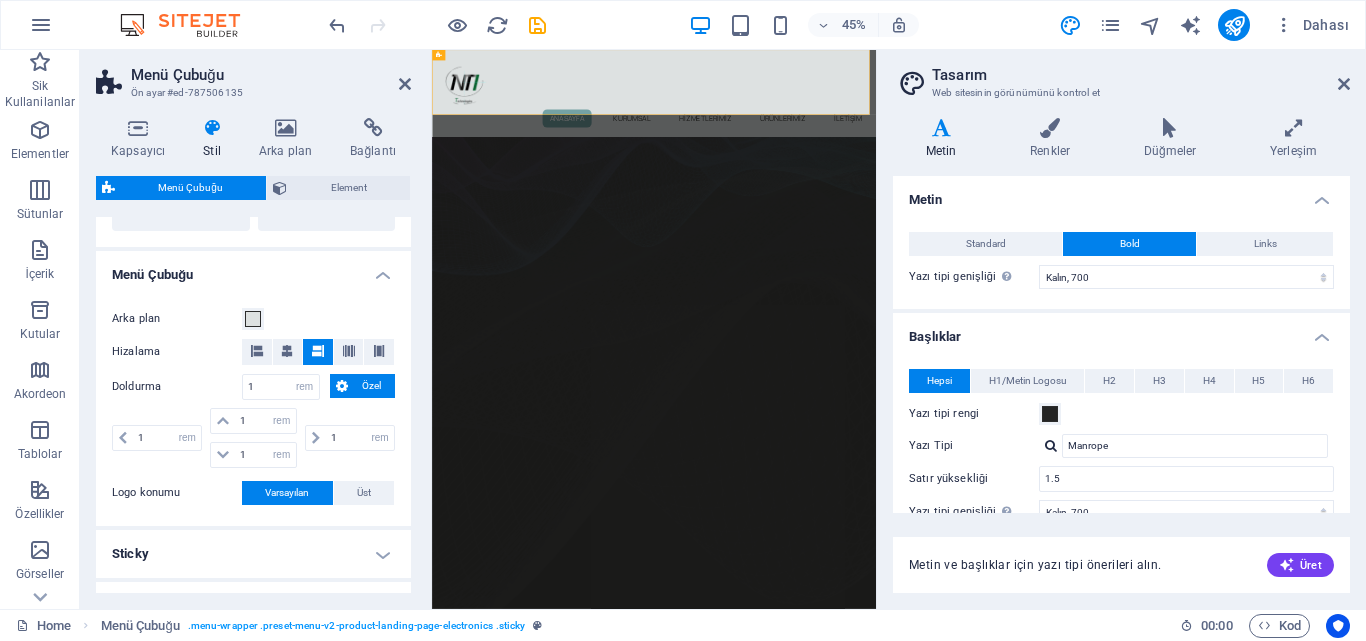click at bounding box center [342, 386] 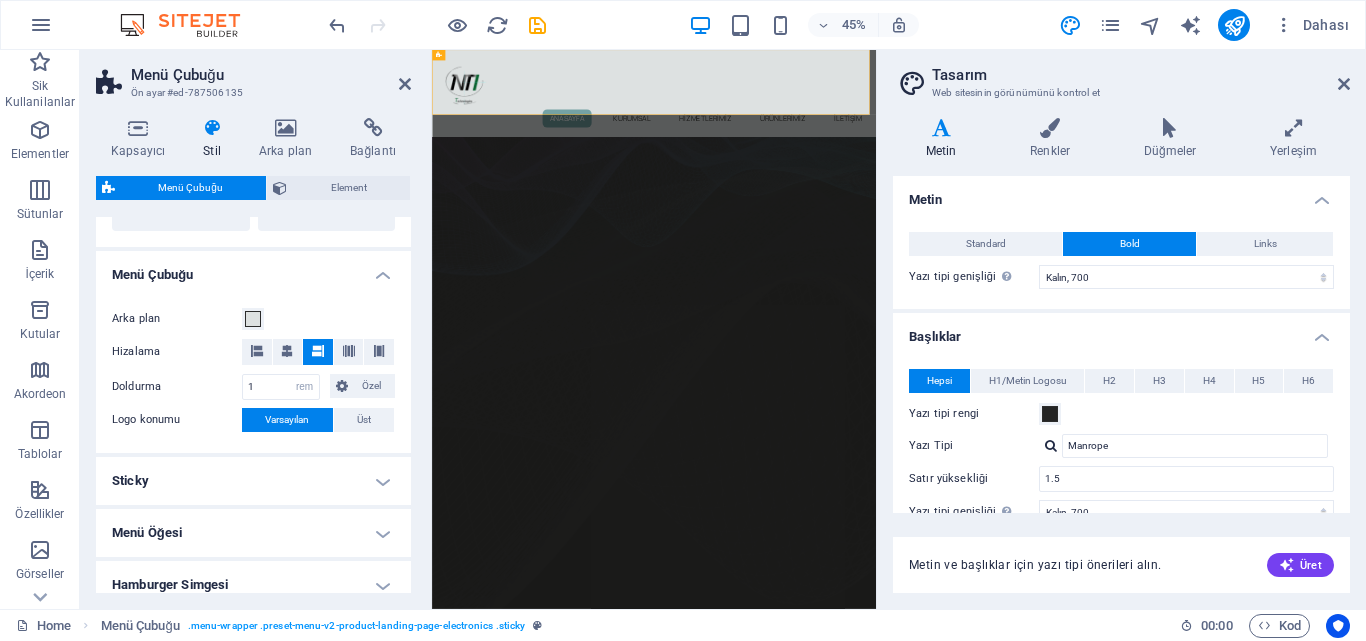 scroll, scrollTop: 690, scrollLeft: 0, axis: vertical 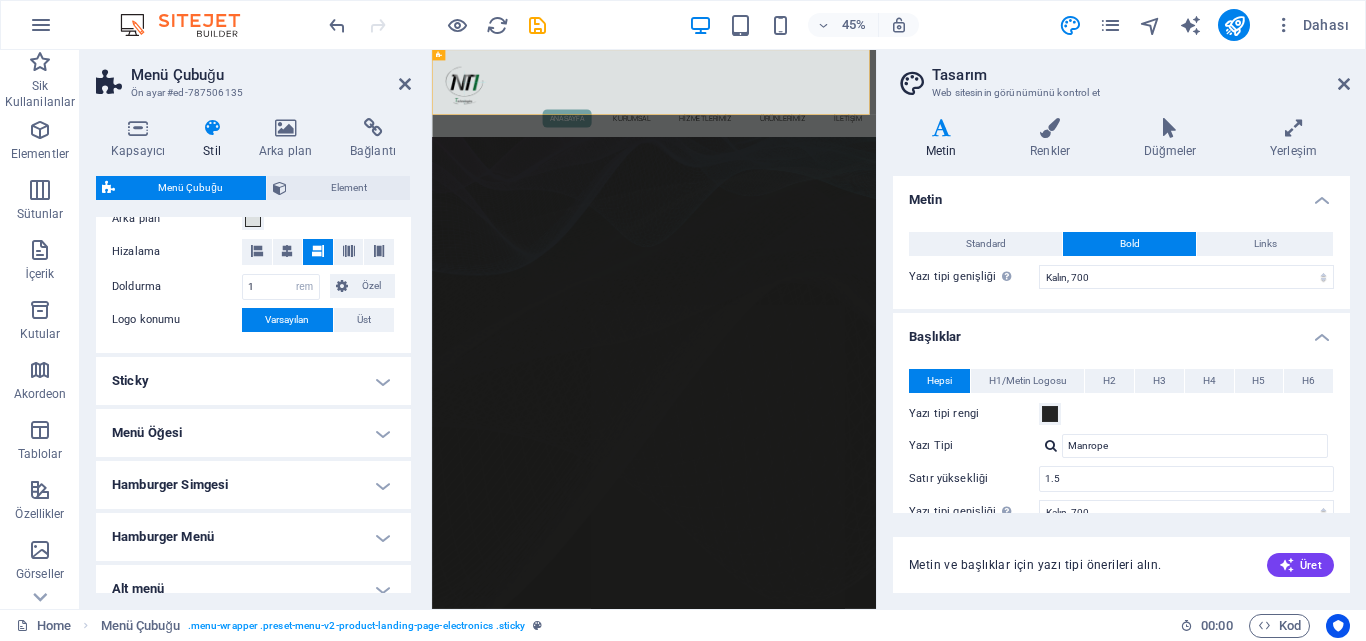 click on "Menü Öğesi" at bounding box center (253, 433) 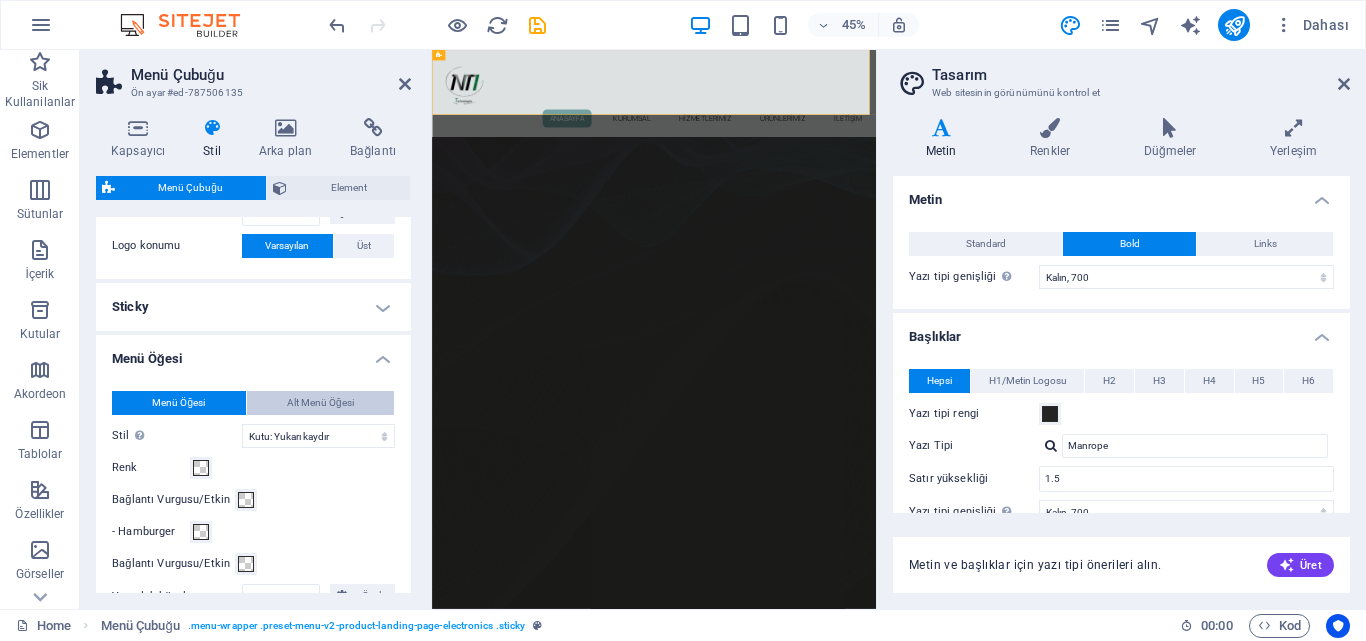 scroll, scrollTop: 790, scrollLeft: 0, axis: vertical 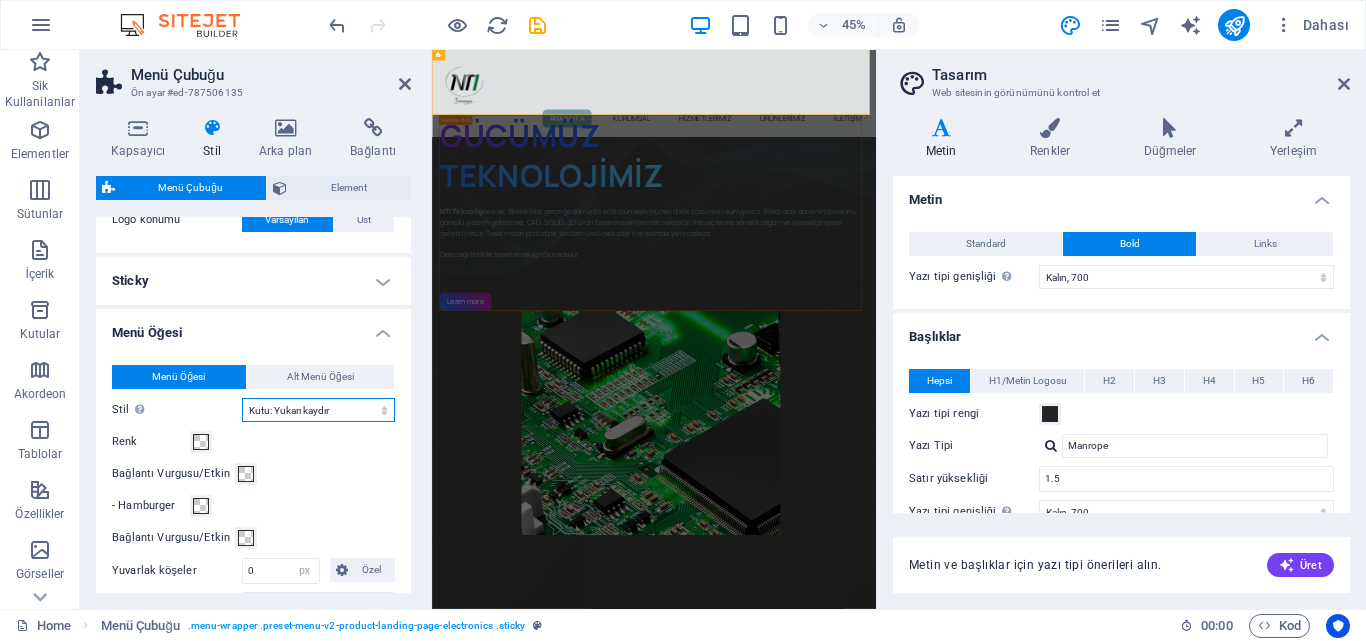 click on "Düz Metin rengi Kutu: Solma Kutu: Dikey çevir Kutu: Yatay çevir Kutu: Aşağı kaydır Kutu: Yukarı kaydır Kutu: Sağa kaydır Kutu: Sola kaydır Kutu: Yakınlaştırma efekti Kenarlık Kenarlık üstü ve altı Kenarlık solu ve sağı Kenarlık üstü Kenarlık altı" at bounding box center (318, 410) 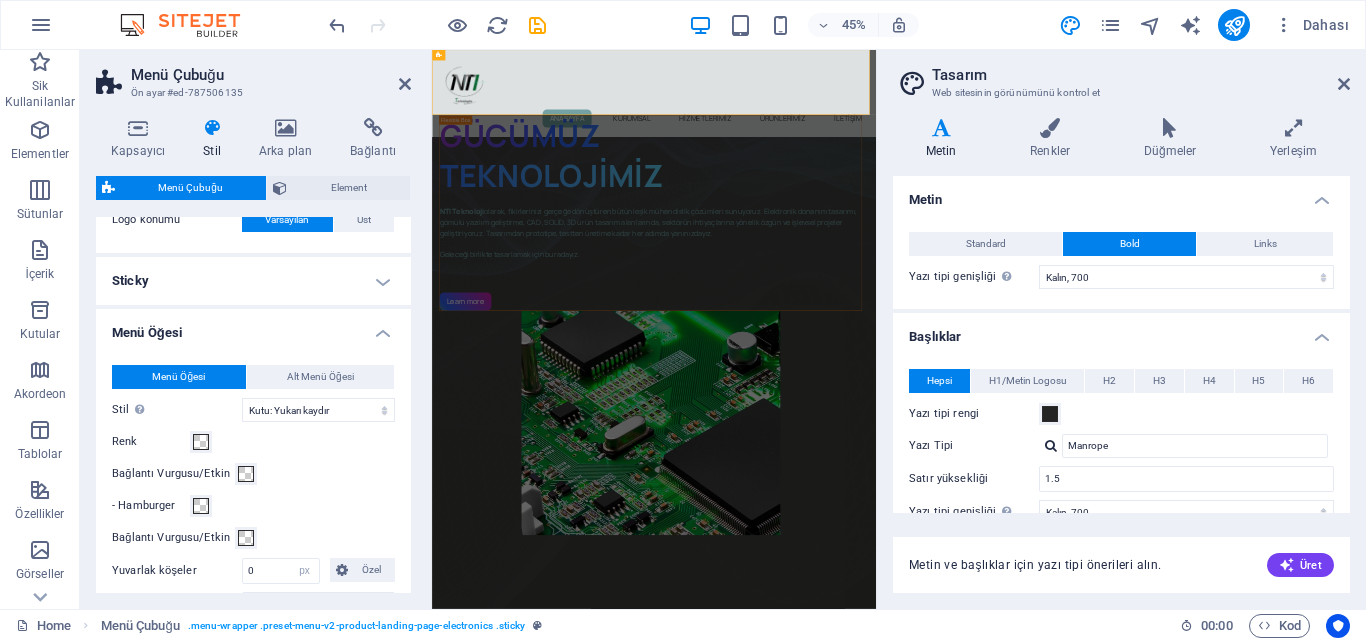 click on "Renk" at bounding box center (253, 442) 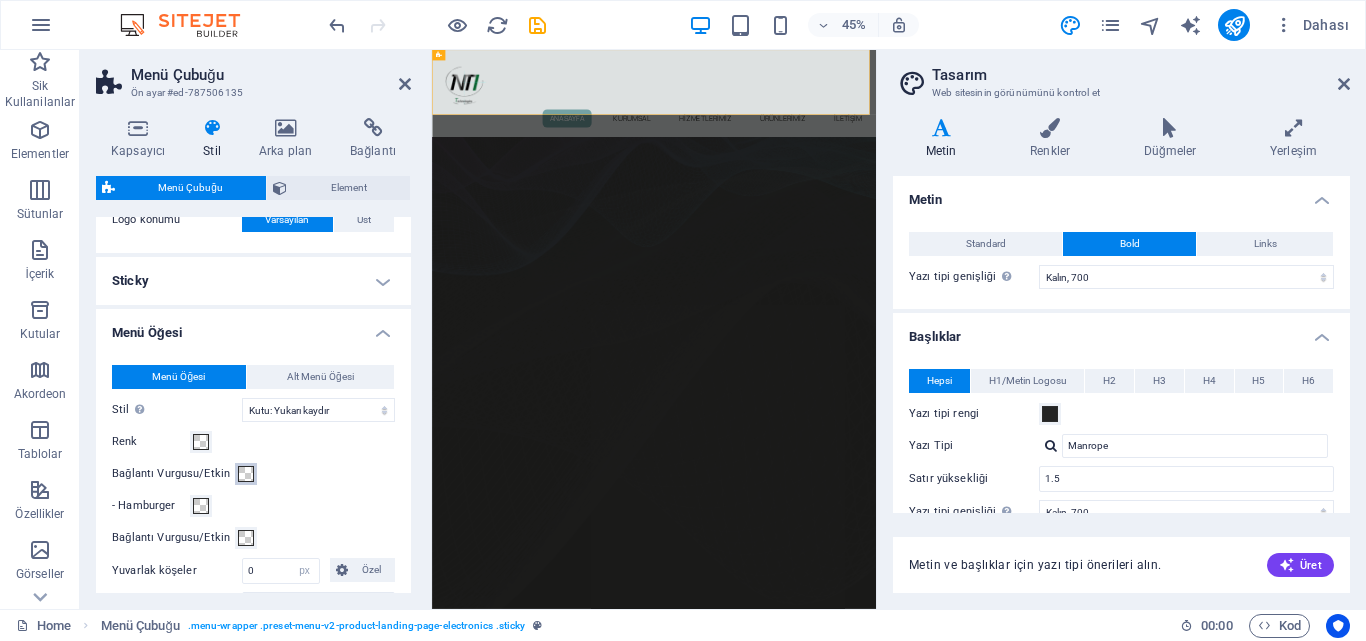 click at bounding box center [246, 474] 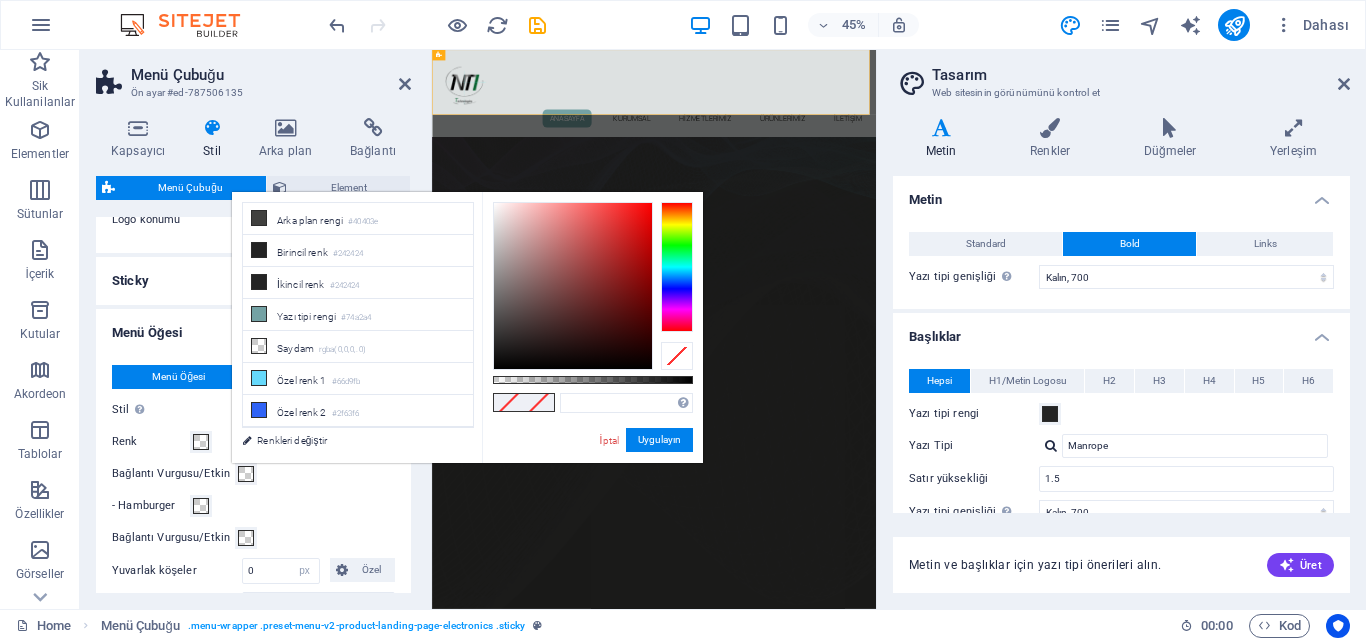 click on "Menü Öğesi Alt Menü Öğesi Stil Ön izleme moduna geç ve efekti test etmek için fareyi menü öğelerinin üzerine hareket ettir. Düz Metin rengi Kutu: Solma Kutu: Dikey çevir Kutu: Yatay çevir Kutu: Aşağı kaydır Kutu: Yukarı kaydır Kutu: Sağa kaydır Kutu: Sola kaydır Kutu: Yakınlaştırma efekti Kenarlık Kenarlık üstü ve altı Kenarlık solu ve sağı Kenarlık üstü Kenarlık altı Renk Bağlantı Vurgusu/Etkin  - Hamburger Bağlantı Vurgusu/Etkin  - Sticky Bağlantı Vurgusu/Etkin Bağlantı vurgusu kenarlığı genişliği 3 px rem vh vw Yuvarlak köşeler 0 px rem % vh vw Özel Özel 0 px rem % vh vw 0 px rem % vh vw 0 px rem % vh vw 0 px rem % vh vw Boşluk 2 px rem % vh vw Doldurma 1 px rem % vh vw Özel Özel 1 px rem % vh vw 1 px rem % vh vw 1 px rem % vh vw 1 px rem % vh vw Yazı Tipi Varsayılan Başlıklar Yazı tipi boyutu px rem % vh vw Yazı tipi genişliği Yazı tipi genişliğini düzgün bir şekilde görüntülemek için etkinleştirilmesi gerekebilir.  0 px rem" at bounding box center [253, 609] 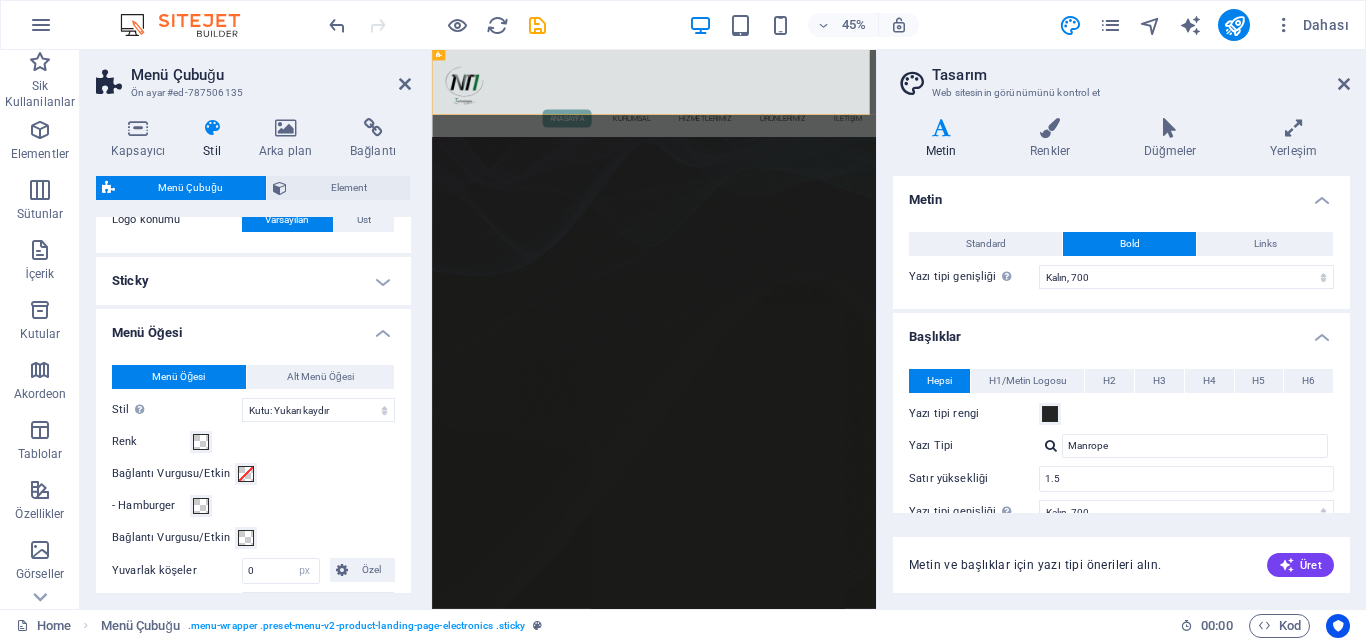 scroll, scrollTop: 890, scrollLeft: 0, axis: vertical 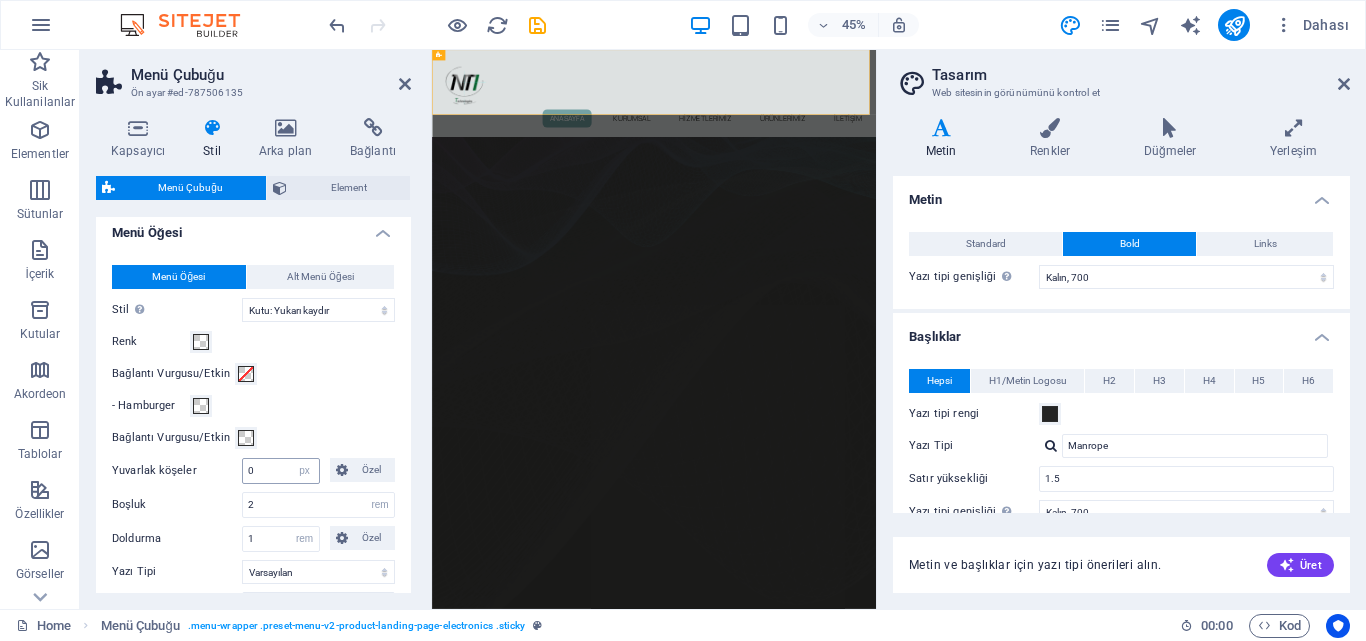 type 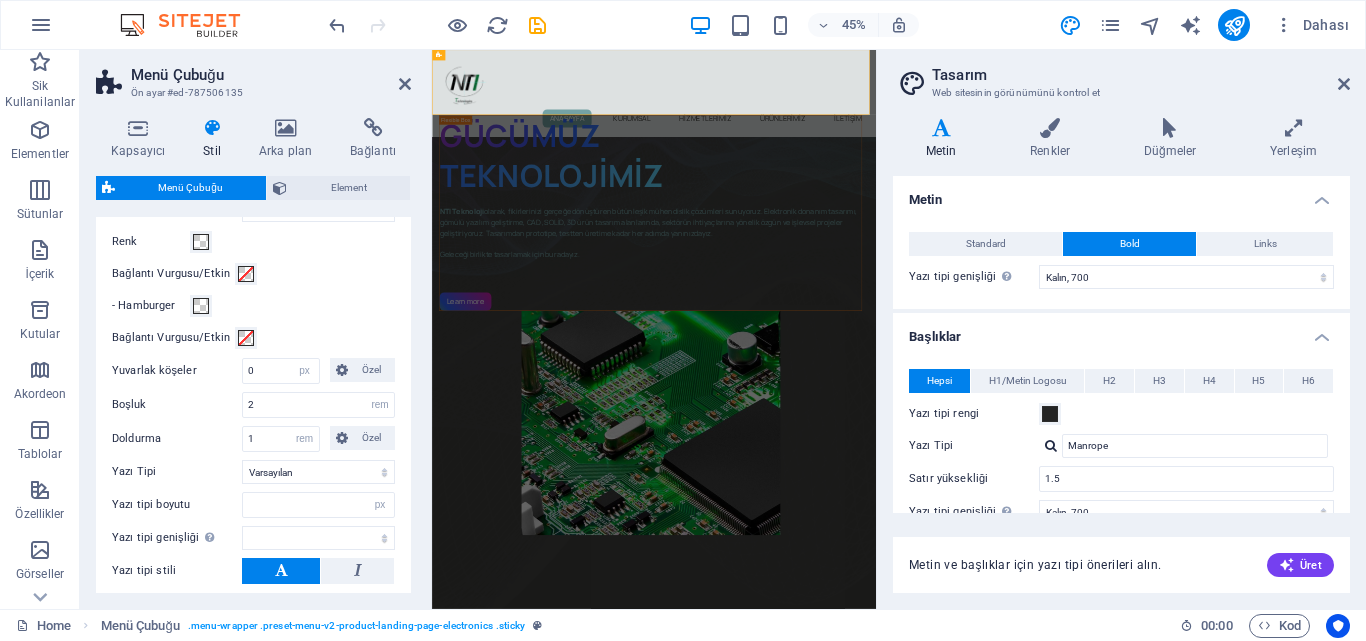 scroll, scrollTop: 890, scrollLeft: 0, axis: vertical 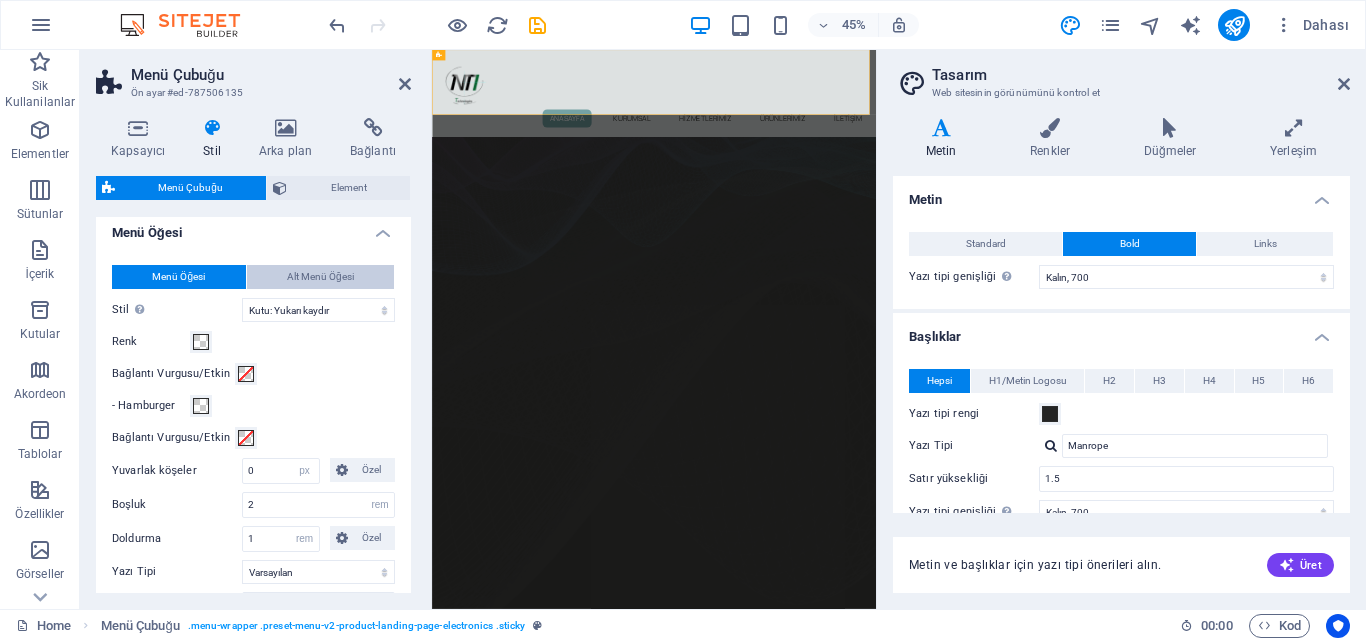 click on "Alt Menü Öğesi" at bounding box center (320, 277) 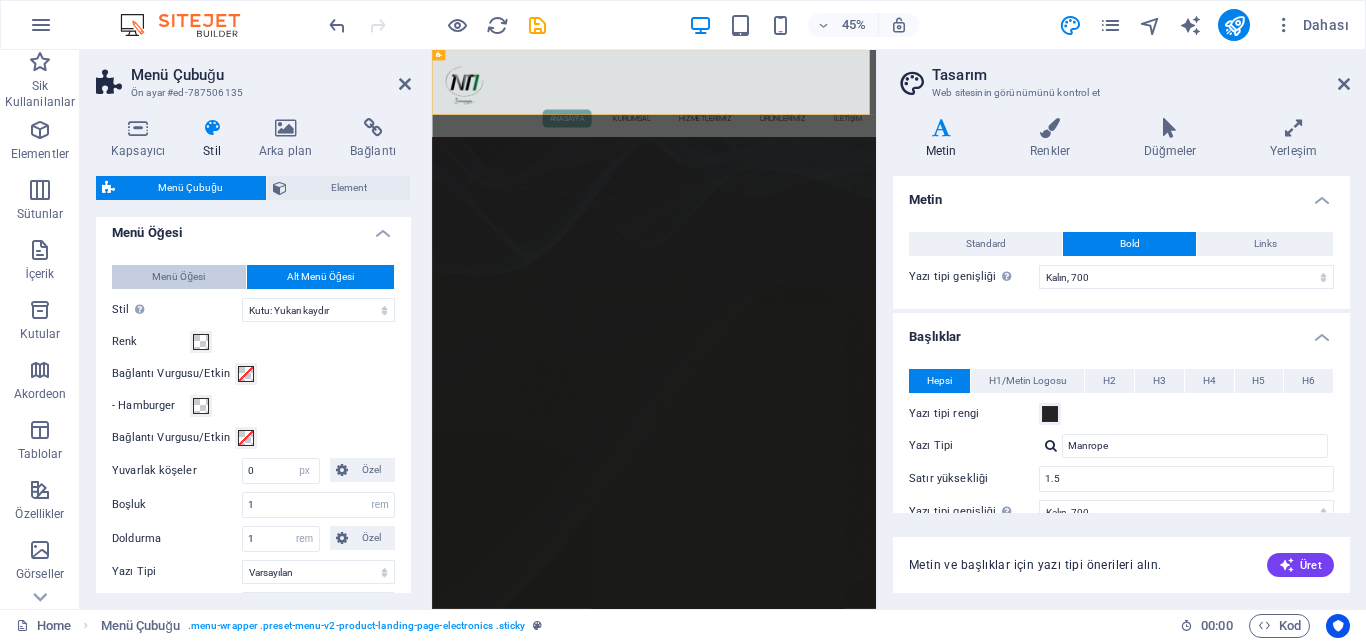 click on "Menü Öğesi" at bounding box center [178, 277] 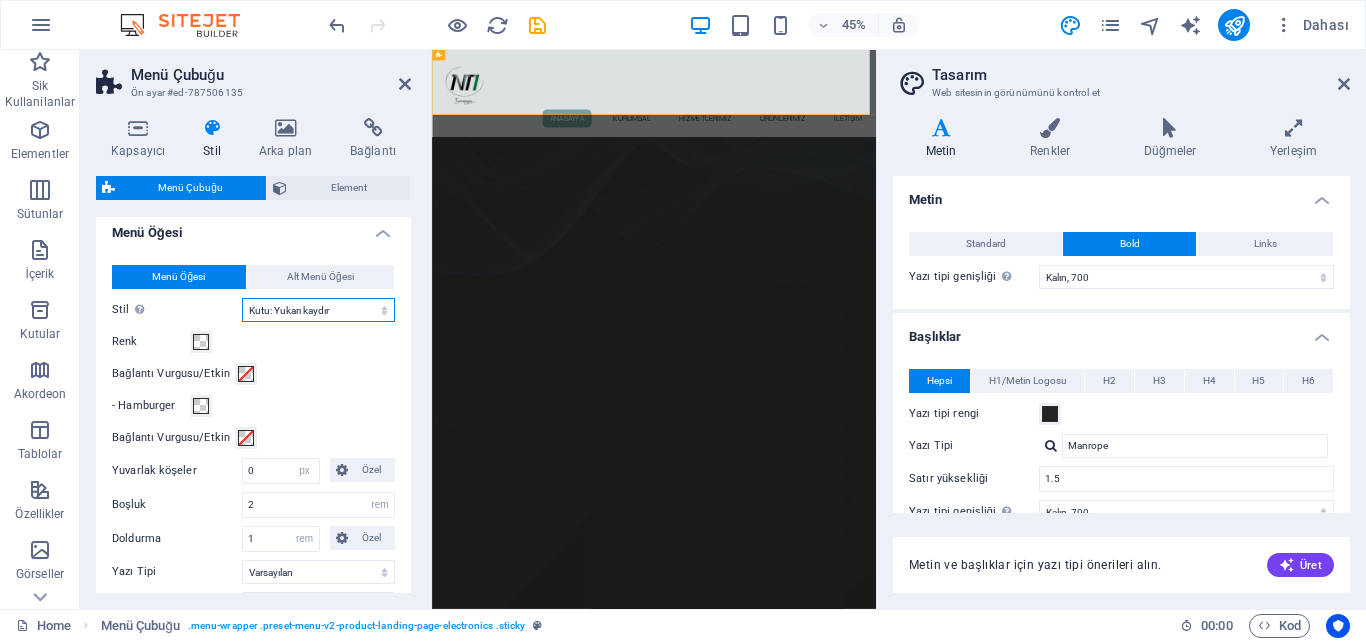click on "Düz Metin rengi Kutu: Solma Kutu: Dikey çevir Kutu: Yatay çevir Kutu: Aşağı kaydır Kutu: Yukarı kaydır Kutu: Sağa kaydır Kutu: Sola kaydır Kutu: Yakınlaştırma efekti Kenarlık Kenarlık üstü ve altı Kenarlık solu ve sağı Kenarlık üstü Kenarlık altı" at bounding box center [318, 310] 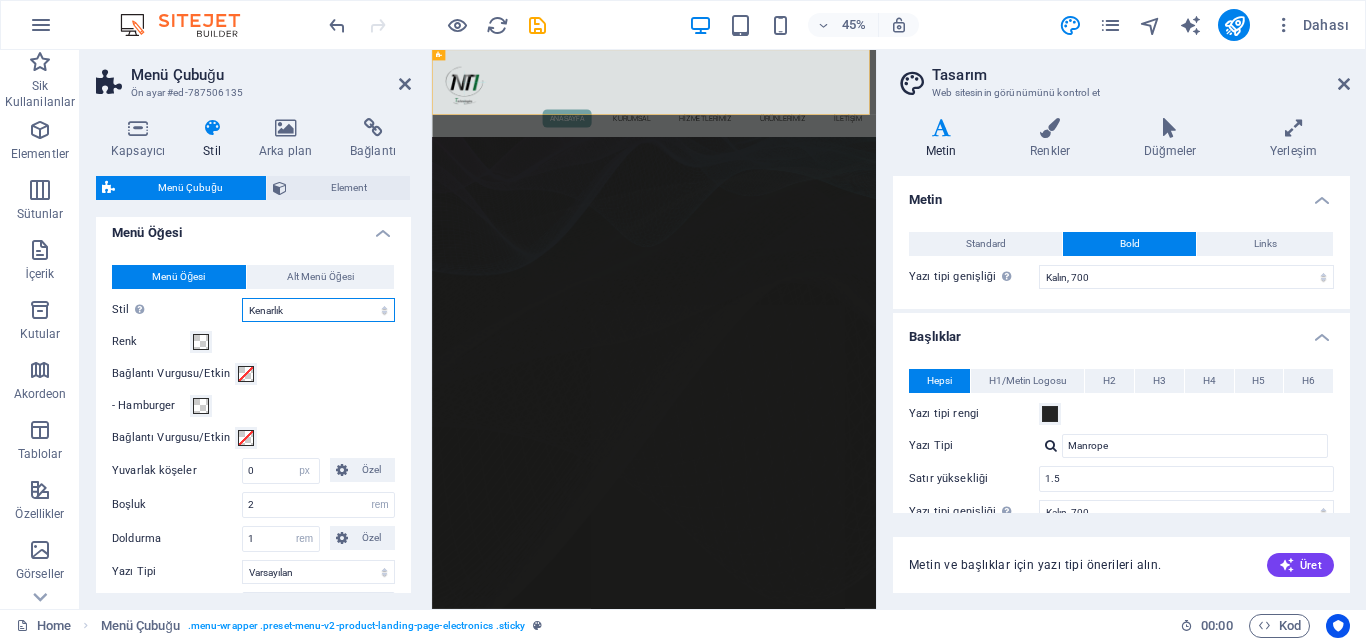 click on "Düz Metin rengi Kutu: Solma Kutu: Dikey çevir Kutu: Yatay çevir Kutu: Aşağı kaydır Kutu: Yukarı kaydır Kutu: Sağa kaydır Kutu: Sola kaydır Kutu: Yakınlaştırma efekti Kenarlık Kenarlık üstü ve altı Kenarlık solu ve sağı Kenarlık üstü Kenarlık altı" at bounding box center (318, 310) 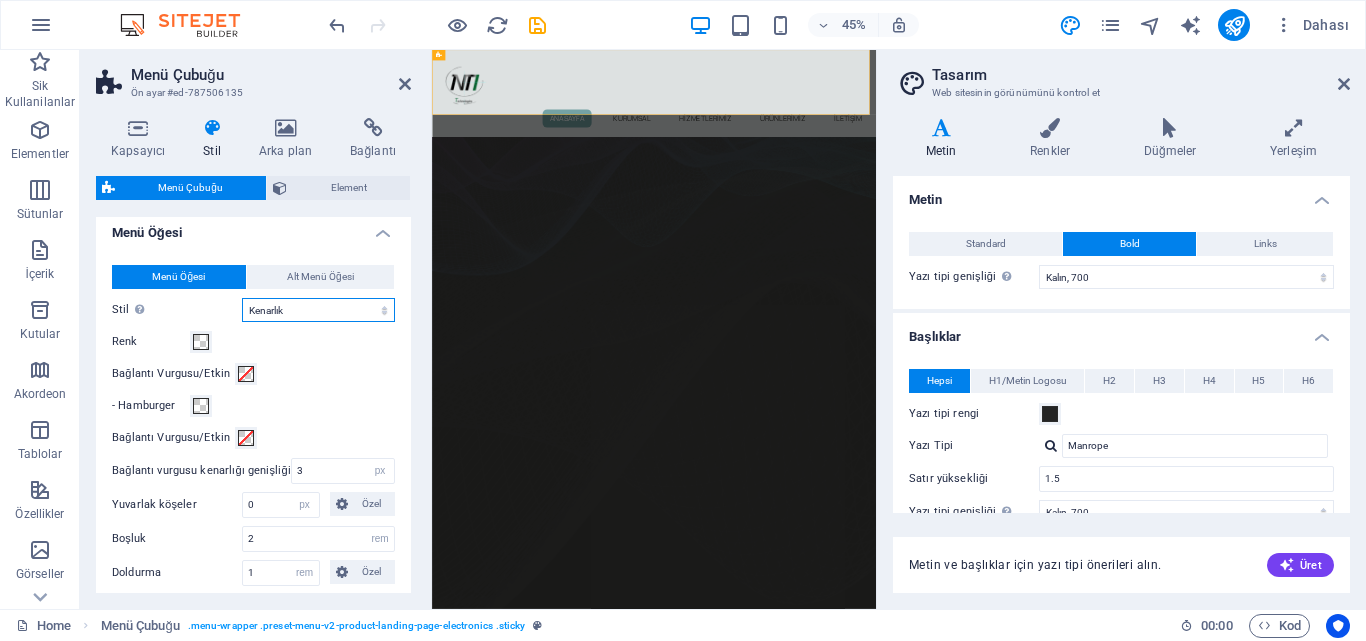 type 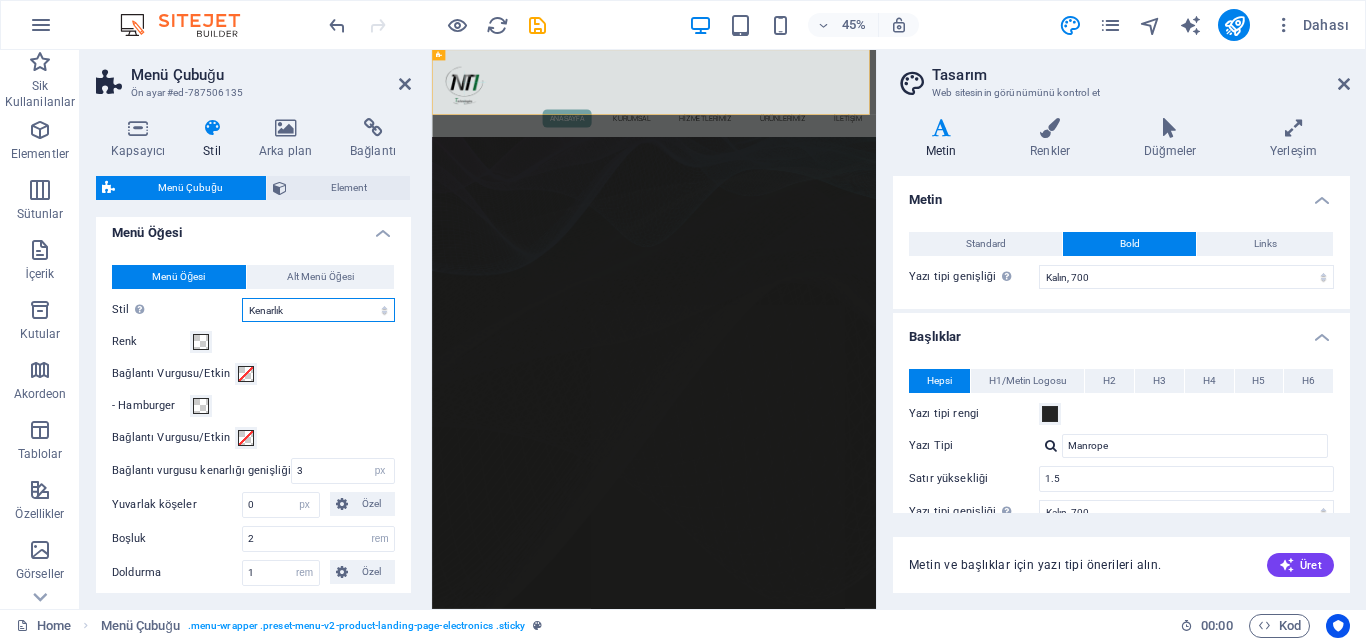 click on "Düz Metin rengi Kutu: Solma Kutu: Dikey çevir Kutu: Yatay çevir Kutu: Aşağı kaydır Kutu: Yukarı kaydır Kutu: Sağa kaydır Kutu: Sola kaydır Kutu: Yakınlaştırma efekti Kenarlık Kenarlık üstü ve altı Kenarlık solu ve sağı Kenarlık üstü Kenarlık altı" at bounding box center (318, 310) 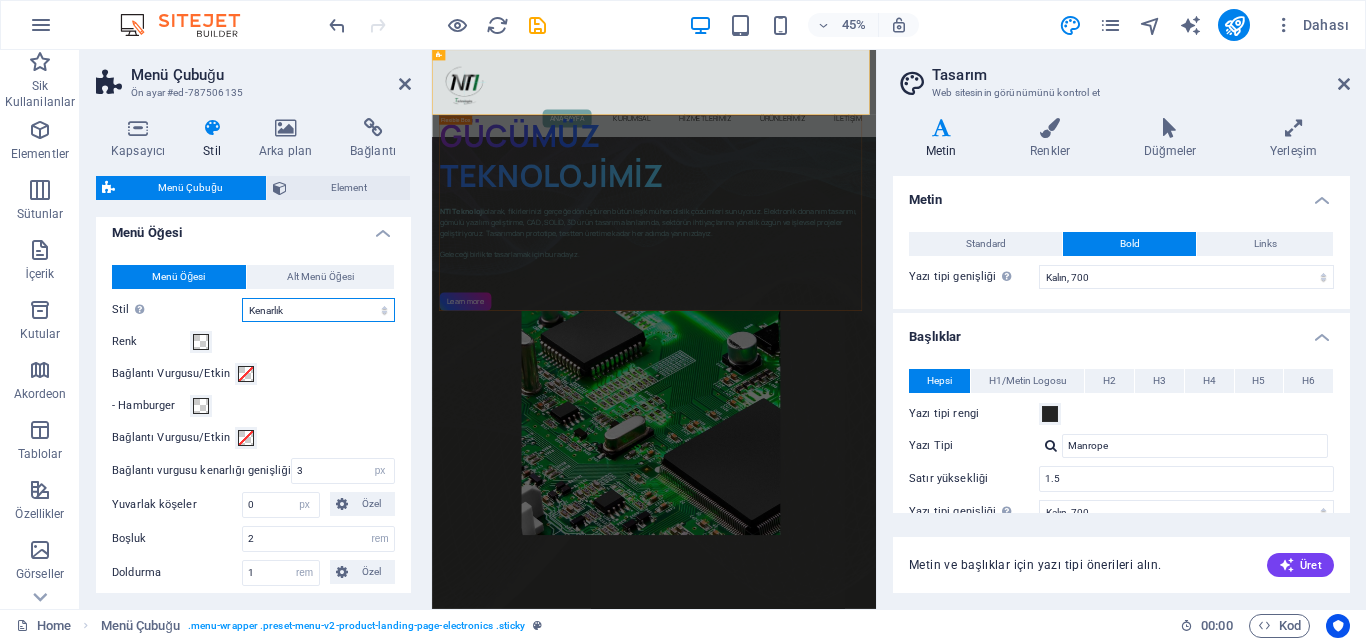 select on "hover_box_bottom" 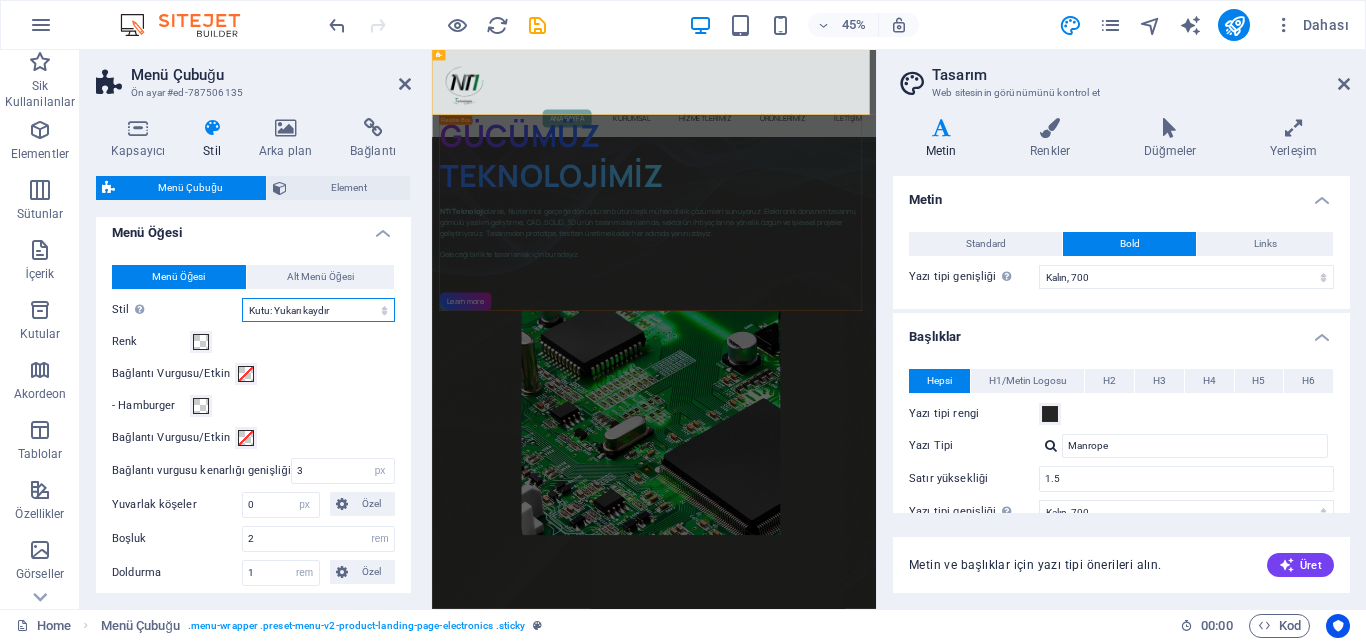 click on "Düz Metin rengi Kutu: Solma Kutu: Dikey çevir Kutu: Yatay çevir Kutu: Aşağı kaydır Kutu: Yukarı kaydır Kutu: Sağa kaydır Kutu: Sola kaydır Kutu: Yakınlaştırma efekti Kenarlık Kenarlık üstü ve altı Kenarlık solu ve sağı Kenarlık üstü Kenarlık altı" at bounding box center [318, 310] 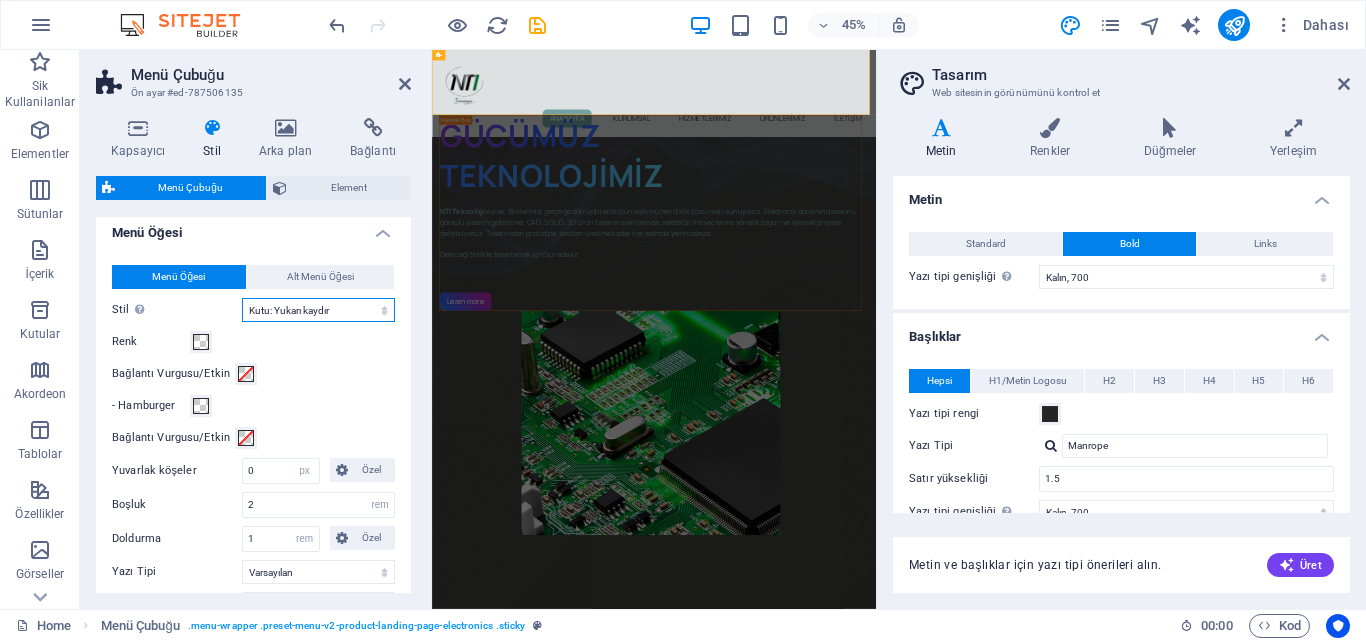 type 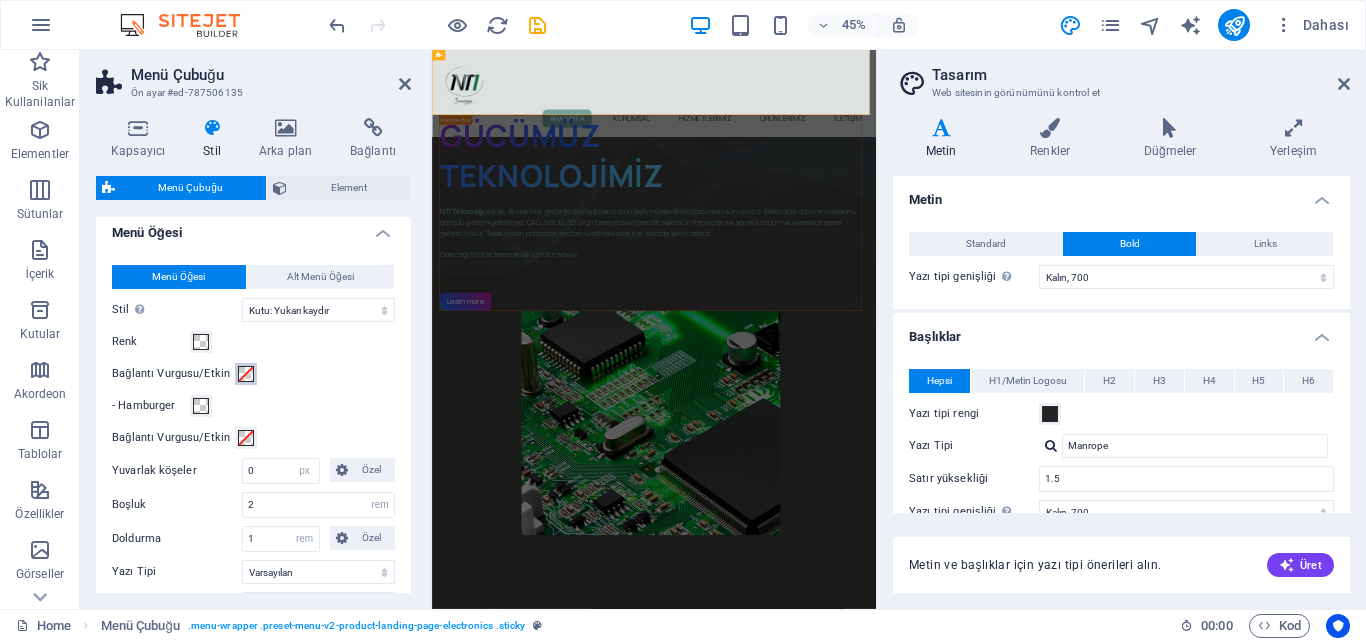 click at bounding box center (246, 374) 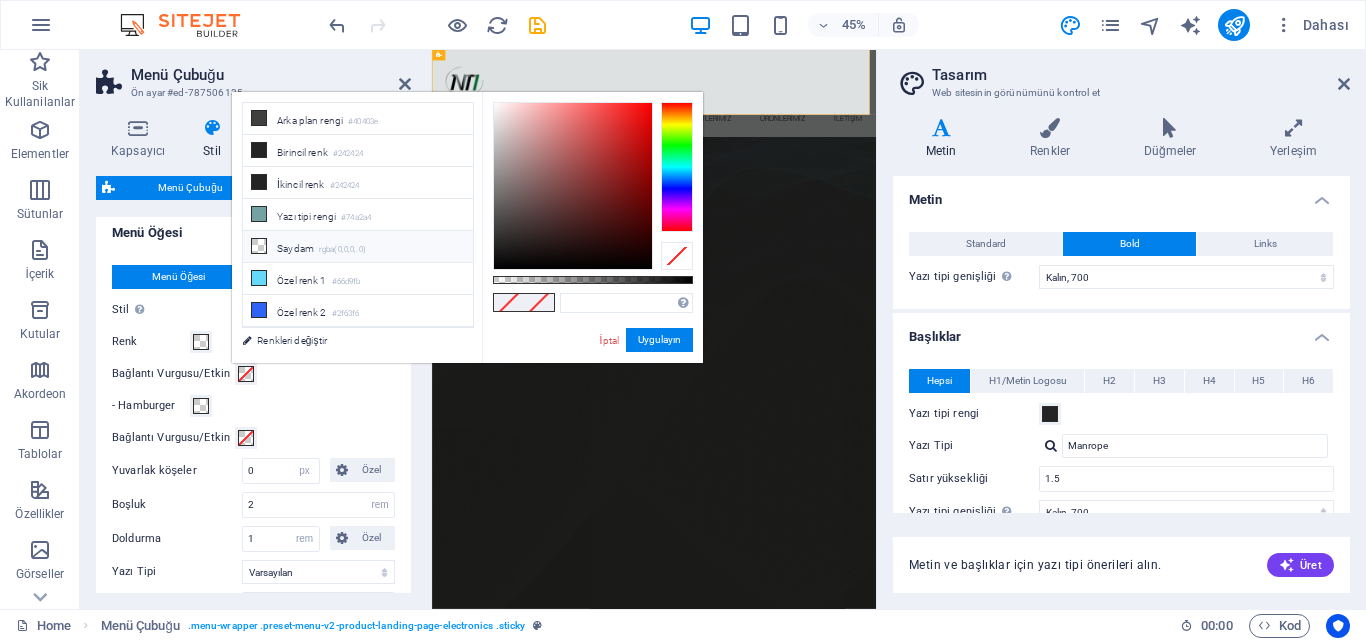 click at bounding box center (259, 246) 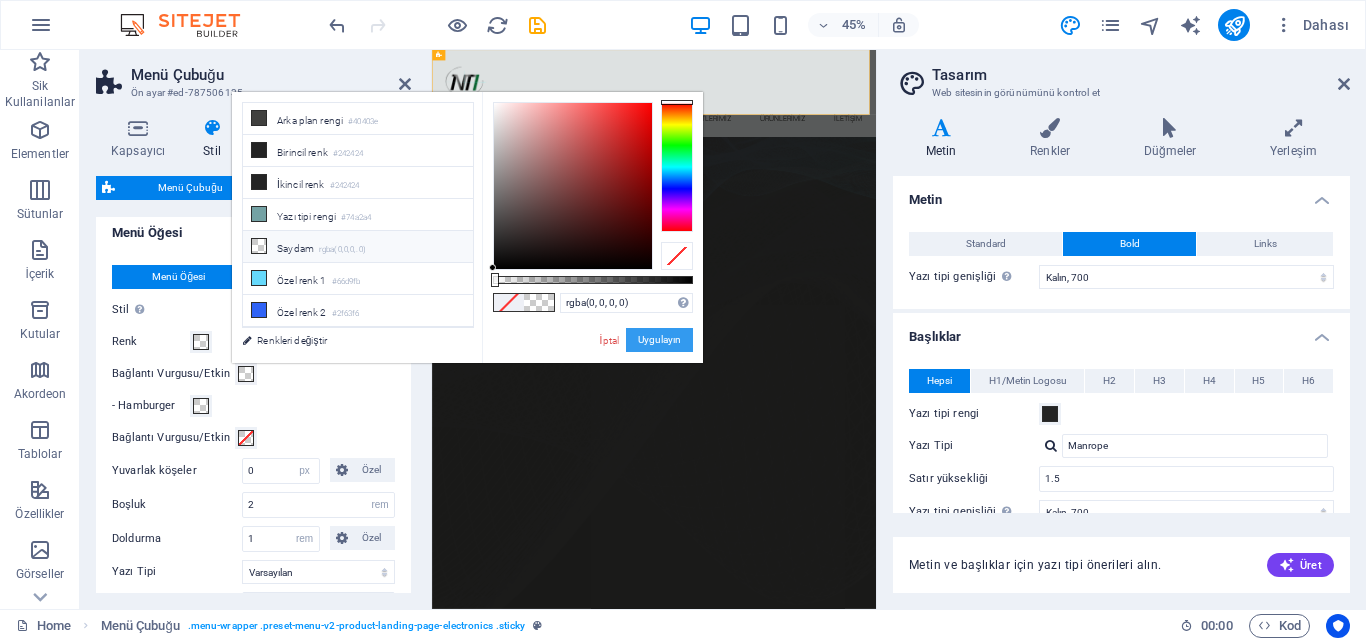 type 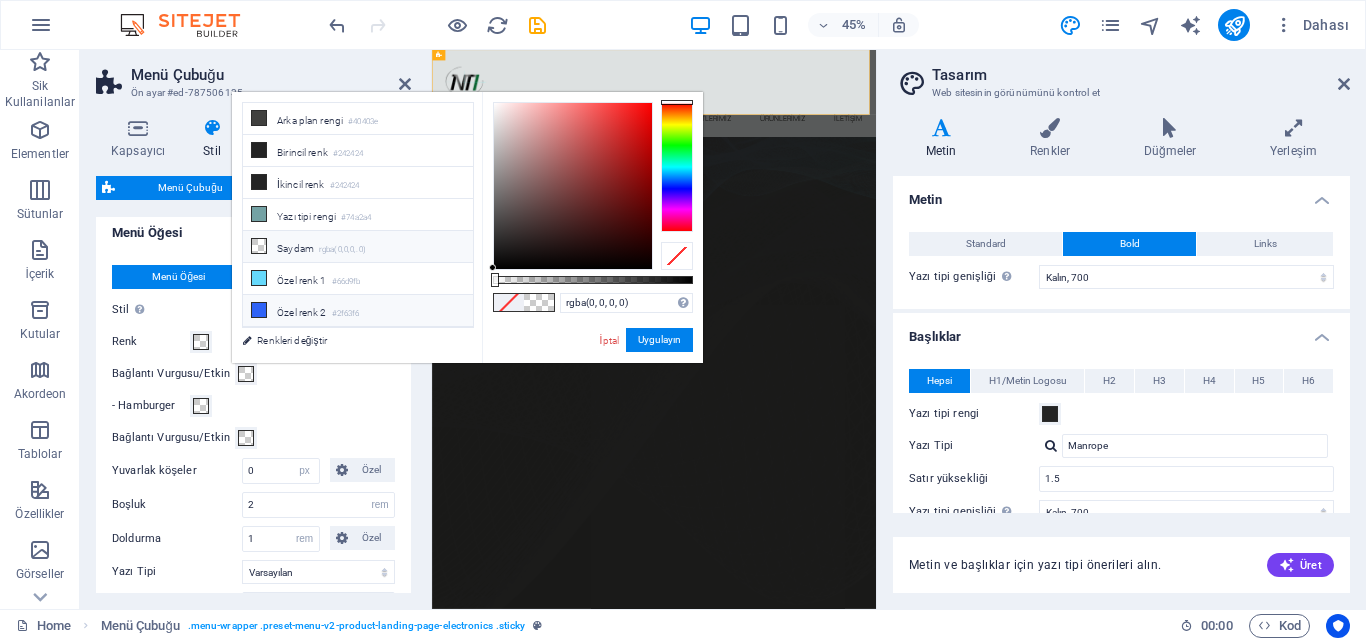 scroll, scrollTop: 24, scrollLeft: 0, axis: vertical 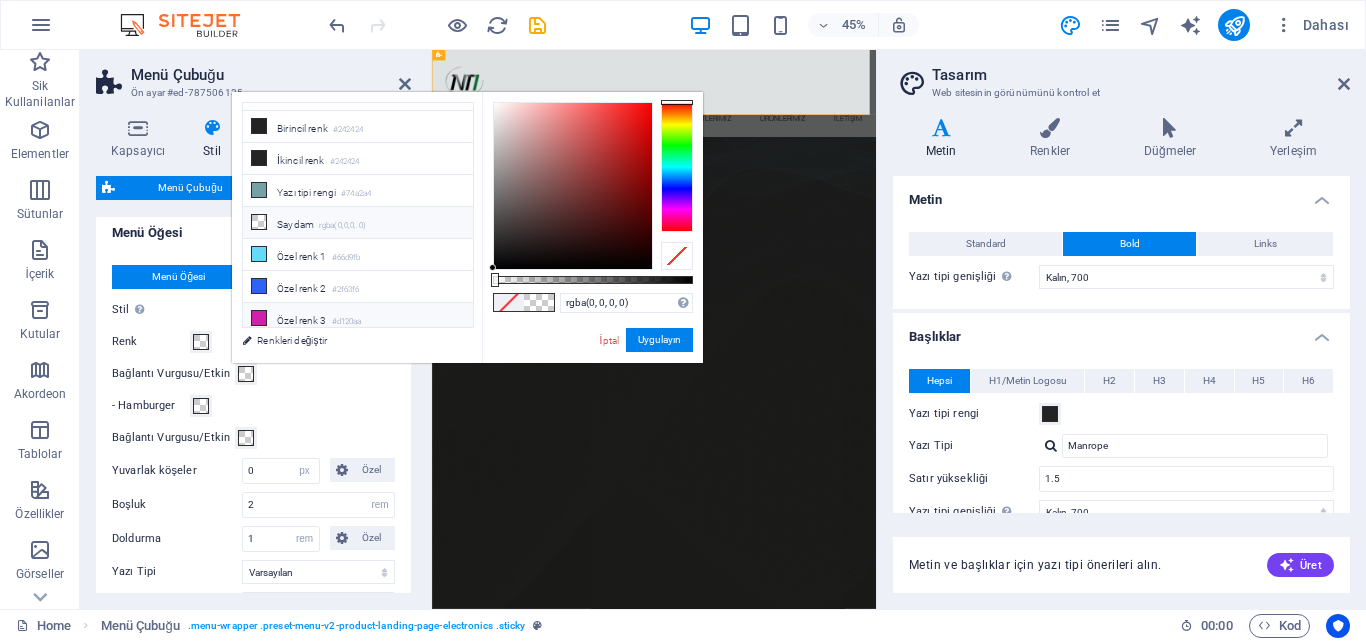 click on "Özel renk 3
#d120aa" at bounding box center (358, 319) 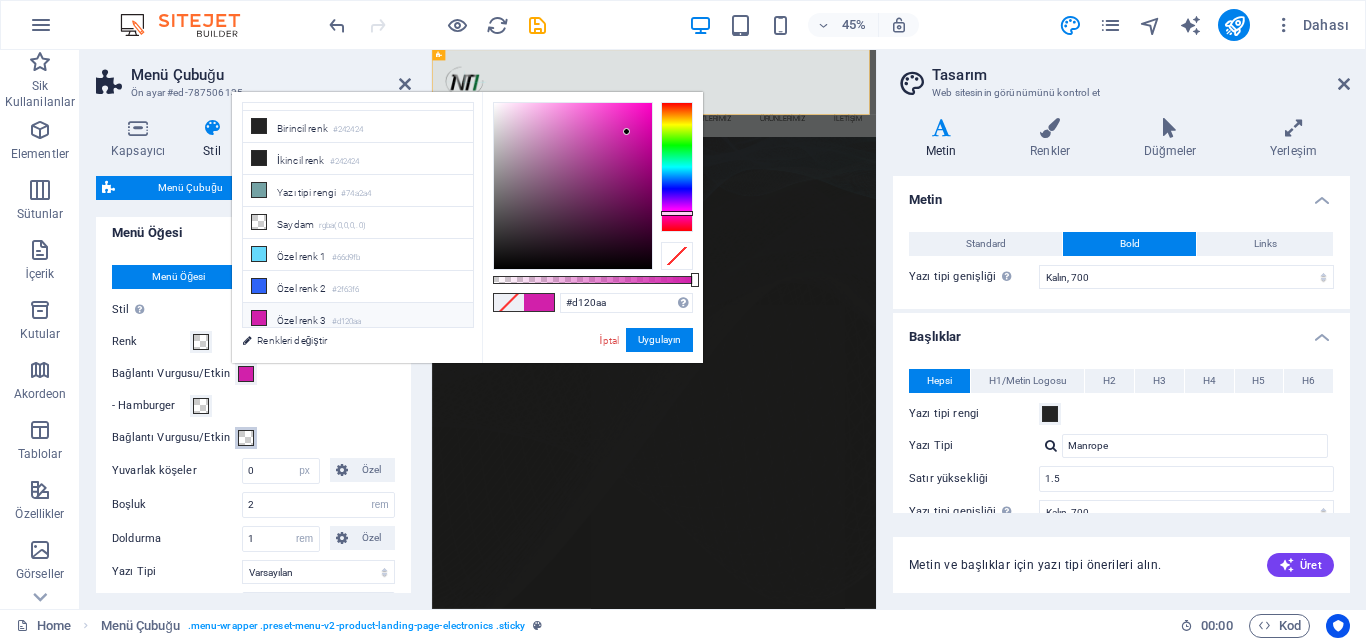 click at bounding box center (246, 438) 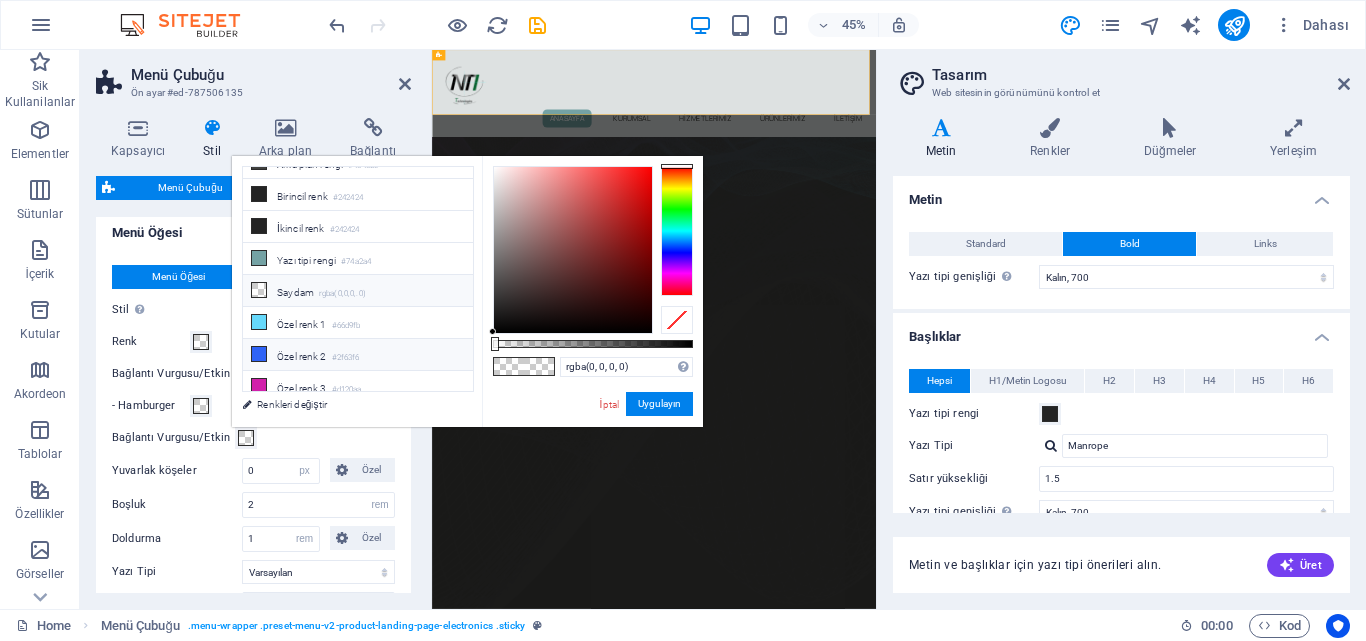 scroll, scrollTop: 24, scrollLeft: 0, axis: vertical 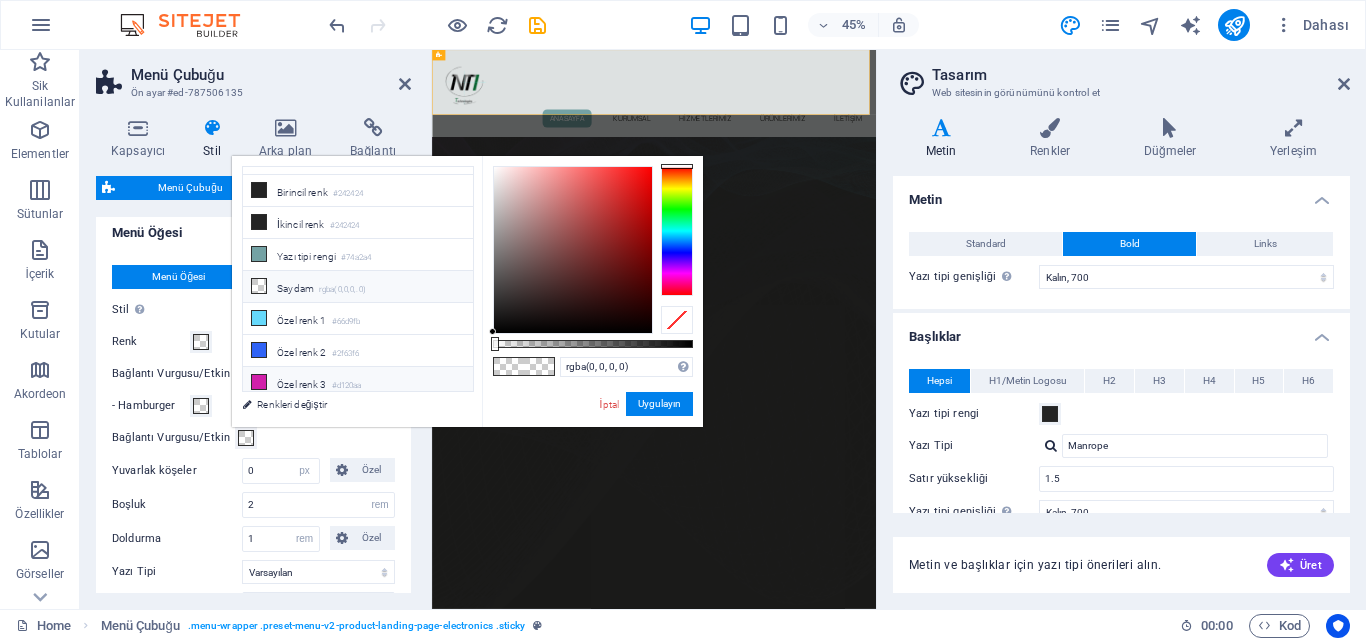 click on "Özel renk 3
#d120aa" at bounding box center [358, 383] 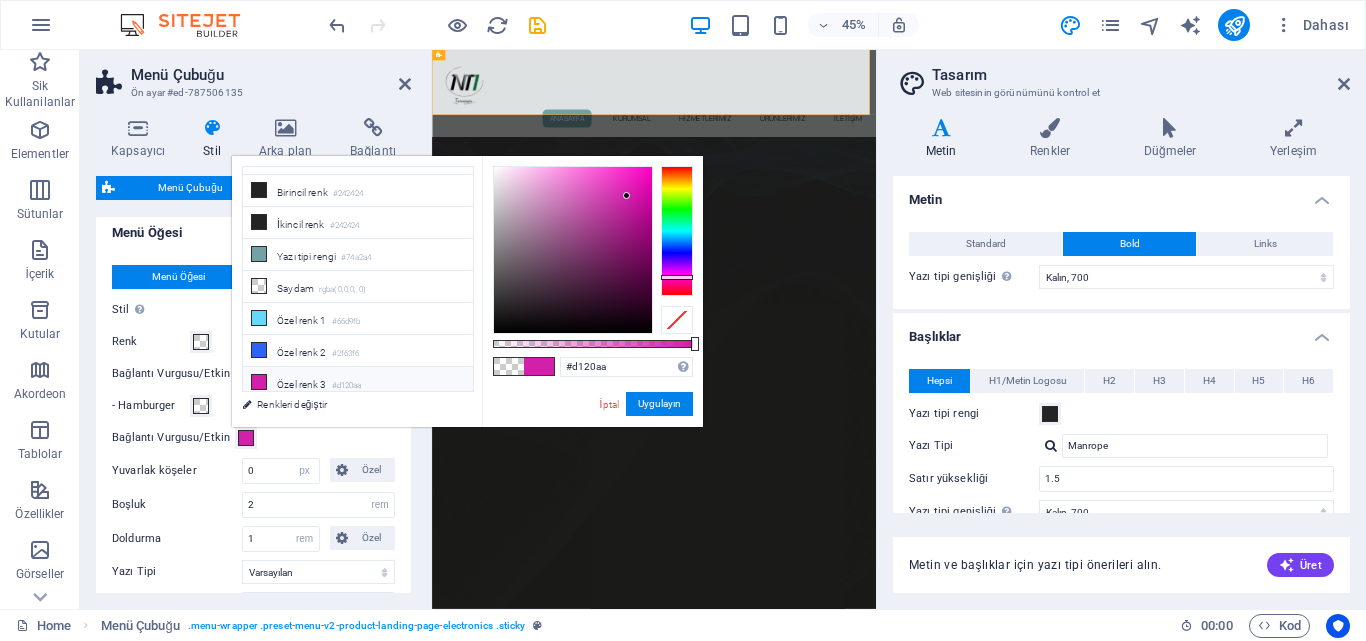 type 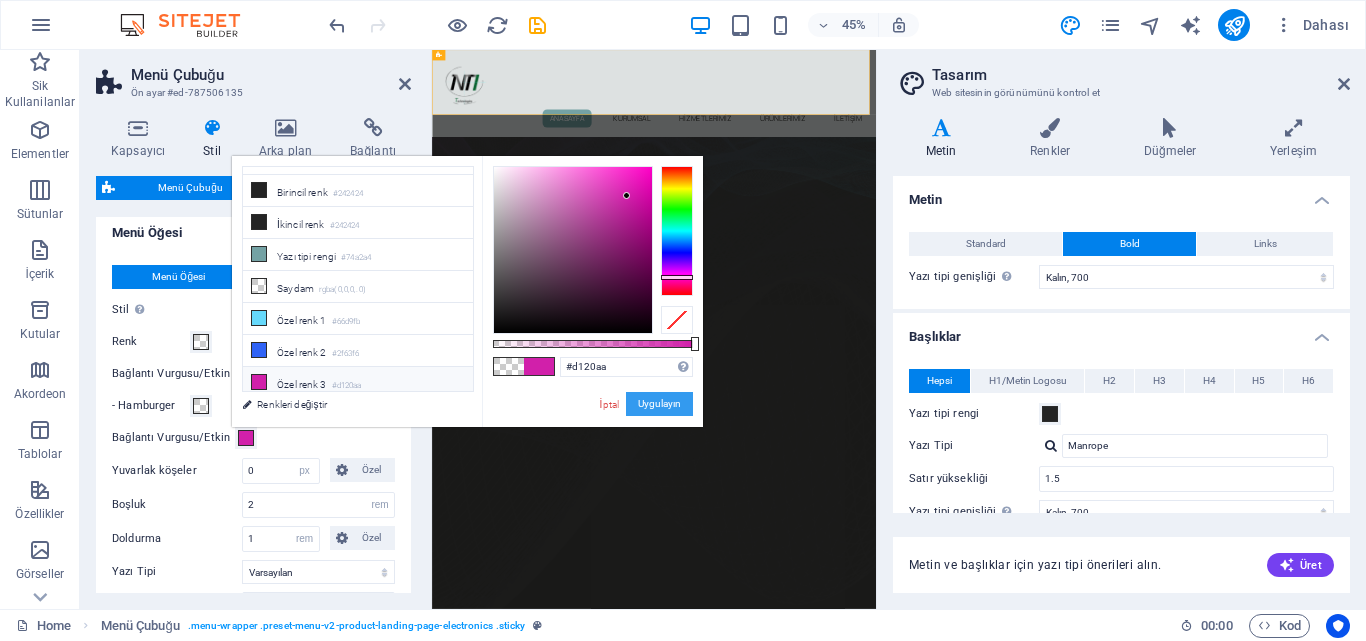 drag, startPoint x: 663, startPoint y: 406, endPoint x: 497, endPoint y: 791, distance: 419.26245 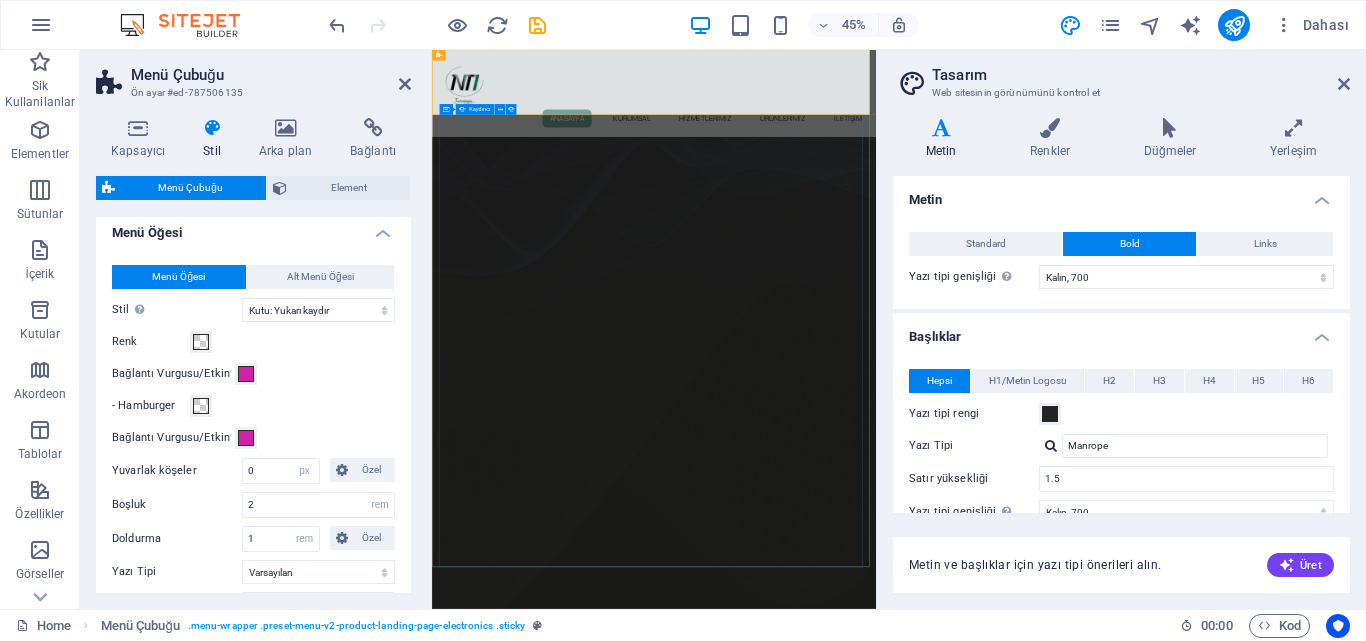 type 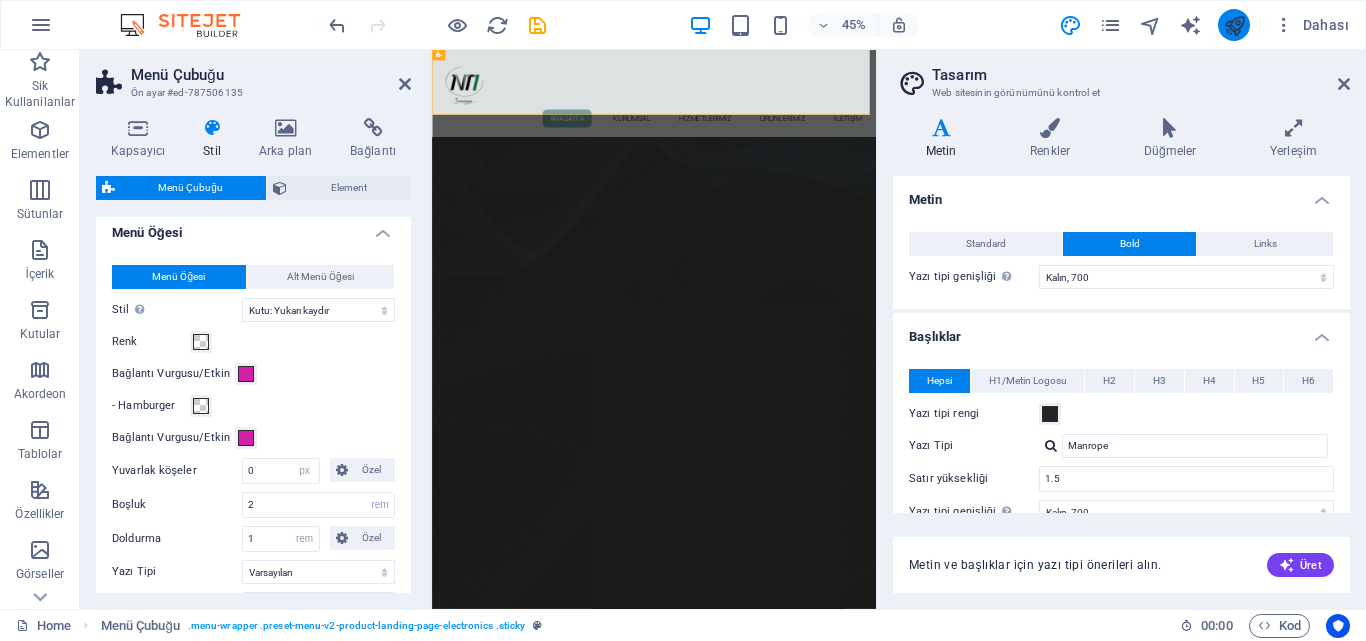 click at bounding box center [1234, 25] 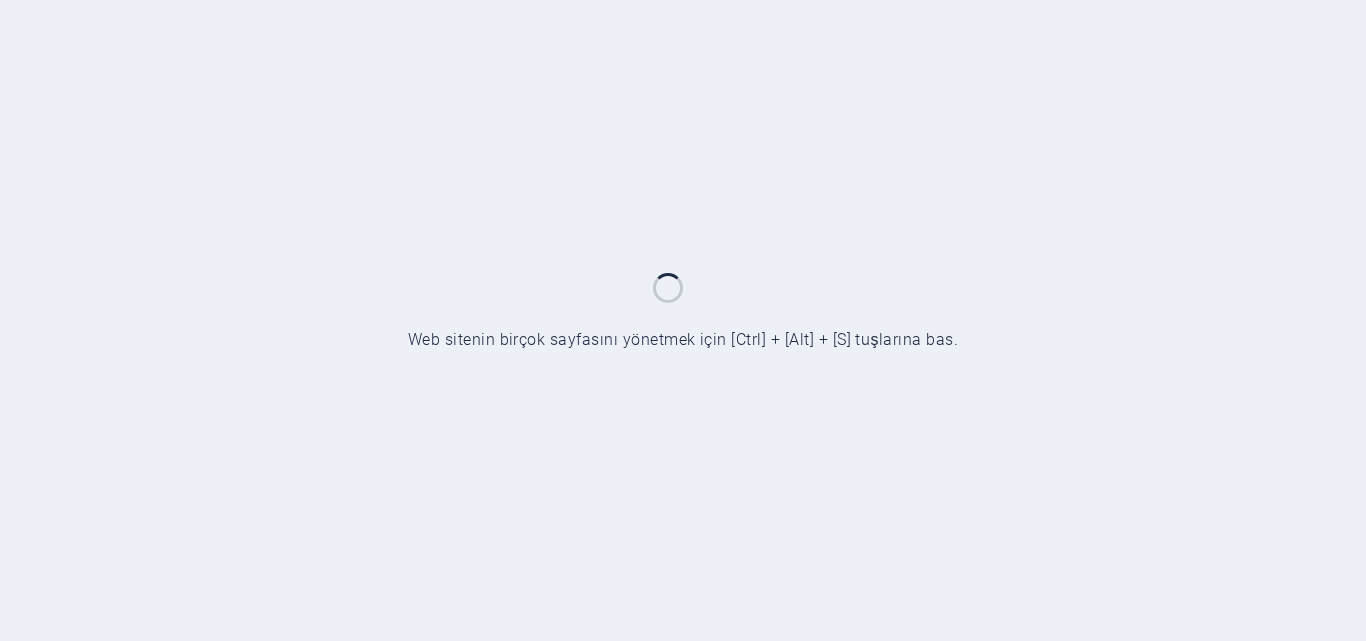 scroll, scrollTop: 0, scrollLeft: 0, axis: both 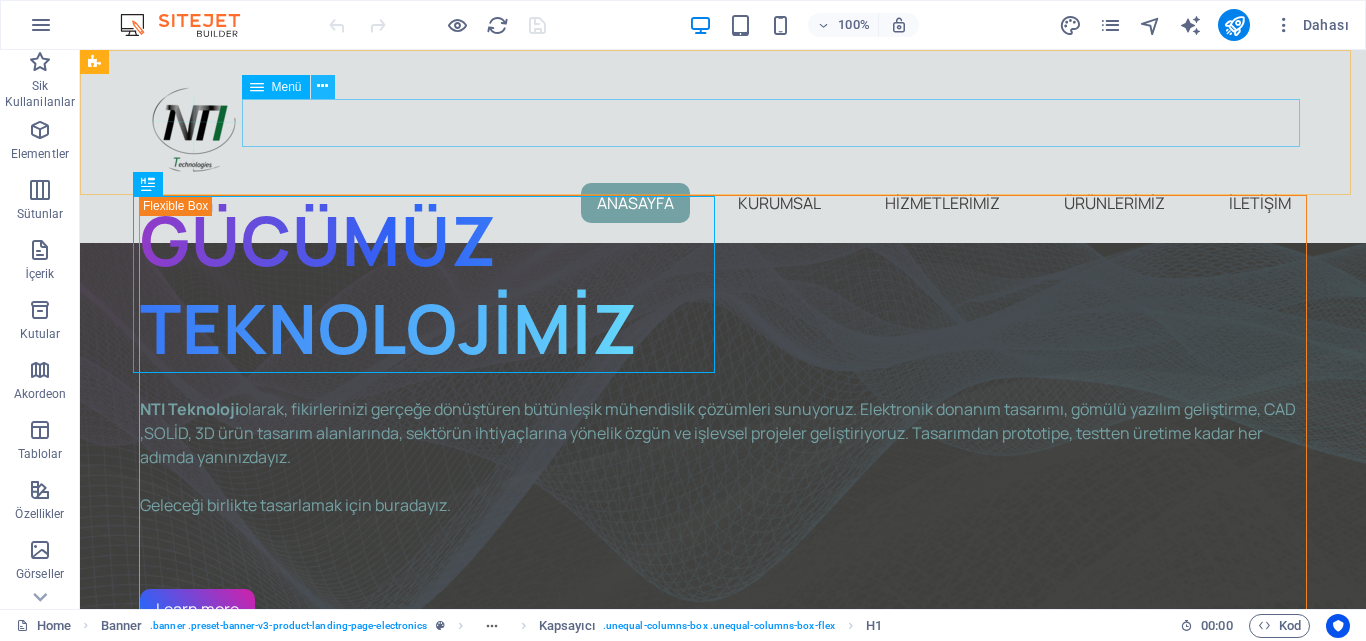 click at bounding box center [322, 86] 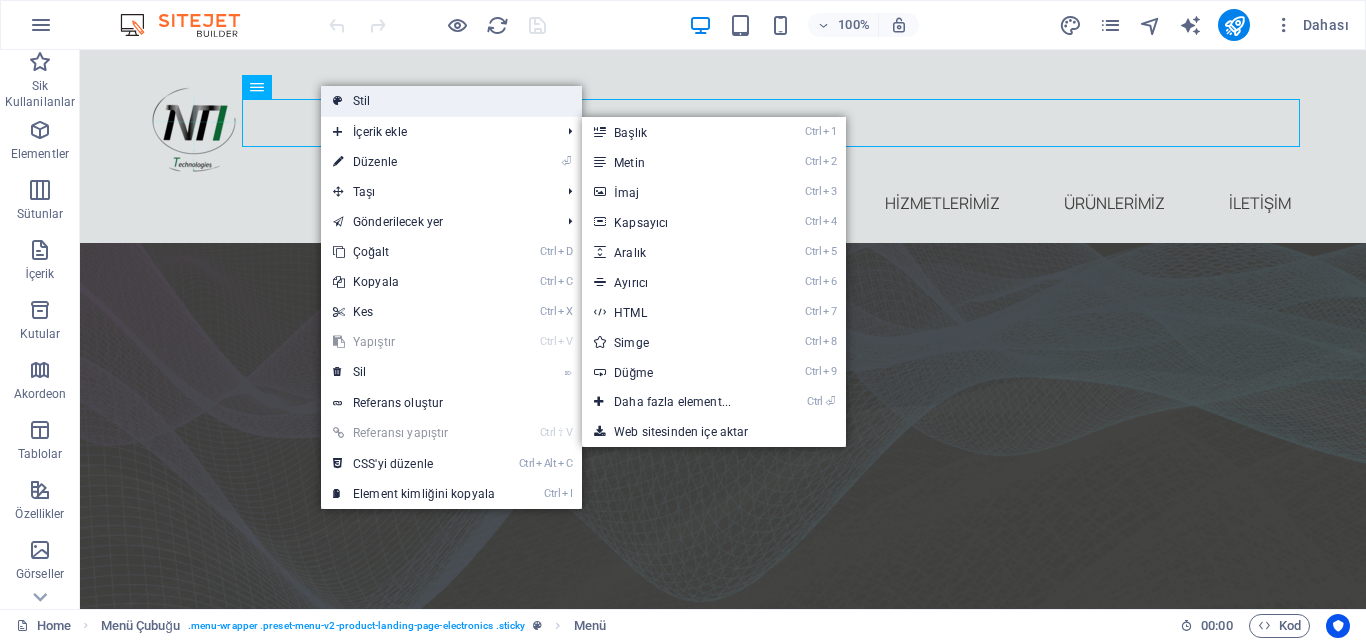 click on "Stil" at bounding box center [451, 101] 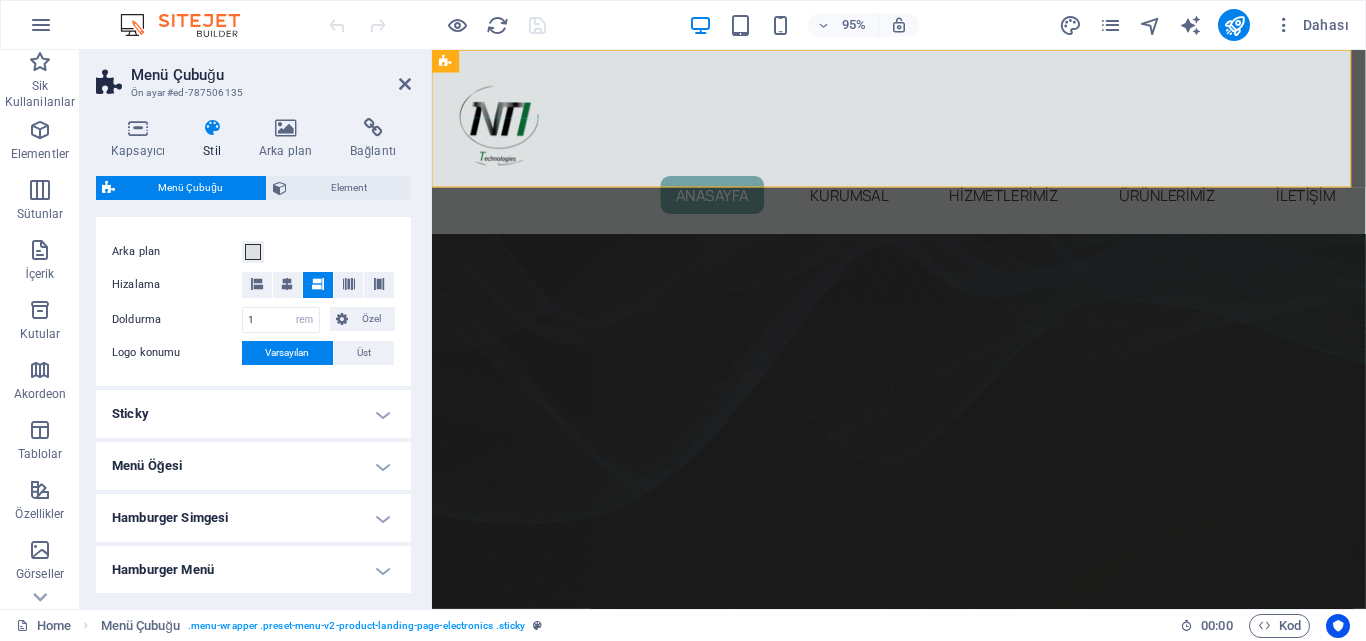 scroll, scrollTop: 400, scrollLeft: 0, axis: vertical 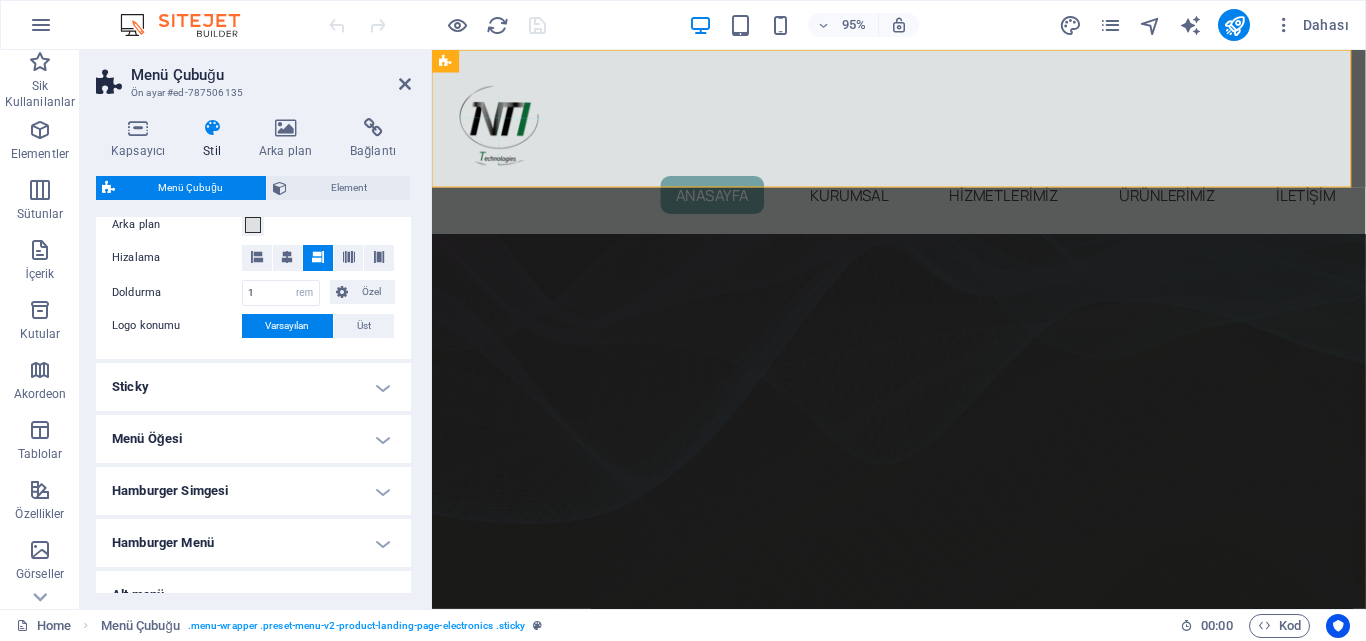 click on "Sticky" at bounding box center (253, 387) 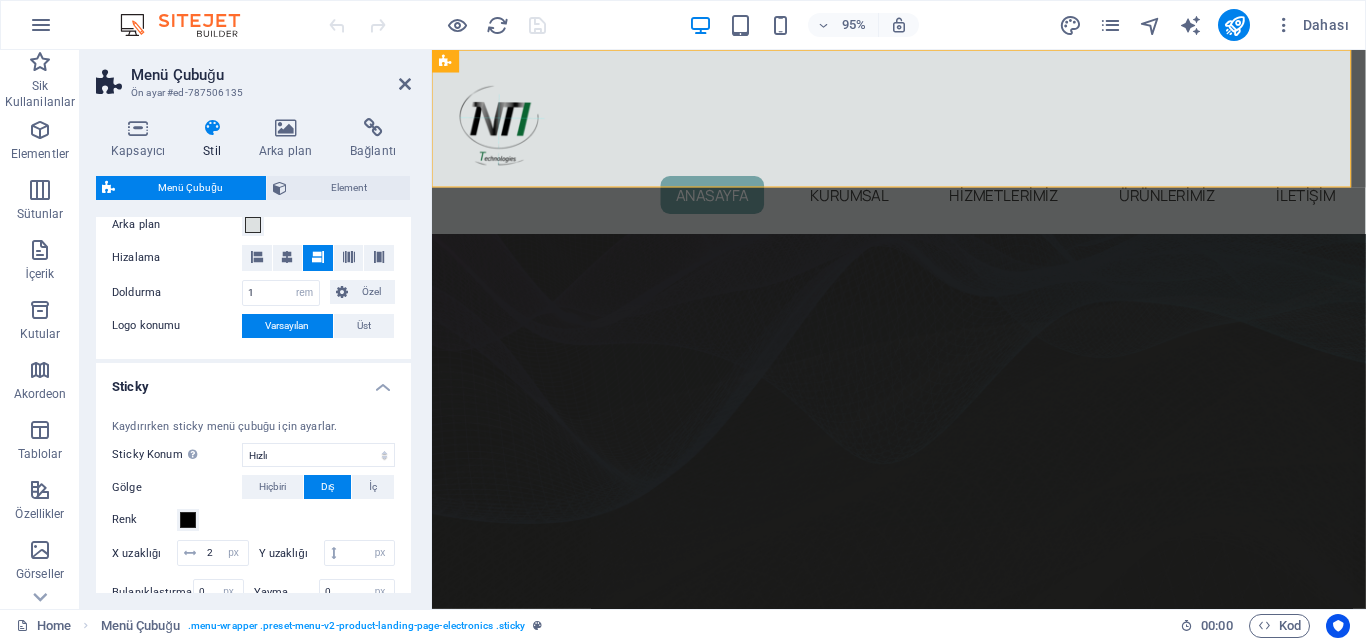 scroll, scrollTop: 500, scrollLeft: 0, axis: vertical 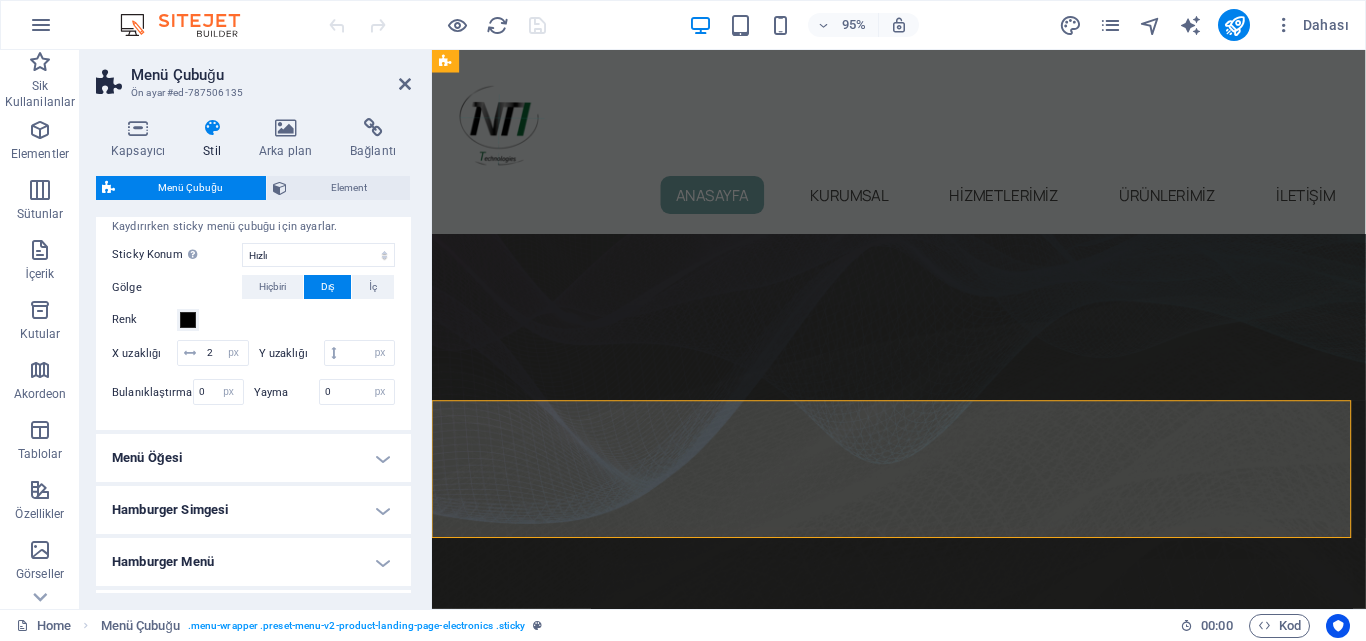 click on "Menü Öğesi" at bounding box center [253, 458] 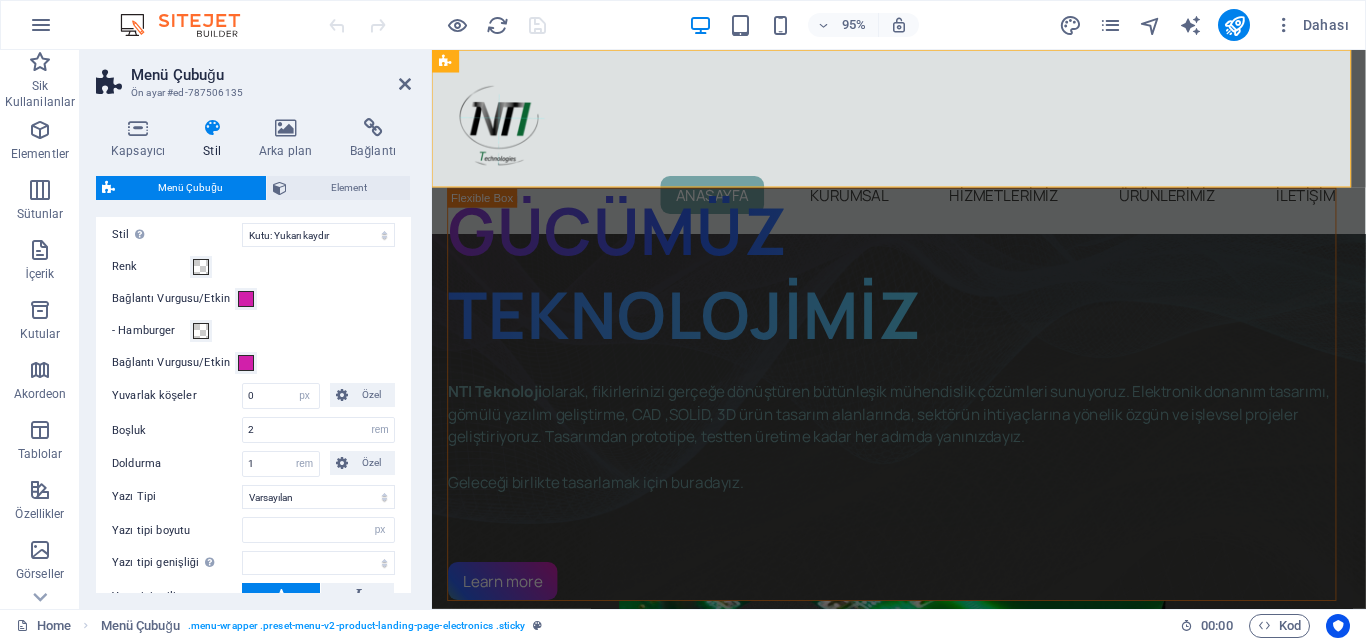 scroll, scrollTop: 800, scrollLeft: 0, axis: vertical 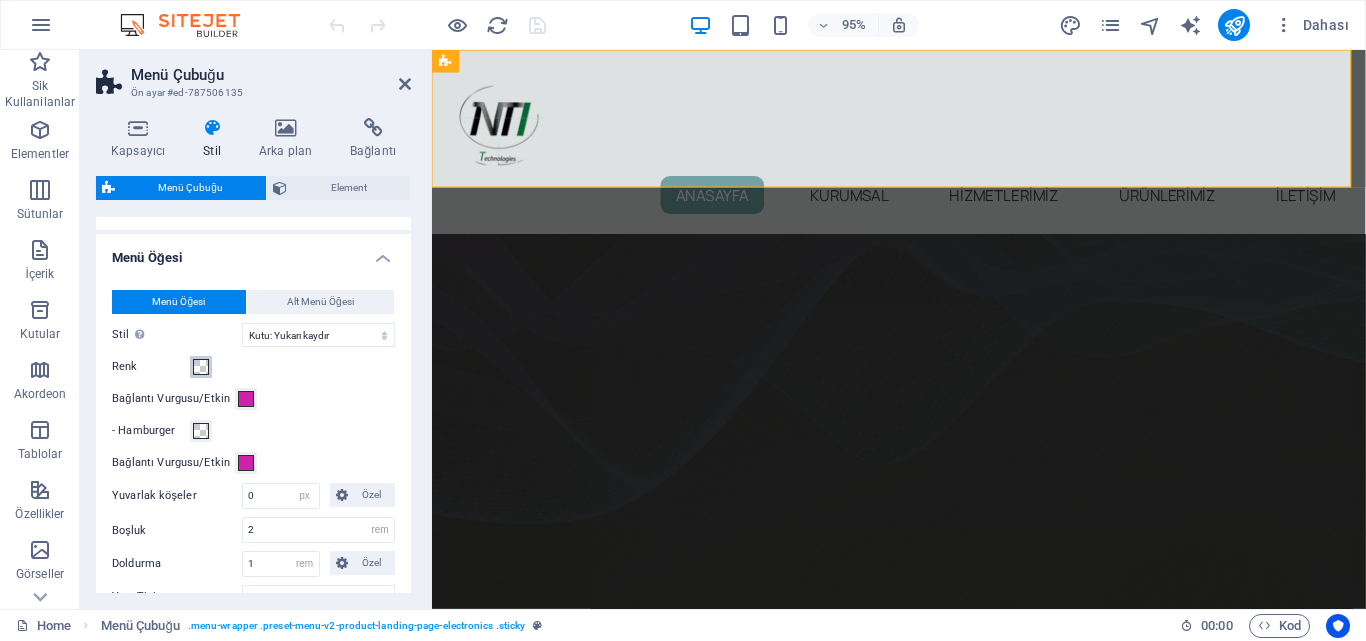 click at bounding box center [201, 367] 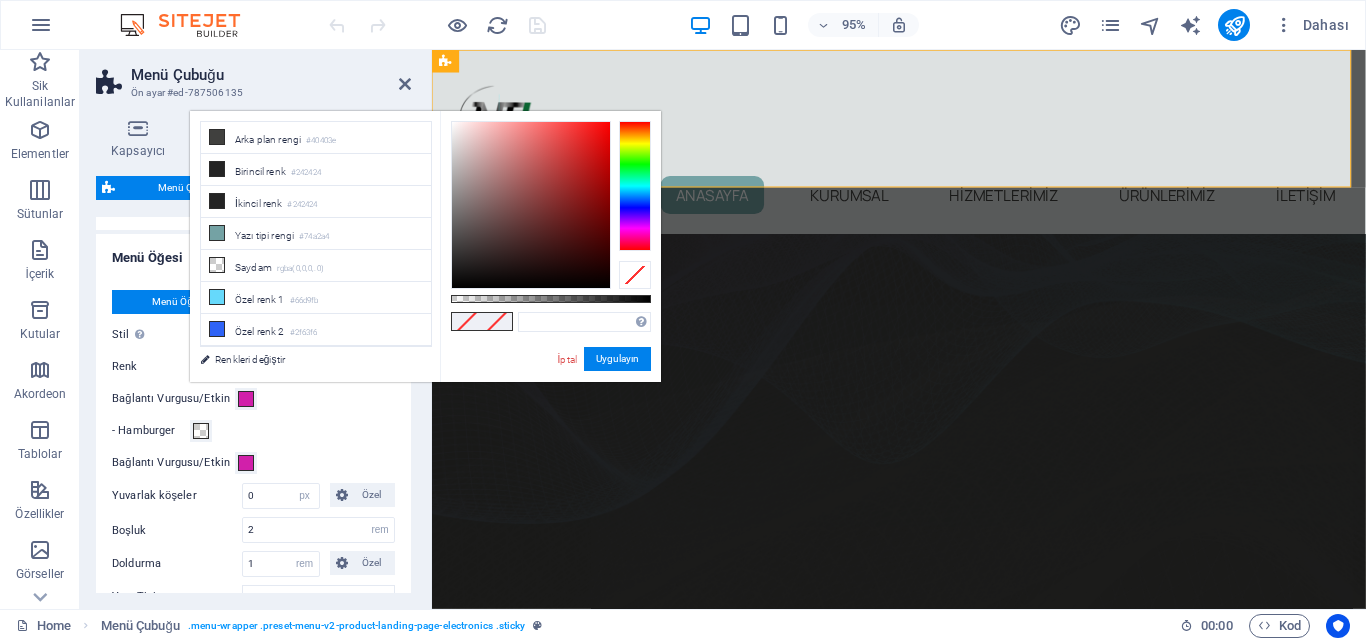 click at bounding box center (497, 321) 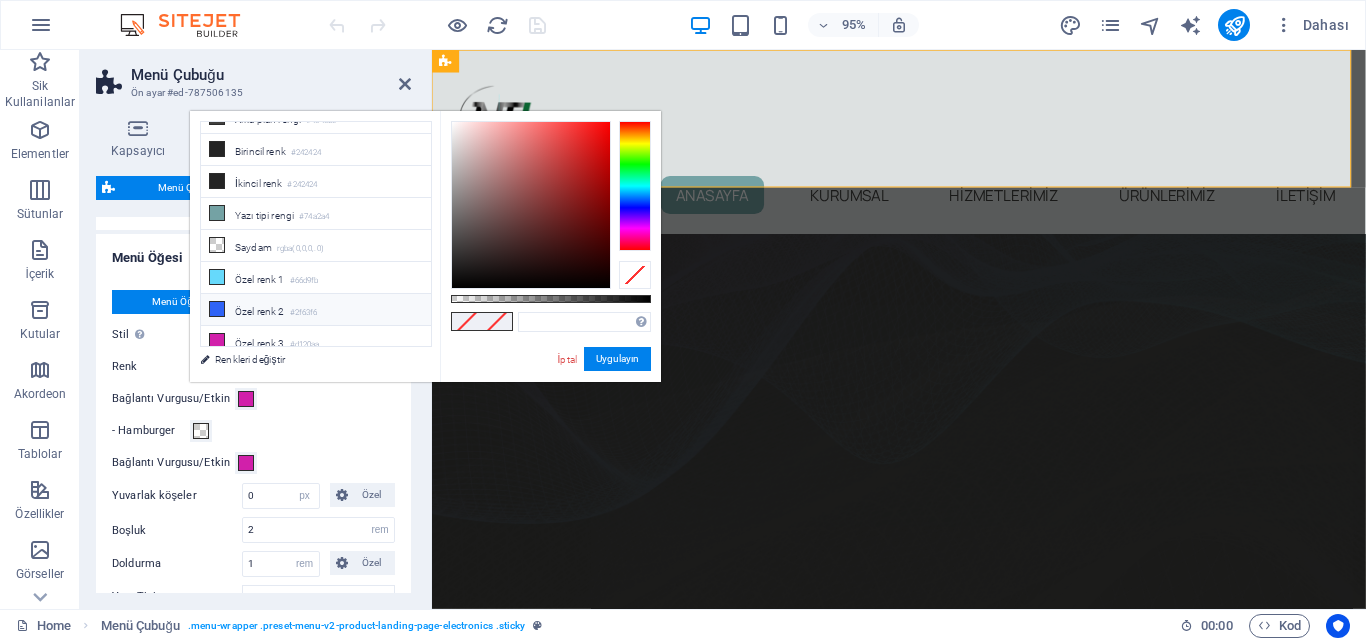 scroll, scrollTop: 24, scrollLeft: 0, axis: vertical 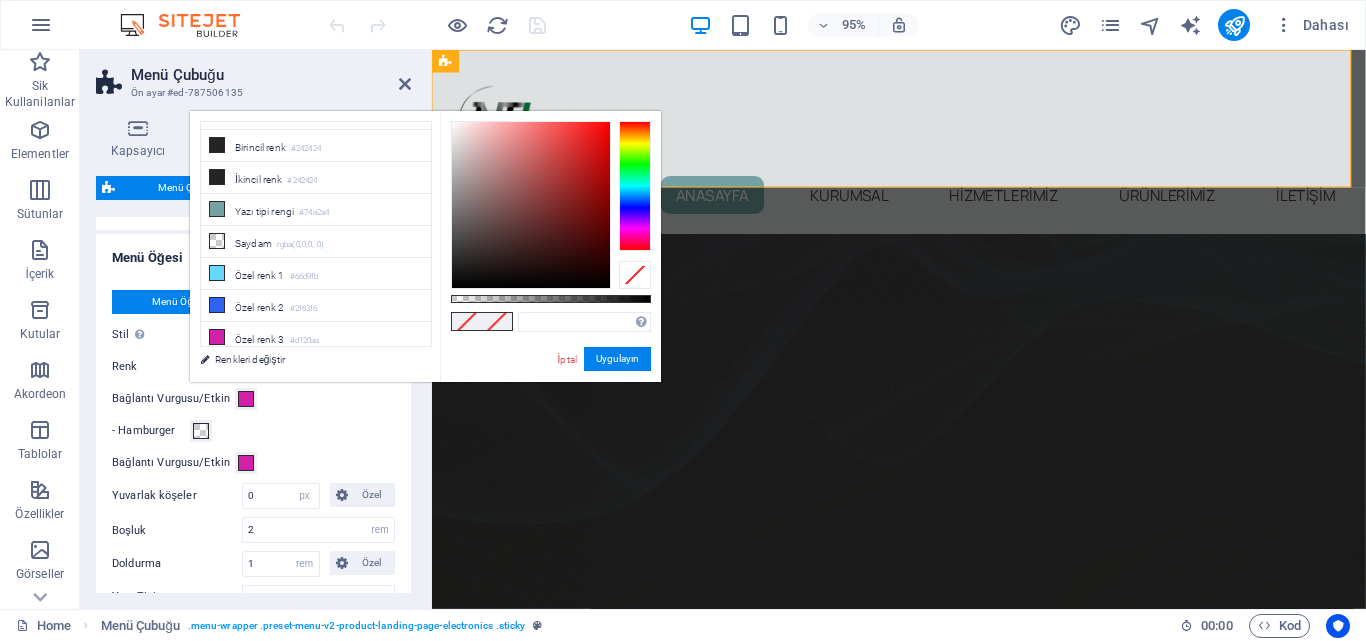 click on "Menü Öğesi Alt Menü Öğesi Stil Ön izleme moduna geç ve efekti test etmek için fareyi menü öğelerinin üzerine hareket ettir. Düz Metin rengi Kutu: Solma Kutu: Dikey çevir Kutu: Yatay çevir Kutu: Aşağı kaydır Kutu: Yukarı kaydır Kutu: Sağa kaydır Kutu: Sola kaydır Kutu: Yakınlaştırma efekti Kenarlık Kenarlık üstü ve altı Kenarlık solu ve sağı Kenarlık üstü Kenarlık altı Renk Bağlantı Vurgusu/Etkin  - Hamburger Bağlantı Vurgusu/Etkin  - Sticky Bağlantı Vurgusu/Etkin Bağlantı vurgusu kenarlığı genişliği 3 px rem vh vw Yuvarlak köşeler 0 px rem % vh vw Özel Özel 0 px rem % vh vw 0 px rem % vh vw 0 px rem % vh vw 0 px rem % vh vw Boşluk 2 px rem % vh vw Doldurma 1 px rem % vh vw Özel Özel 1 px rem % vh vw 1 px rem % vh vw 1 px rem % vh vw 1 px rem % vh vw Yazı Tipi Varsayılan Başlıklar Yazı tipi boyutu px rem % vh vw Yazı tipi genişliği Yazı tipi genişliğini düzgün bir şekilde görüntülemek için etkinleştirilmesi gerekebilir.  0 px rem" at bounding box center (253, 534) 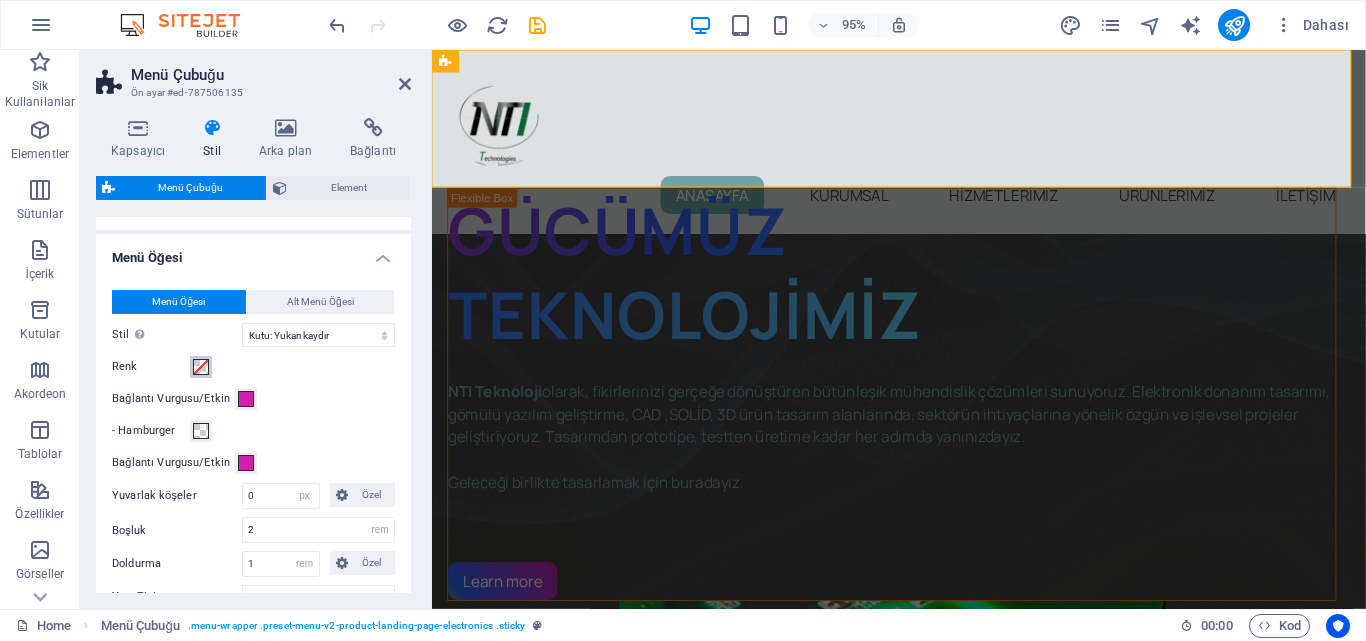 click at bounding box center (201, 367) 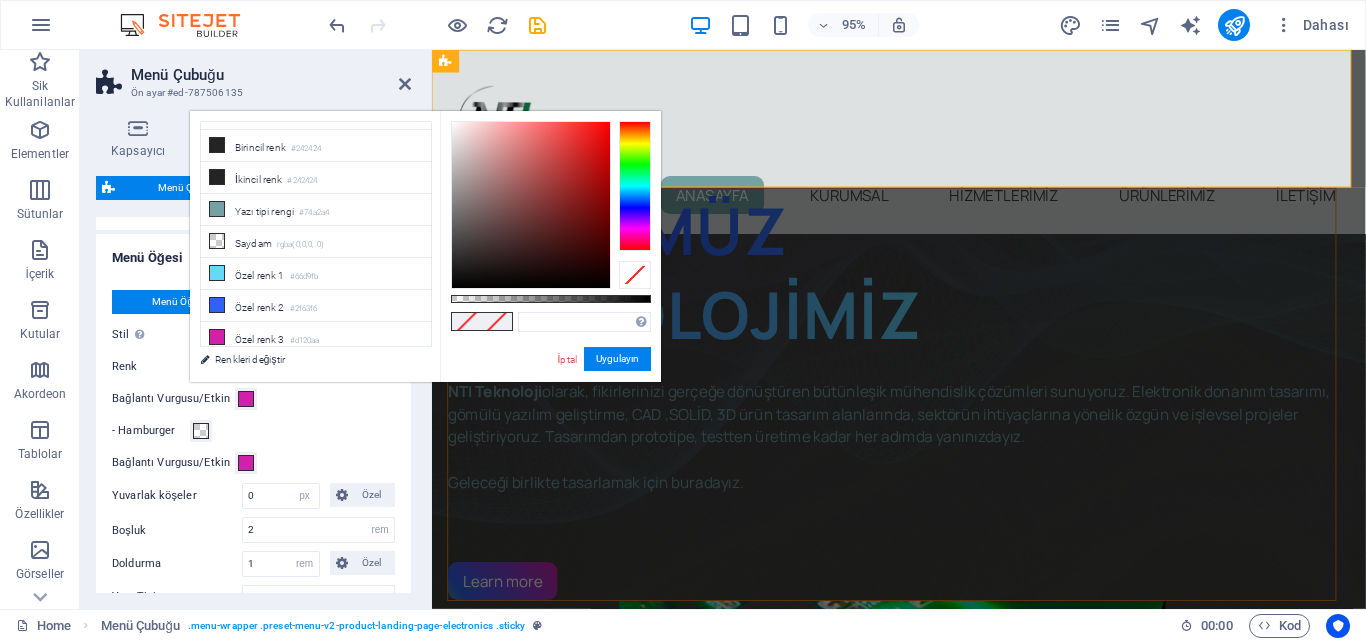 type 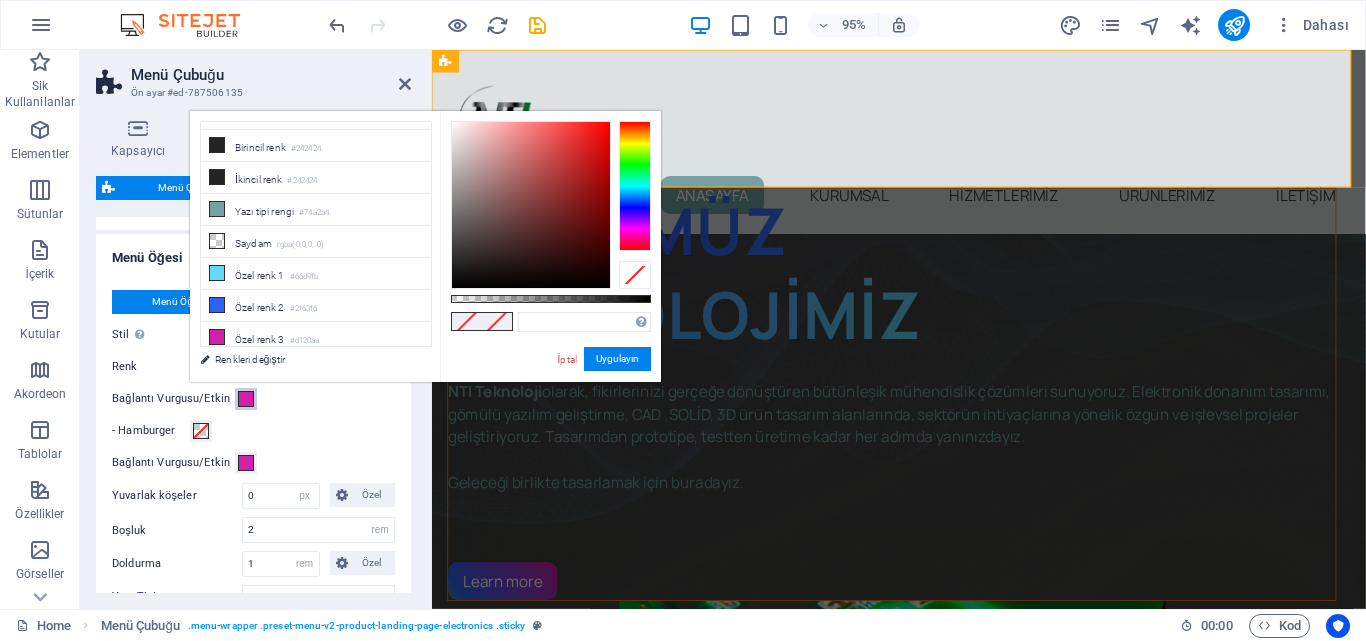 click on "Bağlantı Vurgusu/Etkin" at bounding box center (246, 399) 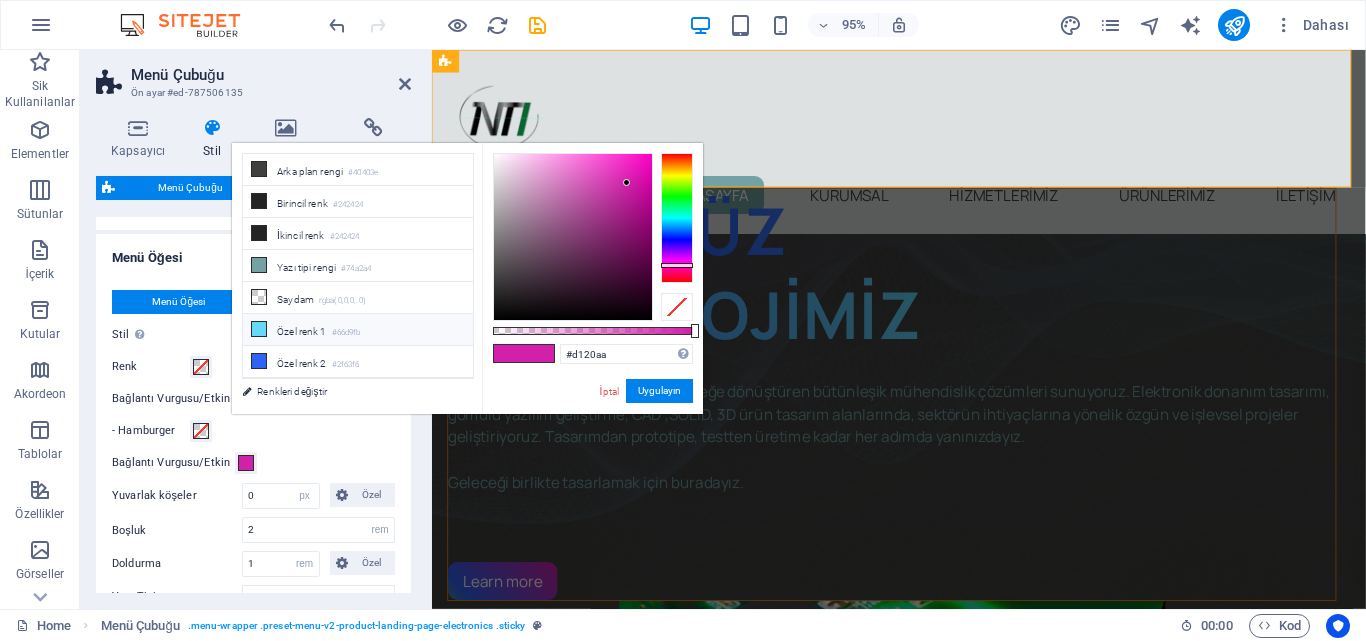 type 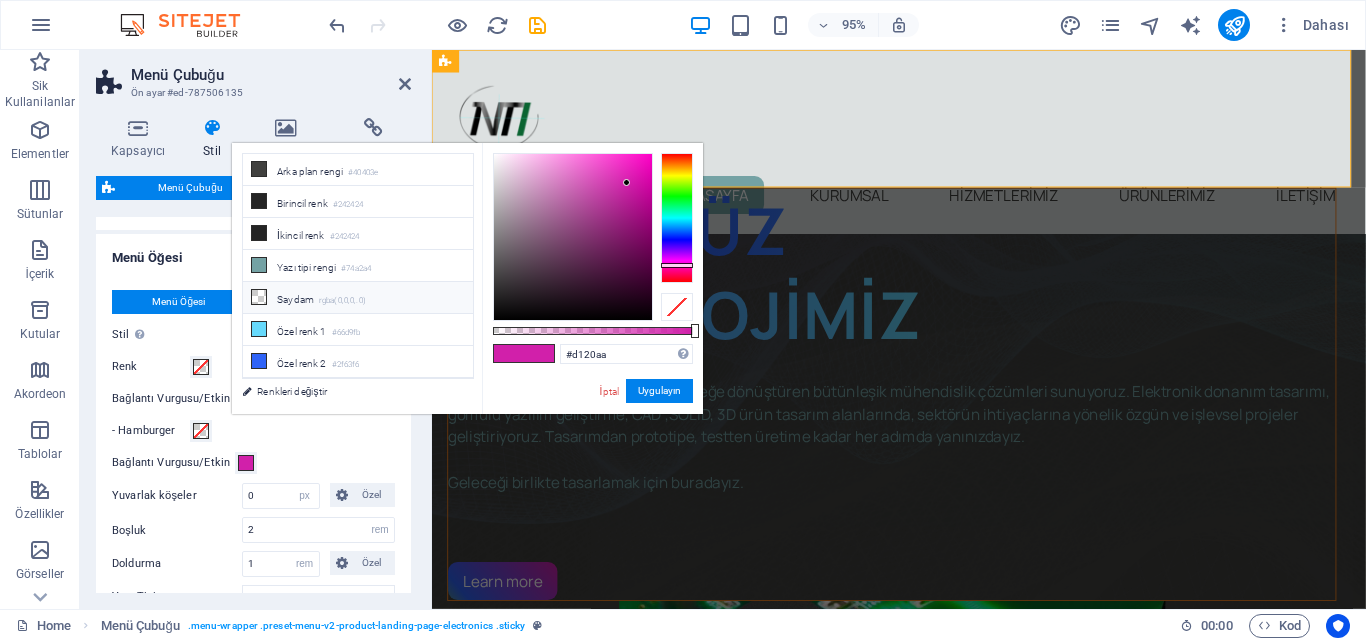 click on "Saydam
rgba(0,0,0,.0)" at bounding box center [358, 298] 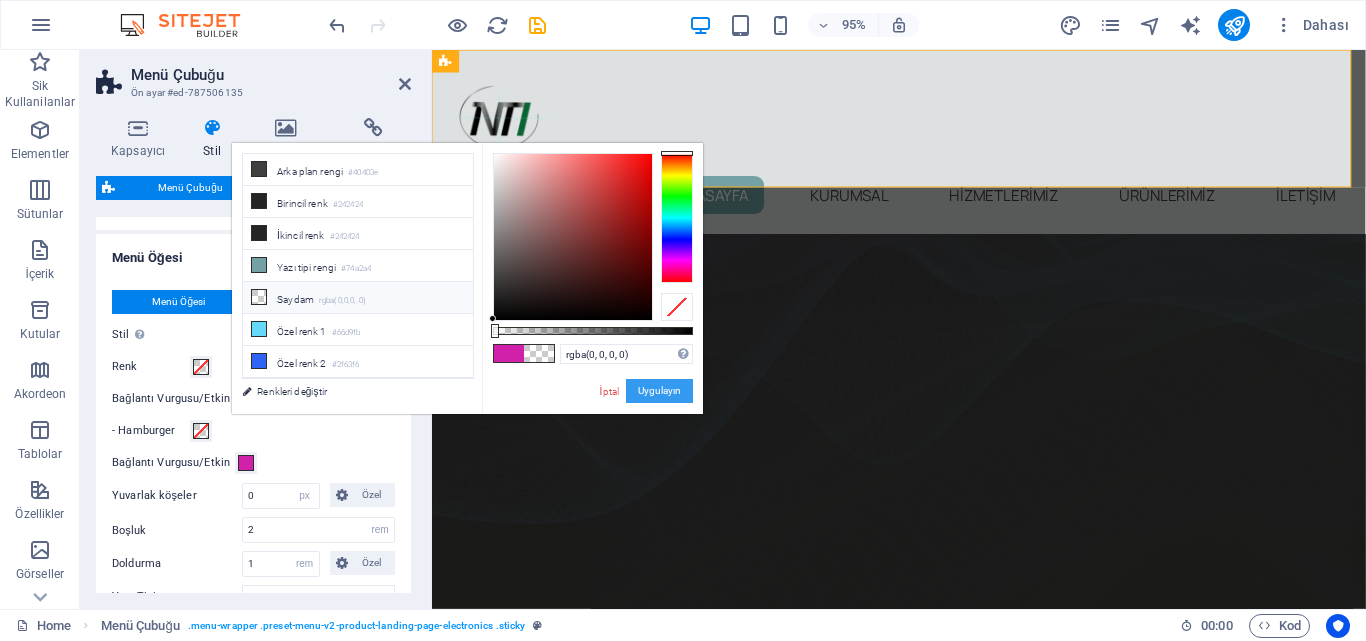 type 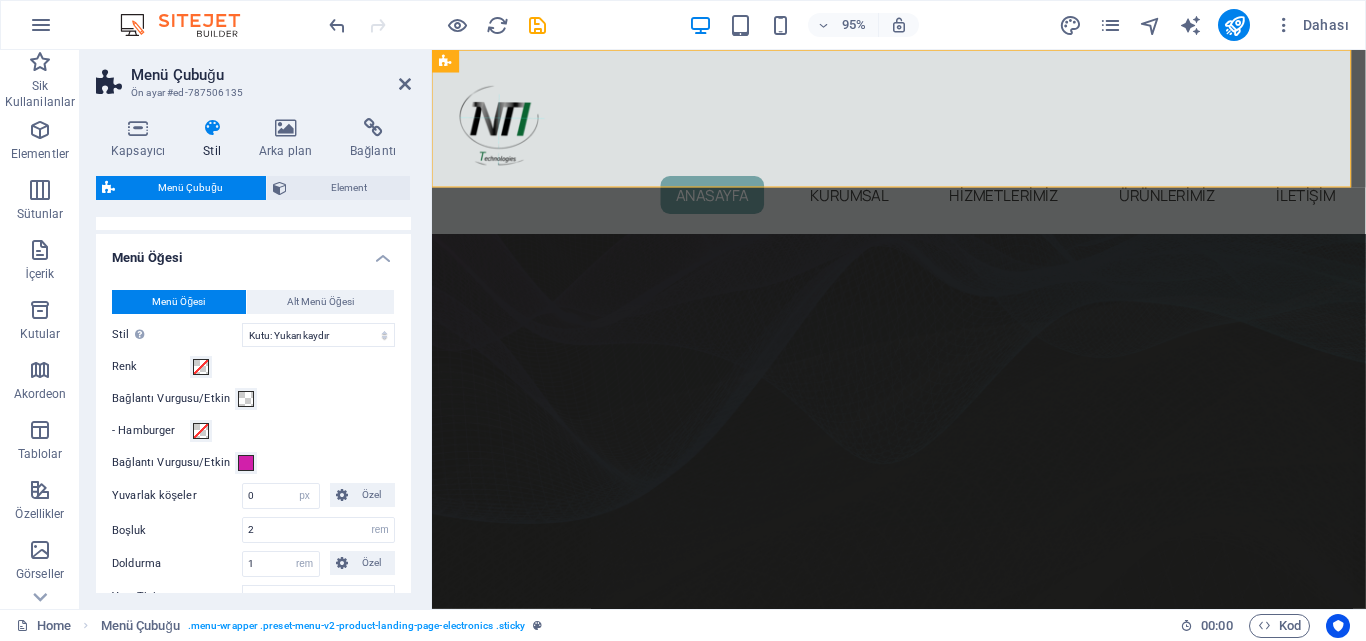 type 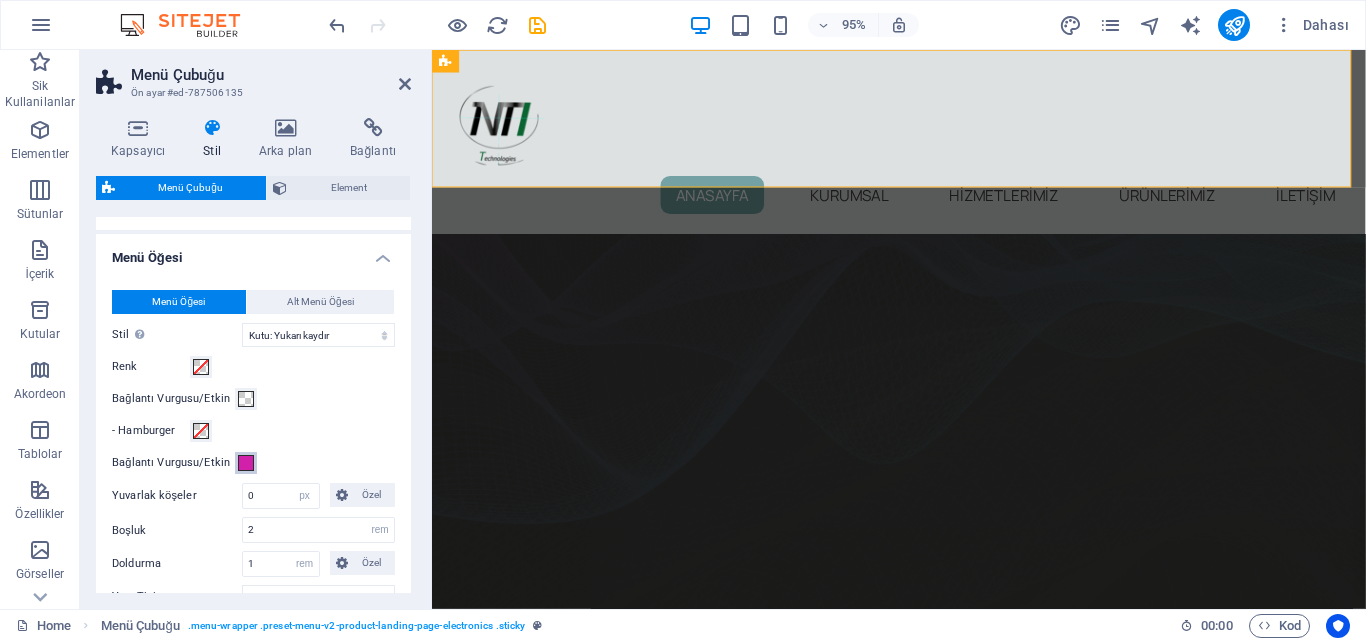 click on "Bağlantı Vurgusu/Etkin" at bounding box center (246, 463) 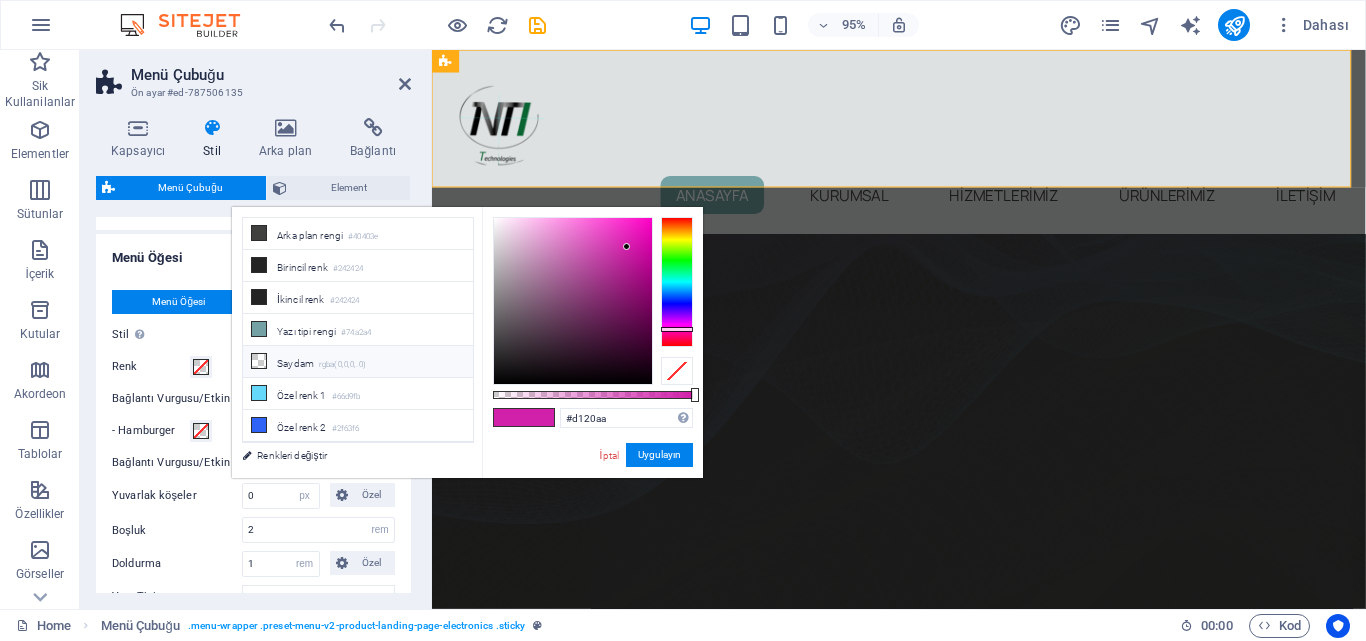 click on "rgba(0,0,0,.0)" at bounding box center (342, 365) 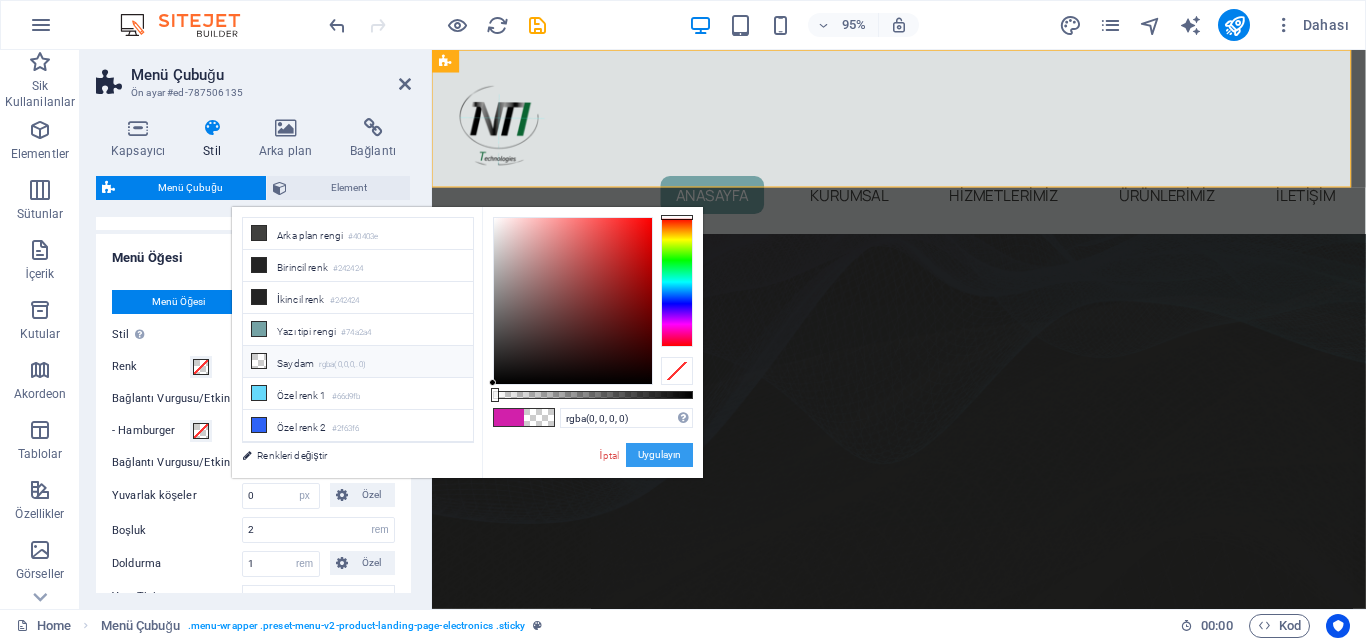 click on "Uygulayın" at bounding box center (659, 455) 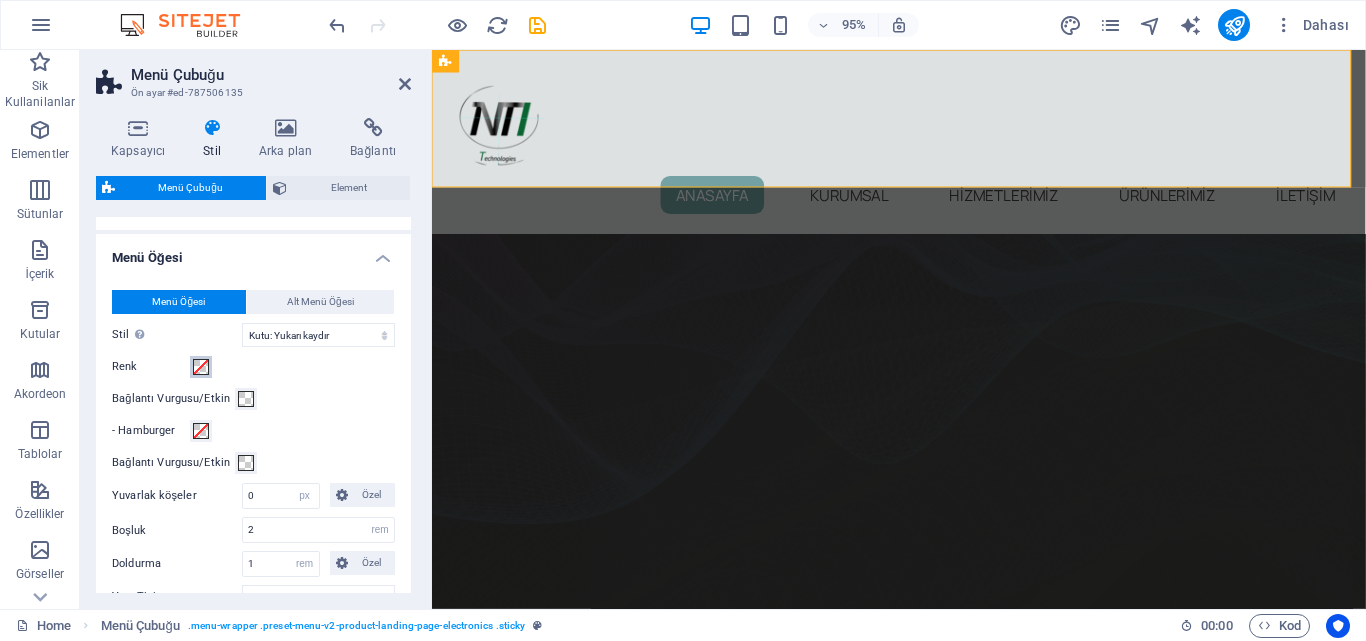 click at bounding box center [201, 367] 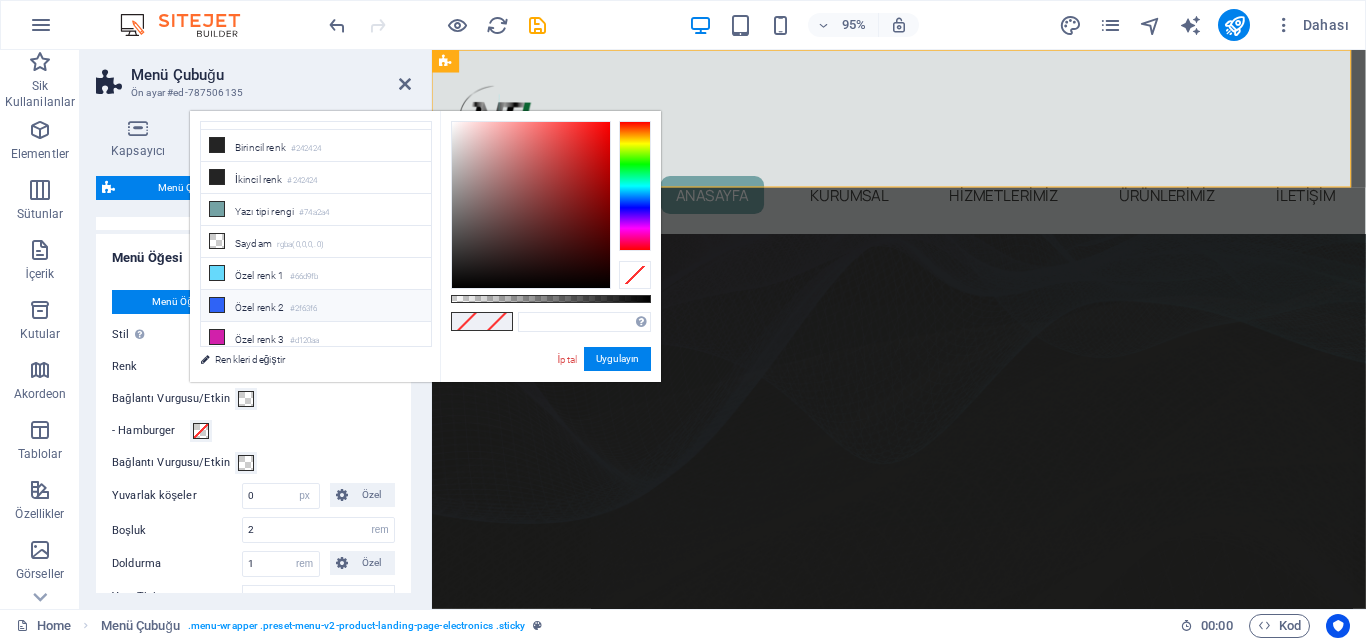 type 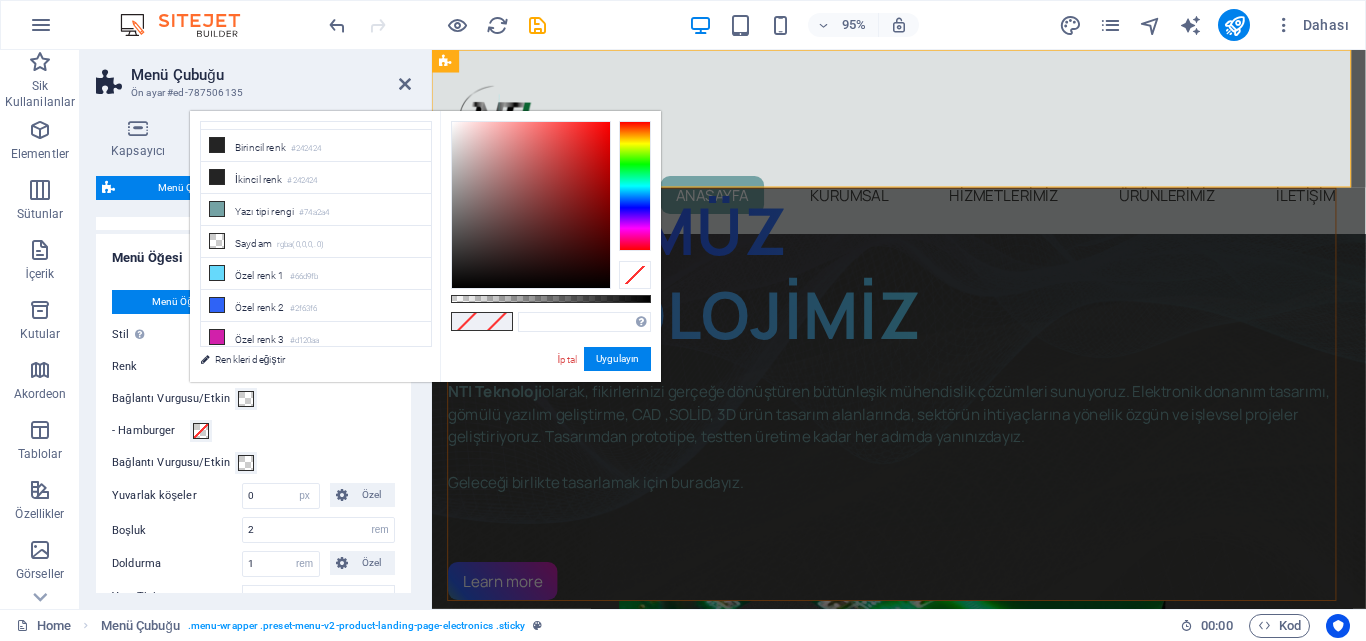 click on "Bağlantı Vurgusu/Etkin" at bounding box center (253, 399) 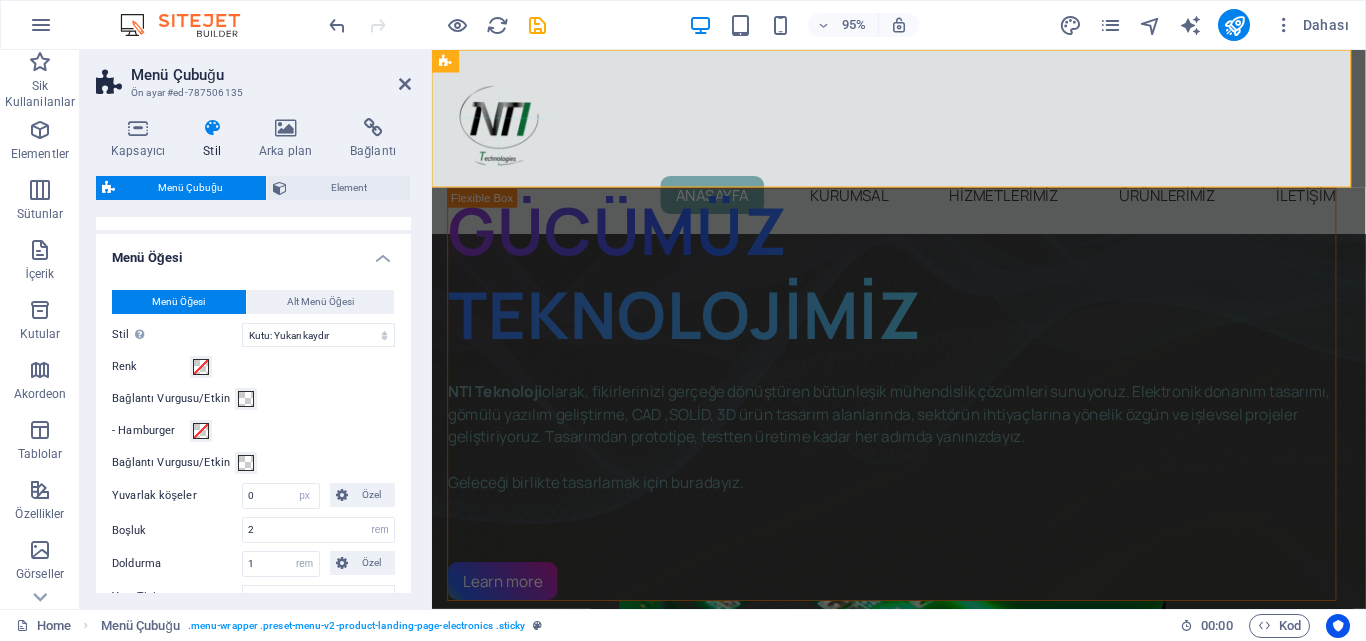 type 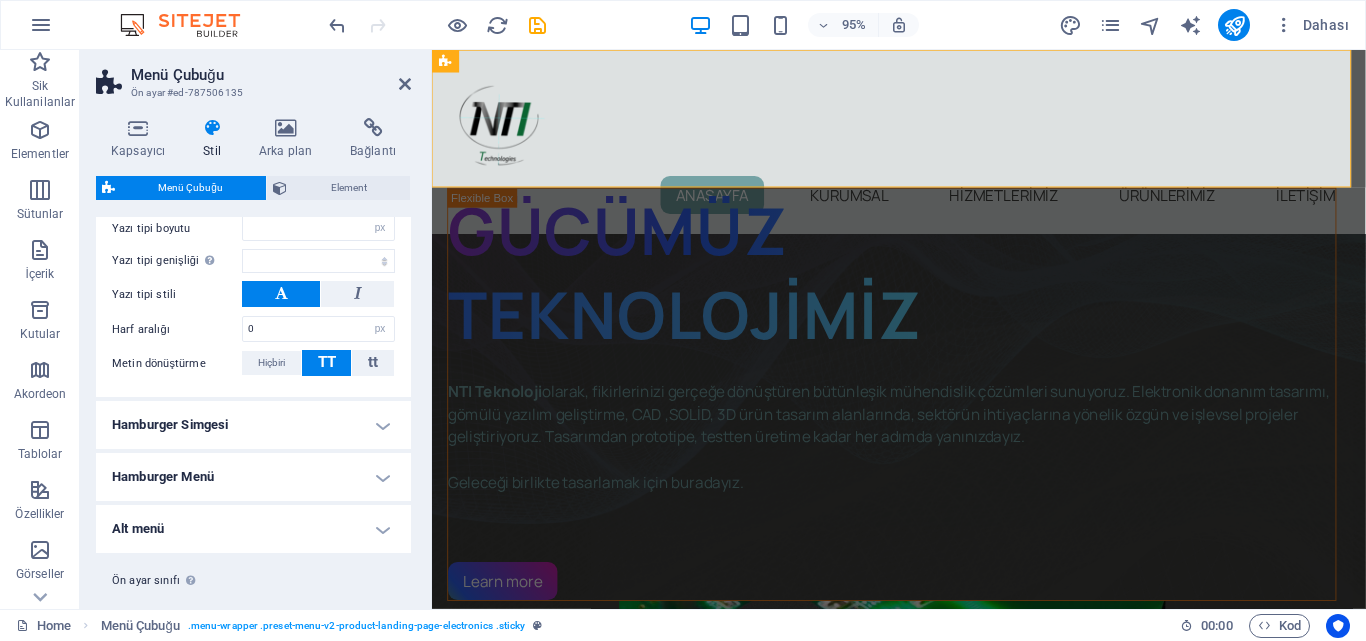 scroll, scrollTop: 1168, scrollLeft: 0, axis: vertical 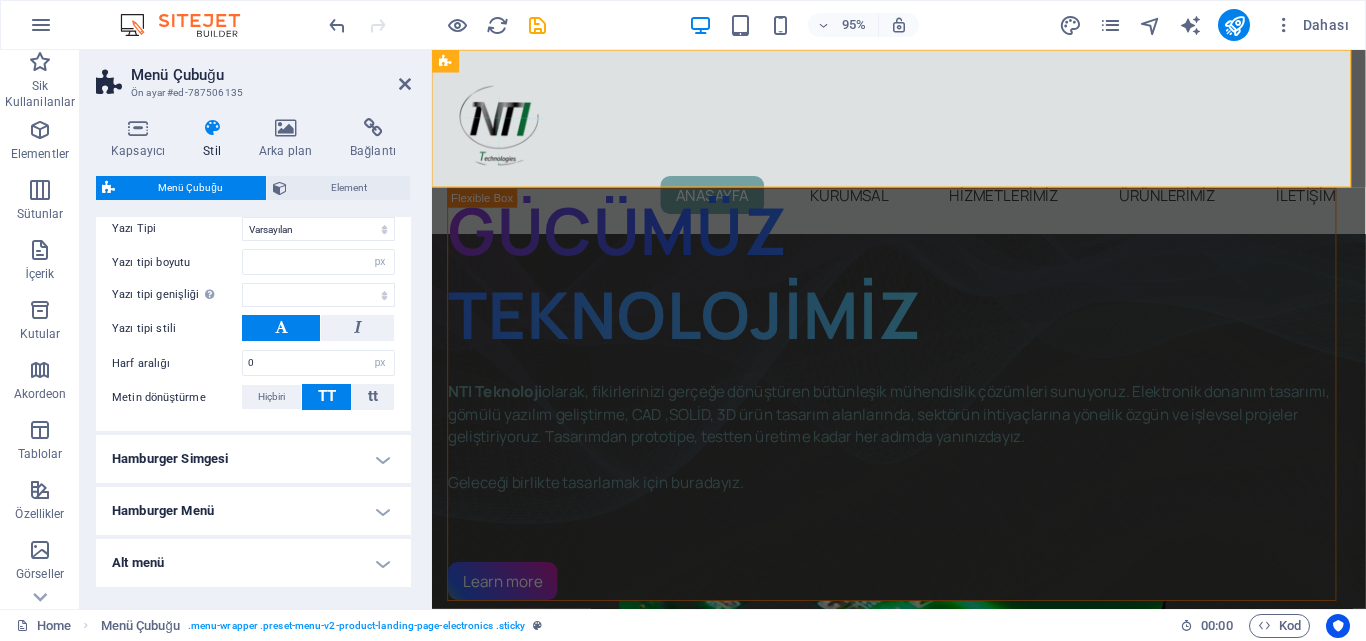 click on "Hamburger Simgesi" at bounding box center (253, 459) 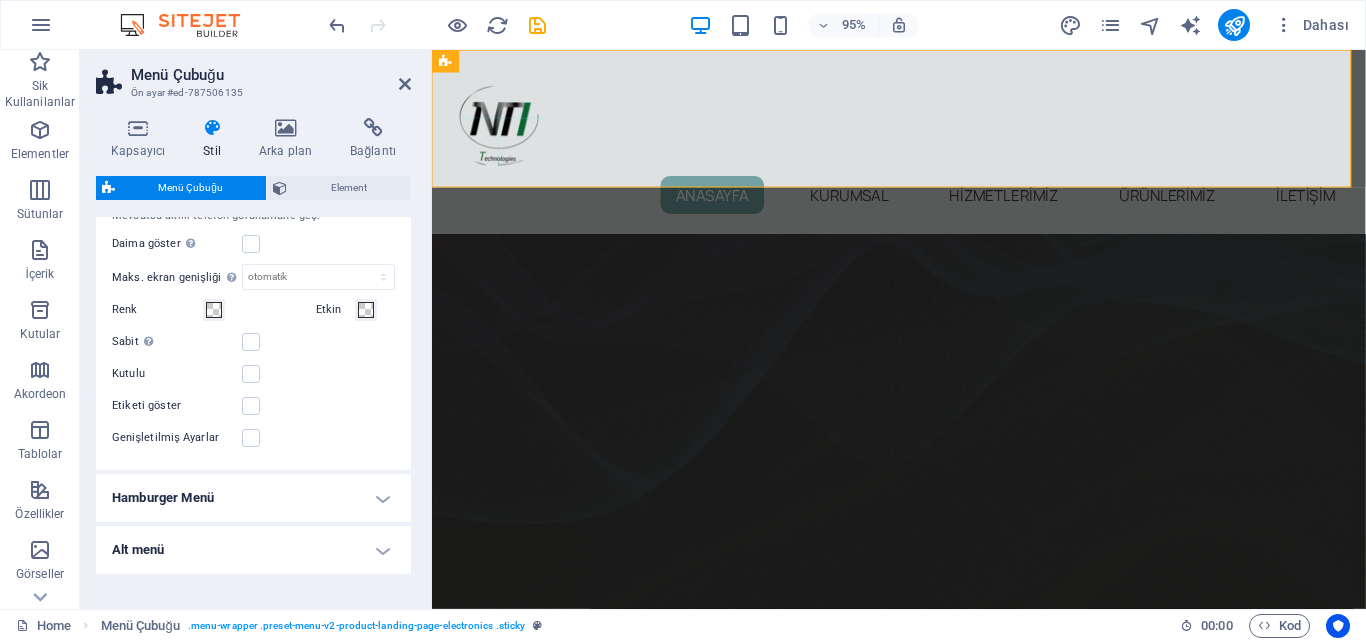 scroll, scrollTop: 1555, scrollLeft: 0, axis: vertical 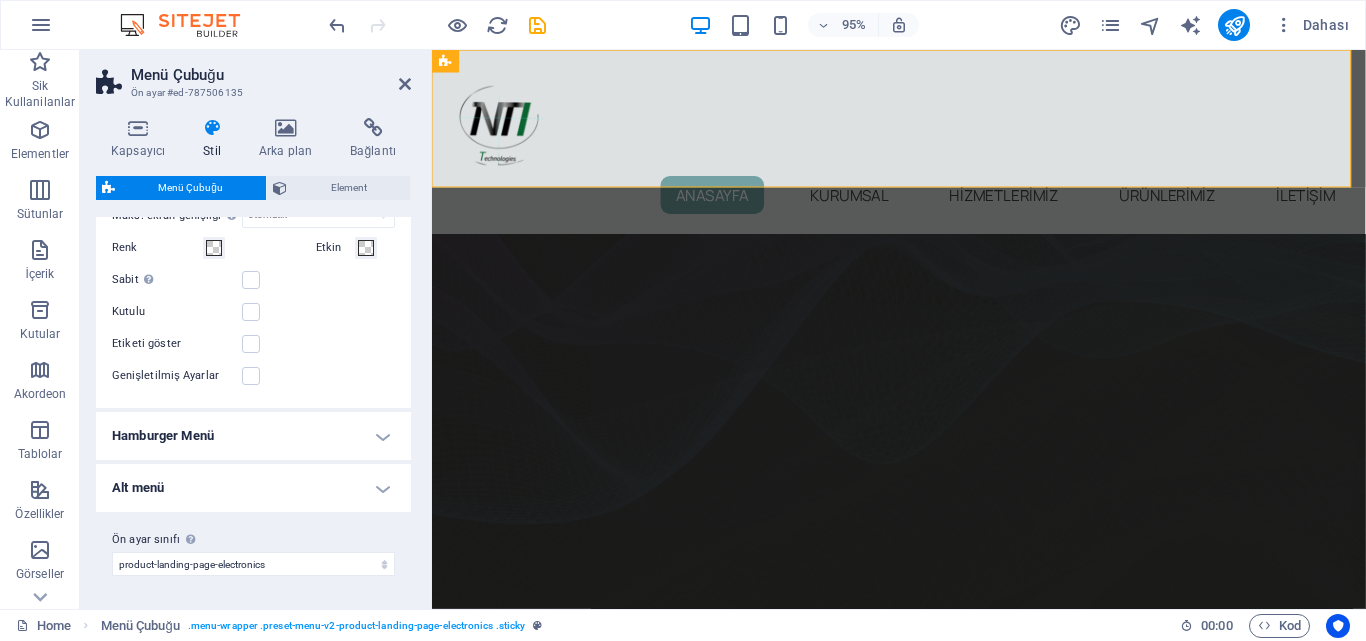 click on "Hamburger Menü" at bounding box center (253, 436) 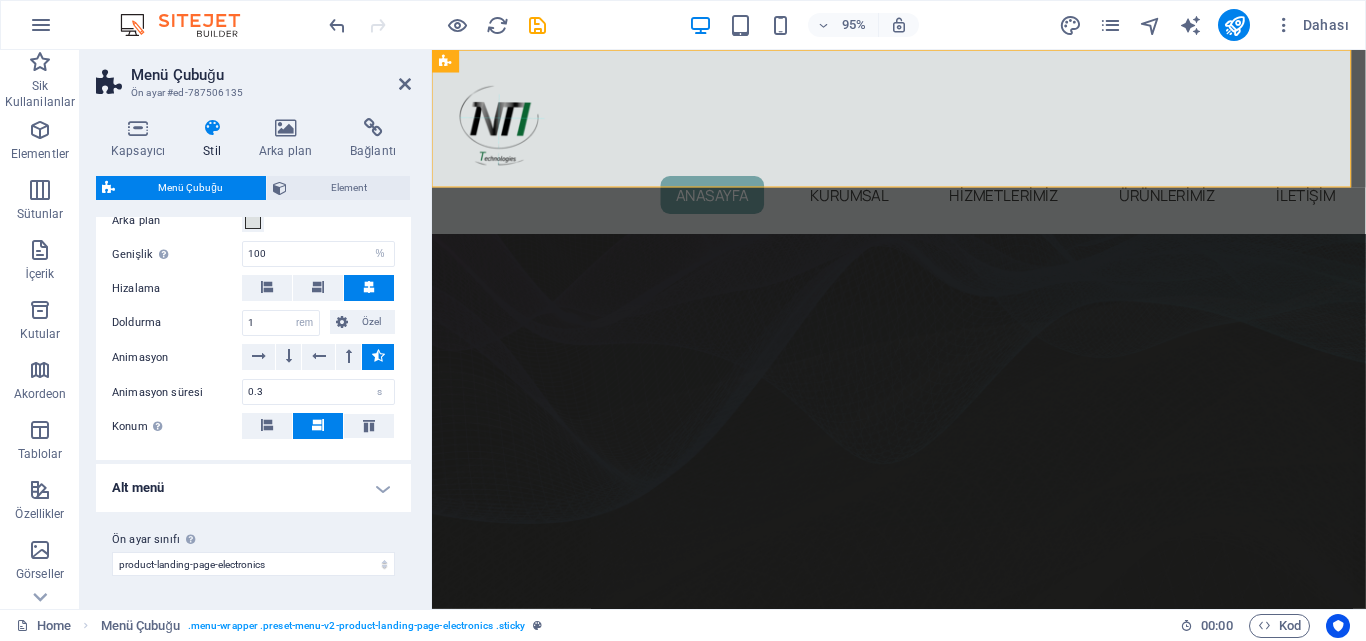 scroll, scrollTop: 1855, scrollLeft: 0, axis: vertical 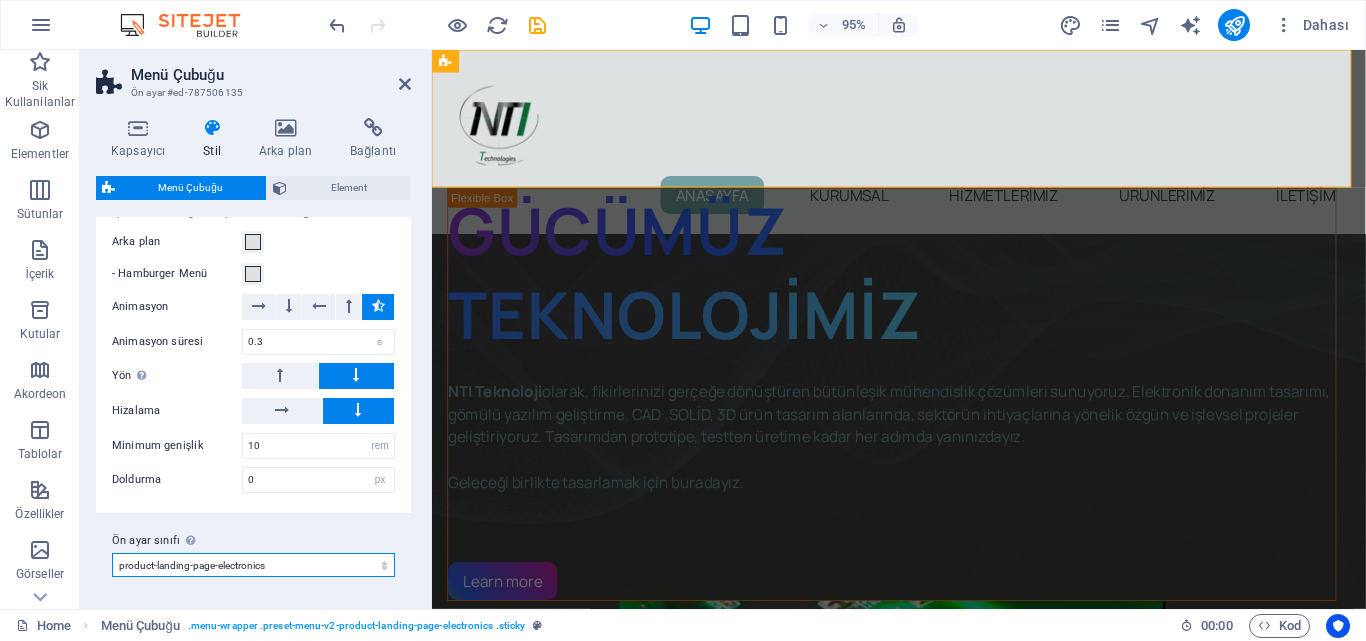 click on "product-landing-page-electronics Ön ayar sınıfı ekle" at bounding box center [253, 565] 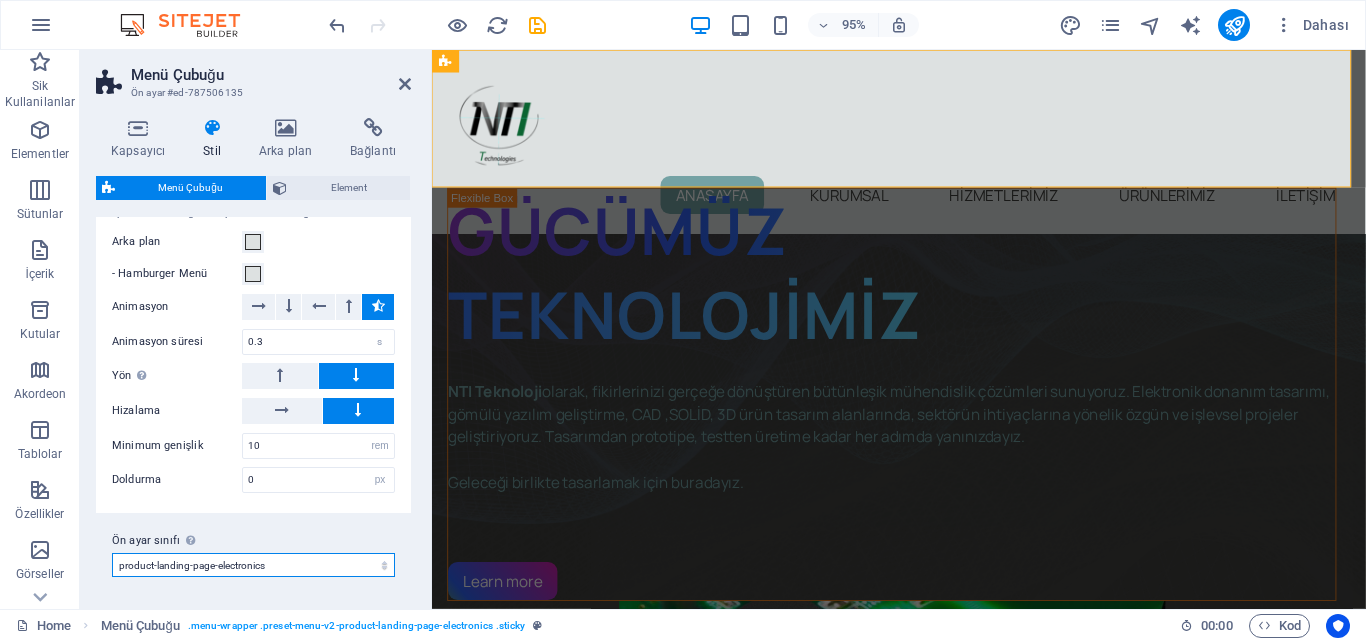 click on "product-landing-page-electronics Ön ayar sınıfı ekle" at bounding box center [253, 565] 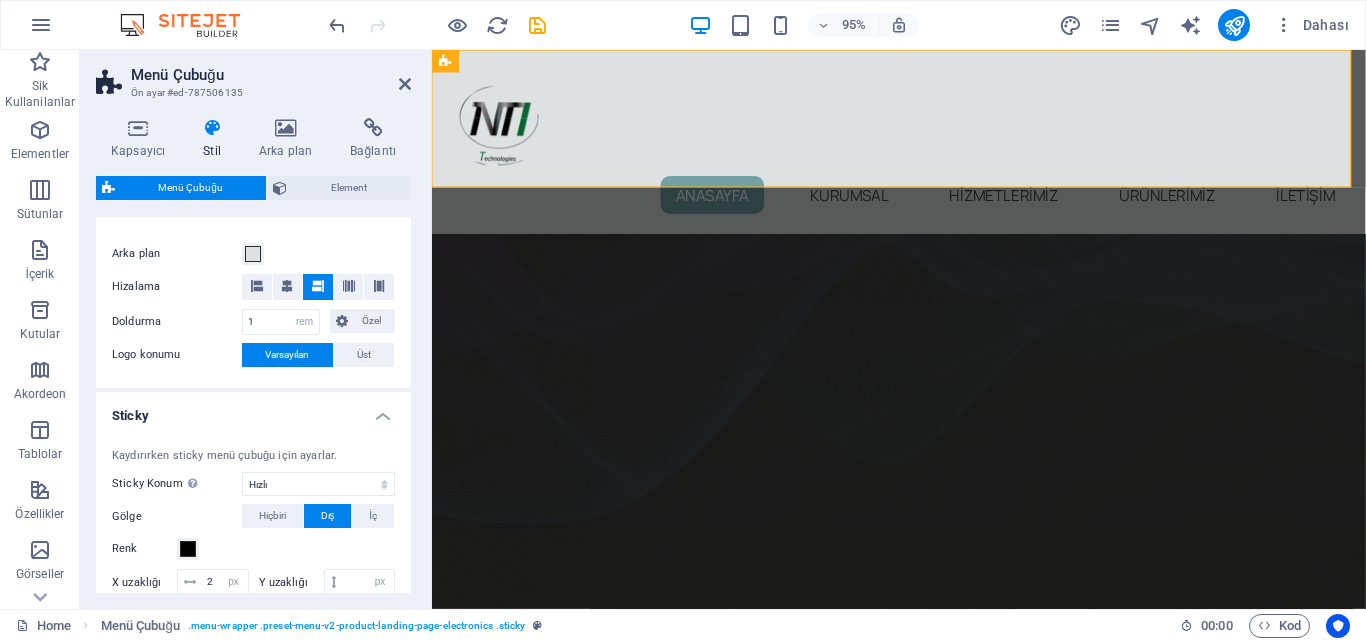 scroll, scrollTop: 0, scrollLeft: 0, axis: both 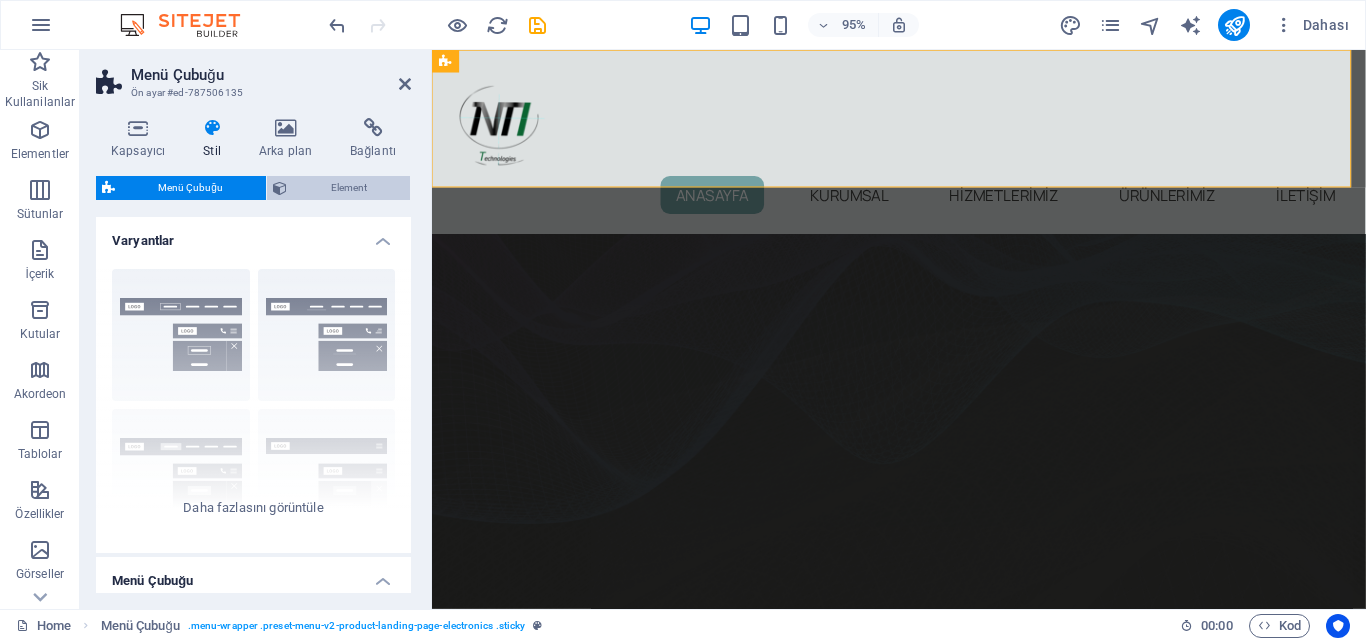 click on "Element" at bounding box center (348, 188) 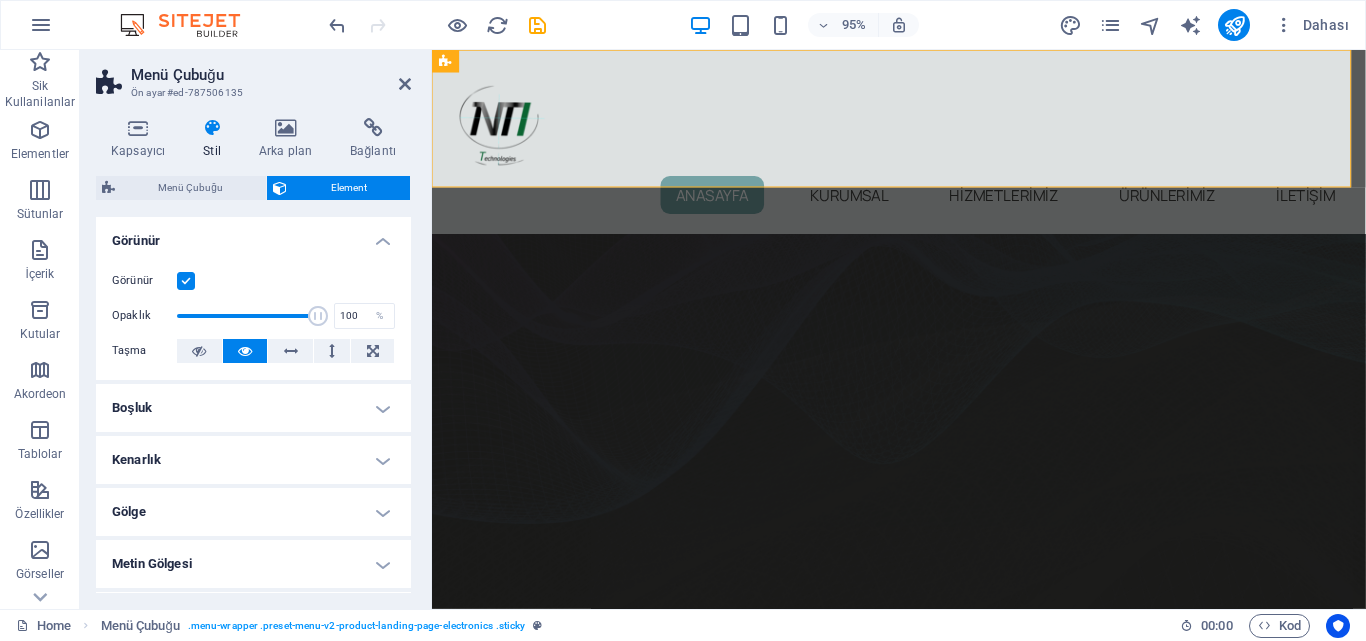 click on "Boşluk" at bounding box center [253, 408] 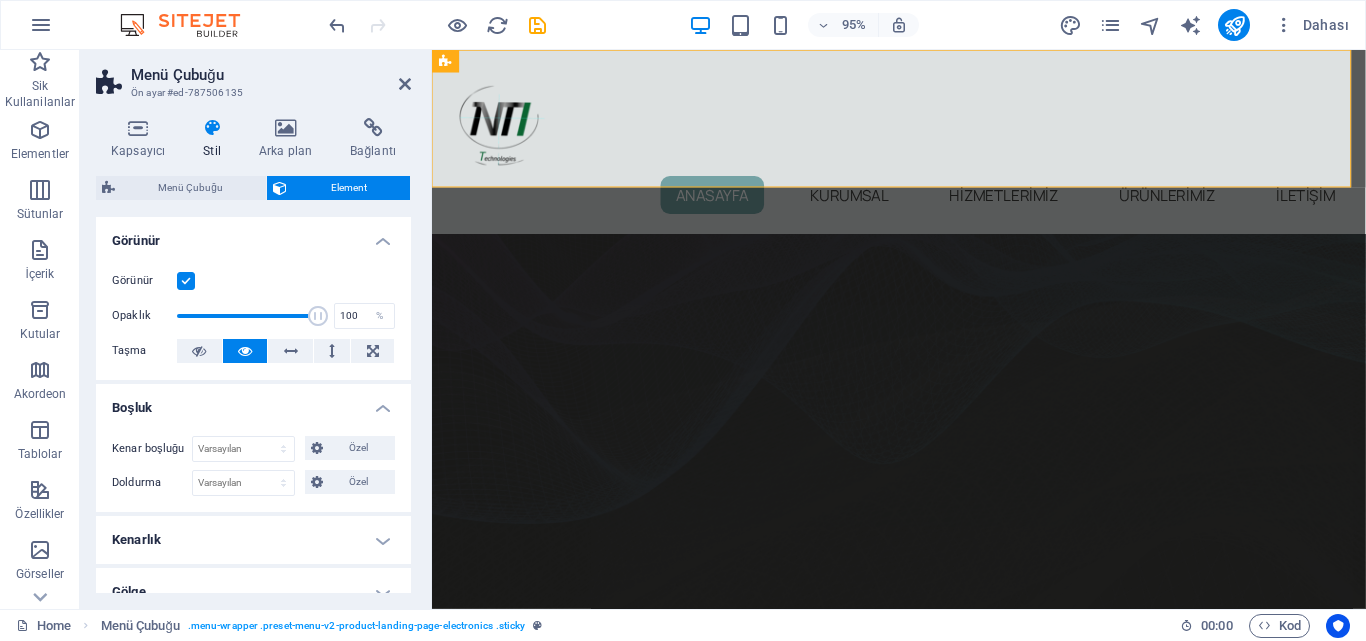 click on "Boşluk" at bounding box center [253, 402] 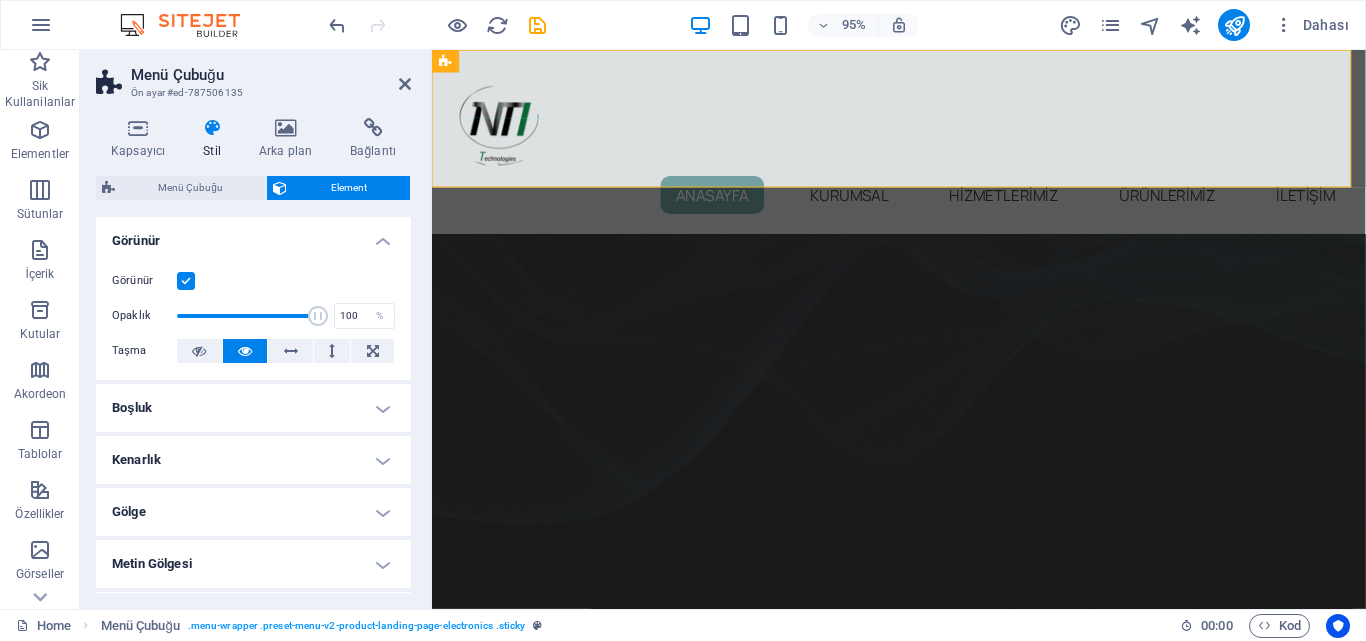 click on "Kenarlık" at bounding box center (253, 460) 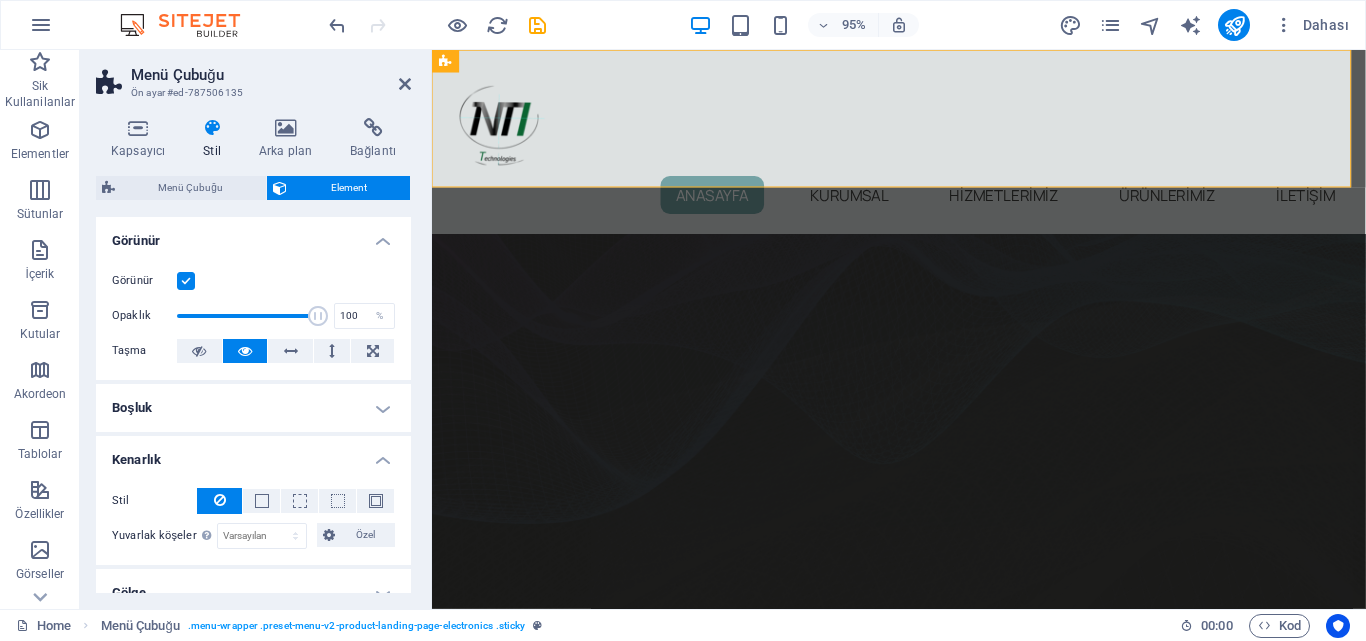 click on "Kenarlık" at bounding box center [253, 454] 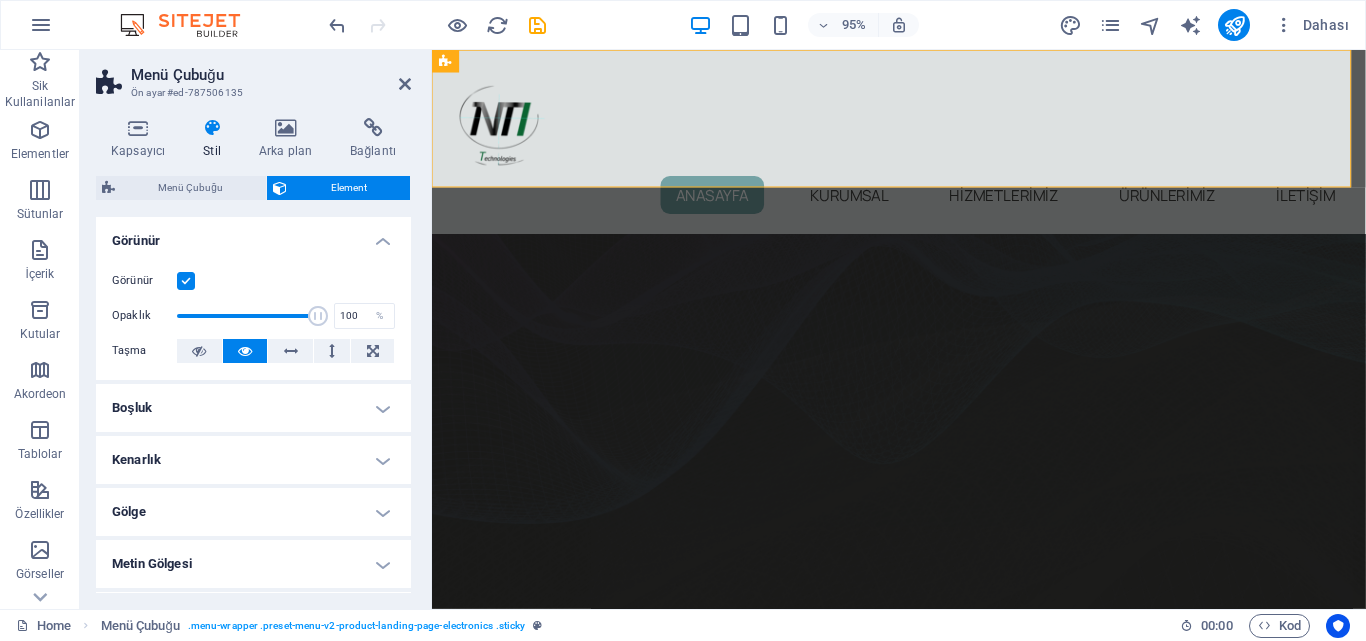 click on "Gölge" at bounding box center [253, 512] 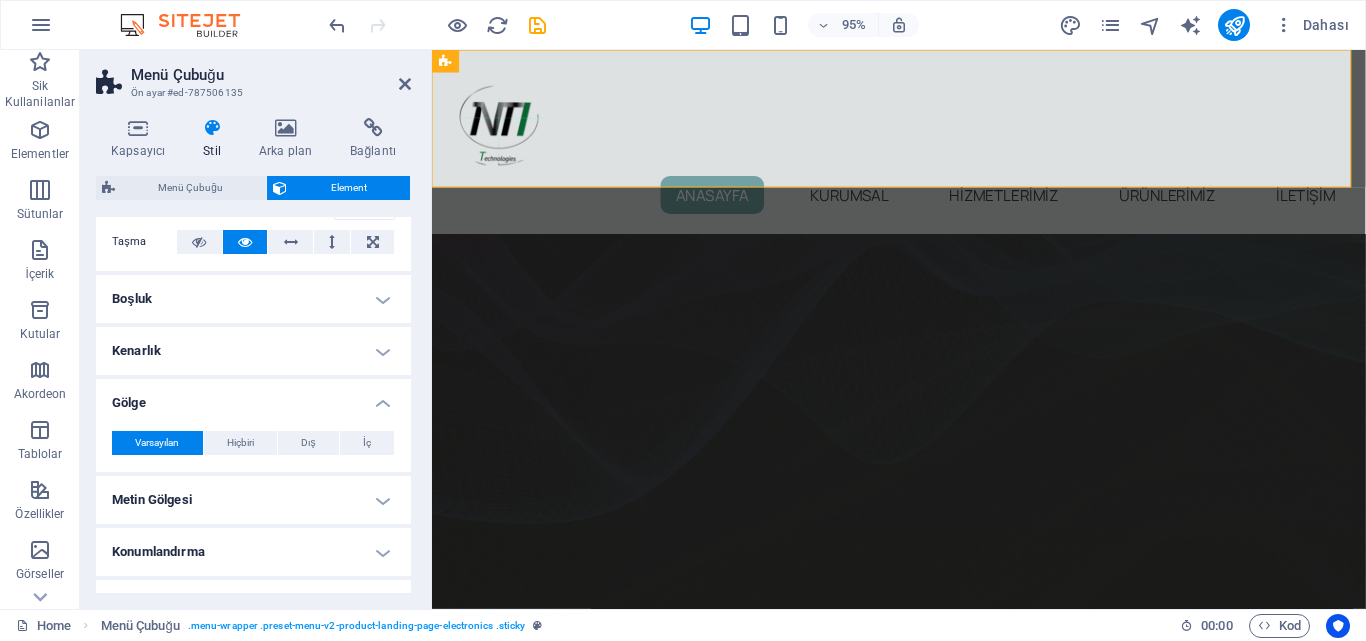 scroll, scrollTop: 200, scrollLeft: 0, axis: vertical 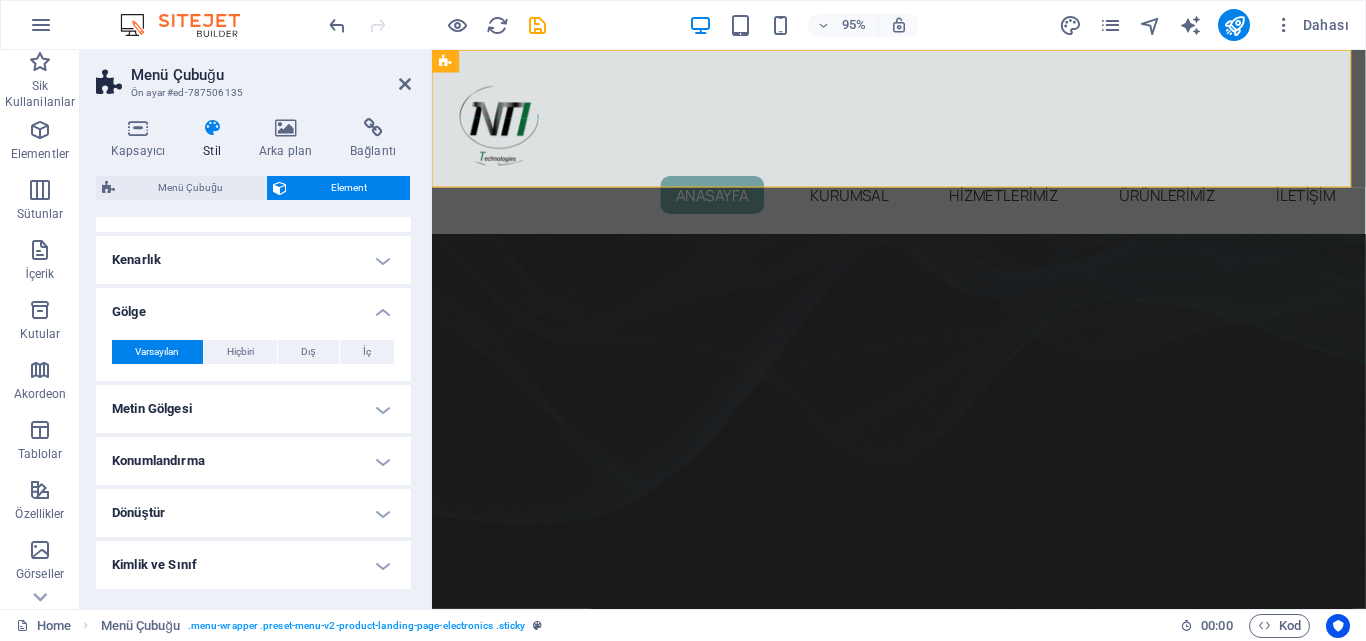click on "Gölge" at bounding box center (253, 306) 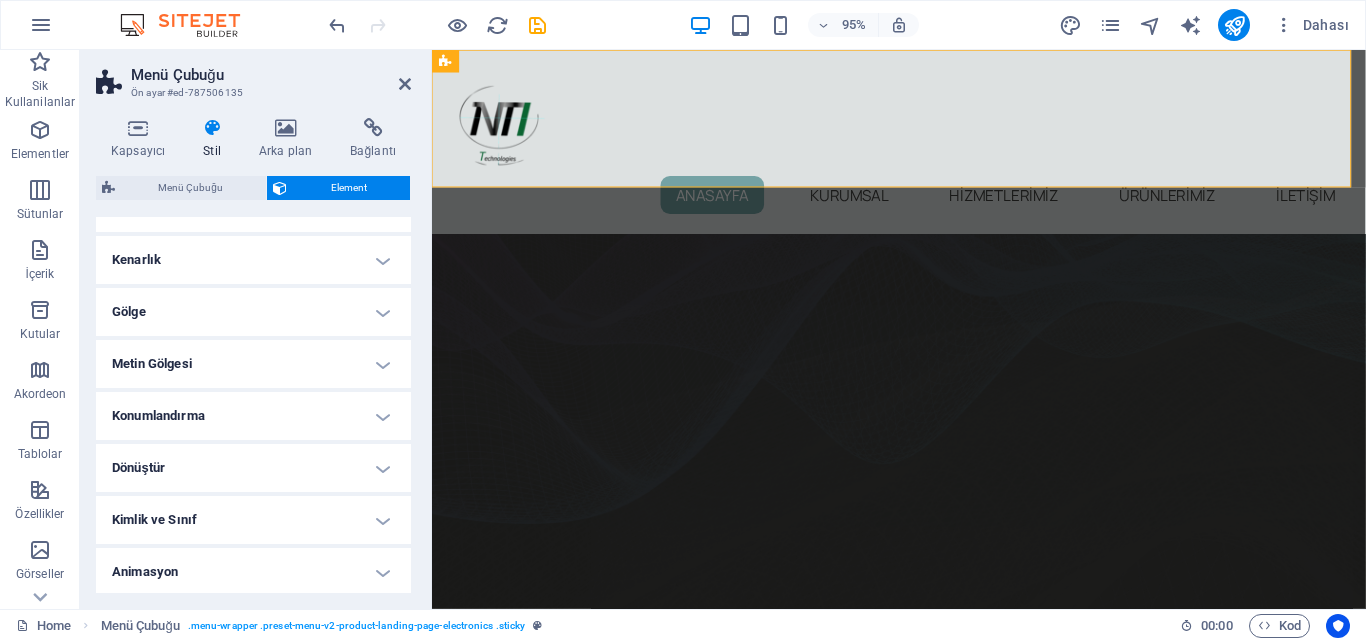 click on "Metin Gölgesi" at bounding box center (253, 364) 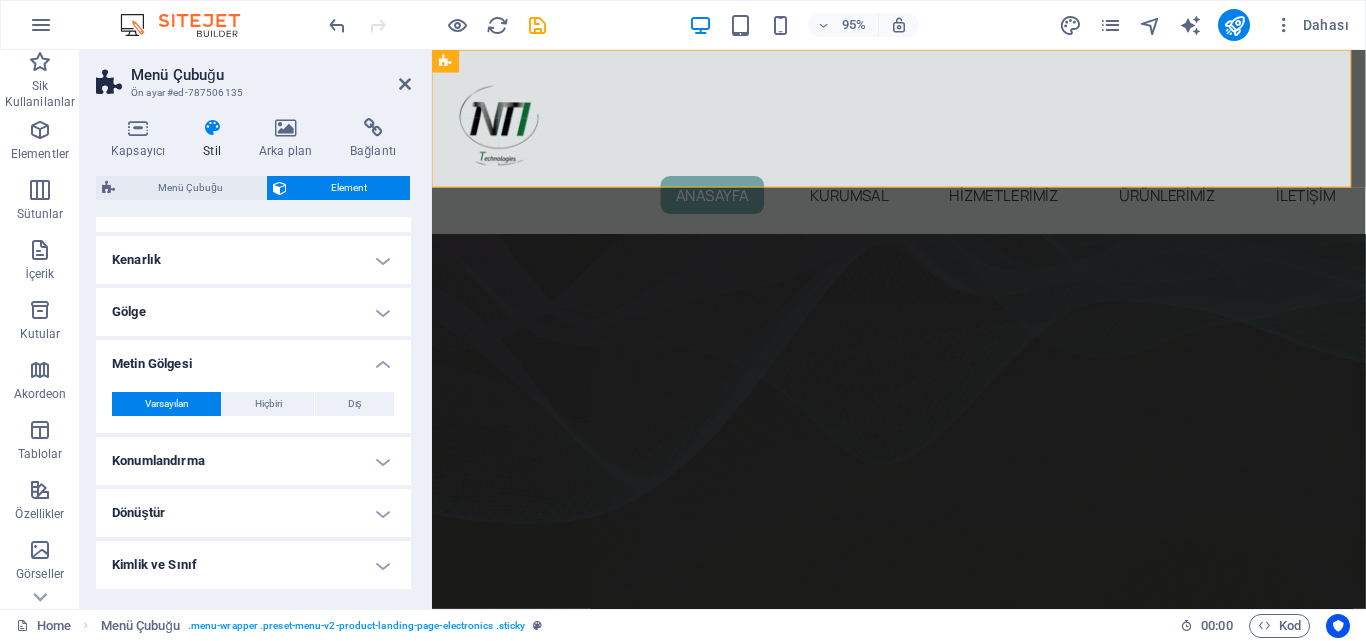 click on "Metin Gölgesi" at bounding box center (253, 358) 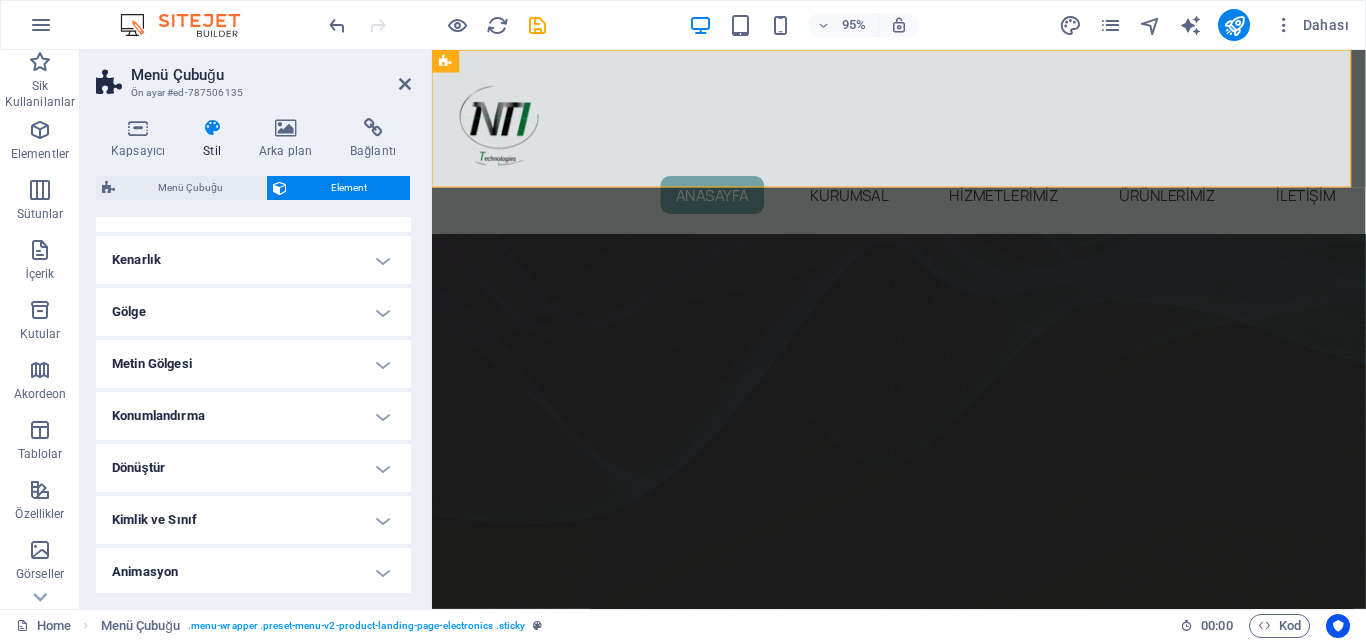 click on "Konumlandırma" at bounding box center (253, 416) 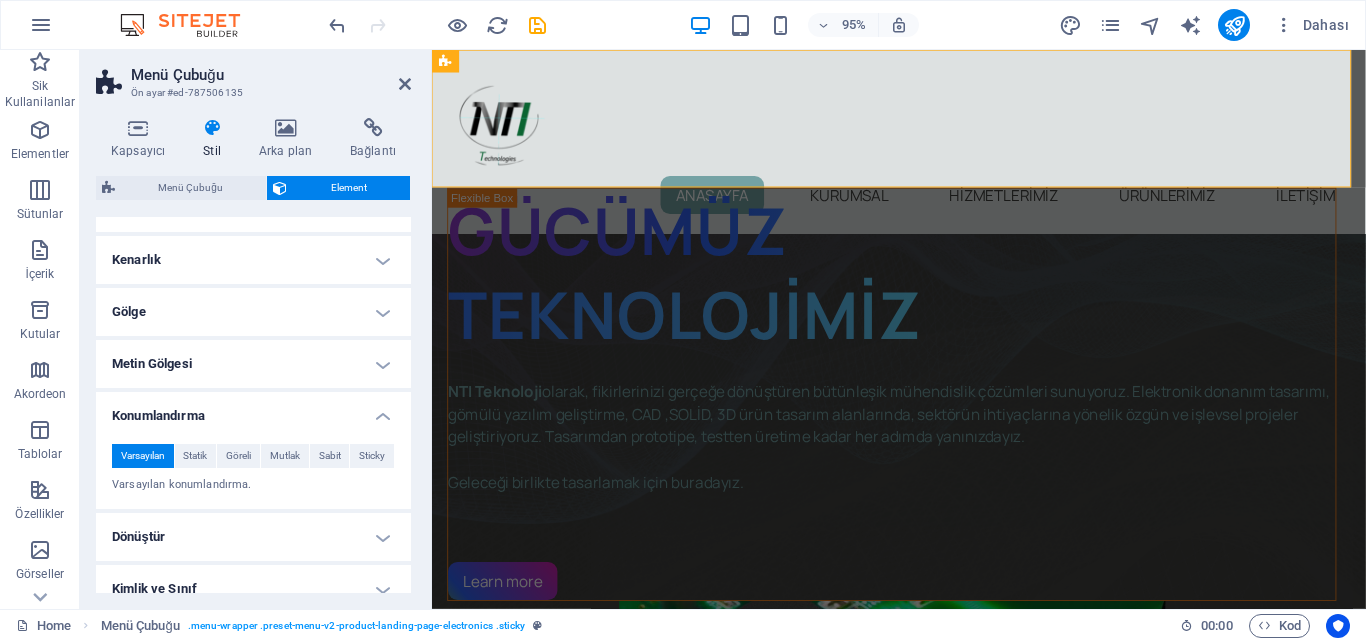 click on "Konumlandırma" at bounding box center (253, 410) 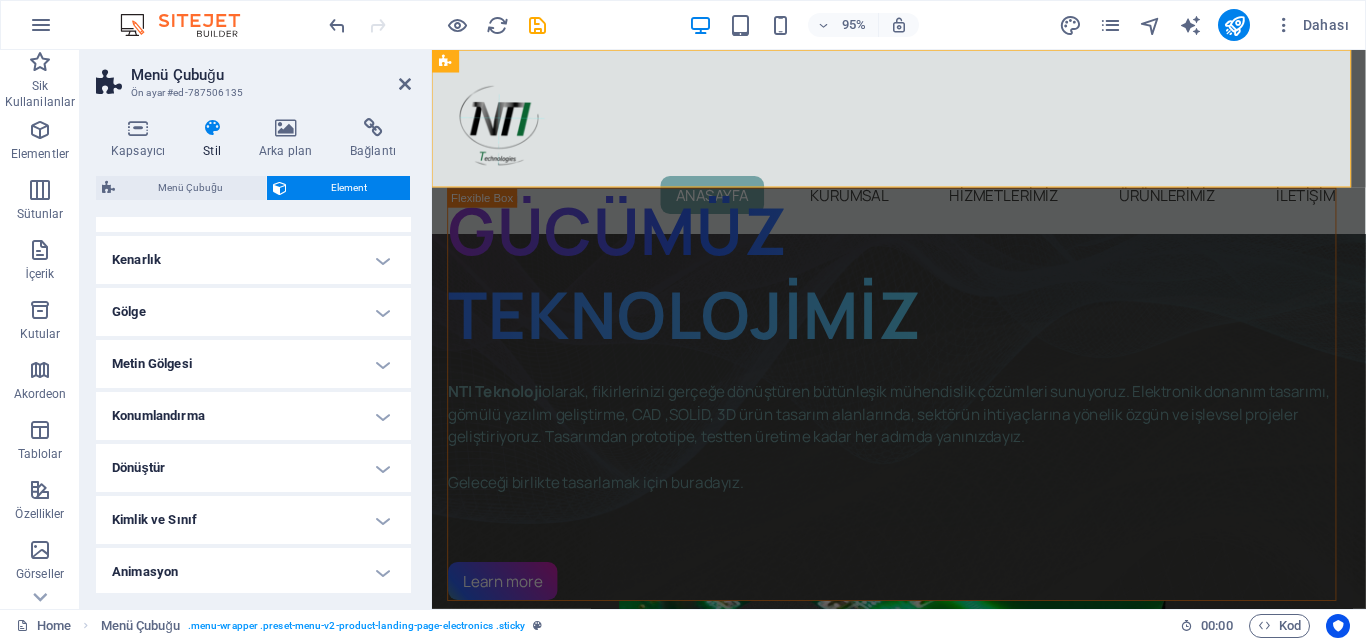 scroll, scrollTop: 255, scrollLeft: 0, axis: vertical 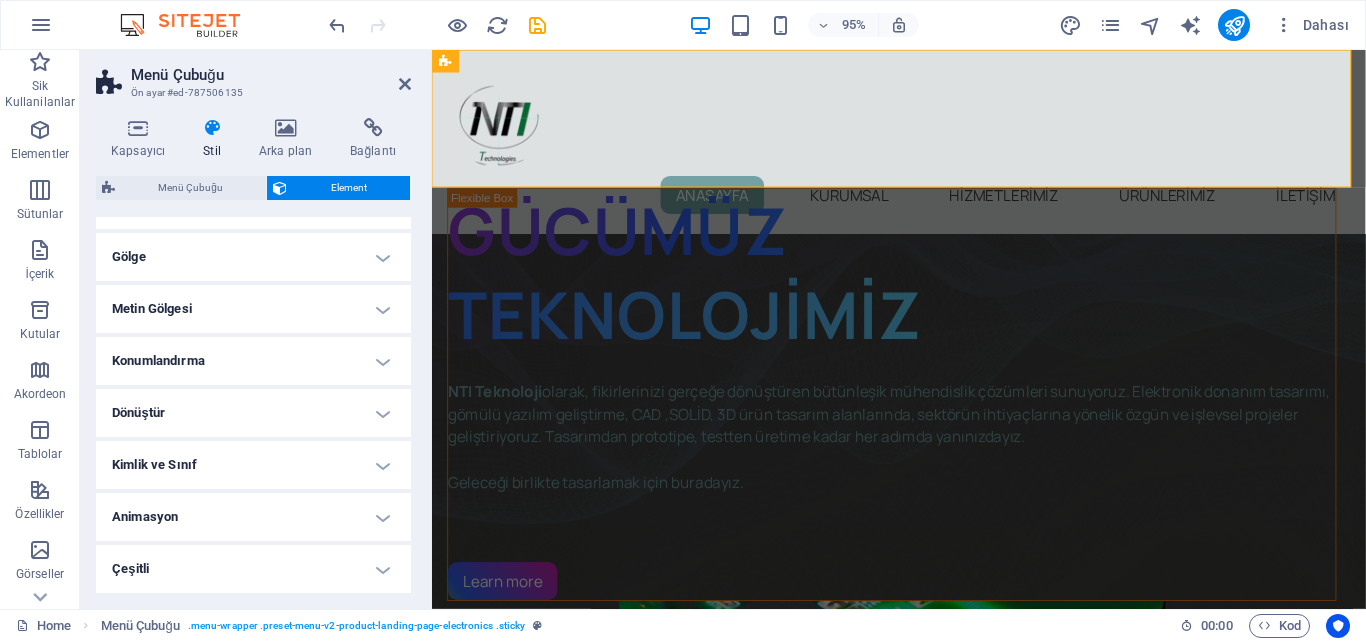 click on "Dönüştür" at bounding box center (253, 413) 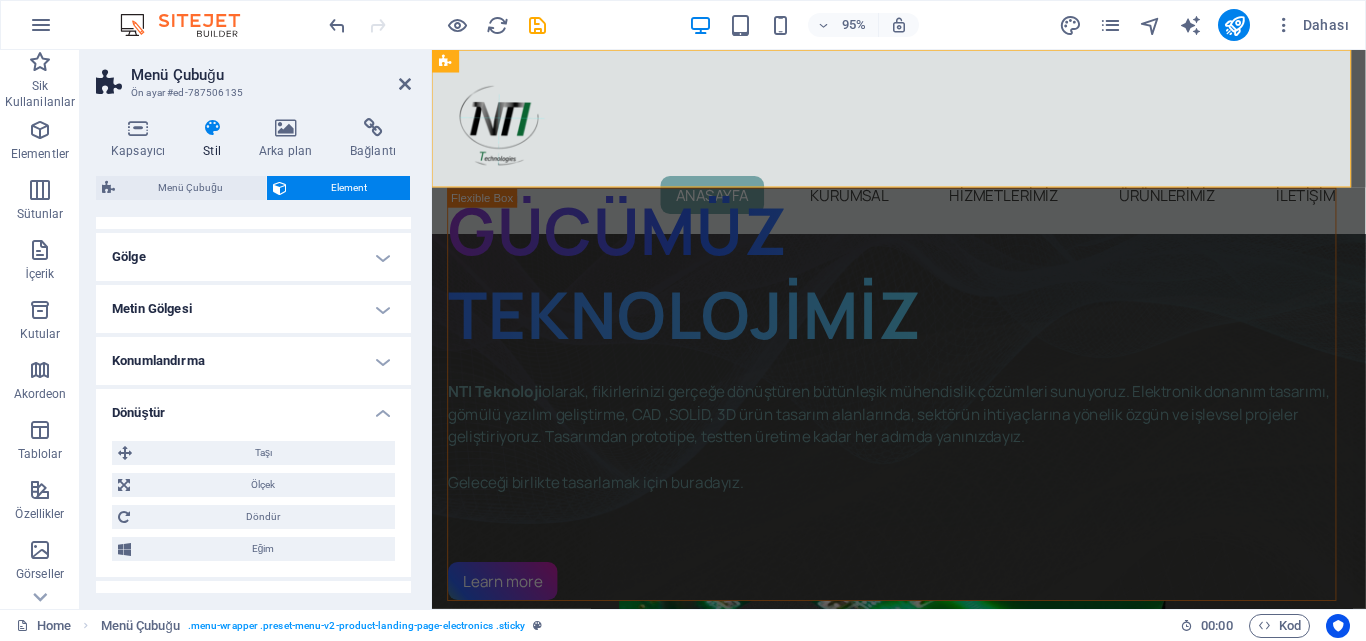click on "Dönüştür" at bounding box center [253, 407] 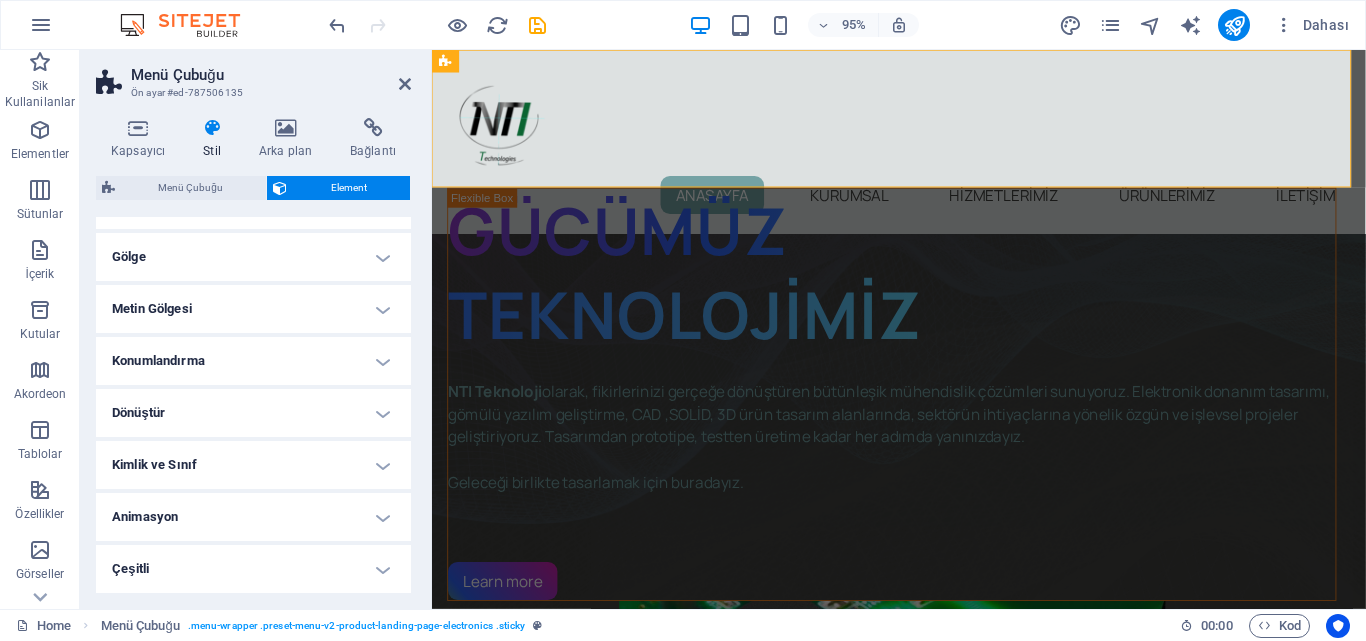 click on "Animasyon" at bounding box center [253, 517] 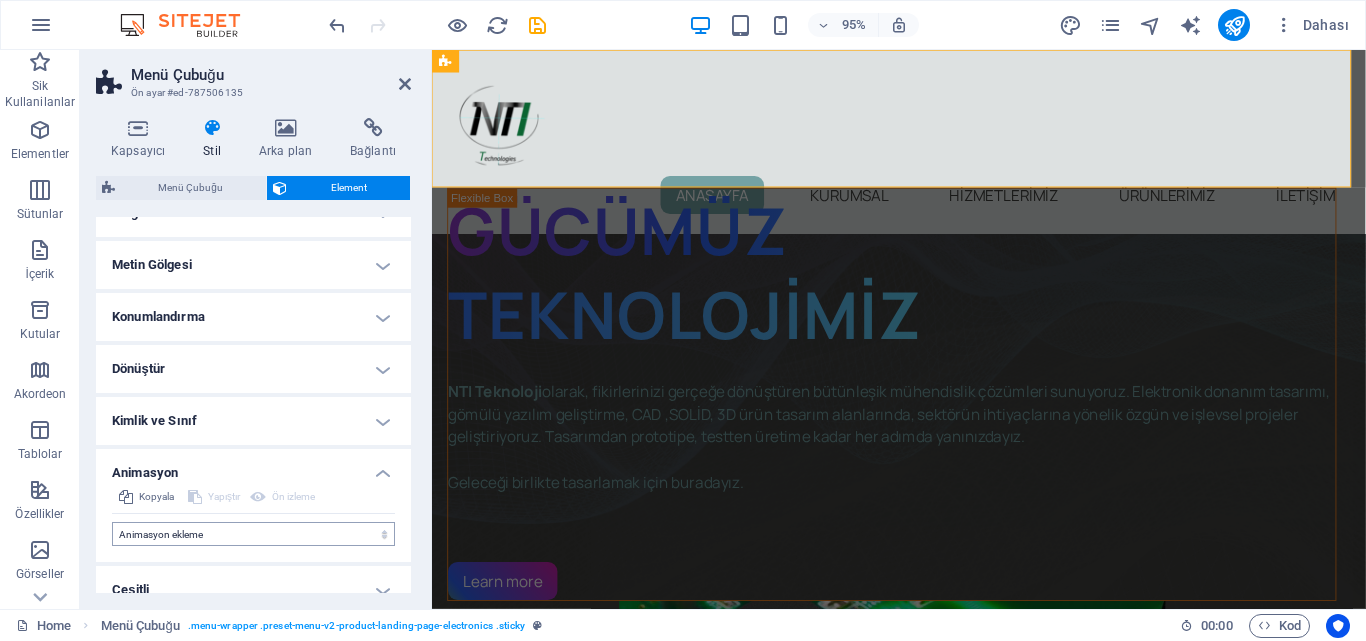 scroll, scrollTop: 320, scrollLeft: 0, axis: vertical 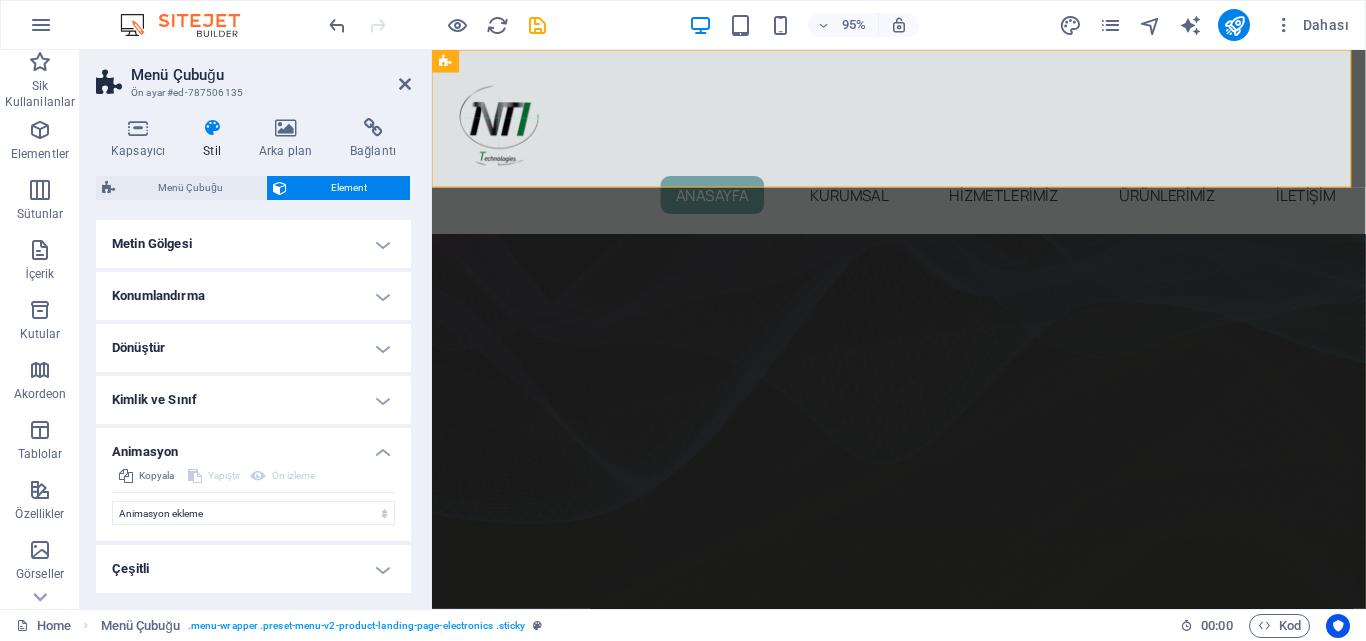 click on "Çeşitli" at bounding box center [253, 569] 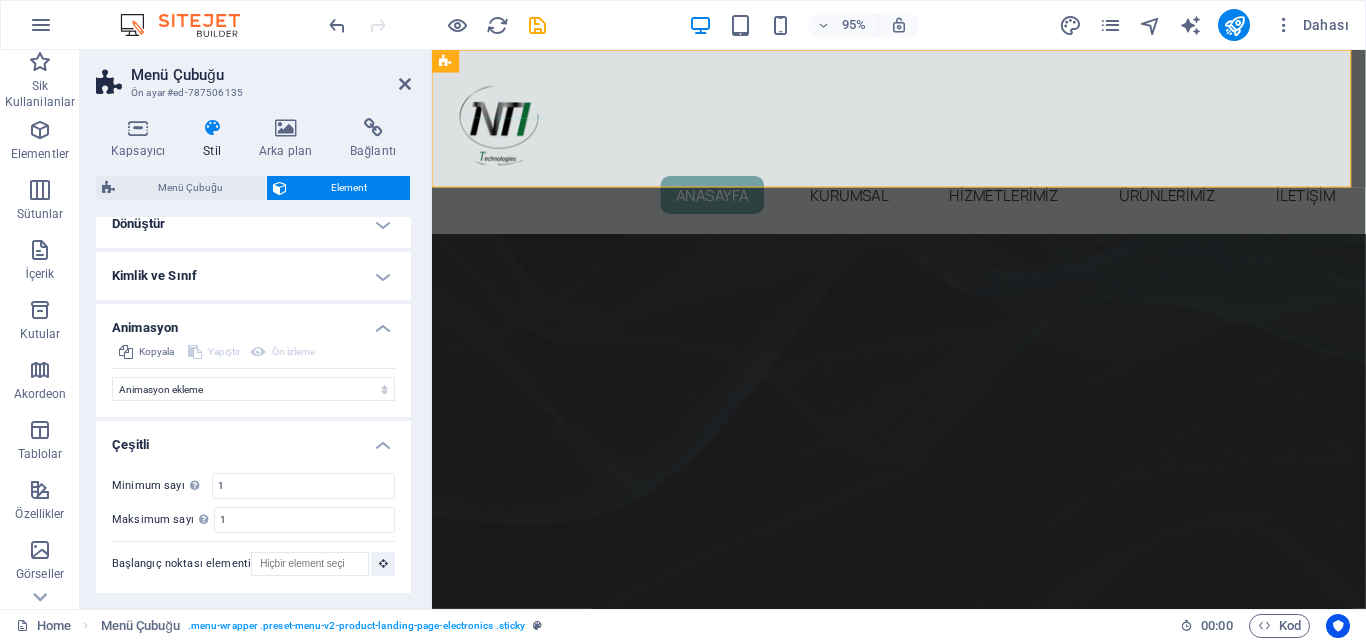 scroll, scrollTop: 0, scrollLeft: 0, axis: both 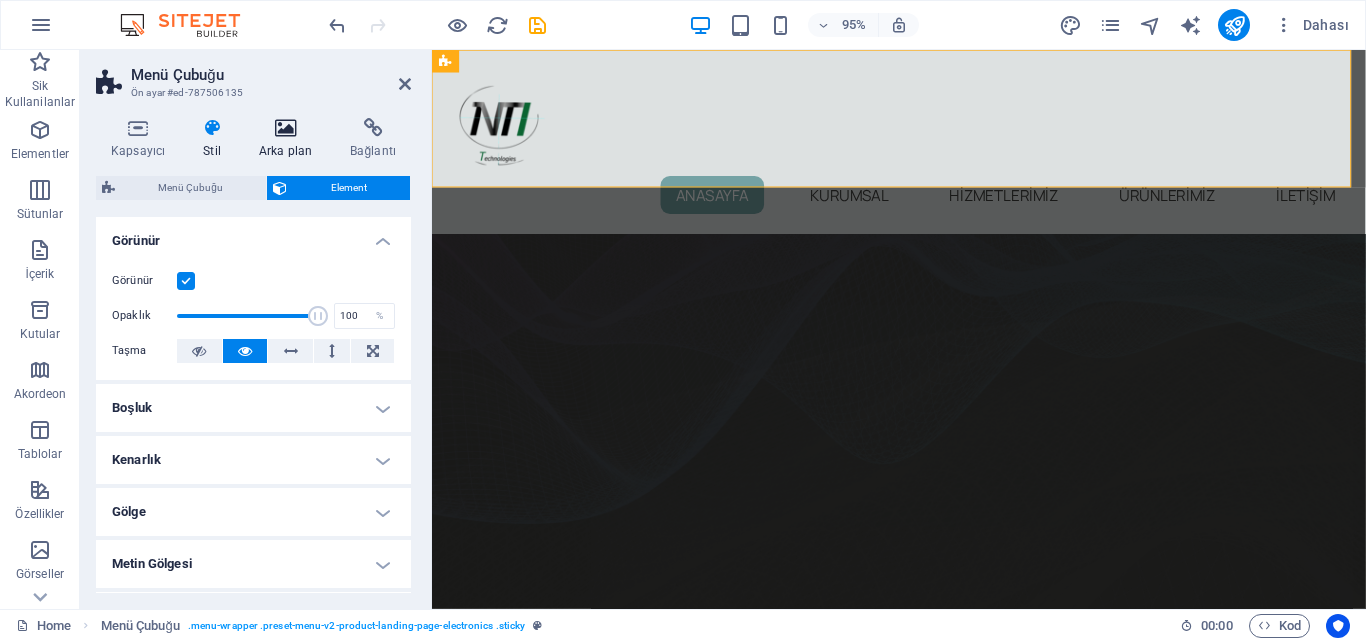 click on "Arka plan" at bounding box center [289, 139] 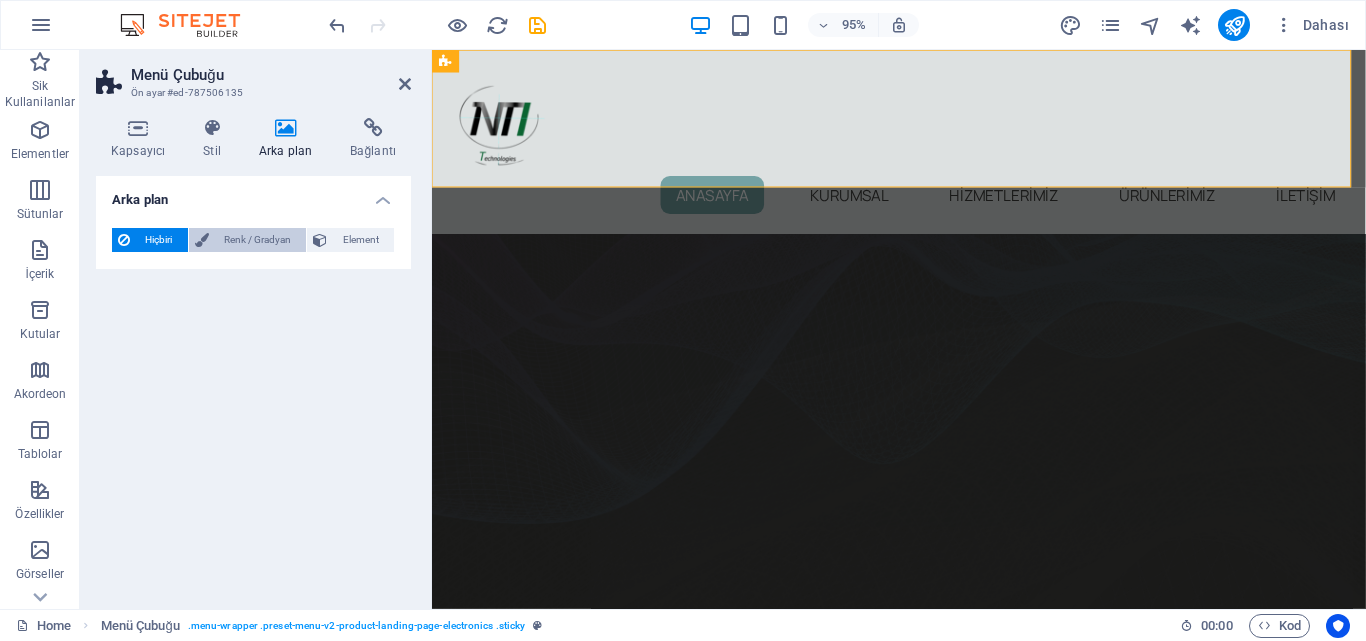 click on "Renk / Gradyan" at bounding box center [258, 240] 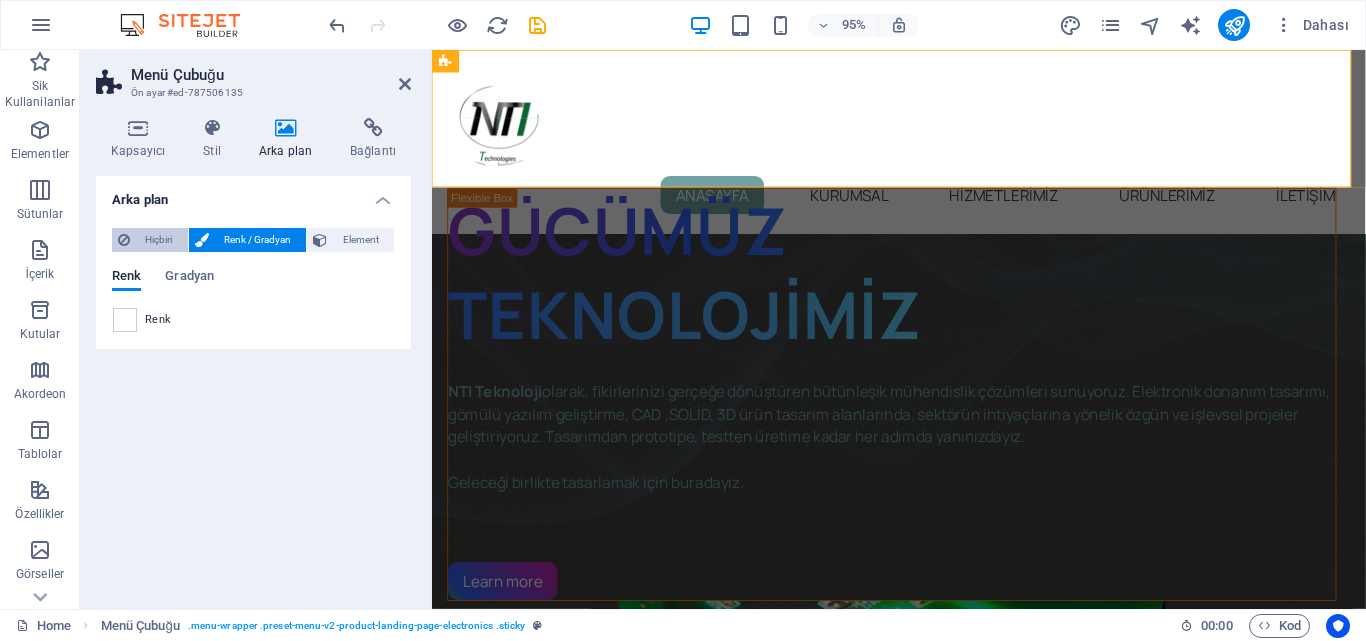 click on "Hiçbiri" at bounding box center (159, 240) 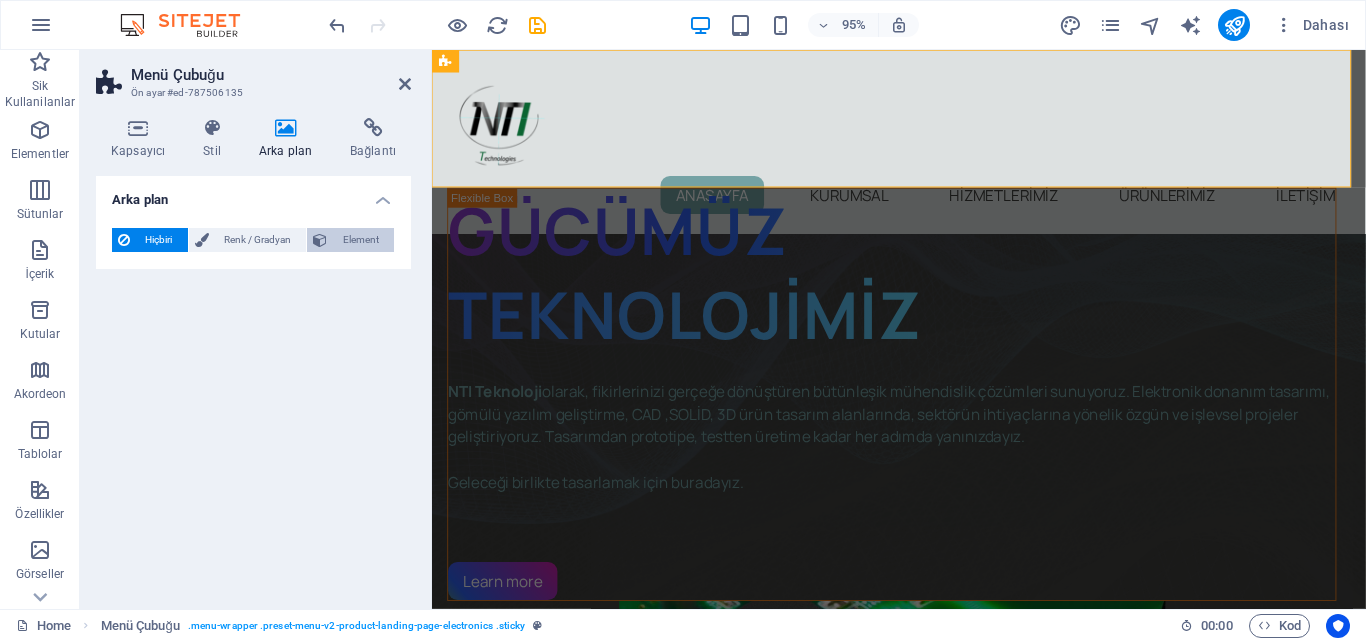 click at bounding box center (320, 240) 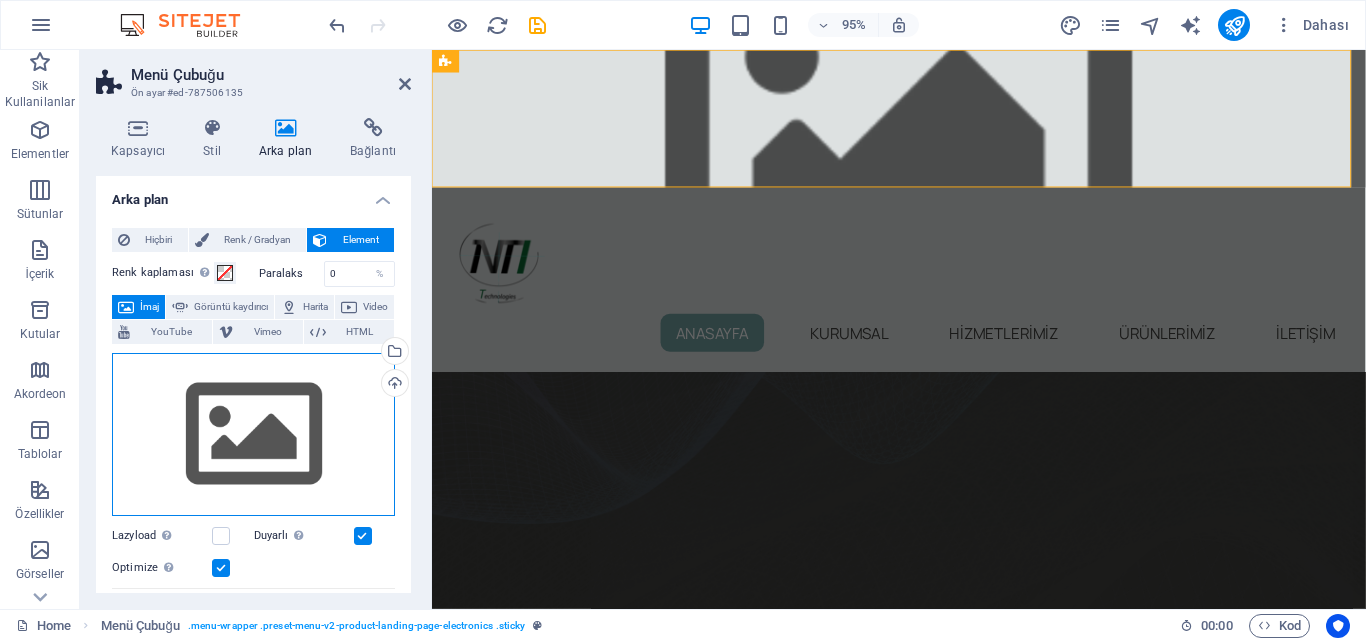 click on "Dosyaları buraya sürükleyin, dosyaları seçmek için tıklayın veya Dosyalardan ya da ücretsiz stok fotoğraf ve videolarımızdan dosyalar seçin" at bounding box center (253, 435) 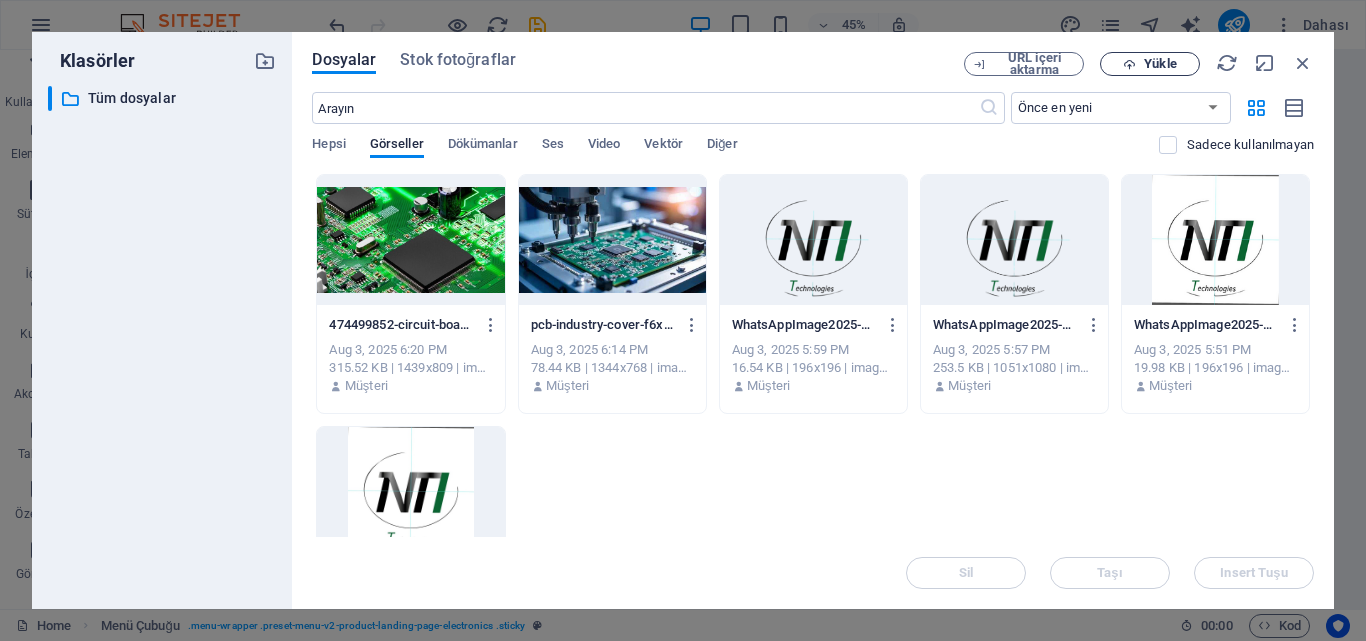 click on "Yükle" at bounding box center [1150, 64] 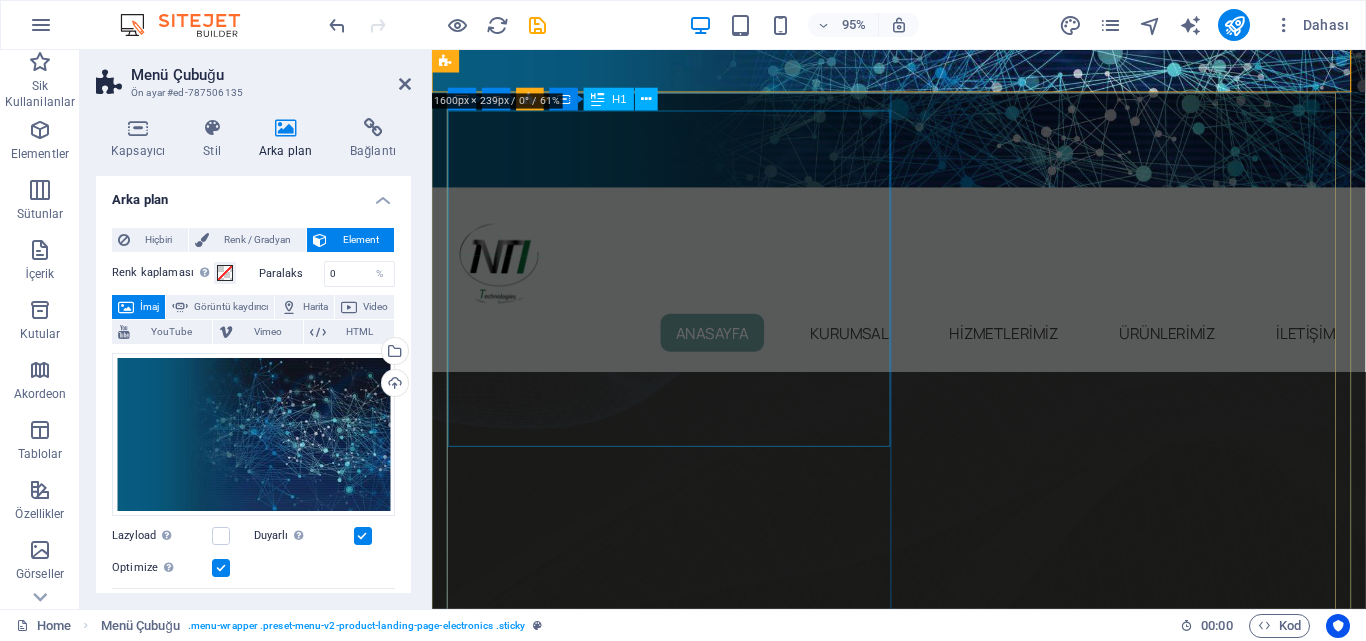 scroll, scrollTop: 0, scrollLeft: 0, axis: both 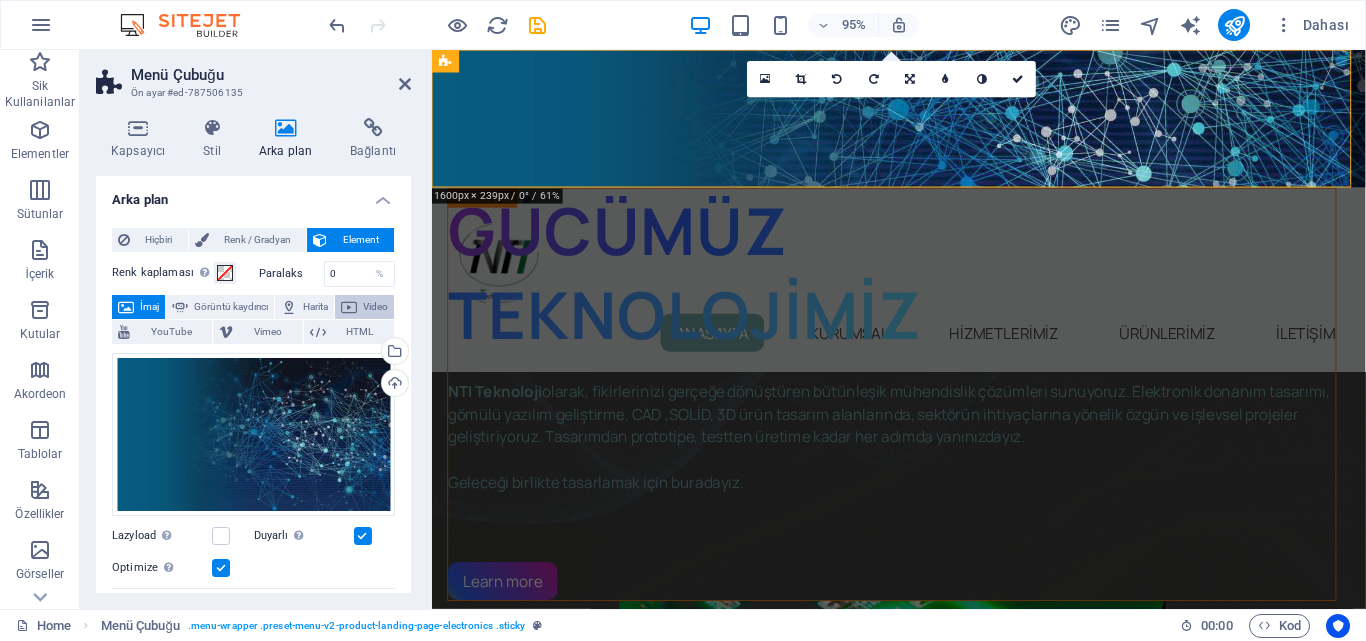 click on "Video" at bounding box center [375, 307] 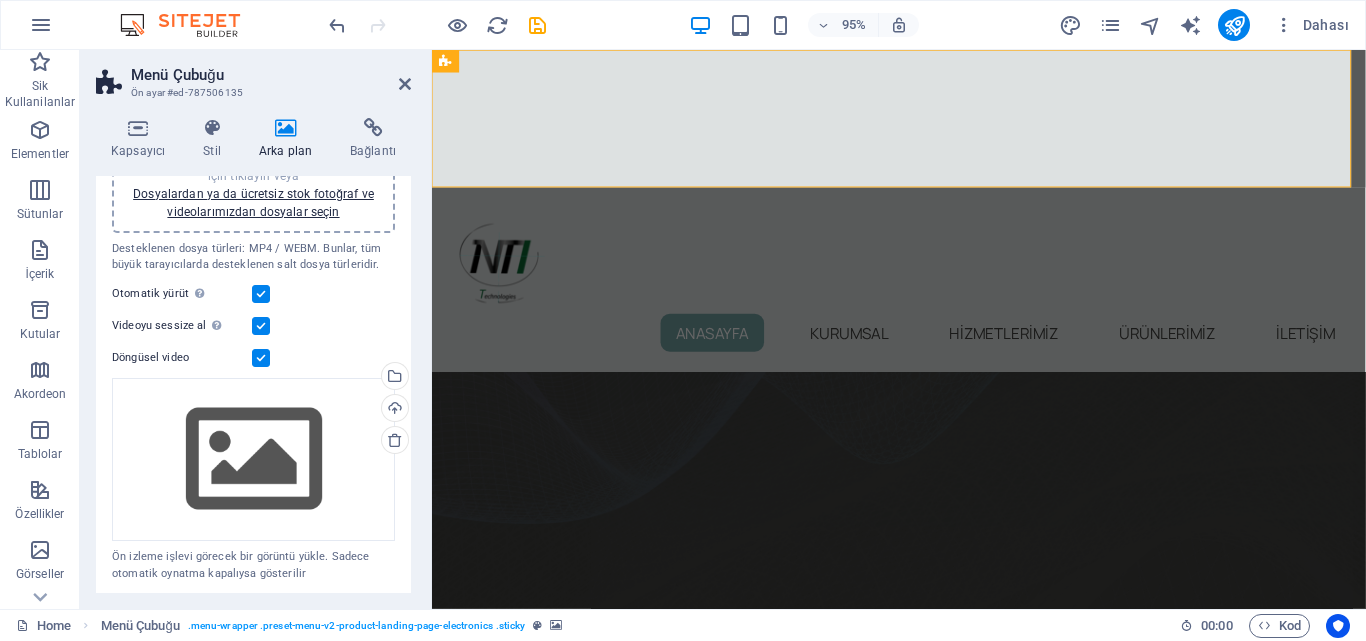 scroll, scrollTop: 219, scrollLeft: 0, axis: vertical 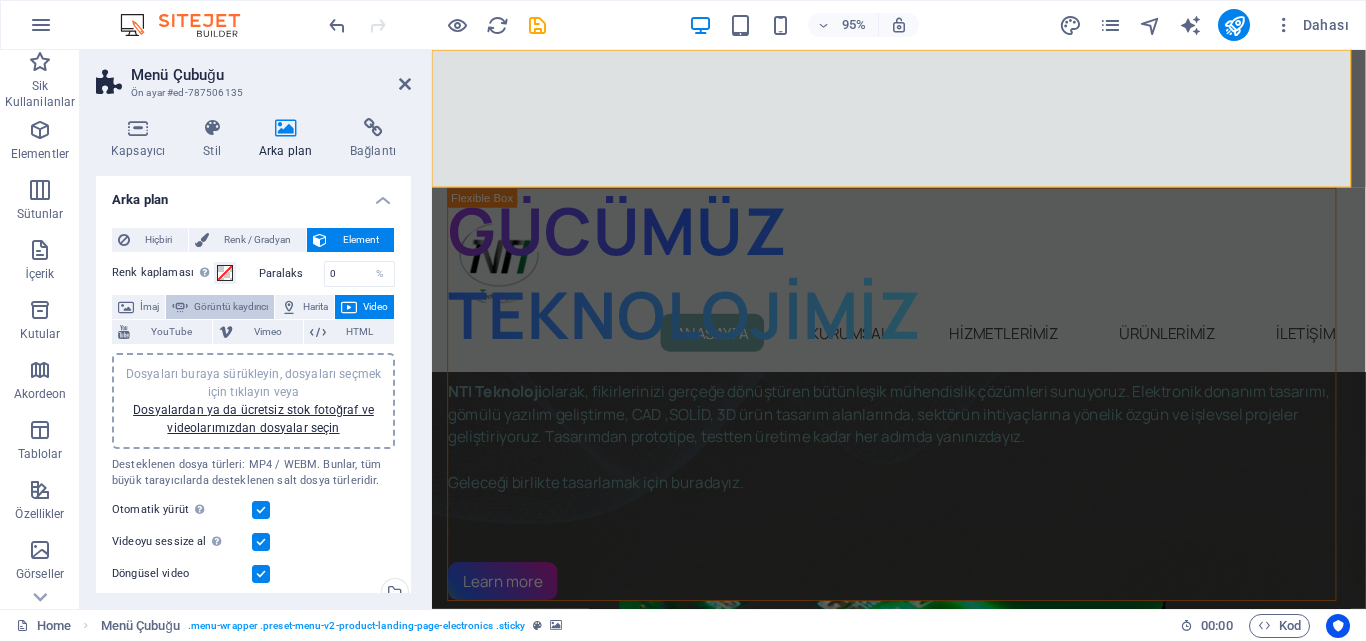click on "Görüntü kaydırıcı" at bounding box center (231, 307) 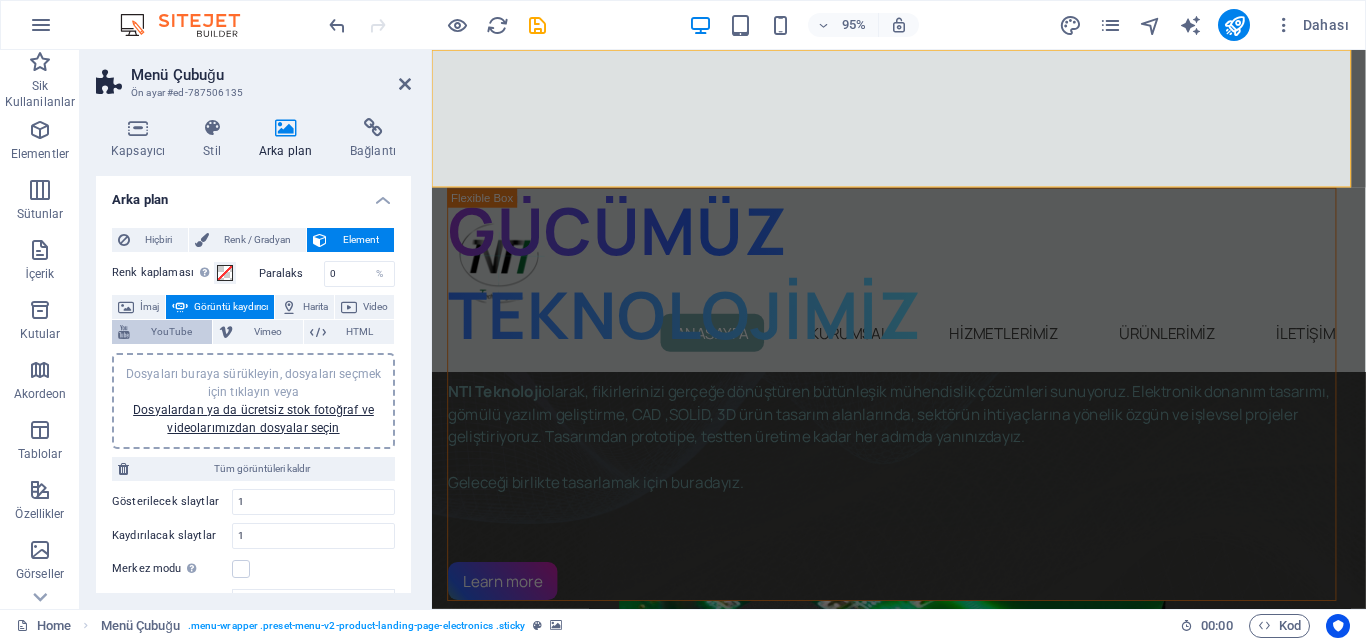 click on "YouTube" at bounding box center [171, 332] 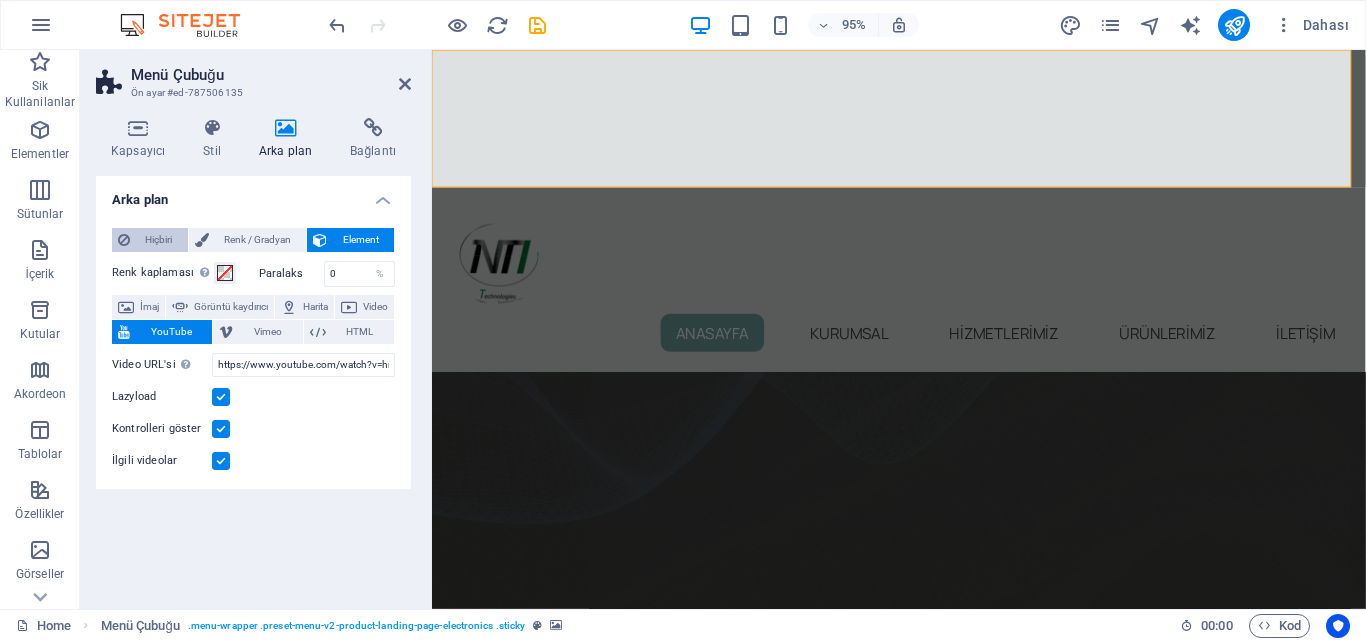 click on "Hiçbiri" at bounding box center [159, 240] 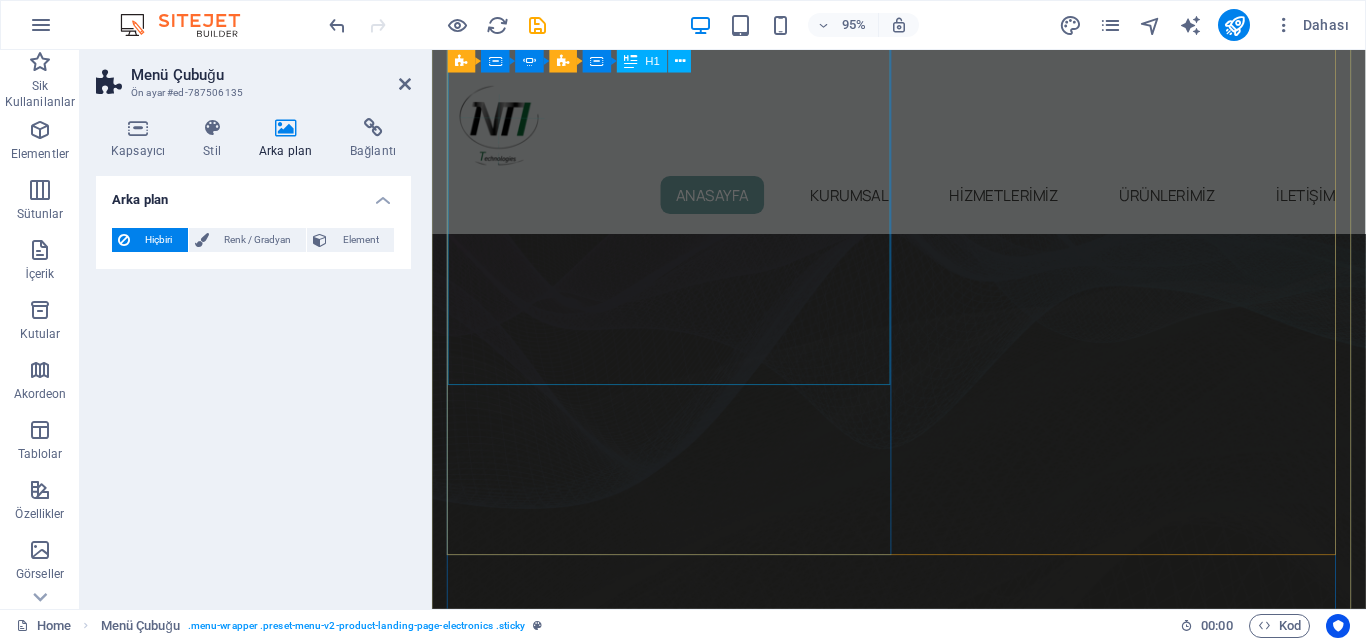 scroll, scrollTop: 0, scrollLeft: 0, axis: both 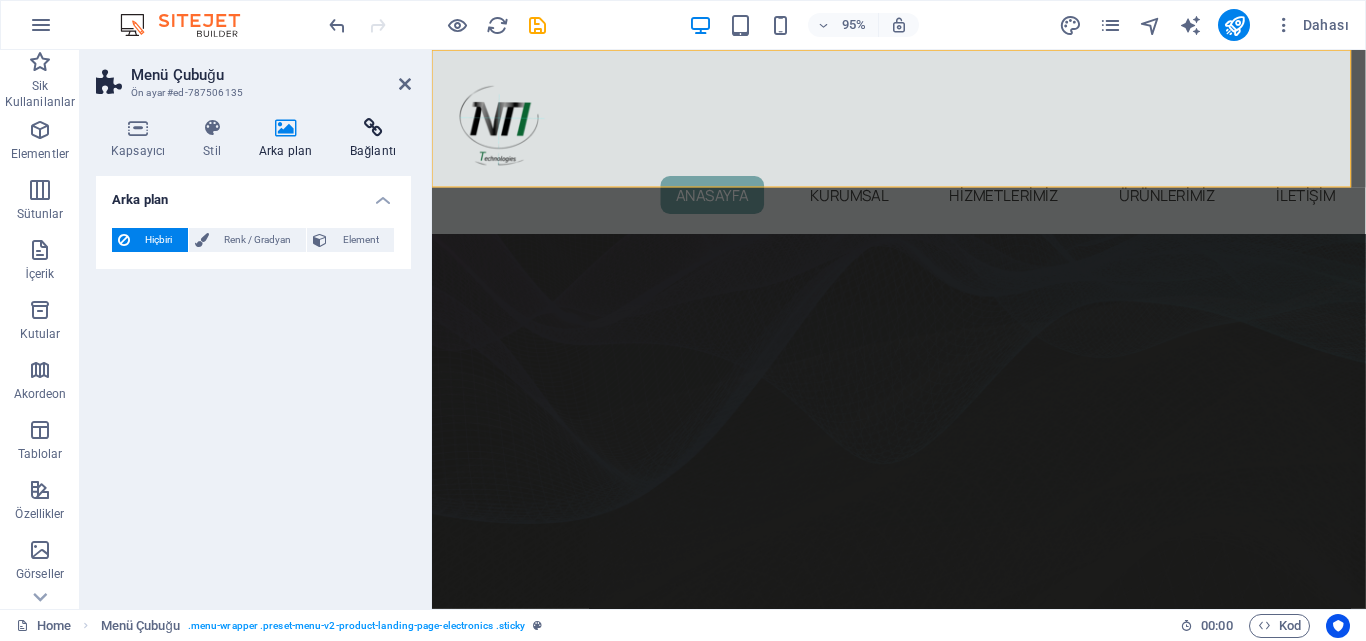 click on "Bağlantı" at bounding box center [373, 139] 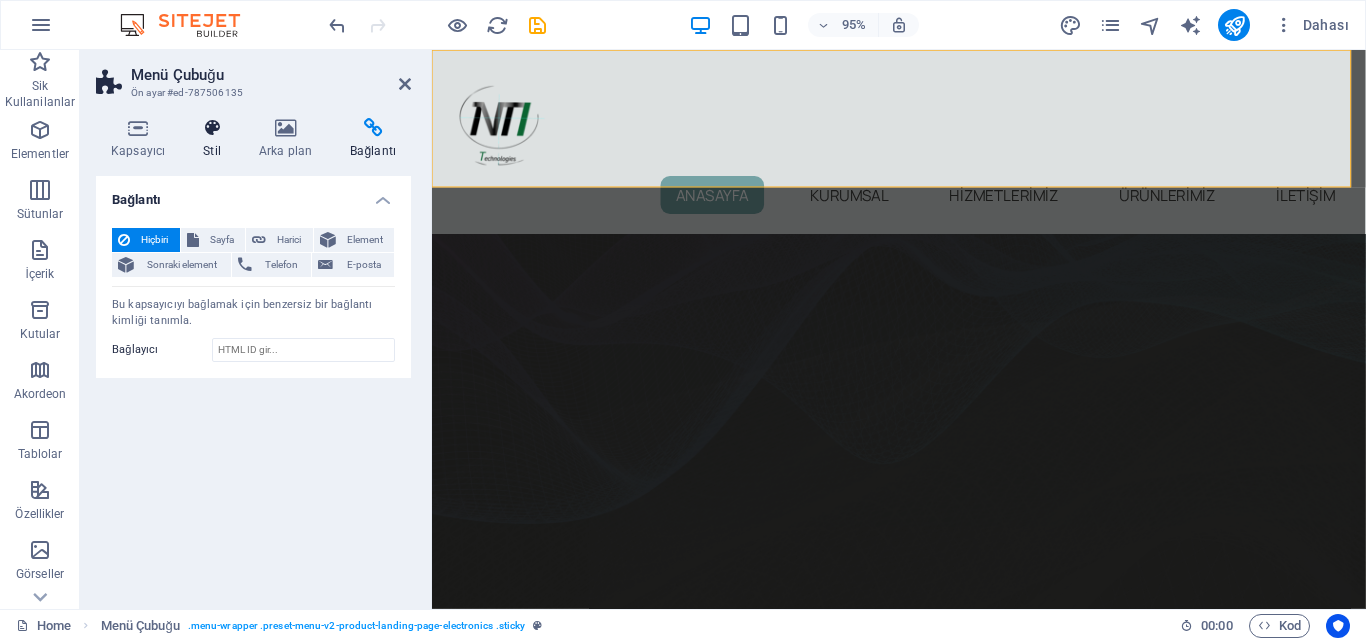 click on "Stil" at bounding box center (216, 139) 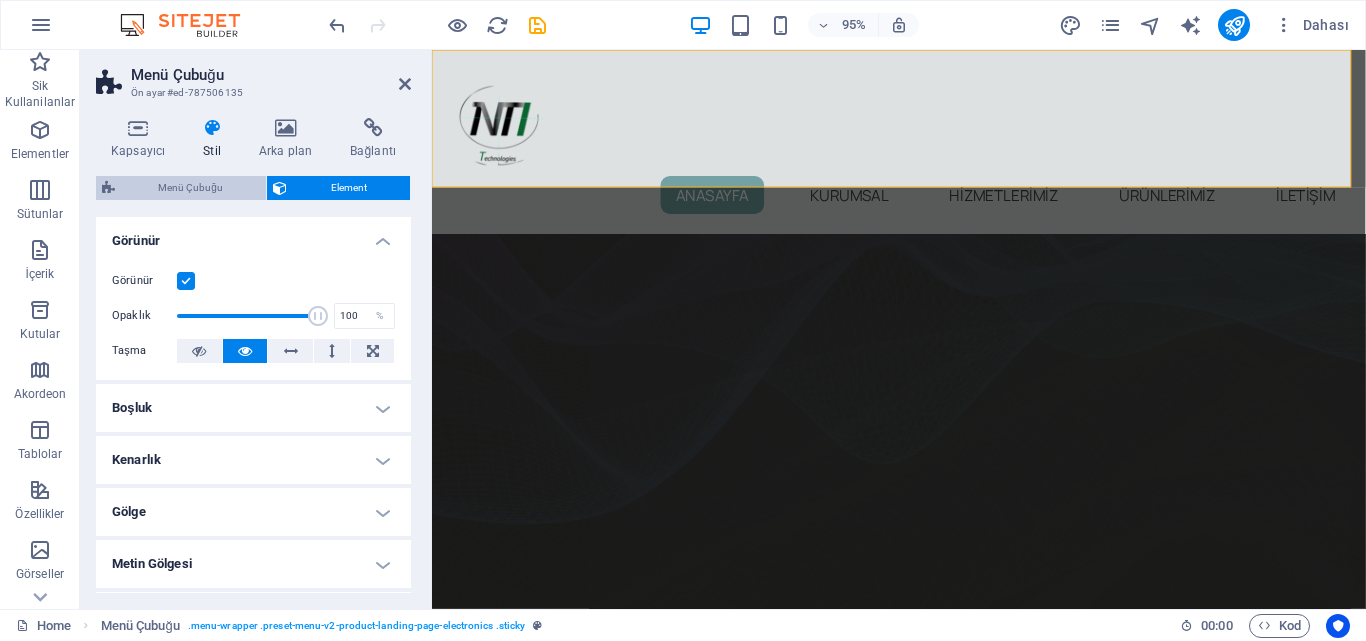 click on "Menü Çubuğu" at bounding box center [190, 188] 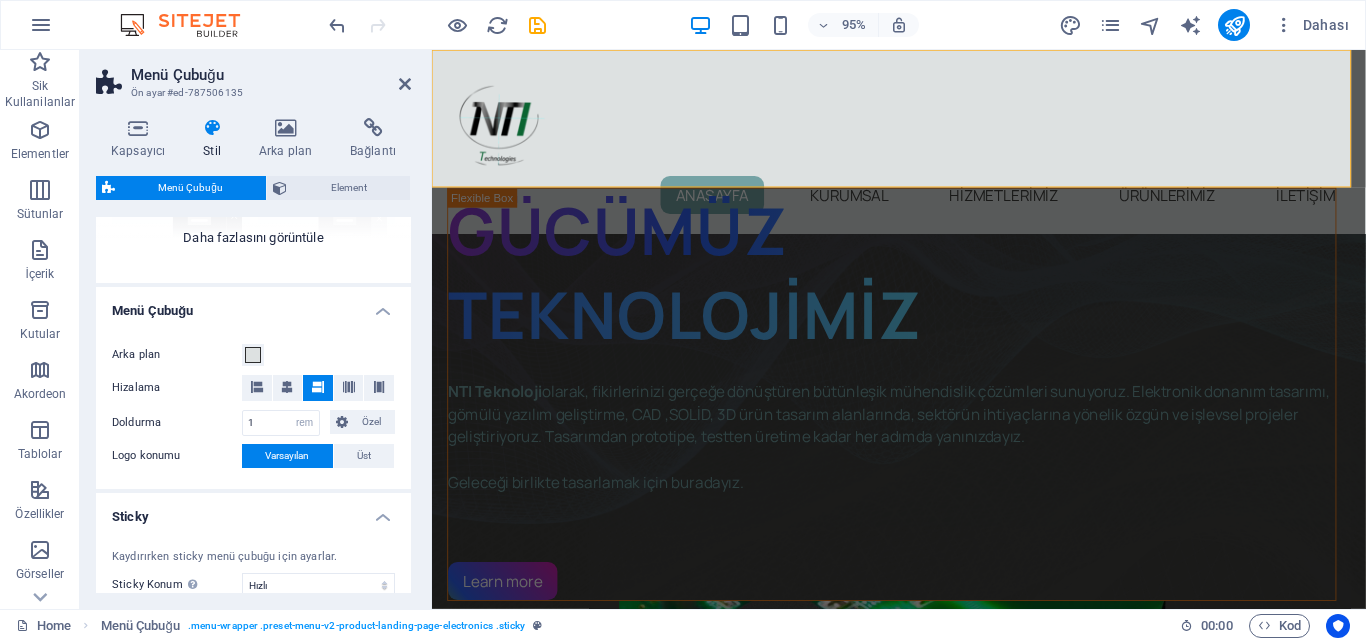 scroll, scrollTop: 0, scrollLeft: 0, axis: both 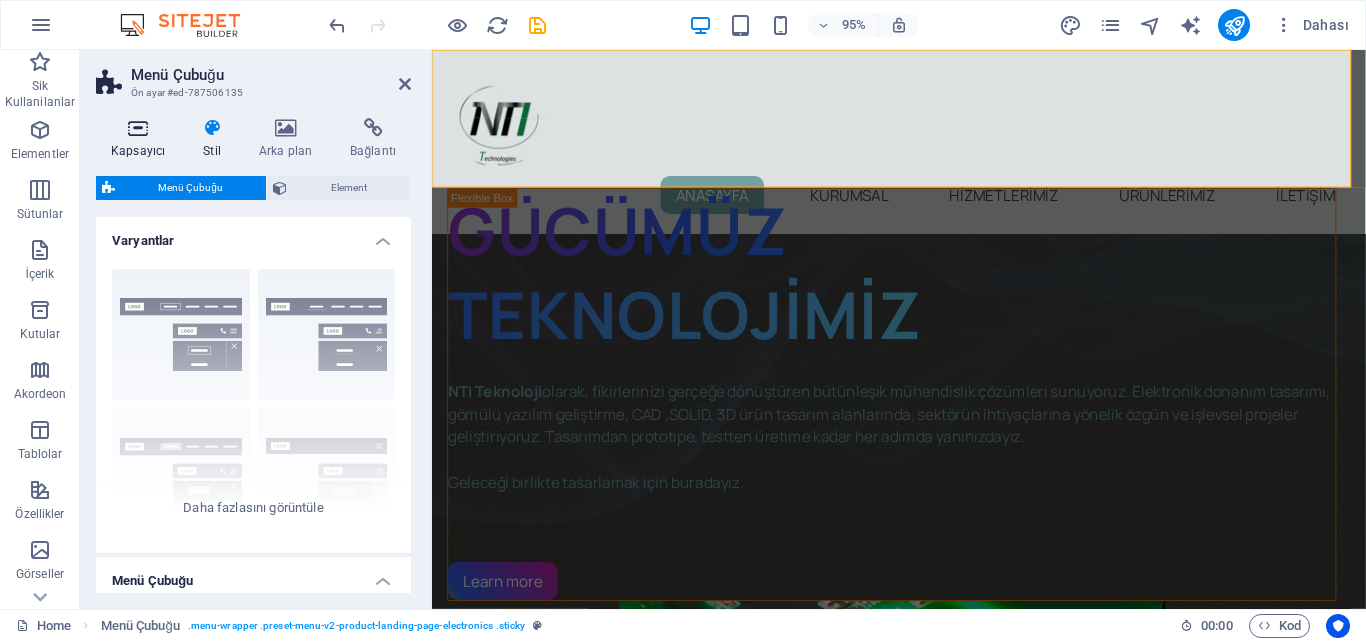 click on "Kapsayıcı" at bounding box center (142, 139) 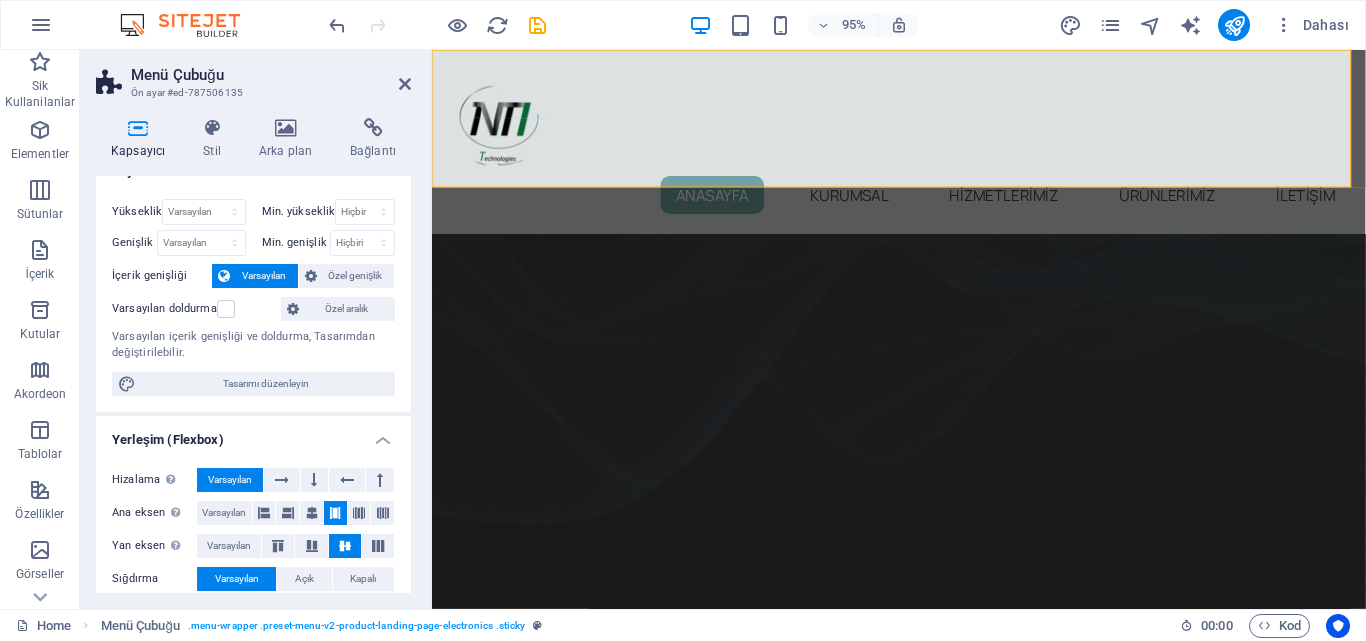 scroll, scrollTop: 0, scrollLeft: 0, axis: both 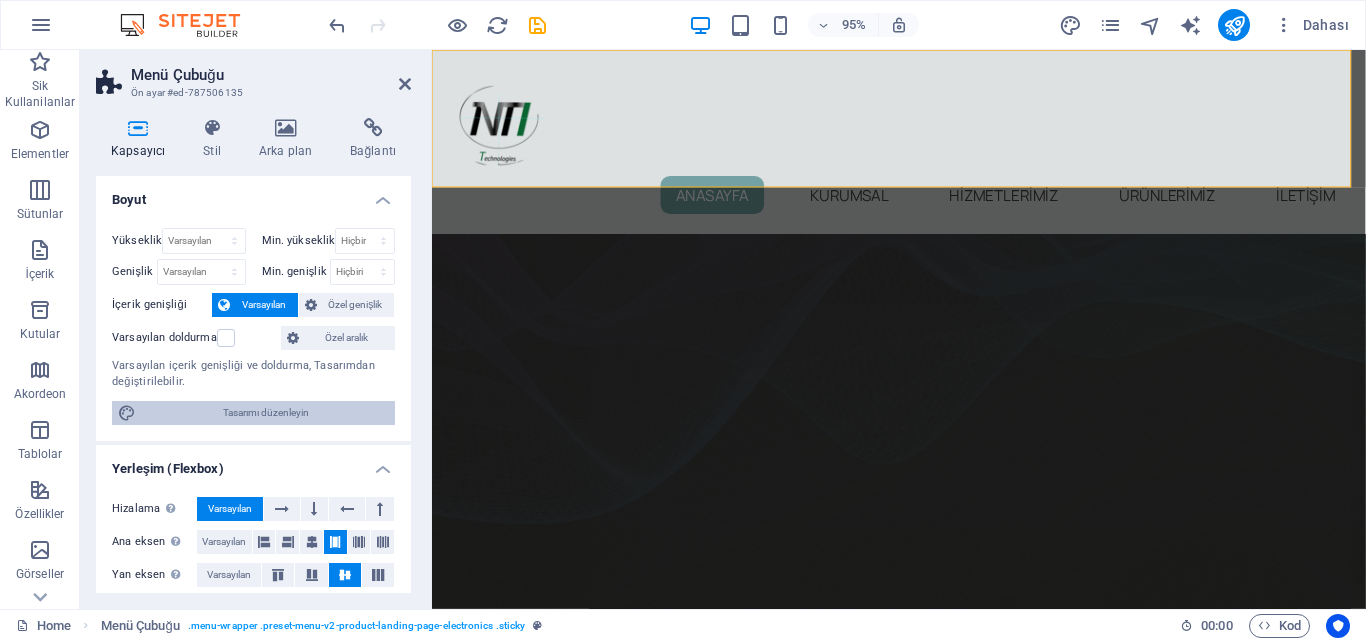 click on "Tasarımı düzenleyin" at bounding box center [265, 413] 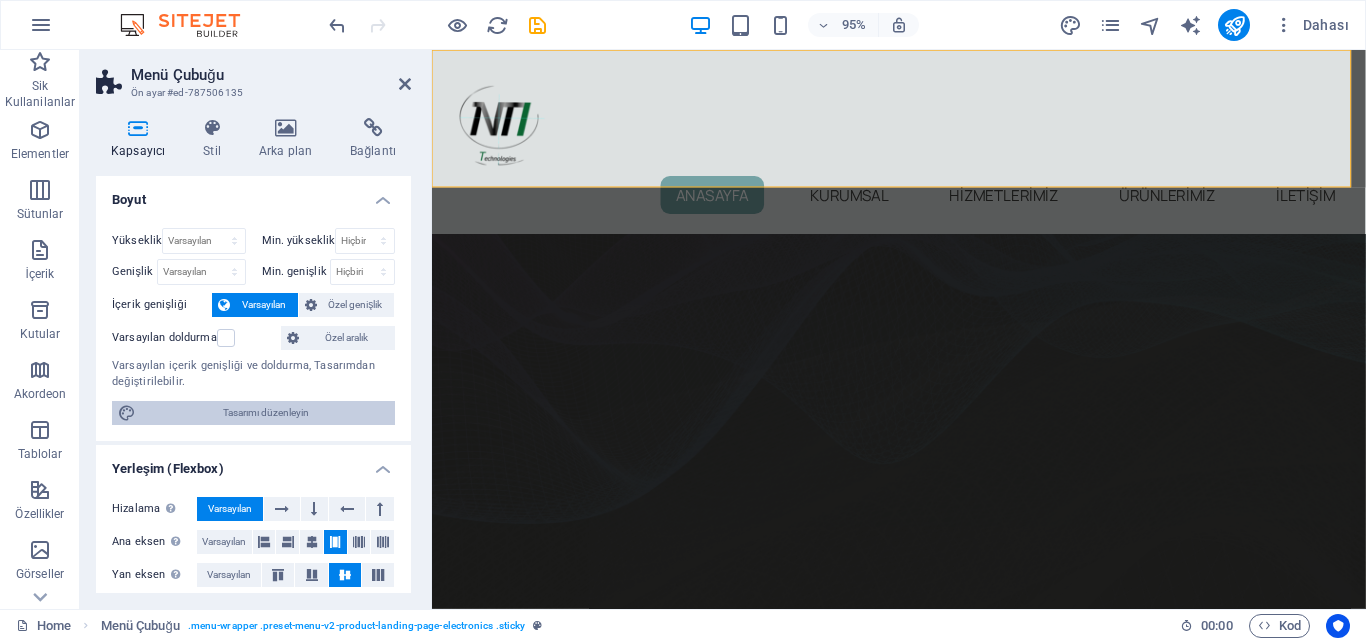 select on "px" 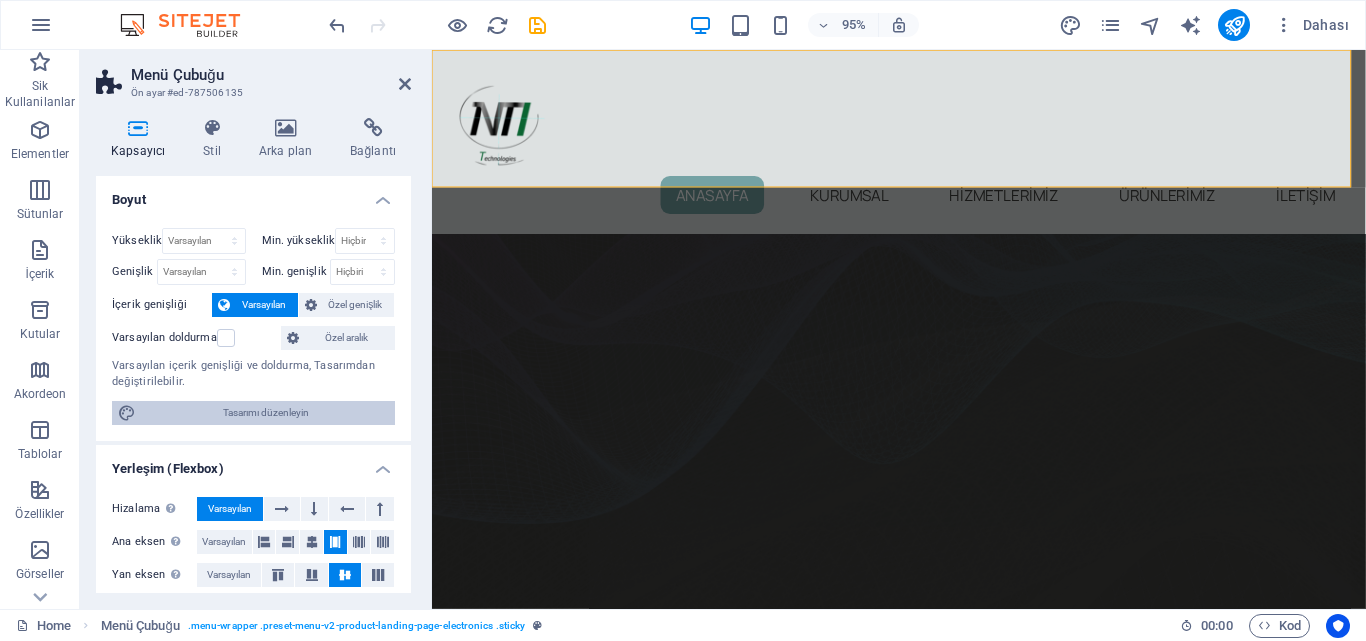 select on "ease-in-out" 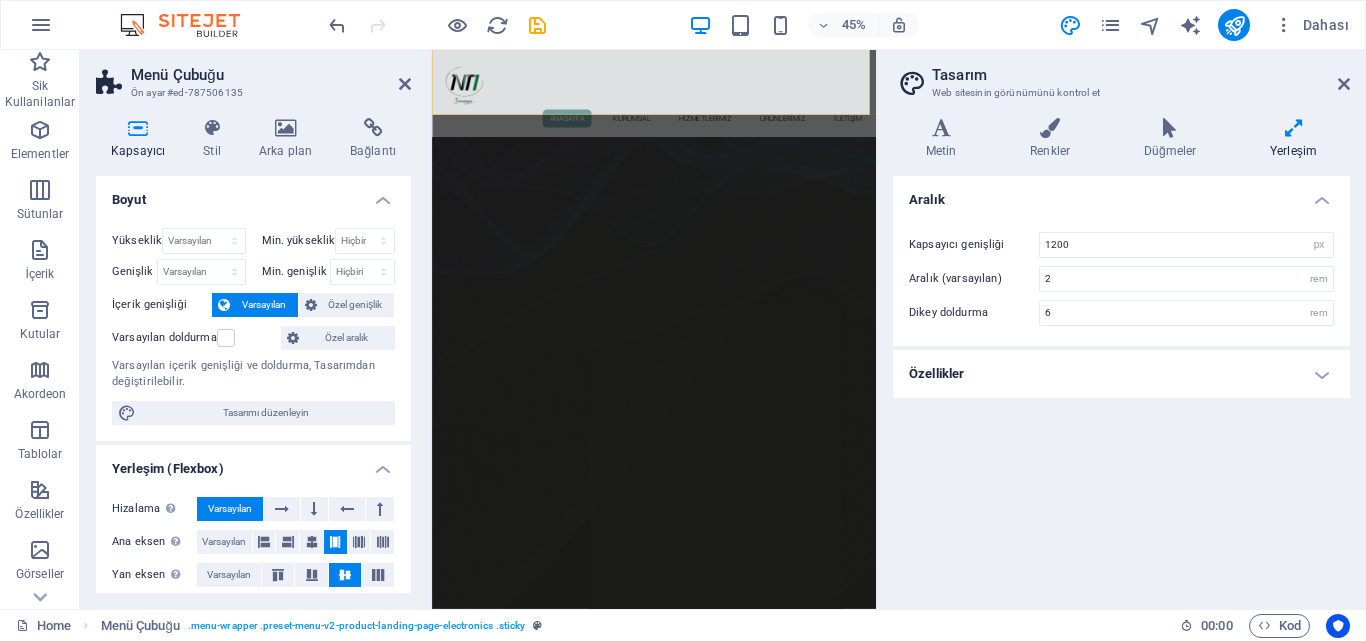 click on "Özellikler" at bounding box center [1121, 374] 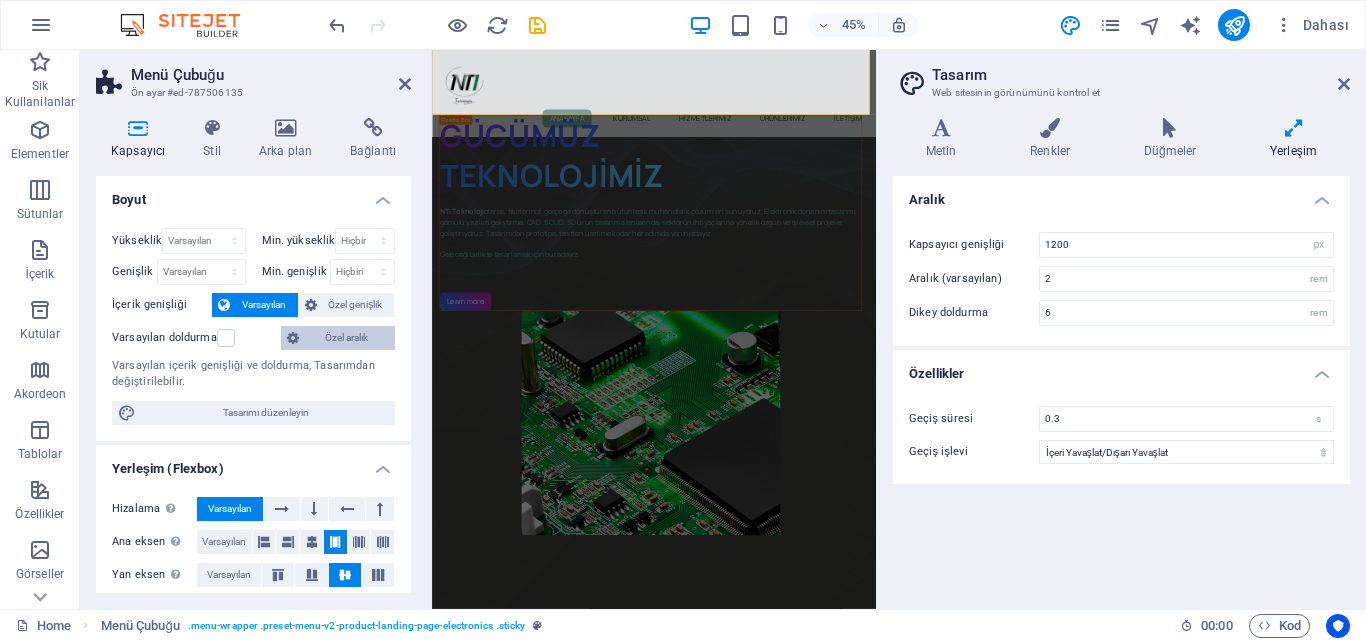 click on "Özel aralık" at bounding box center [347, 338] 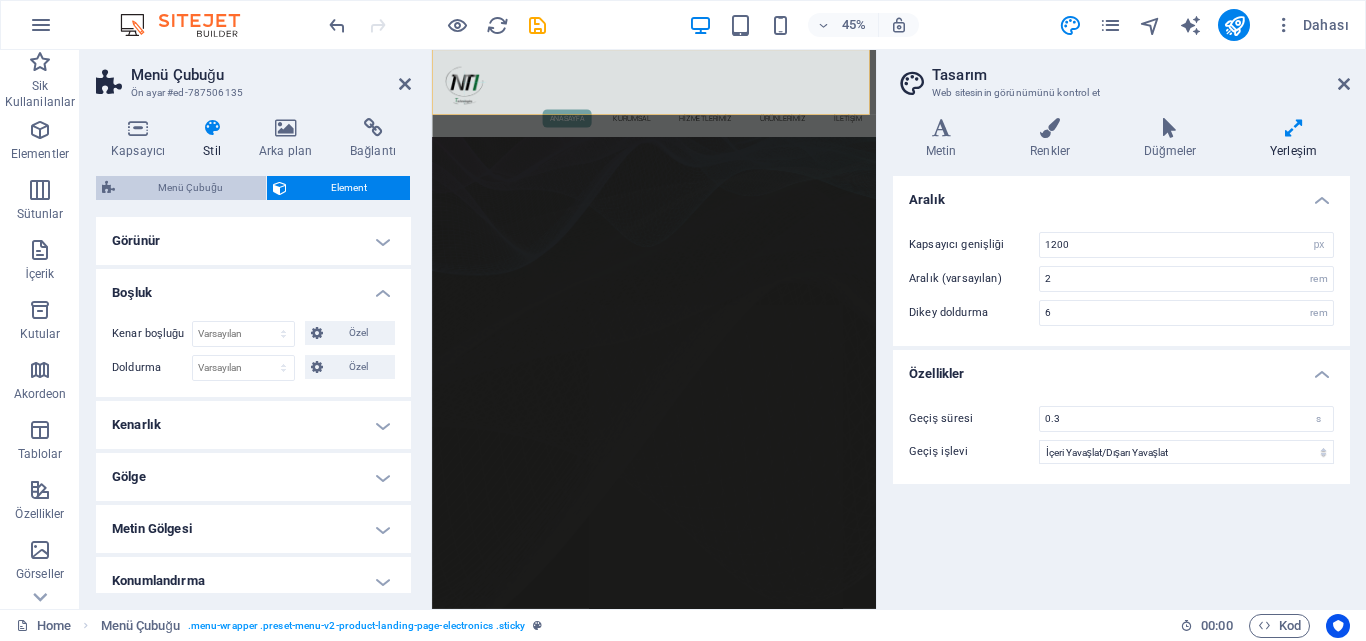 click on "Menü Çubuğu" at bounding box center [190, 188] 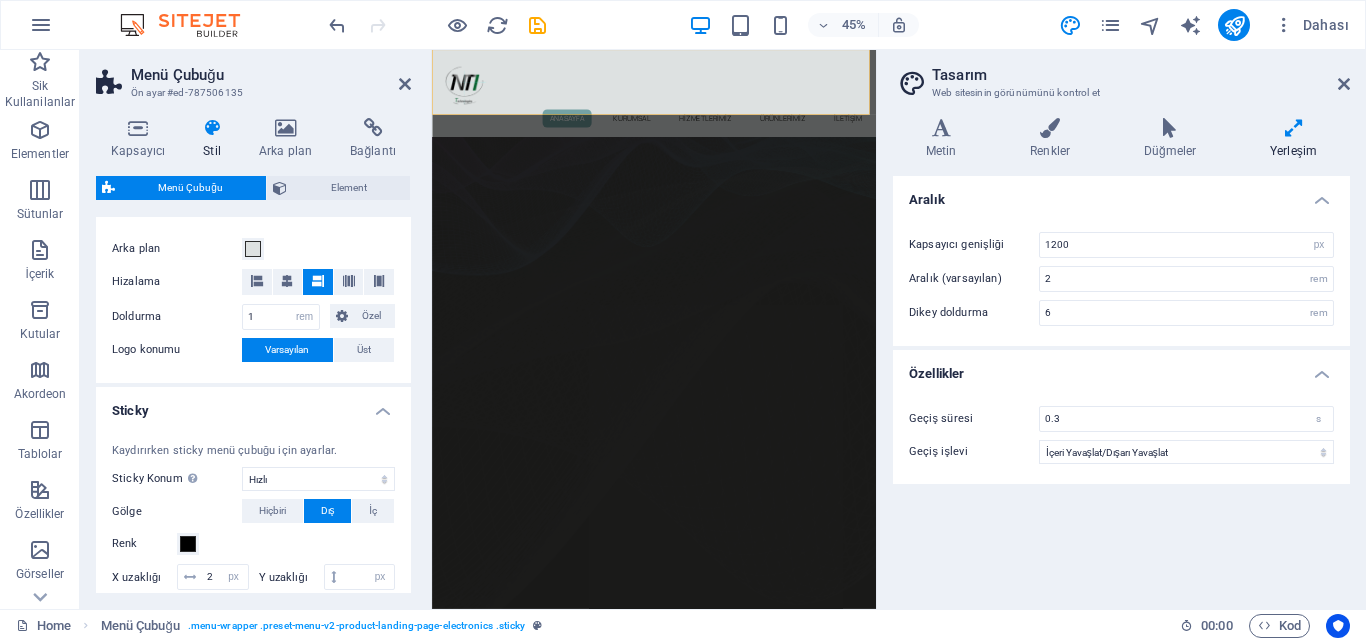 scroll, scrollTop: 400, scrollLeft: 0, axis: vertical 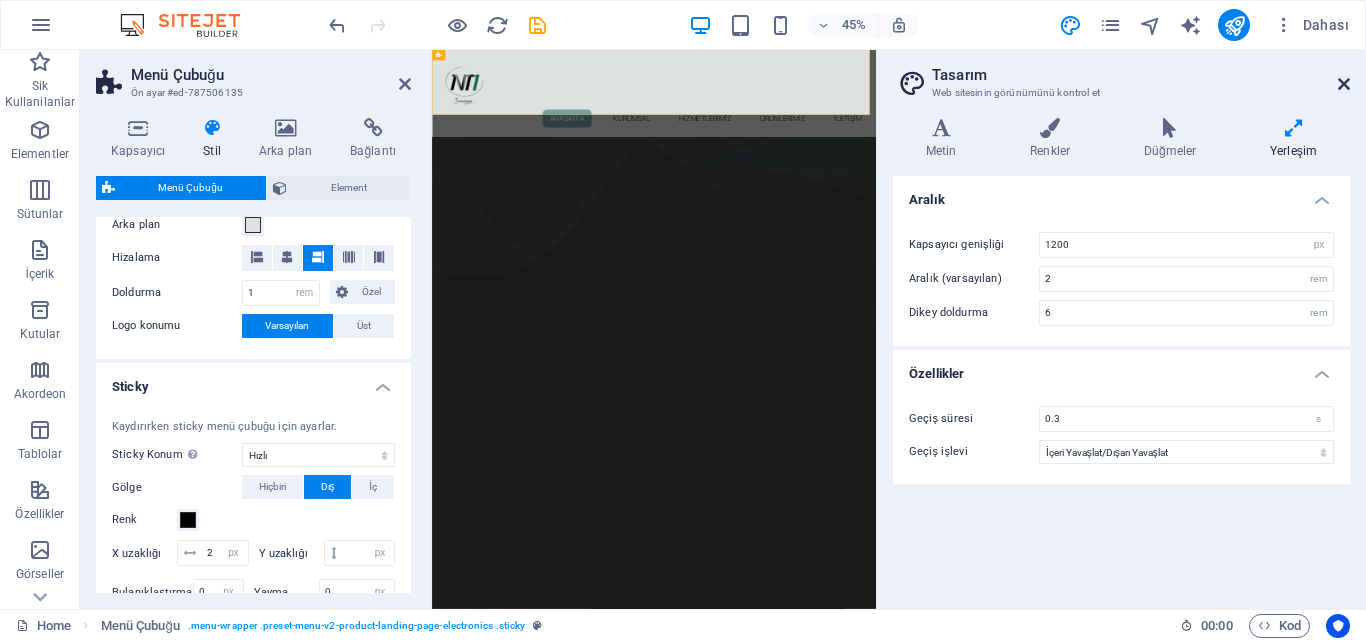 click at bounding box center (1344, 84) 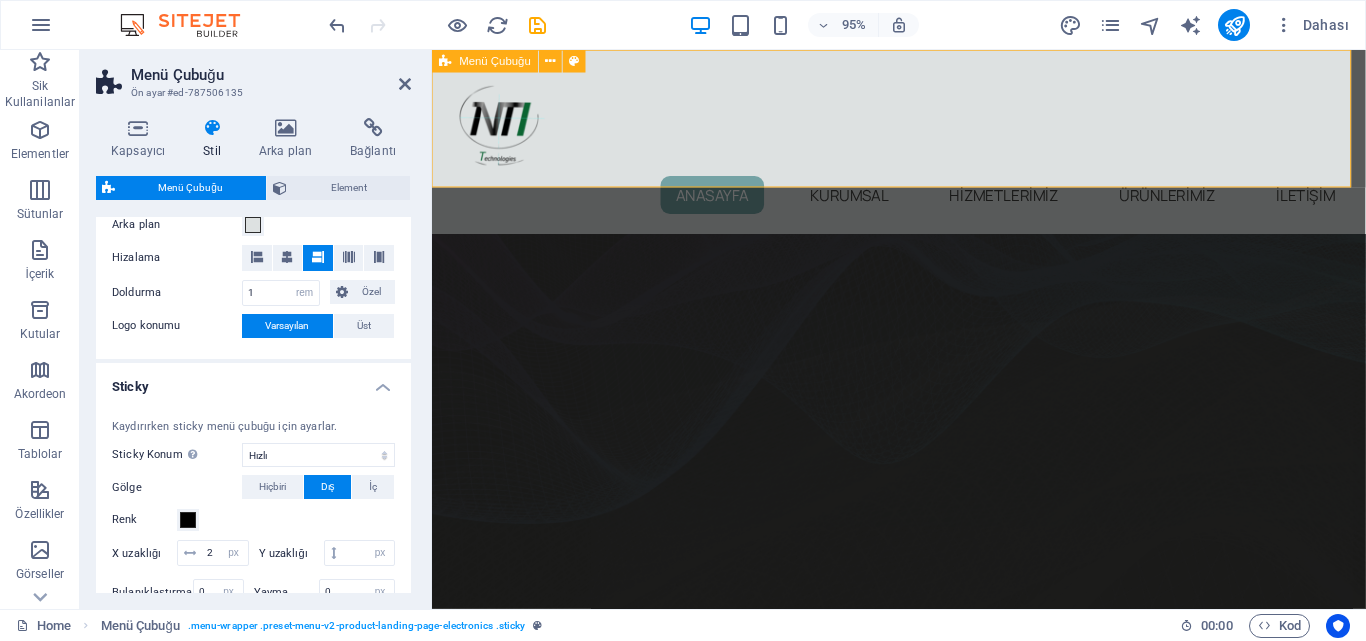 type 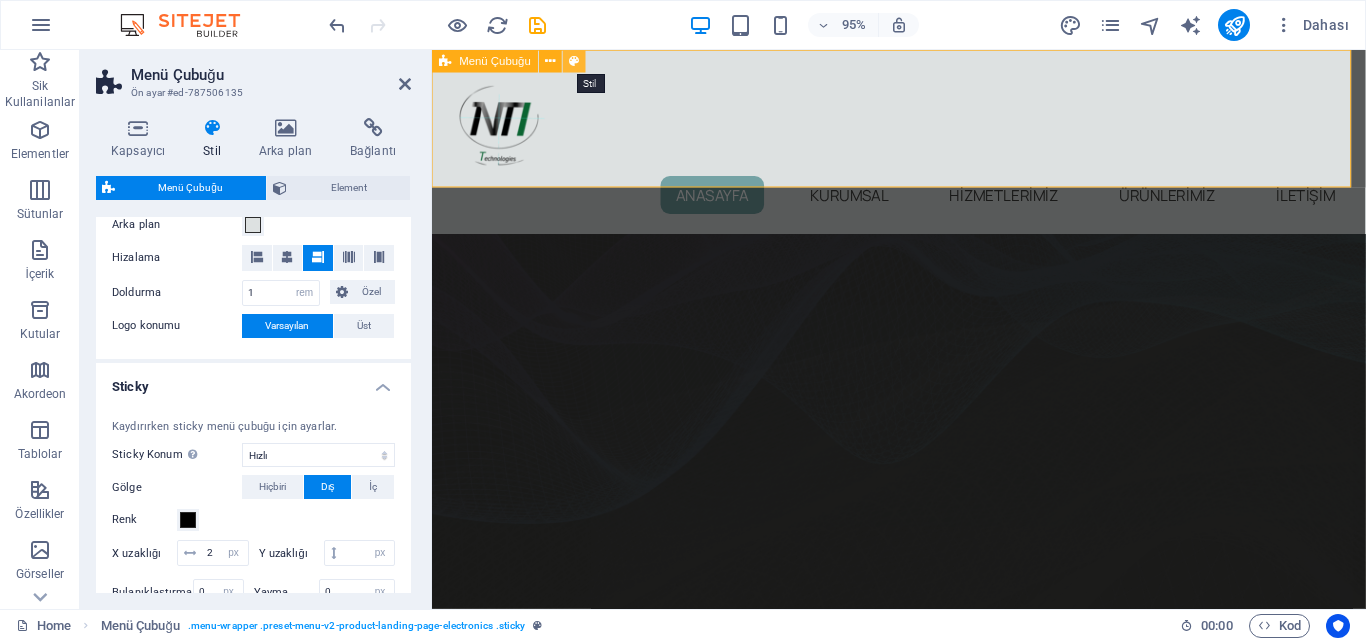click at bounding box center [574, 61] 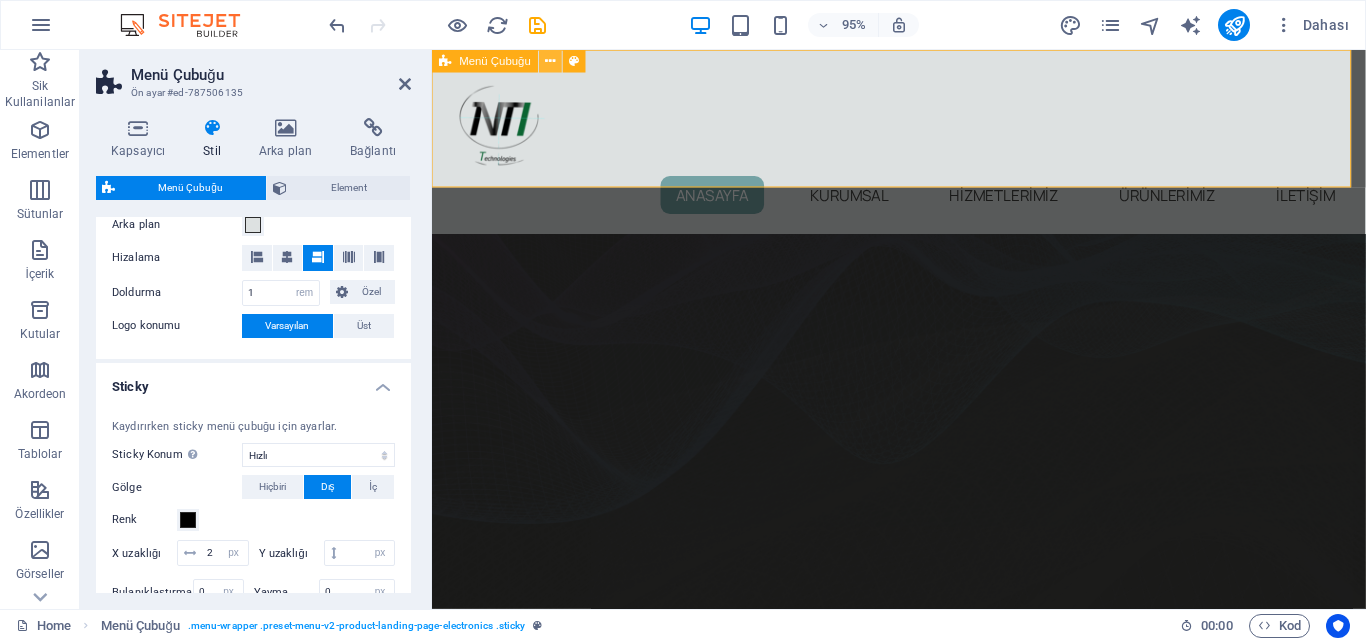 click at bounding box center (551, 61) 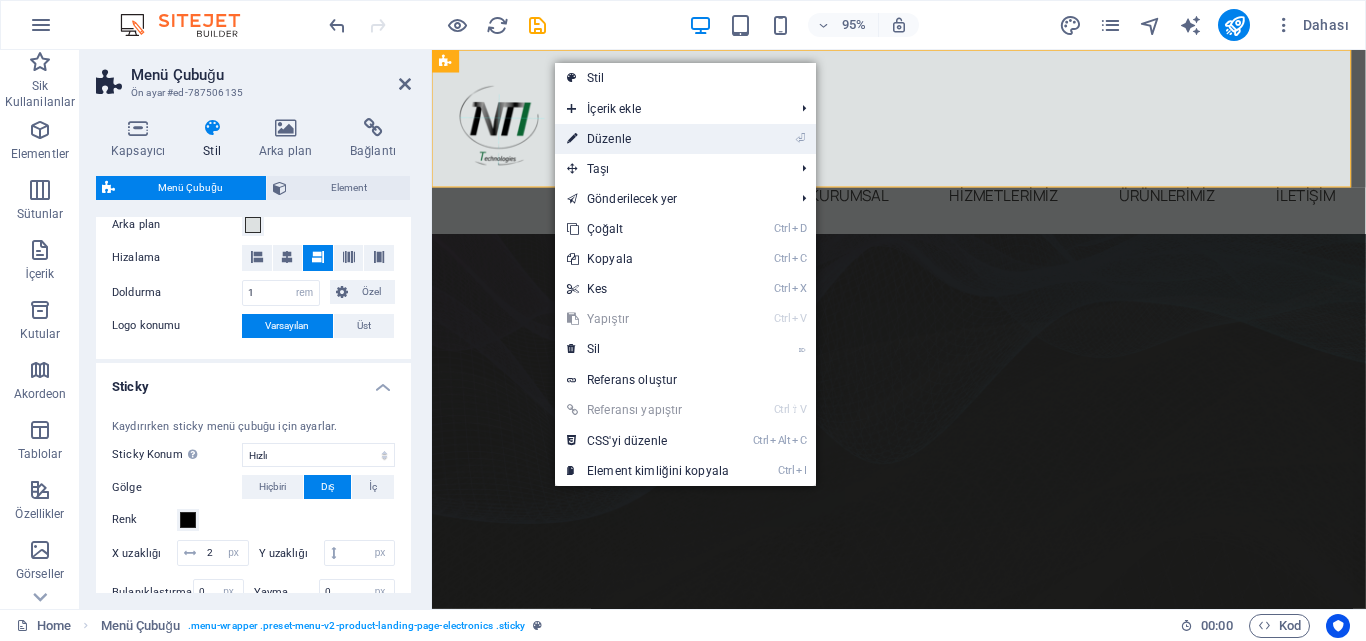 click on "⏎  Düzenle" at bounding box center (648, 139) 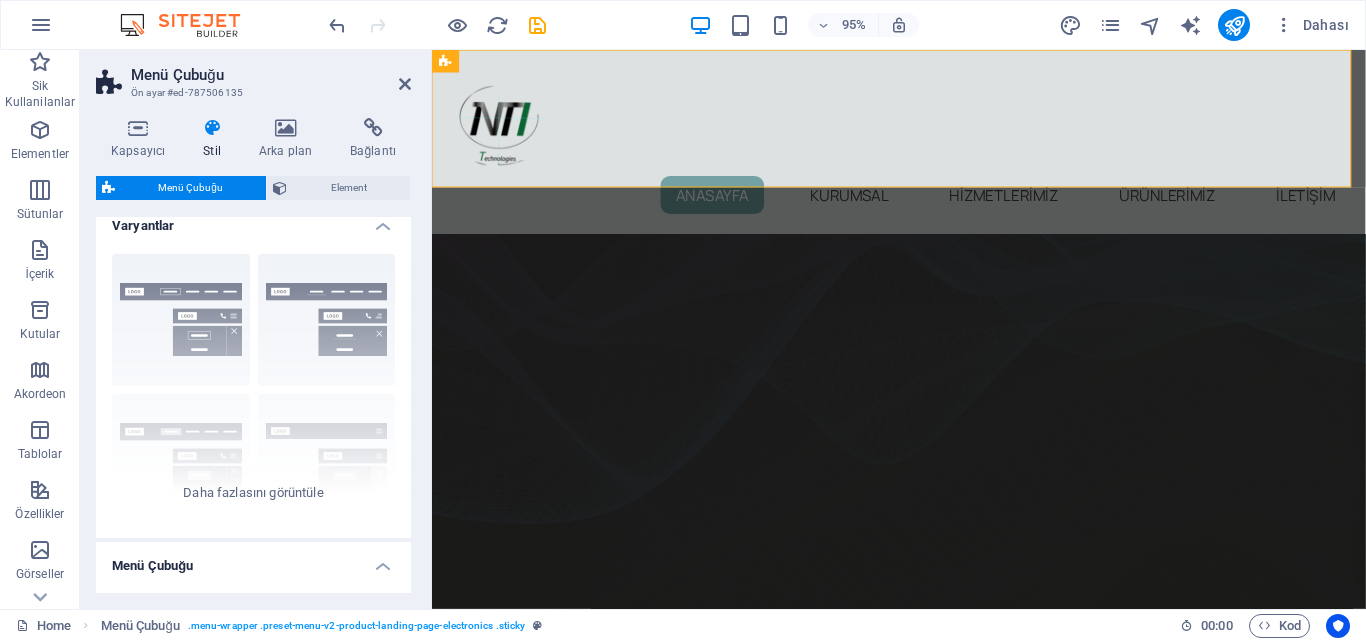 scroll, scrollTop: 0, scrollLeft: 0, axis: both 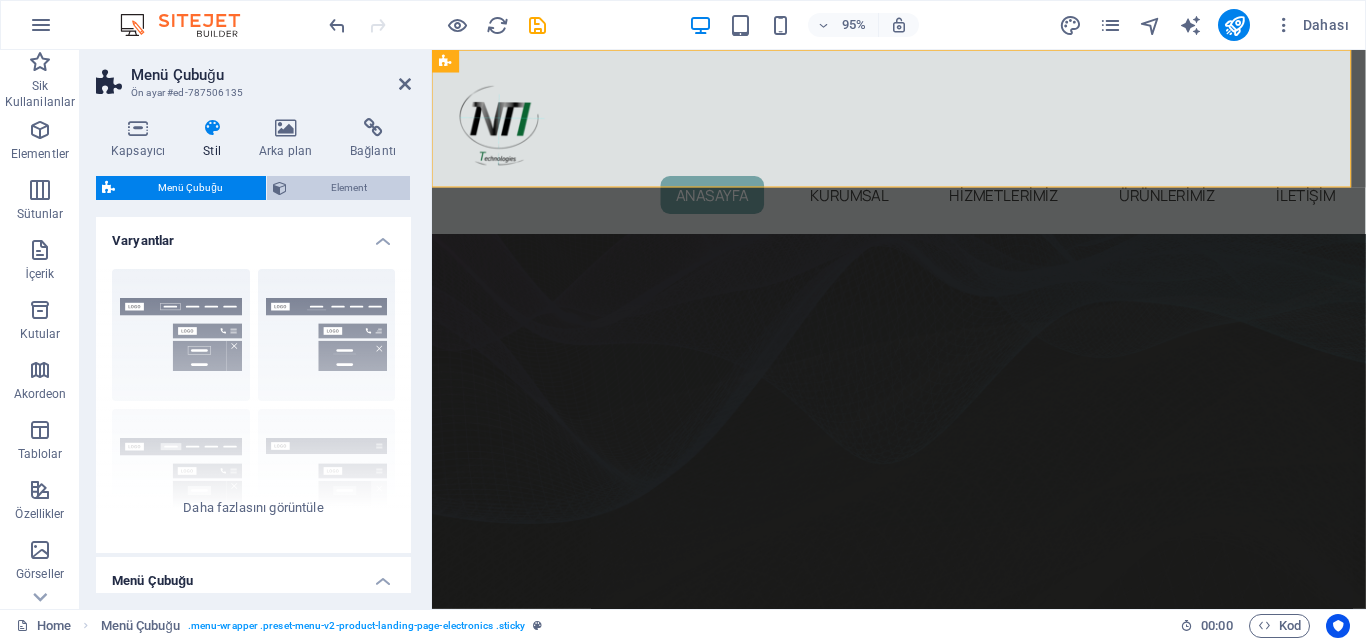 click on "Element" at bounding box center [348, 188] 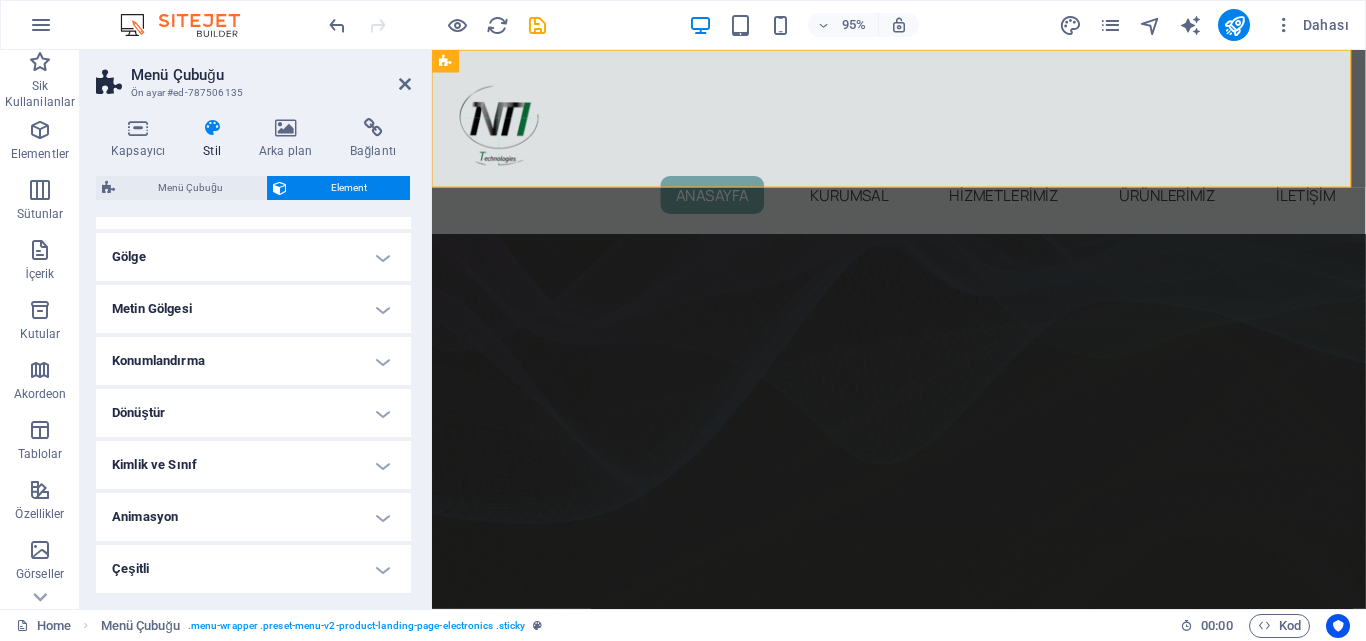 scroll, scrollTop: 0, scrollLeft: 0, axis: both 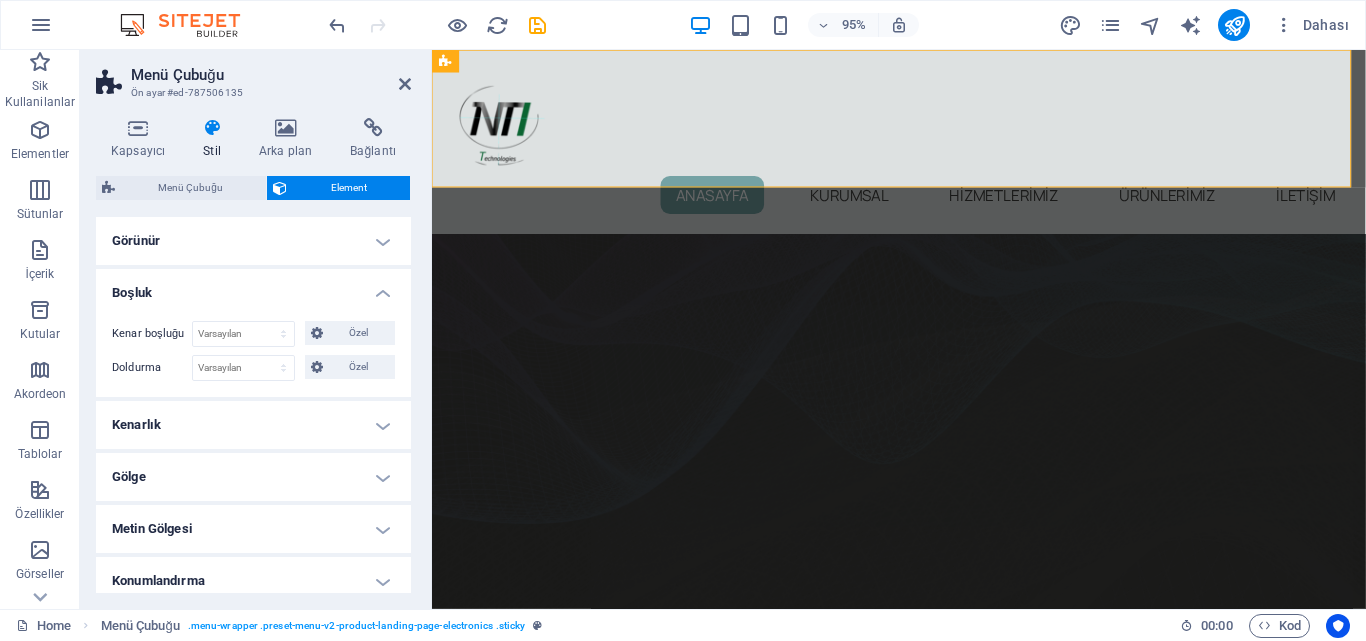 click on "Görünür" at bounding box center (253, 241) 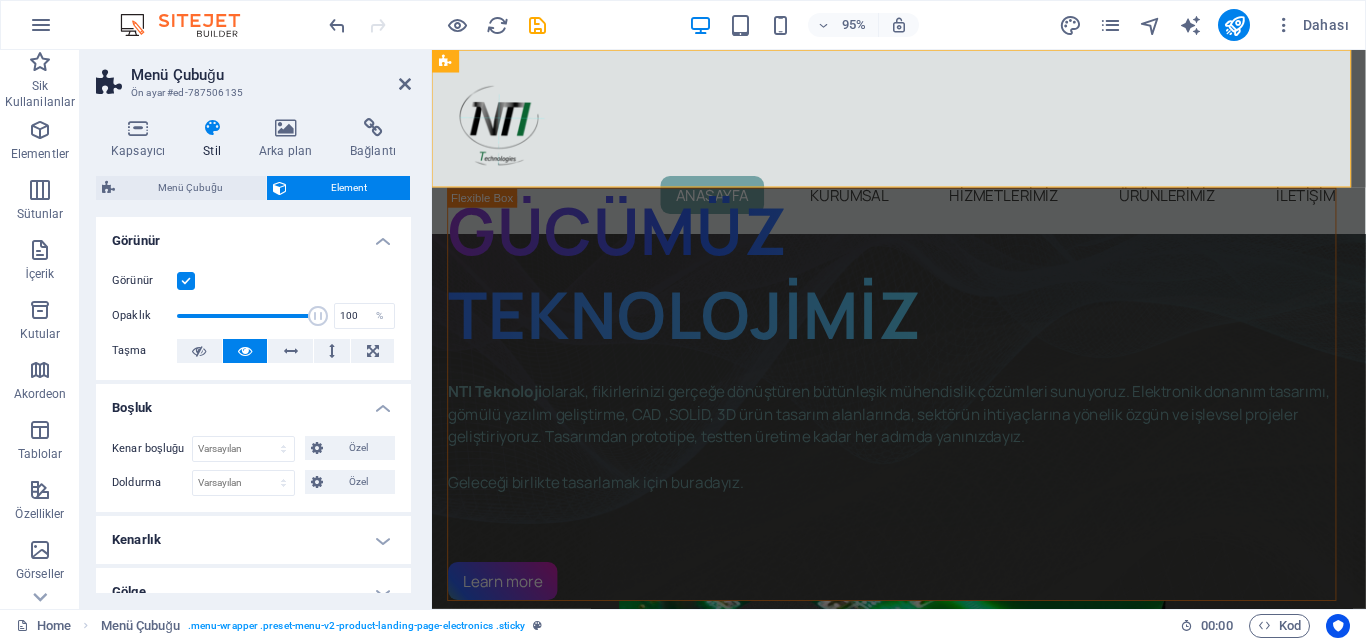 click on "Görünür" at bounding box center (253, 235) 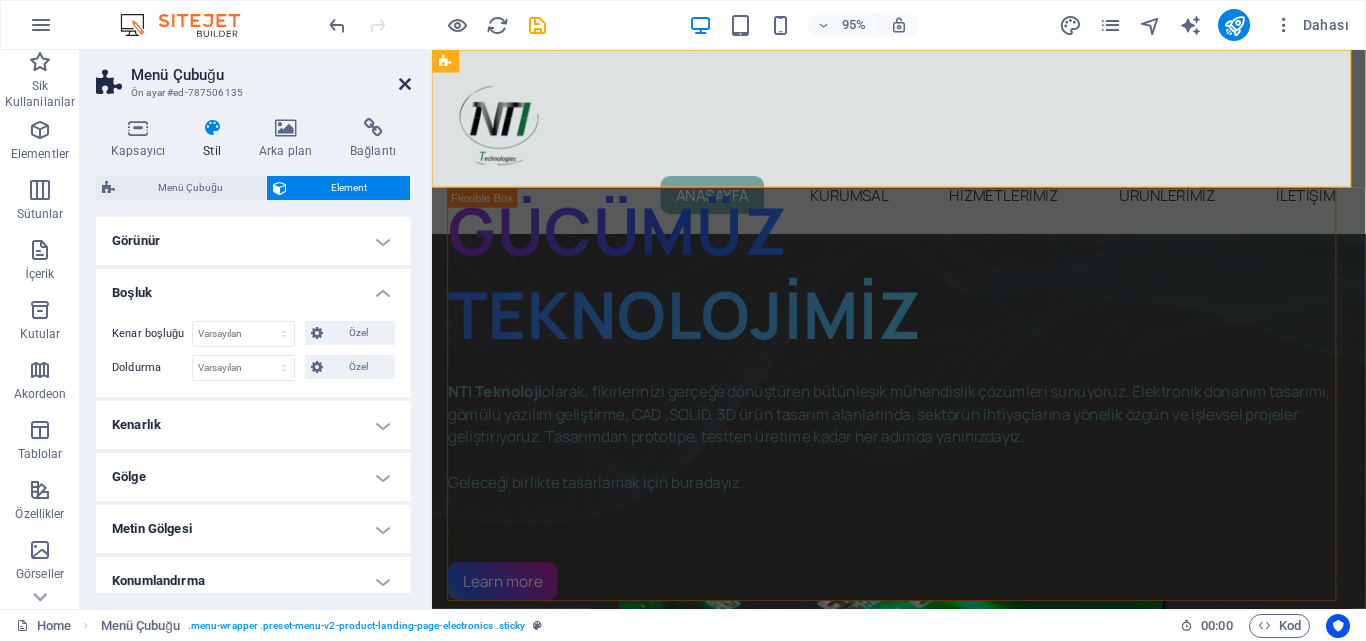 click at bounding box center [405, 84] 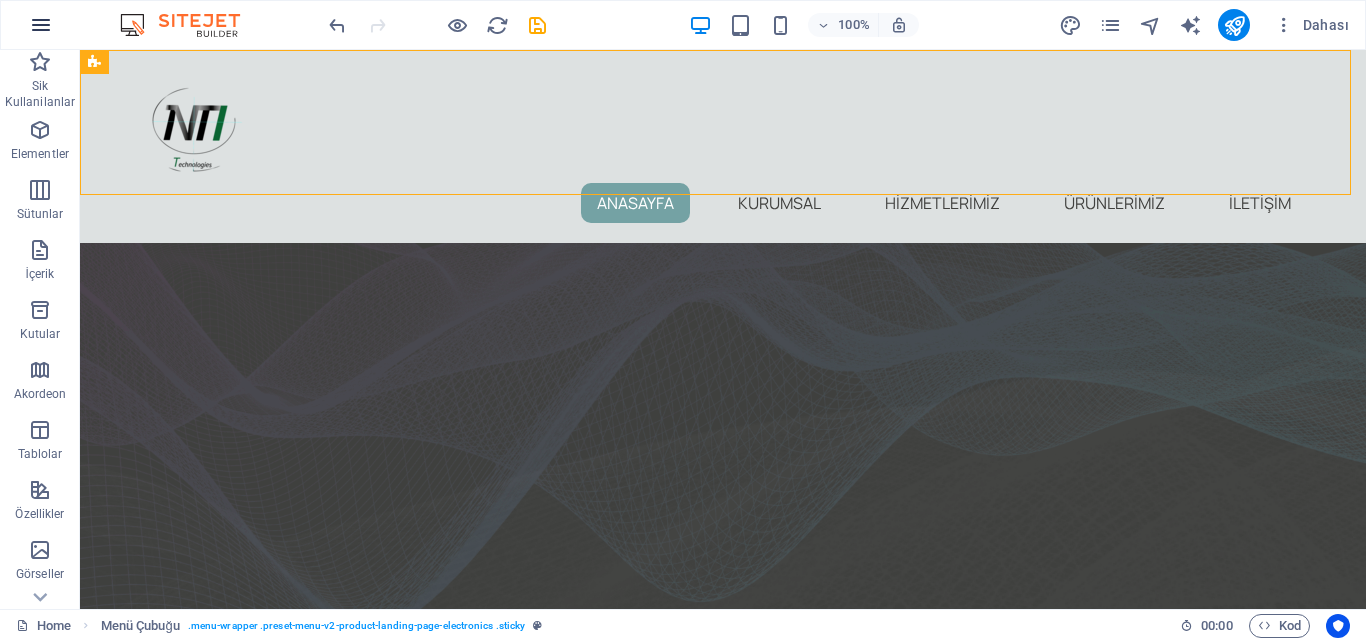 click at bounding box center [41, 25] 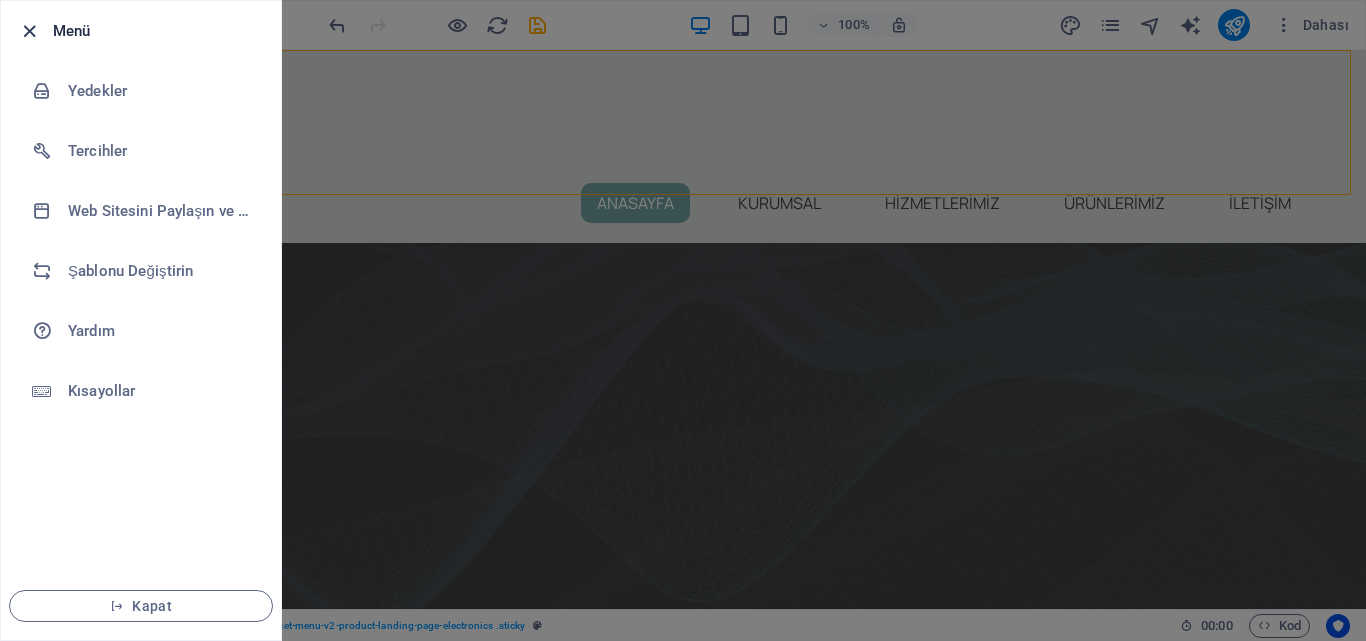 click at bounding box center (29, 31) 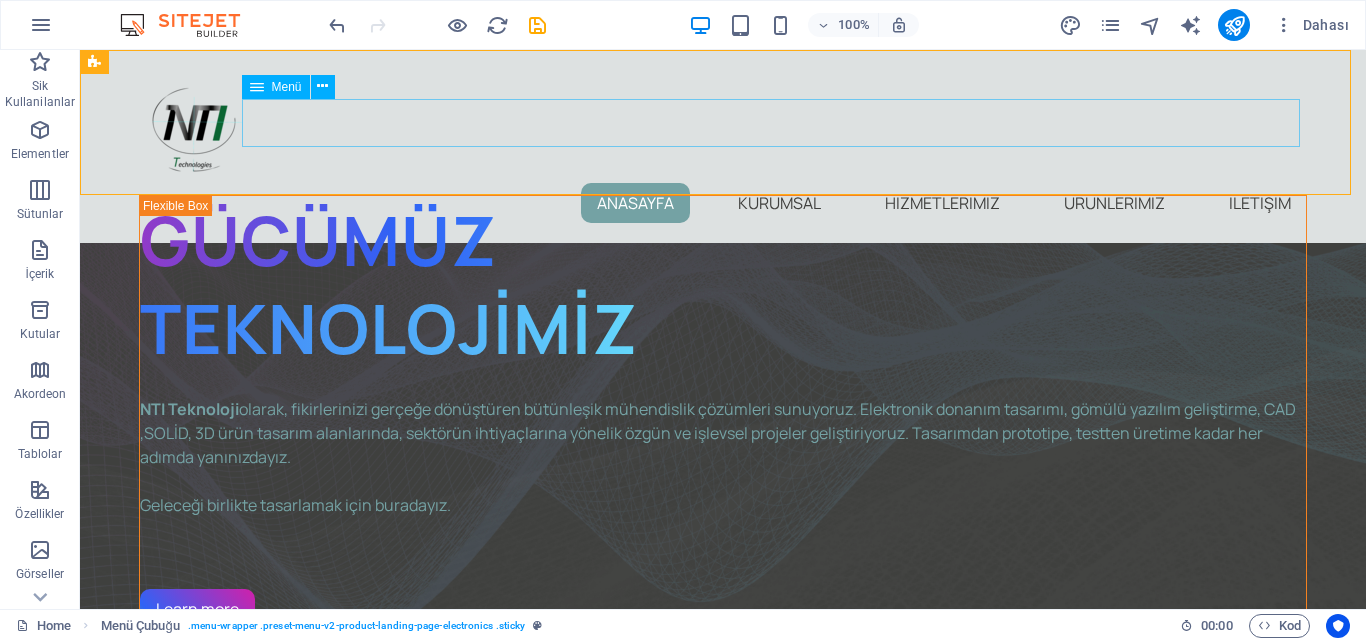 click at bounding box center (257, 87) 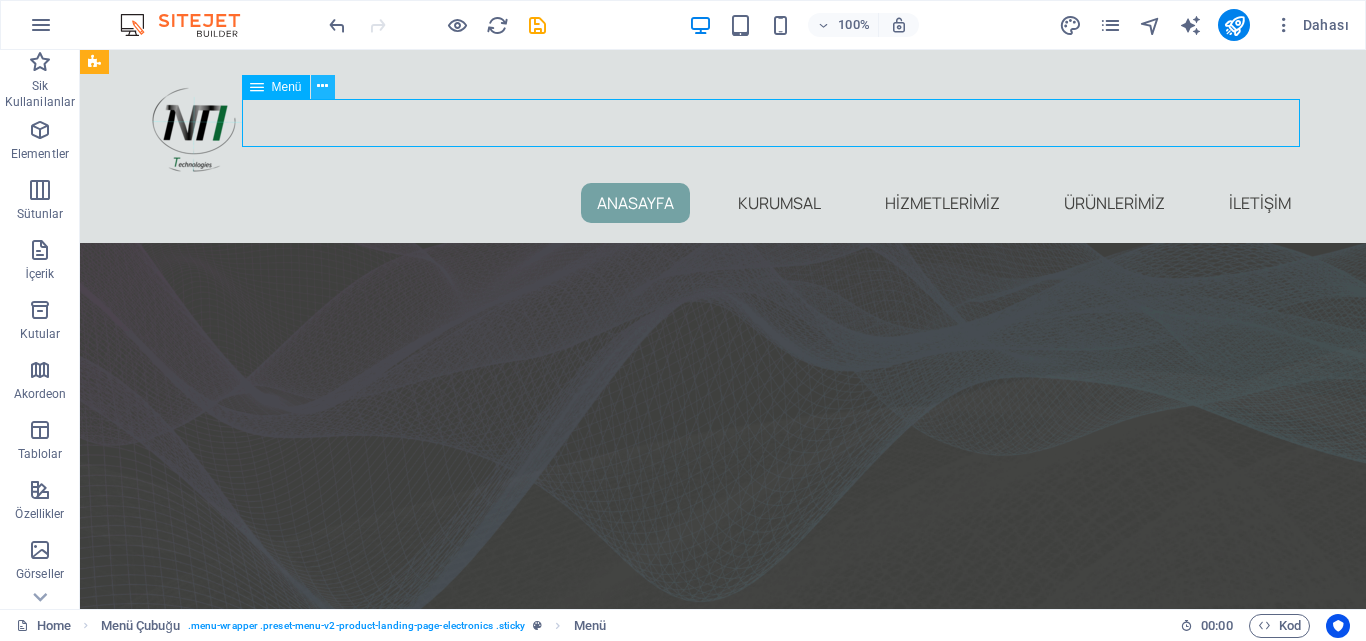 click at bounding box center [323, 87] 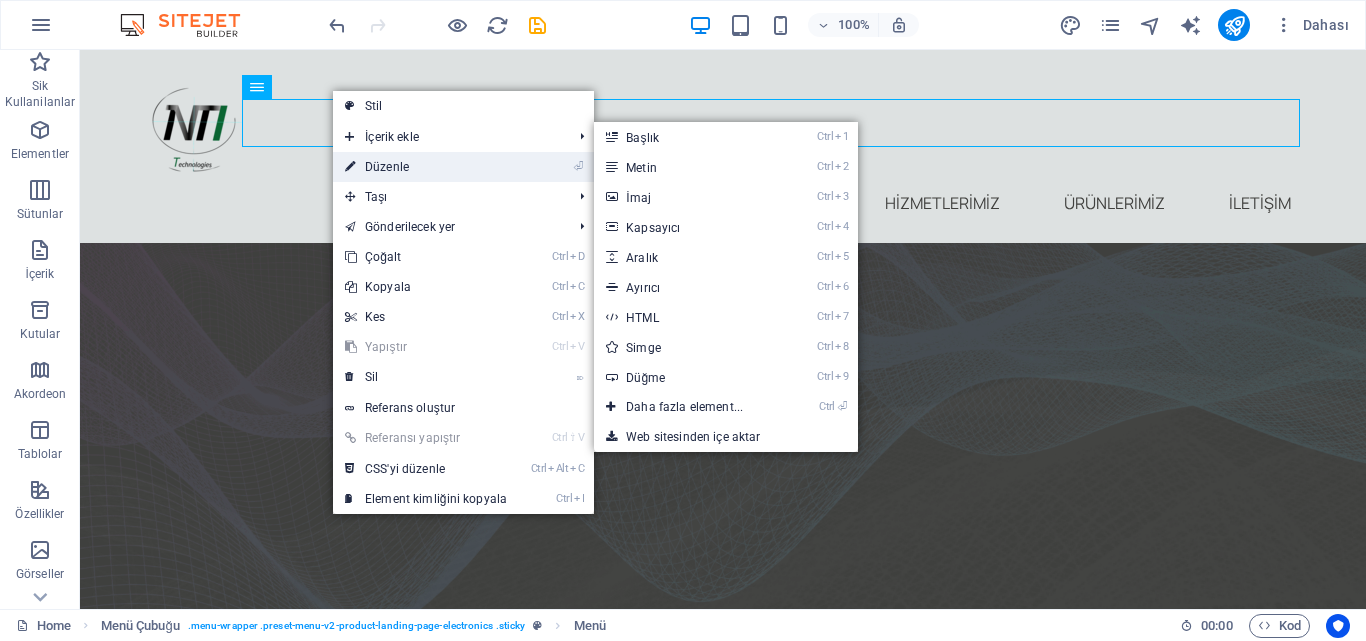 click on "⏎  Düzenle" at bounding box center (426, 167) 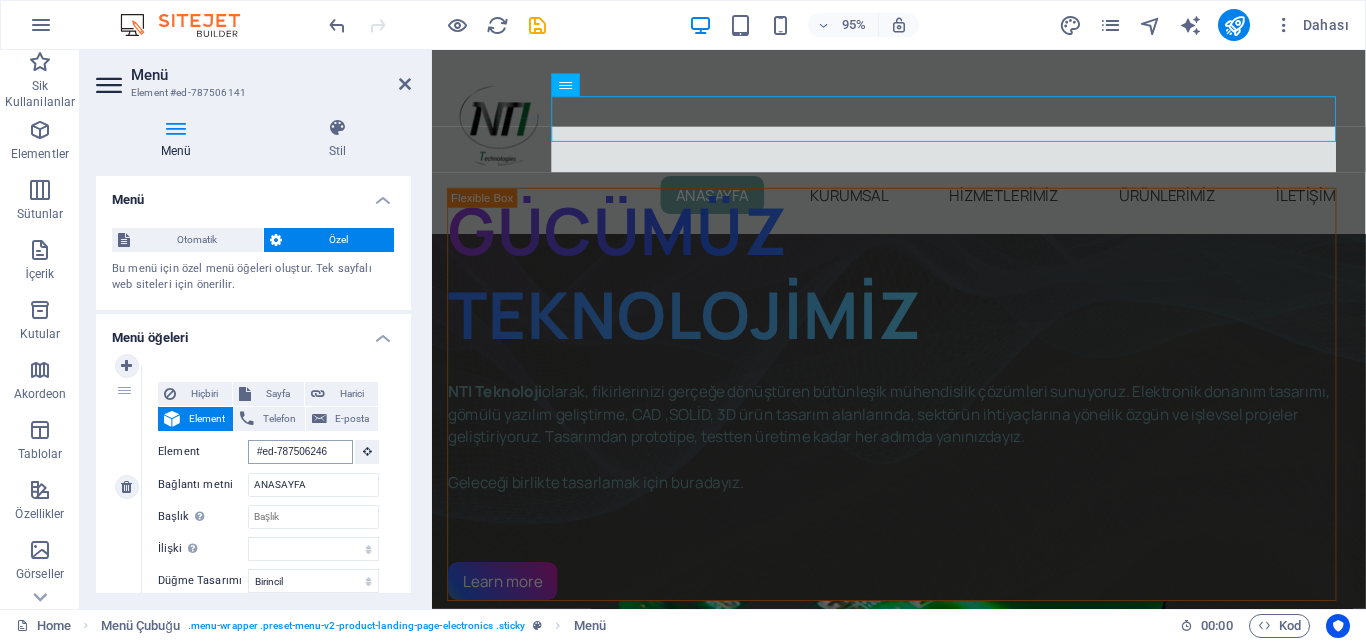 scroll, scrollTop: 1108, scrollLeft: 0, axis: vertical 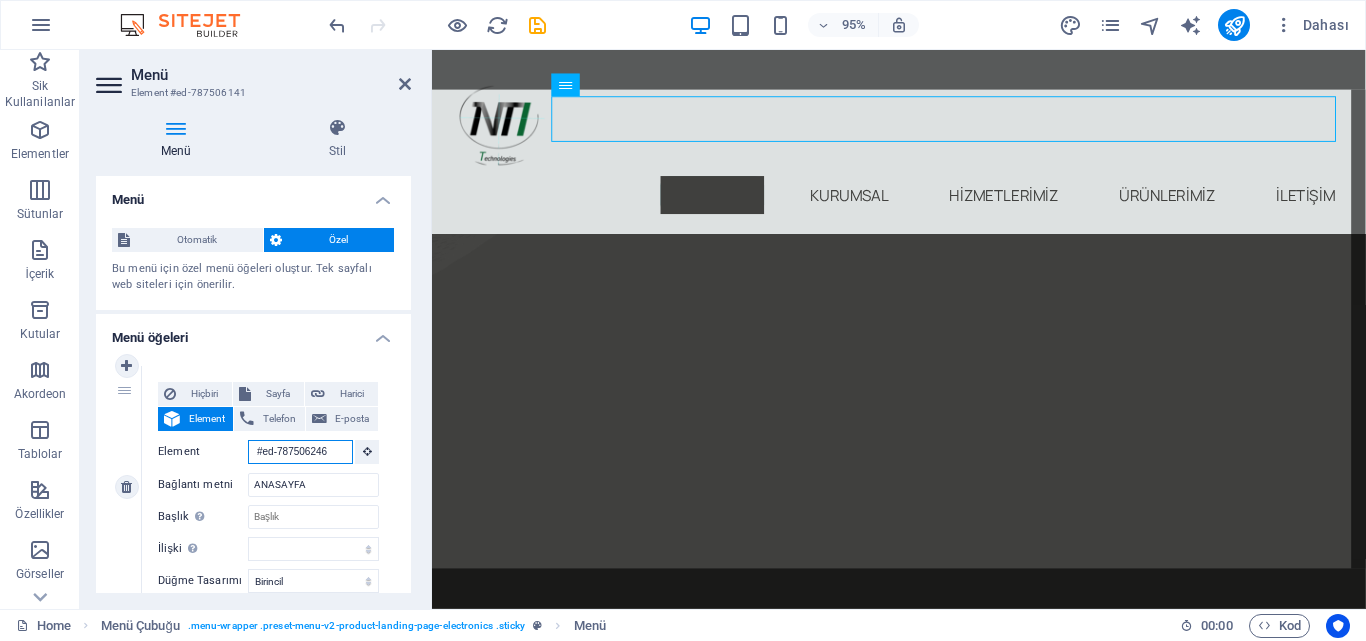 click on "#ed-787506246" at bounding box center (300, 452) 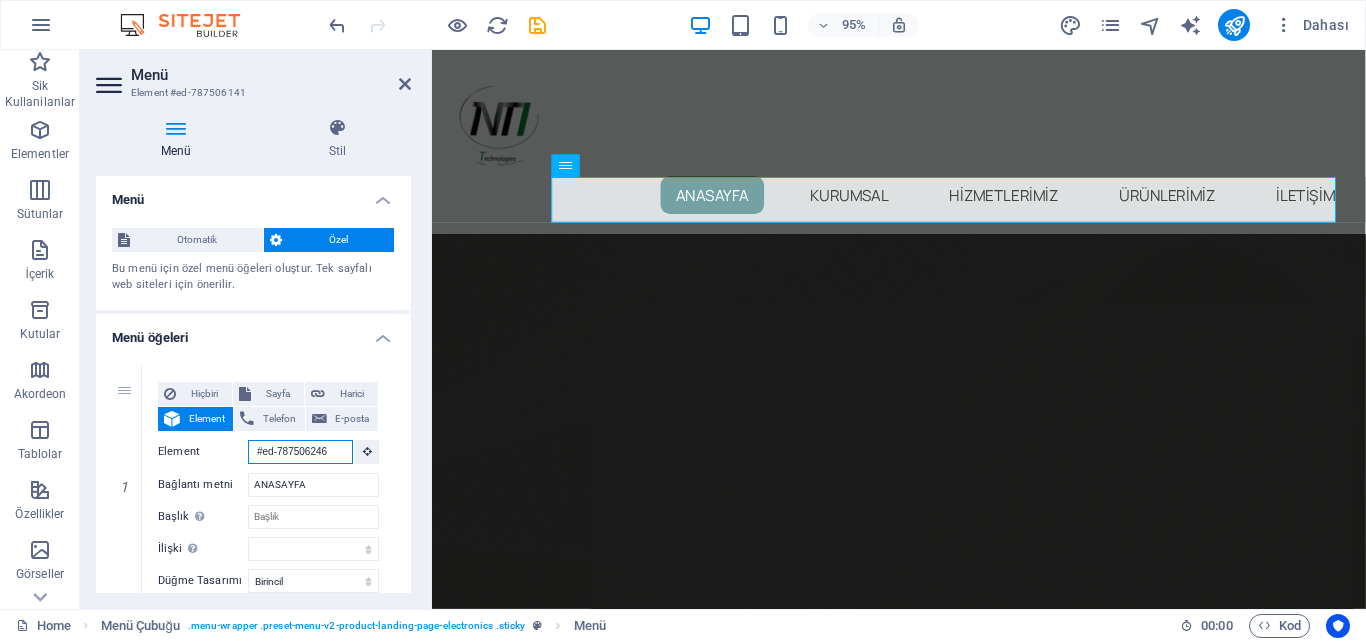 scroll, scrollTop: 0, scrollLeft: 0, axis: both 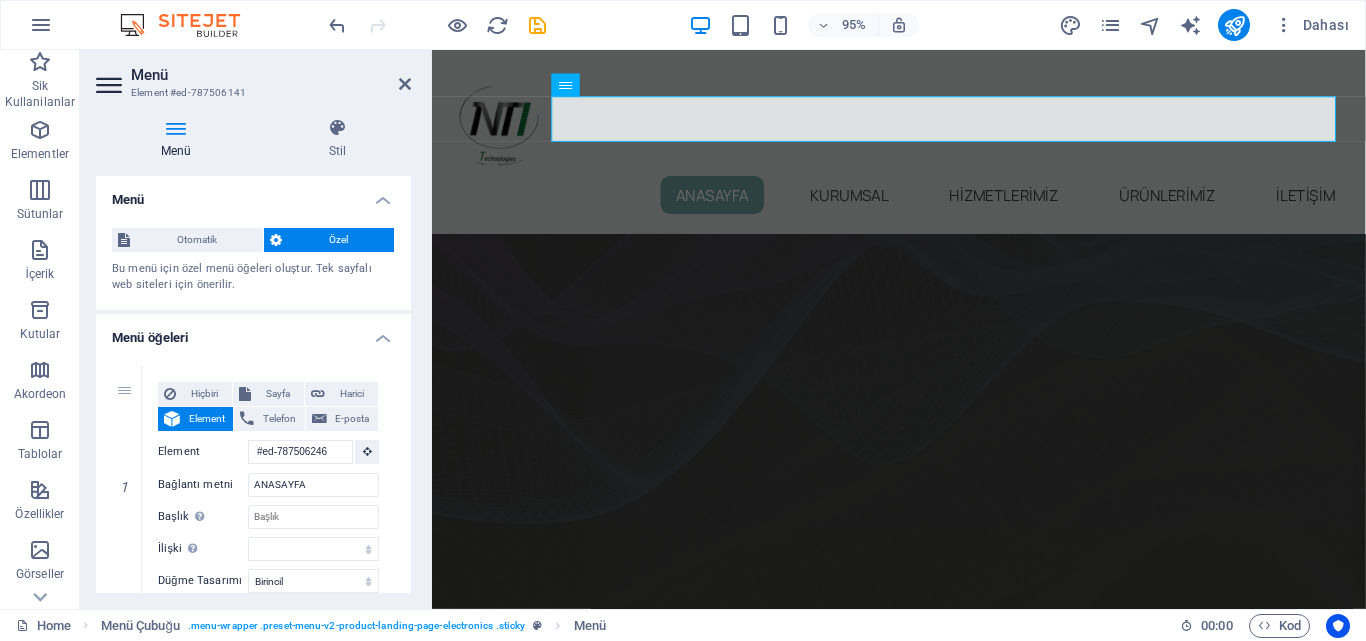 click on "1 Hiçbiri Sayfa Harici Element Telefon E-posta Sayfa Home Subpage Legal Notice Privacy Element #ed-787506246
URL Telefon E-posta Bağlantı metni ANASAYFA Bağlantı hedefi Yeni sekme Aynı sekme Kaplama Başlık Ek bağlantı tanımının bağlantı metniyle aynı olmaması gerekir. Başlık, genellikle fare elementin üzerine geldiğinde bir araç ipucu metni olarak gösterilir. Belirsizse boş bırak. İlişki Bu bağlantının bağlantı hedefiyle ilişkisini  ayarlar. Örneğin; "nofollow" (izleme) değeri, arama motorlarına bağlantıyı izleme talimatı verir. Boş bırakılabilir. alternate oluşturan bookmark harici yardım lisans ileri nofollow noreferrer noopener önceki arayın etiket Düğme Tasarımı Hiçbiri Varsayılan Birincil İkincil 2 Hiçbiri Sayfa Harici Element Telefon E-posta Sayfa Home Subpage Legal Notice Privacy Element #ed-787506270
URL Telefon E-posta Bağlantı metni KURUMSAL Bağlantı hedefi Yeni sekme Aynı sekme Kaplama ileri" at bounding box center (253, 975) 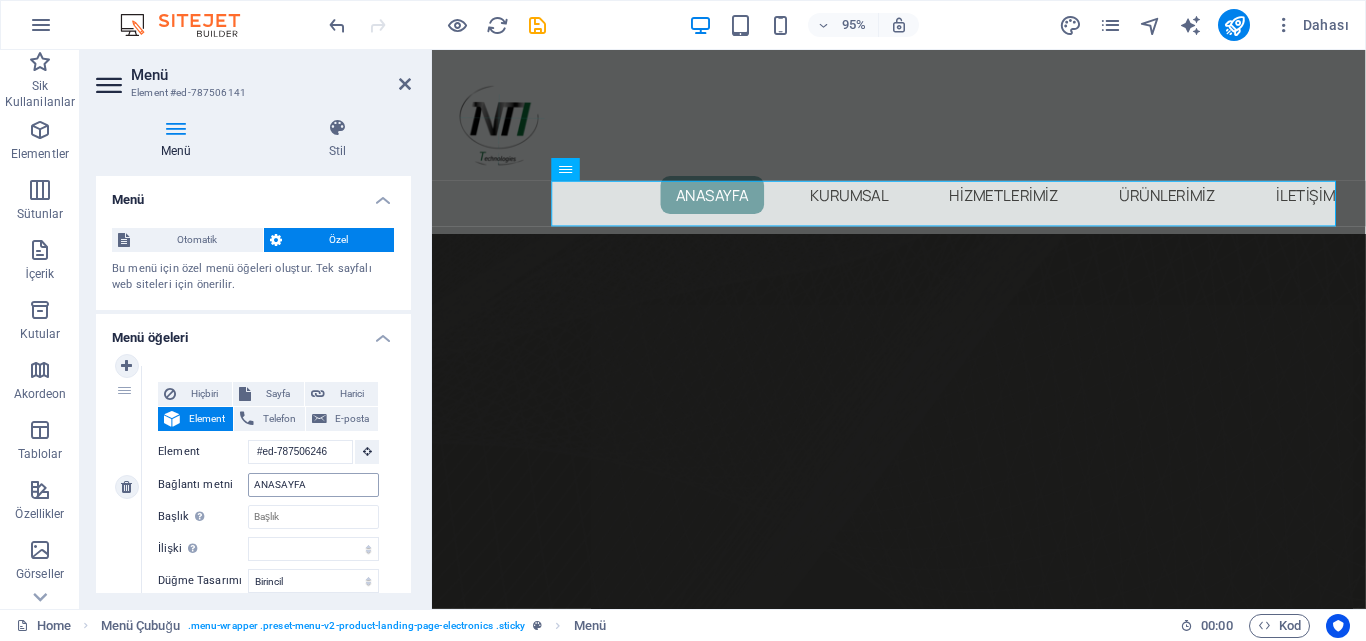 scroll, scrollTop: 0, scrollLeft: 0, axis: both 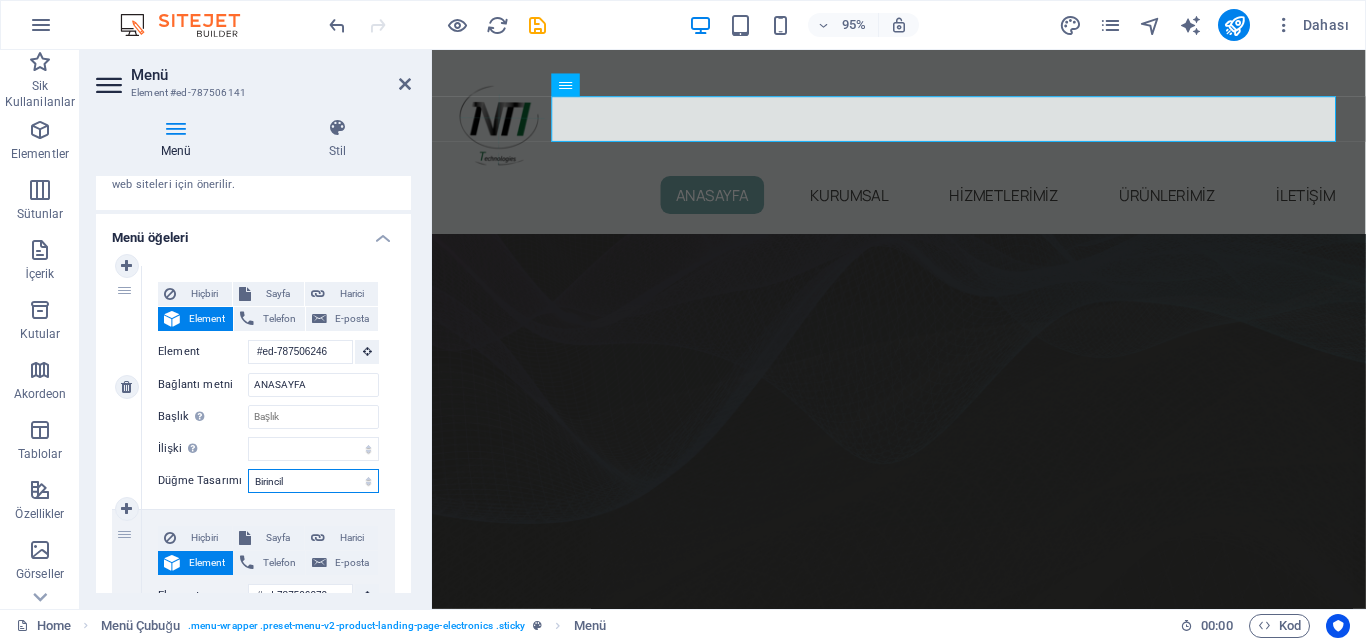click on "Hiçbiri Varsayılan Birincil İkincil" at bounding box center (313, 481) 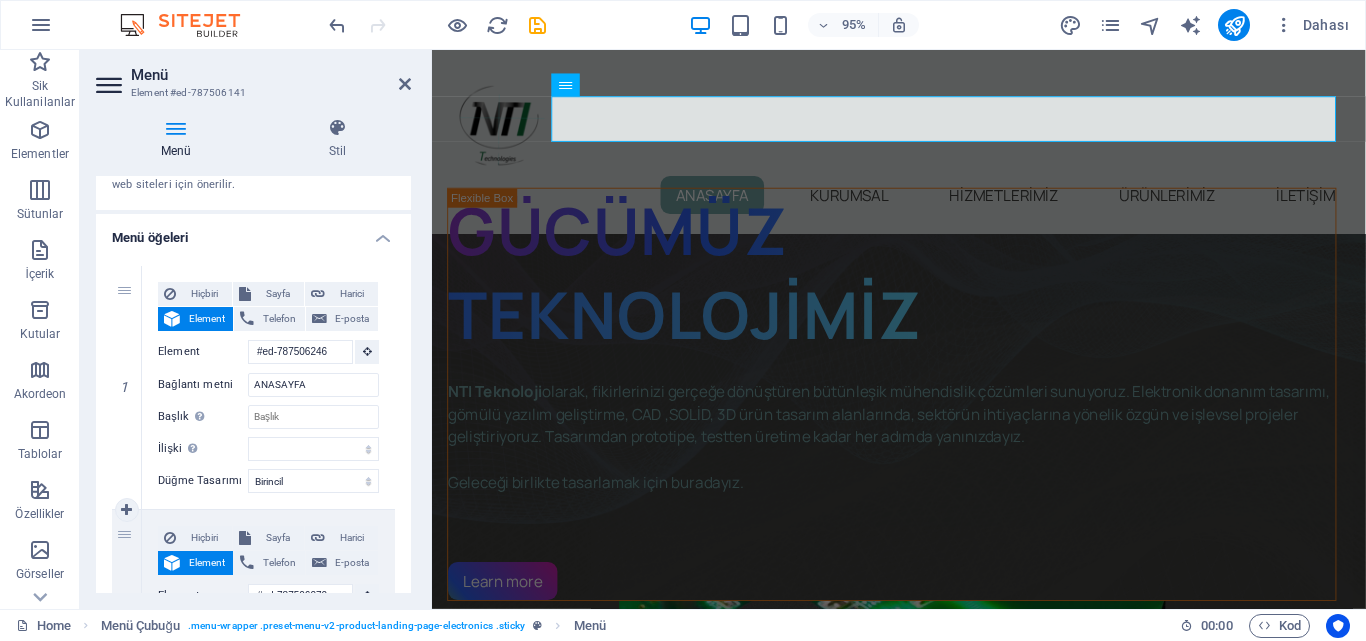 drag, startPoint x: 294, startPoint y: 481, endPoint x: 387, endPoint y: 510, distance: 97.41663 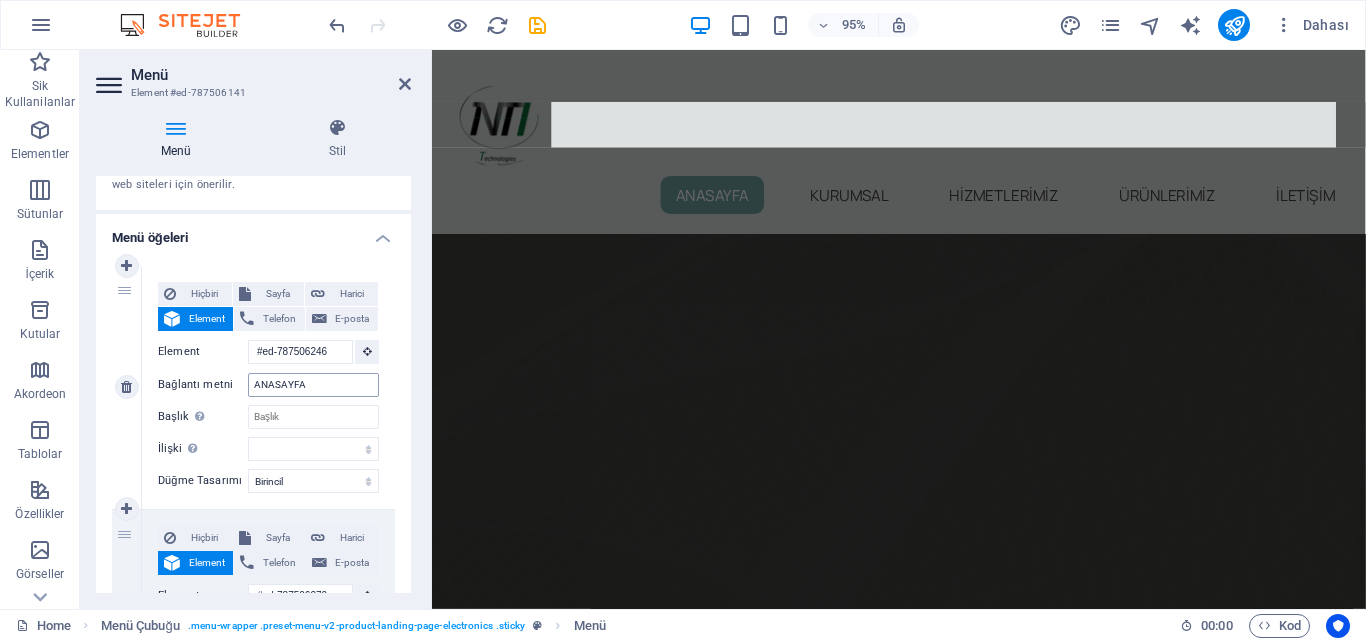 scroll, scrollTop: 0, scrollLeft: 0, axis: both 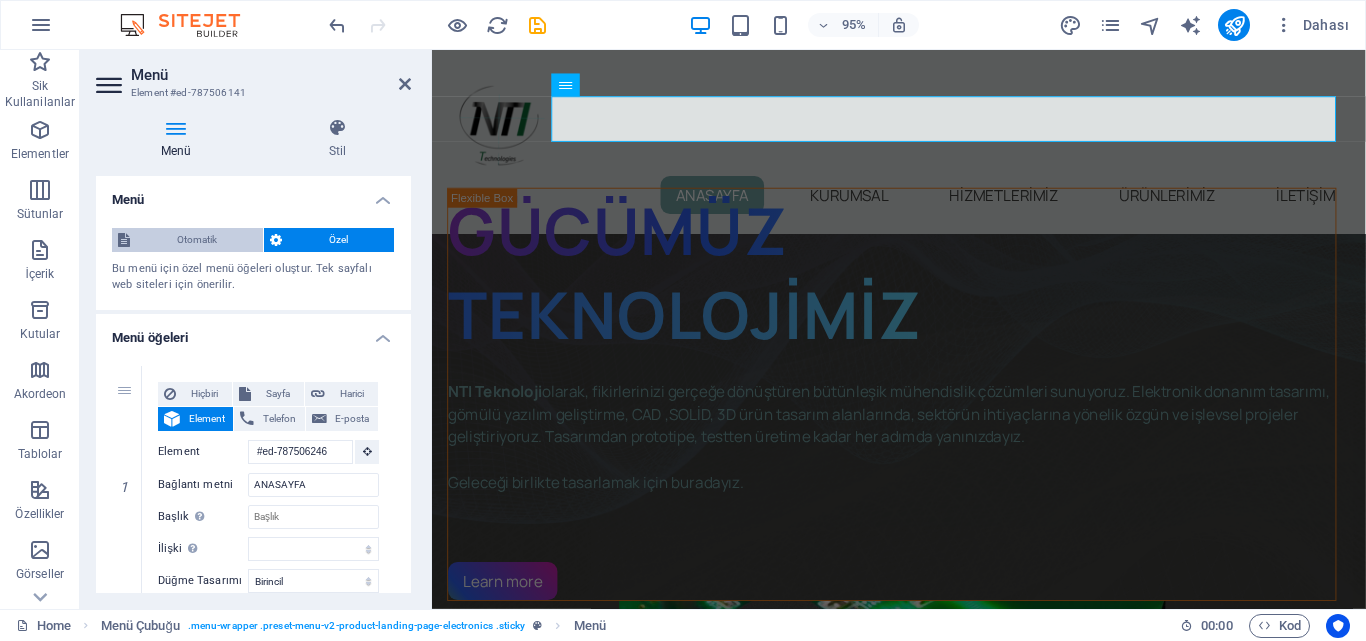 click on "Otomatik" at bounding box center [196, 240] 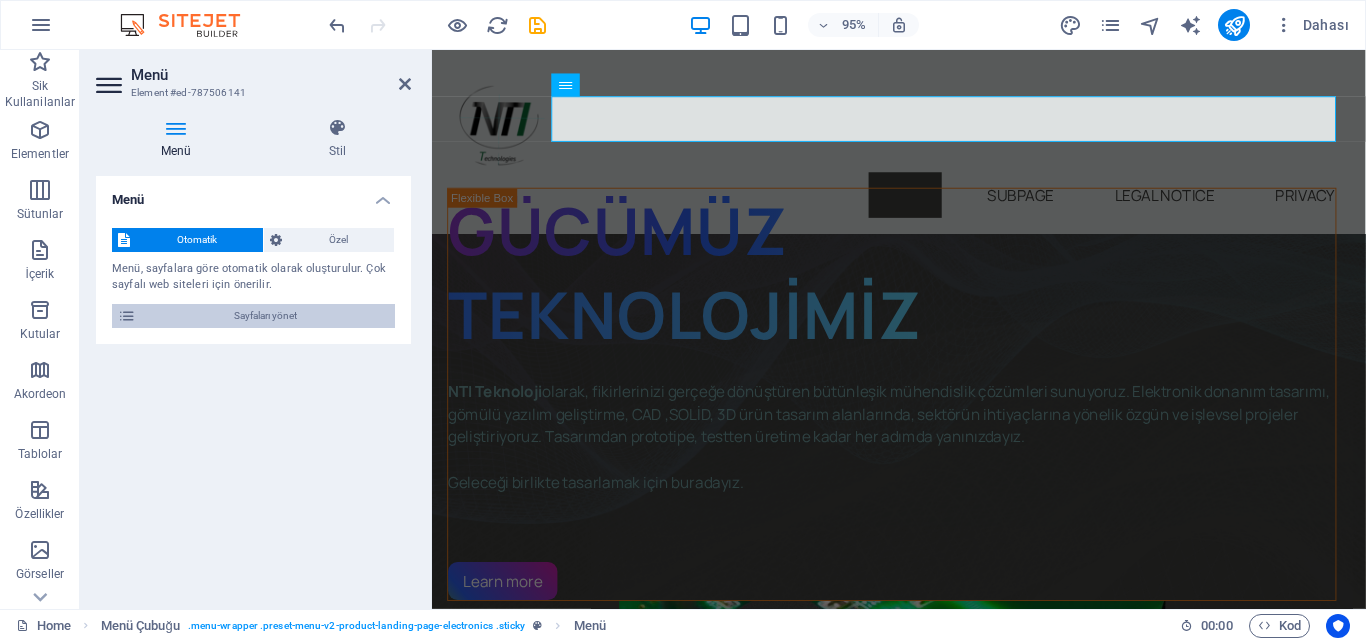 click on "Sayfaları yönet" at bounding box center [265, 316] 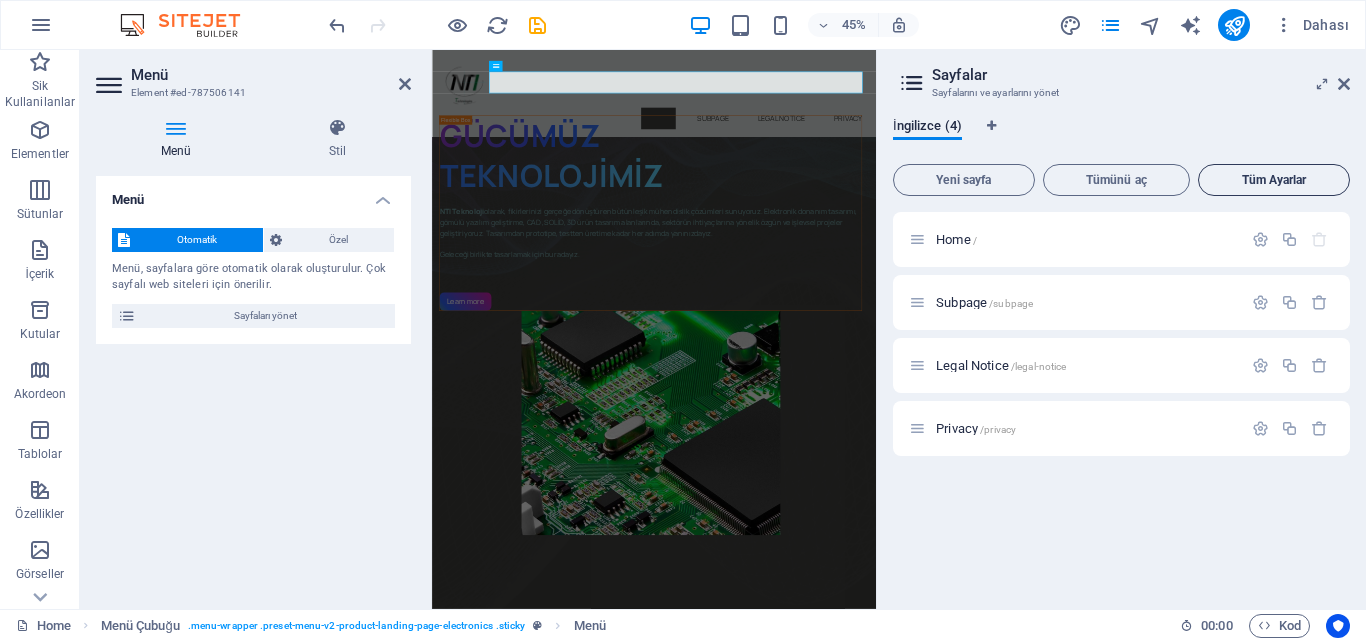 click on "Tüm Ayarlar" at bounding box center [1274, 180] 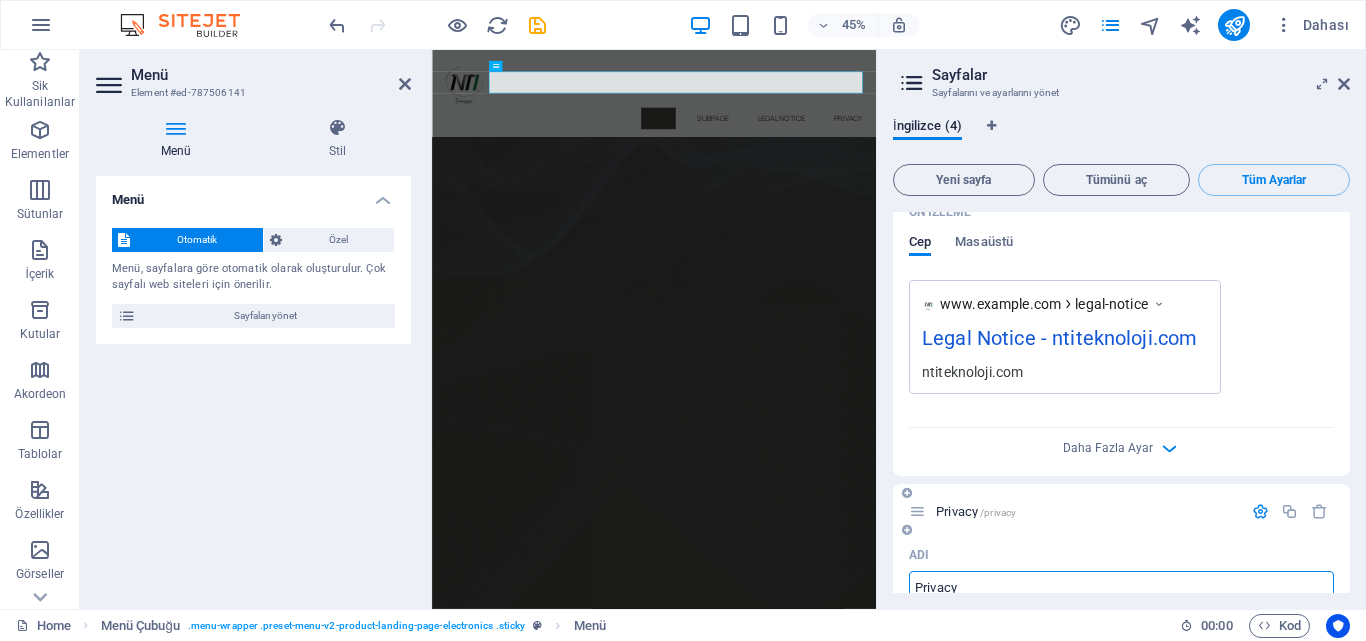 scroll, scrollTop: 1581, scrollLeft: 0, axis: vertical 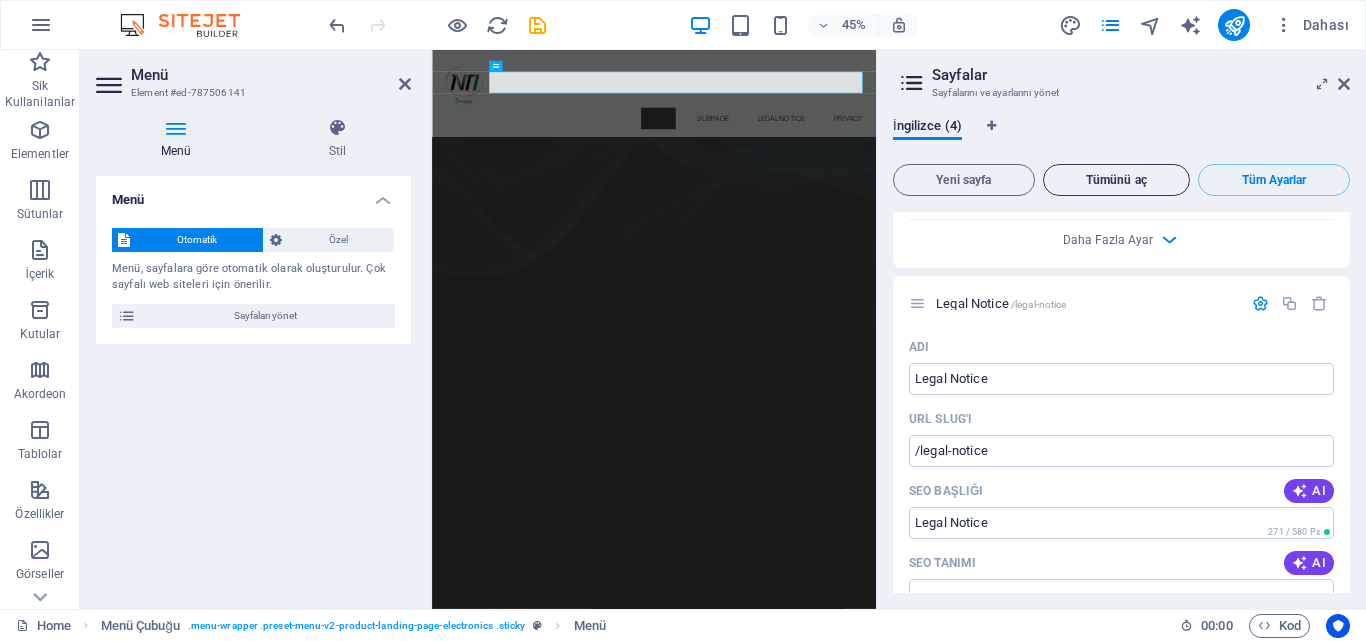 click on "Tümünü aç" at bounding box center (1117, 180) 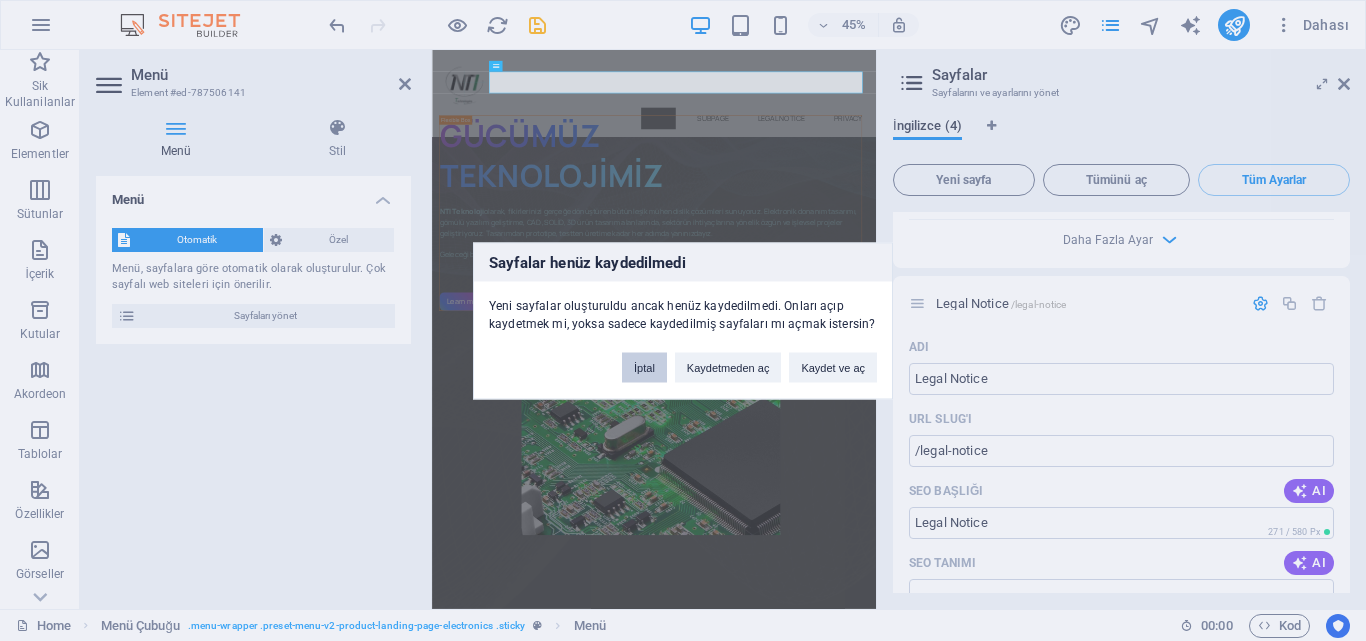 click on "İptal" at bounding box center (644, 367) 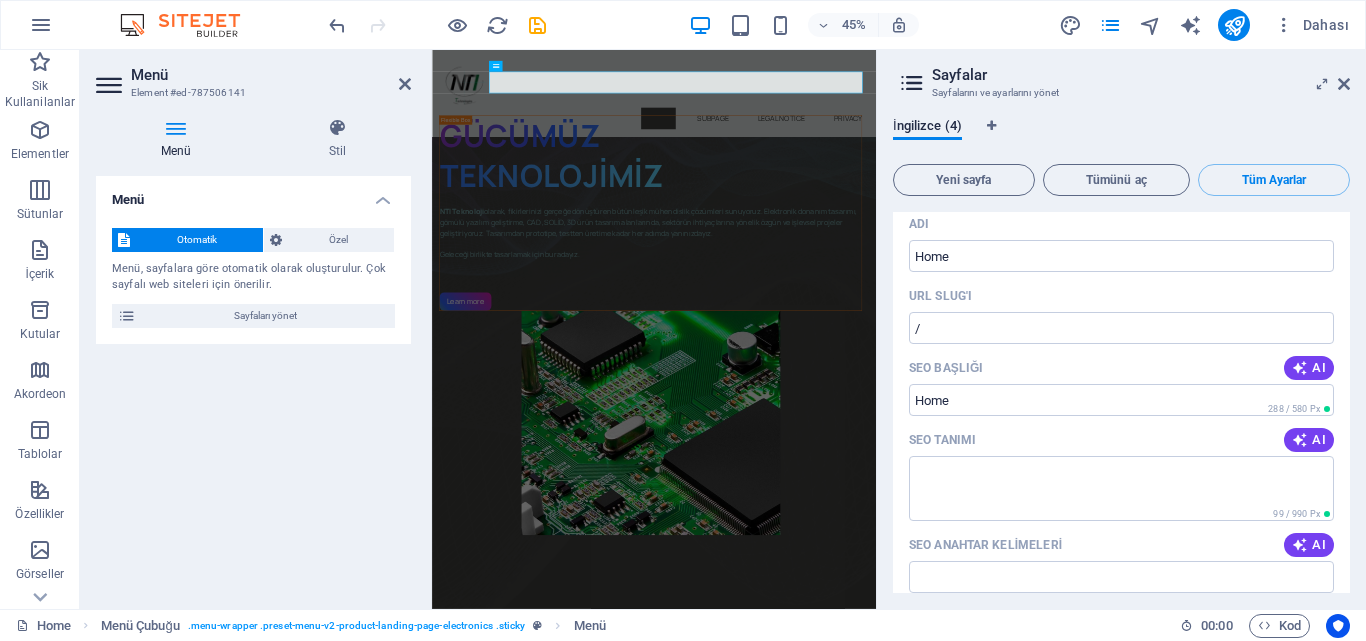 scroll, scrollTop: 0, scrollLeft: 0, axis: both 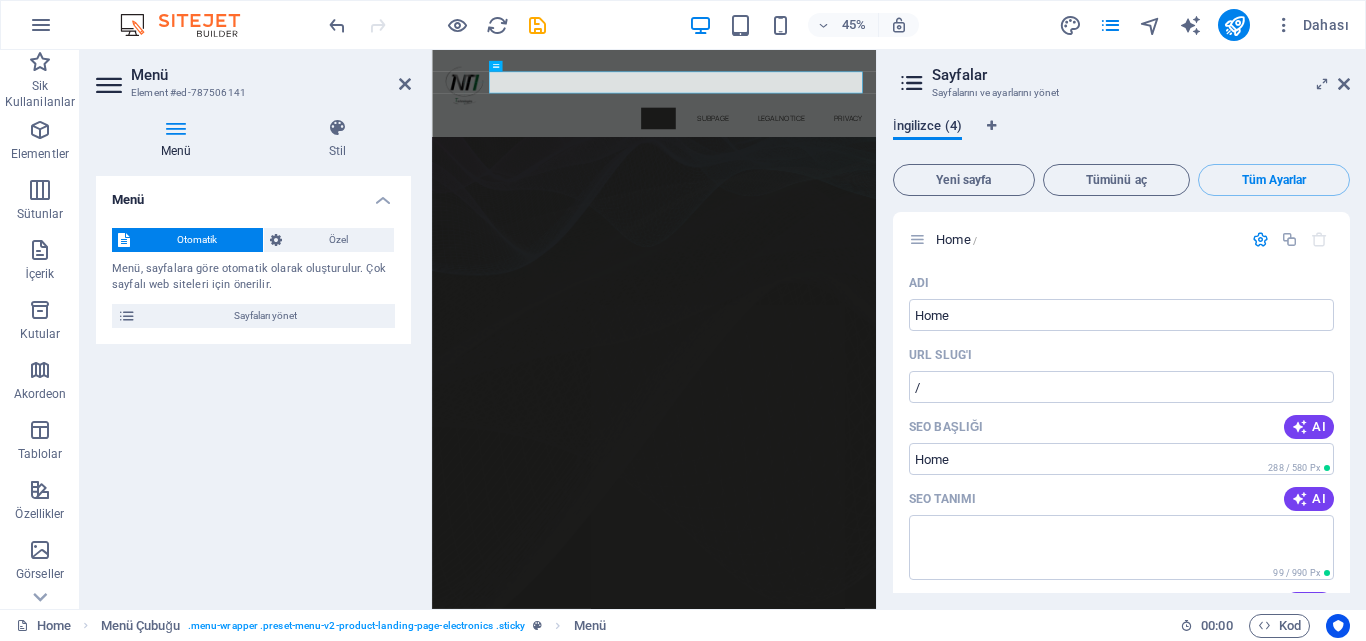 click on "İngilizce (4)" at bounding box center [927, 128] 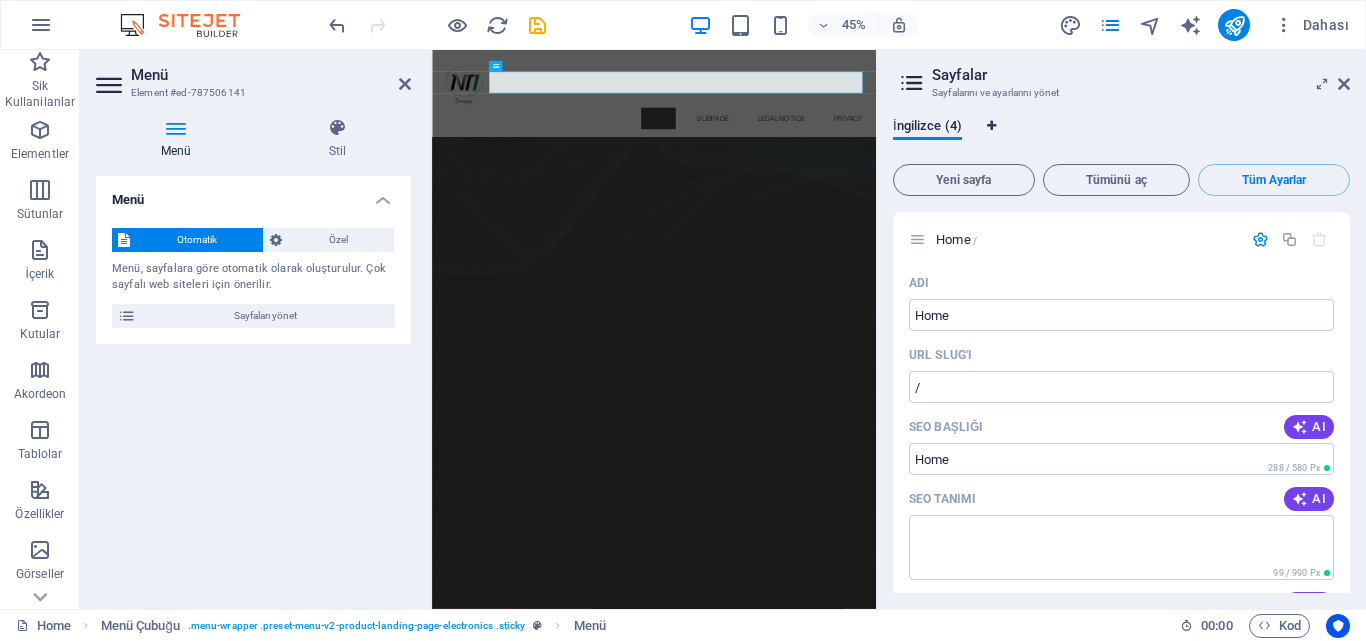 click at bounding box center (991, 126) 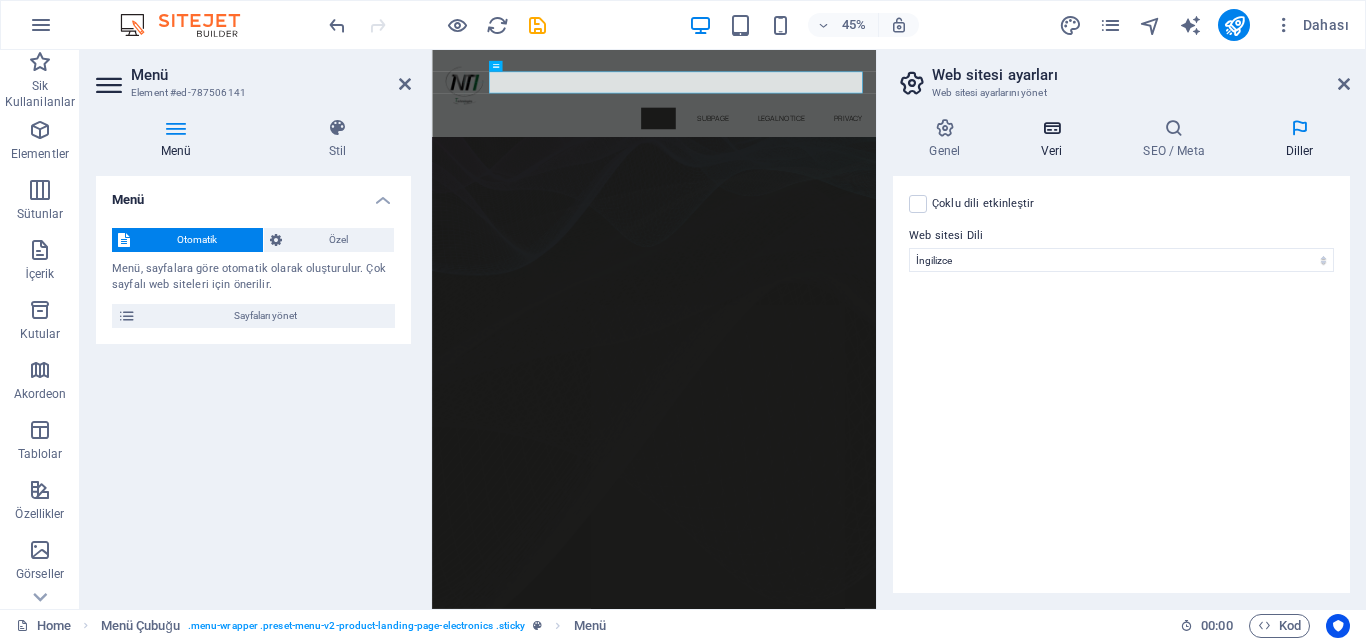 click at bounding box center [1052, 128] 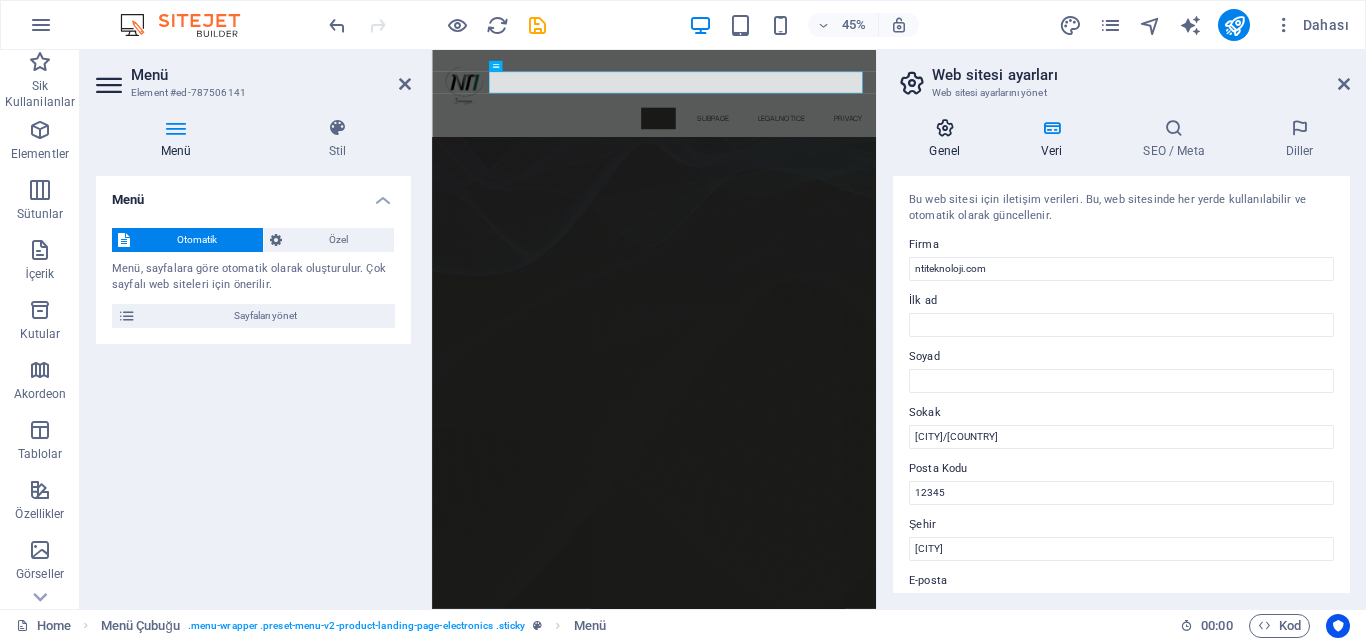 click at bounding box center (945, 128) 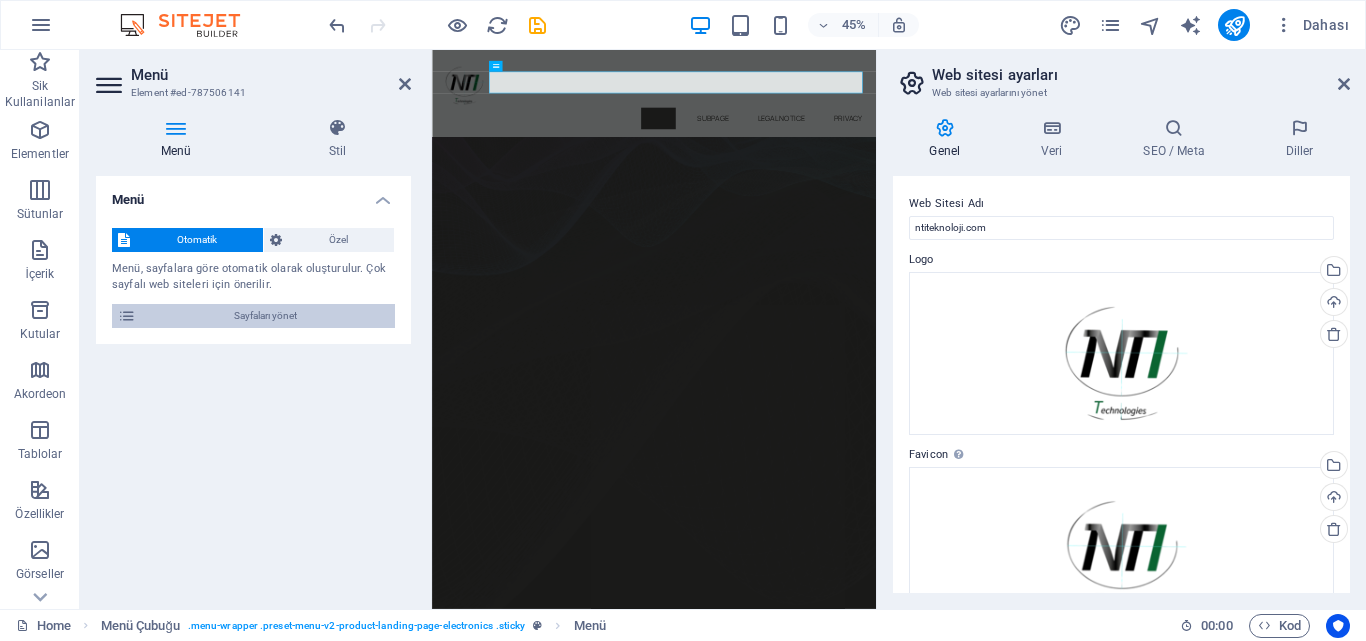 click on "Sayfaları yönet" at bounding box center (265, 316) 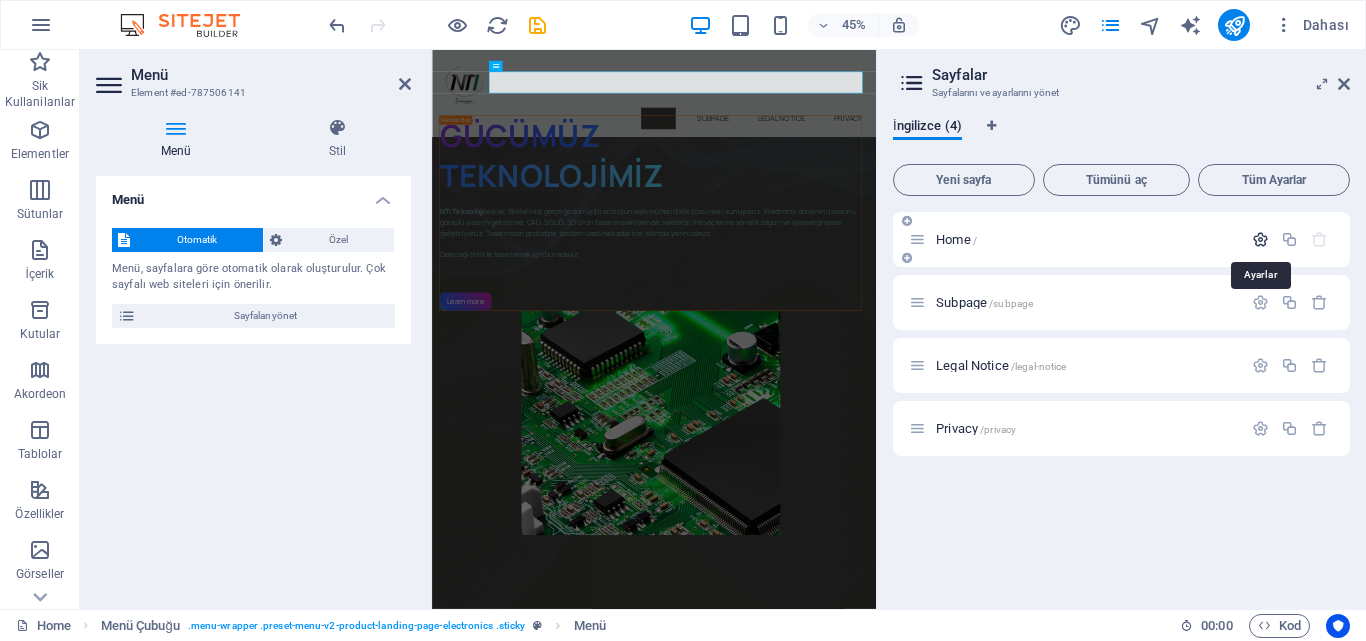 click at bounding box center (1260, 239) 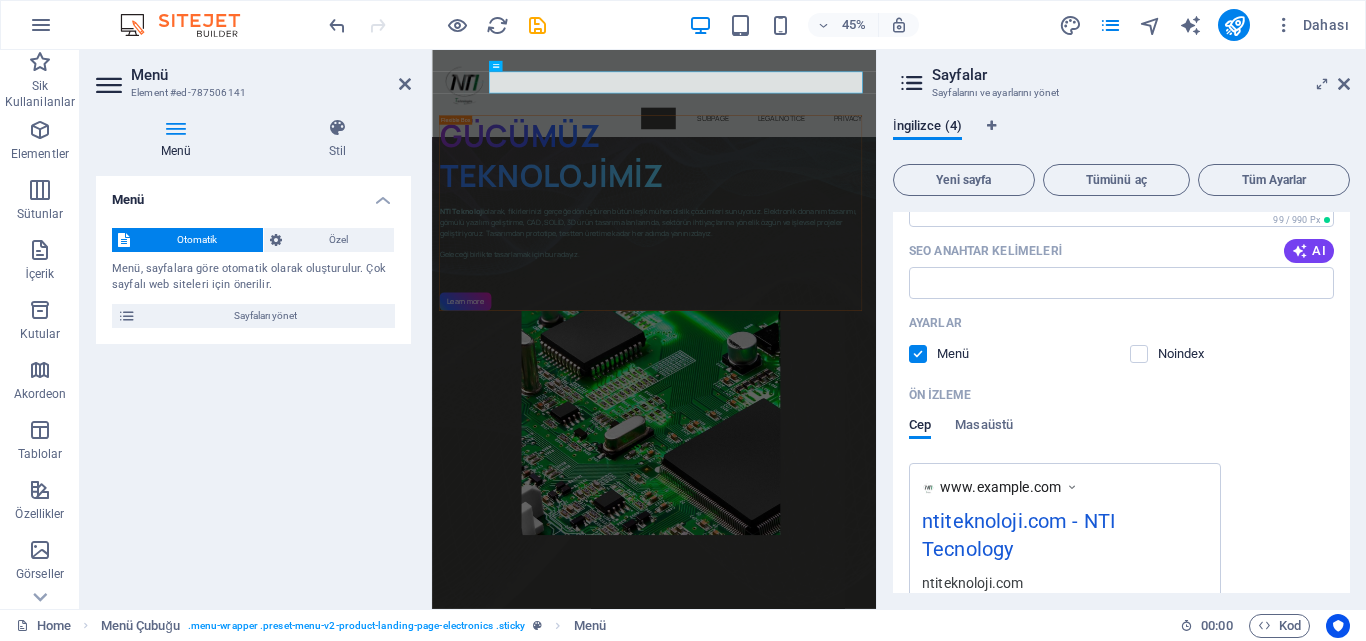 scroll, scrollTop: 400, scrollLeft: 0, axis: vertical 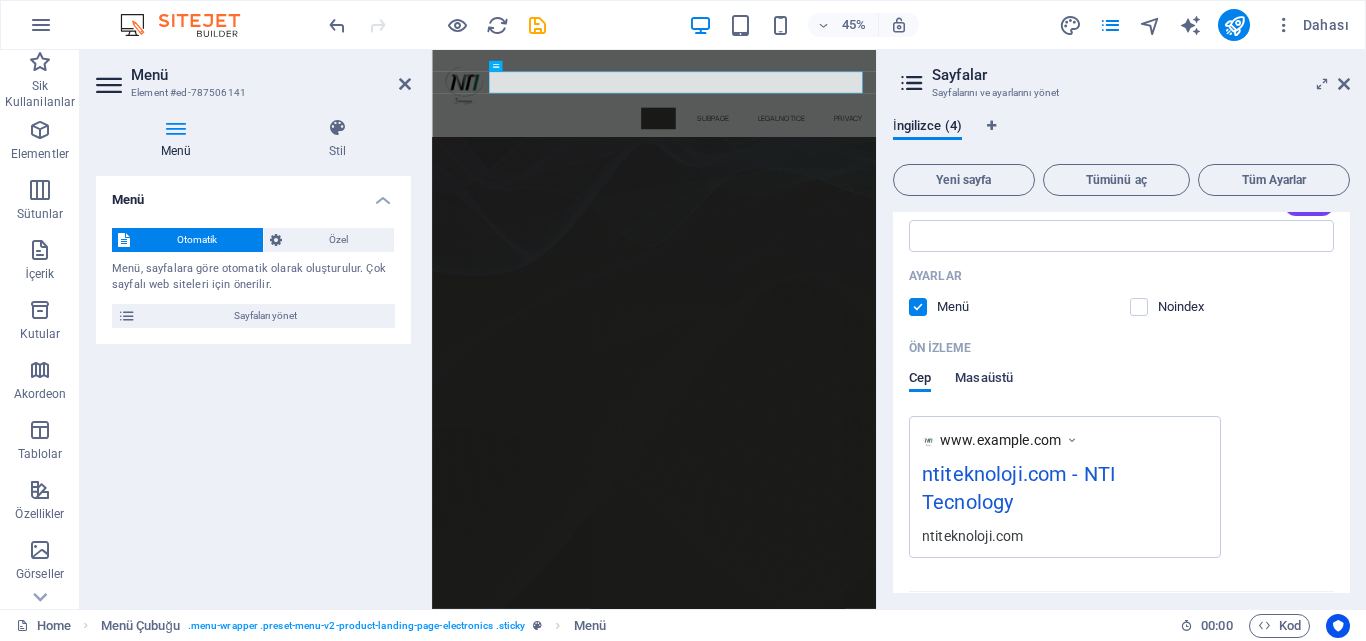 click on "Masaüstü" at bounding box center [984, 380] 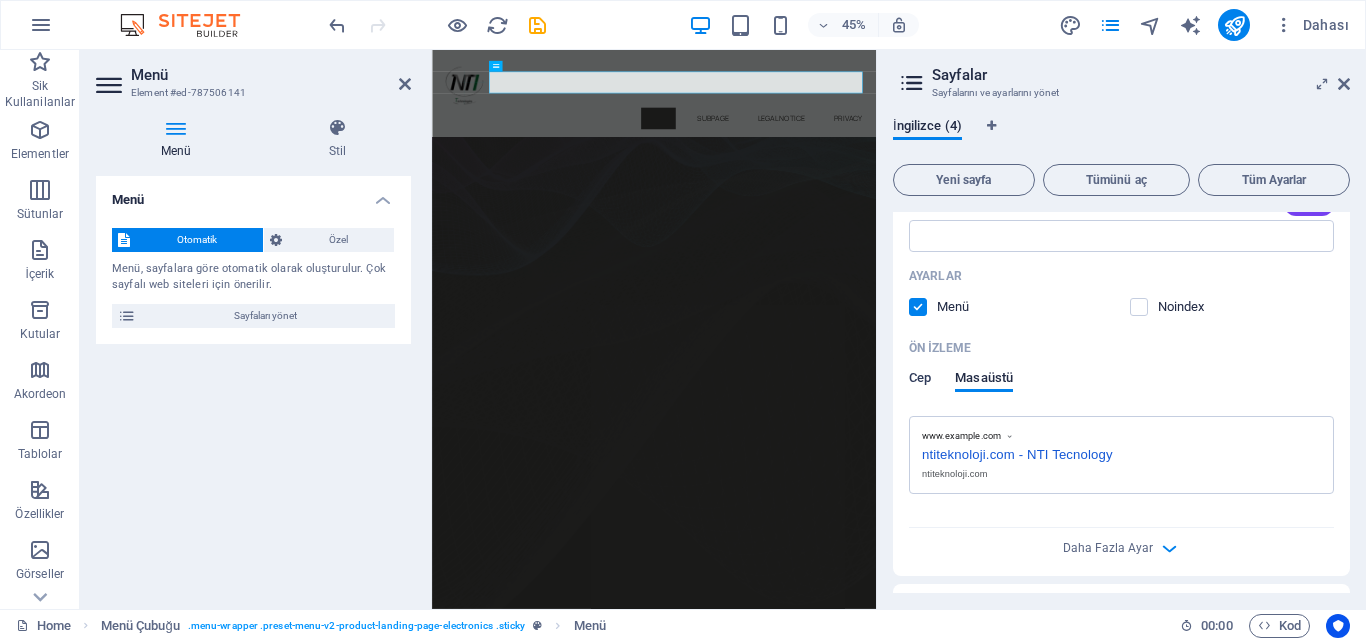 click on "Cep" at bounding box center (920, 380) 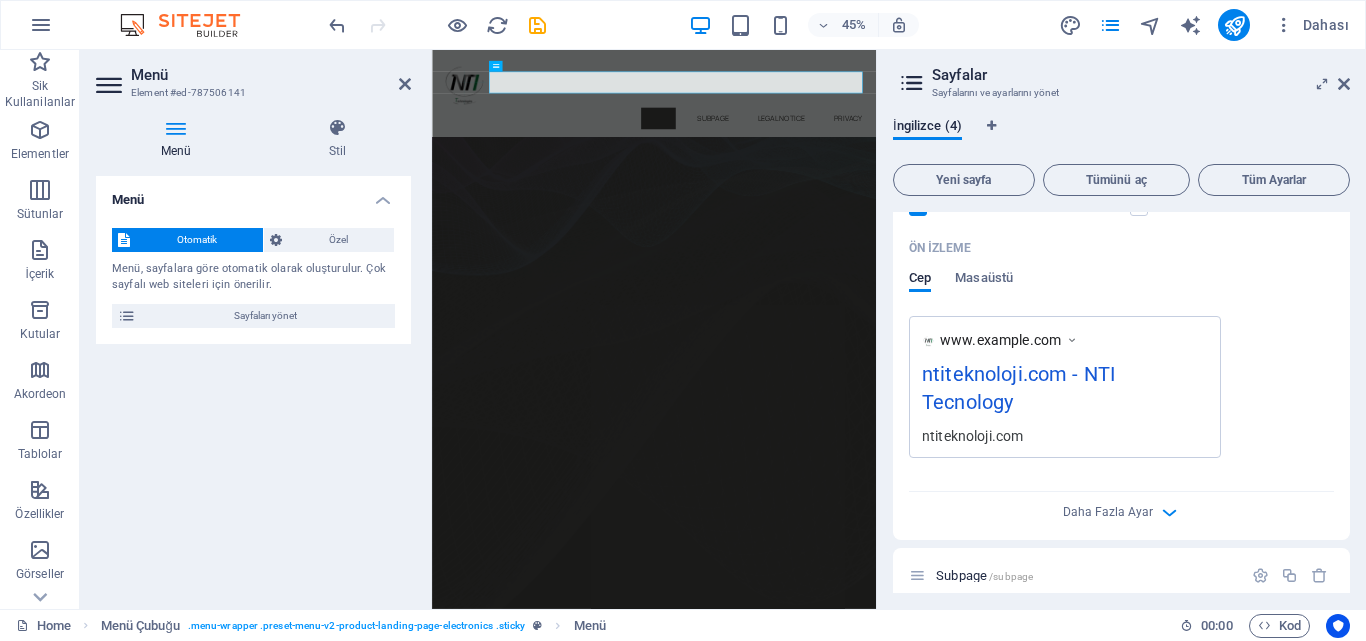 scroll, scrollTop: 600, scrollLeft: 0, axis: vertical 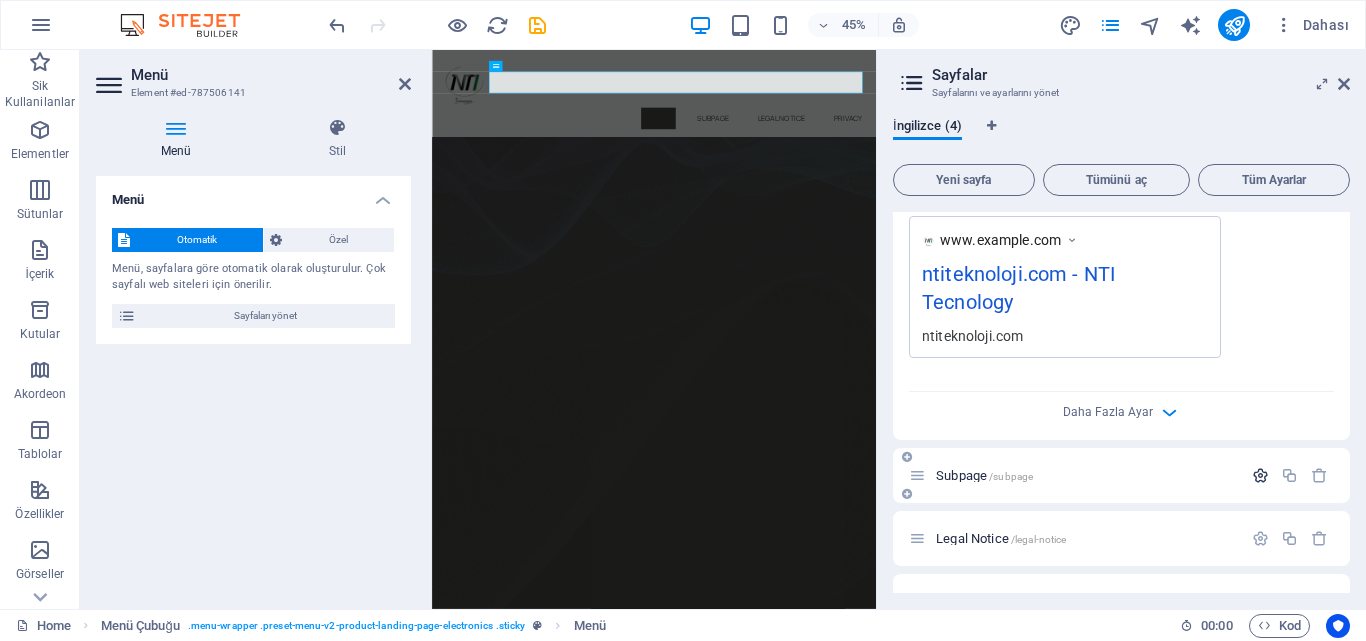 click at bounding box center [1260, 475] 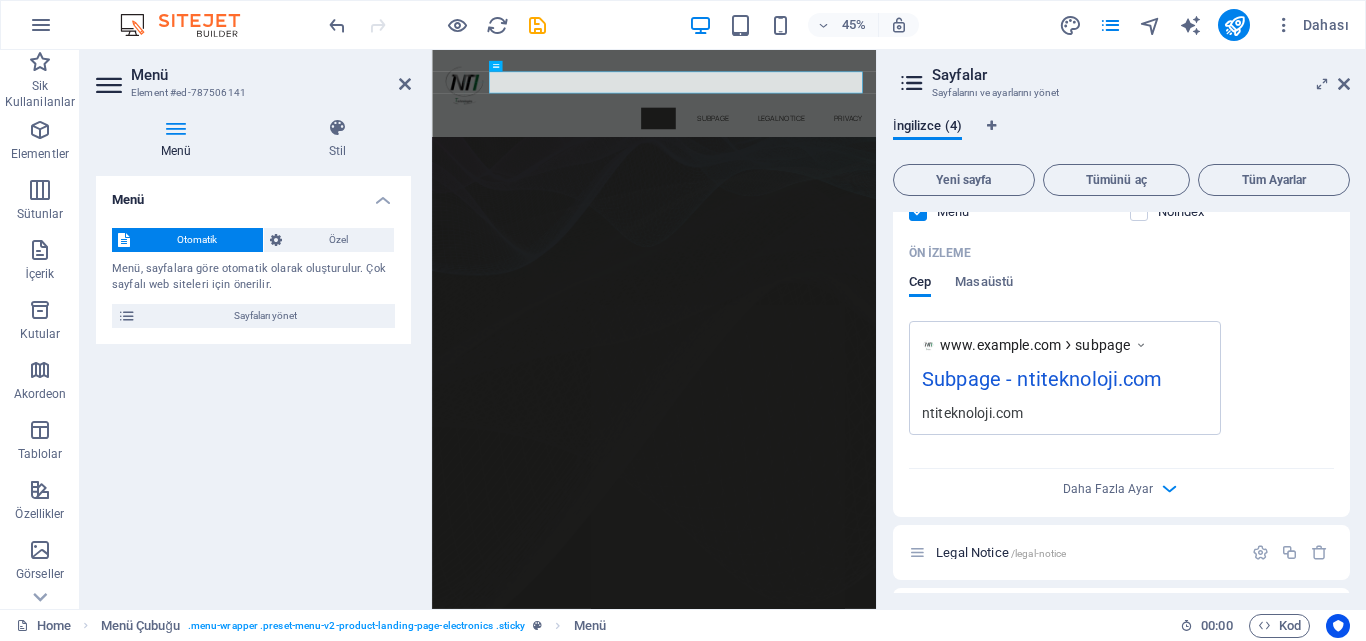 scroll, scrollTop: 1390, scrollLeft: 0, axis: vertical 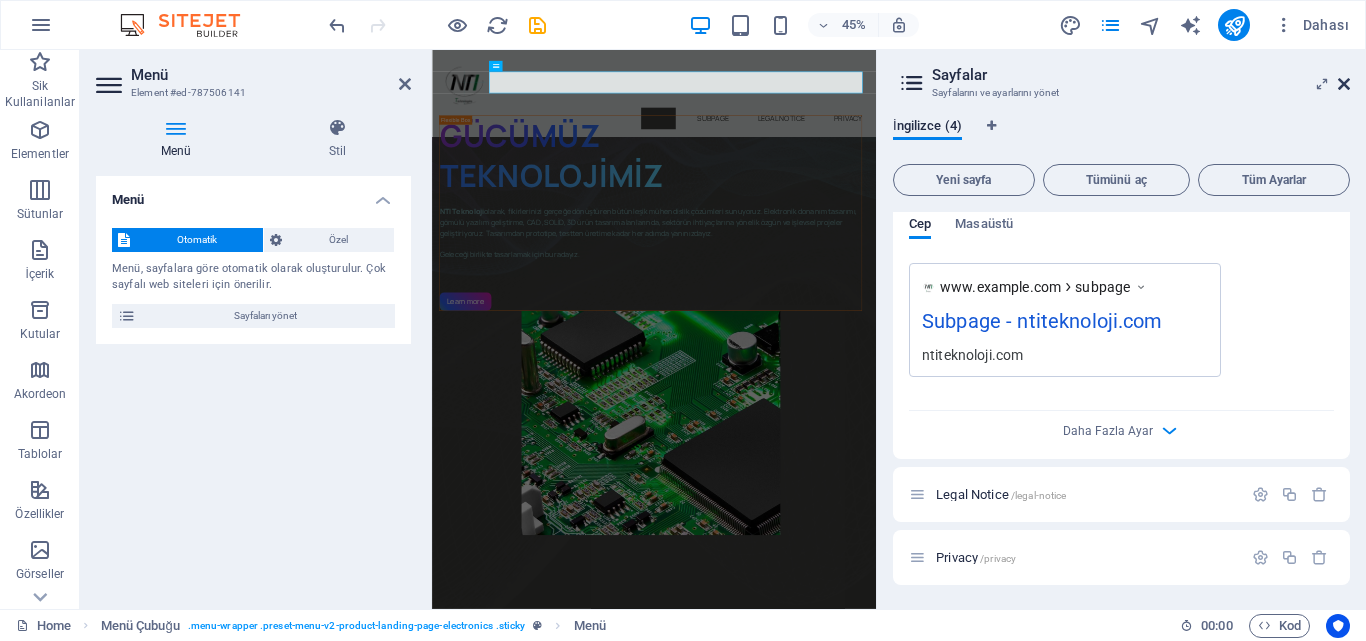 click at bounding box center [1344, 84] 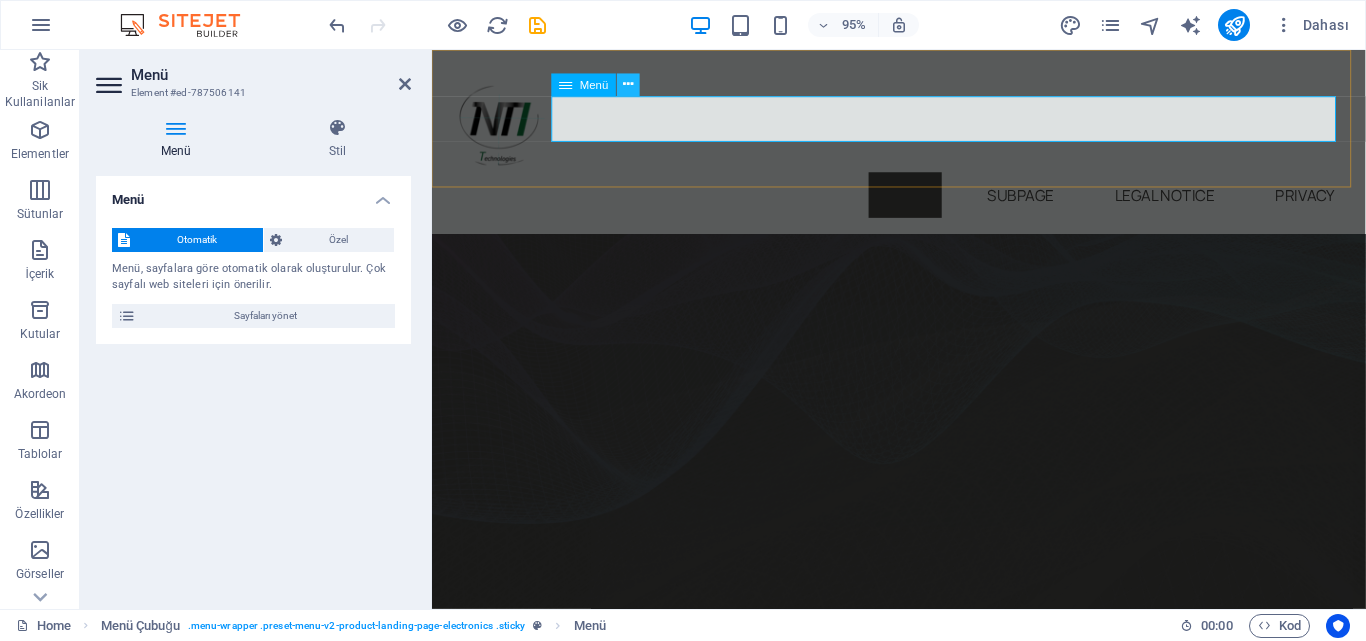click at bounding box center [628, 85] 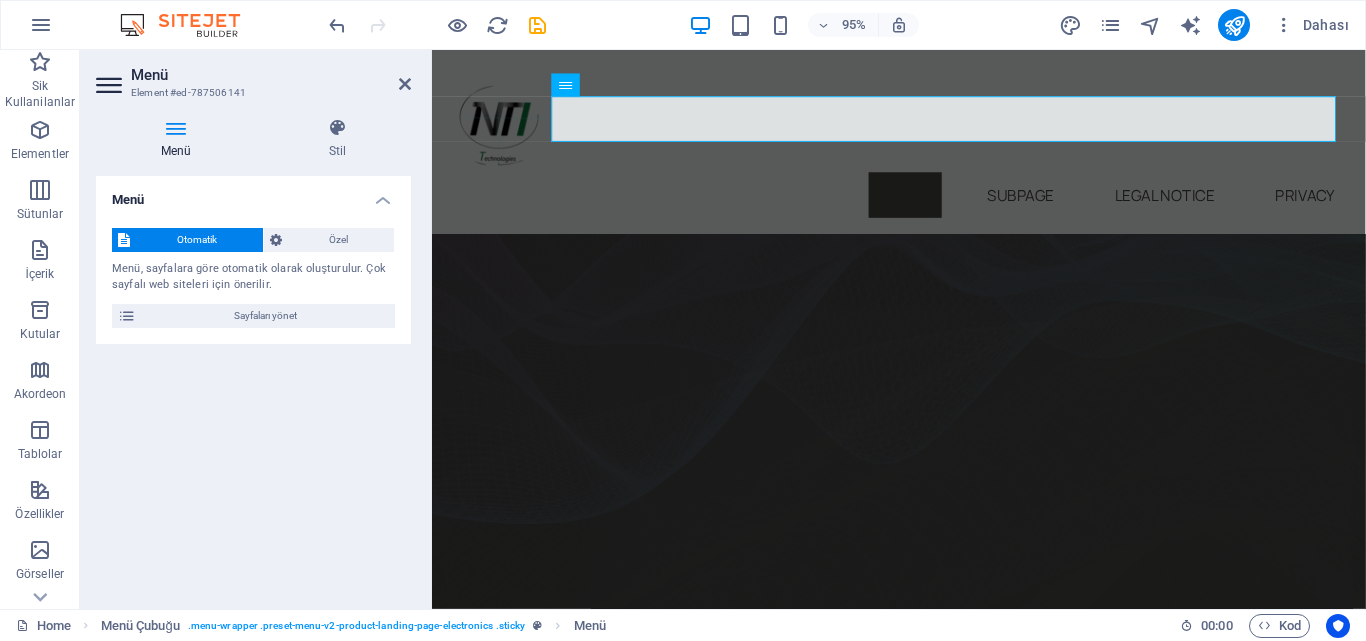 click on "Menü Otomatik Özel Menü, sayfalara göre otomatik olarak oluşturulur. Çok sayfalı web siteleri için önerilir. Sayfaları yönet Menü öğeleri 1 Hiçbiri Sayfa Harici Element Telefon E-posta Sayfa Home Subpage Legal Notice Privacy Element #ed-787506246
URL Telefon E-posta Bağlantı metni ANASAYFA Bağlantı hedefi Yeni sekme Aynı sekme Kaplama Başlık Ek bağlantı tanımının bağlantı metniyle aynı olmaması gerekir. Başlık, genellikle fare elementin üzerine geldiğinde bir araç ipucu metni olarak gösterilir. Belirsizse boş bırak. İlişki Bu bağlantının bağlantı hedefiyle ilişkisini  ayarlar. Örneğin; "nofollow" (izleme) değeri, arama motorlarına bağlantıyı izleme talimatı verir. Boş bırakılabilir. alternate oluşturan bookmark harici yardım lisans ileri nofollow noreferrer noopener önceki arayın etiket Düğme Tasarımı Hiçbiri Varsayılan Birincil İkincil 2 Hiçbiri Sayfa Harici Element Telefon E-posta Sayfa Home Subpage Legal Notice 3" at bounding box center [253, 384] 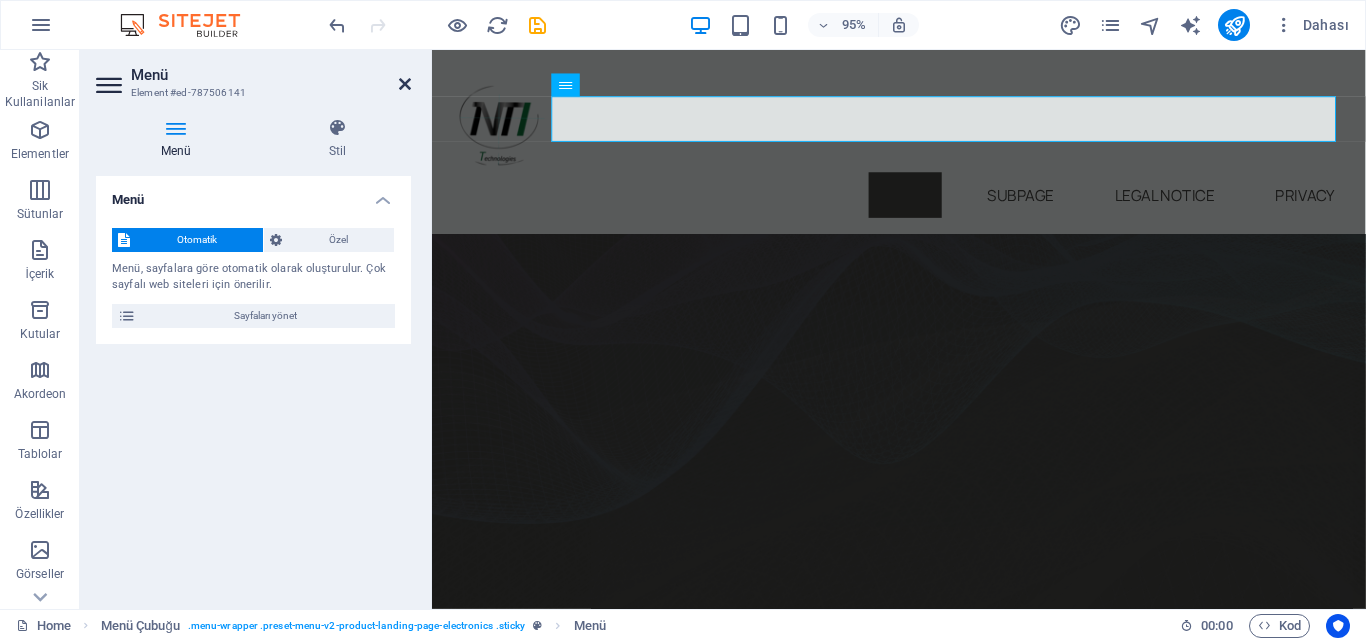 drag, startPoint x: 401, startPoint y: 80, endPoint x: 315, endPoint y: 35, distance: 97.06184 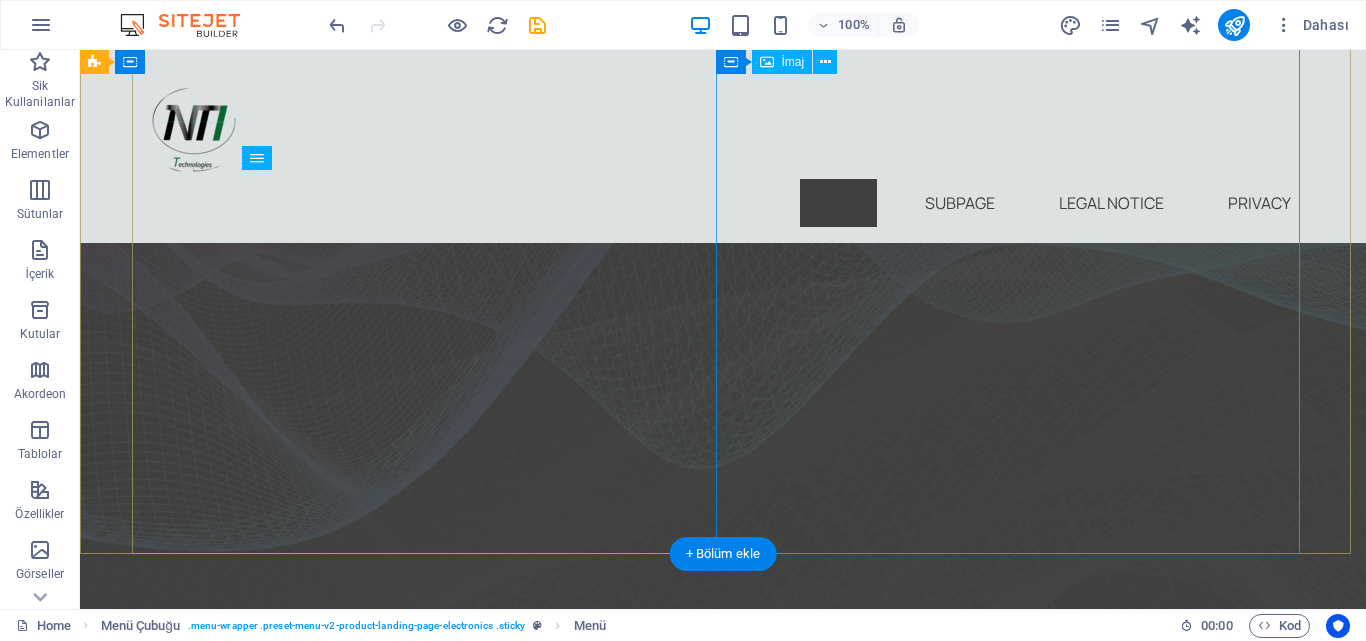 scroll, scrollTop: 0, scrollLeft: 0, axis: both 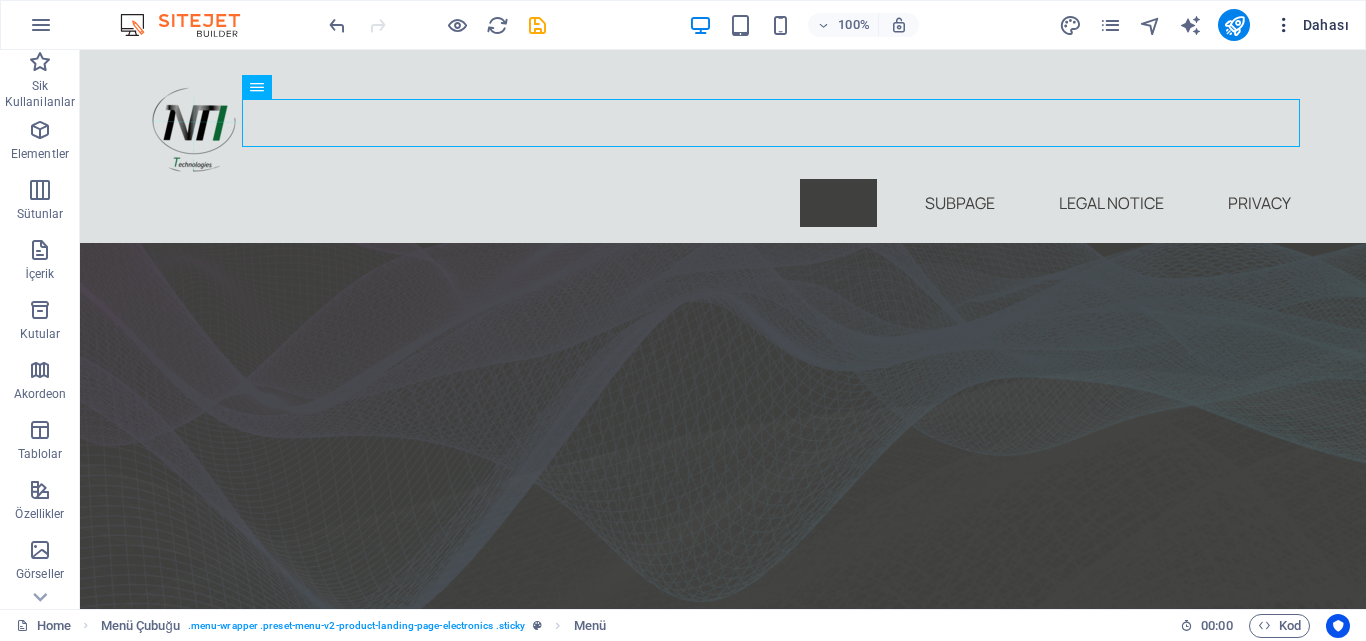click at bounding box center [1284, 25] 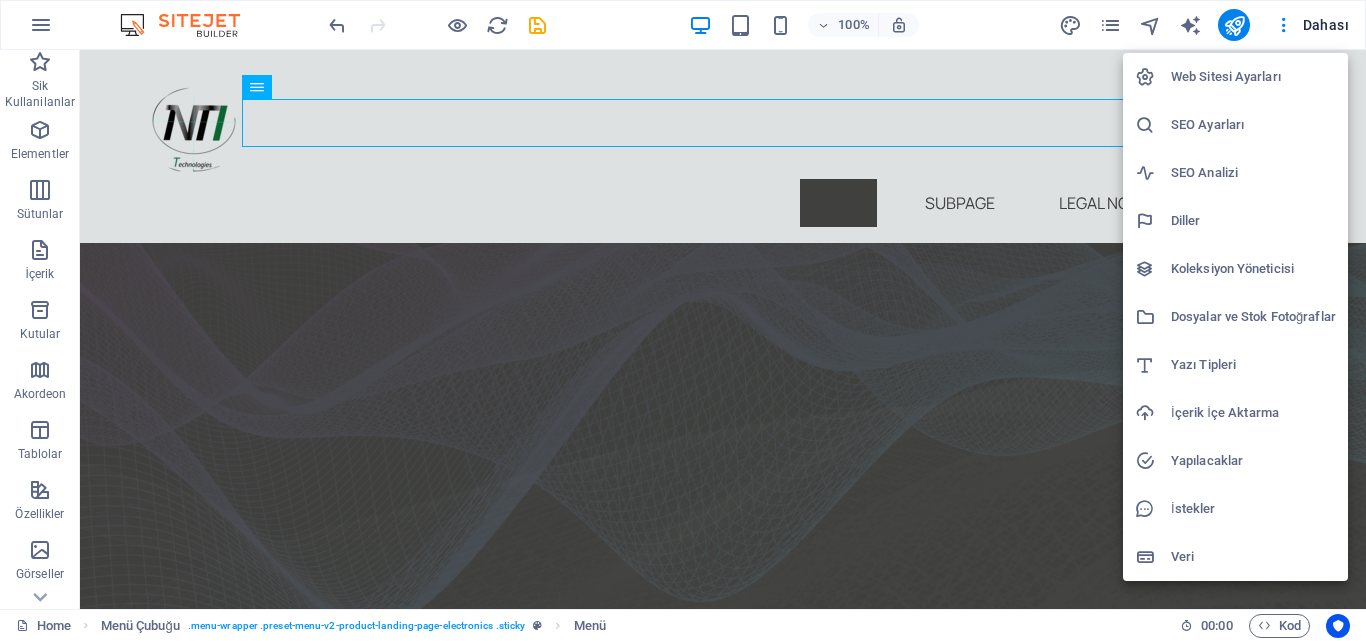 click on "Web Sitesi Ayarları" at bounding box center [1253, 77] 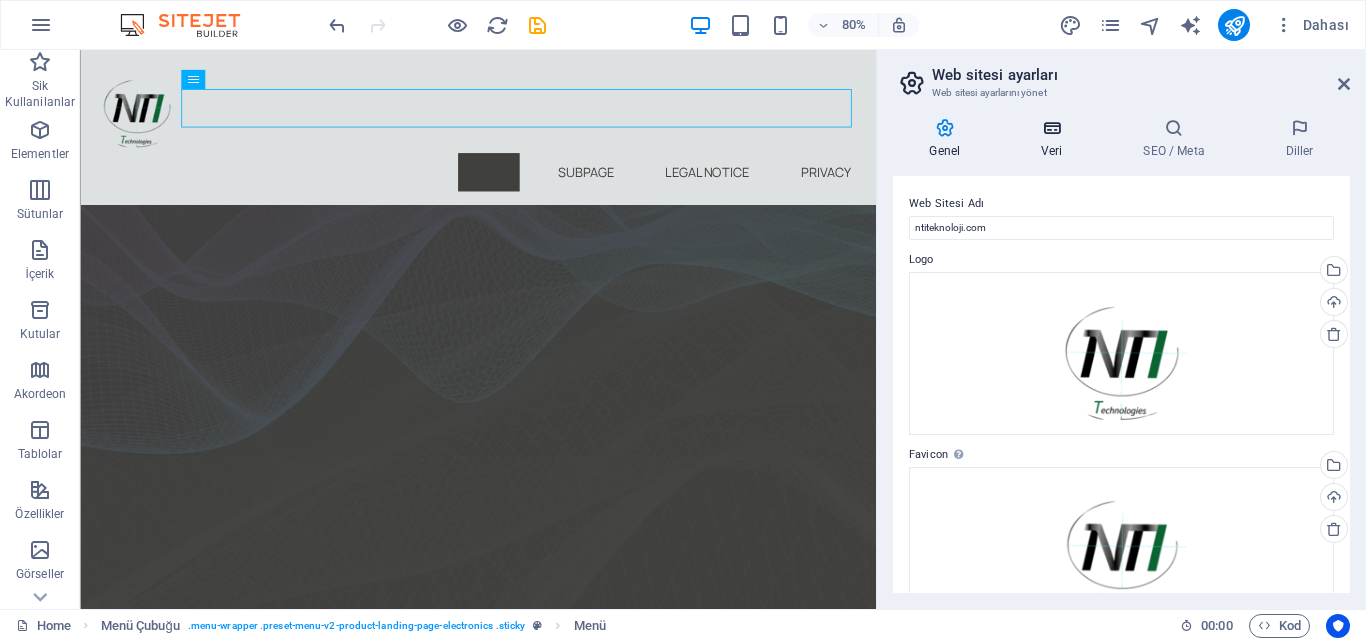 click at bounding box center [1052, 128] 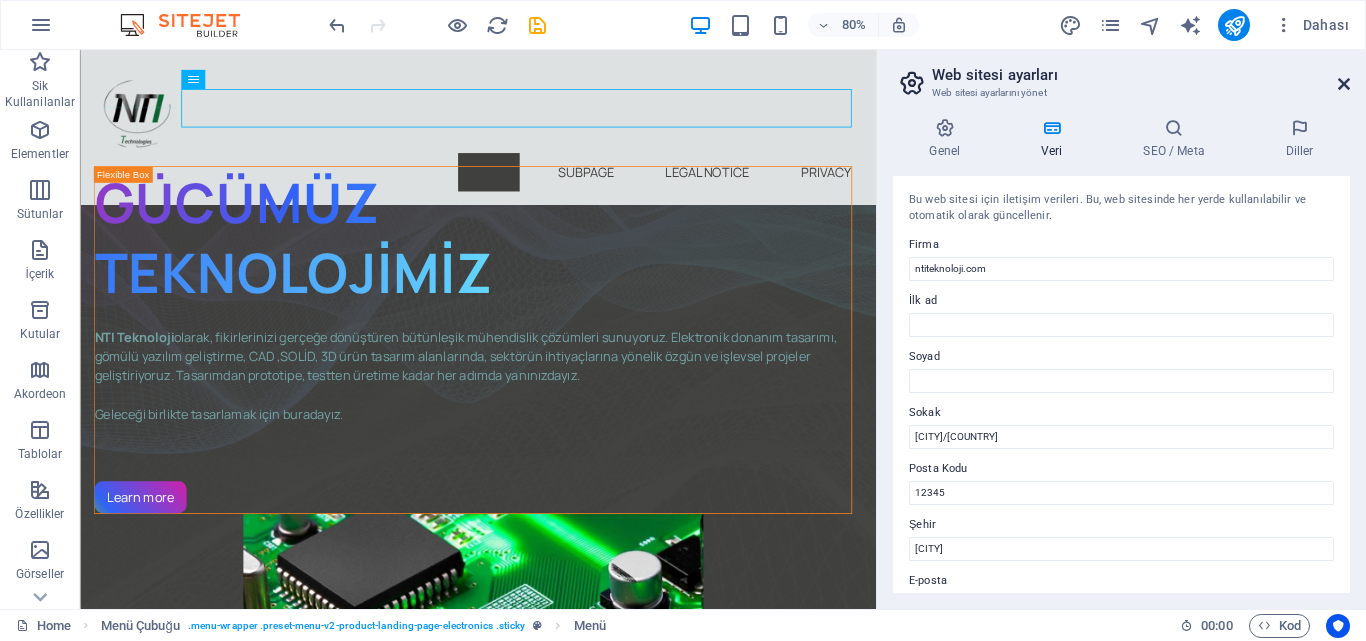 click at bounding box center (1344, 84) 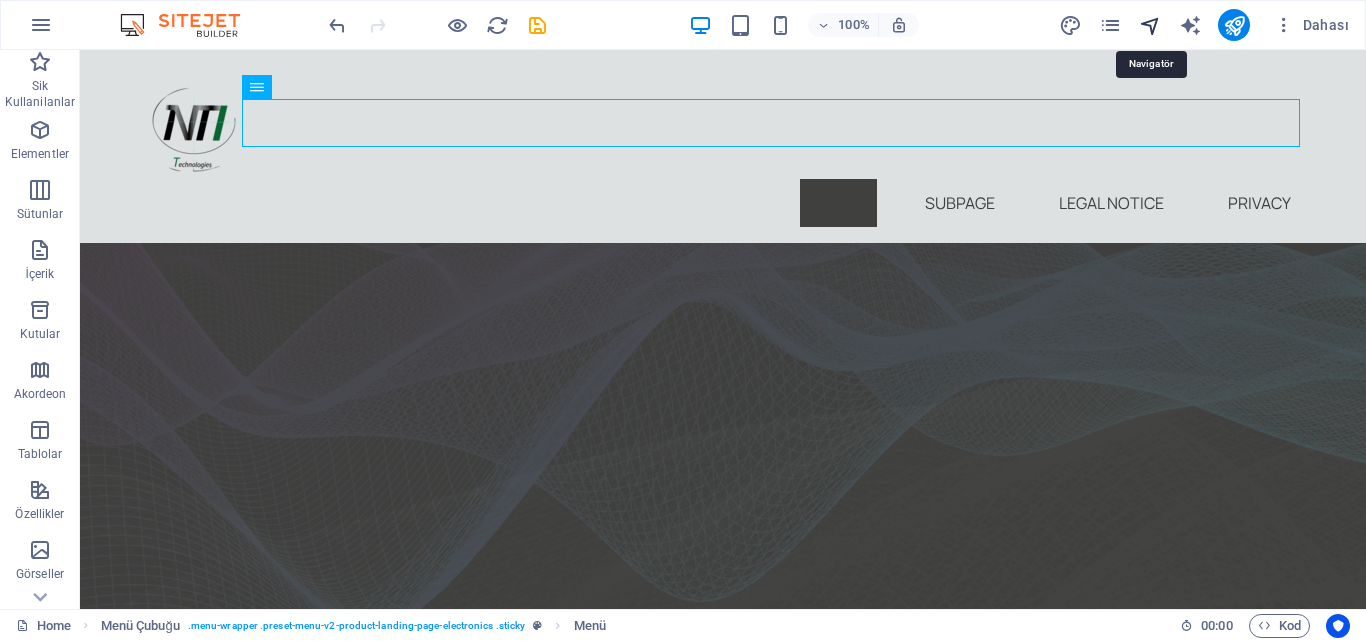 click at bounding box center [1150, 25] 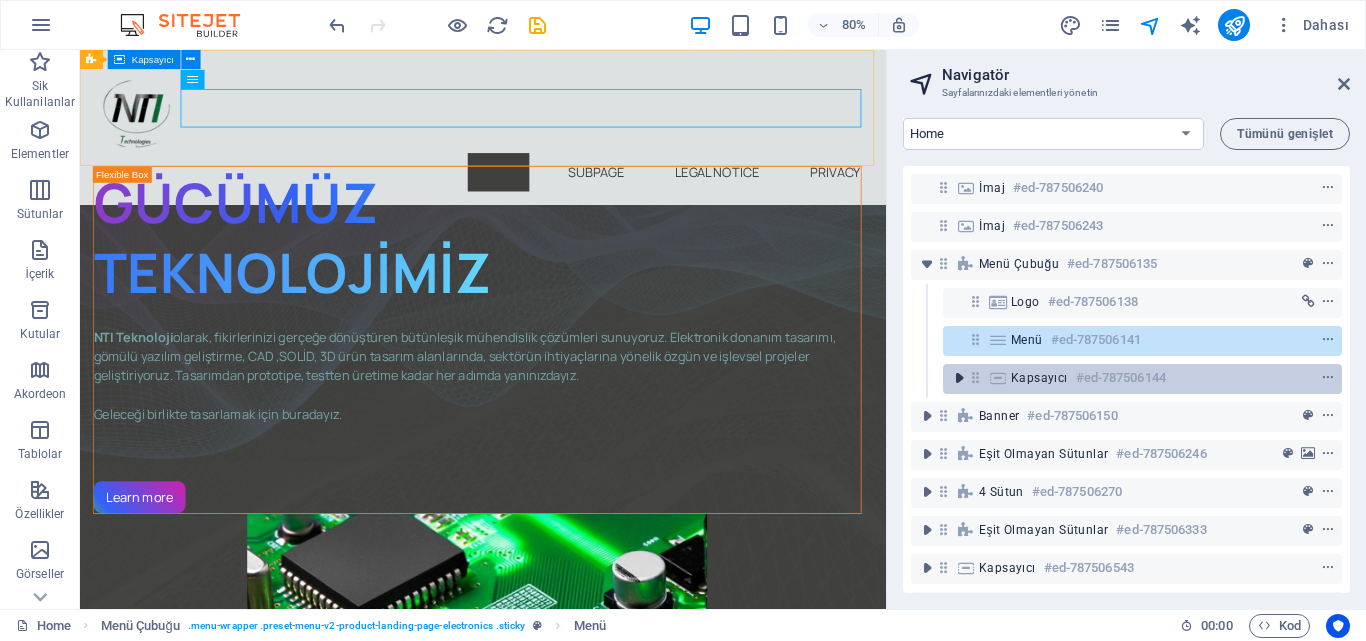 click at bounding box center (959, 378) 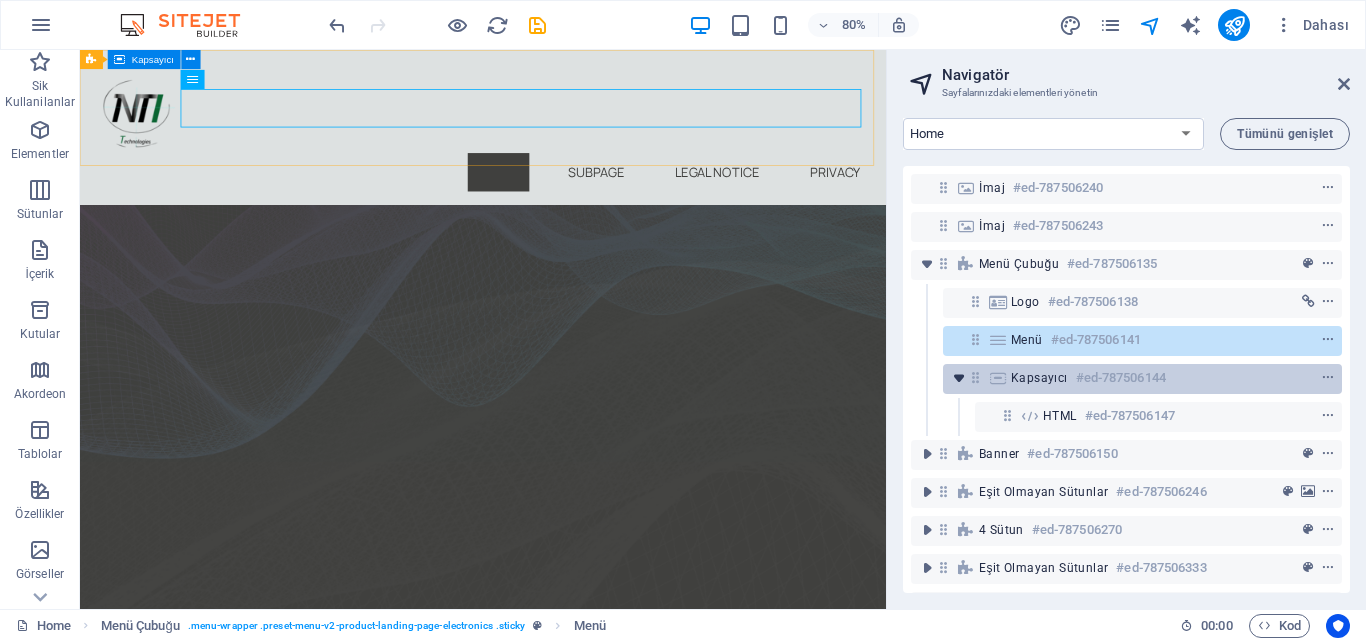 click at bounding box center (959, 378) 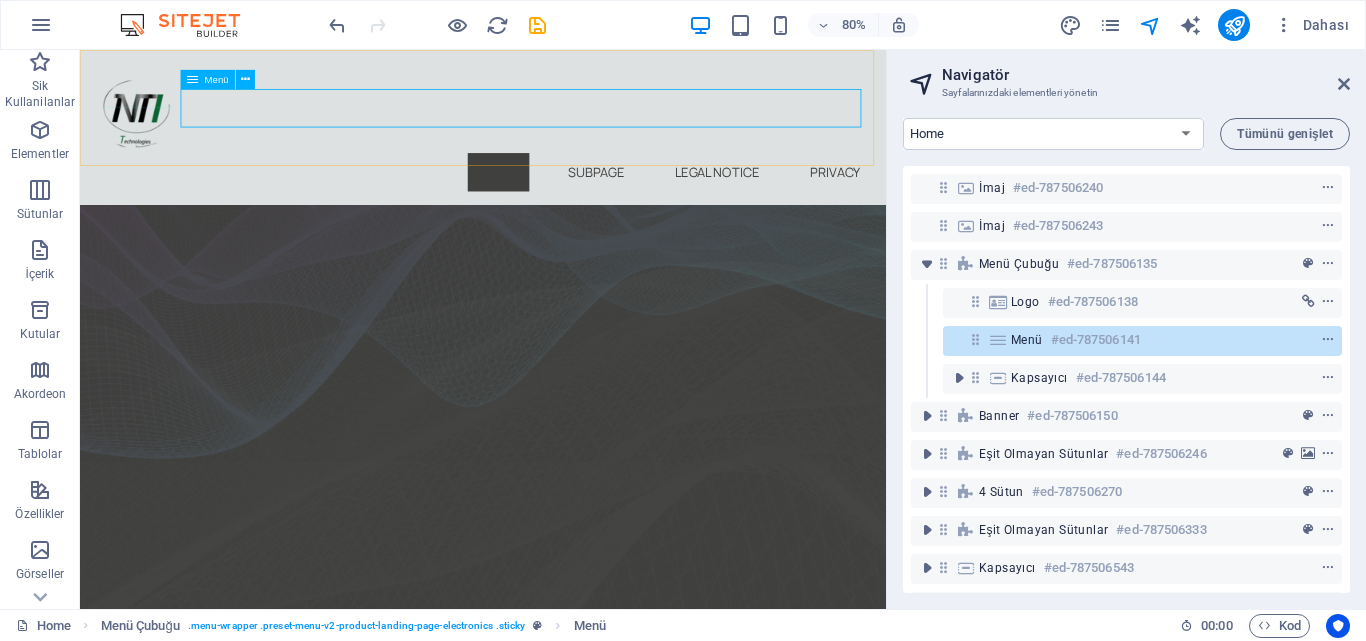 click at bounding box center (975, 339) 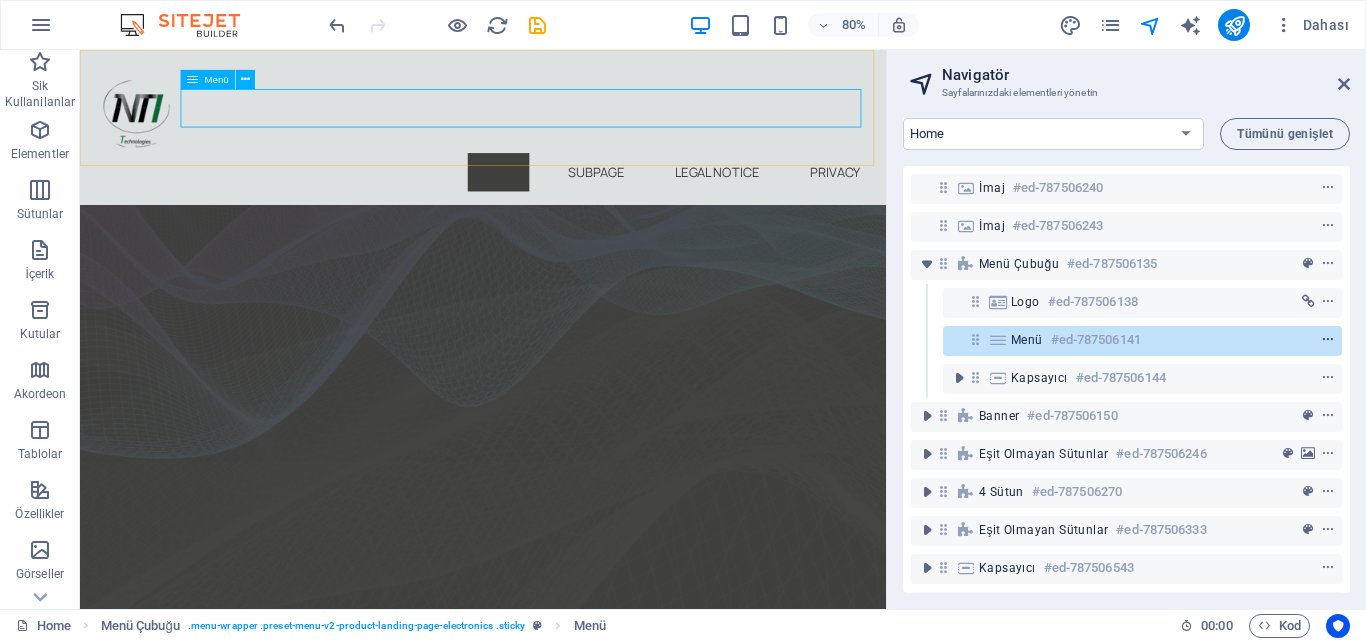 click at bounding box center [1328, 340] 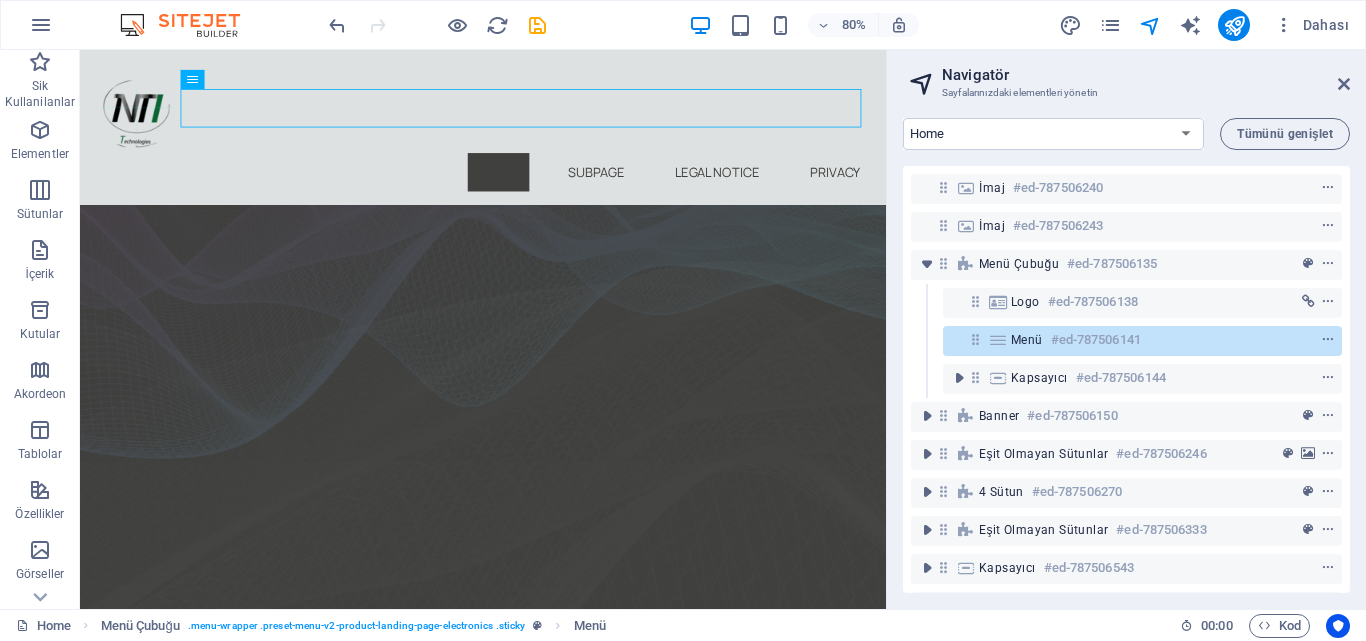 click on "Home  Subpage  Legal Notice  Privacy  Tümünü genişlet İmaj #ed-787506240 İmaj #ed-787506243 Menü Çubuğu #ed-787506135 Logo #ed-787506138 Menü #ed-787506141 Kapsayıcı #ed-787506144 Banner #ed-787506150 Eşit Olmayan Sütunlar #ed-787506246 4 sütun #ed-787506270 Eşit Olmayan Sütunlar #ed-787506333 Kapsayıcı #ed-787506543 Kapsayıcı #ed-787506348 Kapsayıcı #ed-787506381 2 sütun #ed-787506435 Alt Bilgi Thrud #ed-787506477" at bounding box center (1126, 355) 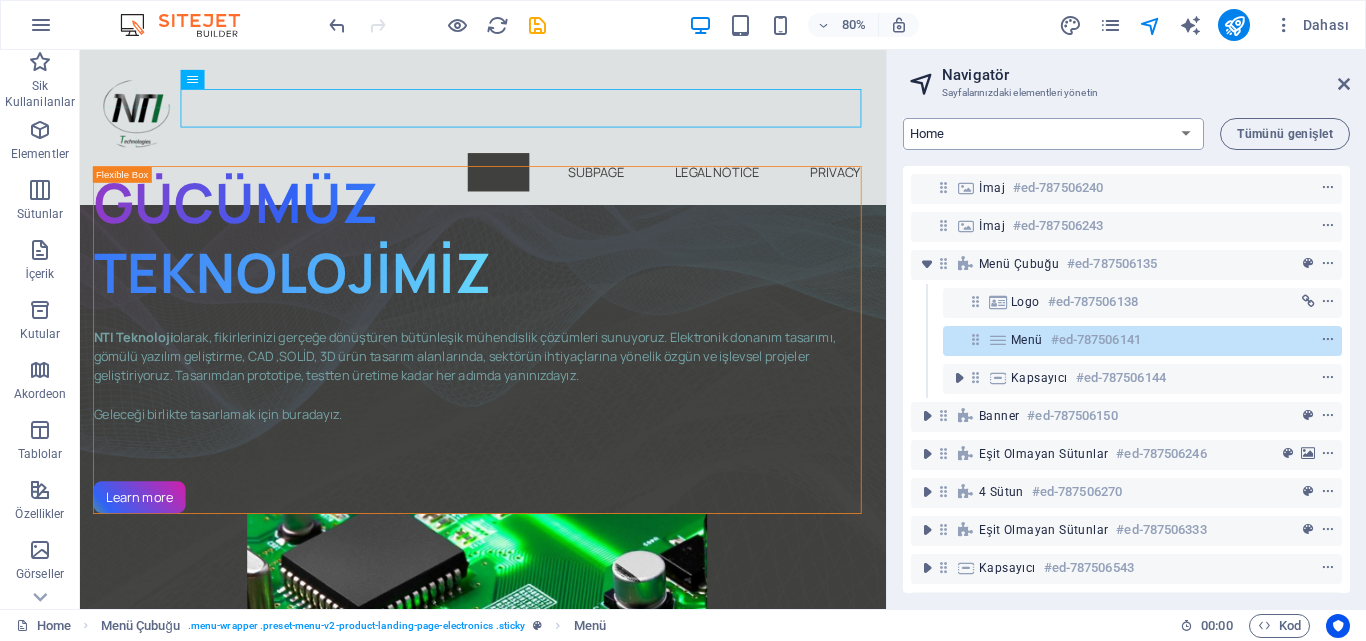 click on "Home  Subpage  Legal Notice  Privacy" at bounding box center [1053, 134] 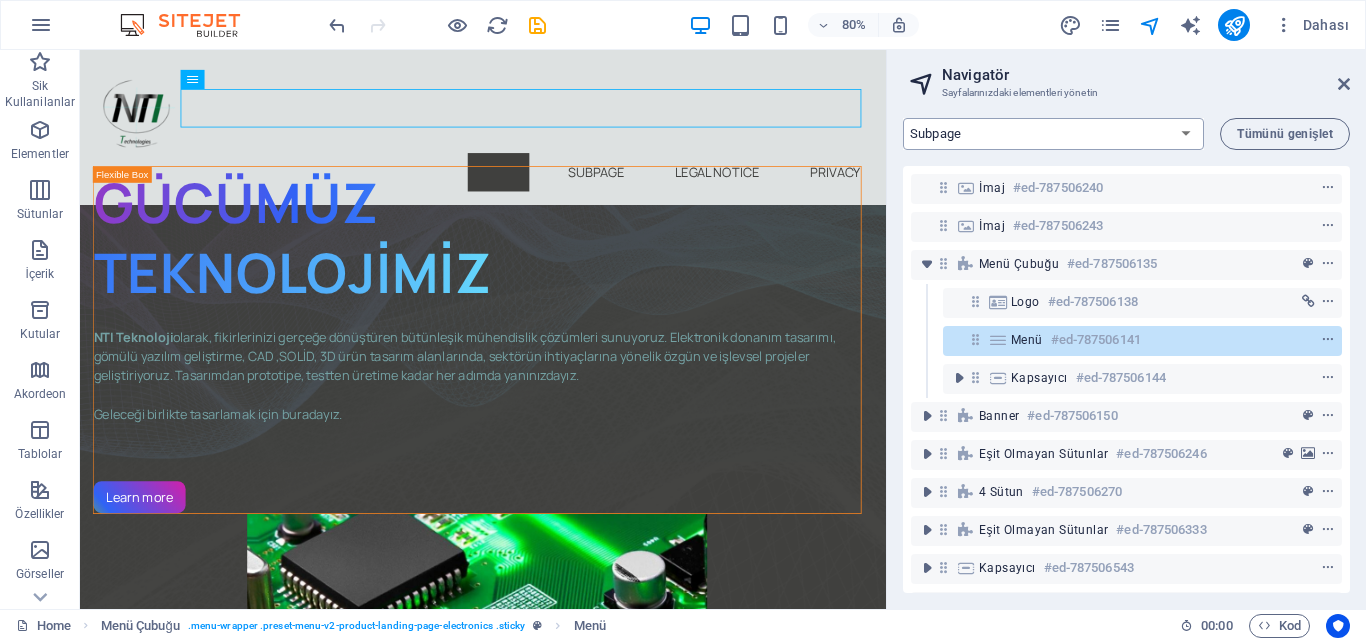 click on "Home  Subpage  Legal Notice  Privacy" at bounding box center [1053, 134] 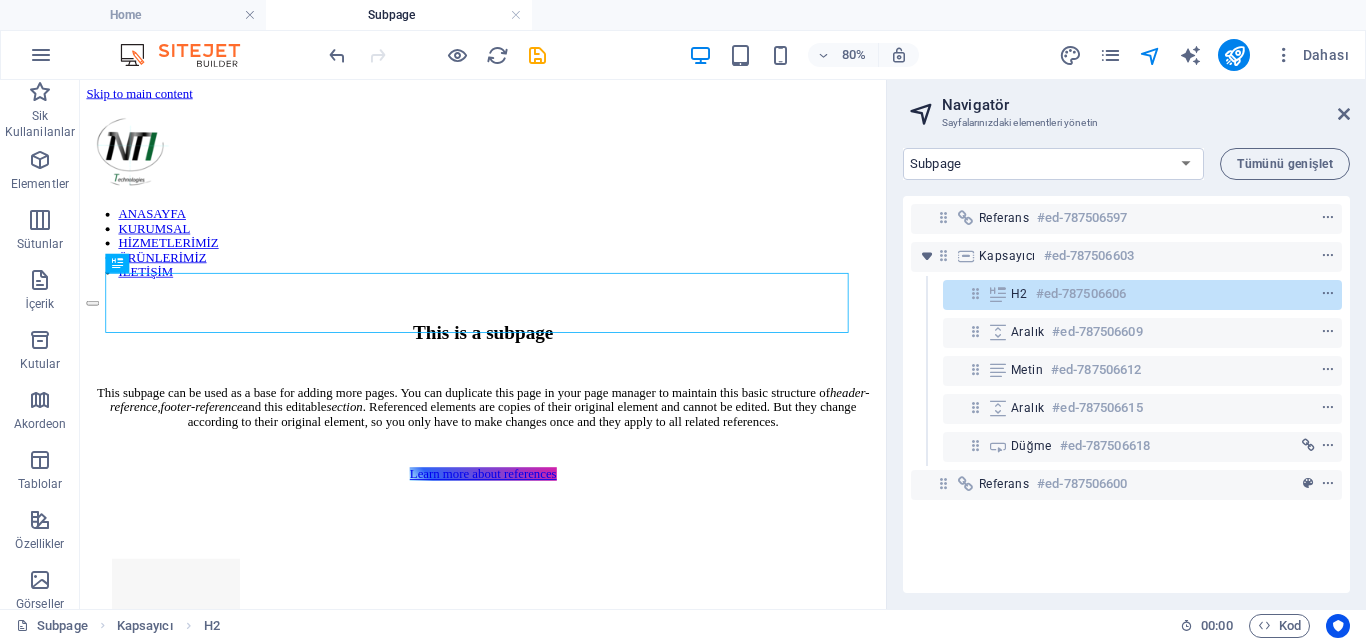 scroll, scrollTop: 0, scrollLeft: 0, axis: both 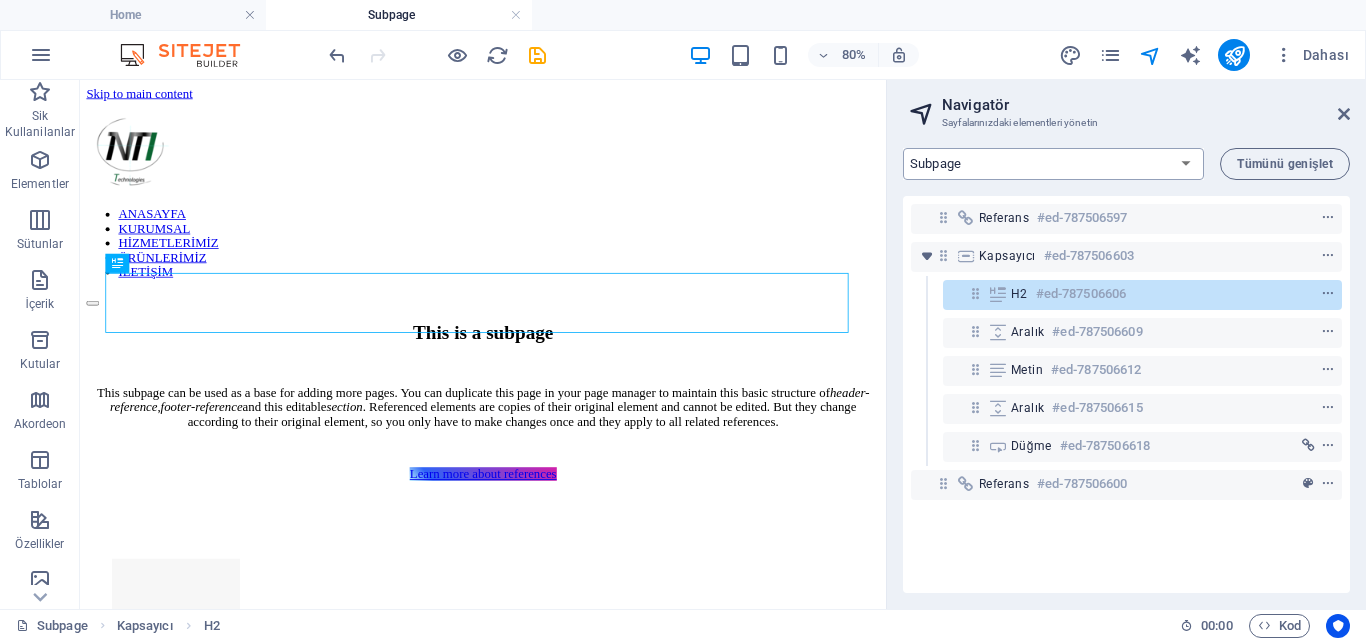 click on "Home  Subpage  Legal Notice  Privacy" at bounding box center [1053, 164] 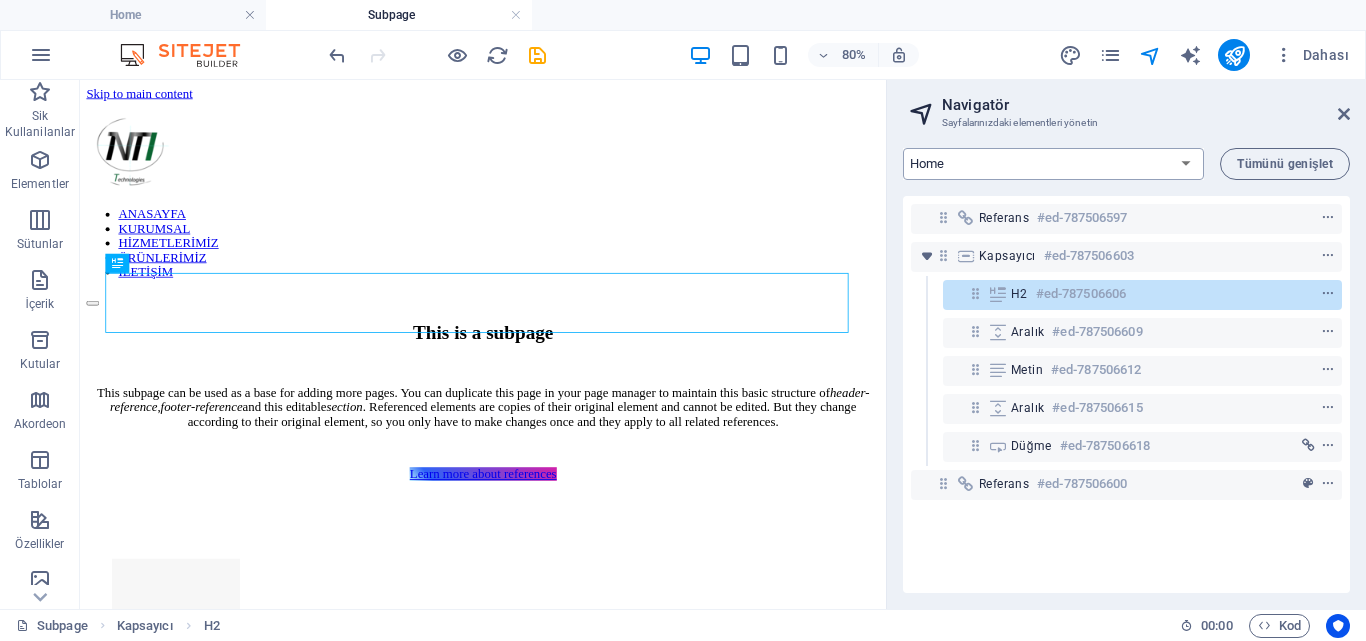 click on "Home  Subpage  Legal Notice  Privacy" at bounding box center [1053, 164] 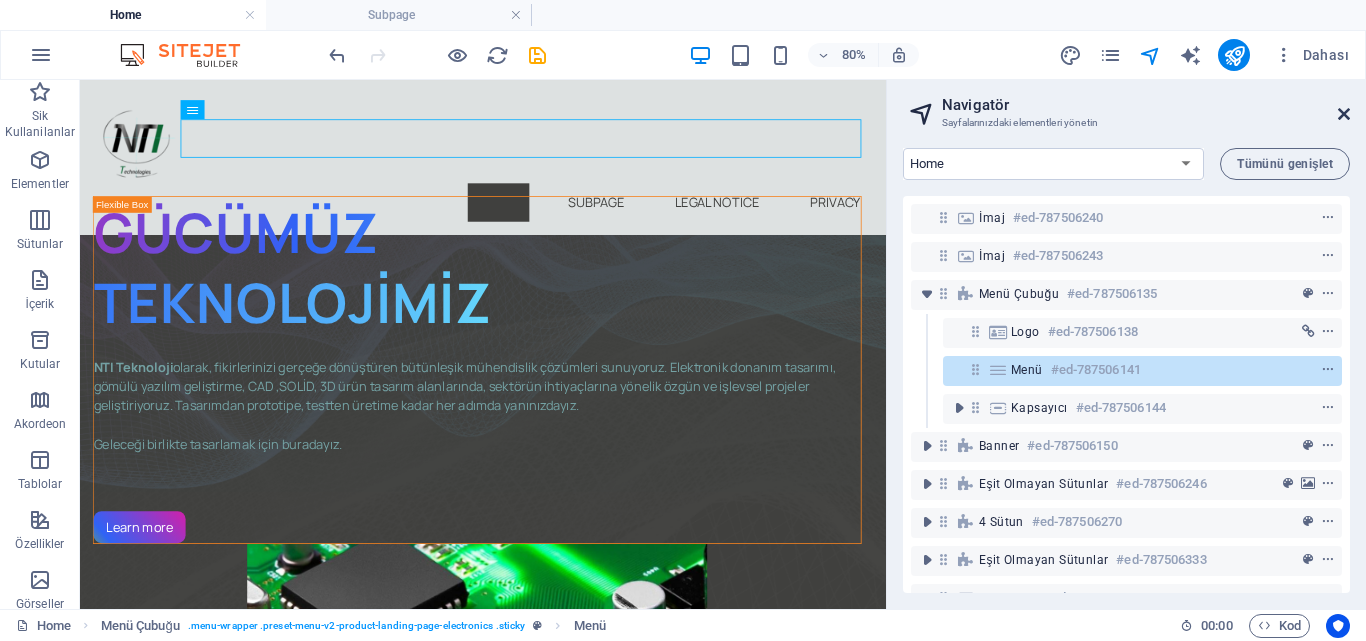 click at bounding box center (1344, 114) 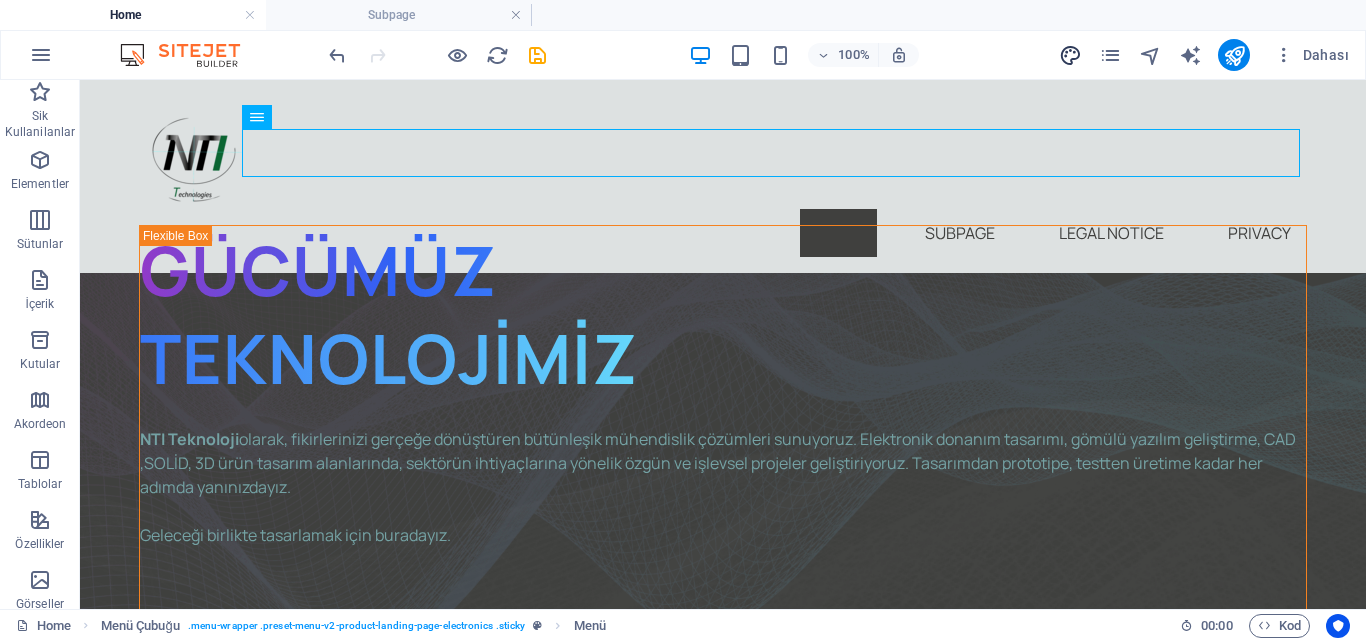 click at bounding box center [1070, 55] 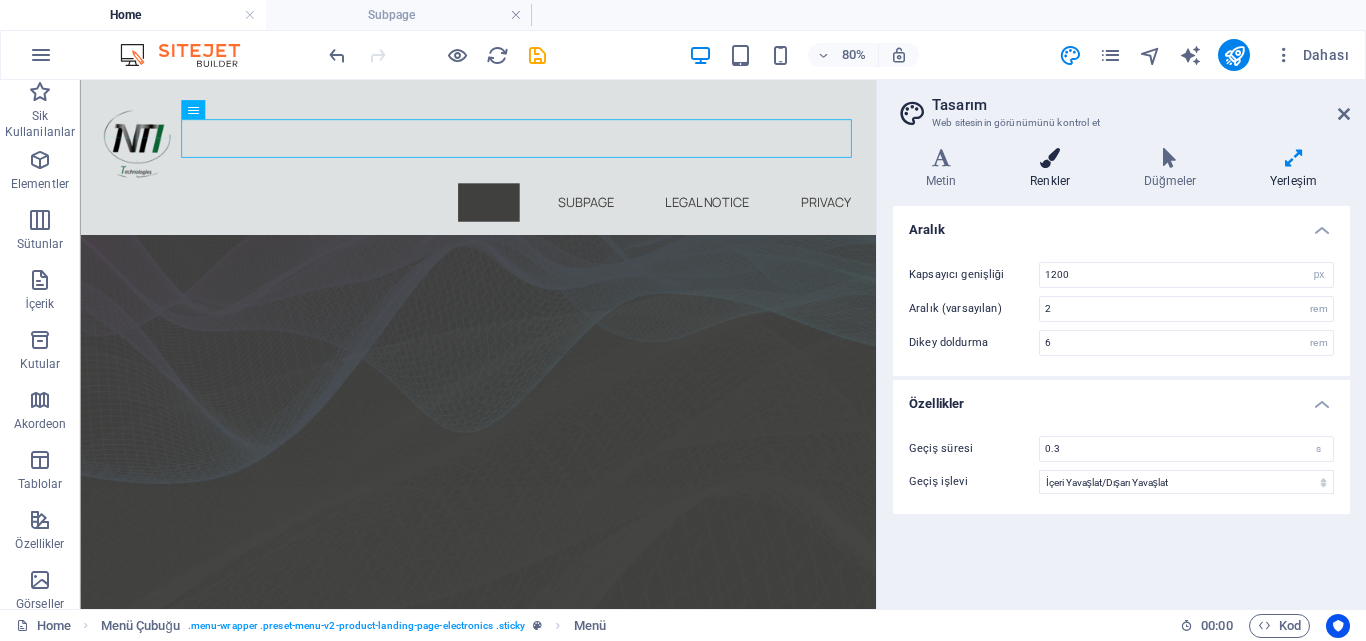 click on "Renkler" at bounding box center (1054, 169) 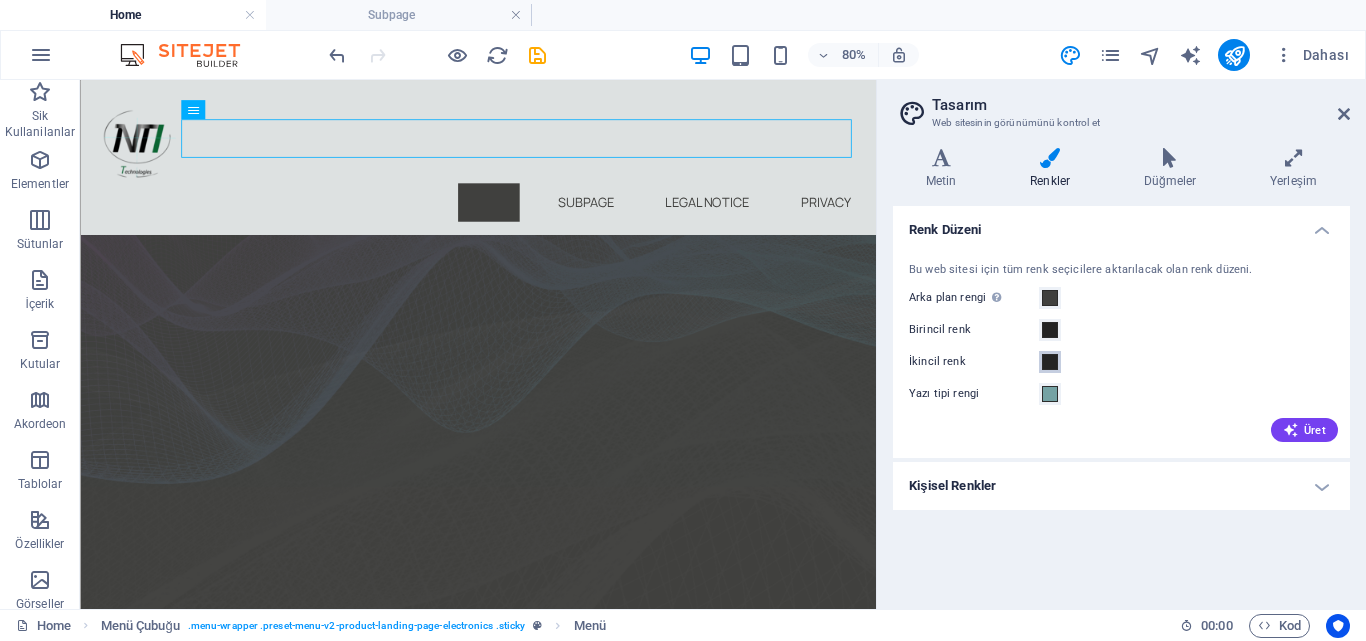 click at bounding box center [1050, 362] 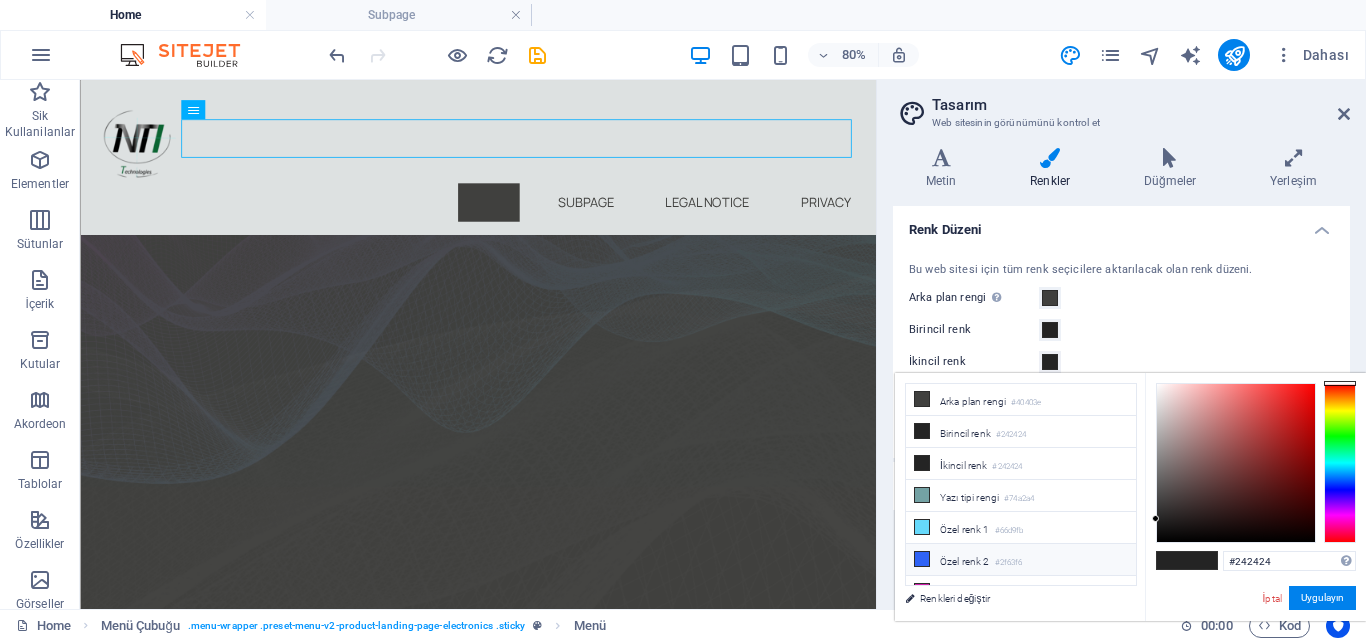 scroll, scrollTop: 16, scrollLeft: 0, axis: vertical 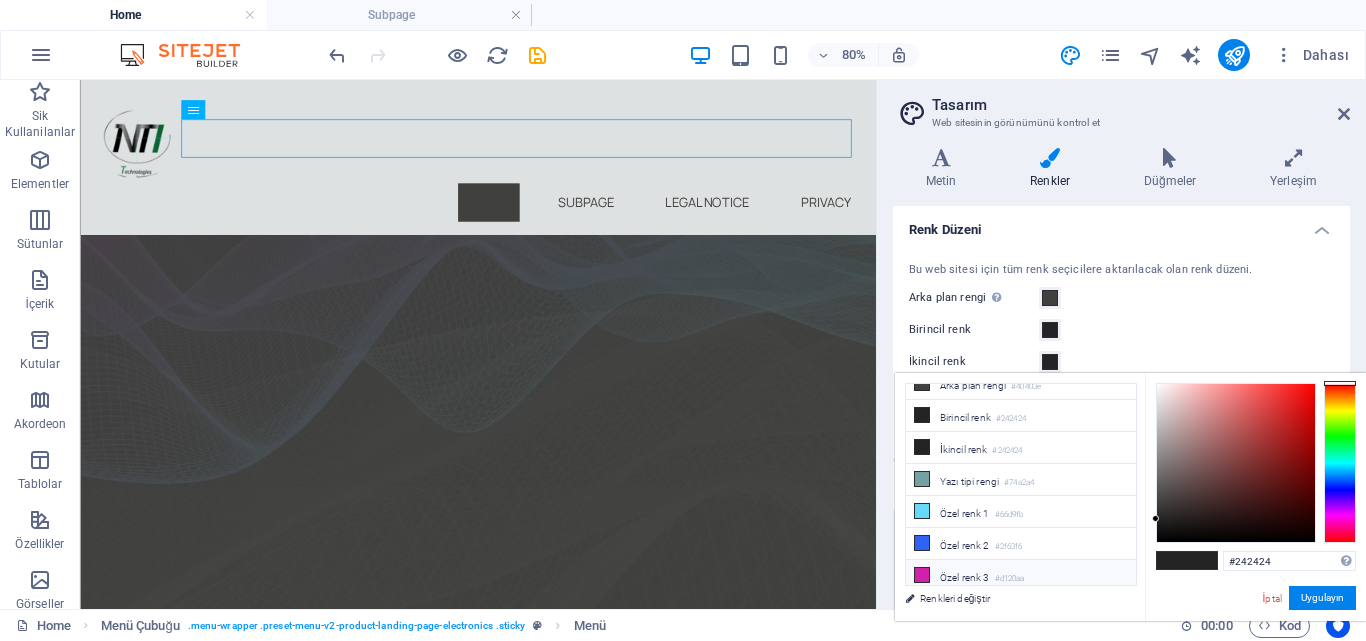 click at bounding box center (922, 575) 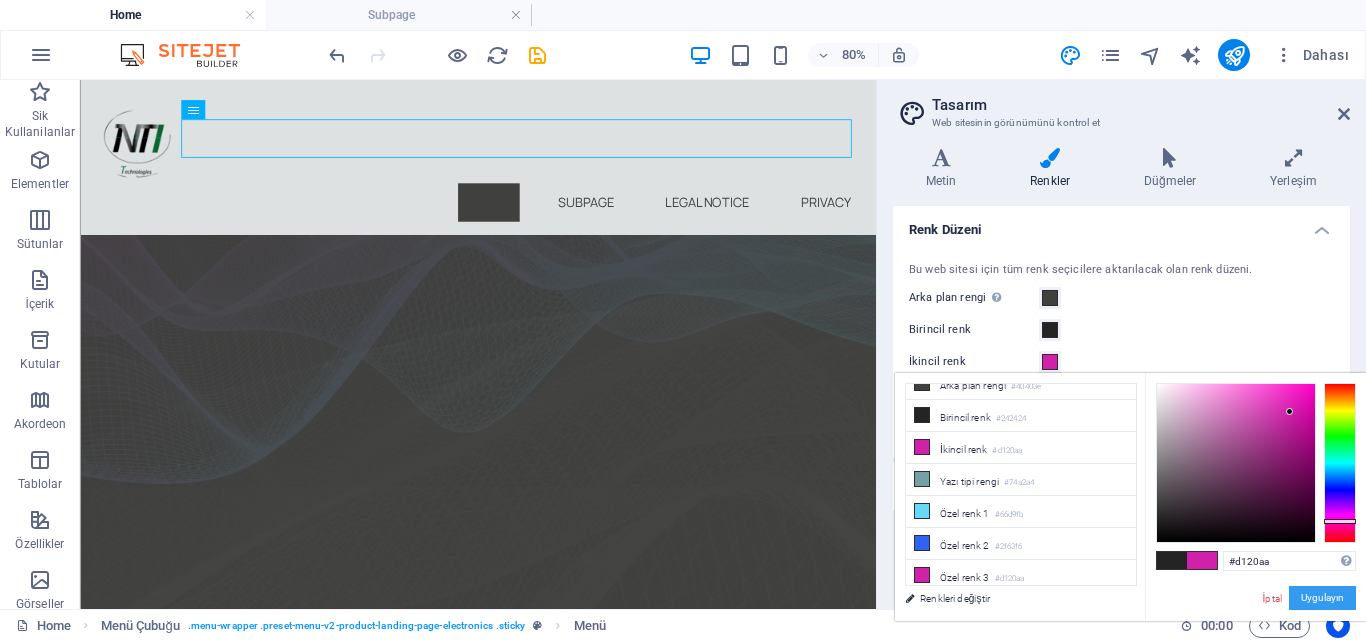 click on "Uygulayın" at bounding box center (1322, 598) 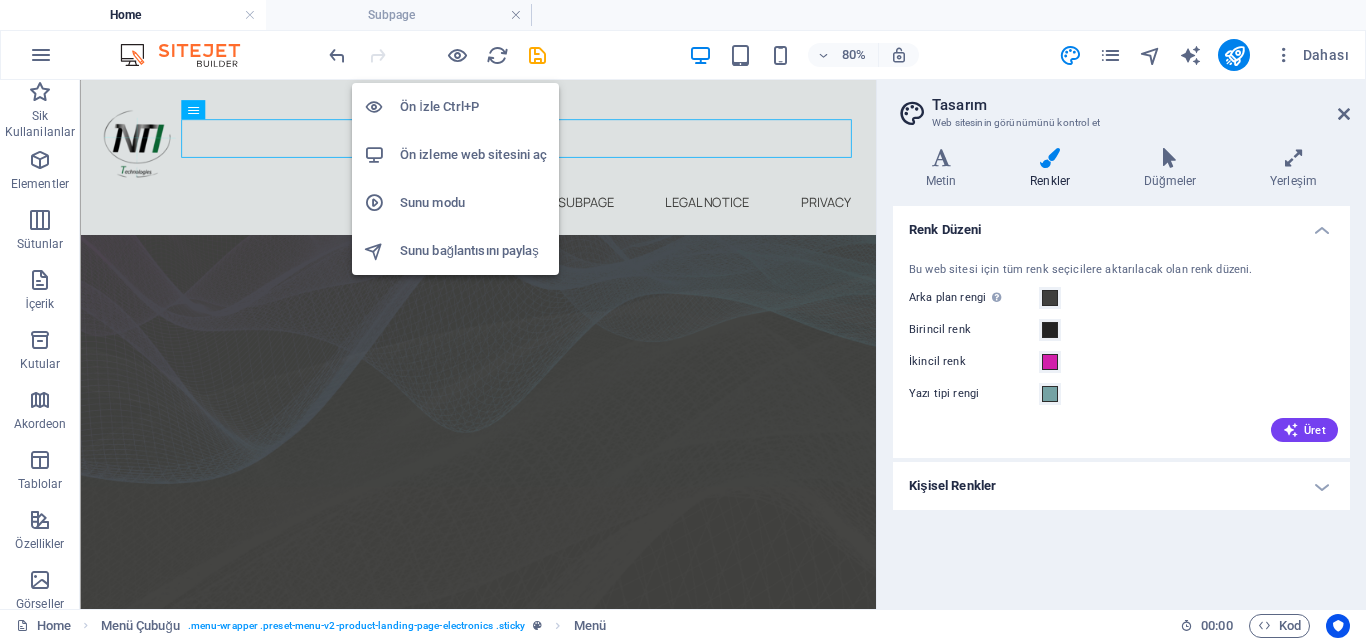 click on "Ön İzle Ctrl+P" at bounding box center (473, 107) 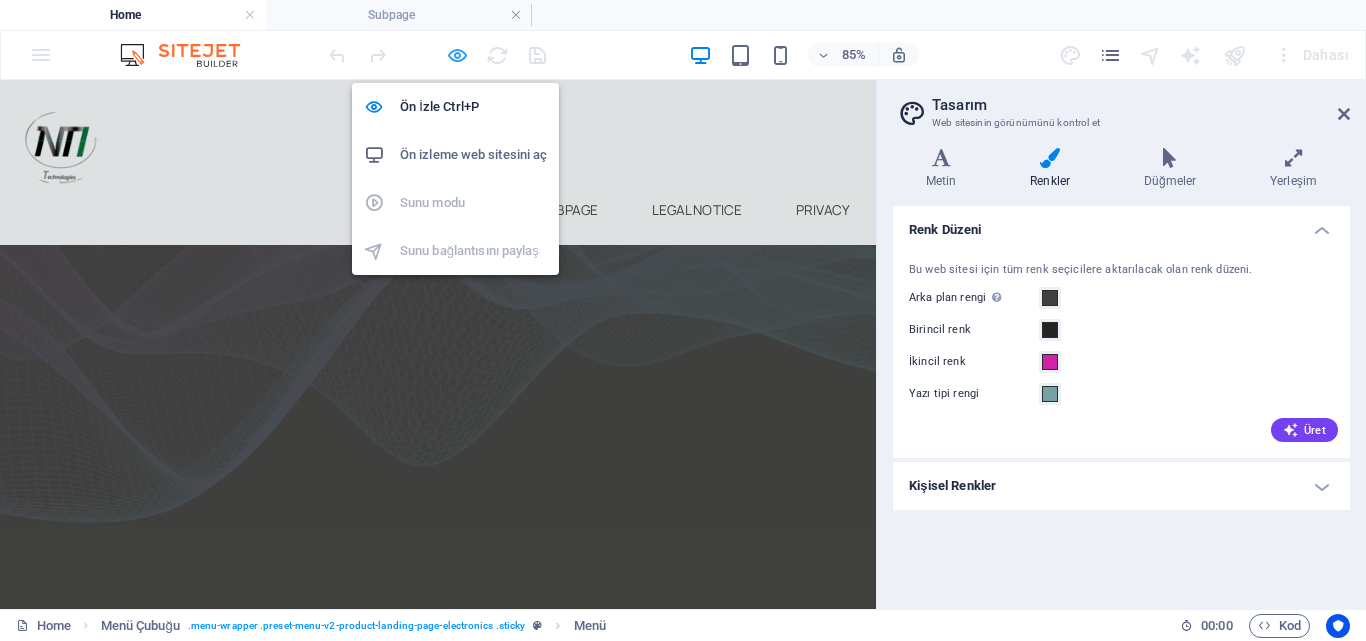 click at bounding box center (457, 55) 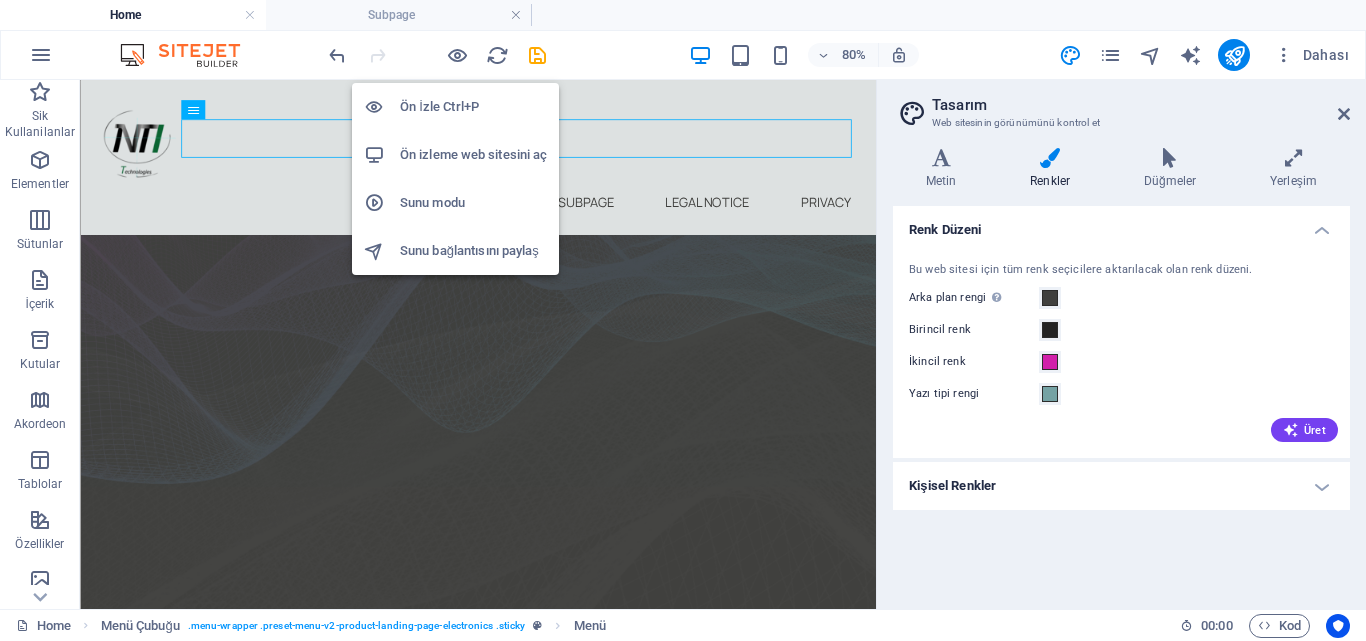 click on "Ön izleme web sitesini aç" at bounding box center [473, 155] 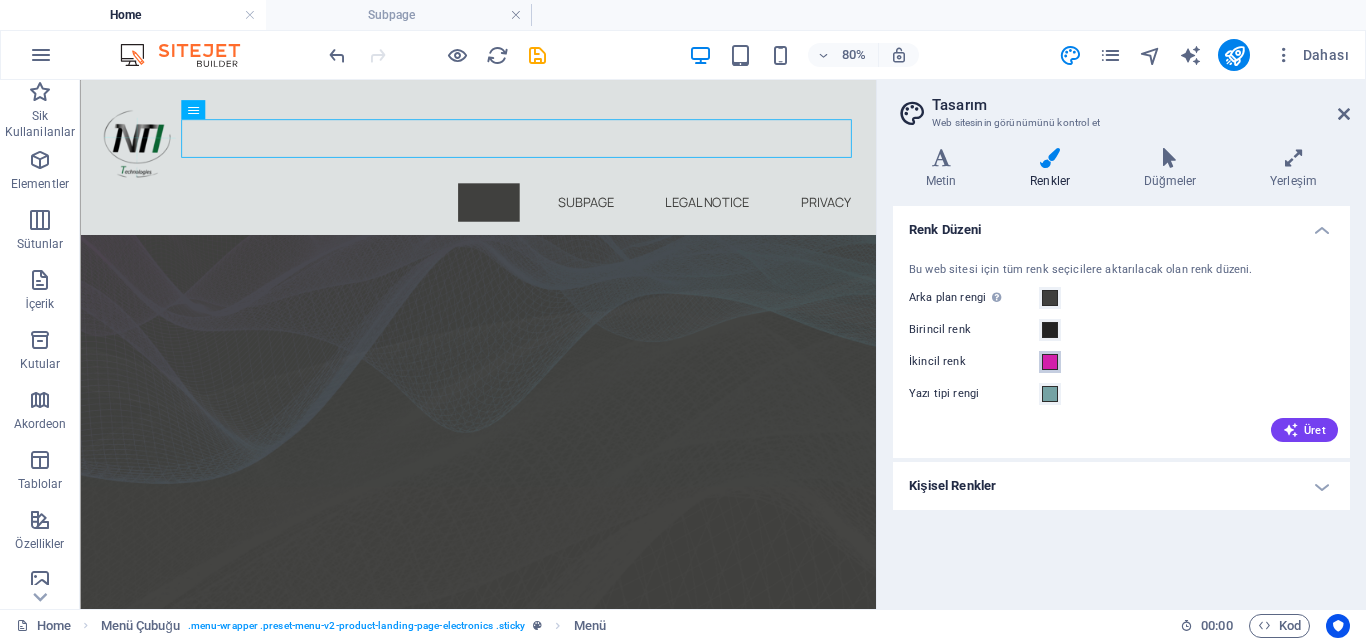 click at bounding box center (1050, 362) 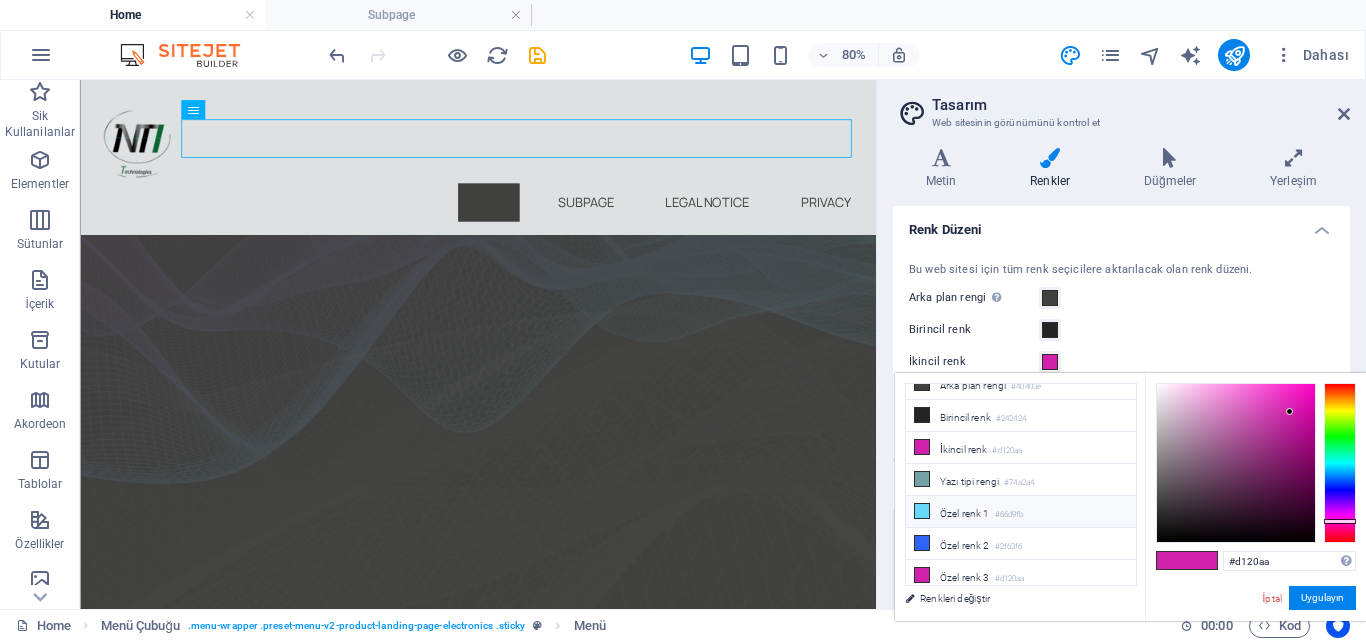 scroll, scrollTop: 0, scrollLeft: 0, axis: both 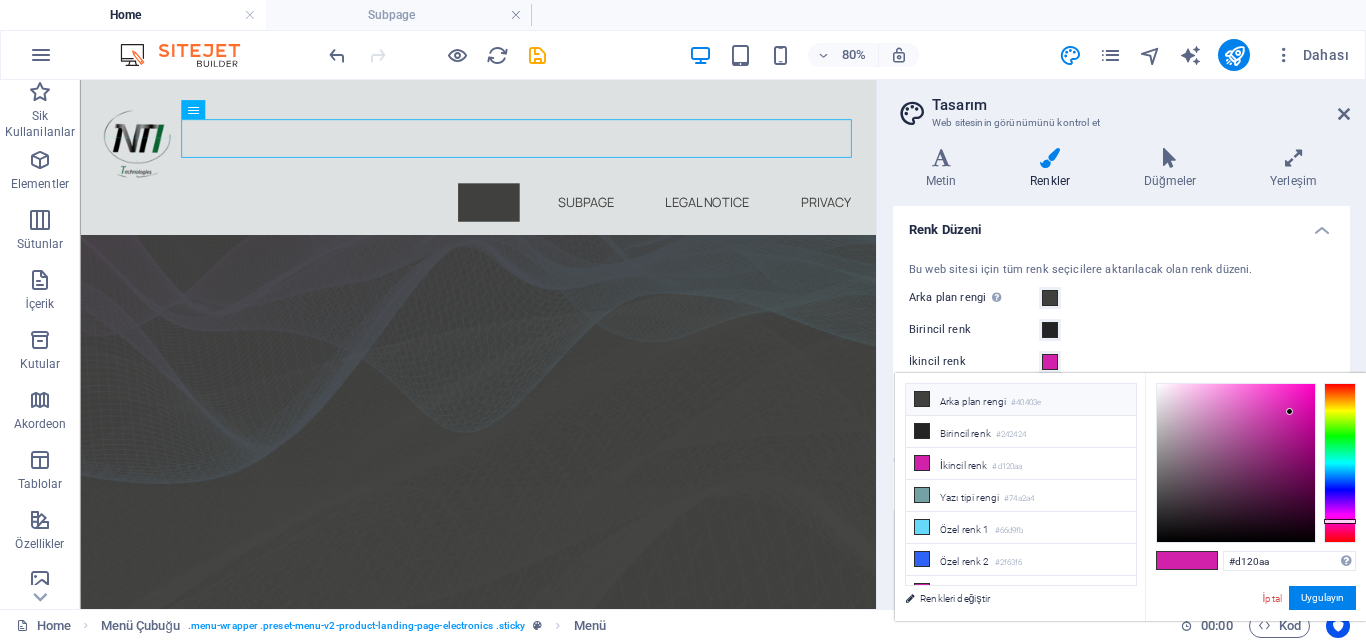click on "Arka plan rengi
#40403e" at bounding box center (1021, 400) 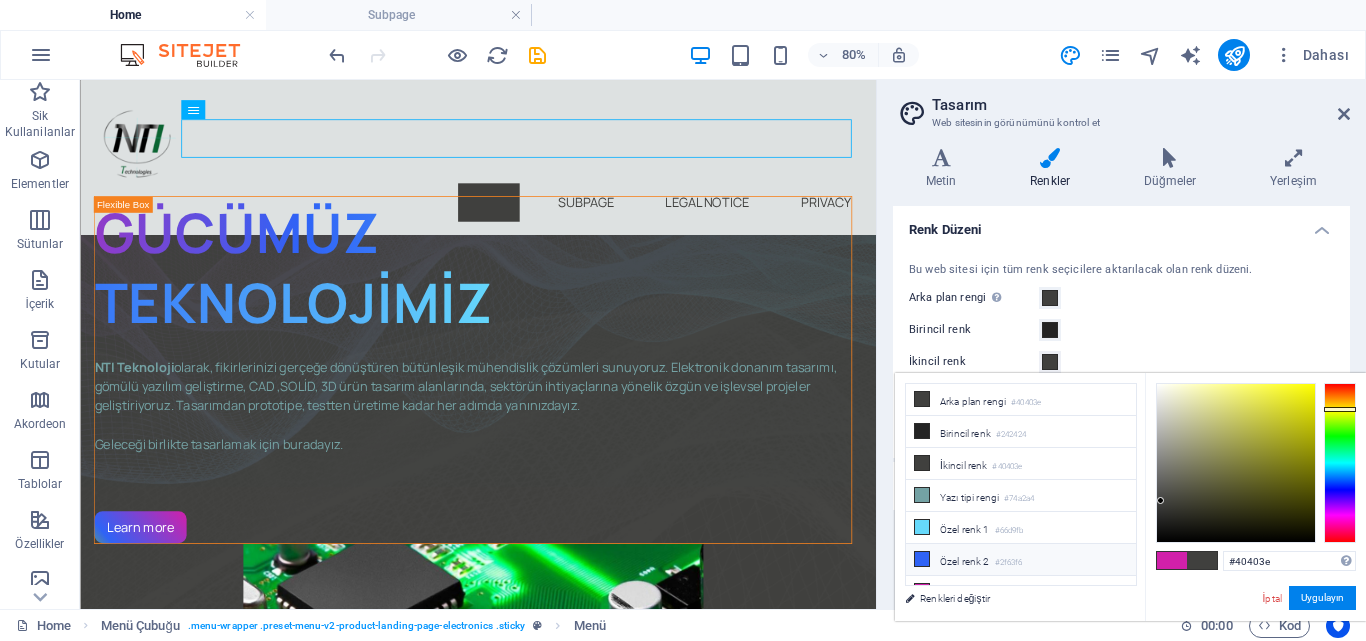 scroll, scrollTop: 16, scrollLeft: 0, axis: vertical 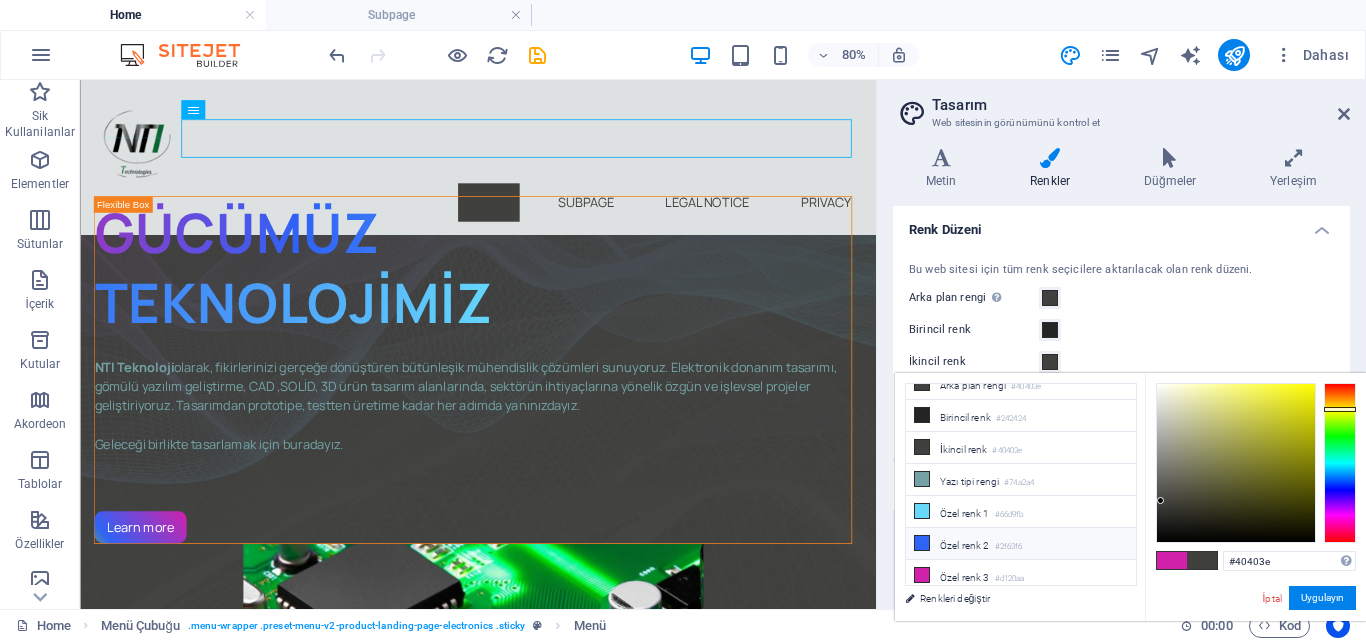 click on "Özel renk 2
#2f63f6" at bounding box center [1021, 544] 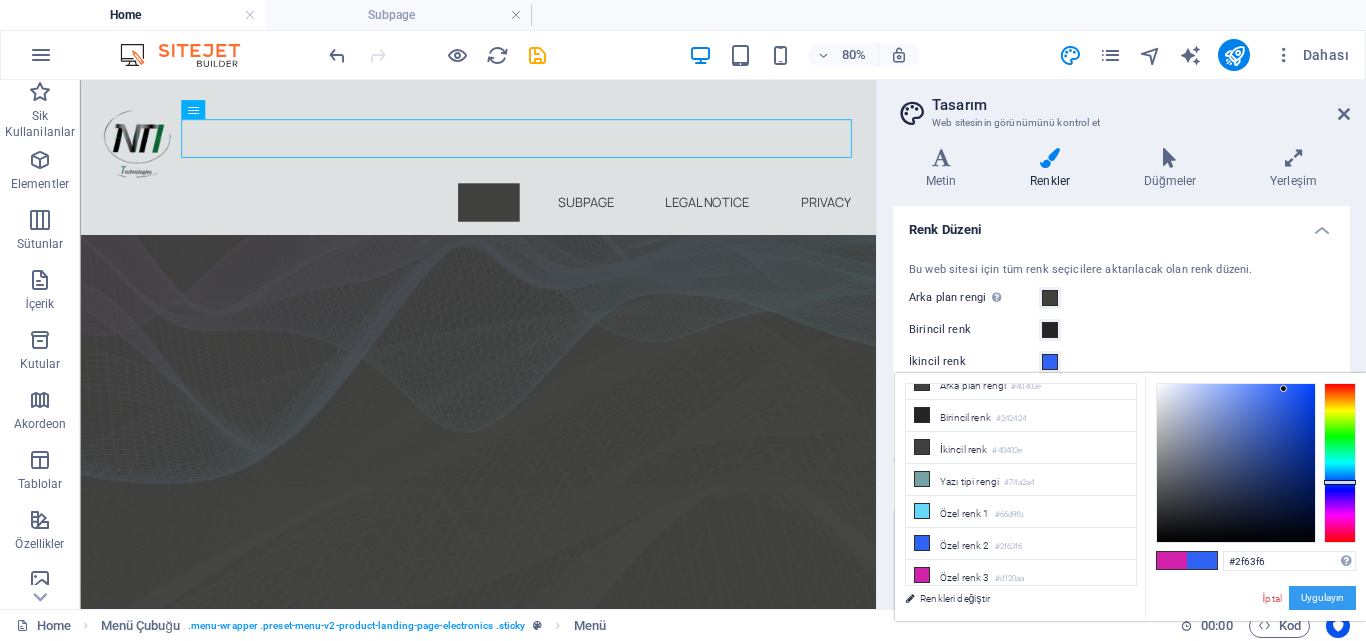click on "Uygulayın" at bounding box center [1322, 598] 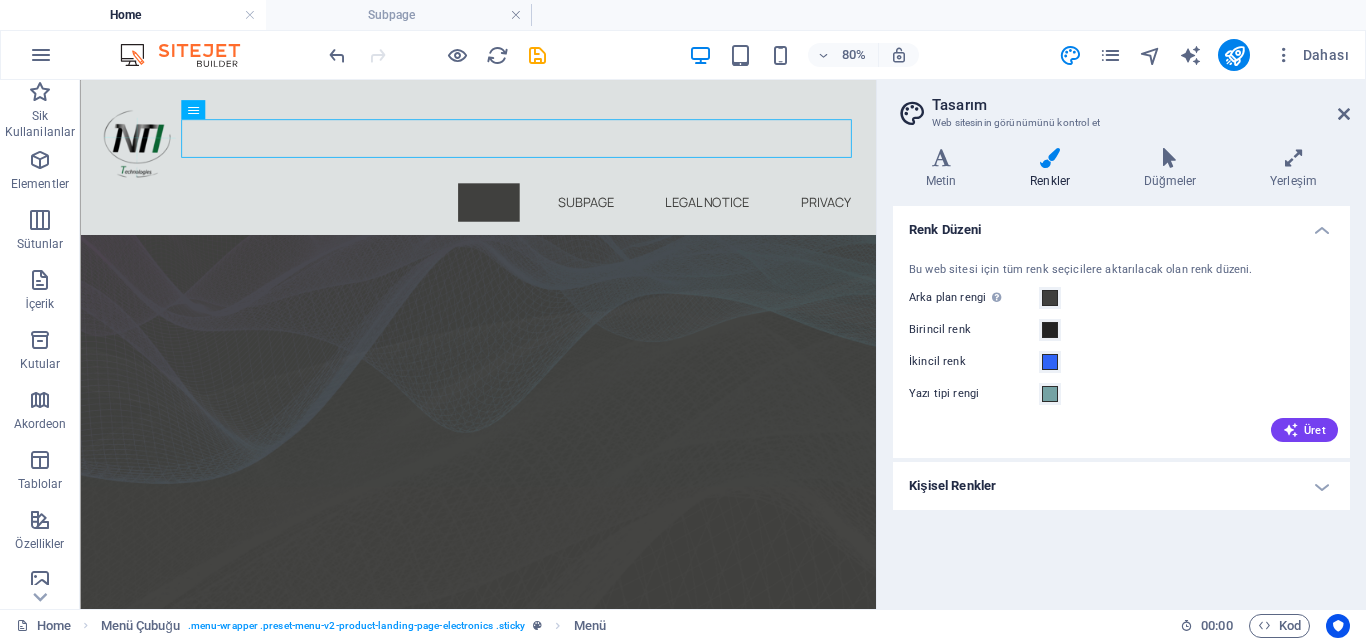 click on "Kişisel Renkler" at bounding box center (1121, 486) 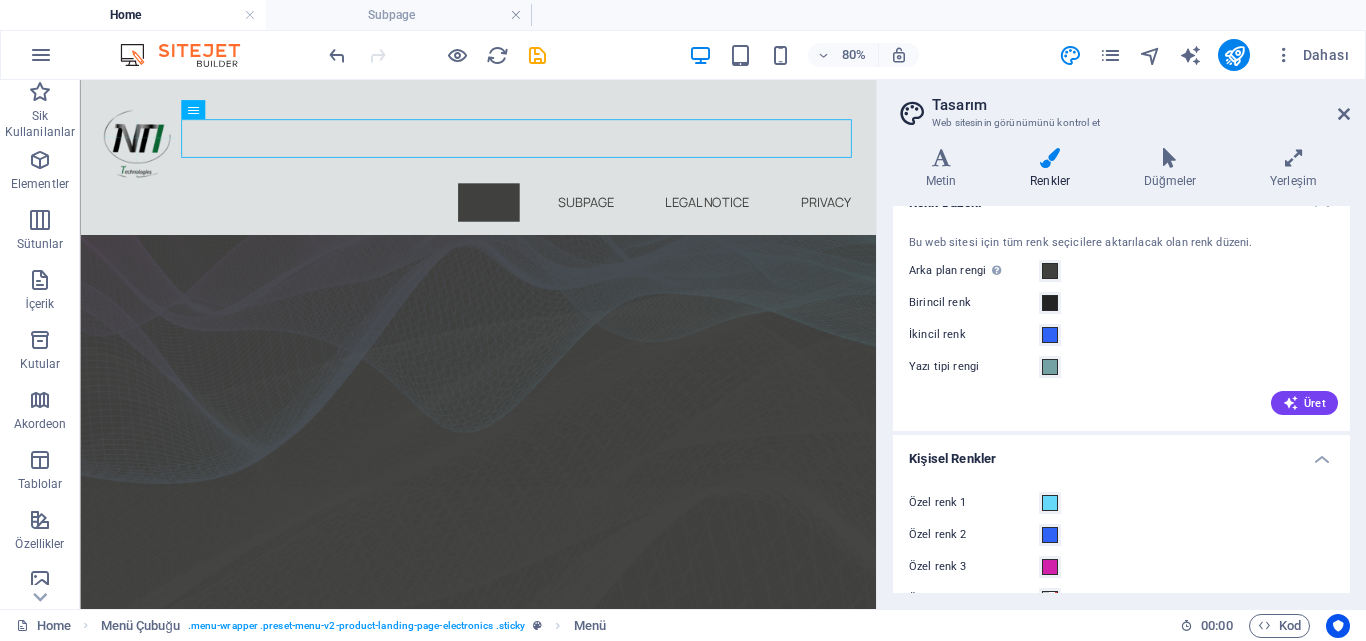 scroll, scrollTop: 0, scrollLeft: 0, axis: both 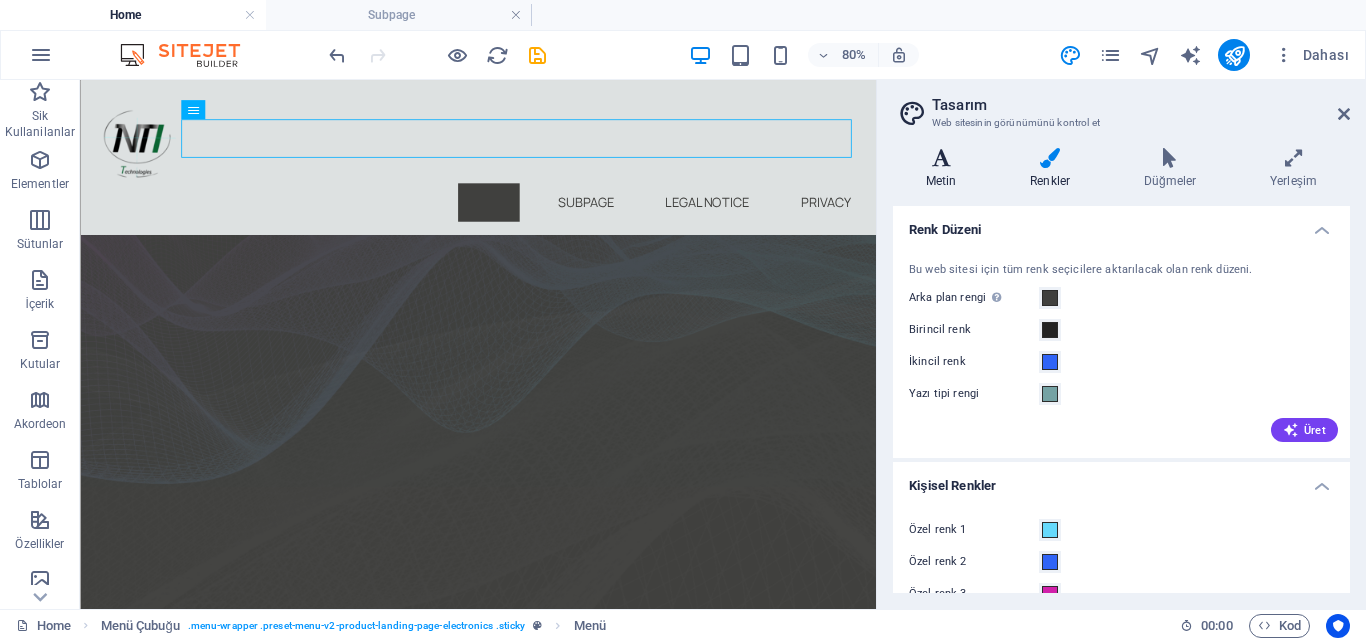 click on "Metin" at bounding box center [945, 169] 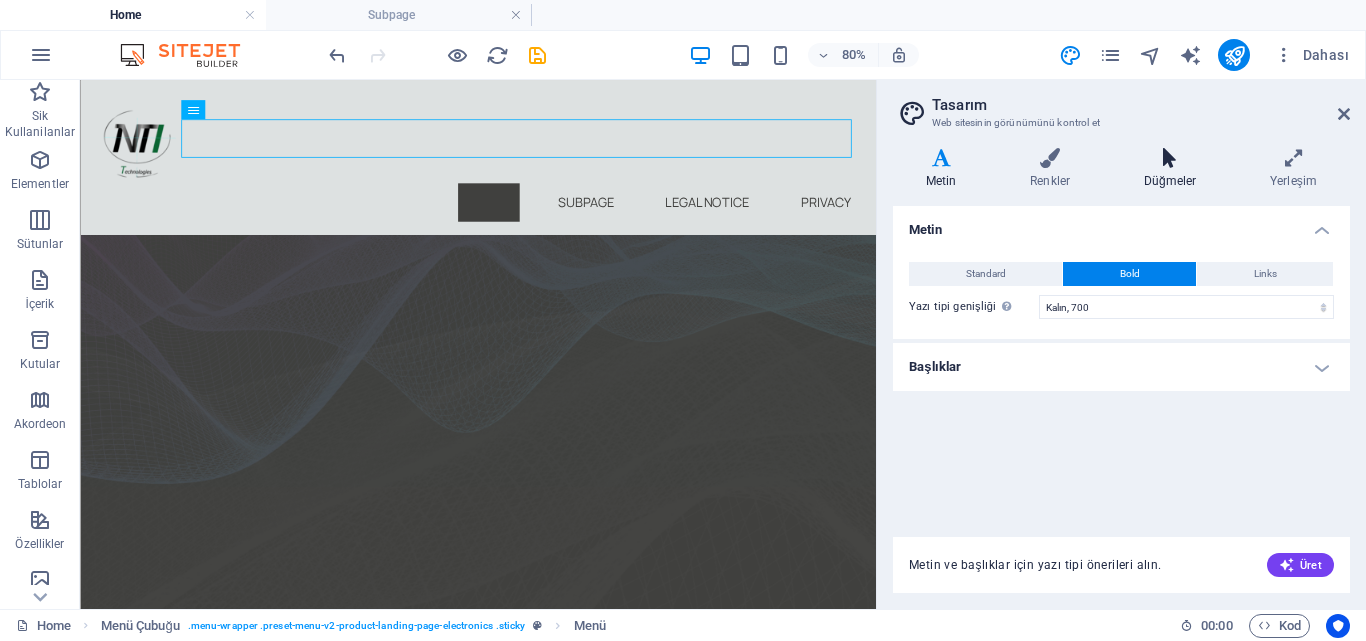 click at bounding box center [1170, 158] 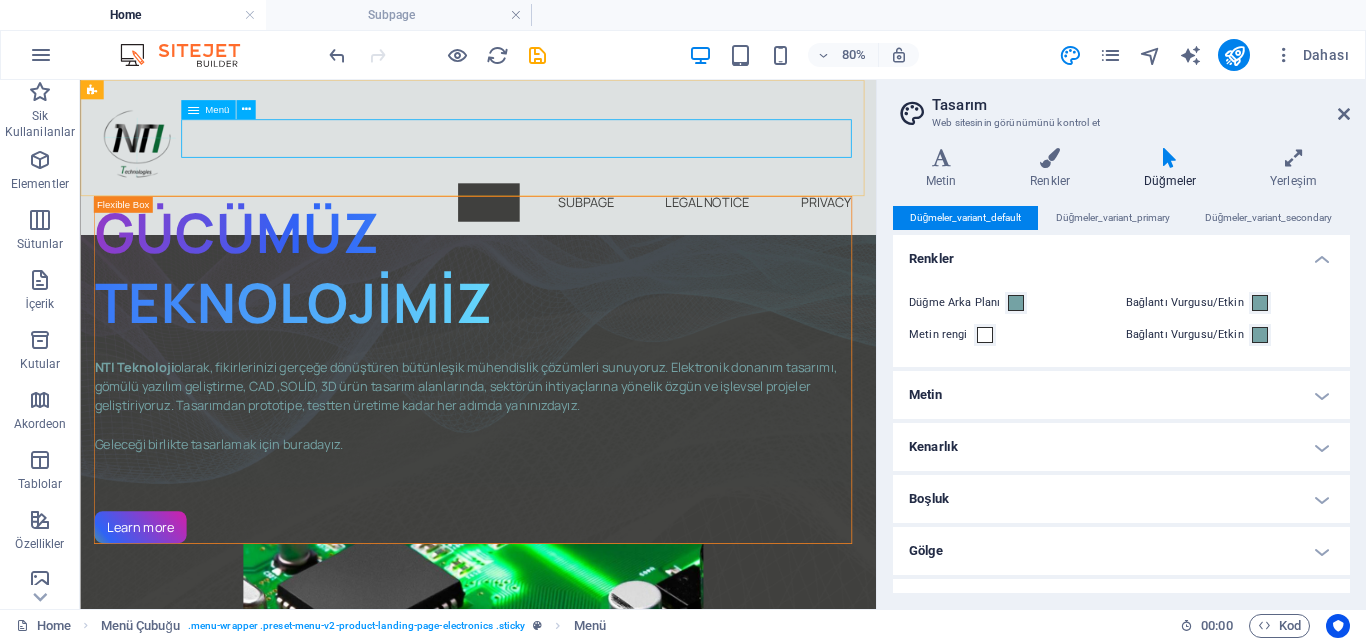 click on "Home Subpage Legal Notice Privacy" at bounding box center [577, 233] 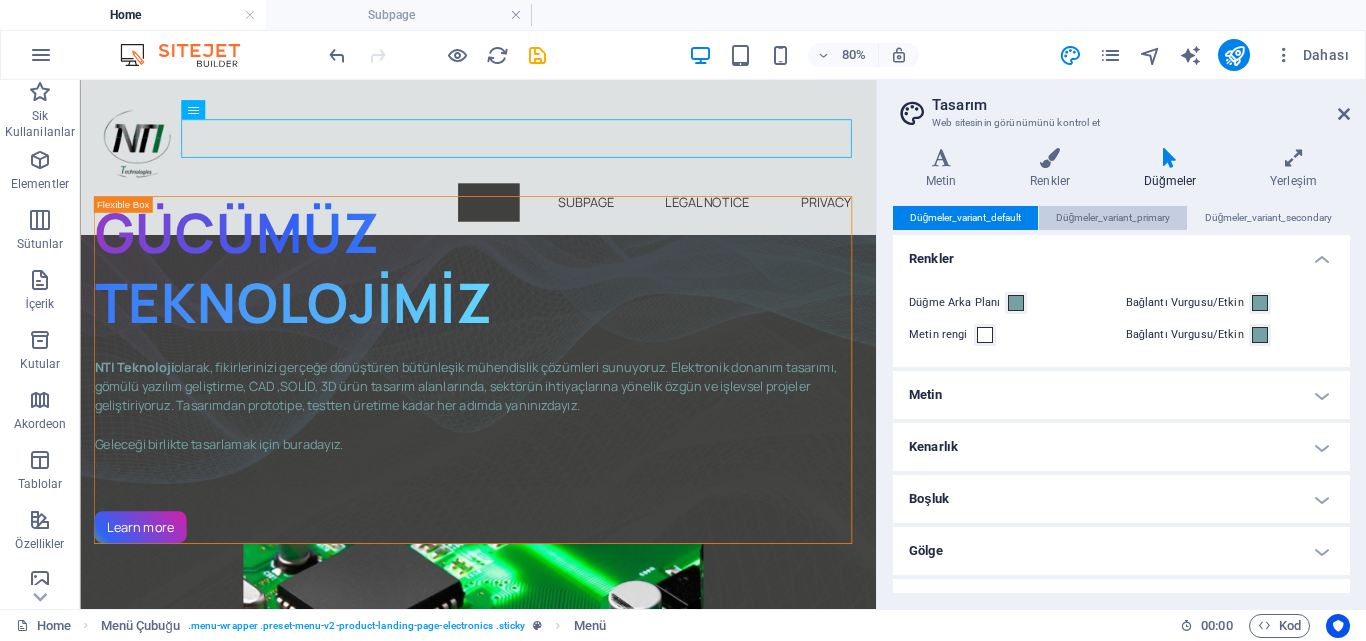 click on "Düğmeler_variant_primary" at bounding box center (1113, 218) 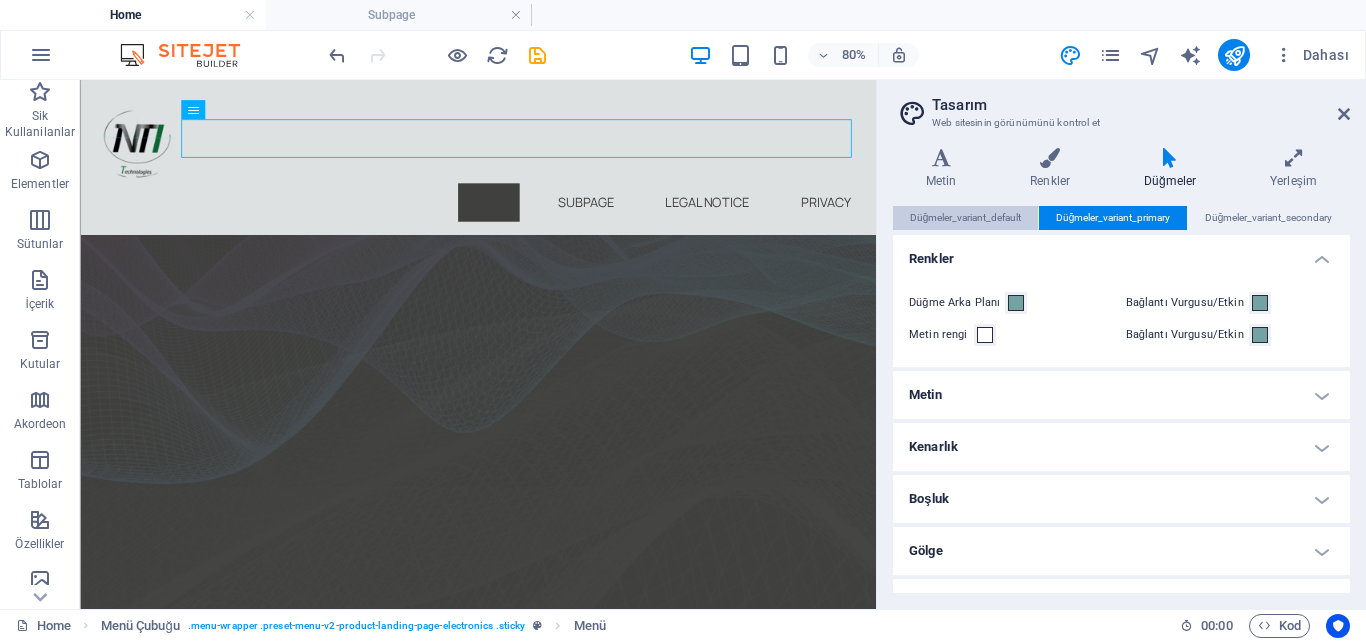 click on "Düğmeler_variant_default" at bounding box center (966, 218) 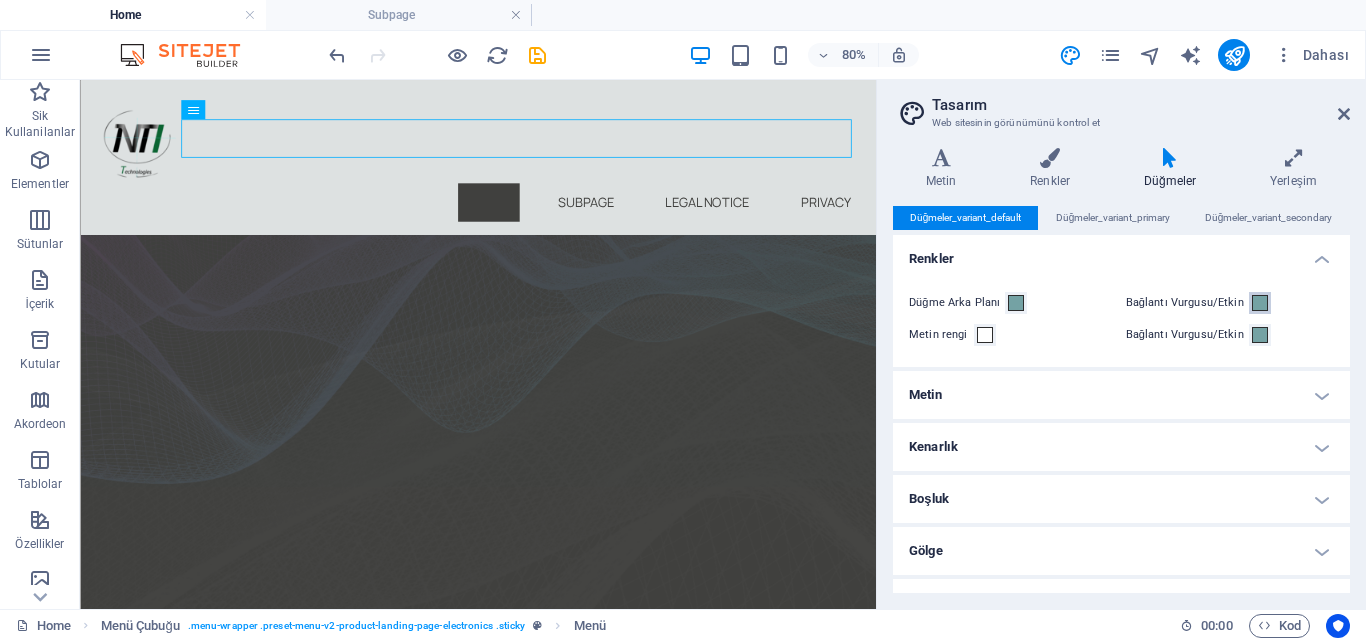 click at bounding box center [1260, 303] 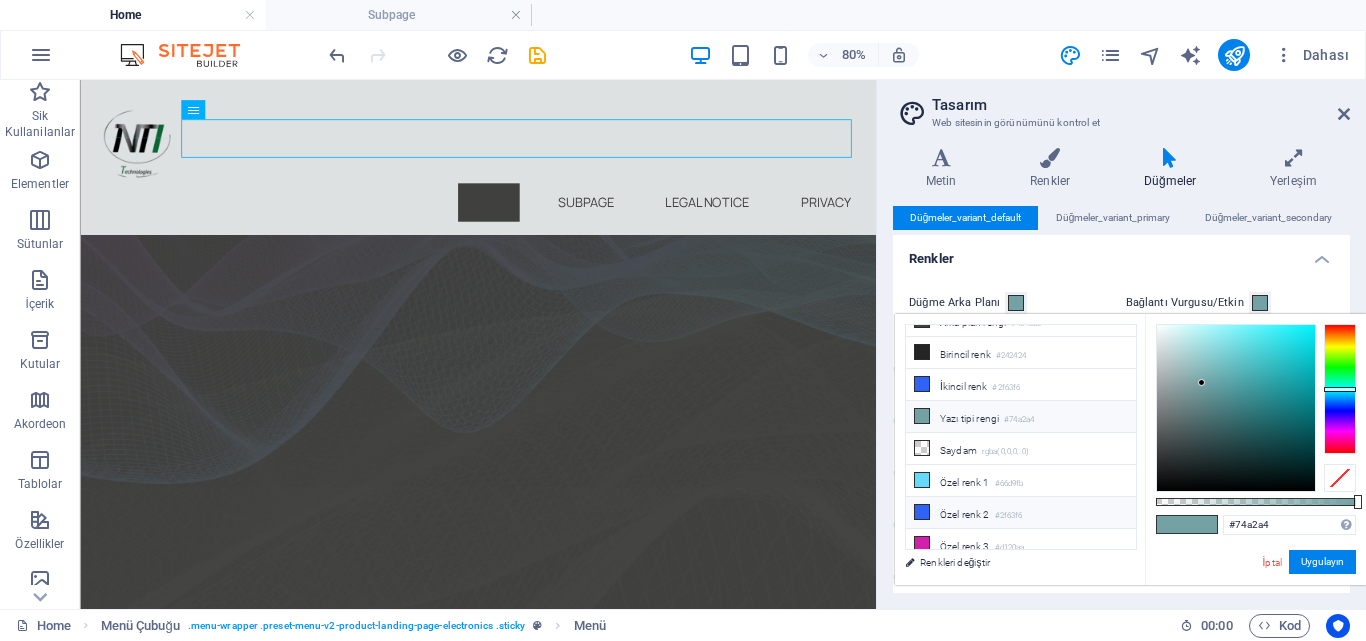 scroll, scrollTop: 24, scrollLeft: 0, axis: vertical 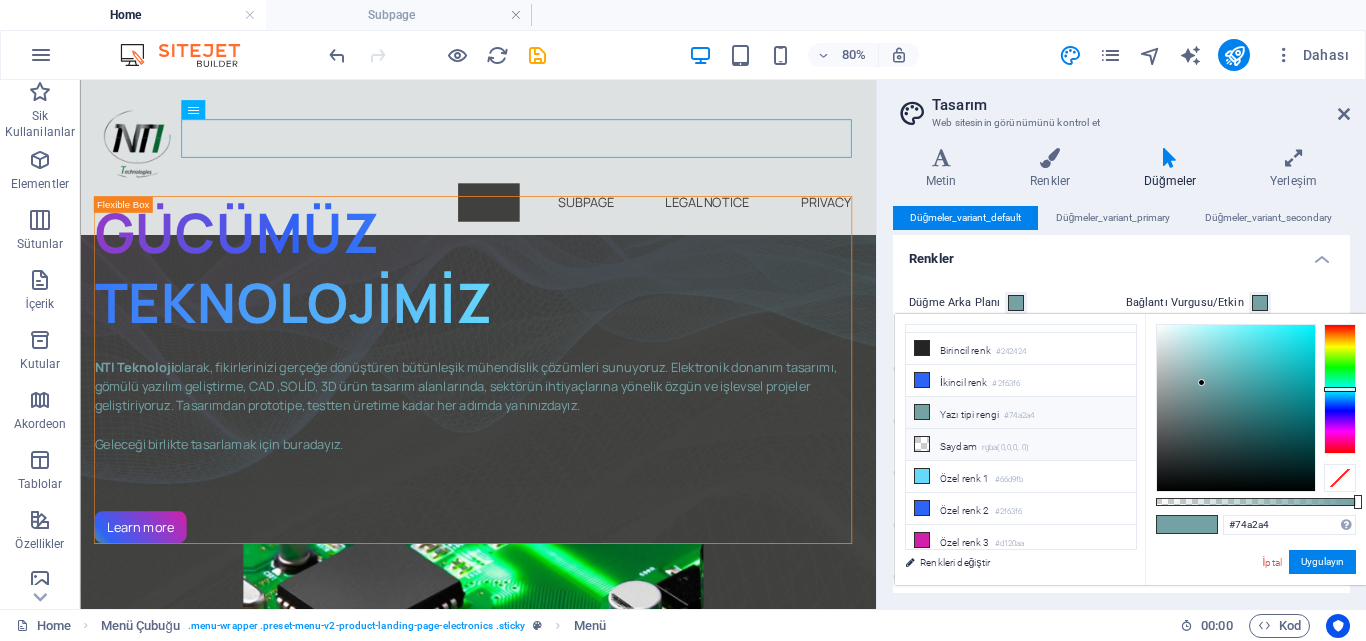 click on "Saydam
rgba(0,0,0,.0)" at bounding box center [1021, 445] 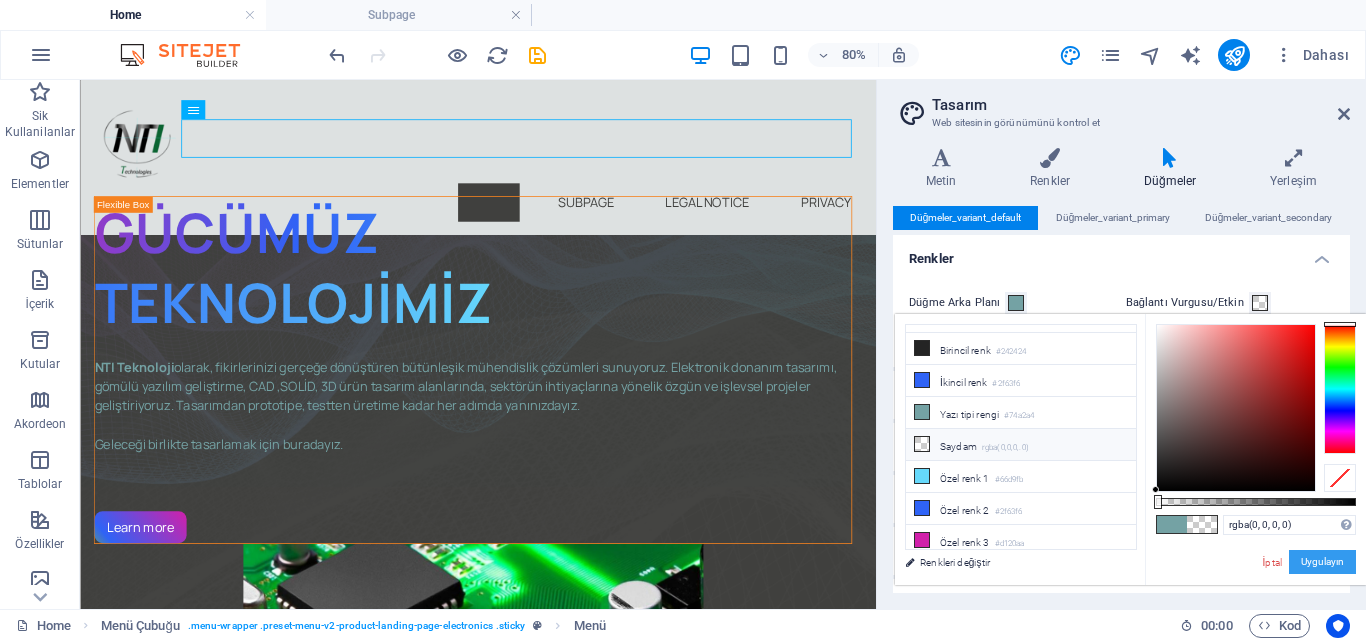 click on "Uygulayın" at bounding box center (1322, 562) 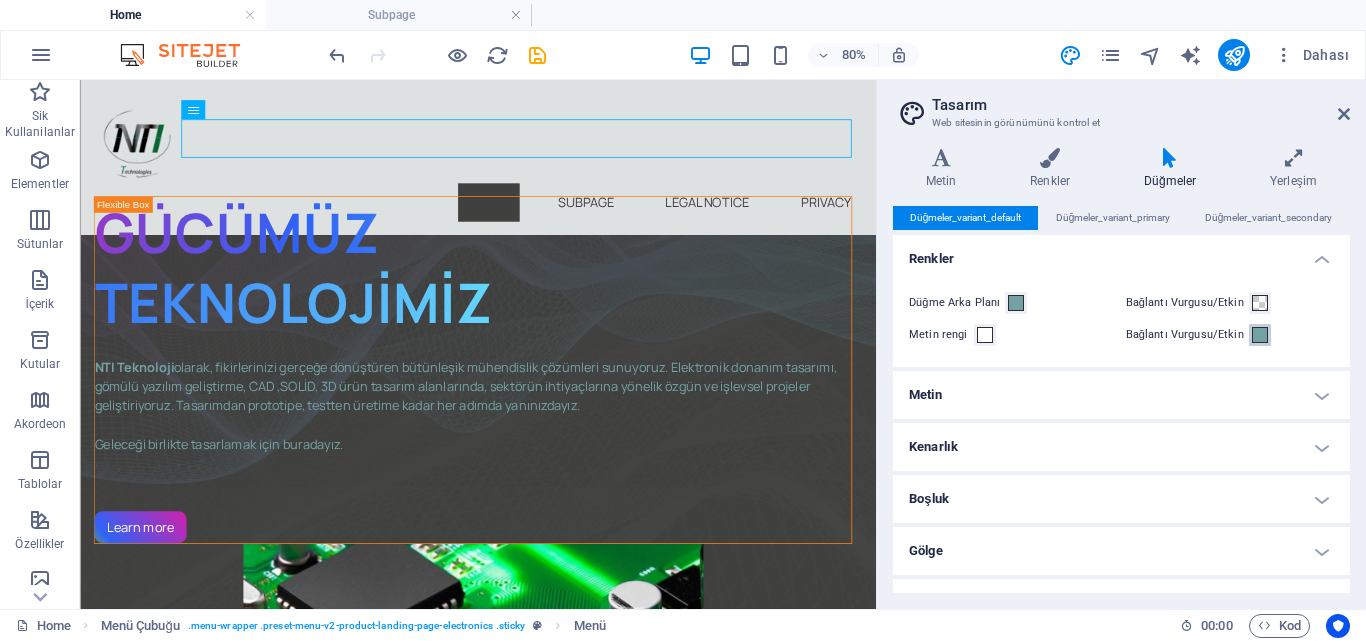 click at bounding box center (1260, 335) 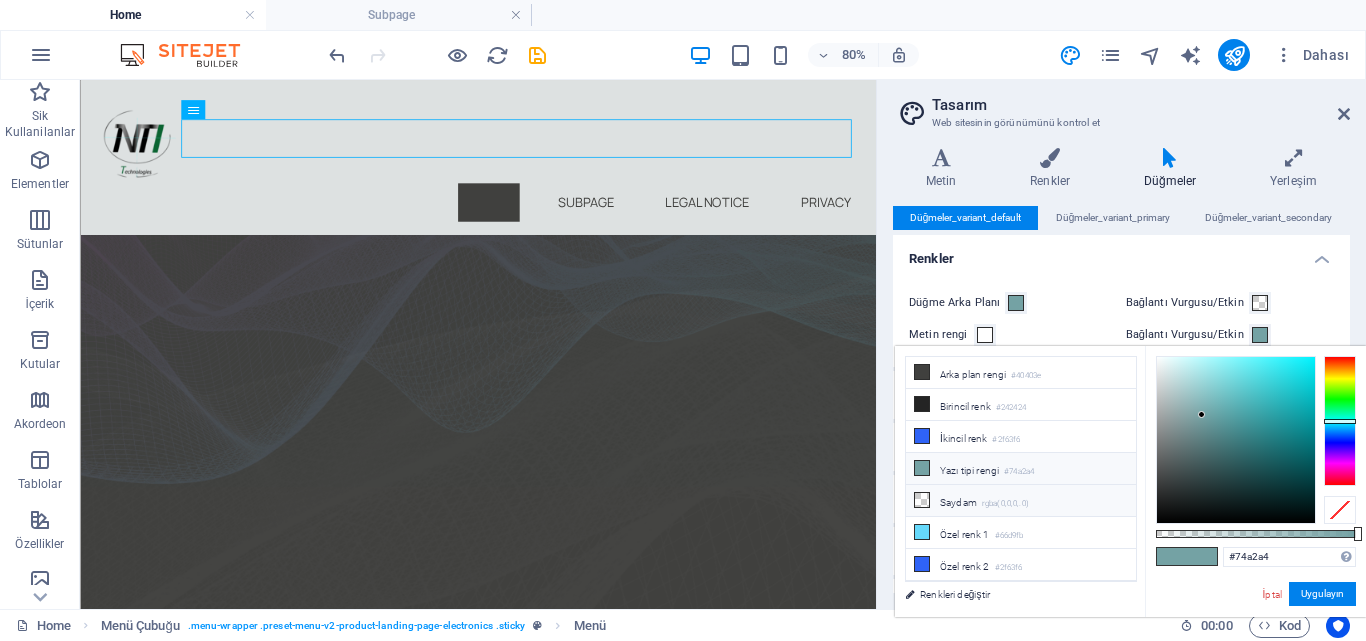 click on "Saydam
rgba(0,0,0,.0)" at bounding box center [1021, 501] 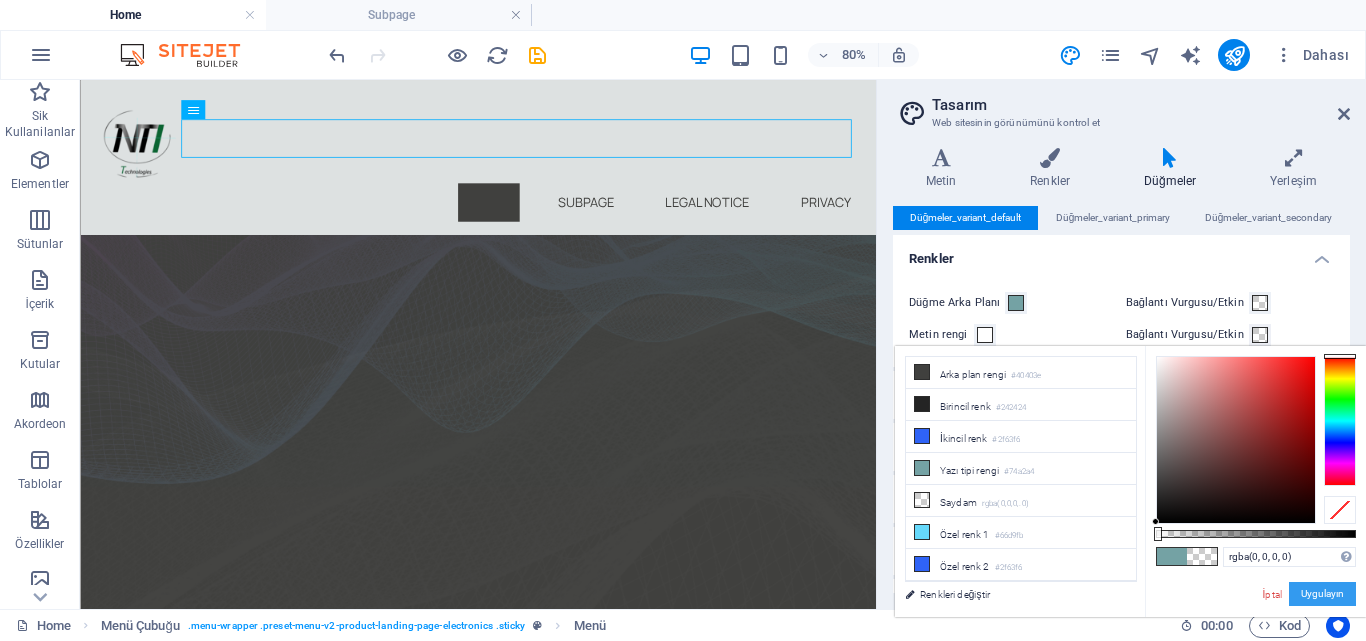 click on "Uygulayın" at bounding box center (1322, 594) 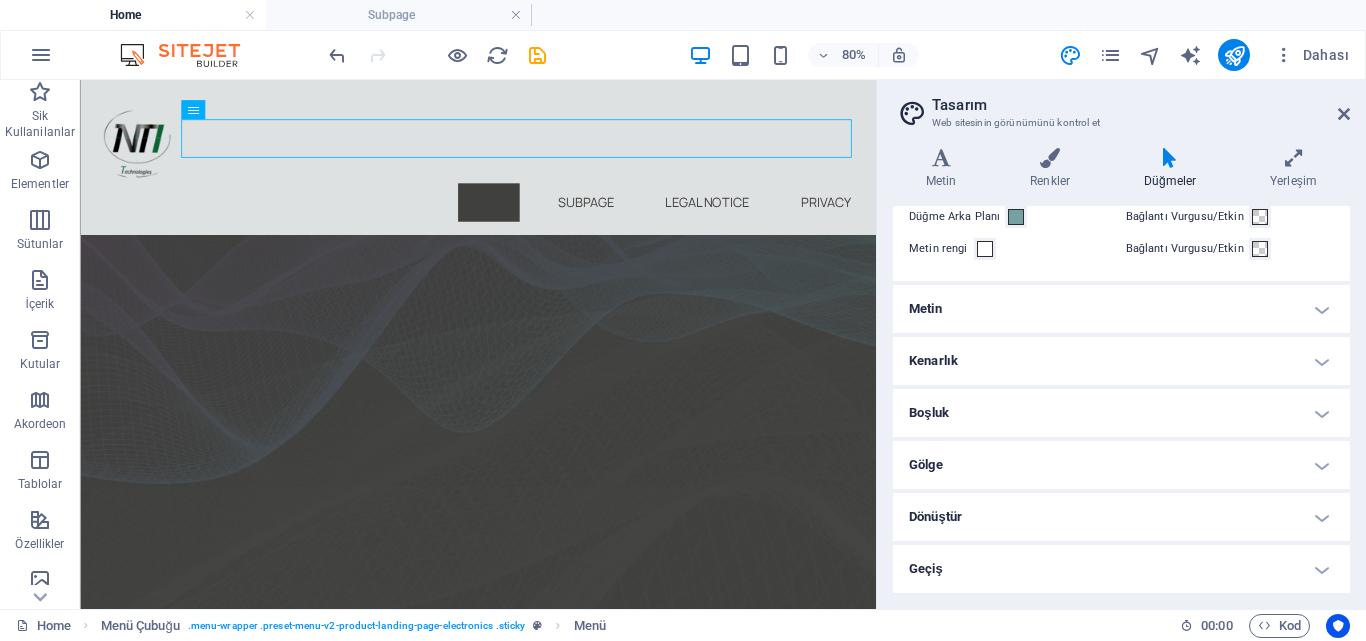 scroll, scrollTop: 0, scrollLeft: 0, axis: both 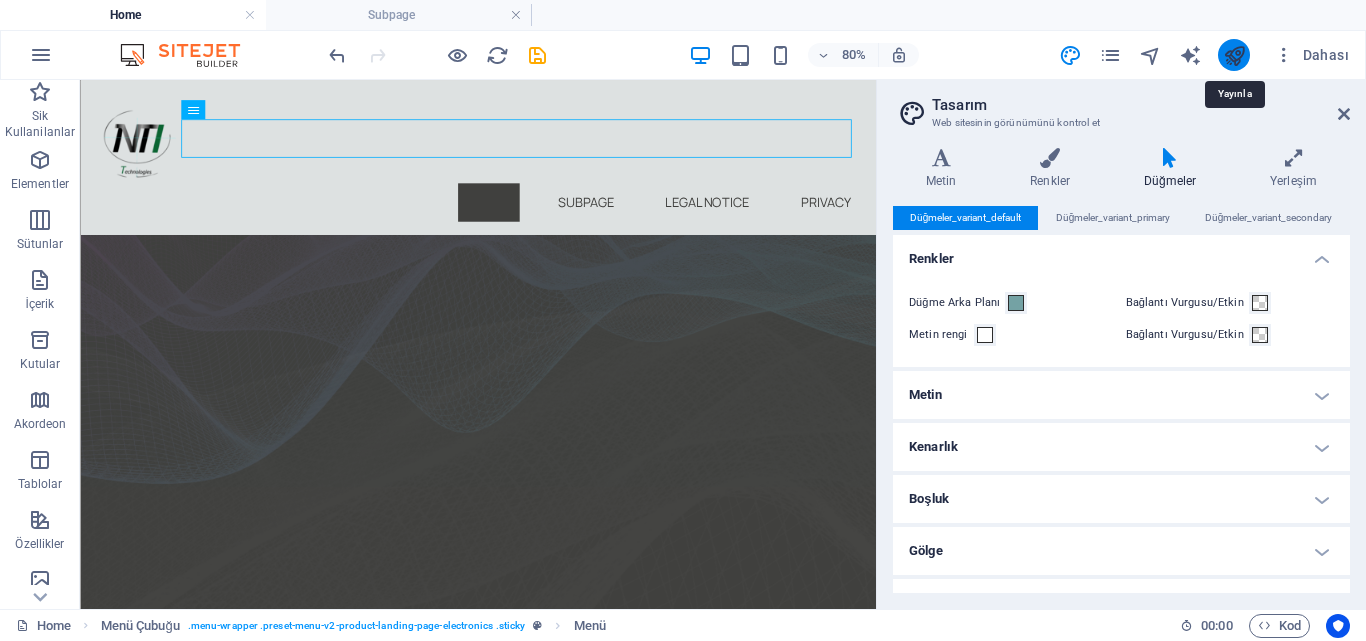 click at bounding box center (1234, 55) 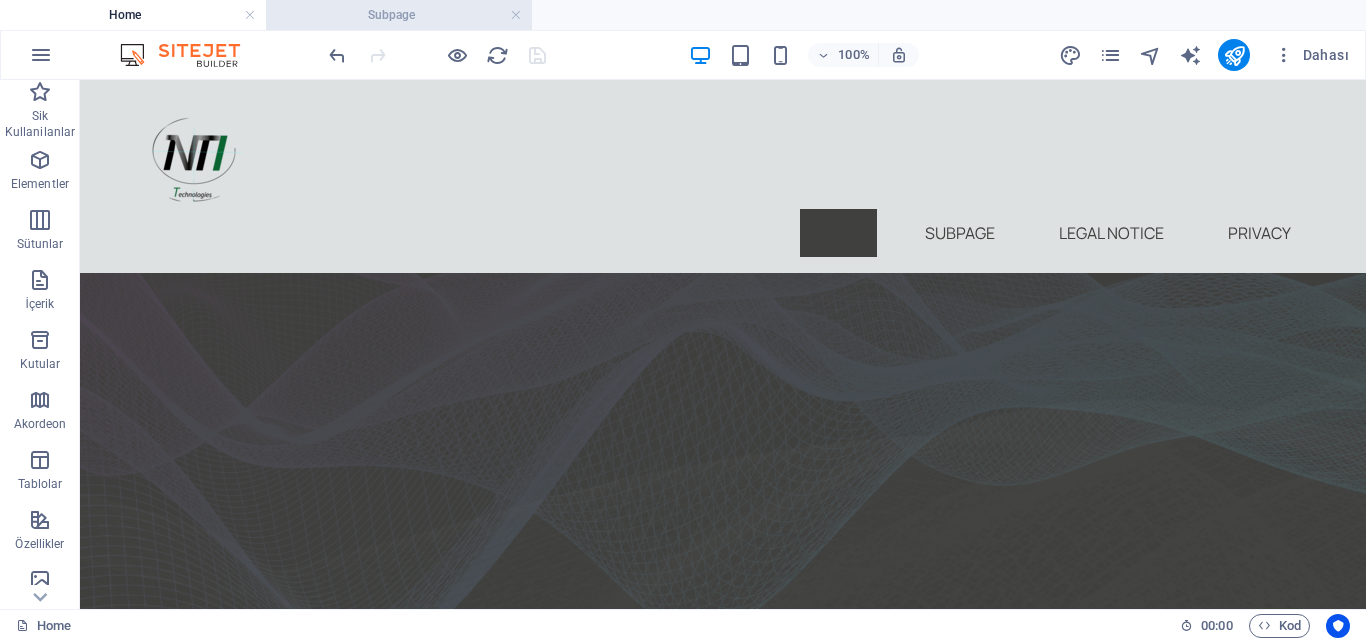 click on "Subpage" at bounding box center (399, 15) 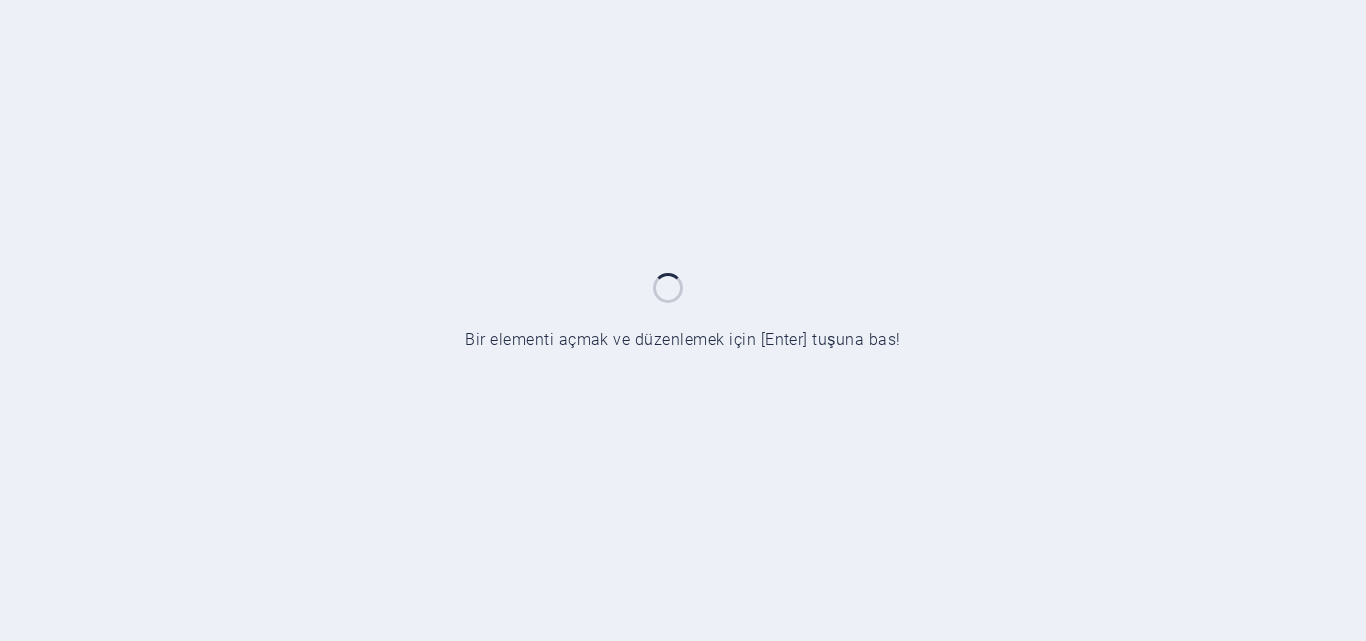 scroll, scrollTop: 0, scrollLeft: 0, axis: both 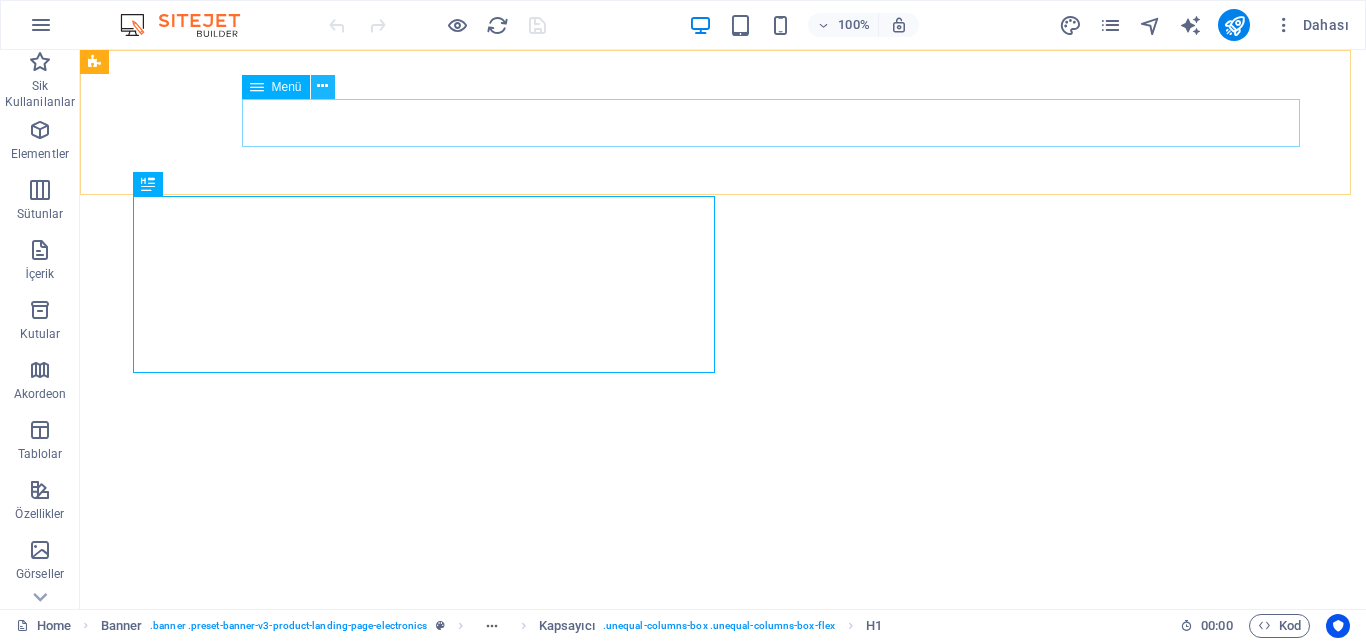 click at bounding box center (322, 86) 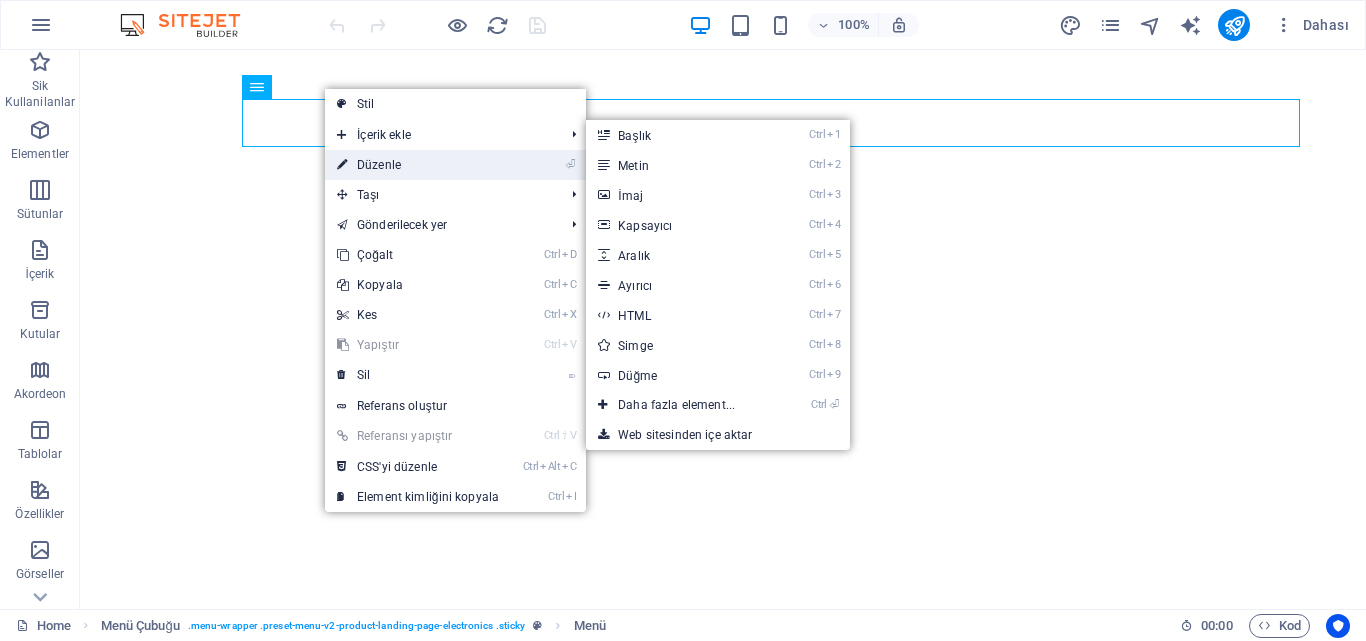 click on "⏎  Düzenle" at bounding box center [418, 165] 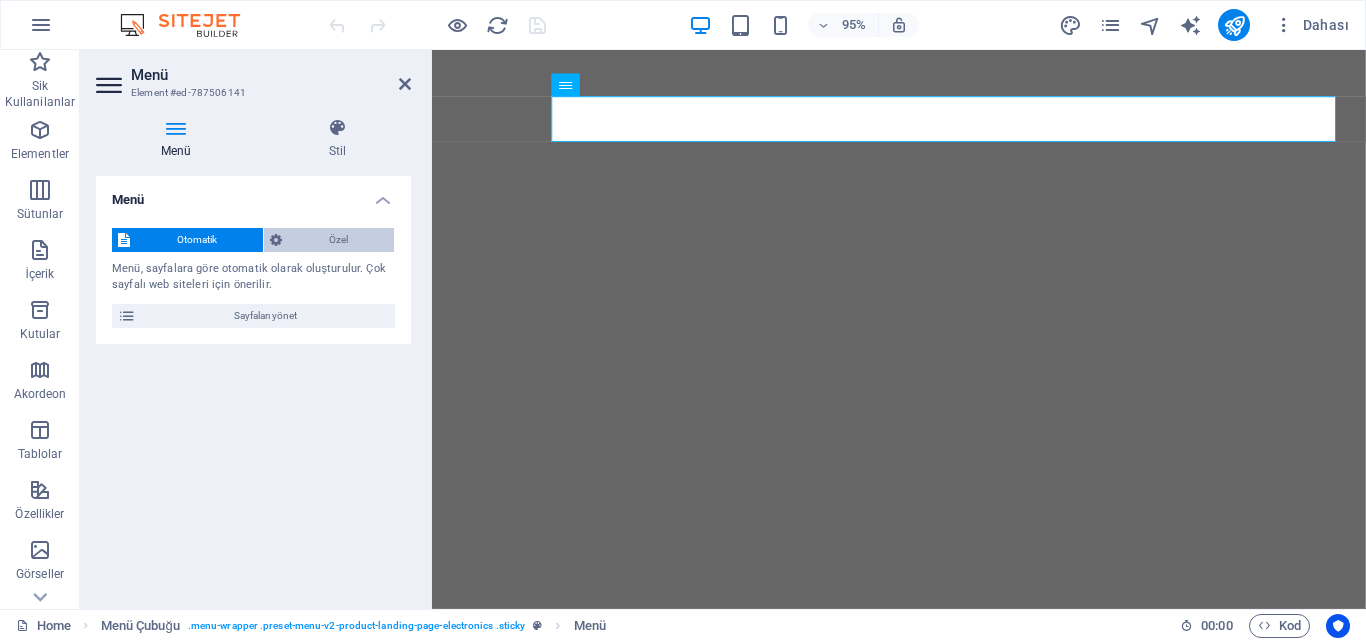 click at bounding box center [276, 240] 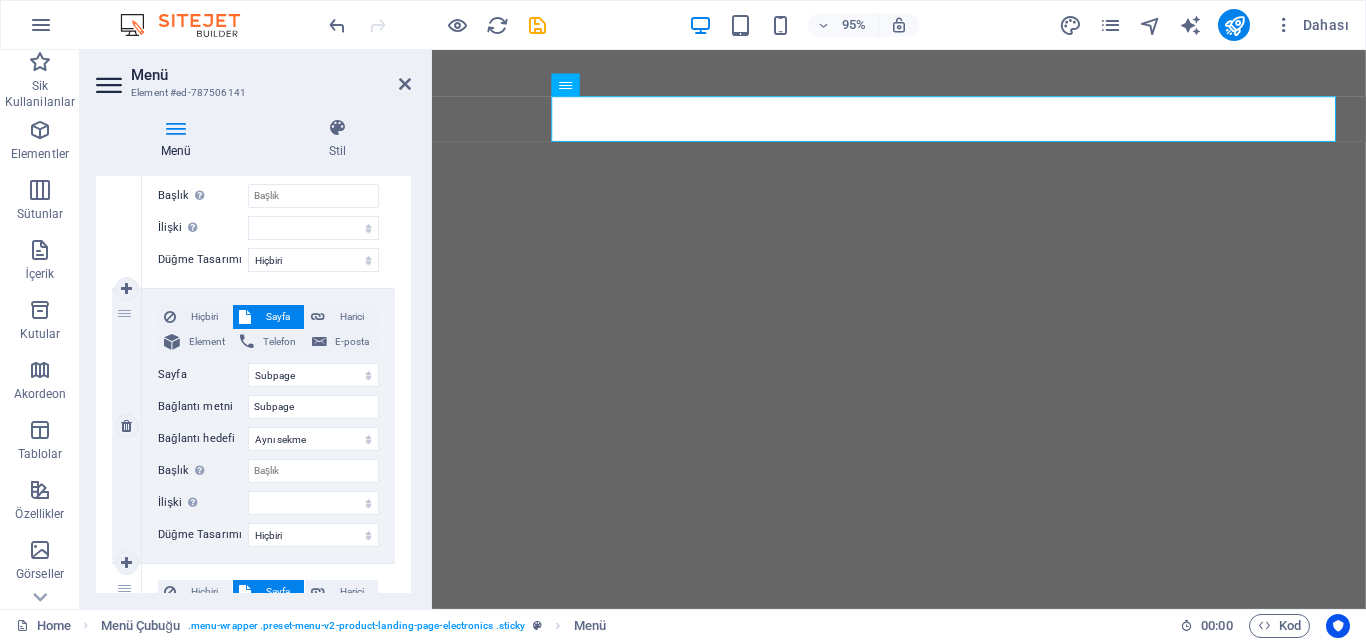 scroll, scrollTop: 400, scrollLeft: 0, axis: vertical 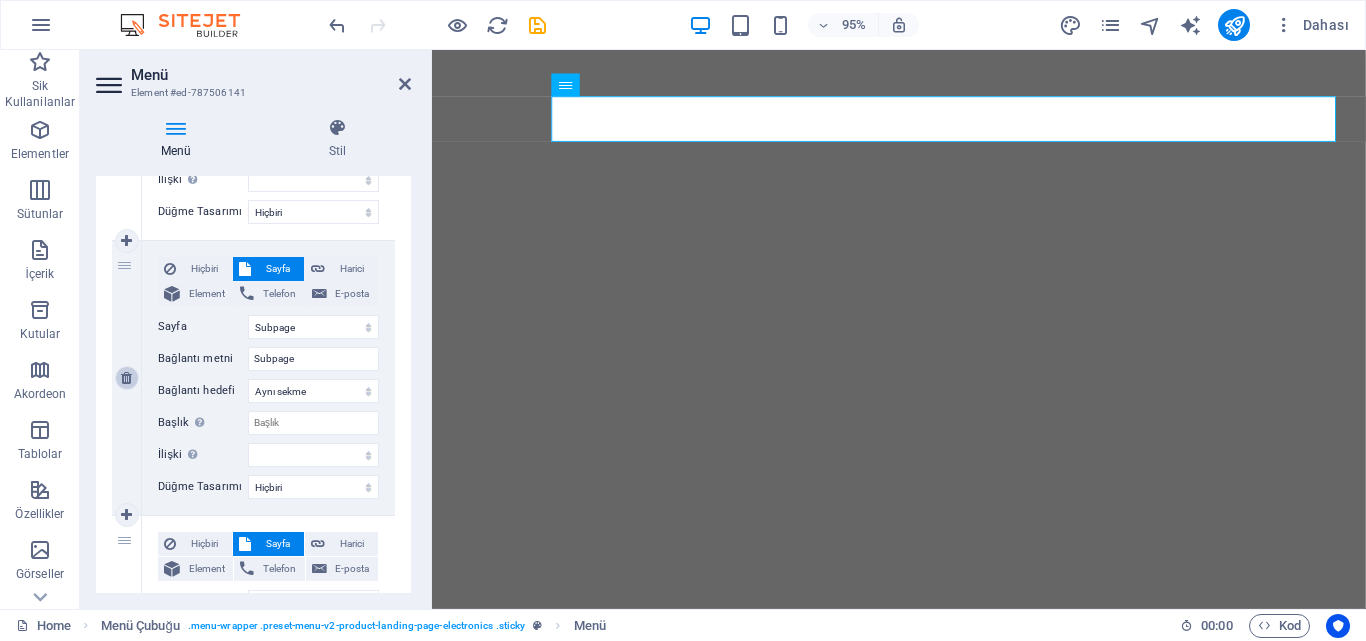 click at bounding box center [126, 378] 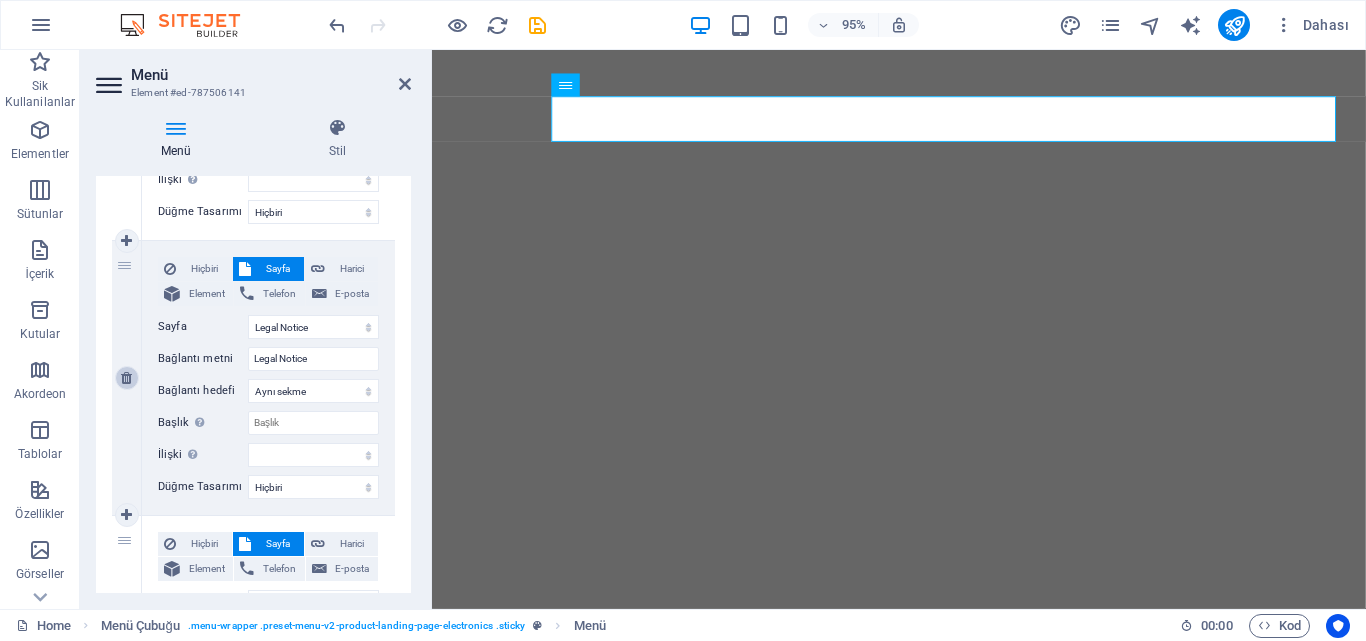 click at bounding box center [126, 378] 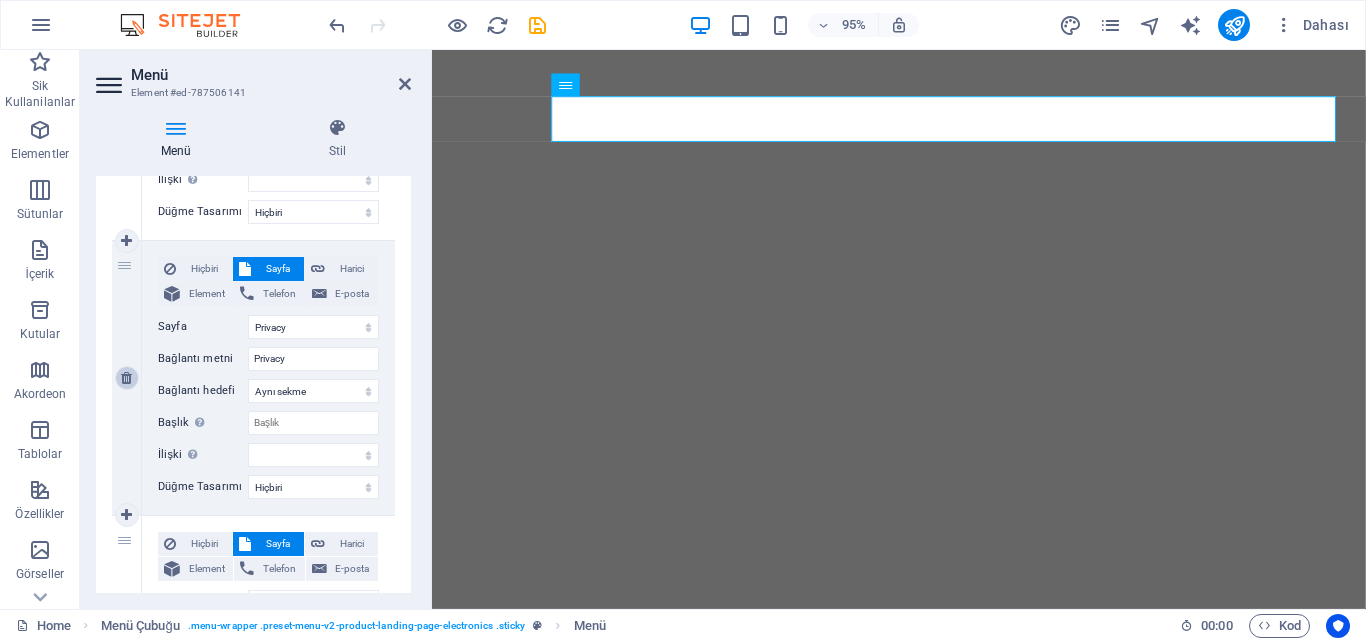 scroll, scrollTop: 378, scrollLeft: 0, axis: vertical 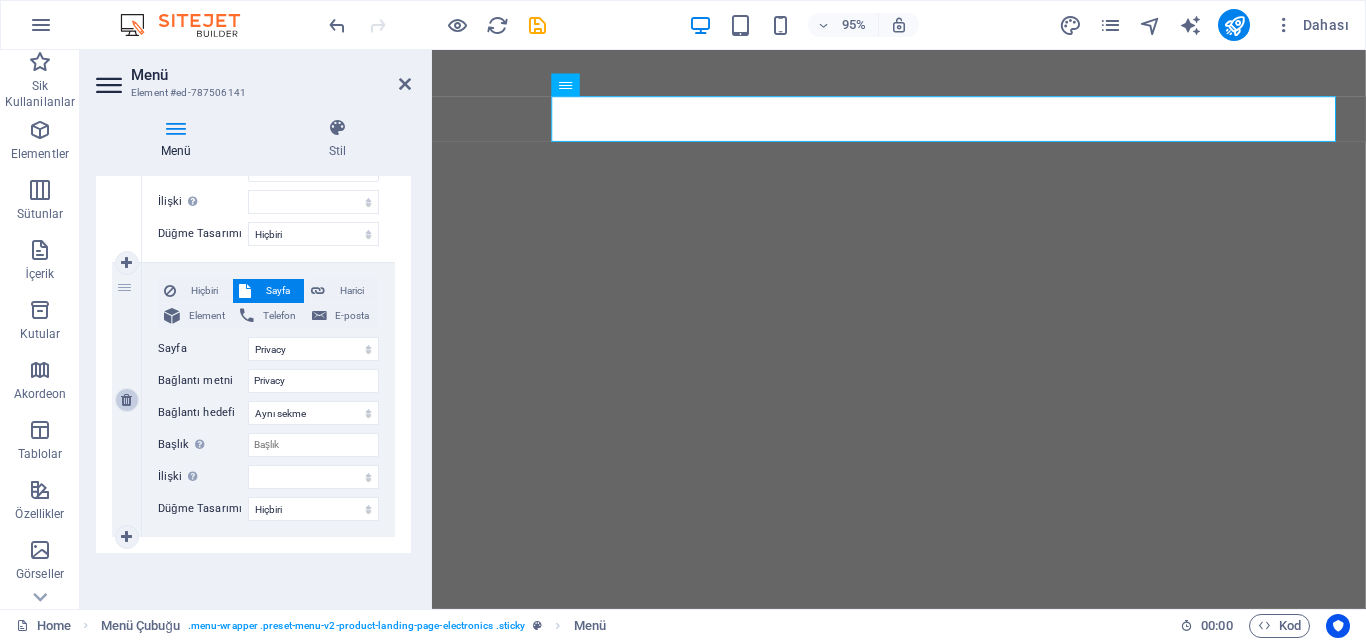 click at bounding box center [126, 400] 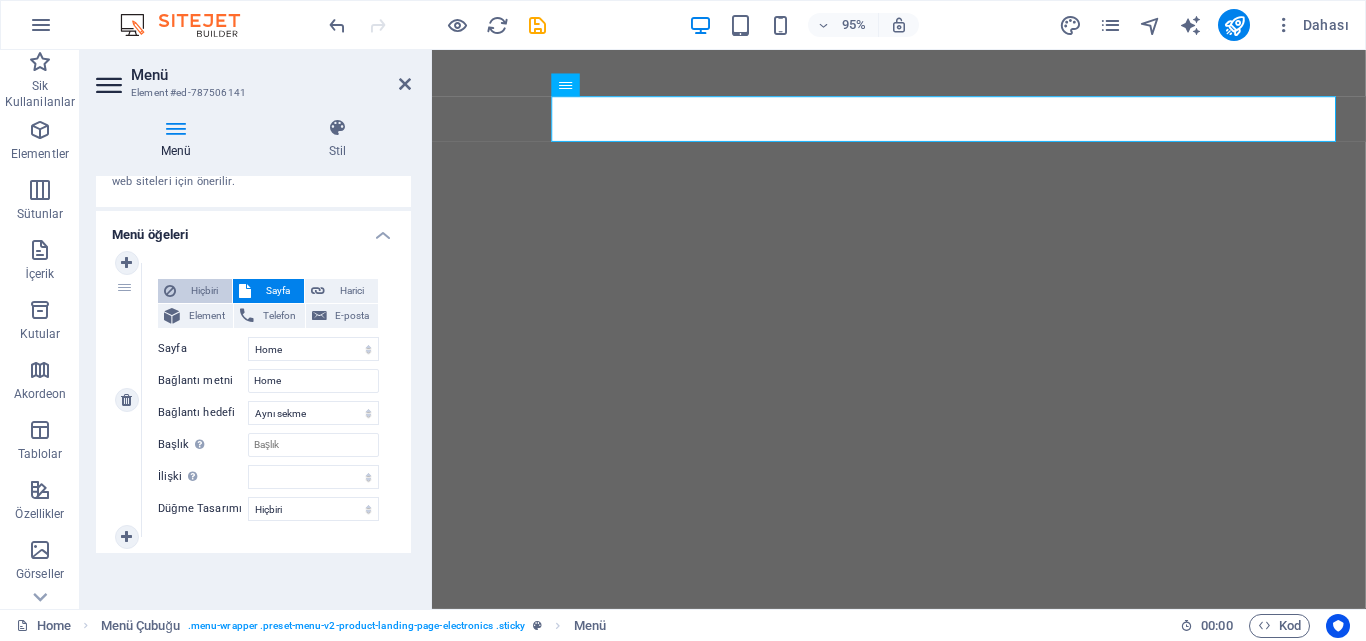 click on "Hiçbiri" at bounding box center (204, 291) 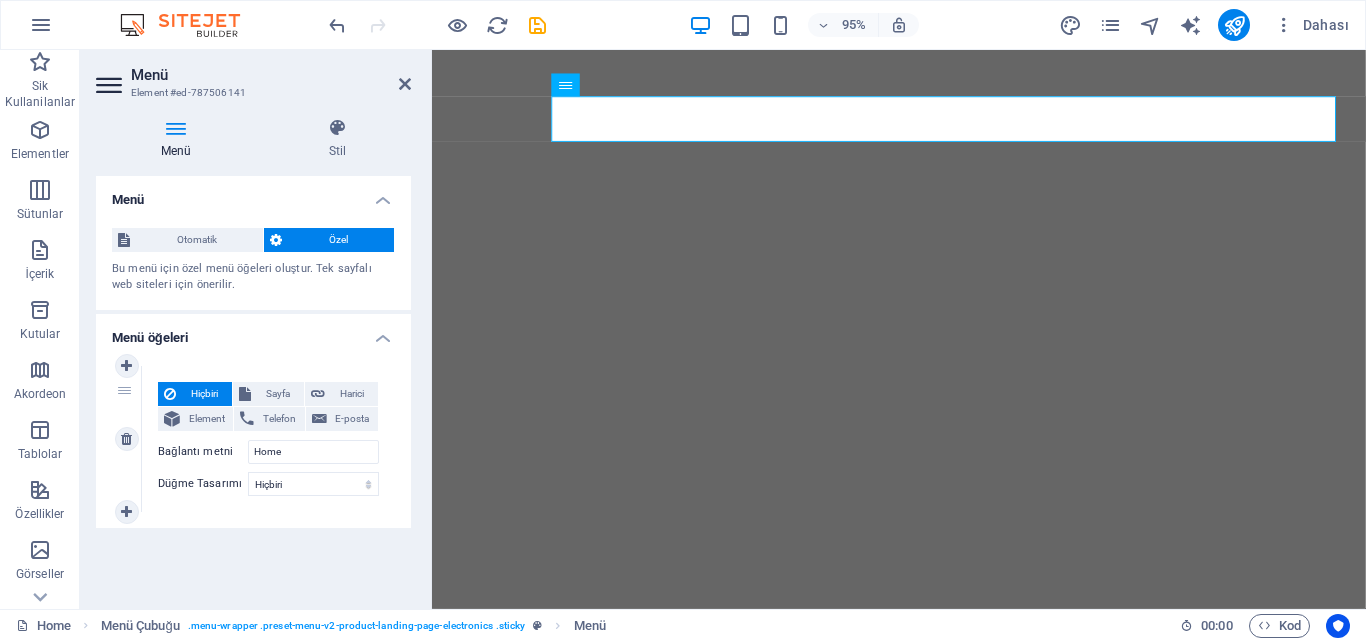 scroll, scrollTop: 0, scrollLeft: 0, axis: both 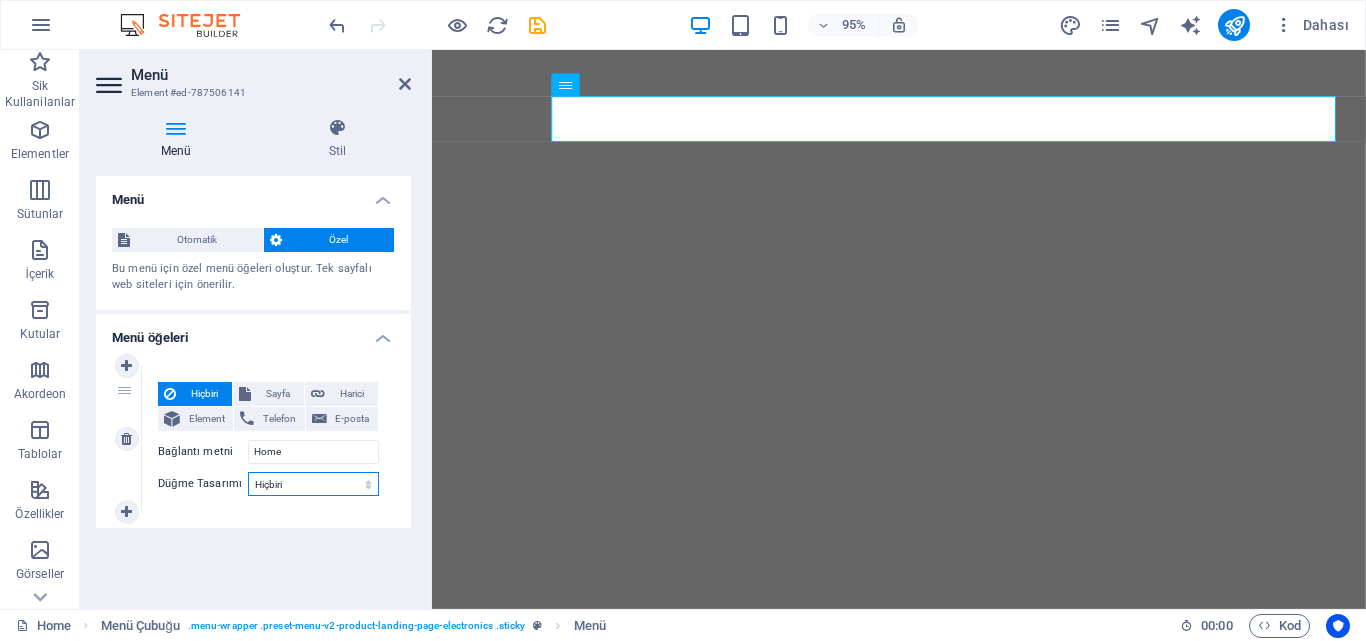 click on "Hiçbiri Varsayılan Birincil İkincil" at bounding box center [313, 484] 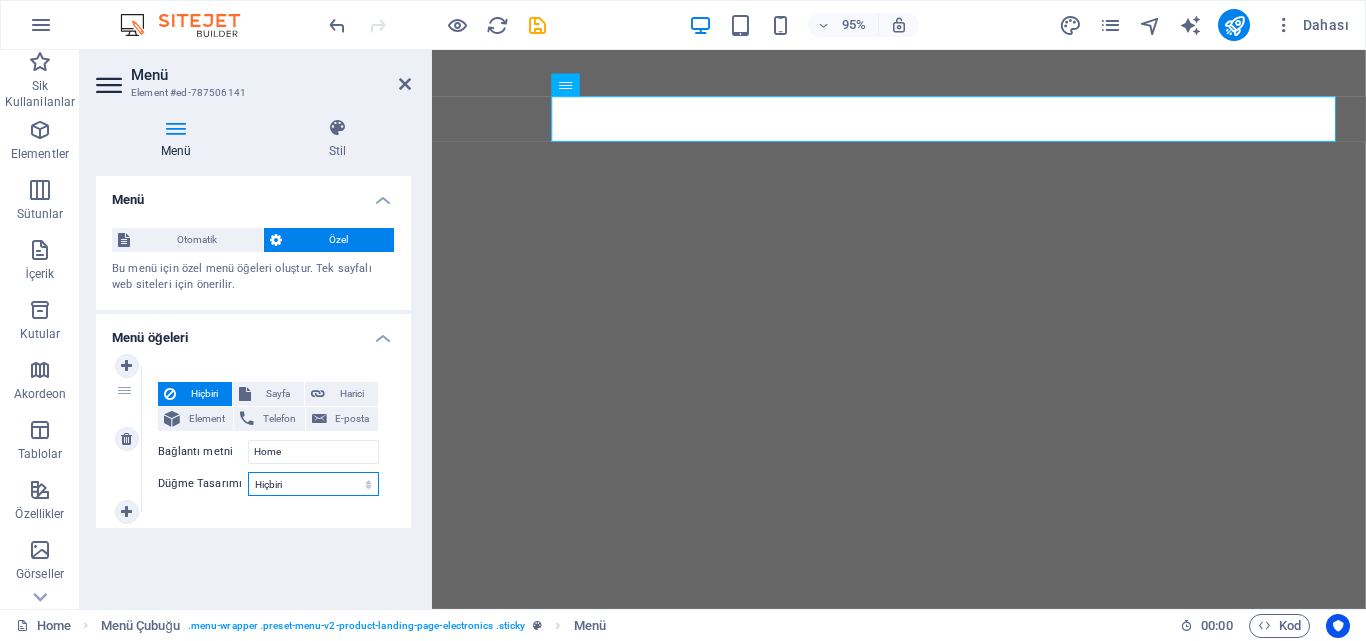 click on "Hiçbiri Varsayılan Birincil İkincil" at bounding box center [313, 484] 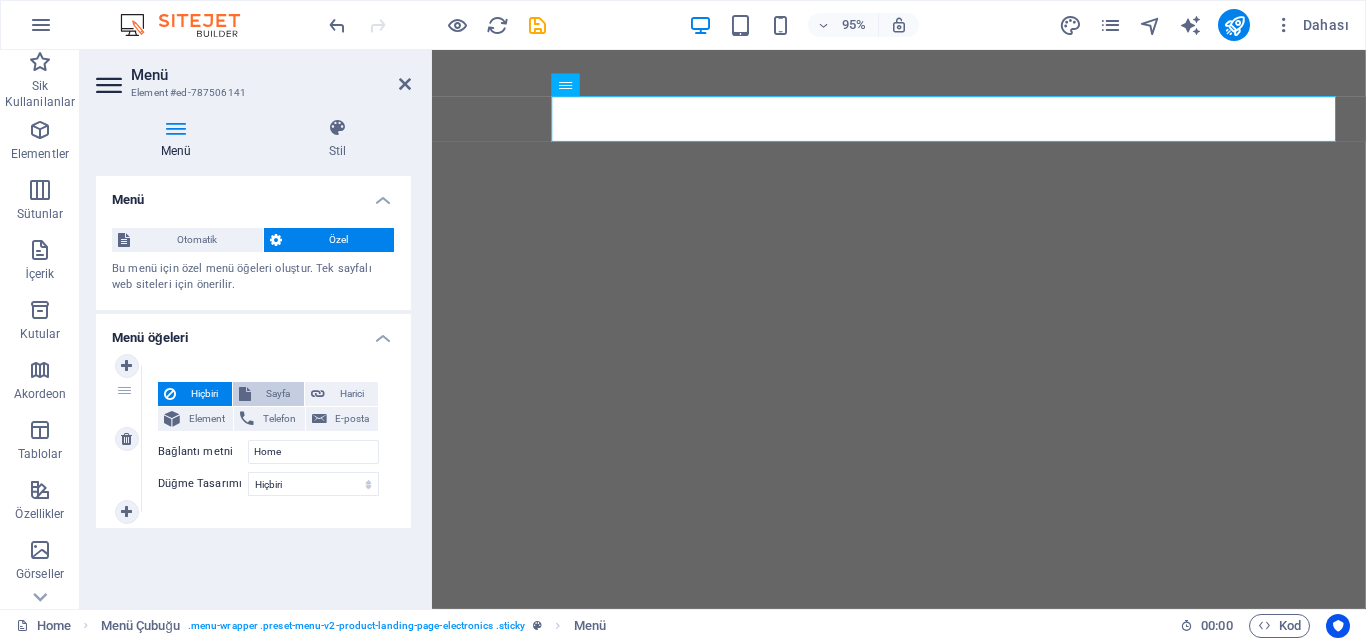 click on "Sayfa" at bounding box center (277, 394) 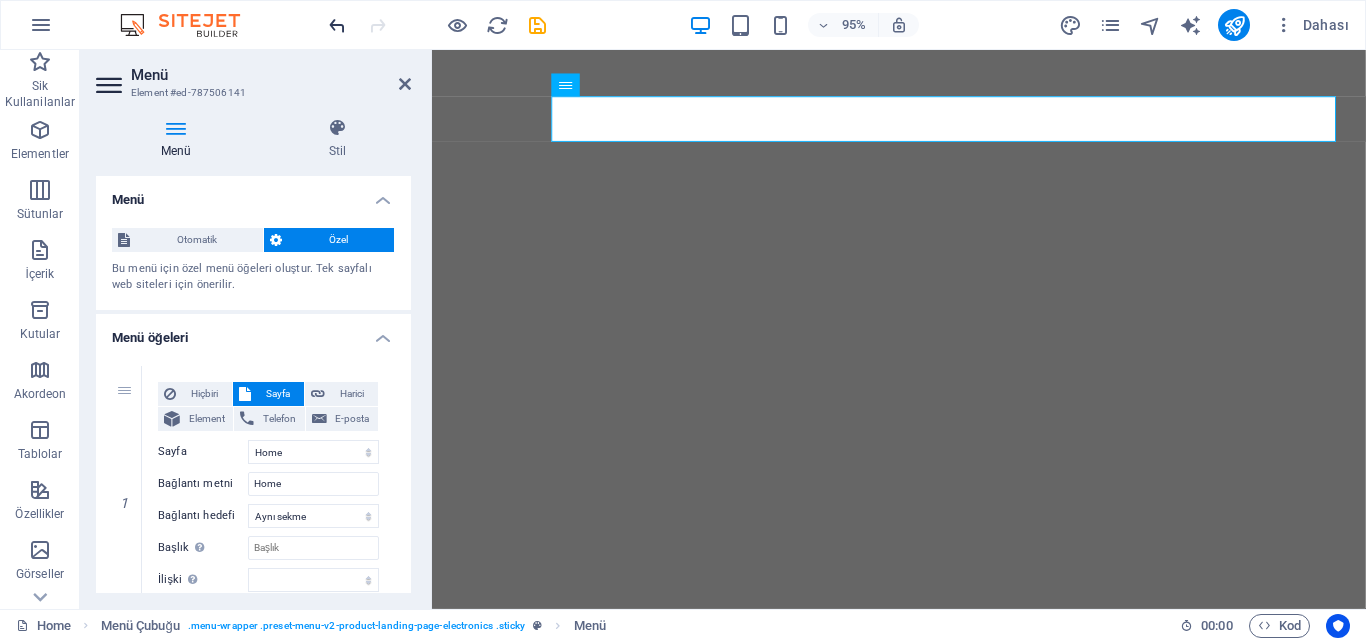 click at bounding box center (337, 25) 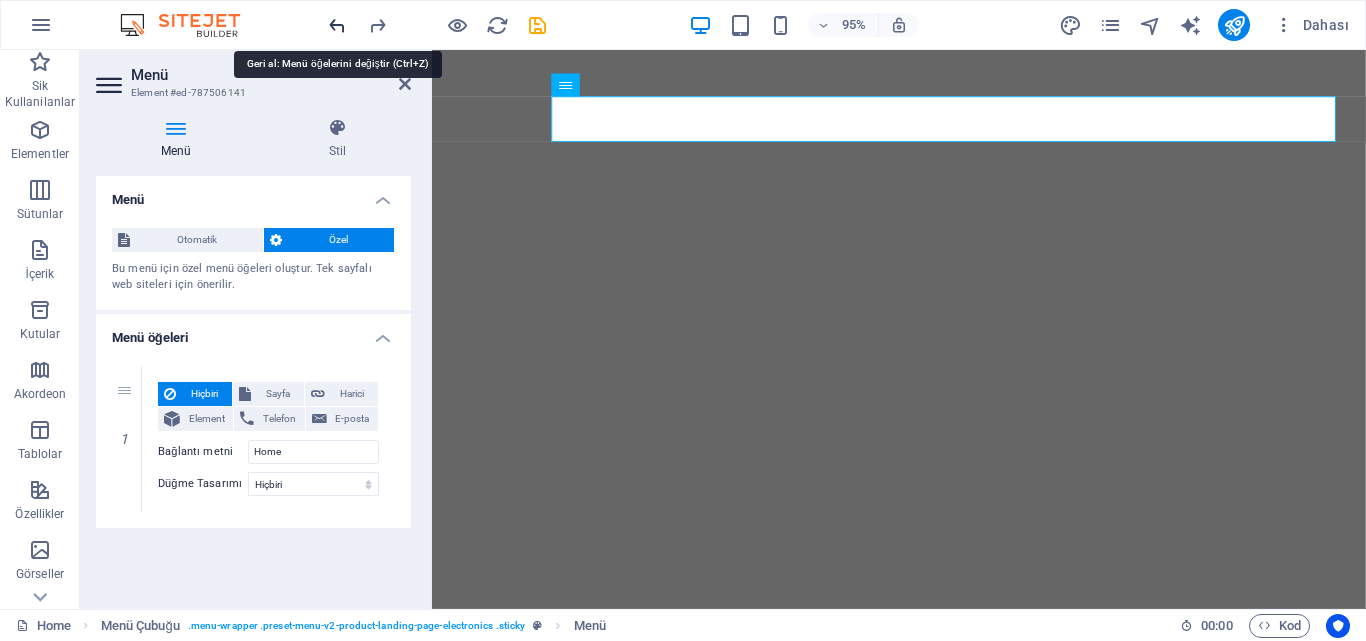 click at bounding box center (337, 25) 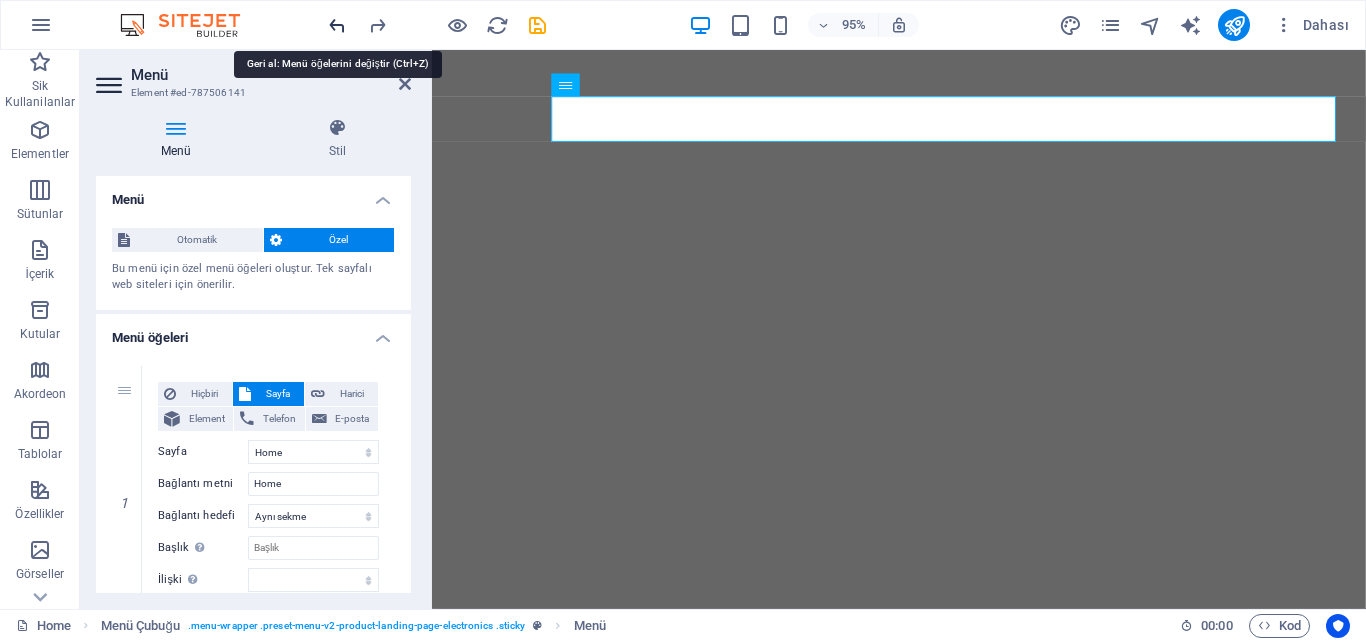click at bounding box center [337, 25] 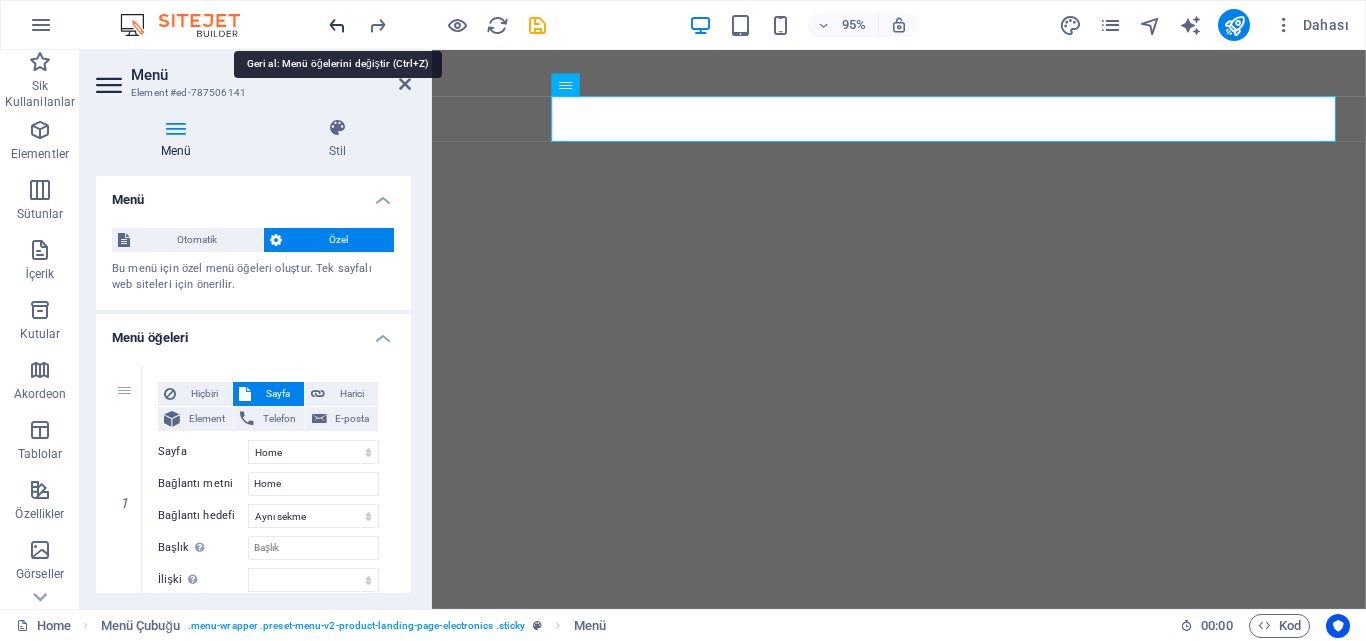 select on "3" 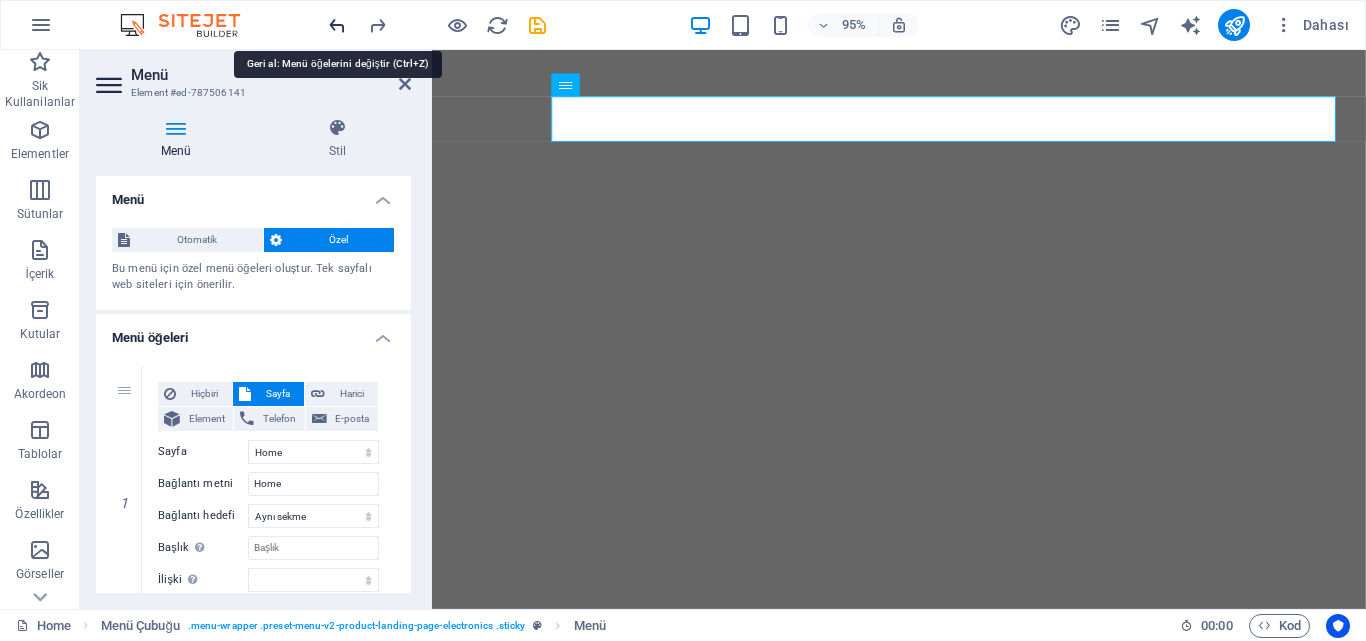 click at bounding box center (337, 25) 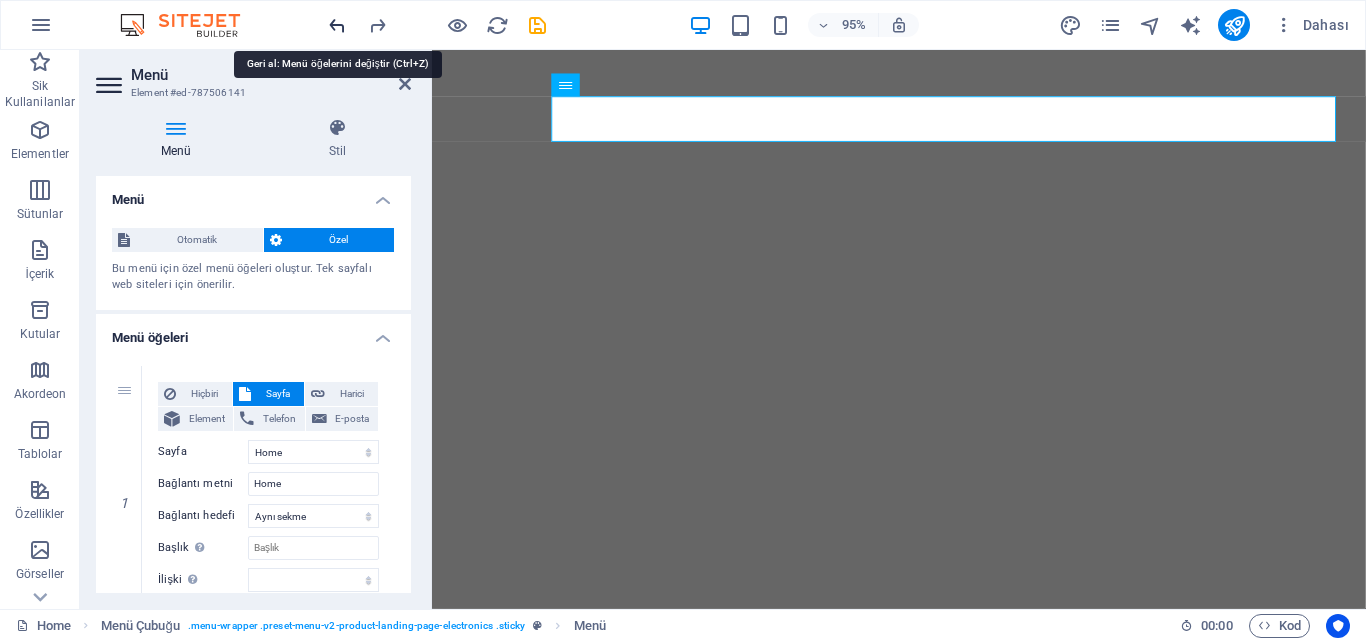 select on "3" 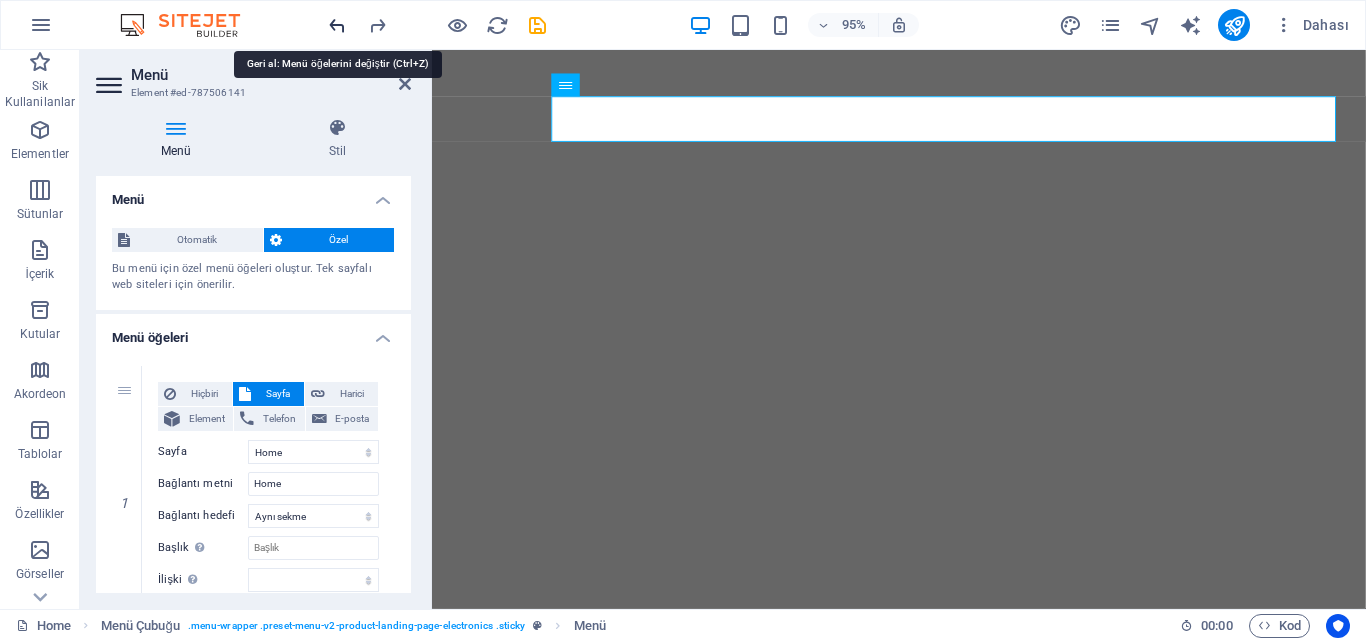 click at bounding box center (337, 25) 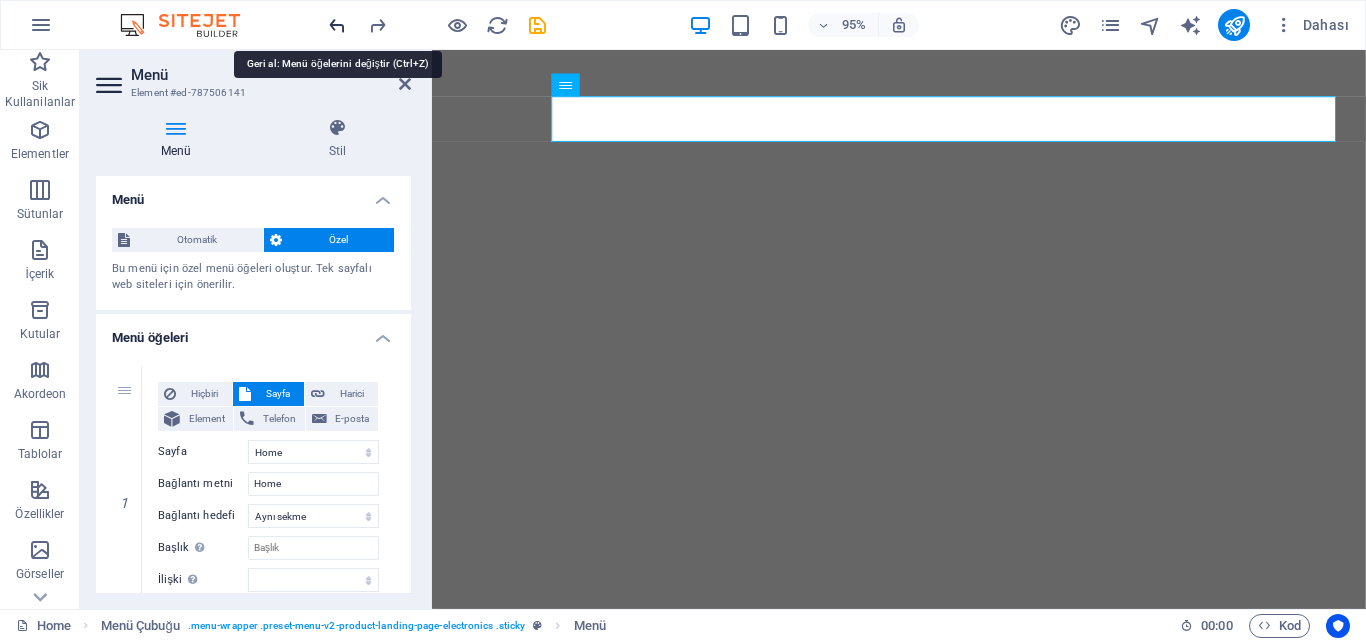 select on "3" 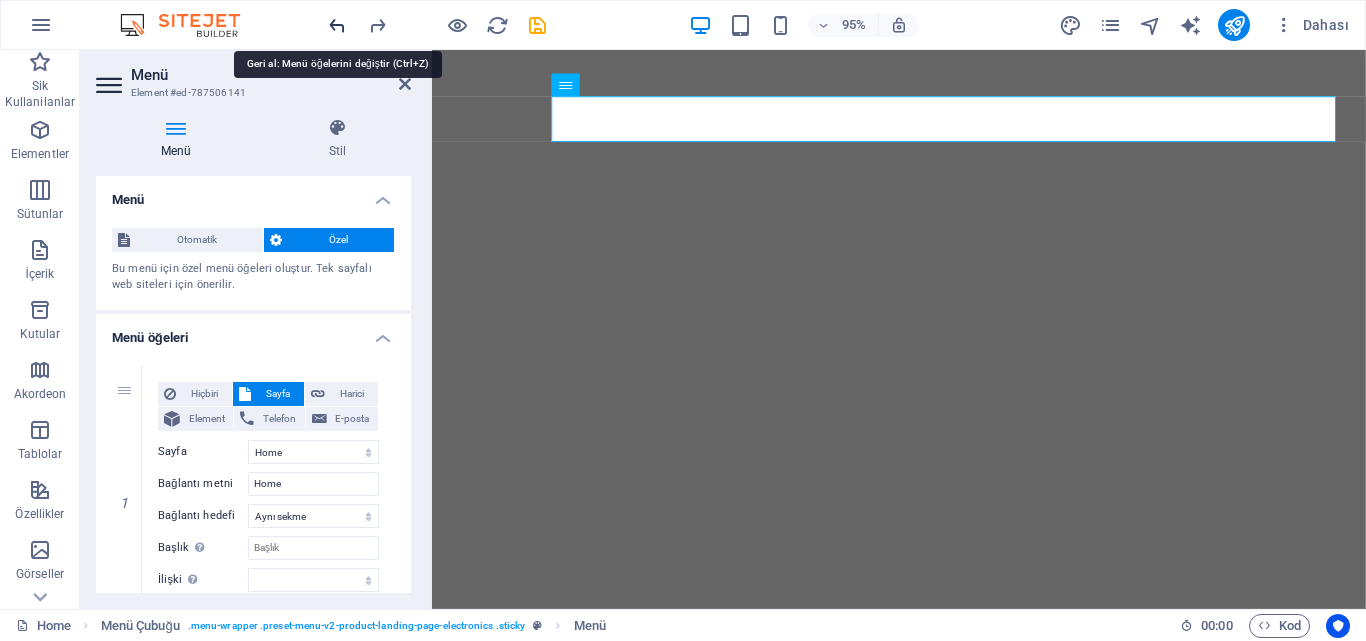 click at bounding box center [337, 25] 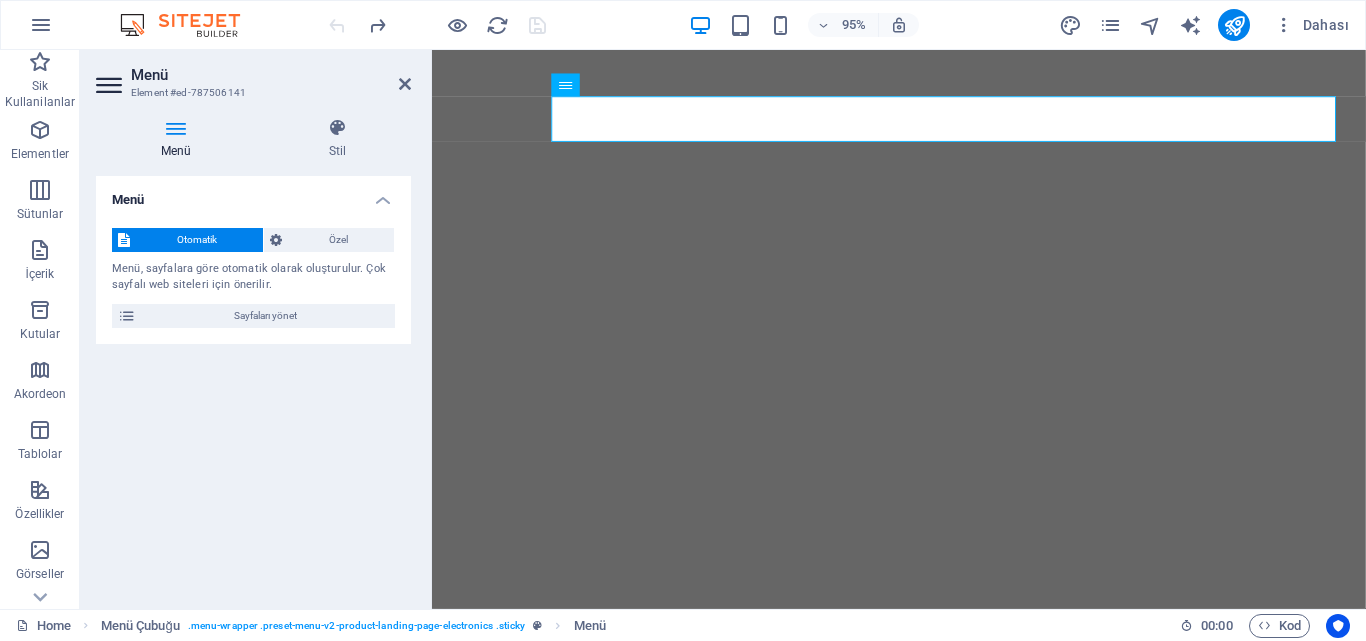 click at bounding box center (437, 25) 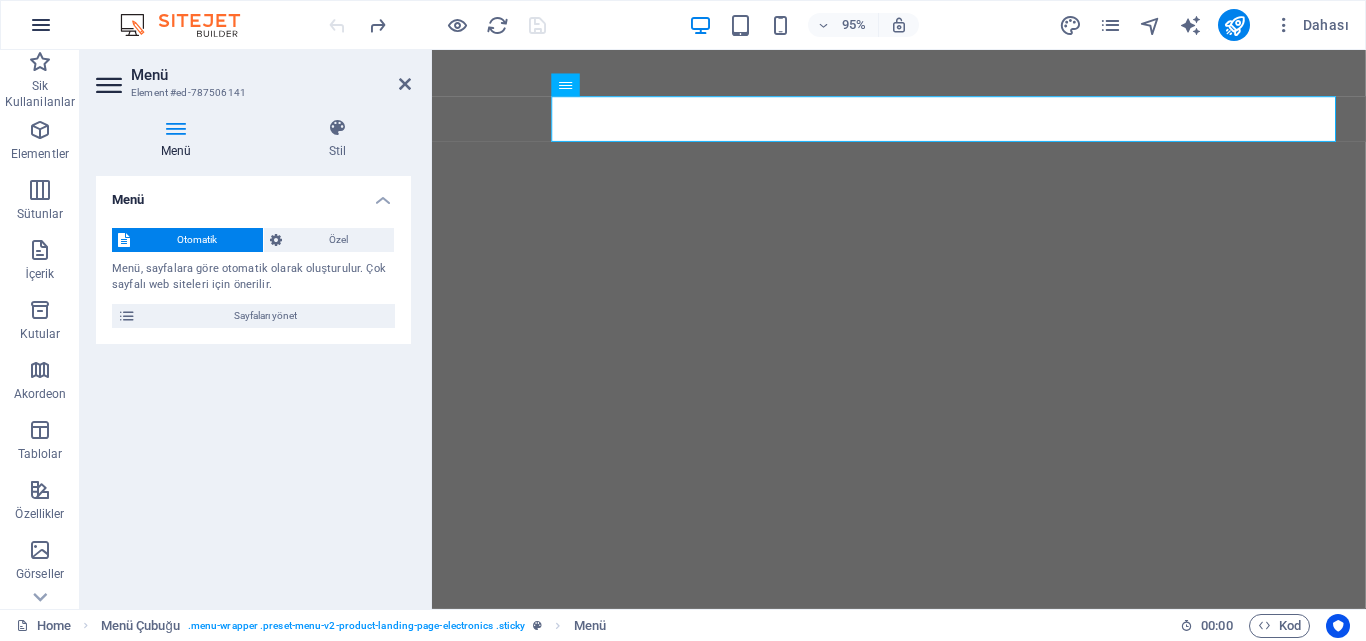 click at bounding box center (41, 25) 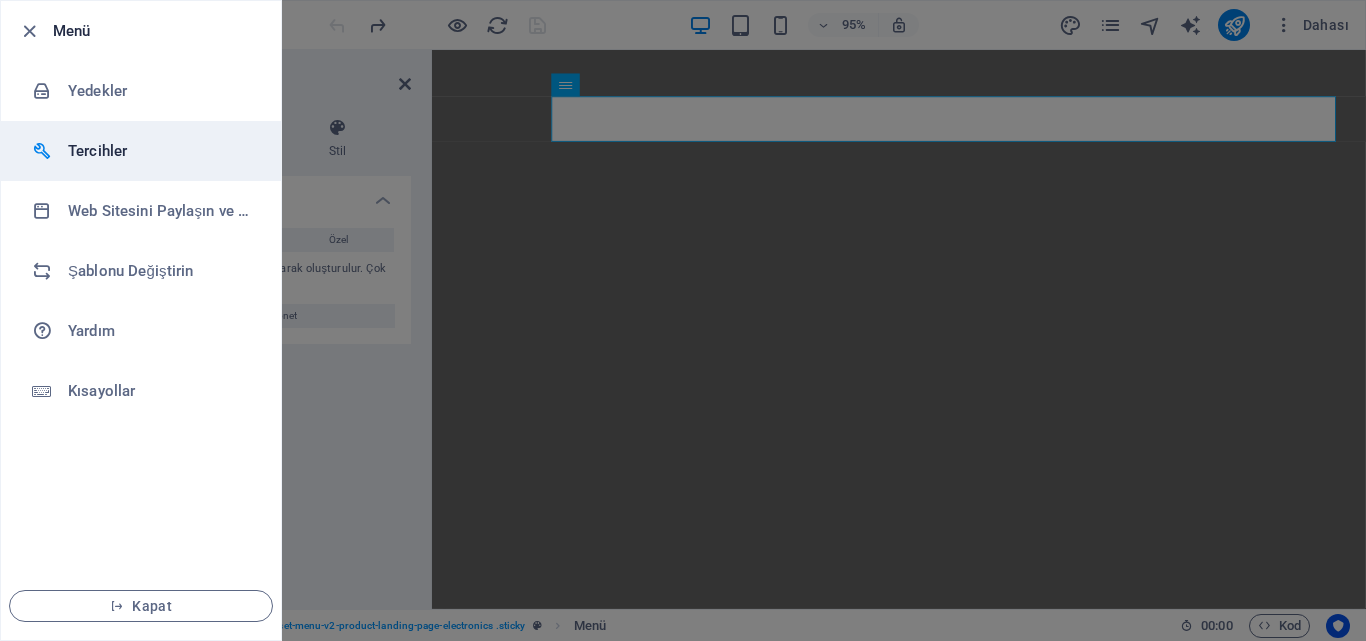 click on "Tercihler" at bounding box center (160, 151) 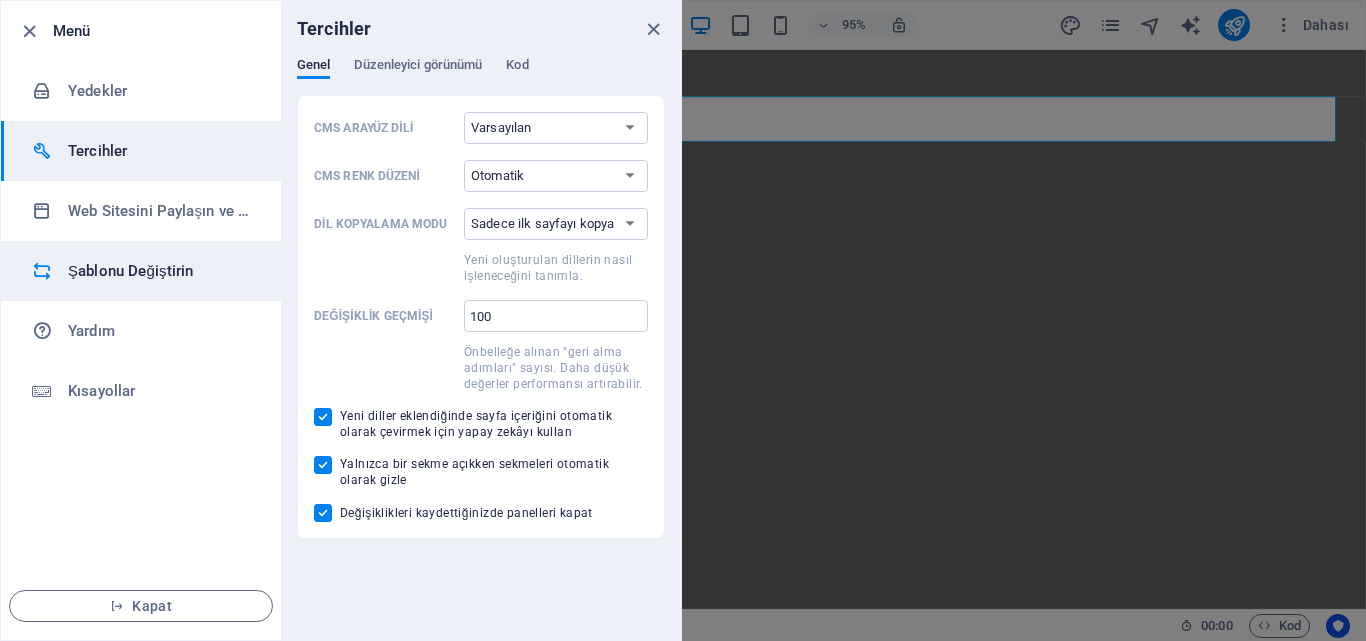 click on "Şablonu Değiştirin" at bounding box center [160, 271] 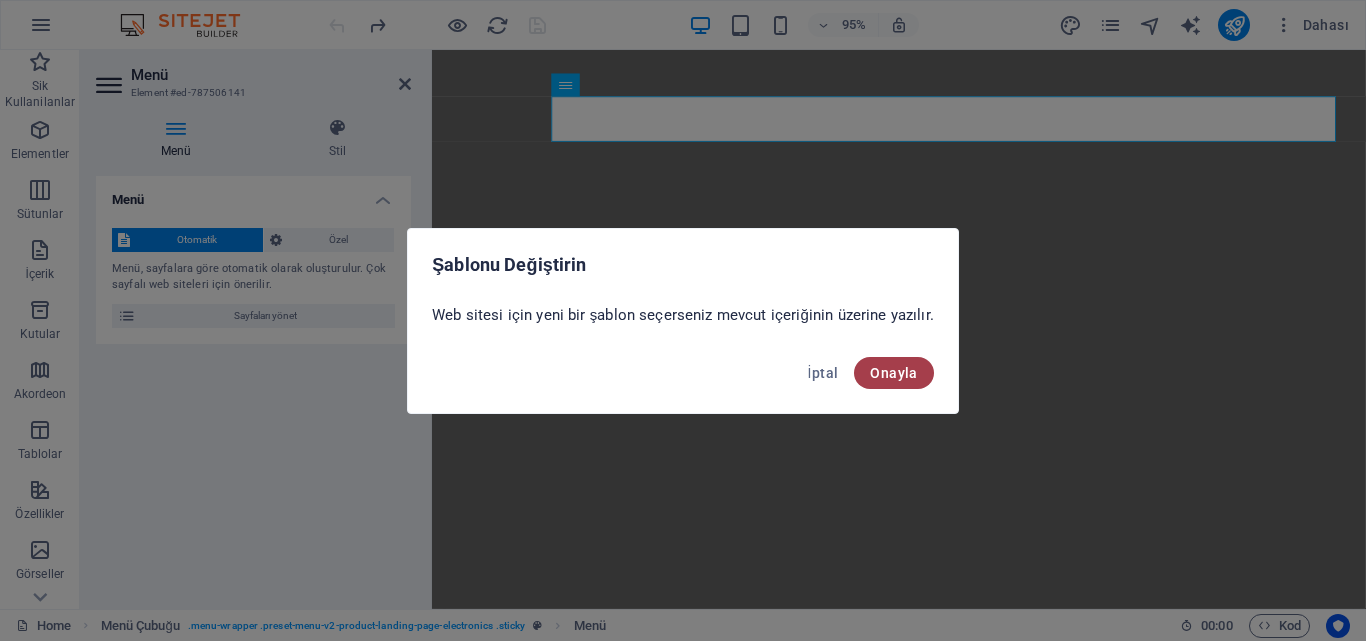 click on "Onayla" at bounding box center (893, 373) 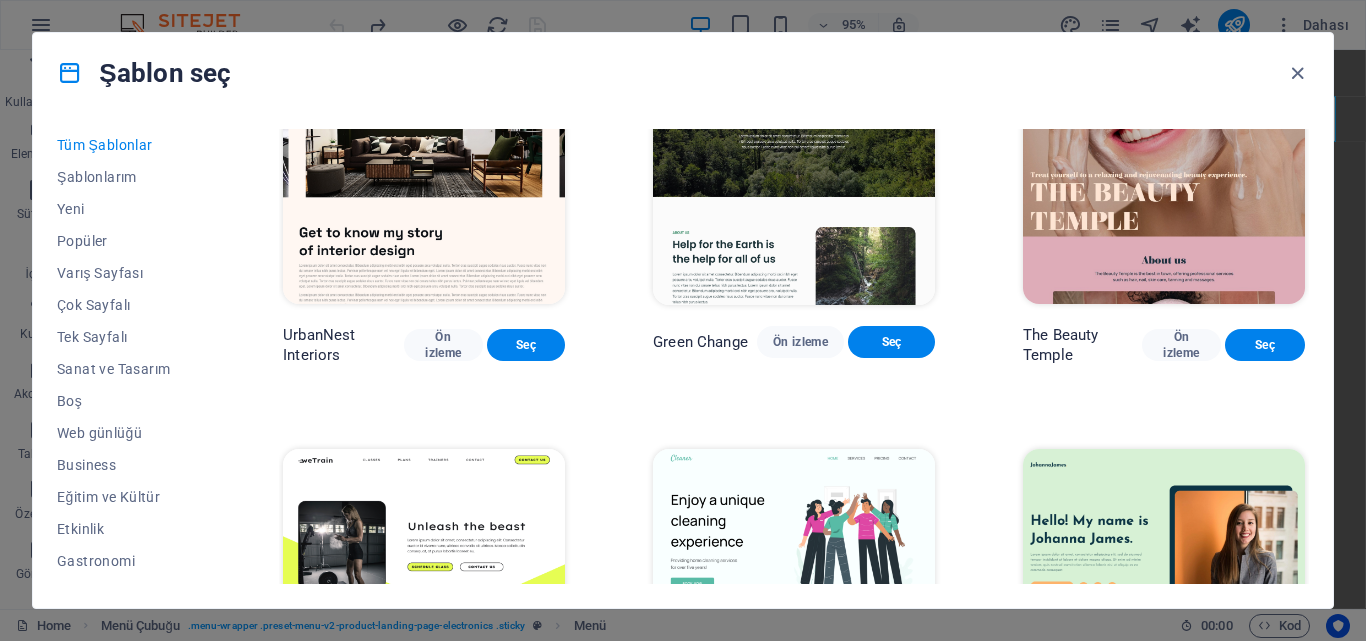 scroll, scrollTop: 2100, scrollLeft: 0, axis: vertical 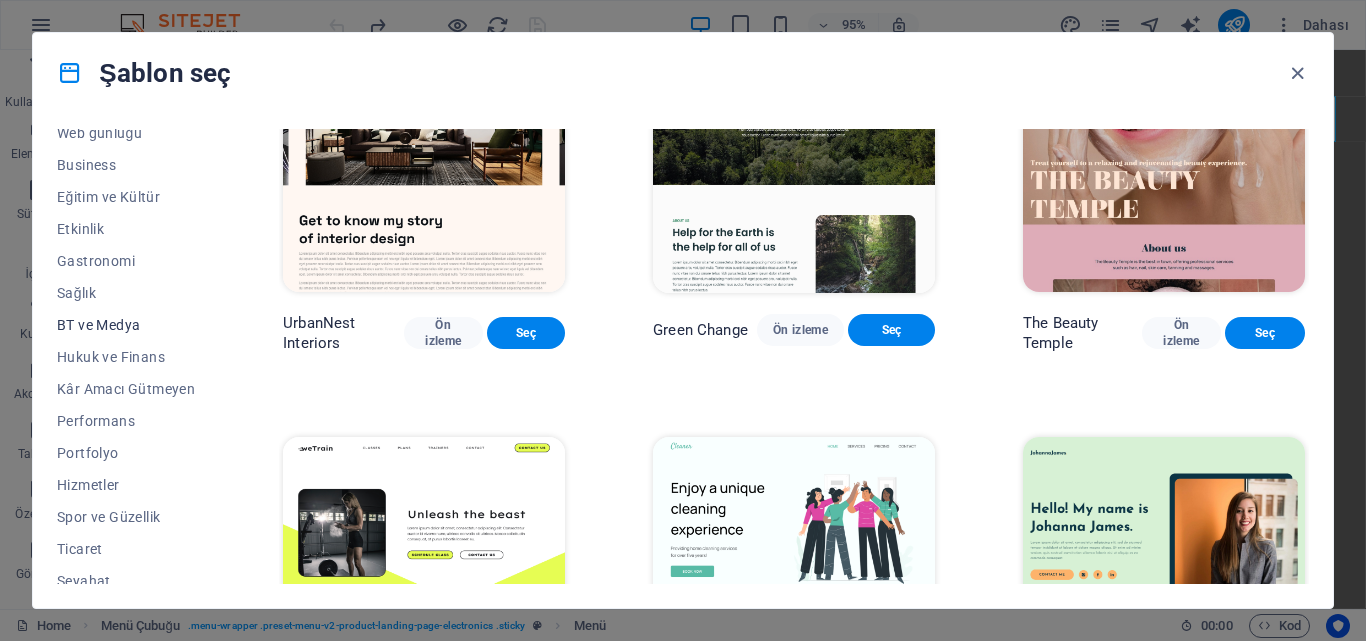 click on "BT ve Medya" at bounding box center (126, 325) 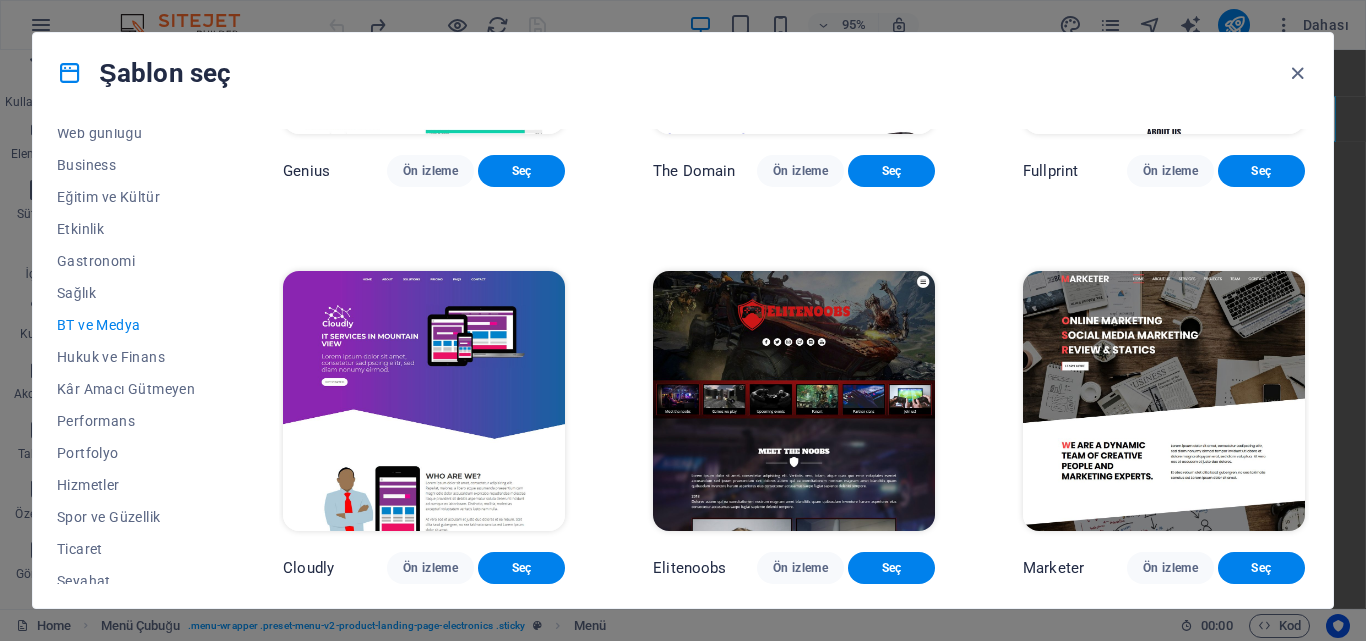 scroll, scrollTop: 807, scrollLeft: 0, axis: vertical 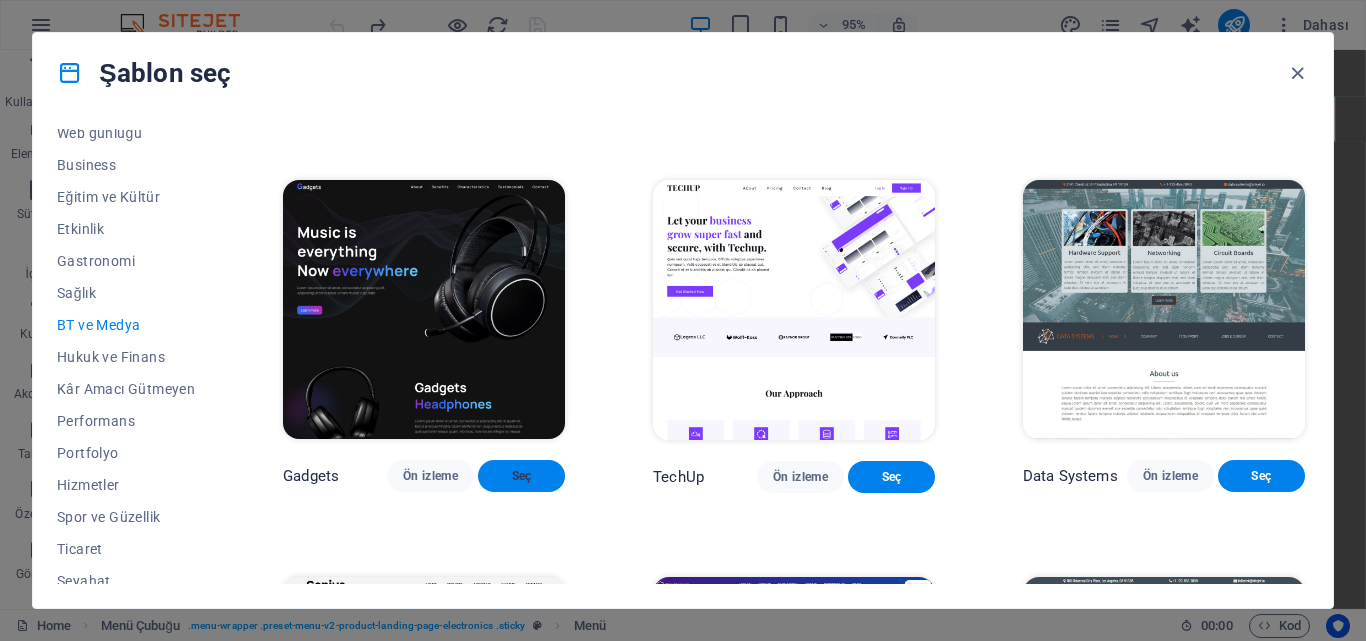 click on "Seç" at bounding box center [521, 476] 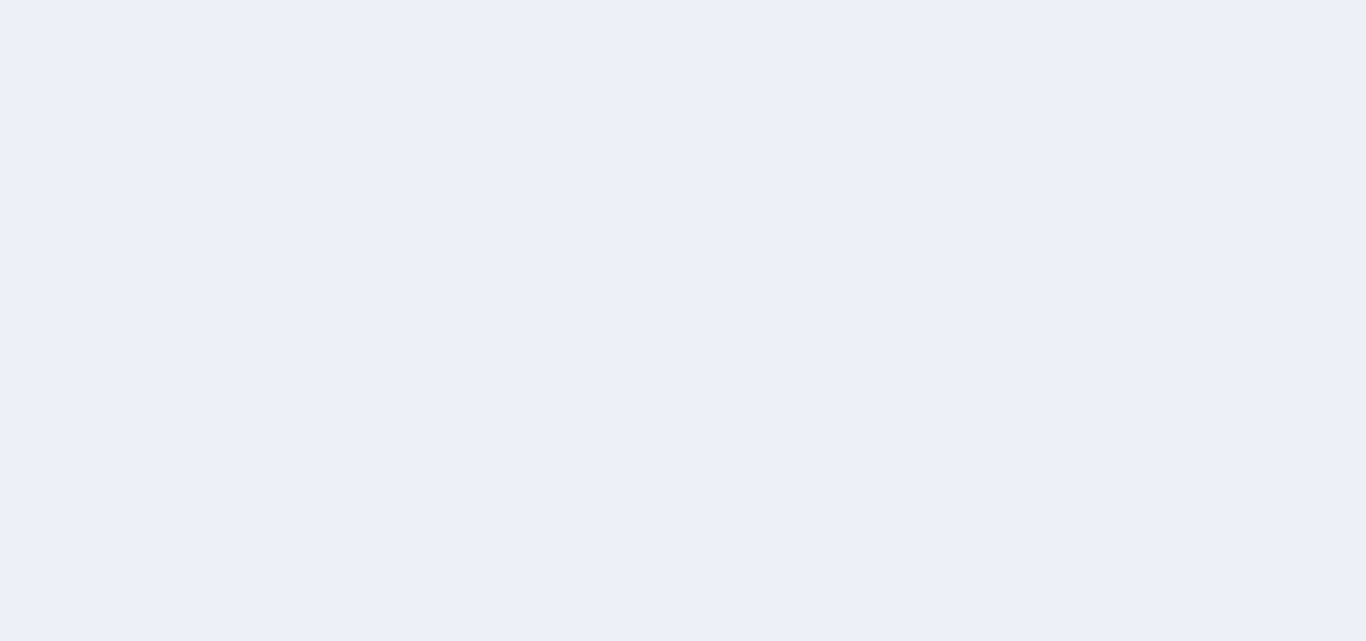 scroll, scrollTop: 0, scrollLeft: 0, axis: both 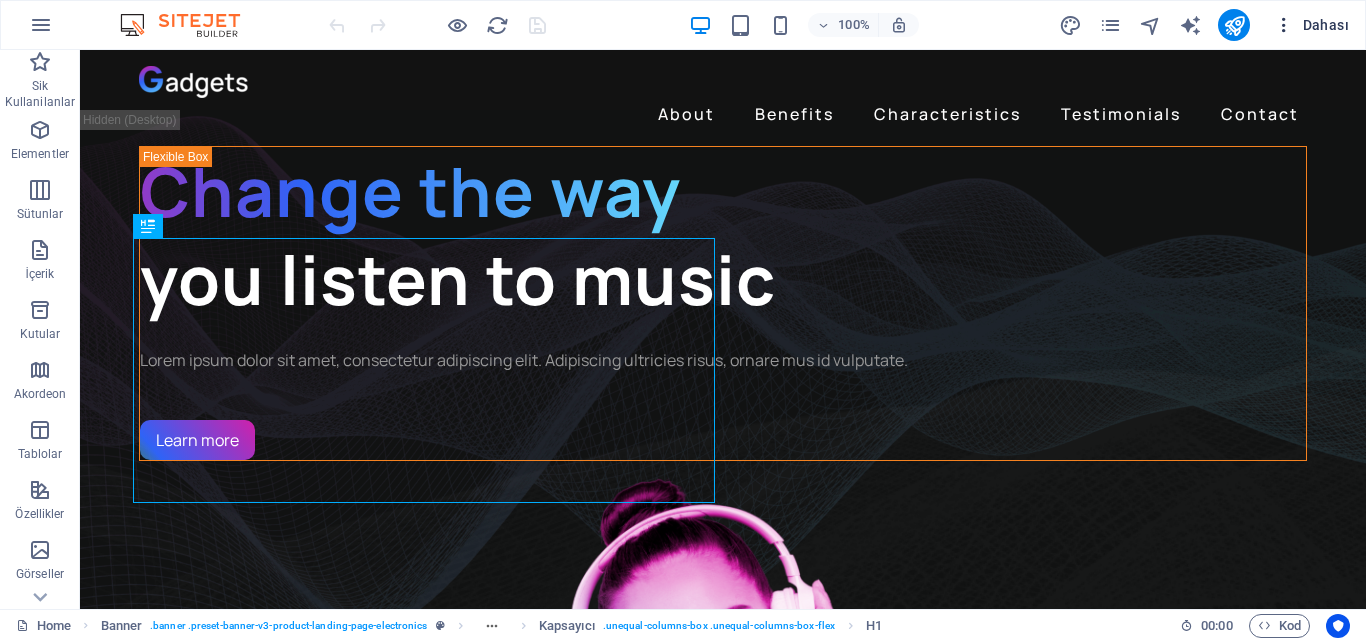 click at bounding box center (1284, 25) 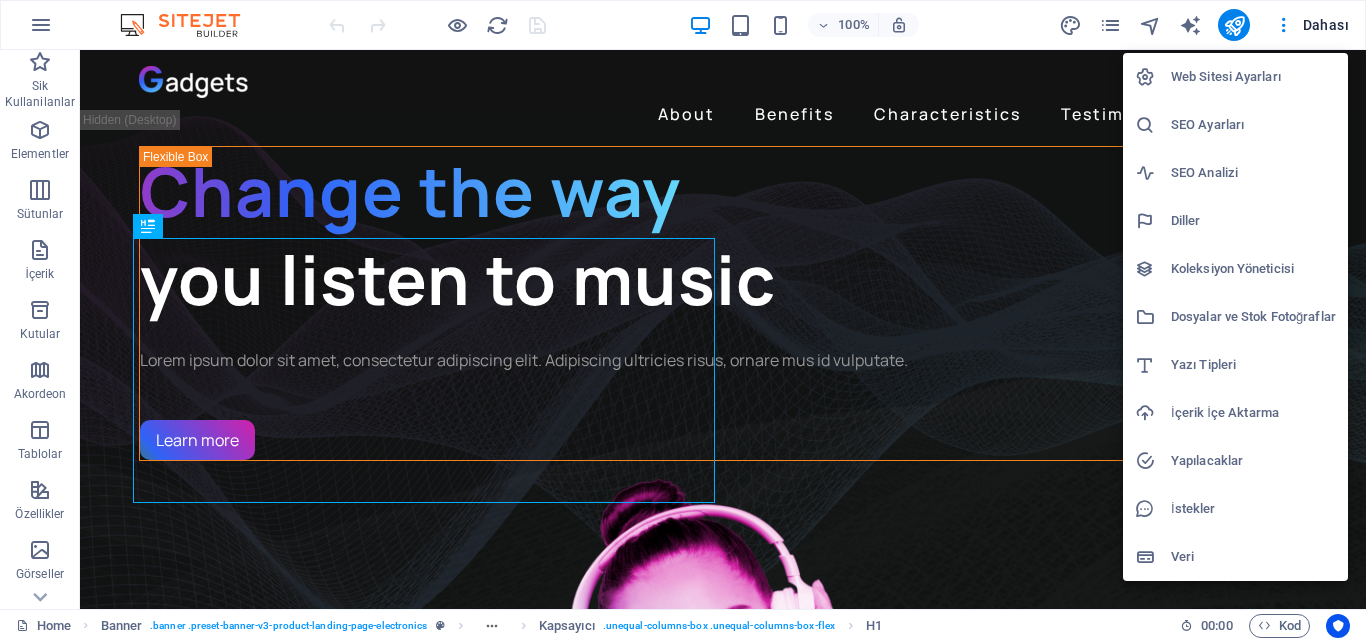 click on "Web Sitesi Ayarları" at bounding box center [1253, 77] 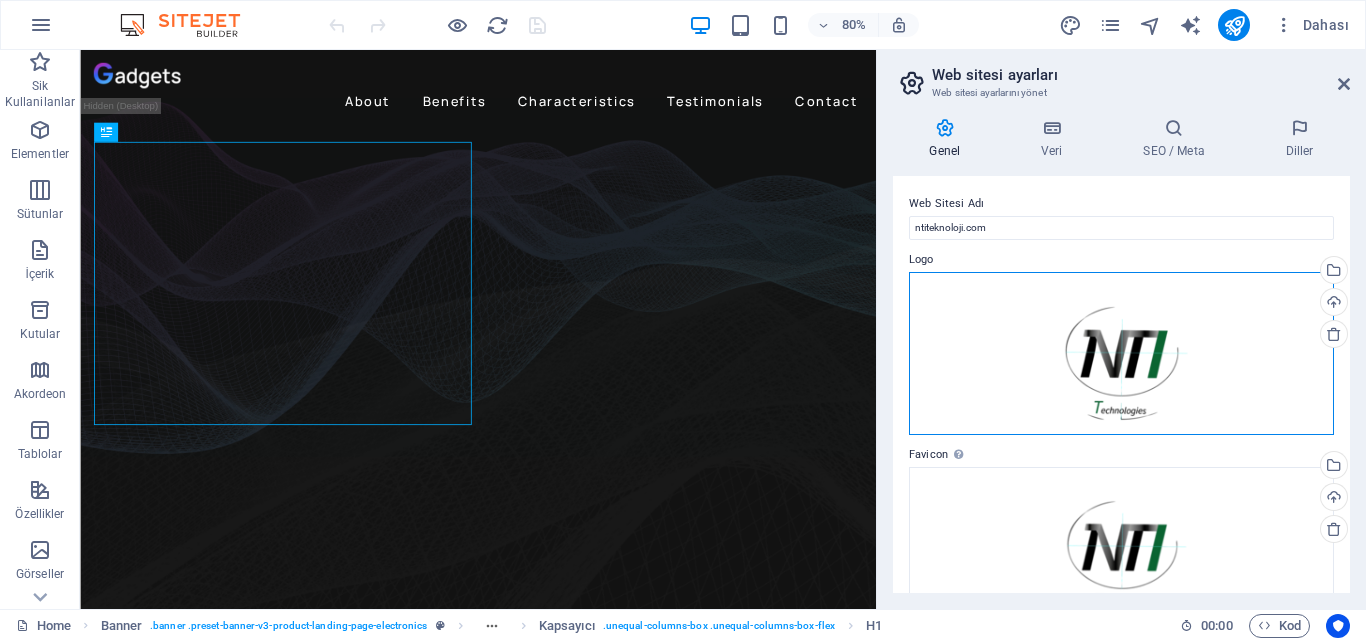 click on "Dosyaları buraya sürükleyin, dosyaları seçmek için tıklayın veya Dosyalardan ya da ücretsiz stok fotoğraf ve videolarımızdan dosyalar seçin" at bounding box center (1121, 354) 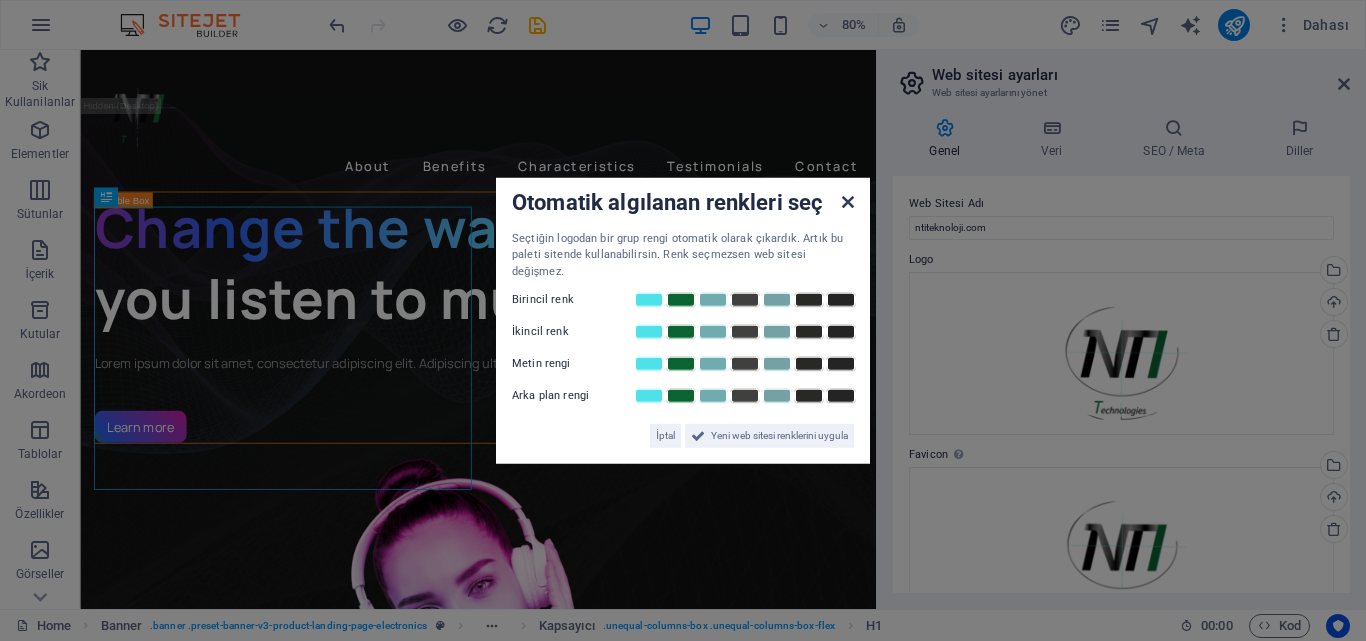 click at bounding box center (848, 201) 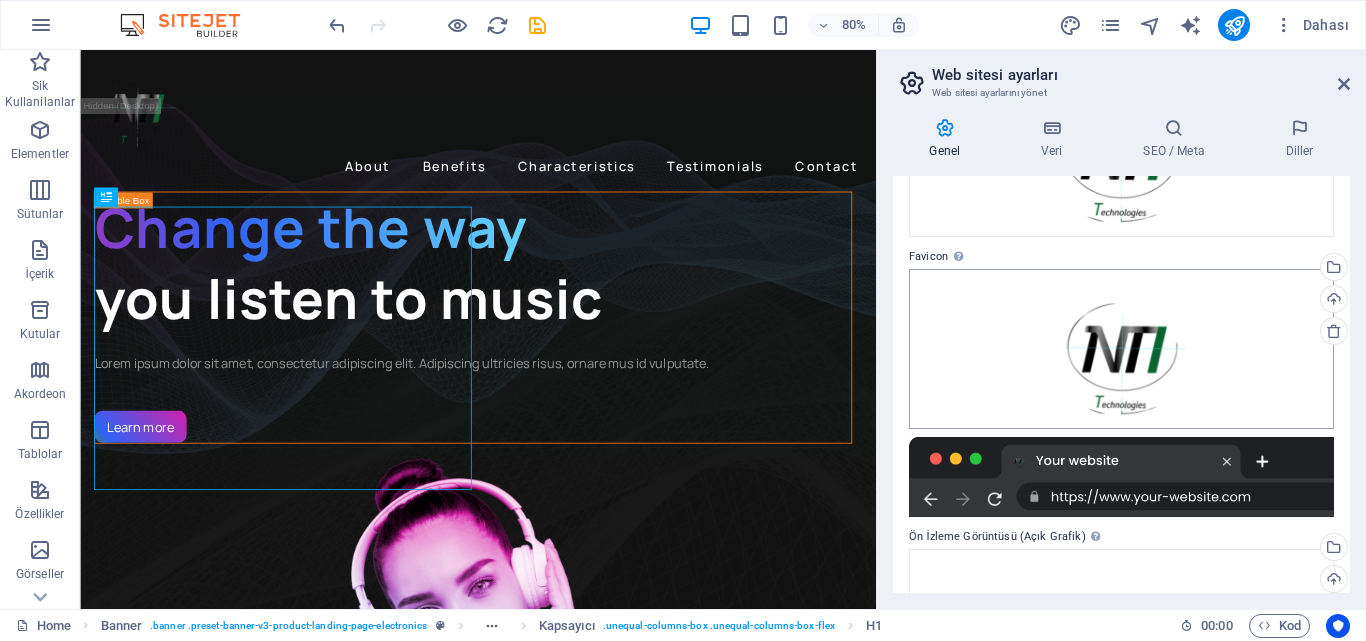 scroll, scrollTop: 200, scrollLeft: 0, axis: vertical 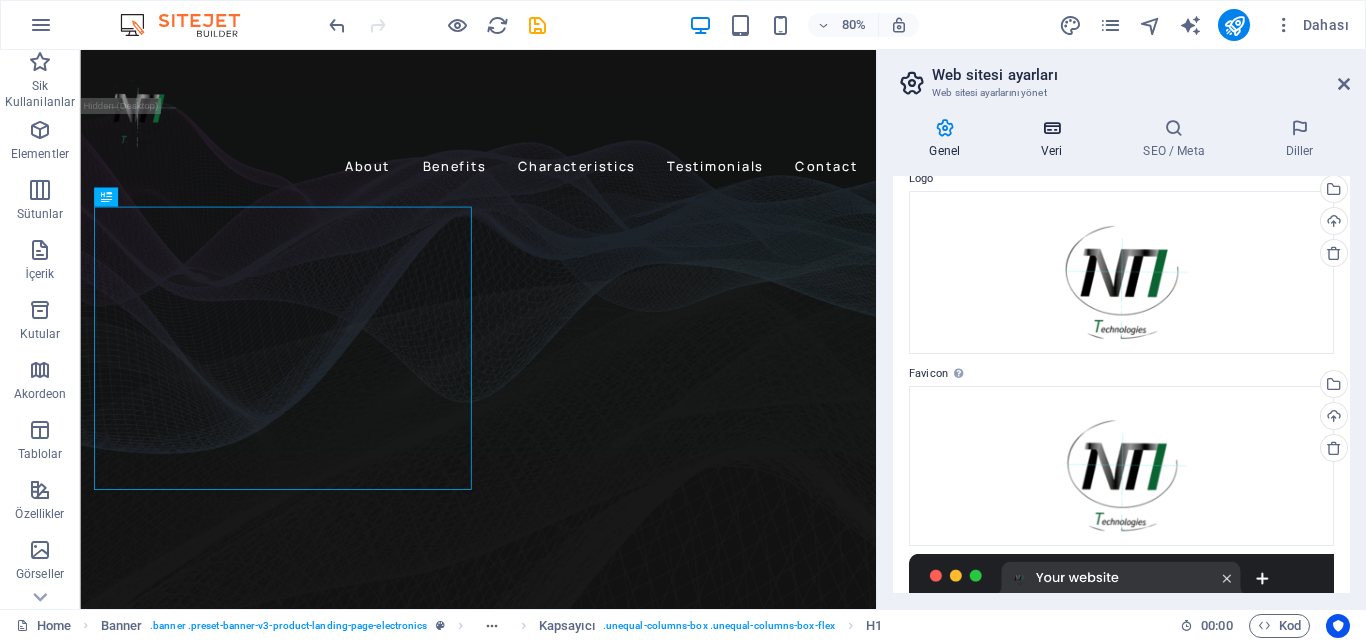 click at bounding box center (1052, 128) 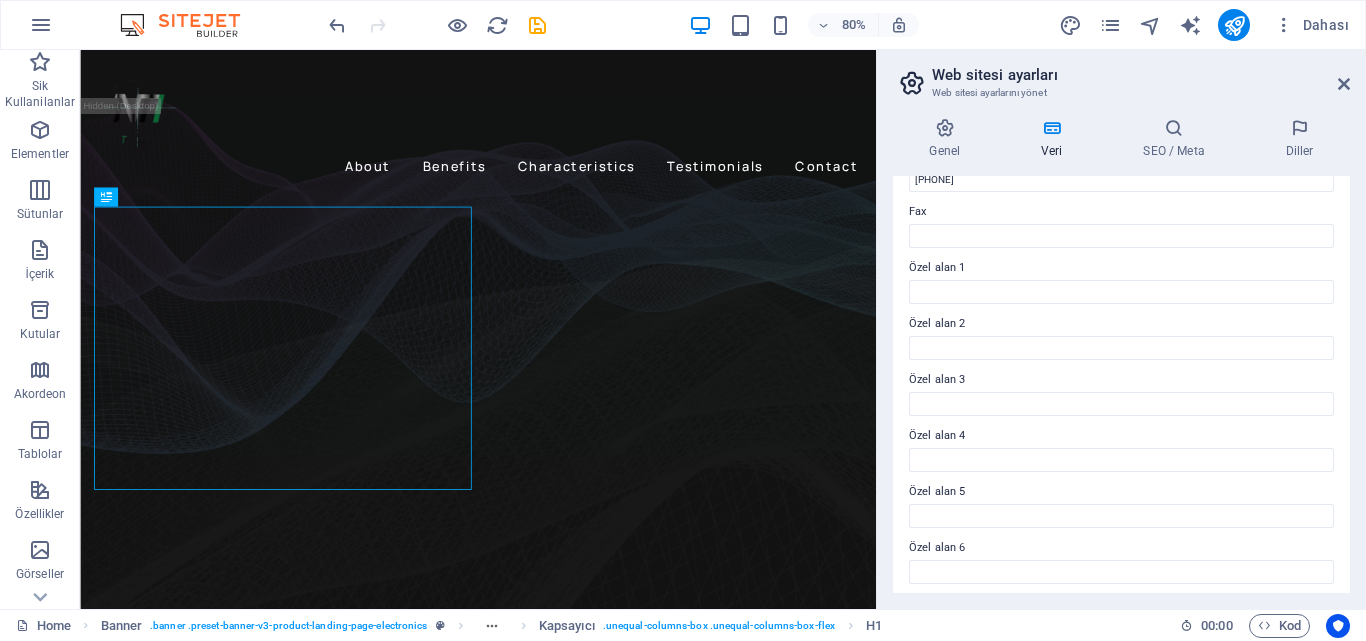scroll, scrollTop: 544, scrollLeft: 0, axis: vertical 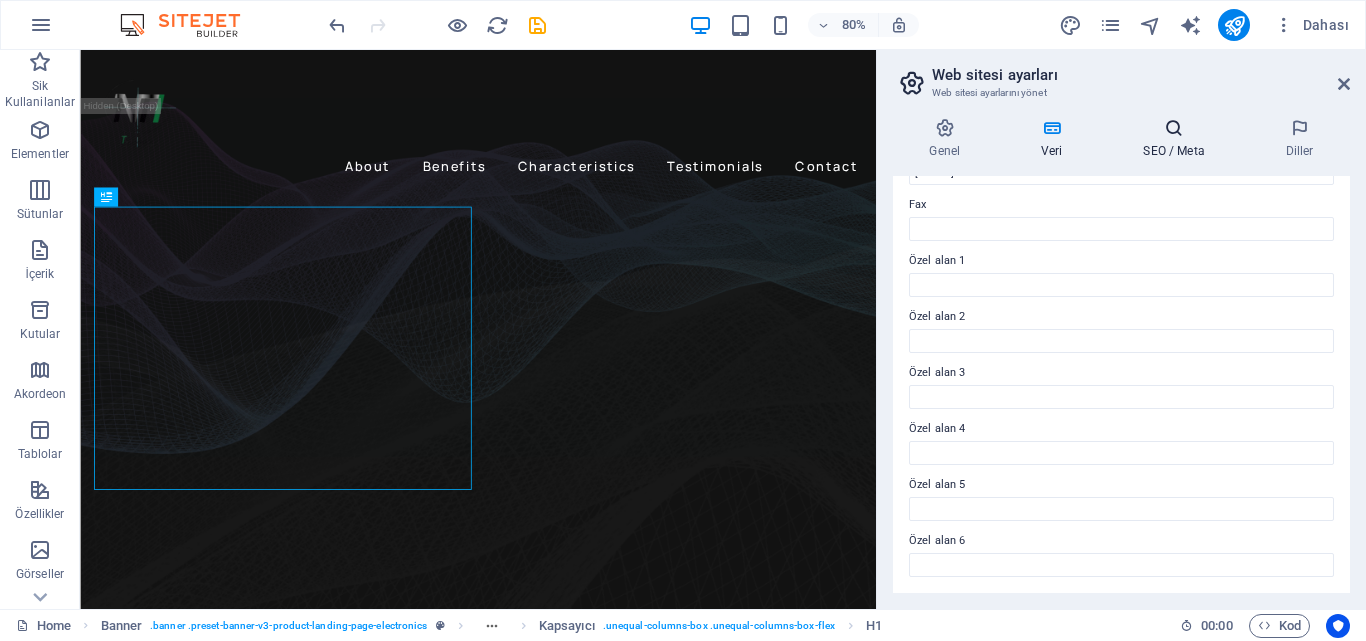click on "SEO / Meta" at bounding box center (1178, 139) 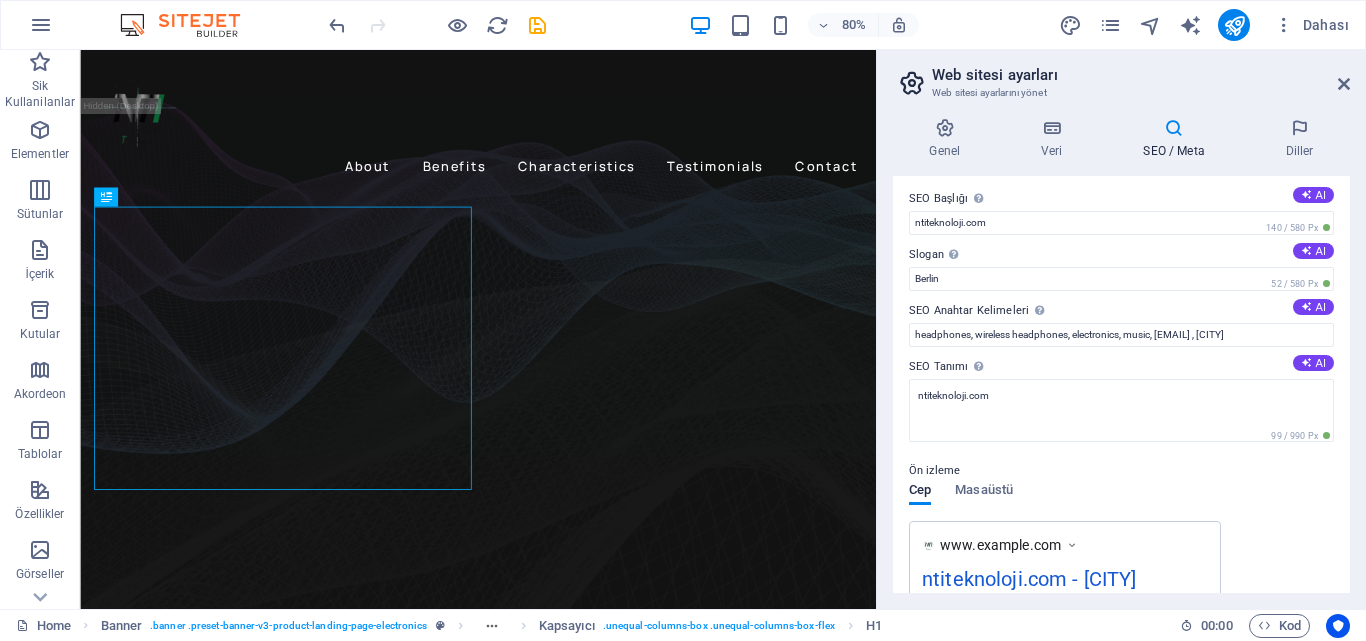 scroll, scrollTop: 0, scrollLeft: 0, axis: both 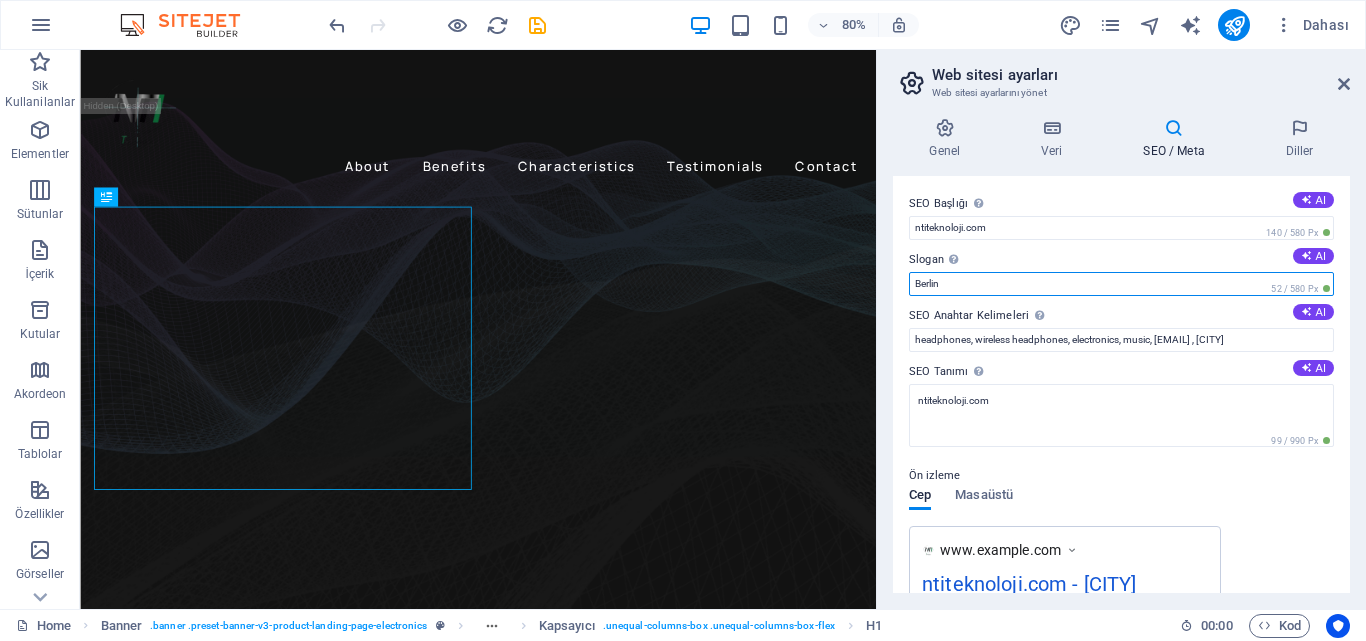 drag, startPoint x: 1090, startPoint y: 328, endPoint x: 1047, endPoint y: 352, distance: 49.24429 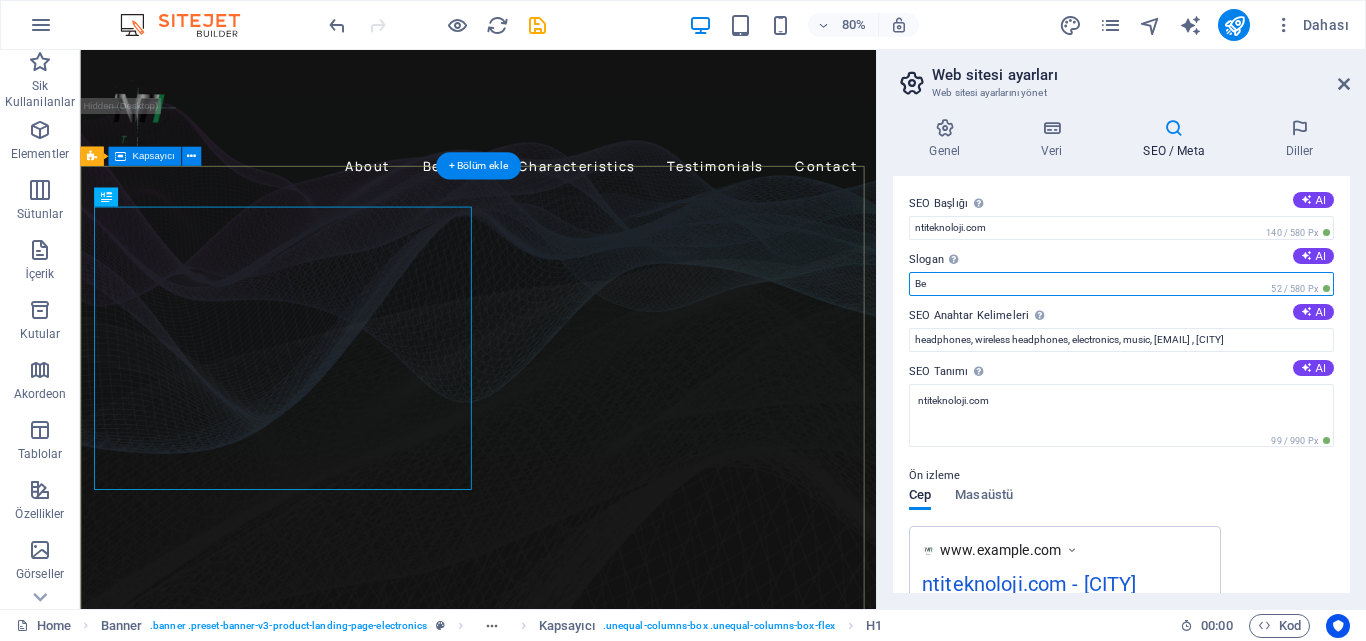 type on "B" 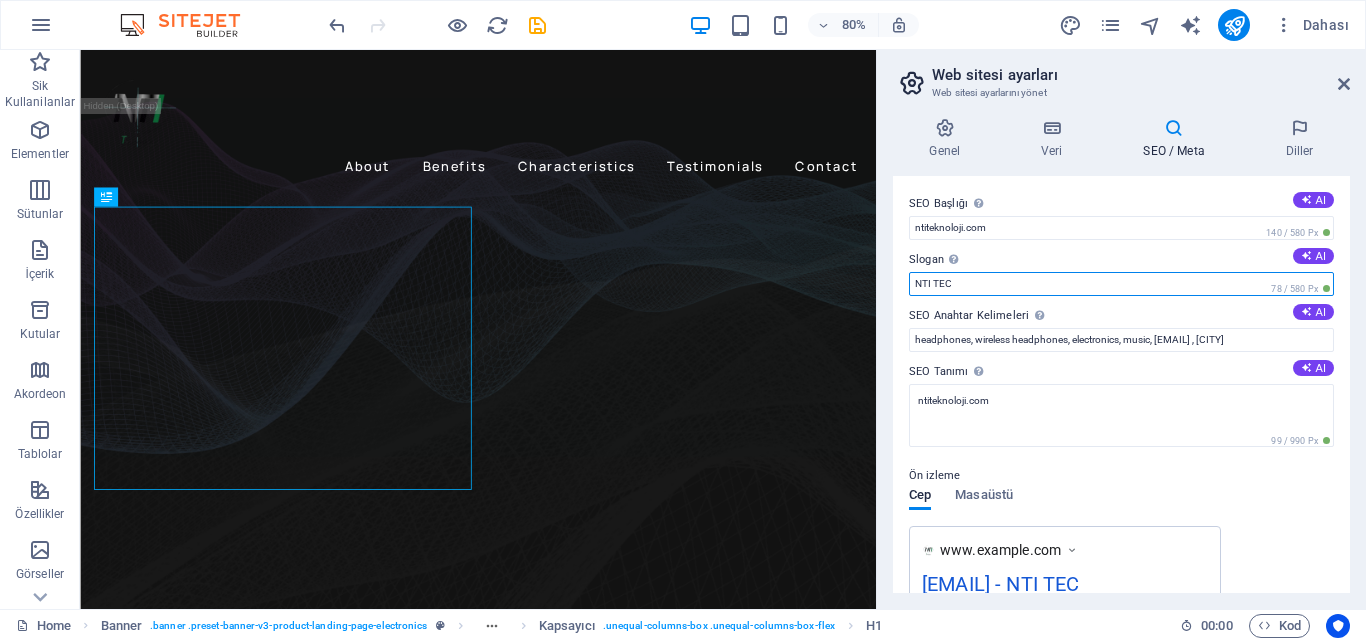 type on "NTI Tecnology" 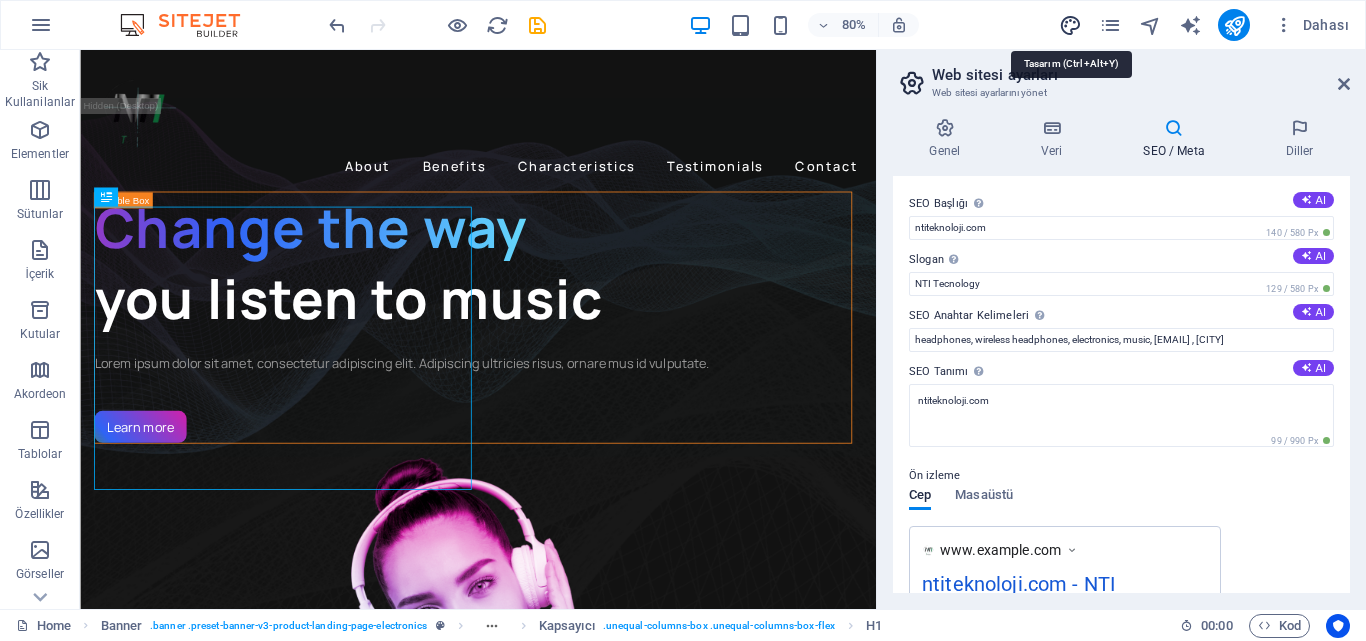 click at bounding box center (1070, 25) 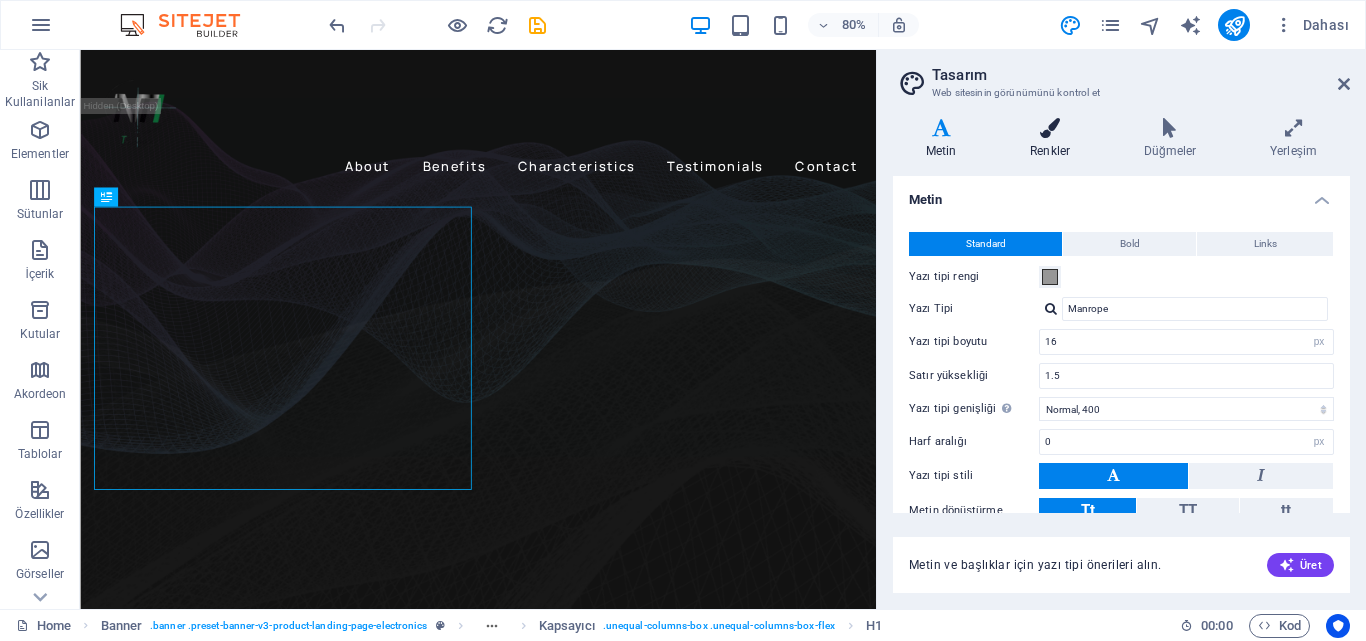 click at bounding box center [1050, 128] 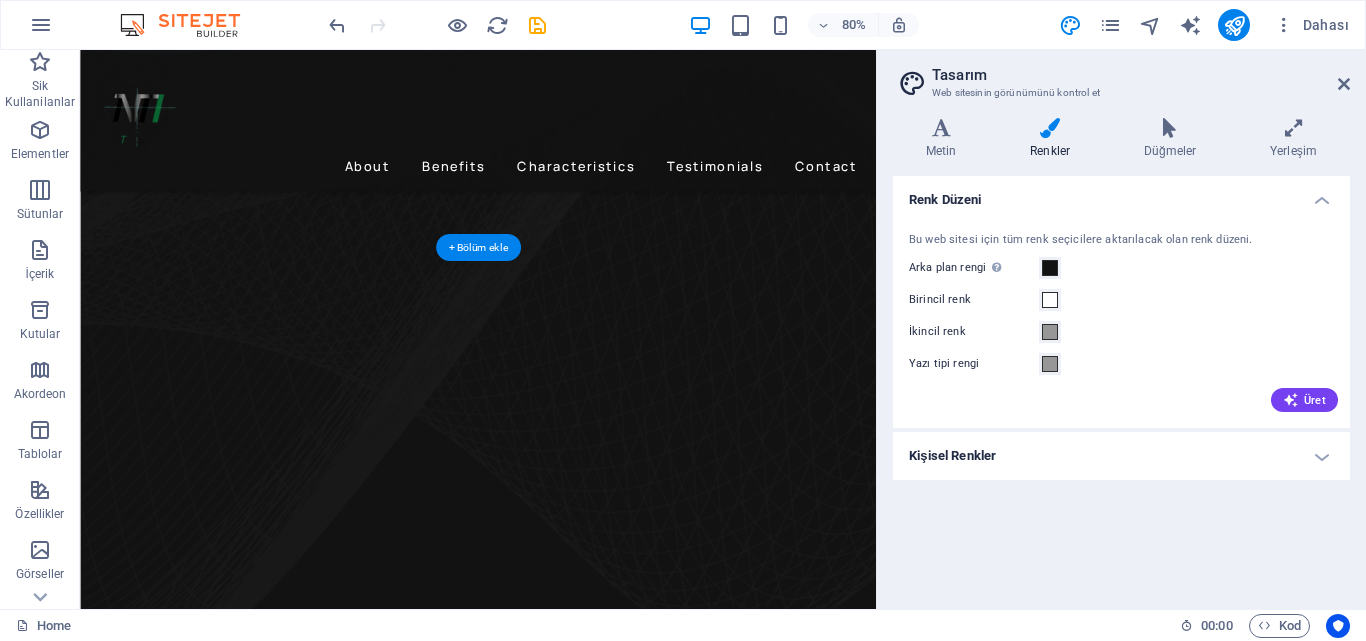 scroll, scrollTop: 0, scrollLeft: 0, axis: both 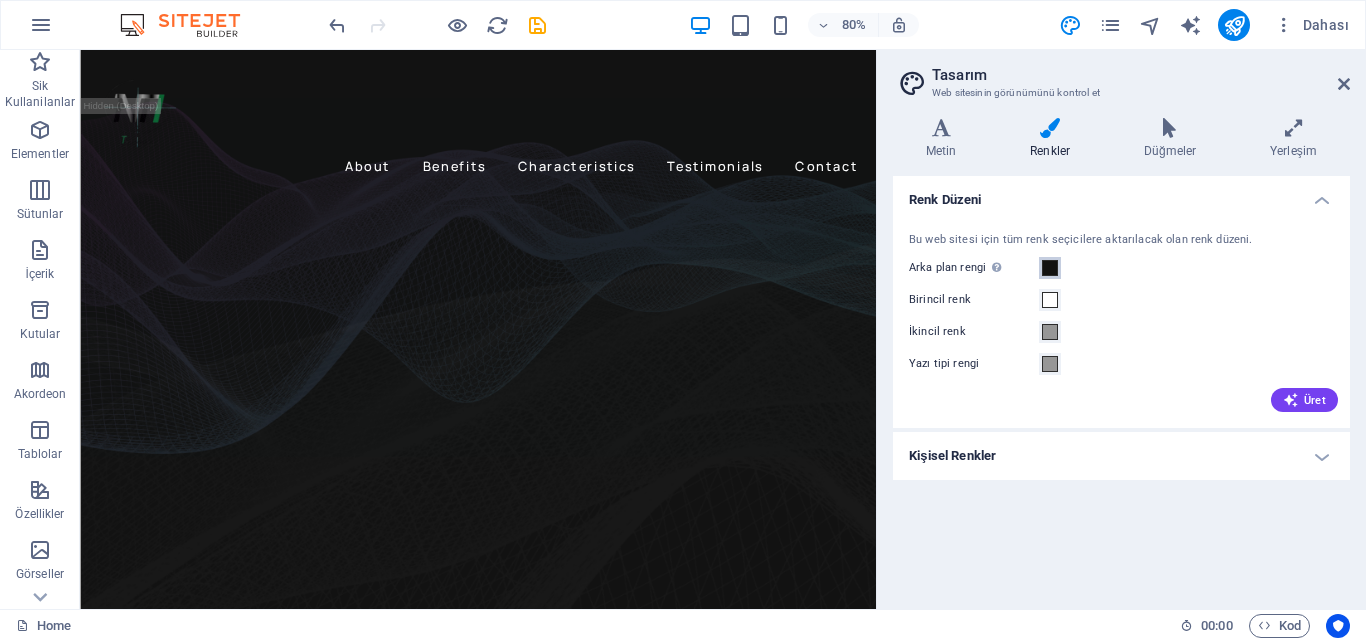 click at bounding box center [1050, 268] 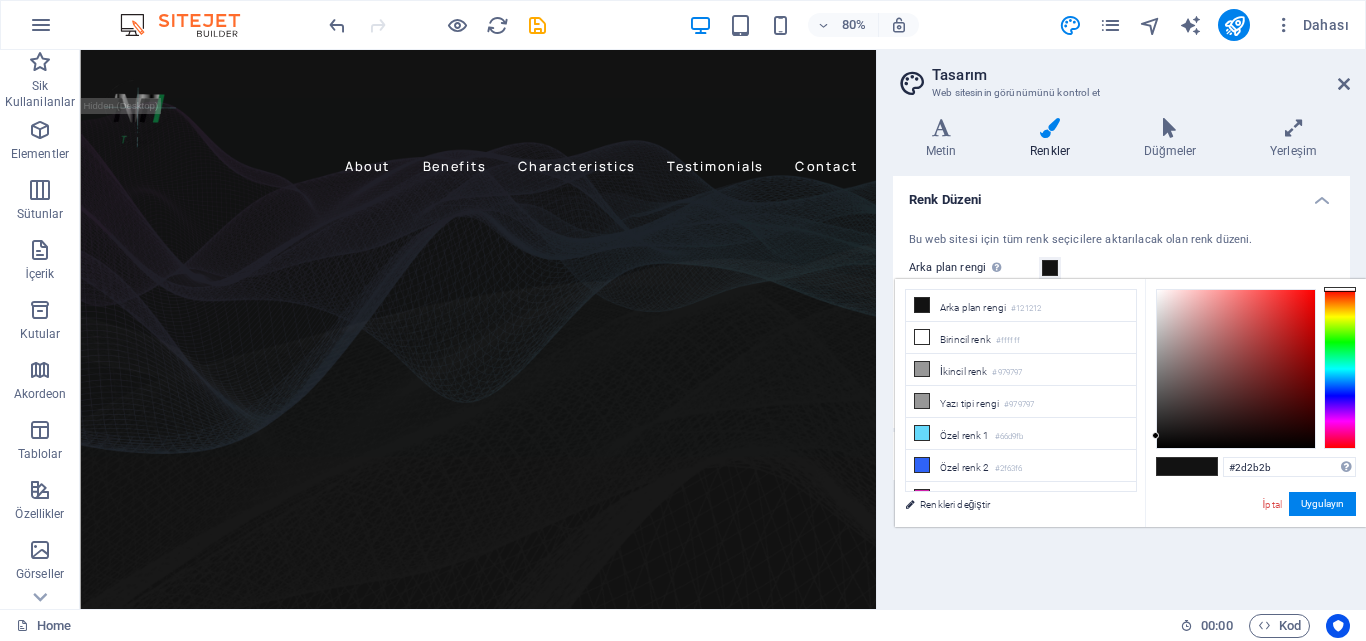 click at bounding box center [1236, 369] 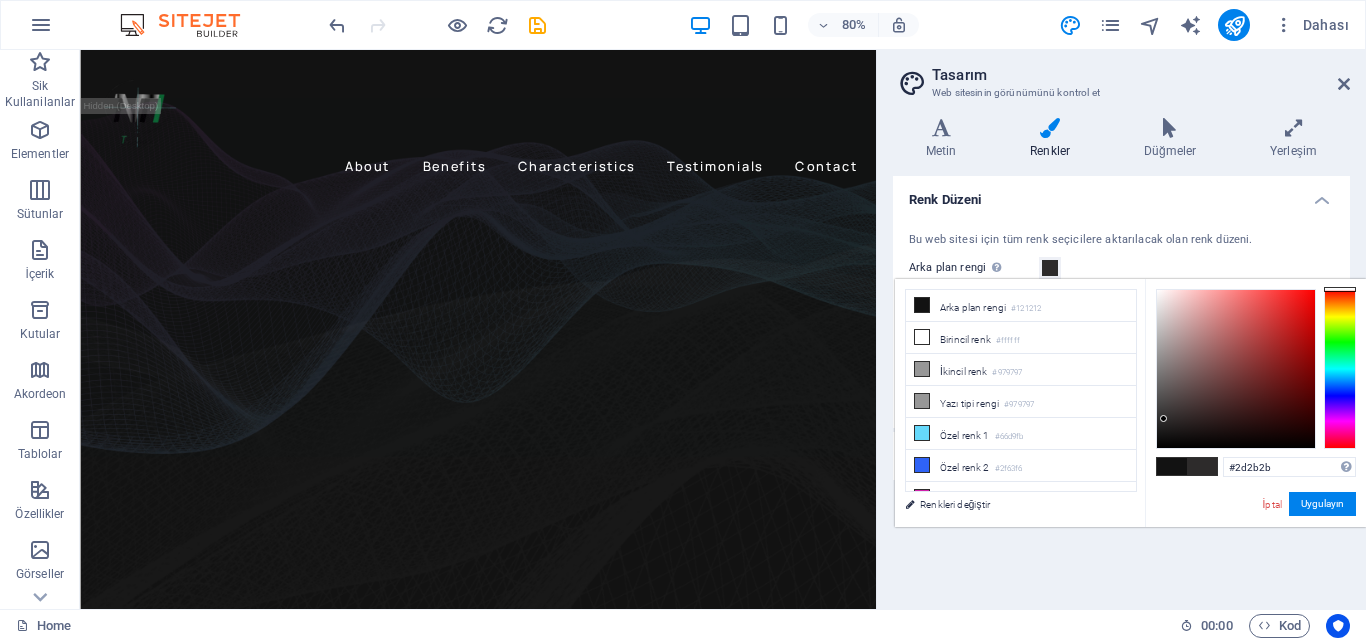 click at bounding box center [1236, 369] 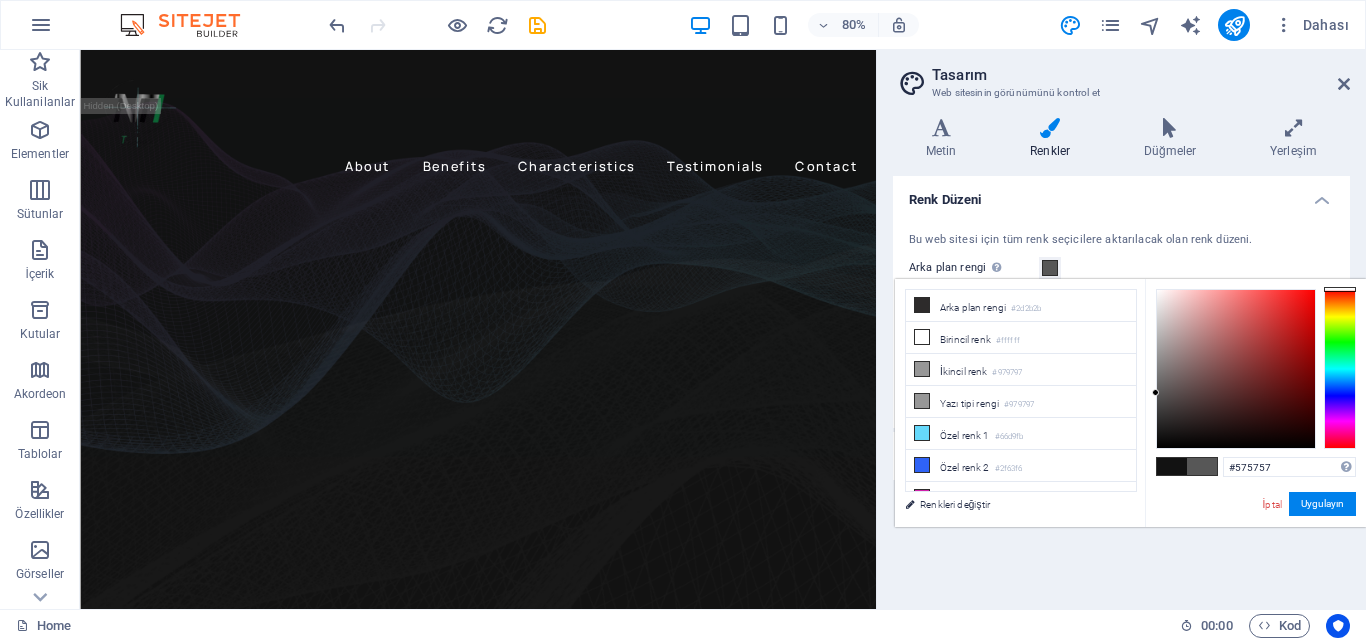 drag, startPoint x: 1162, startPoint y: 393, endPoint x: 1215, endPoint y: 436, distance: 68.24954 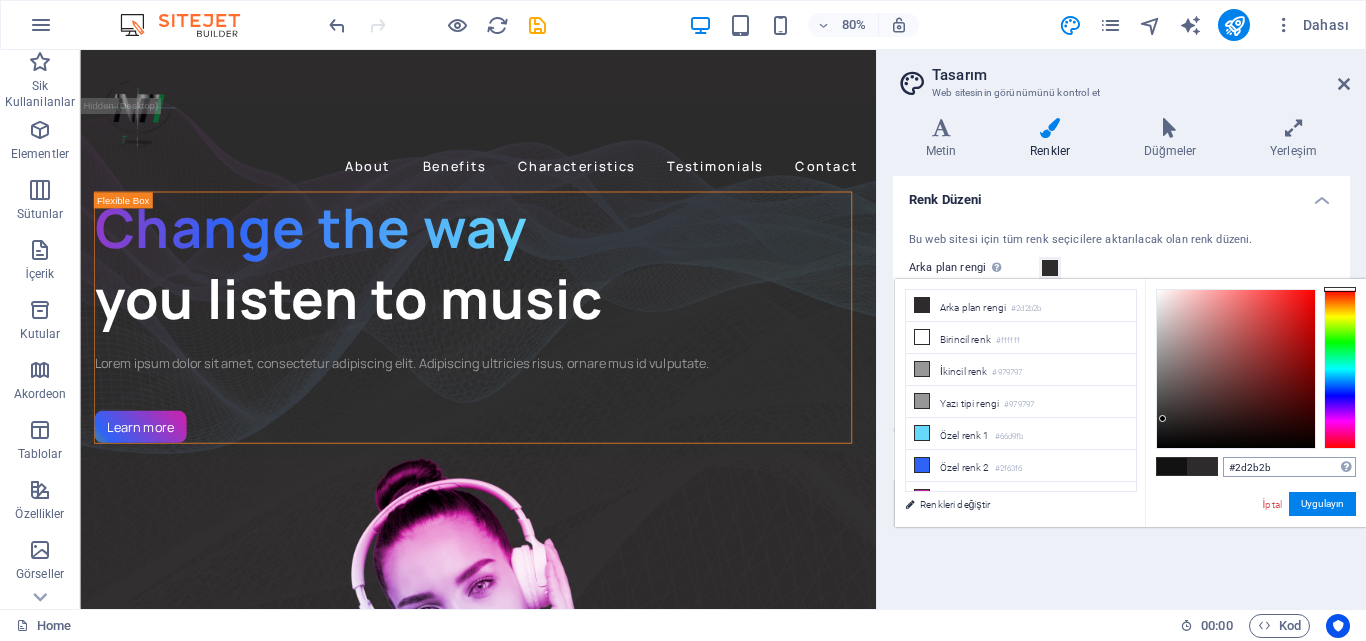type on "#595959" 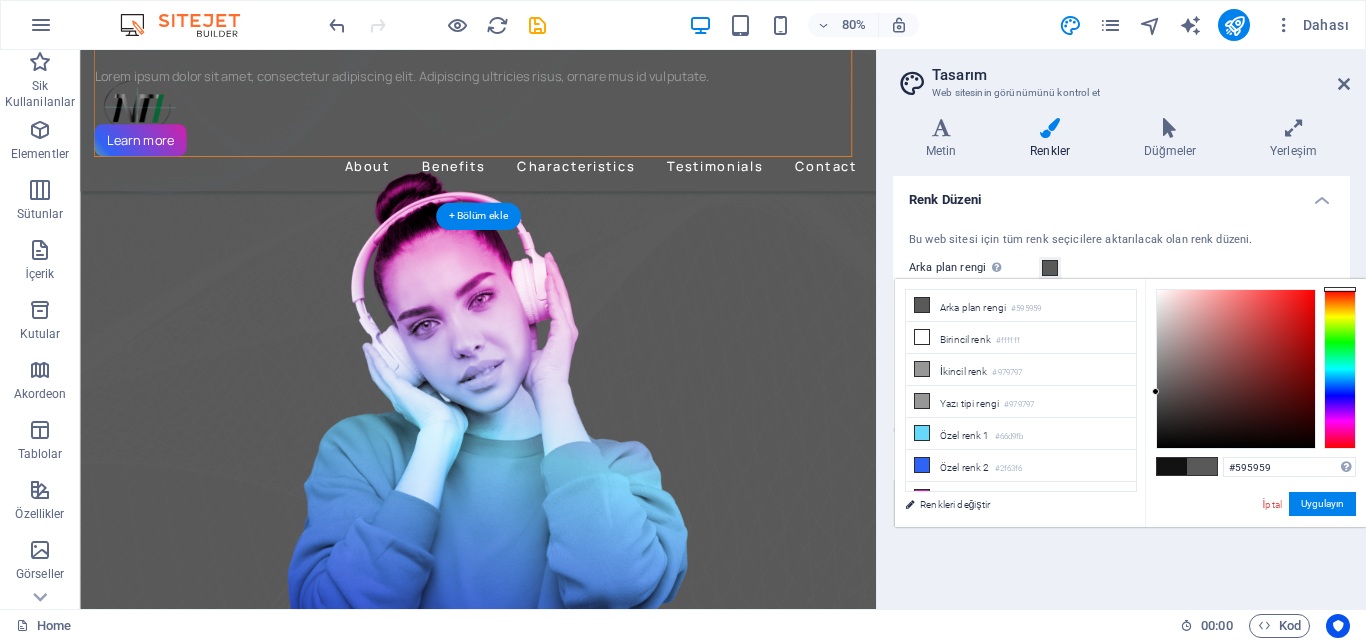 scroll, scrollTop: 500, scrollLeft: 0, axis: vertical 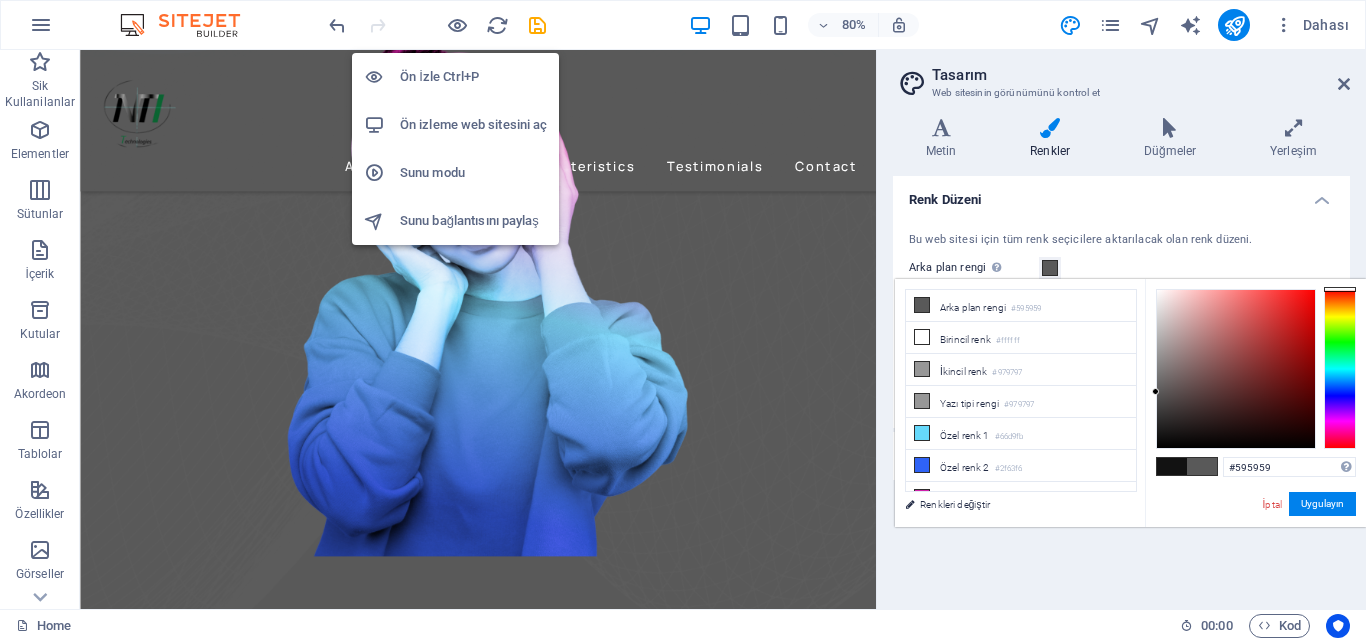 click on "Ön izleme web sitesini aç" at bounding box center (455, 125) 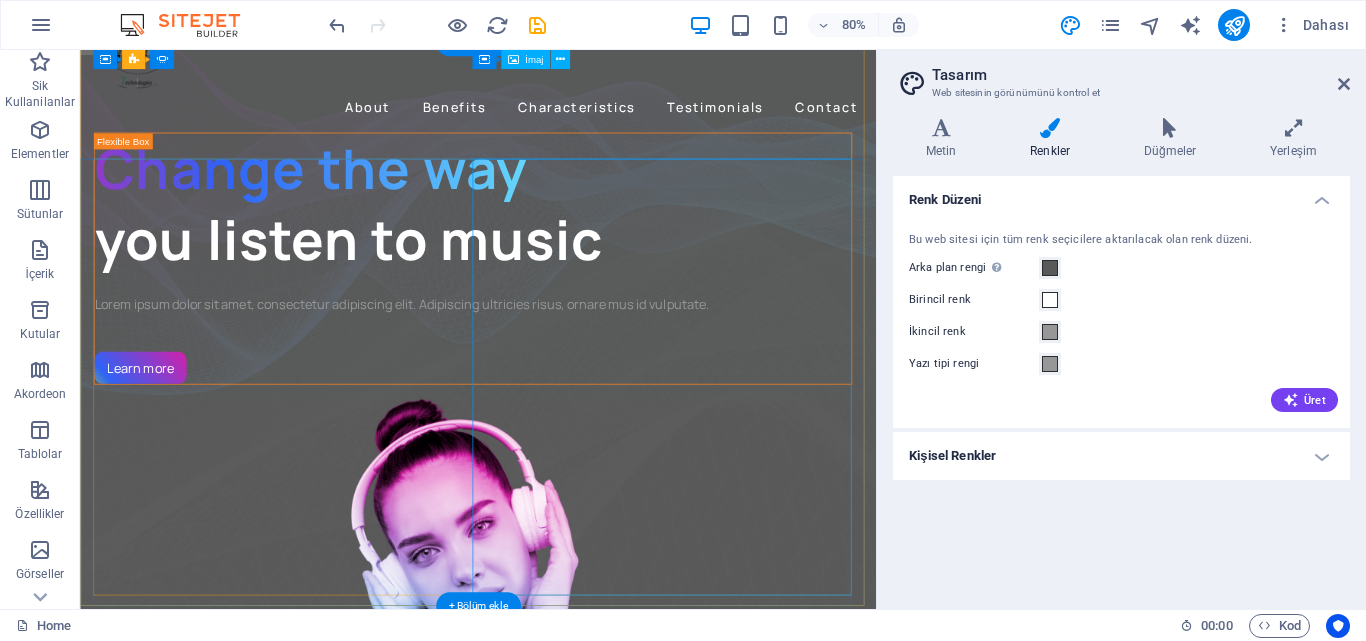 scroll, scrollTop: 0, scrollLeft: 0, axis: both 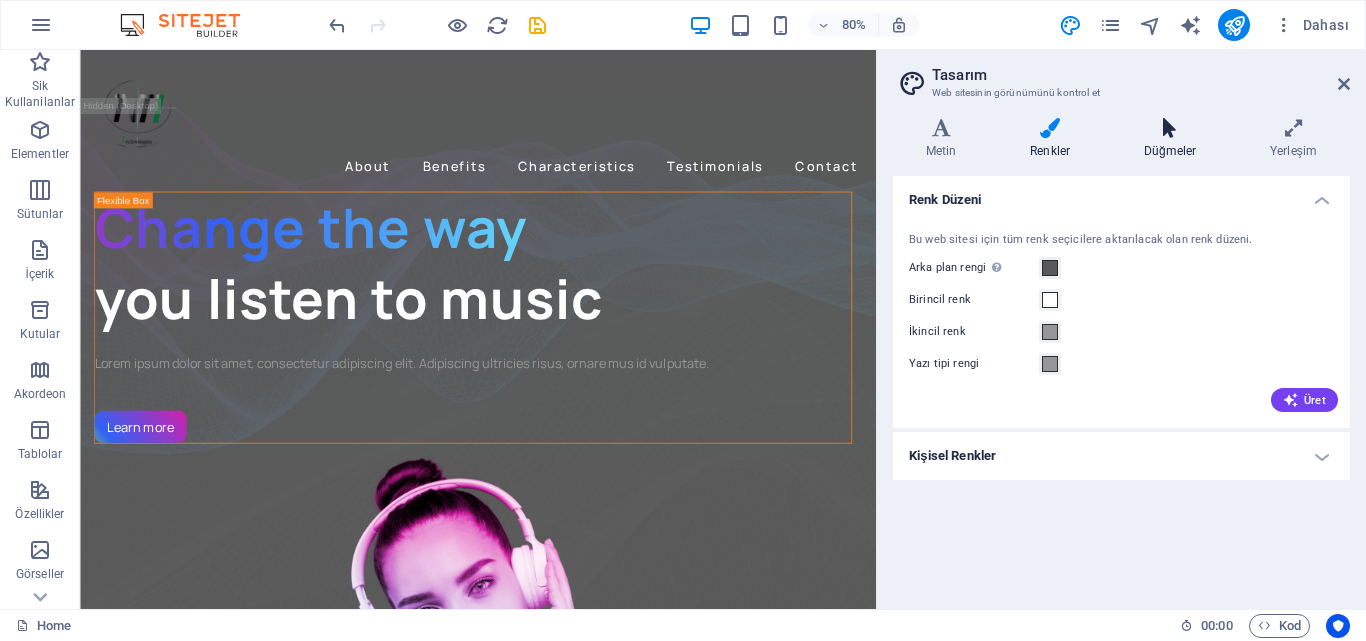 click on "Düğmeler" at bounding box center [1174, 139] 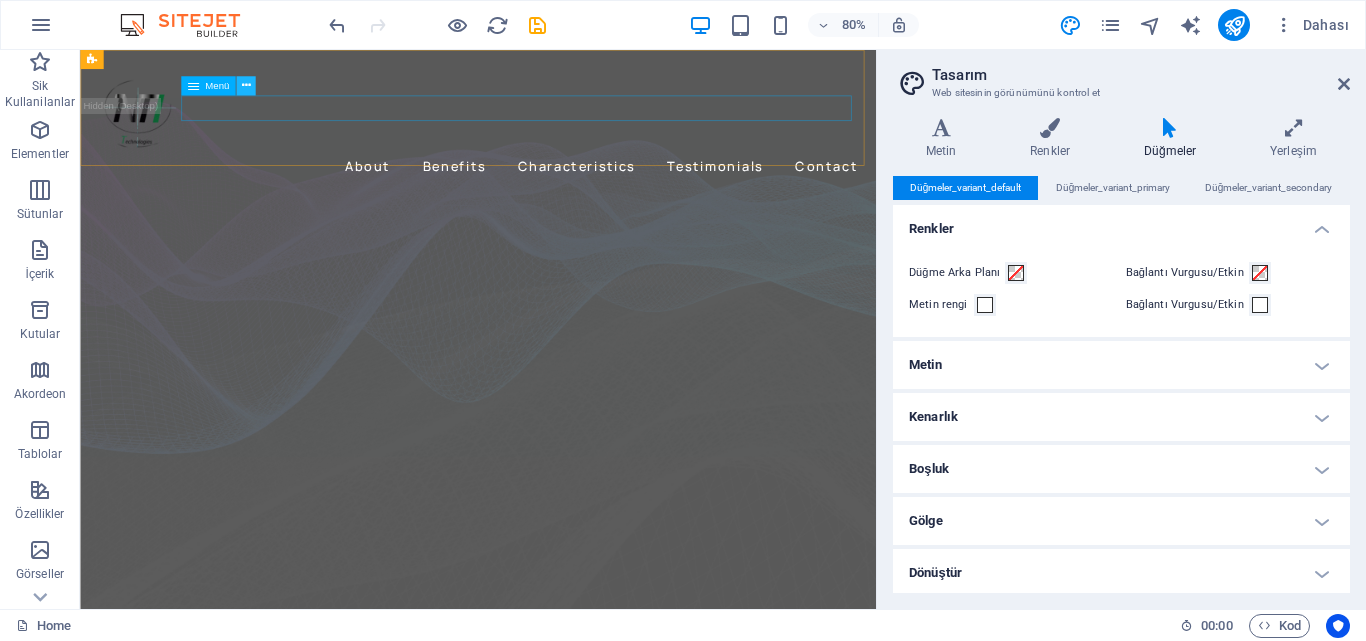 click at bounding box center [245, 85] 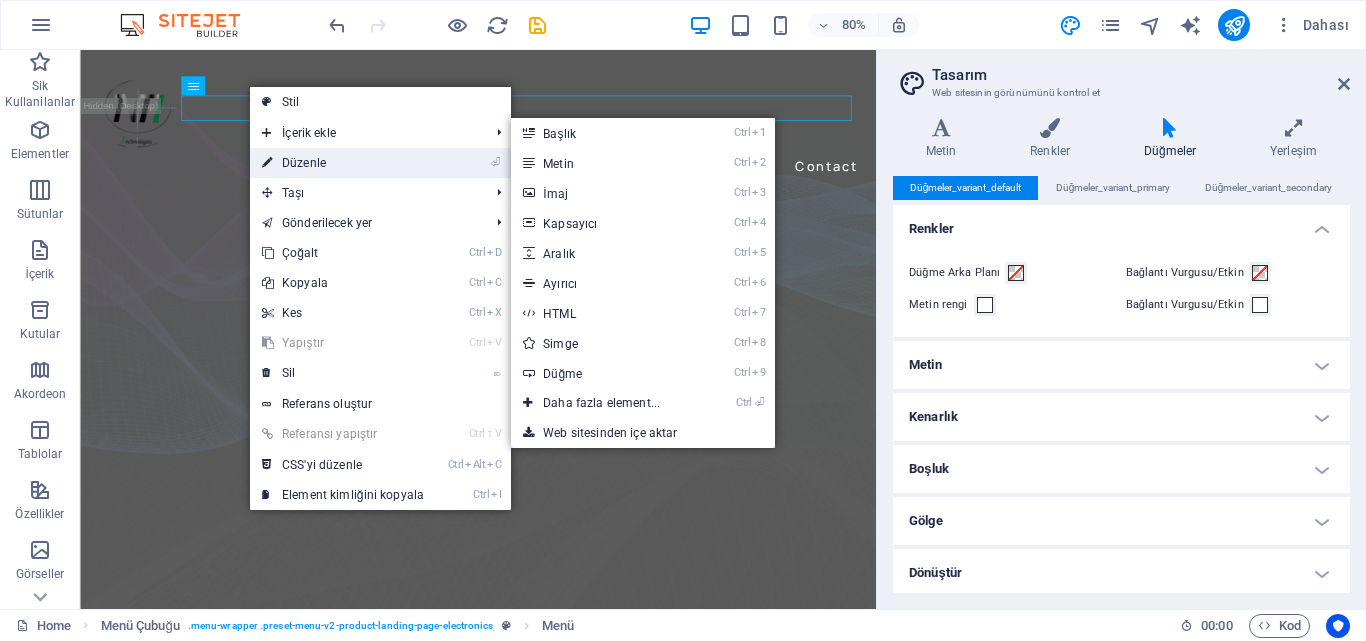 click on "⏎  Düzenle" at bounding box center [343, 163] 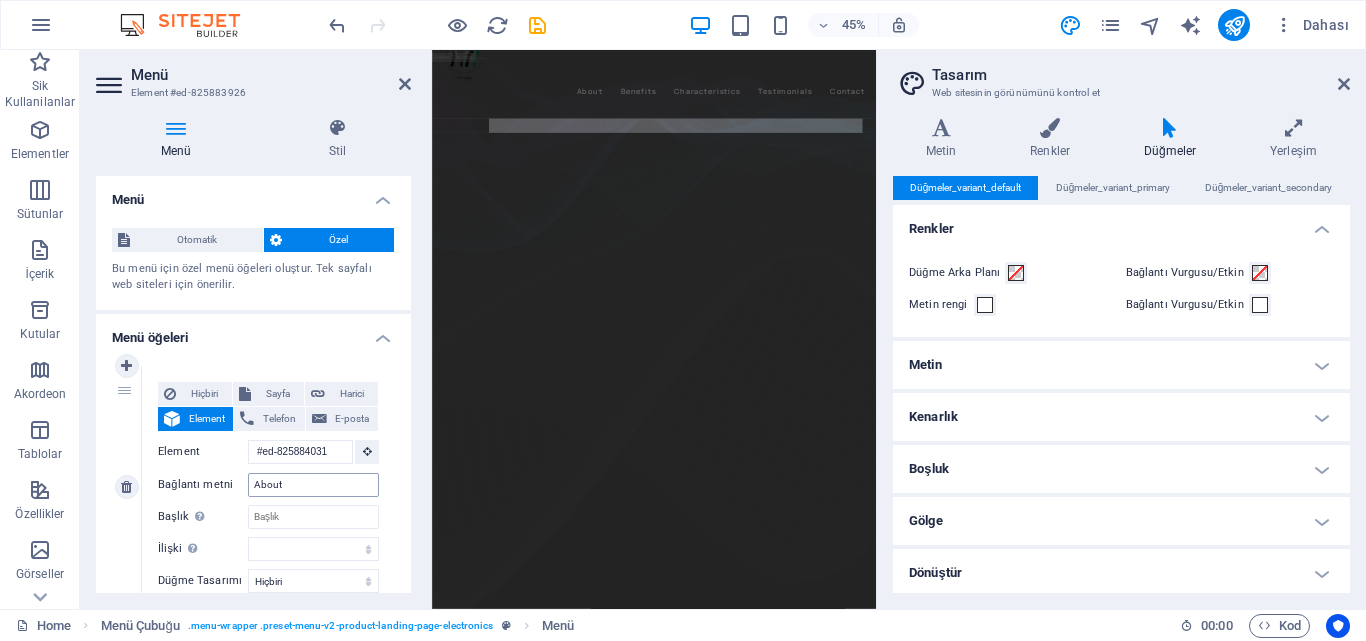 scroll, scrollTop: 0, scrollLeft: 0, axis: both 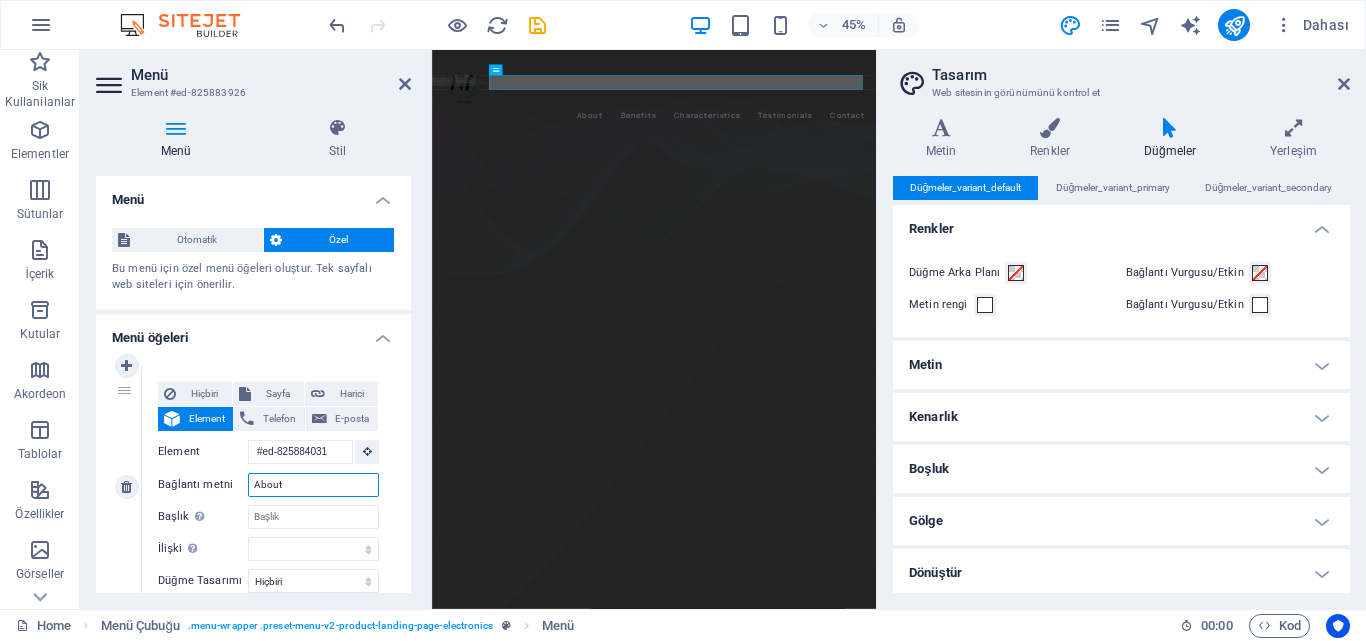 drag, startPoint x: 314, startPoint y: 481, endPoint x: 238, endPoint y: 466, distance: 77.46612 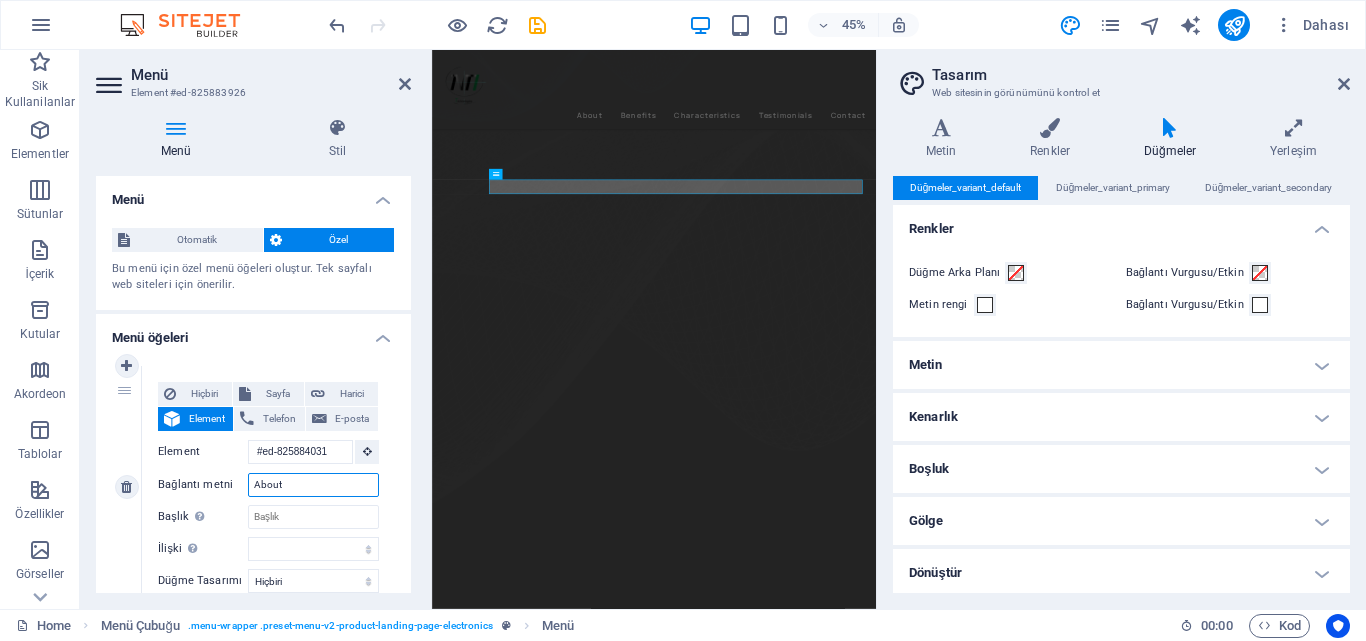 scroll, scrollTop: 0, scrollLeft: 0, axis: both 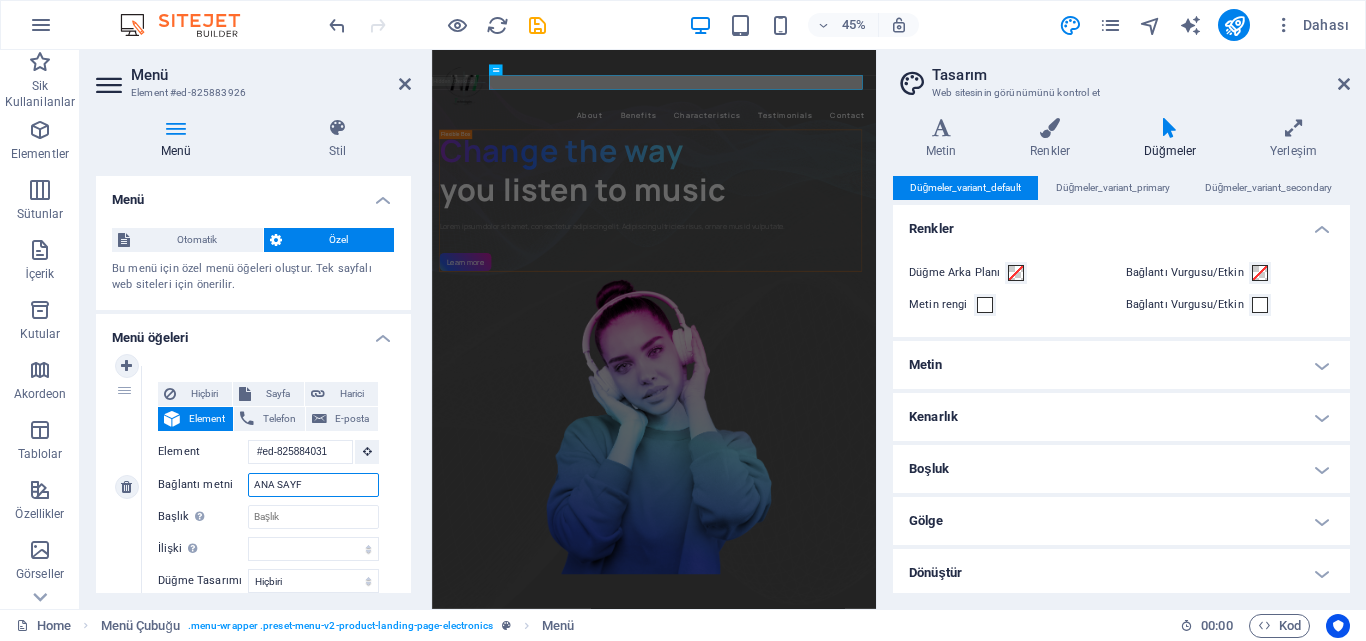 type on "ANA SAYFA" 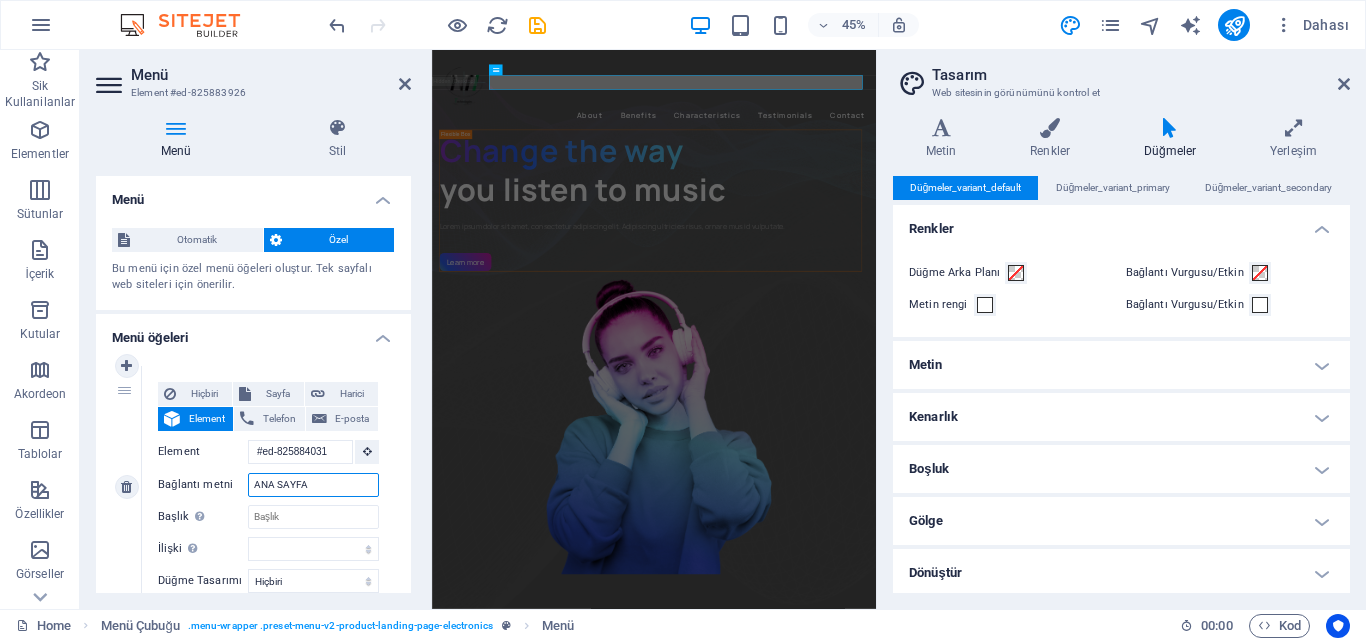 select 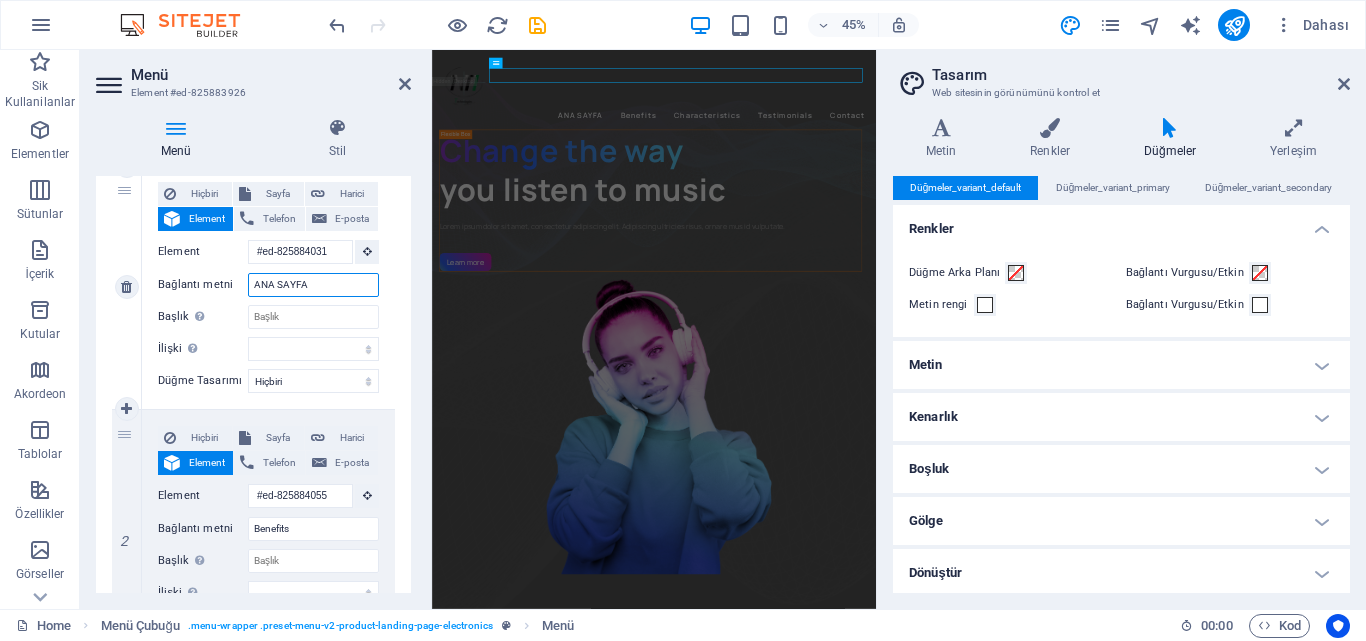 scroll, scrollTop: 300, scrollLeft: 0, axis: vertical 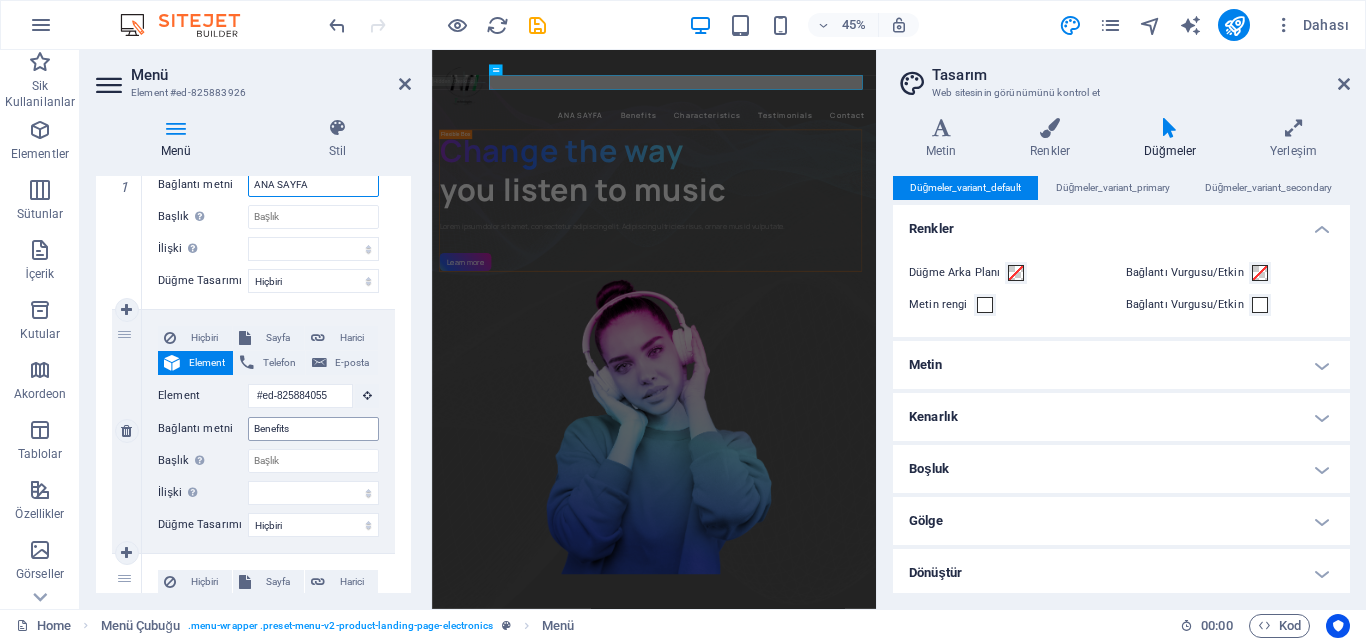 type on "ANA SAYFA" 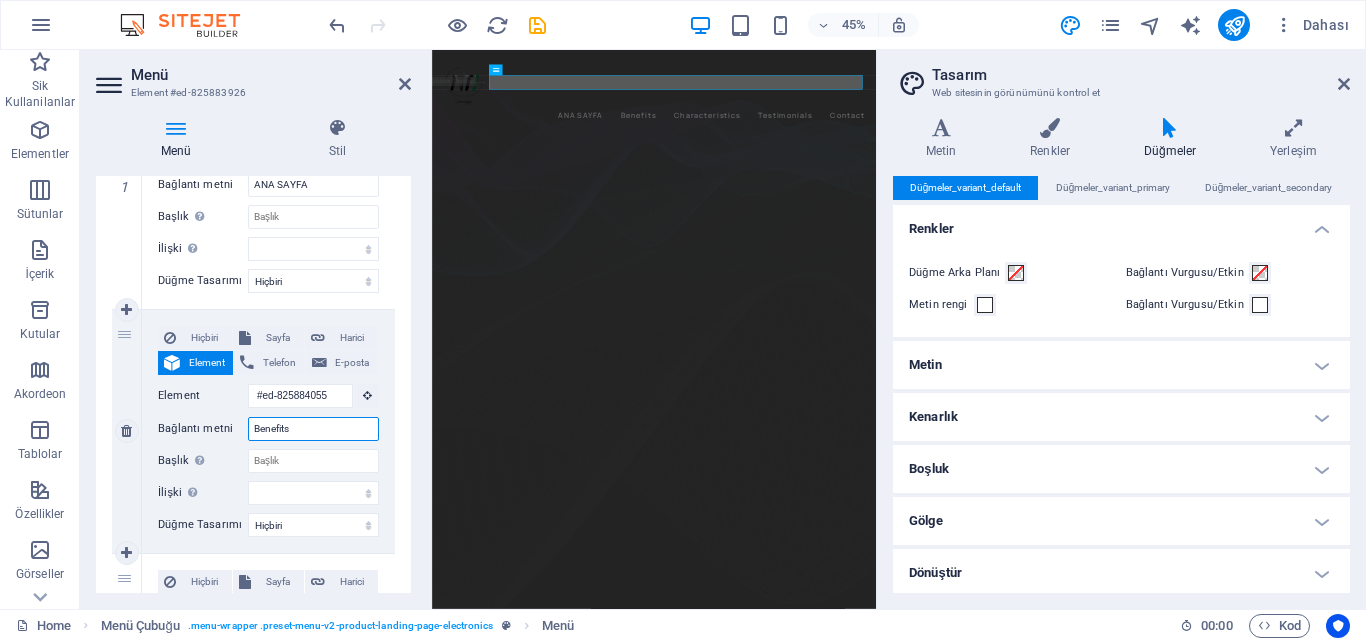 drag, startPoint x: 311, startPoint y: 435, endPoint x: 220, endPoint y: 416, distance: 92.96236 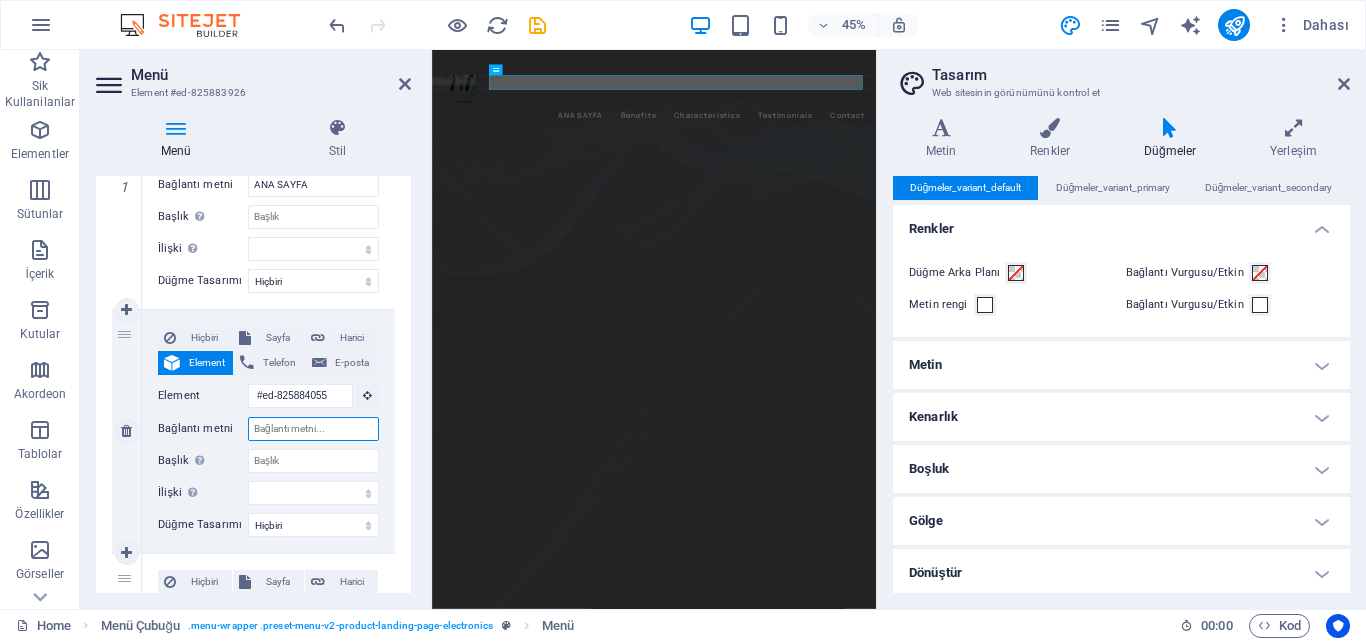 select 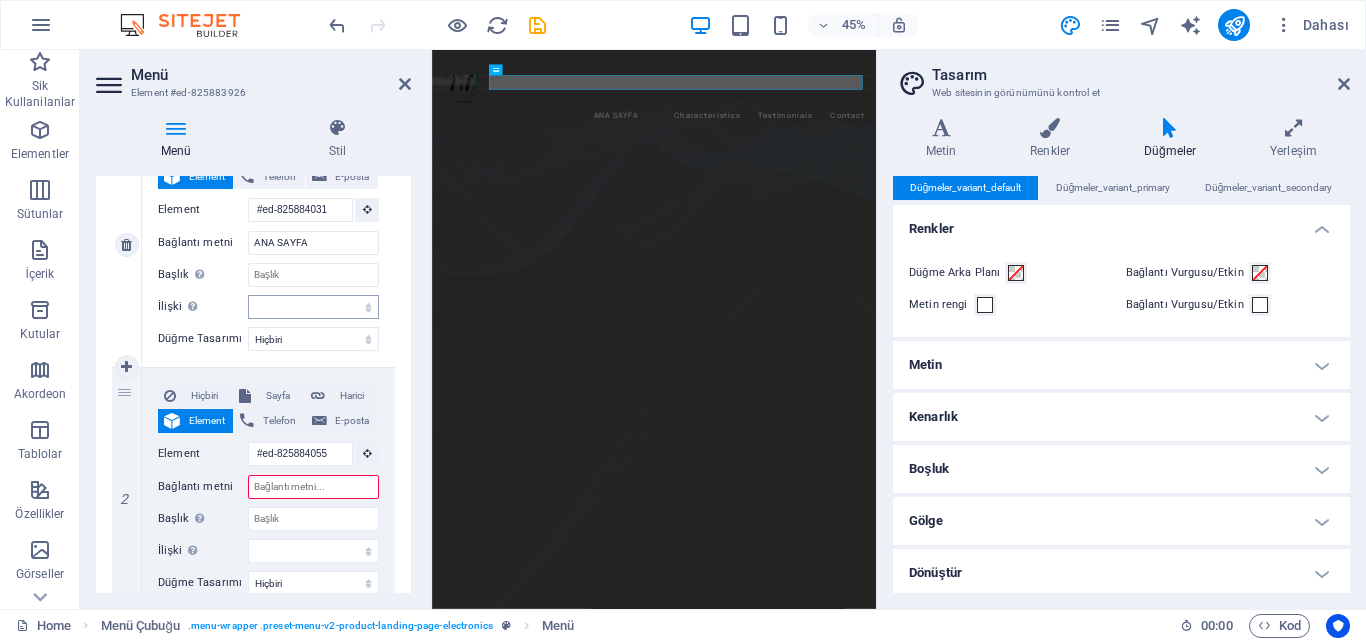scroll, scrollTop: 200, scrollLeft: 0, axis: vertical 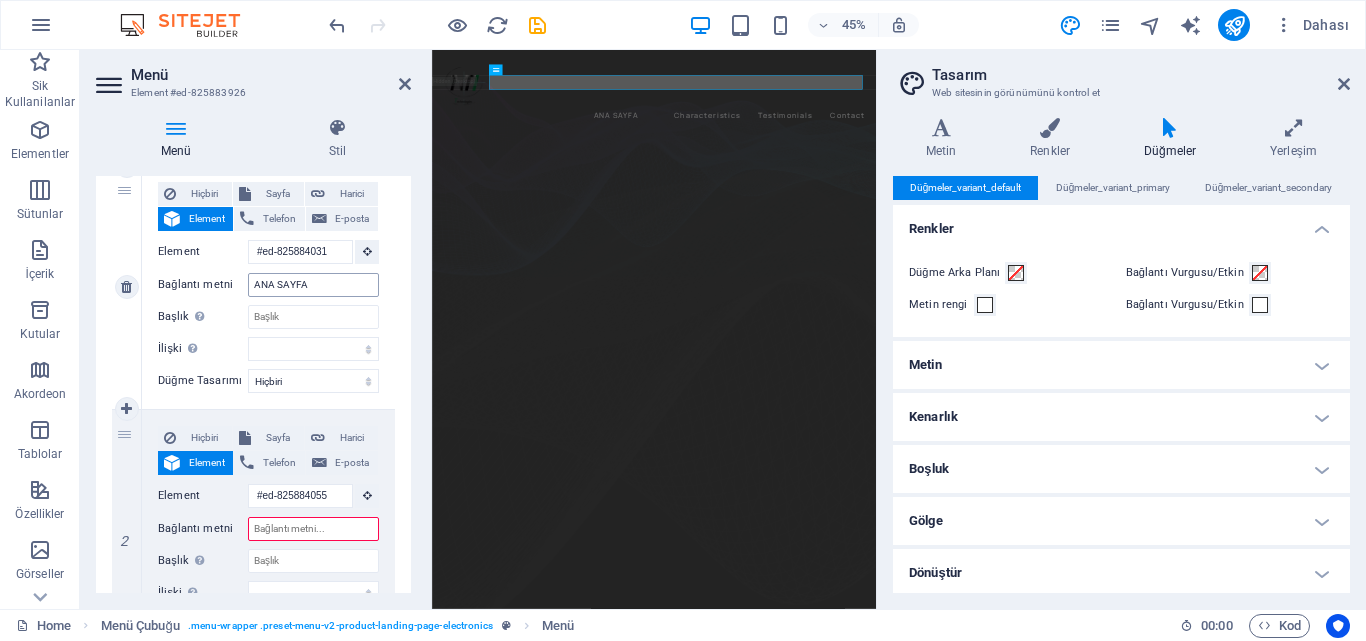 type 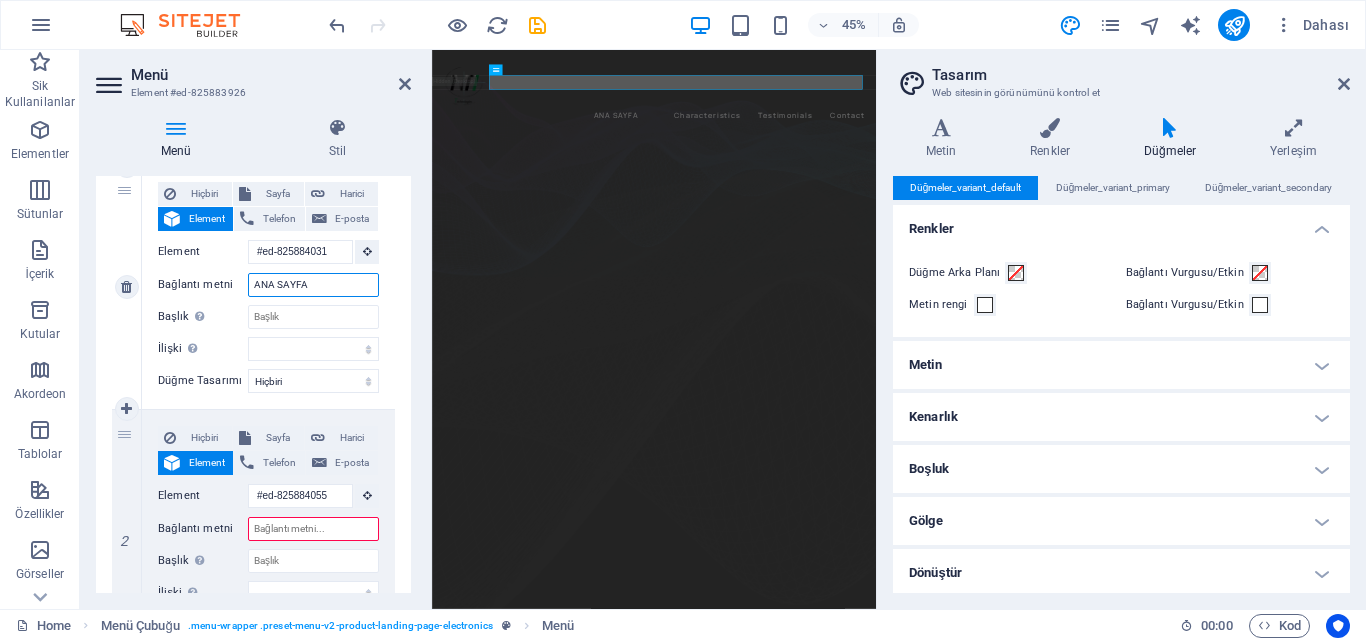 drag, startPoint x: 322, startPoint y: 288, endPoint x: 233, endPoint y: 295, distance: 89.27486 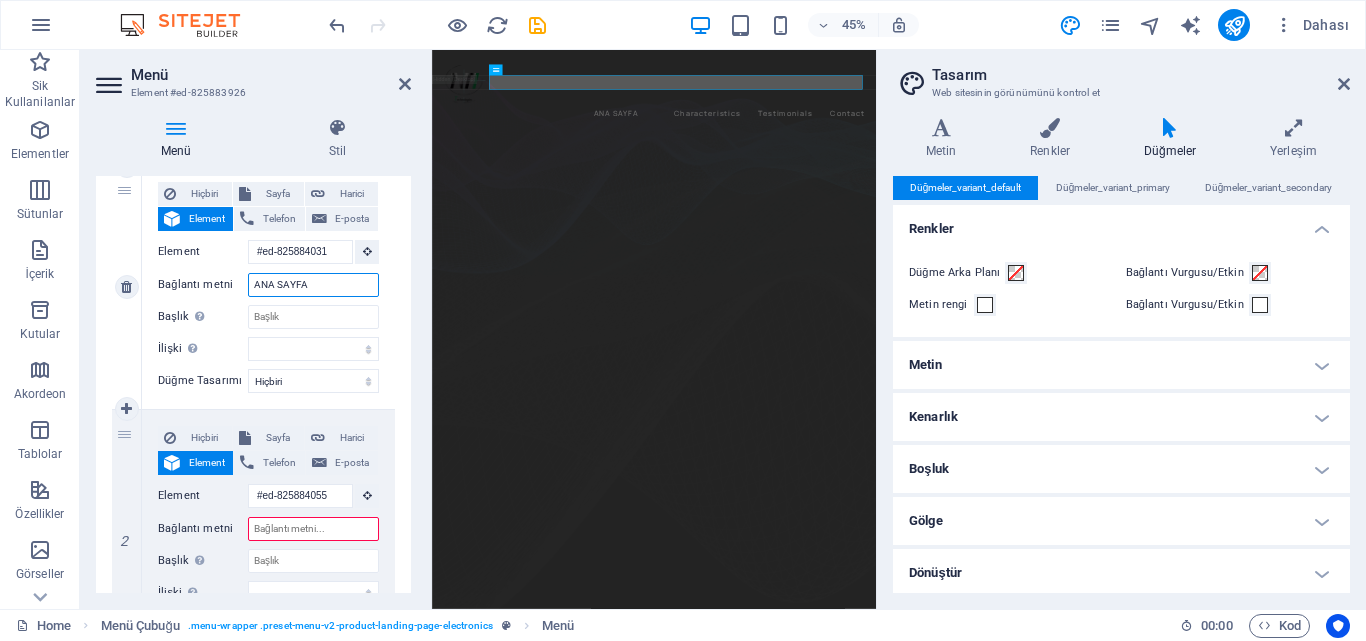 scroll, scrollTop: 0, scrollLeft: 0, axis: both 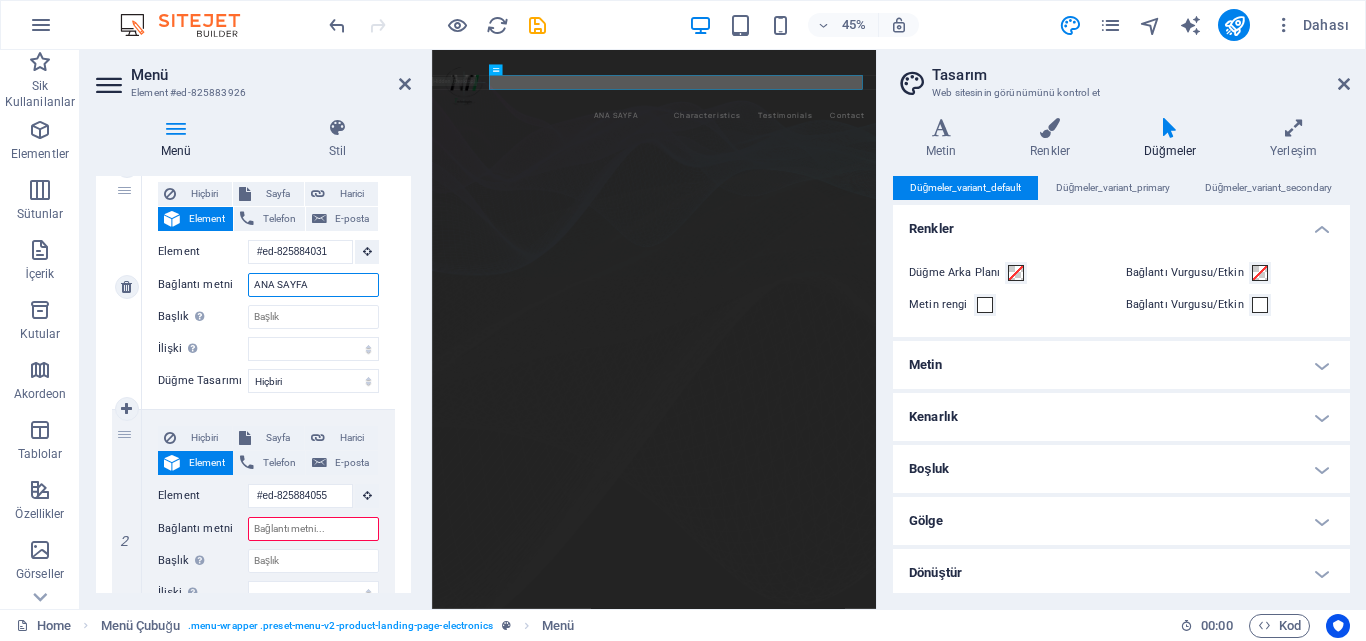 click on "ANA SAYFA" at bounding box center (313, 285) 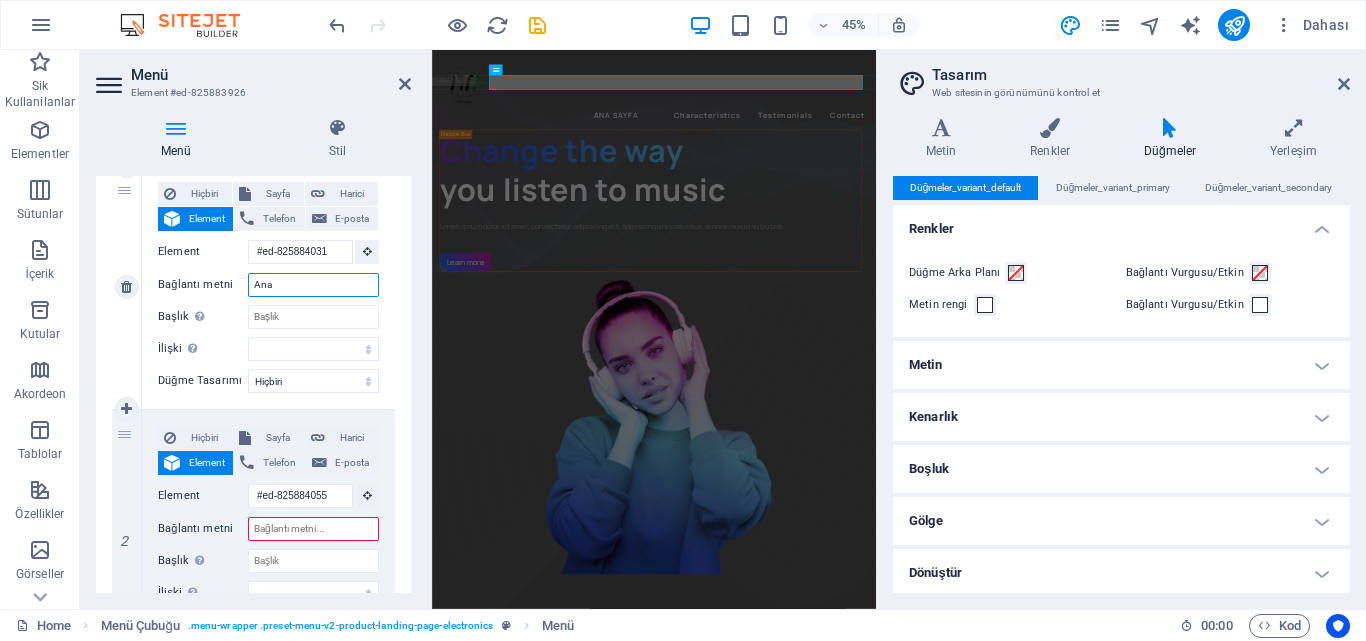 type on "Ana" 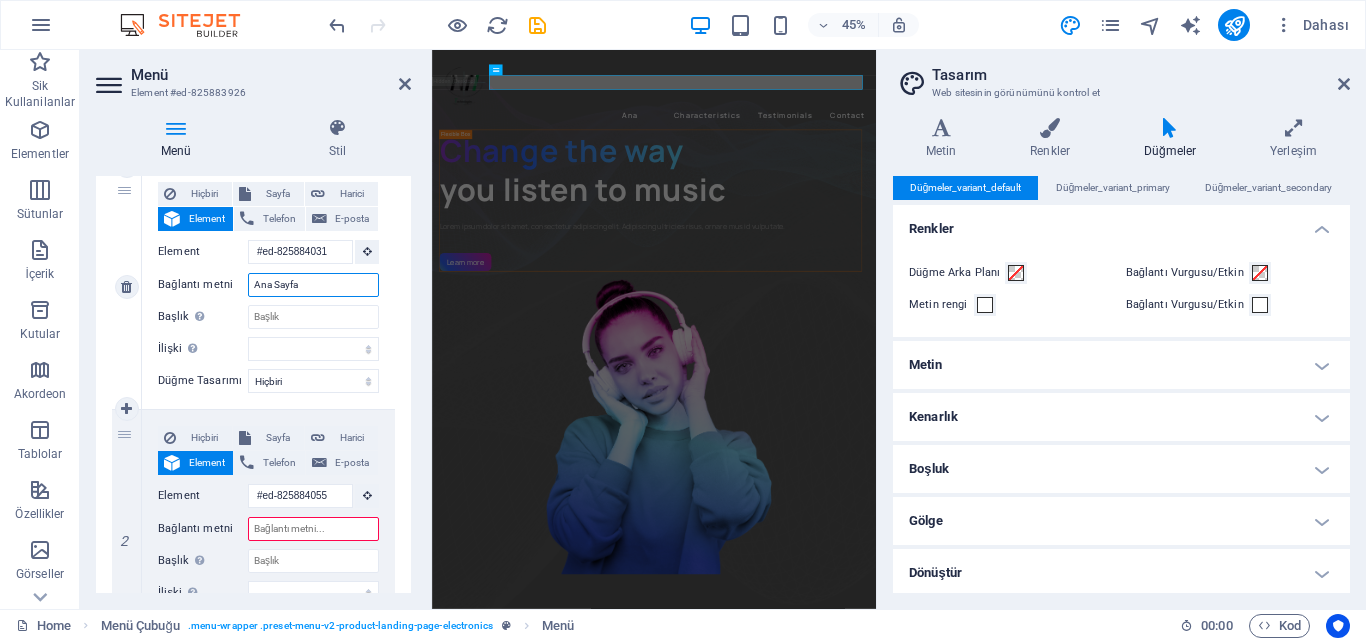 type on "Ana Sayfa" 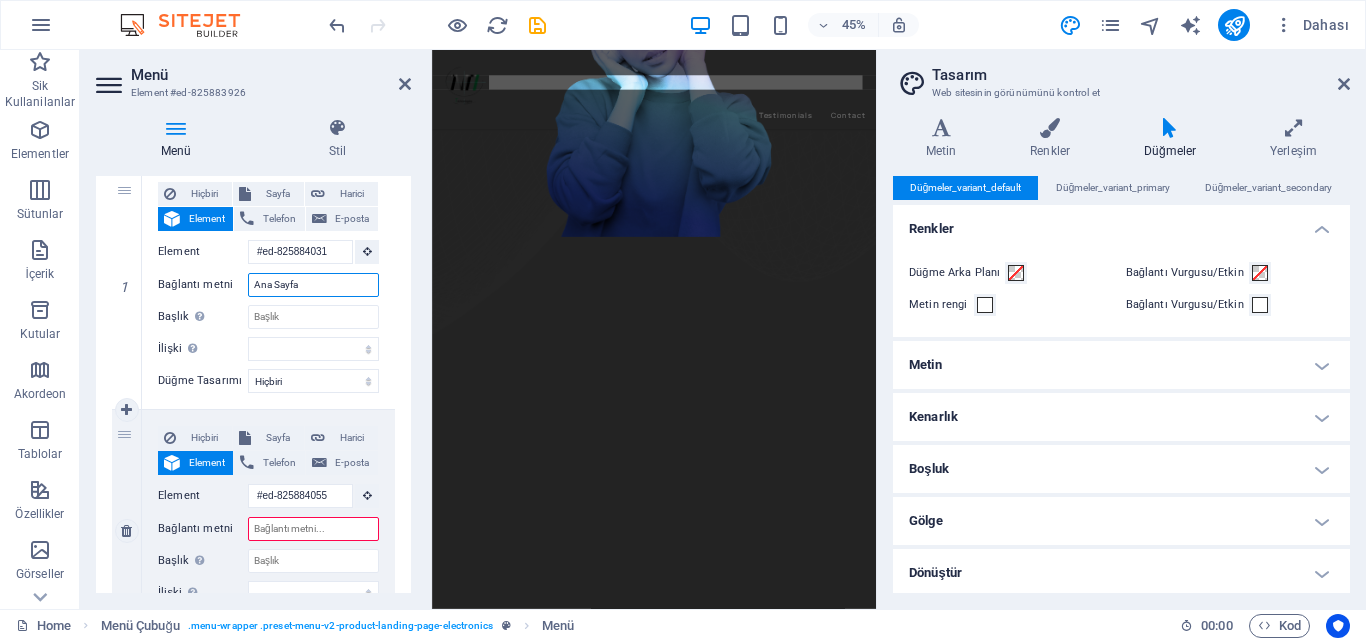 scroll, scrollTop: 0, scrollLeft: 0, axis: both 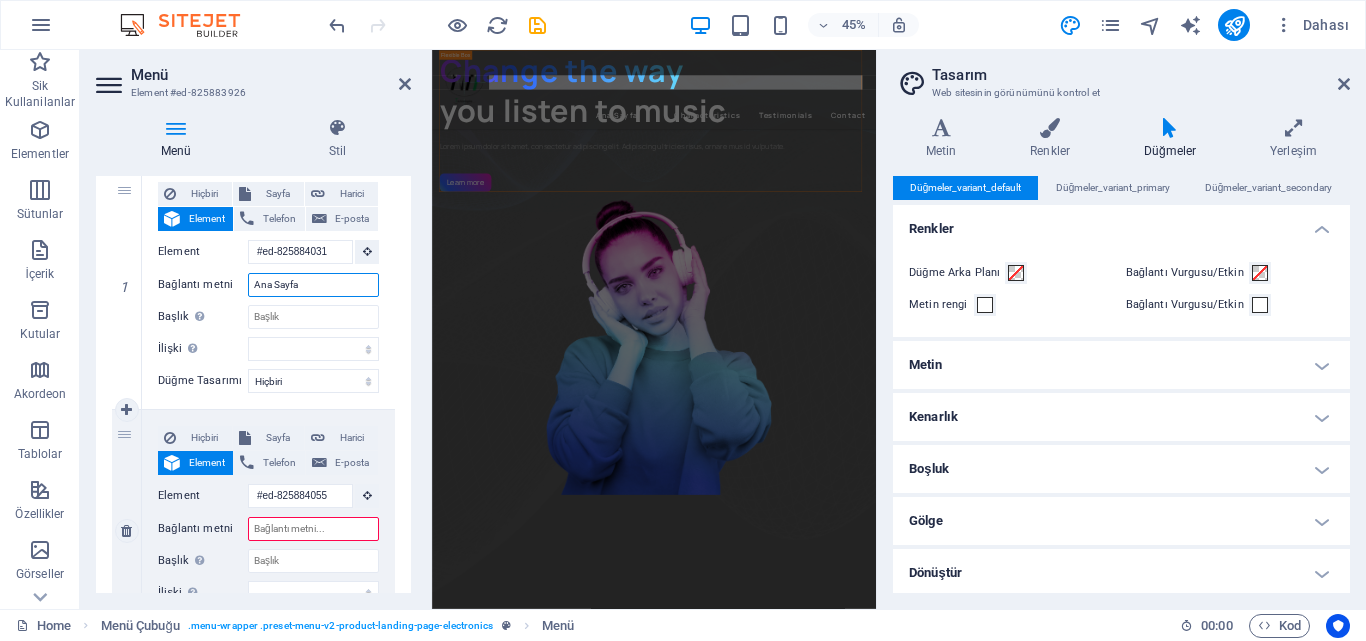 type on "Ana Sayfa" 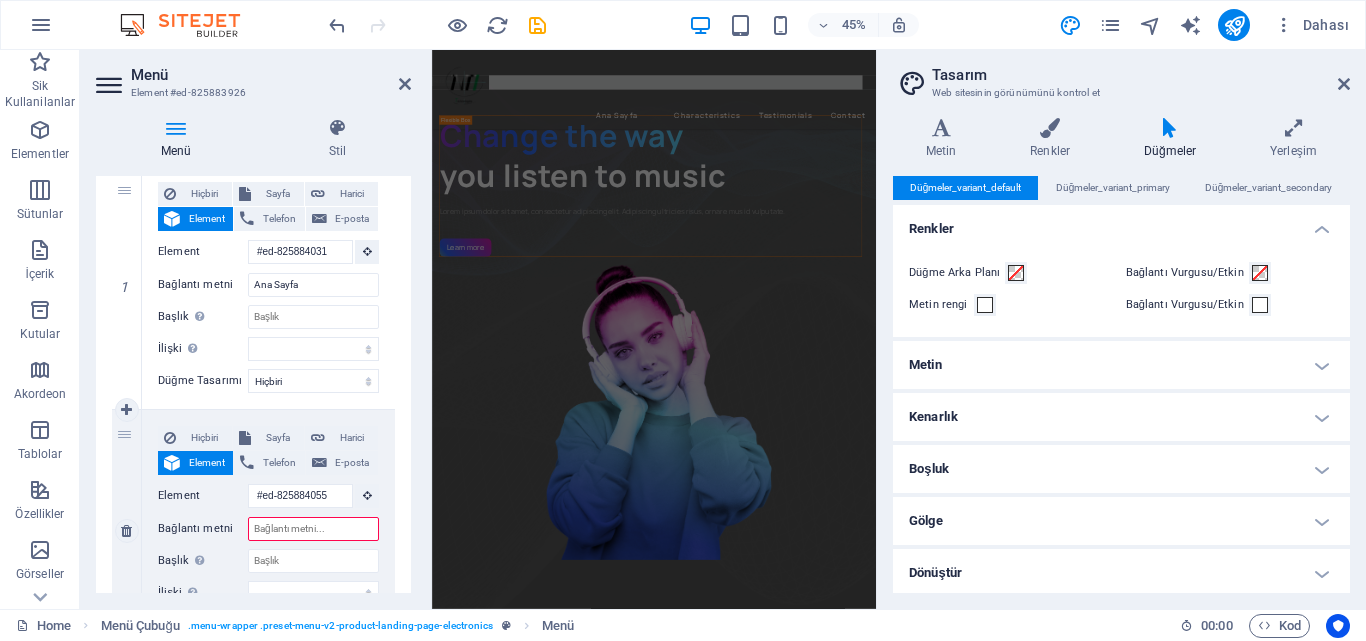 click on "Bağlantı metni" at bounding box center (313, 529) 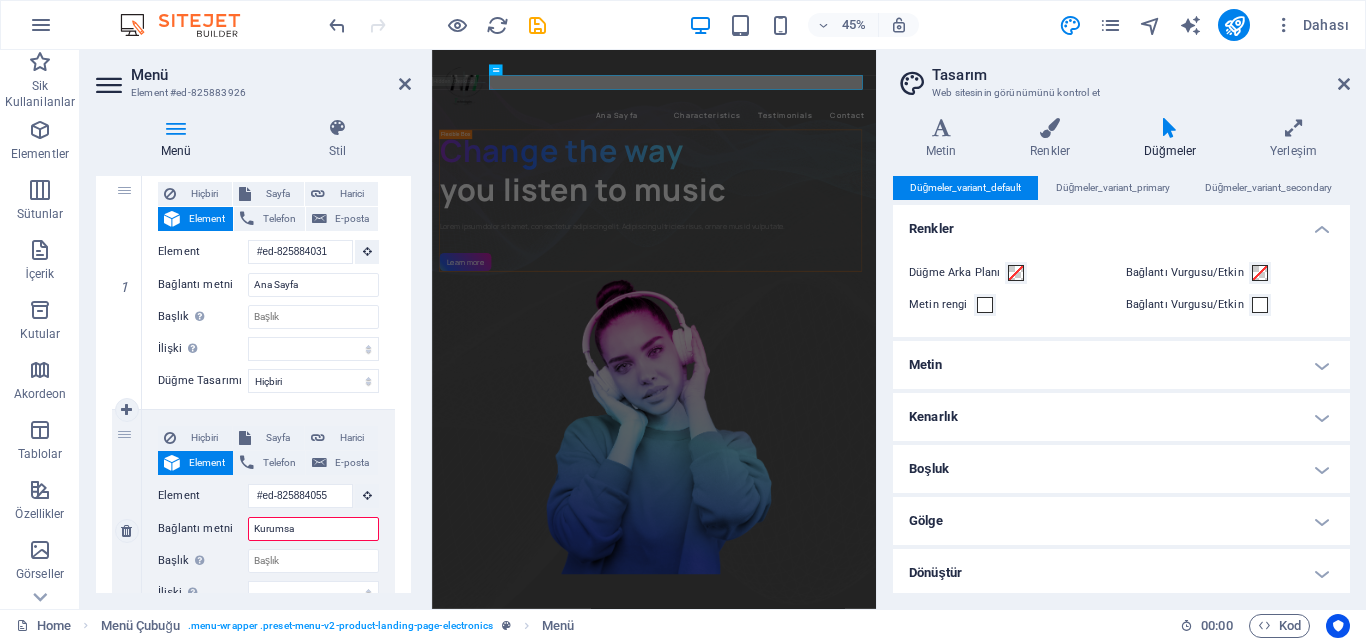 type on "Kurumsal" 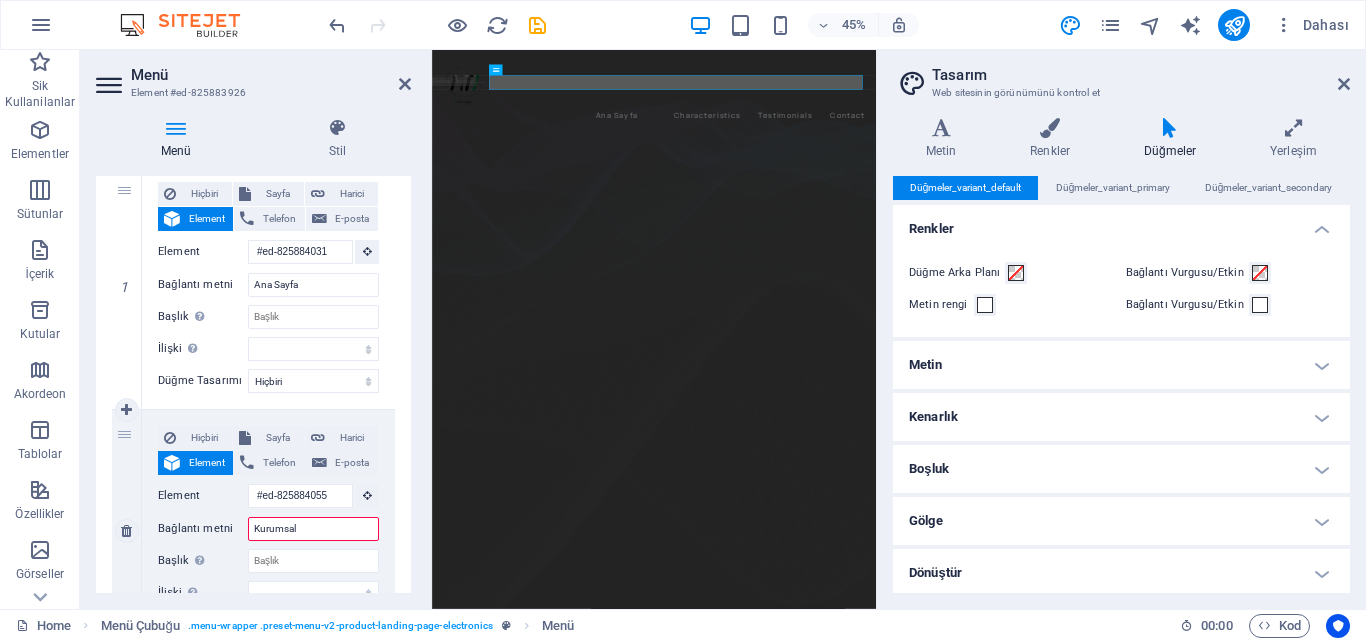 select 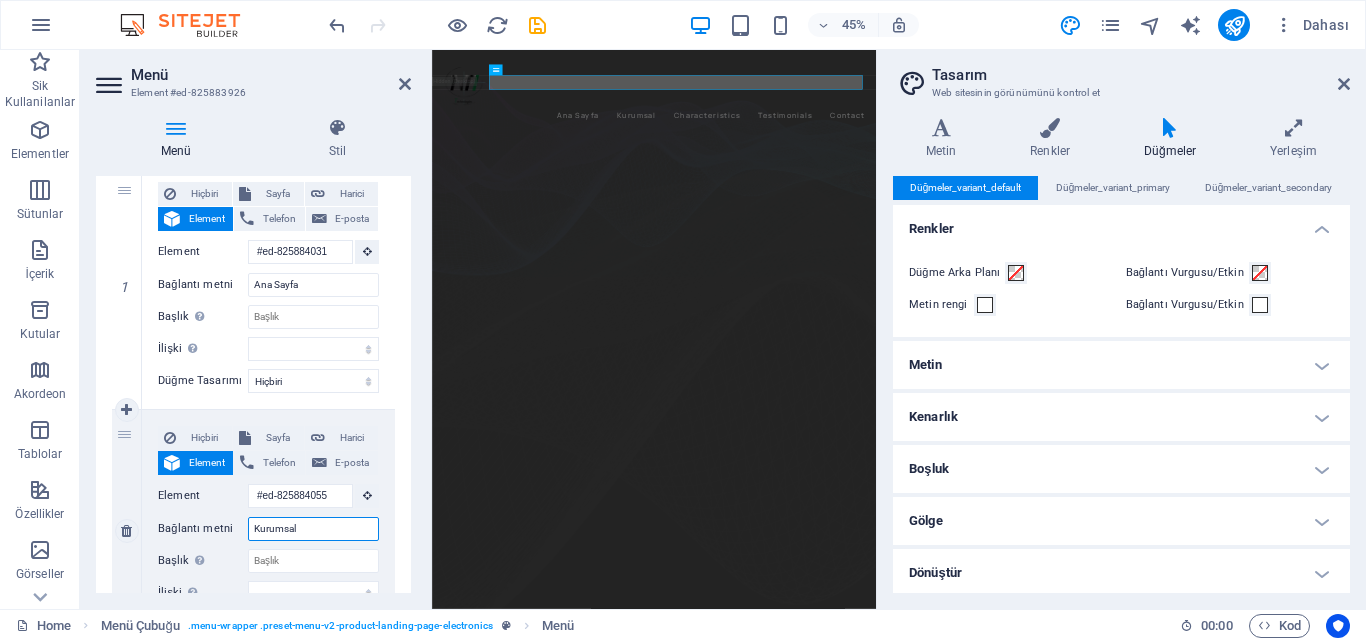 scroll, scrollTop: 4, scrollLeft: 0, axis: vertical 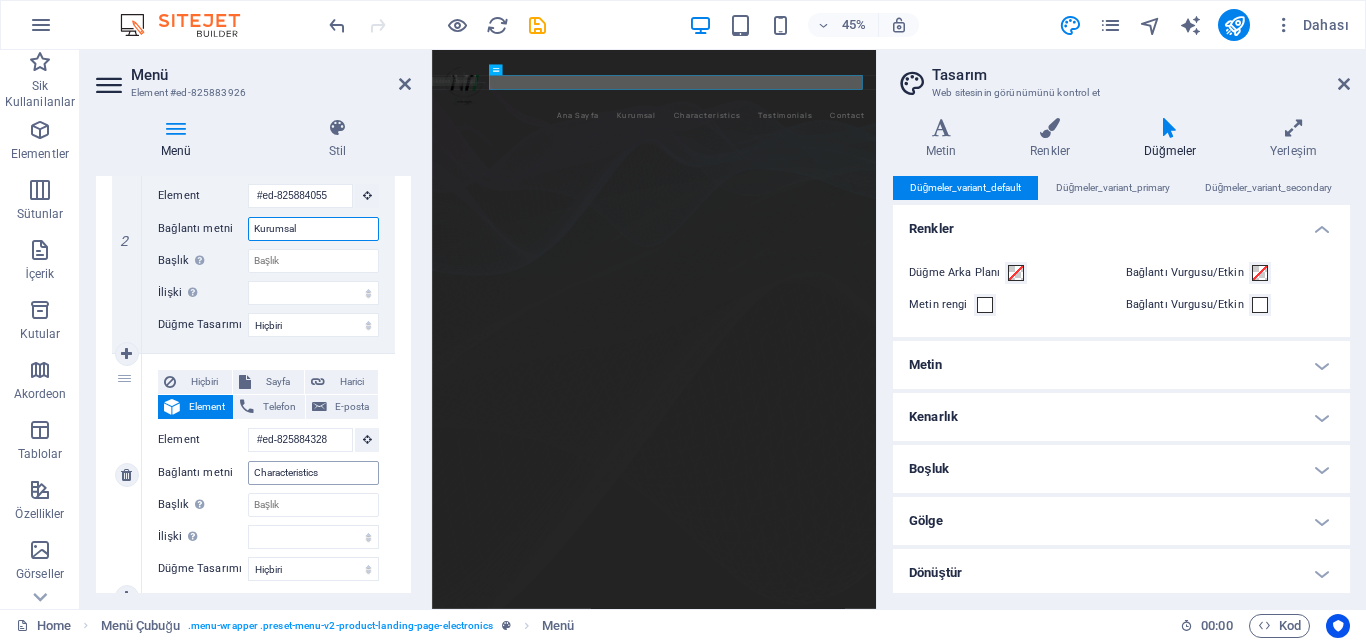 type on "Kurumsal" 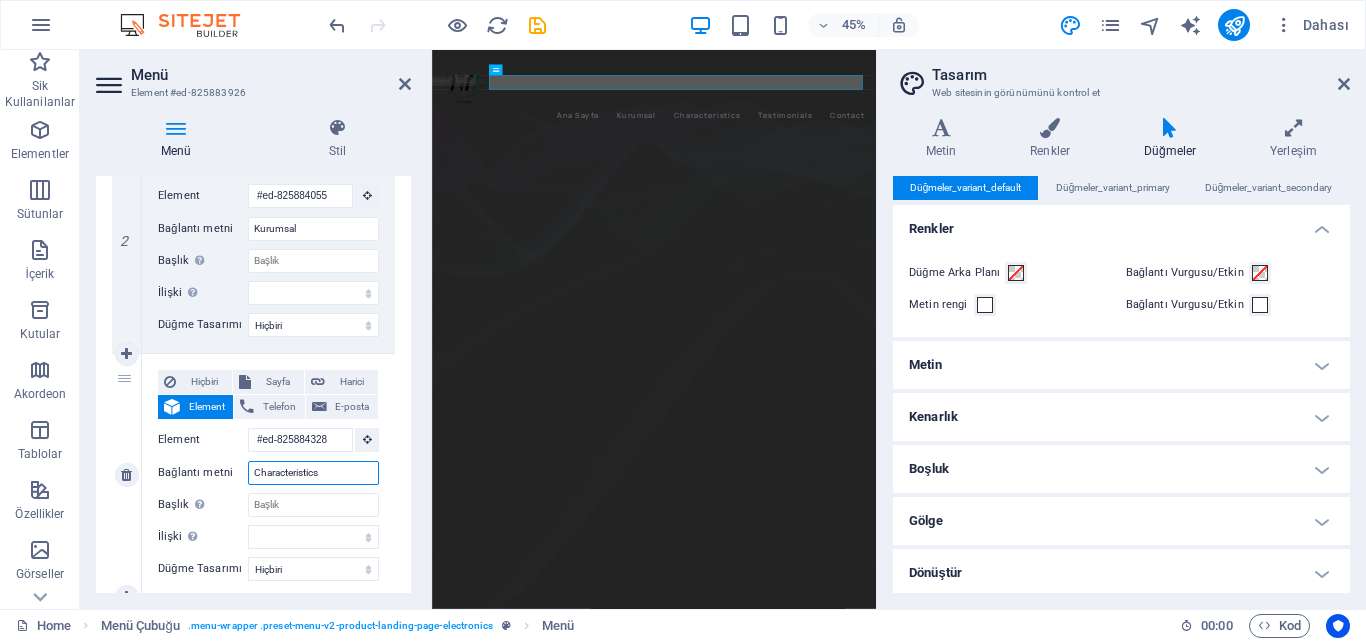 click on "Characteristics" at bounding box center (313, 473) 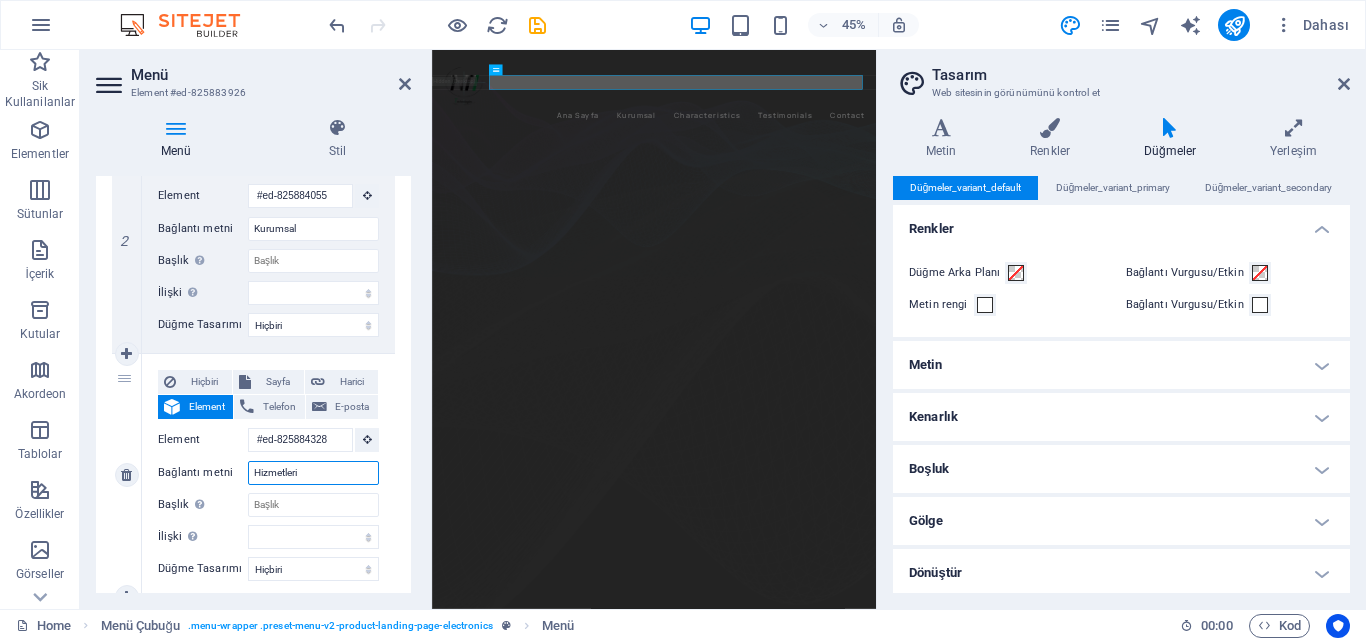 type on "Hizmetlerim" 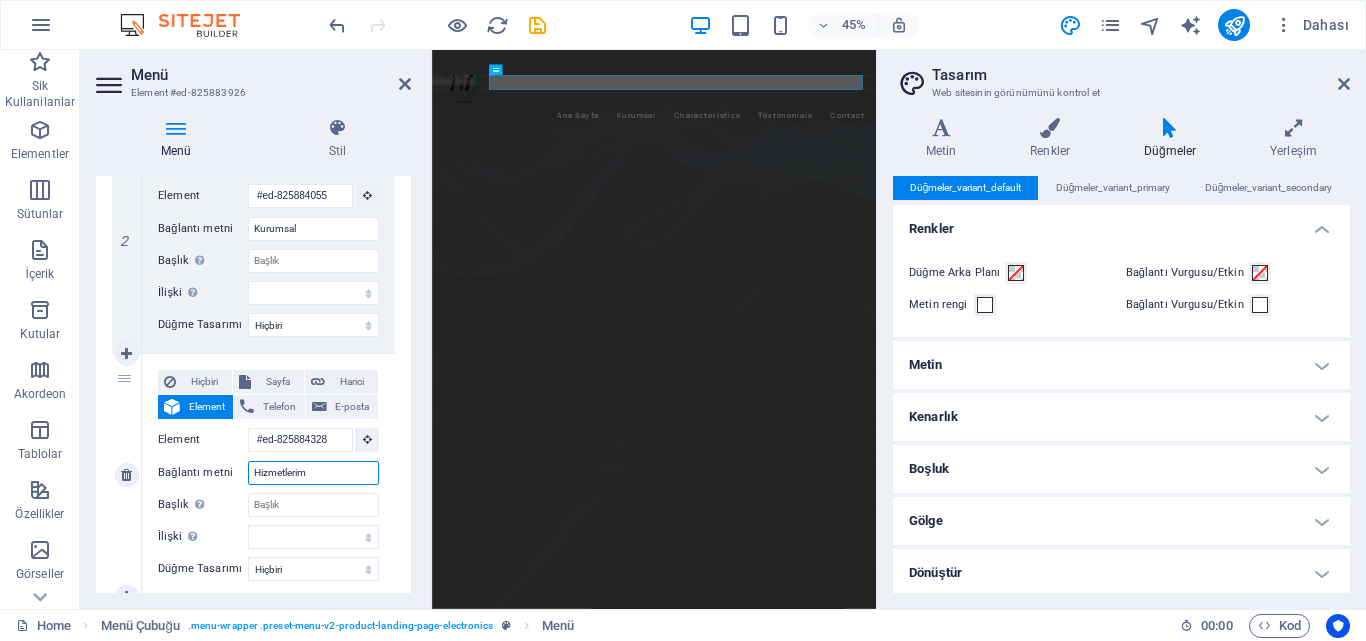 select 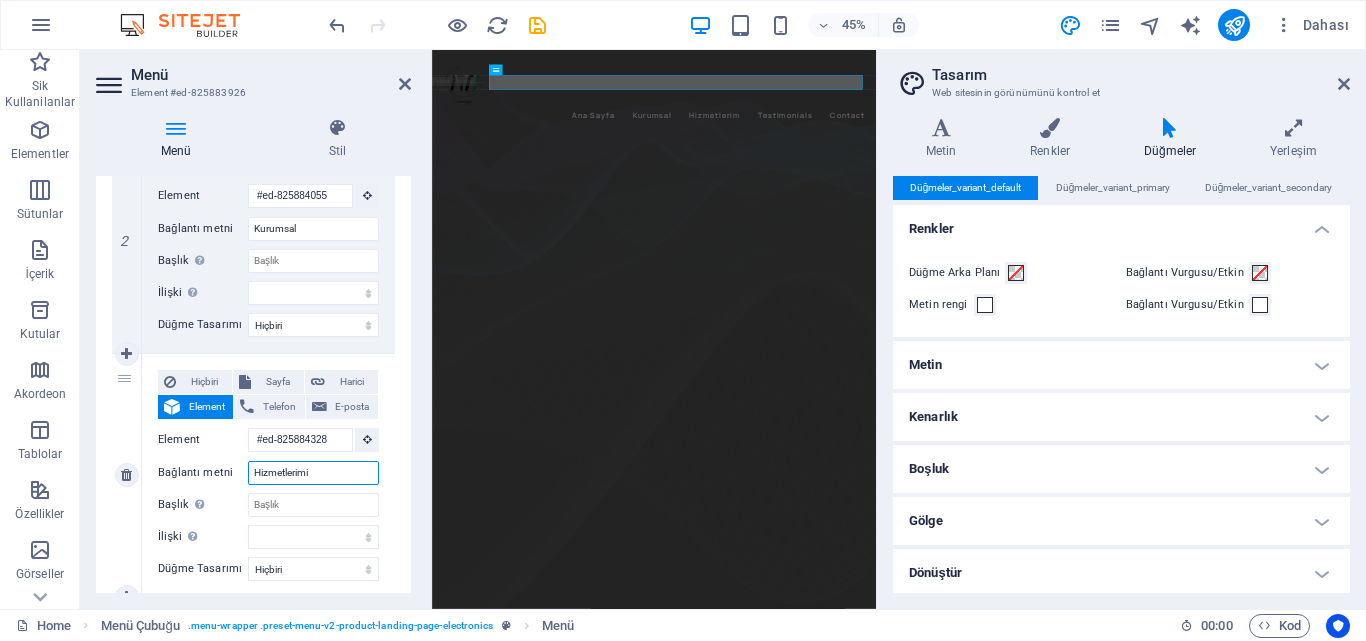 type on "Hizmetlerimiz" 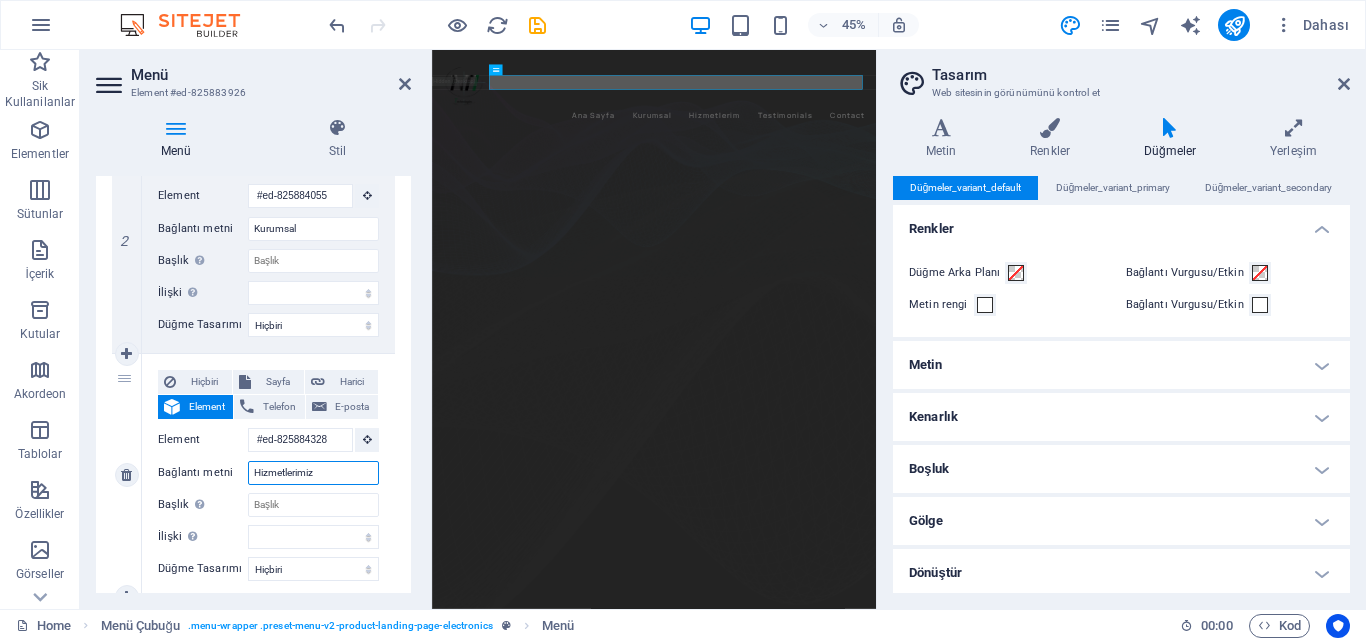 select 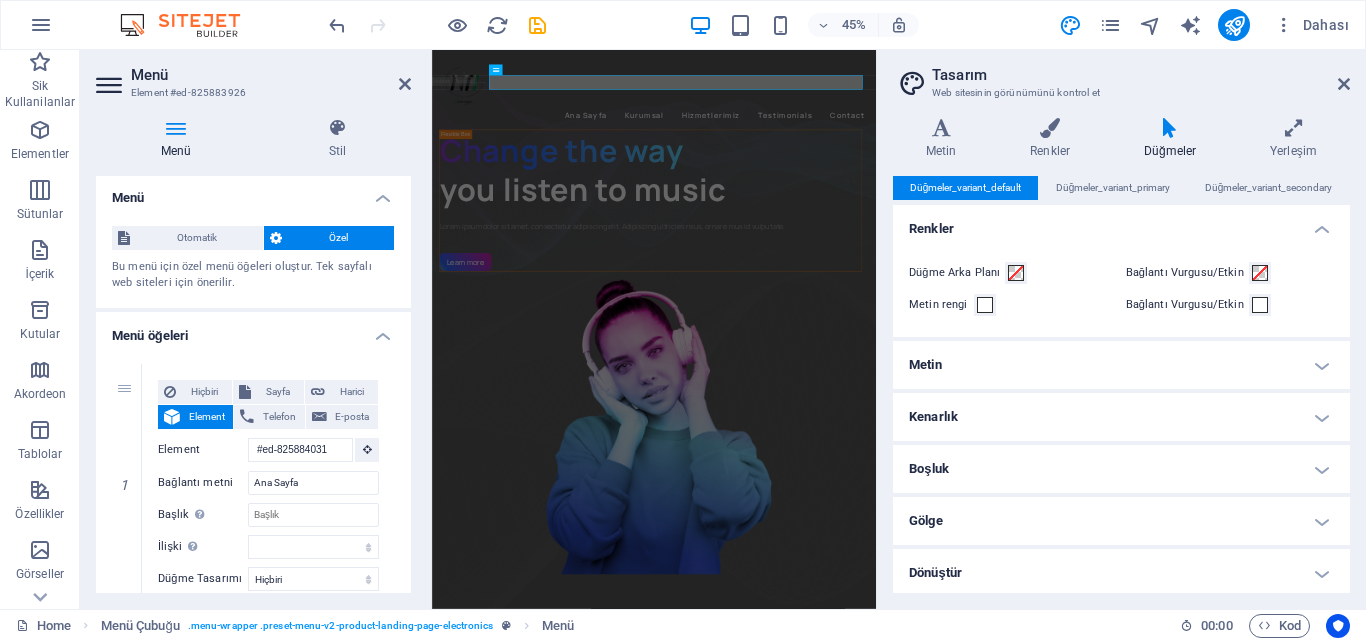 scroll, scrollTop: 0, scrollLeft: 0, axis: both 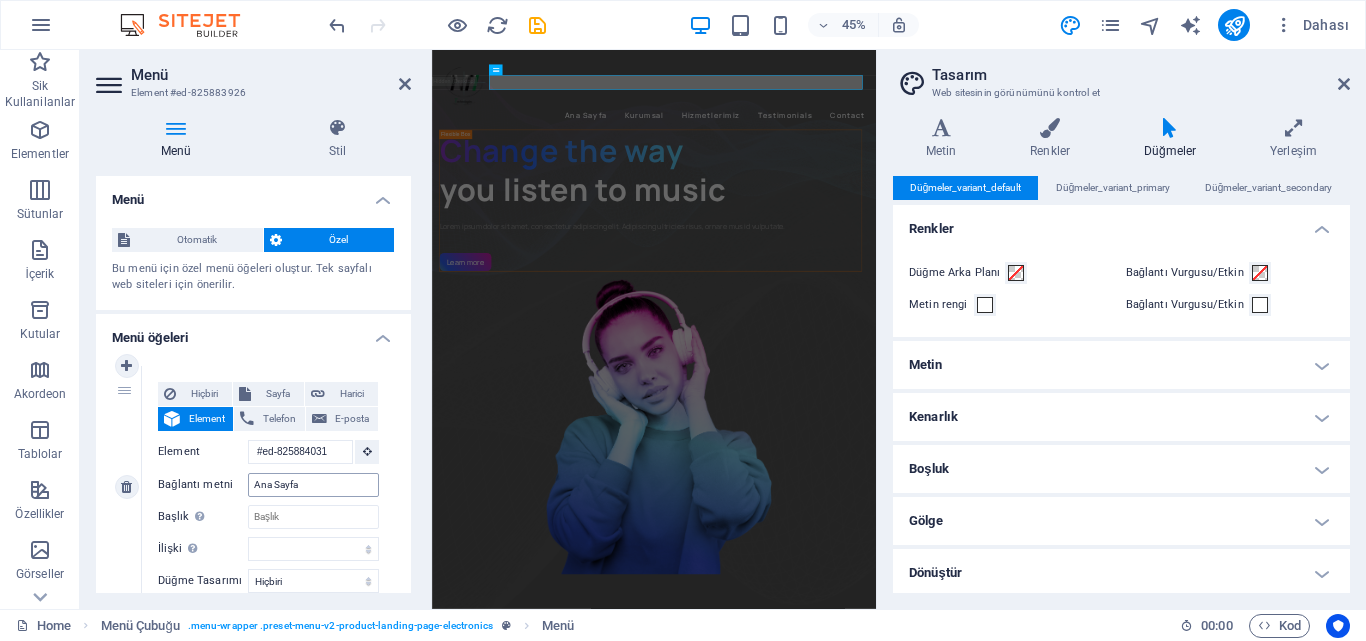 type on "Hizmetlerimiz" 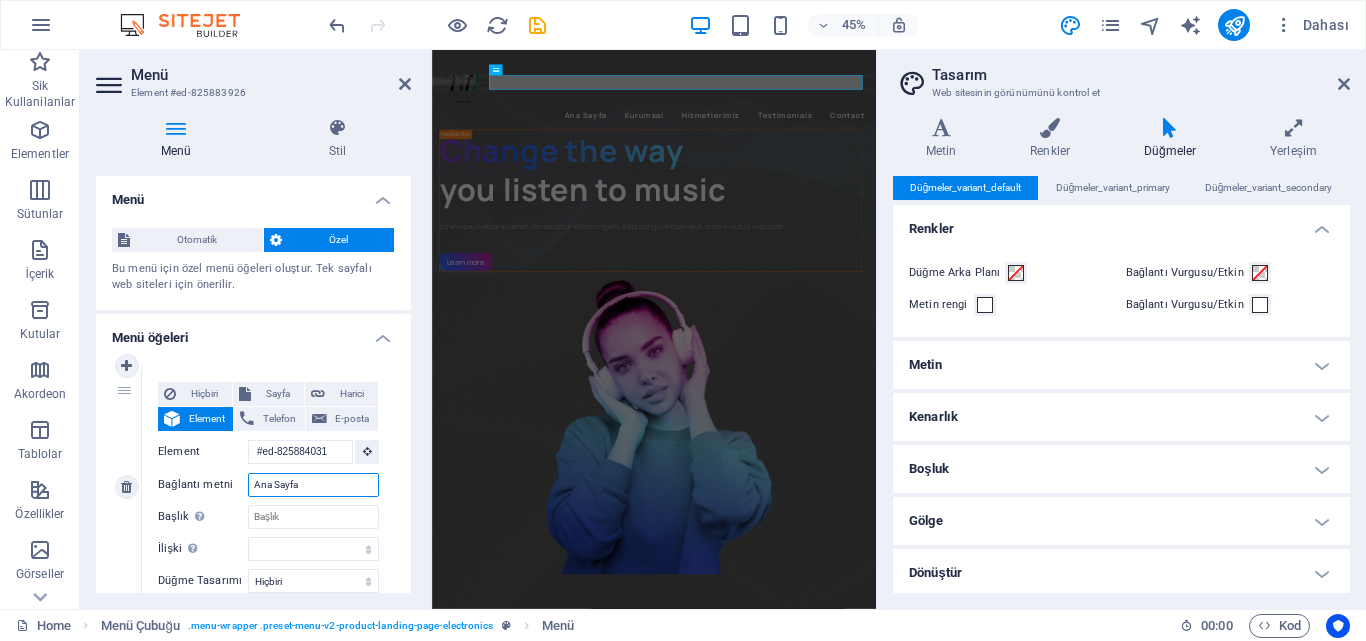 drag, startPoint x: 320, startPoint y: 479, endPoint x: 245, endPoint y: 471, distance: 75.42546 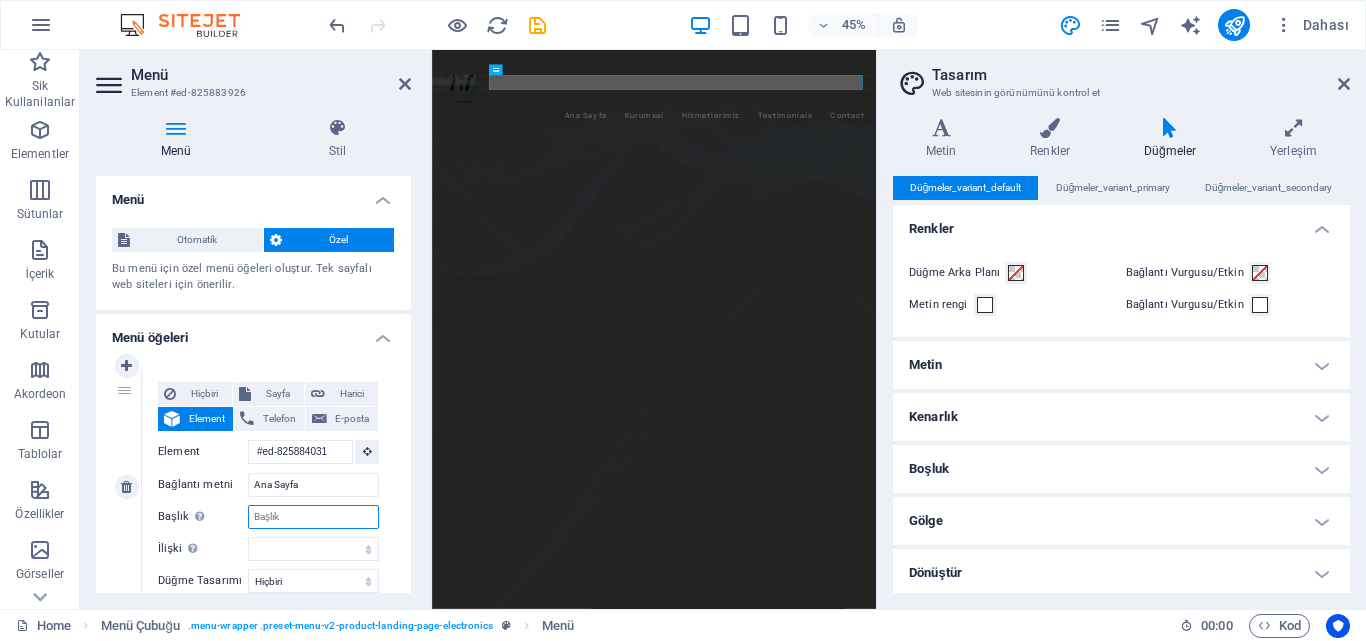 click on "Başlık Ek bağlantı tanımının bağlantı metniyle aynı olmaması gerekir. Başlık, genellikle fare elementin üzerine geldiğinde bir araç ipucu metni olarak gösterilir. Belirsizse boş bırak." at bounding box center (313, 517) 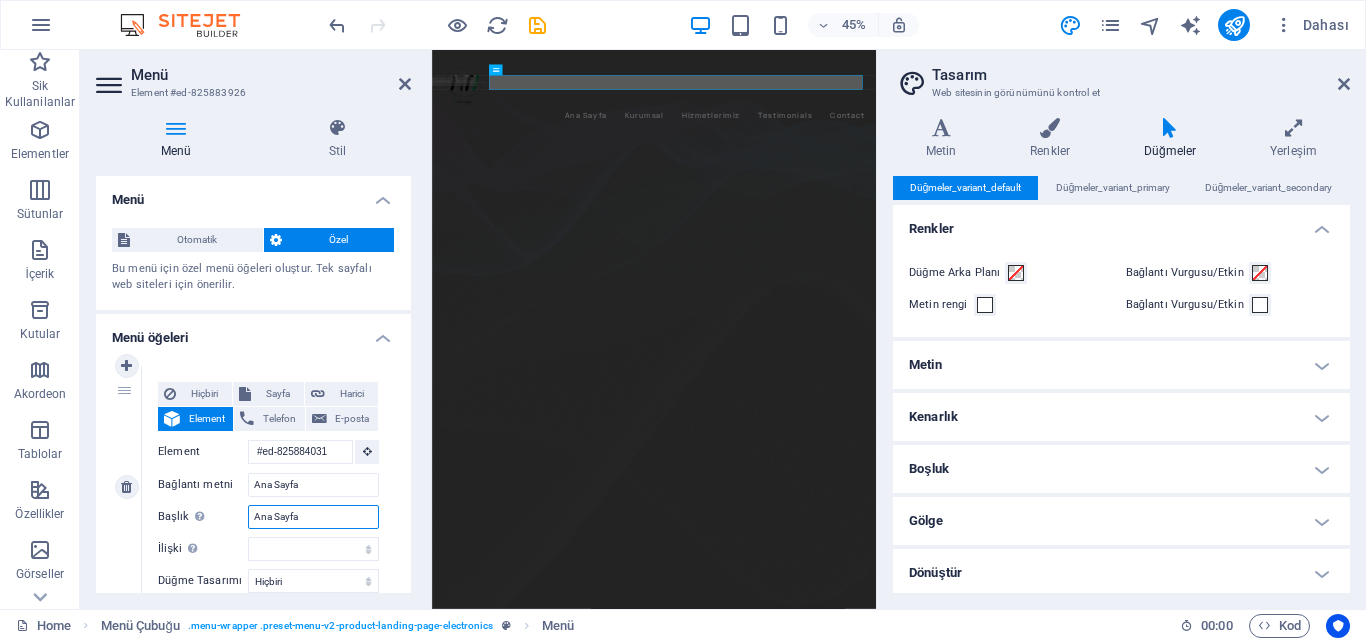 select 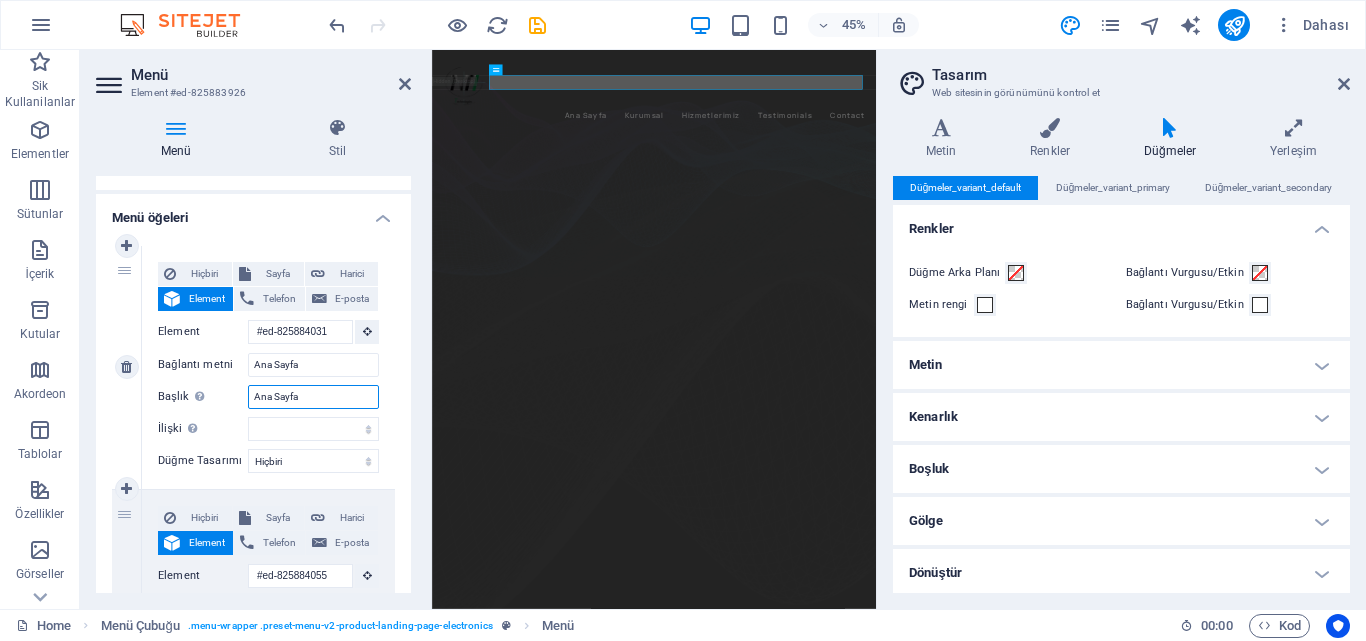 scroll, scrollTop: 200, scrollLeft: 0, axis: vertical 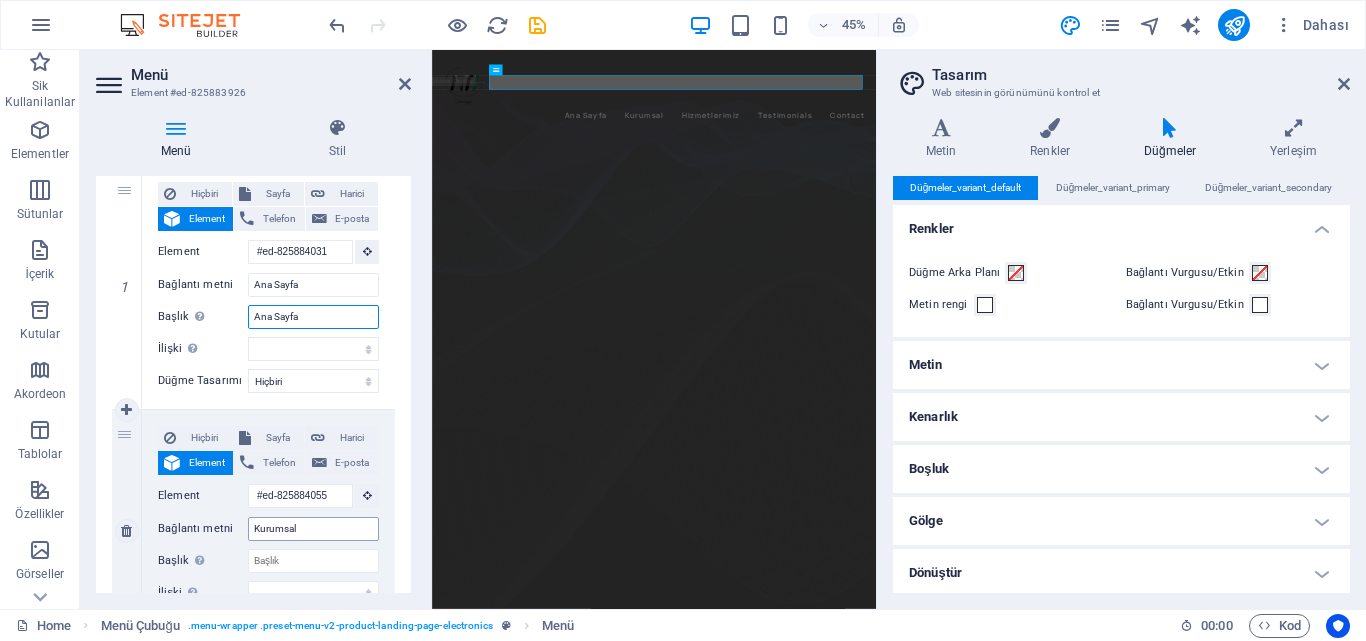 type on "Ana Sayfa" 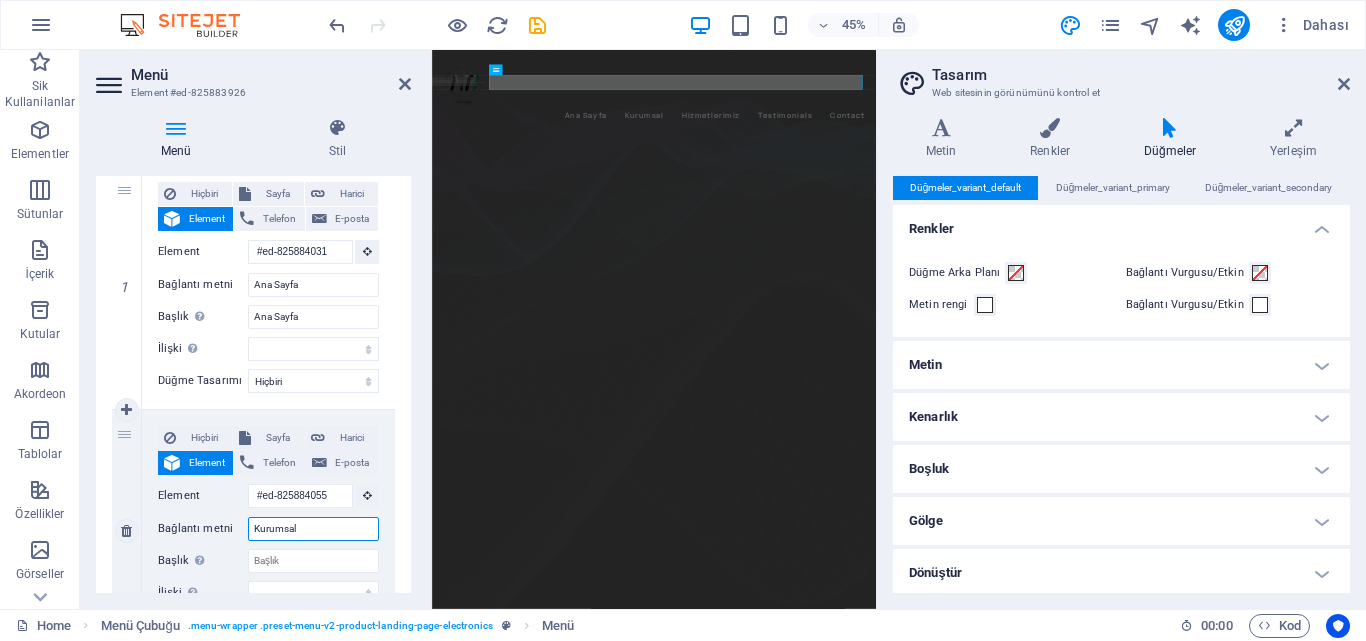 drag, startPoint x: 287, startPoint y: 530, endPoint x: 241, endPoint y: 522, distance: 46.69047 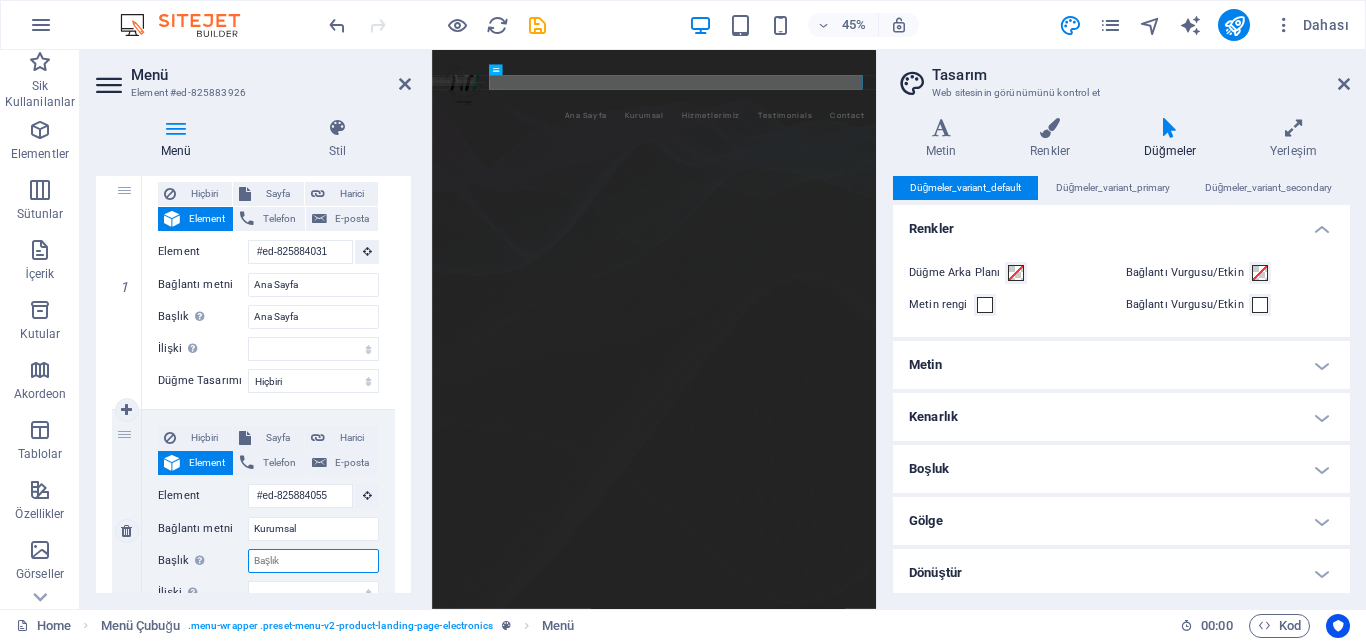 click on "Başlık Ek bağlantı tanımının bağlantı metniyle aynı olmaması gerekir. Başlık, genellikle fare elementin üzerine geldiğinde bir araç ipucu metni olarak gösterilir. Belirsizse boş bırak." at bounding box center [313, 561] 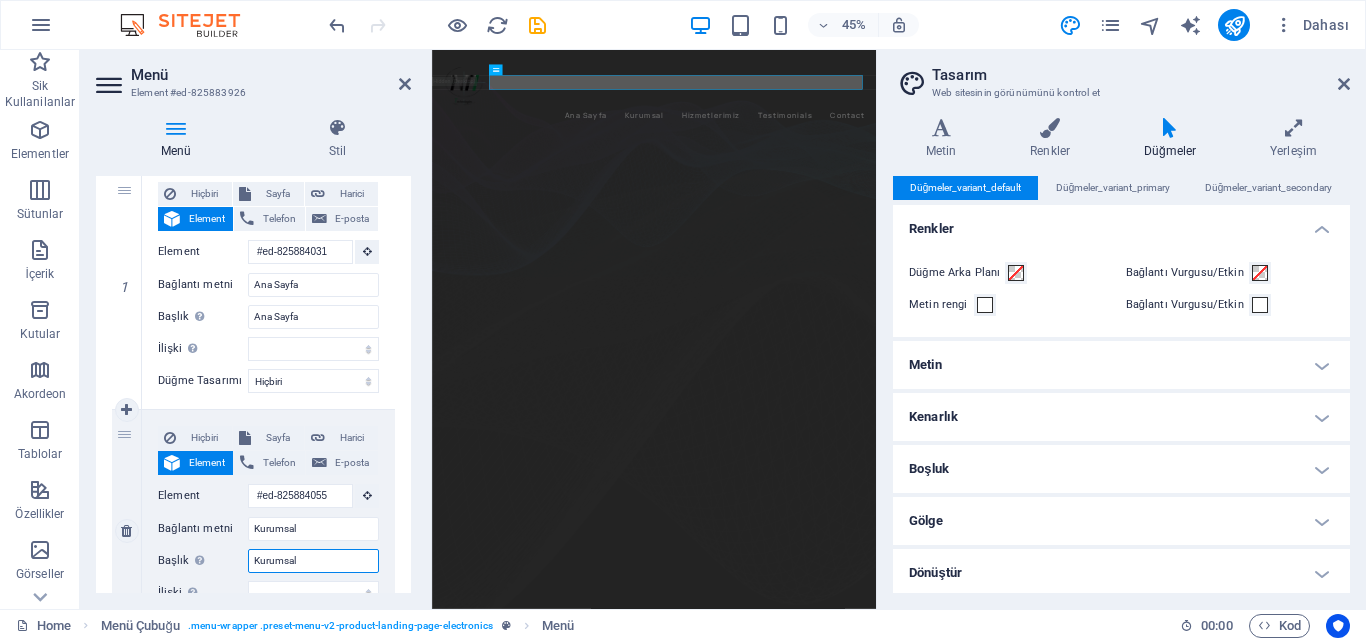 select 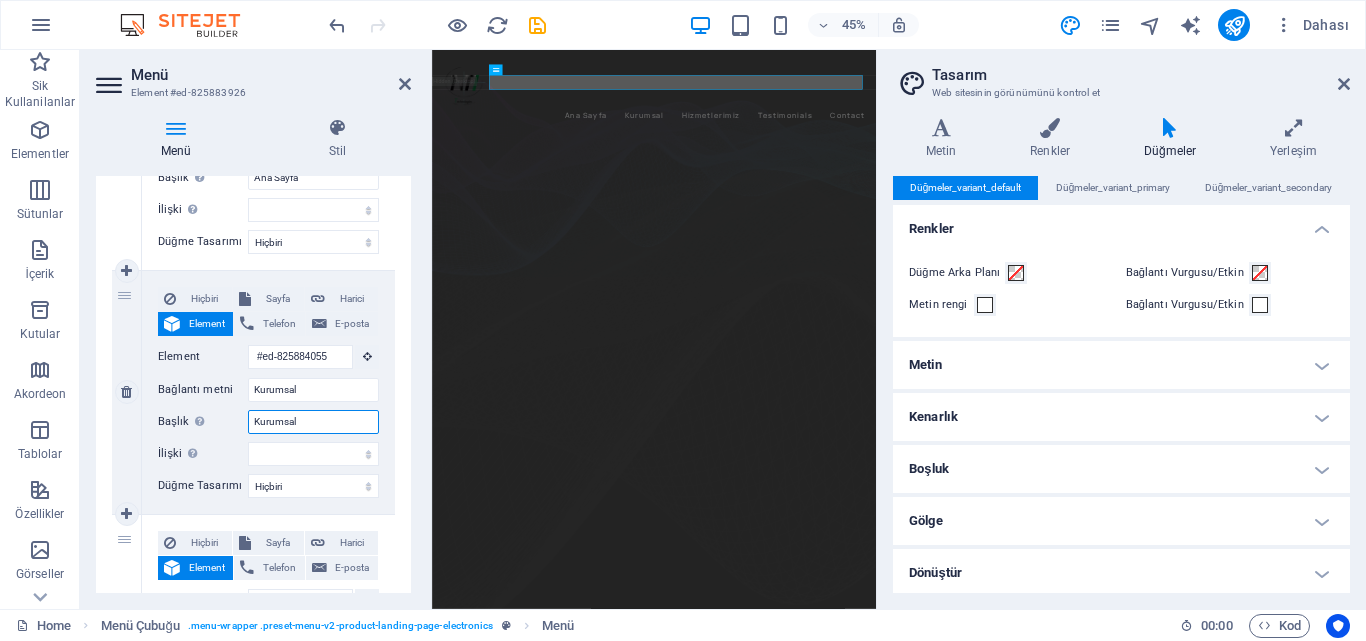 select 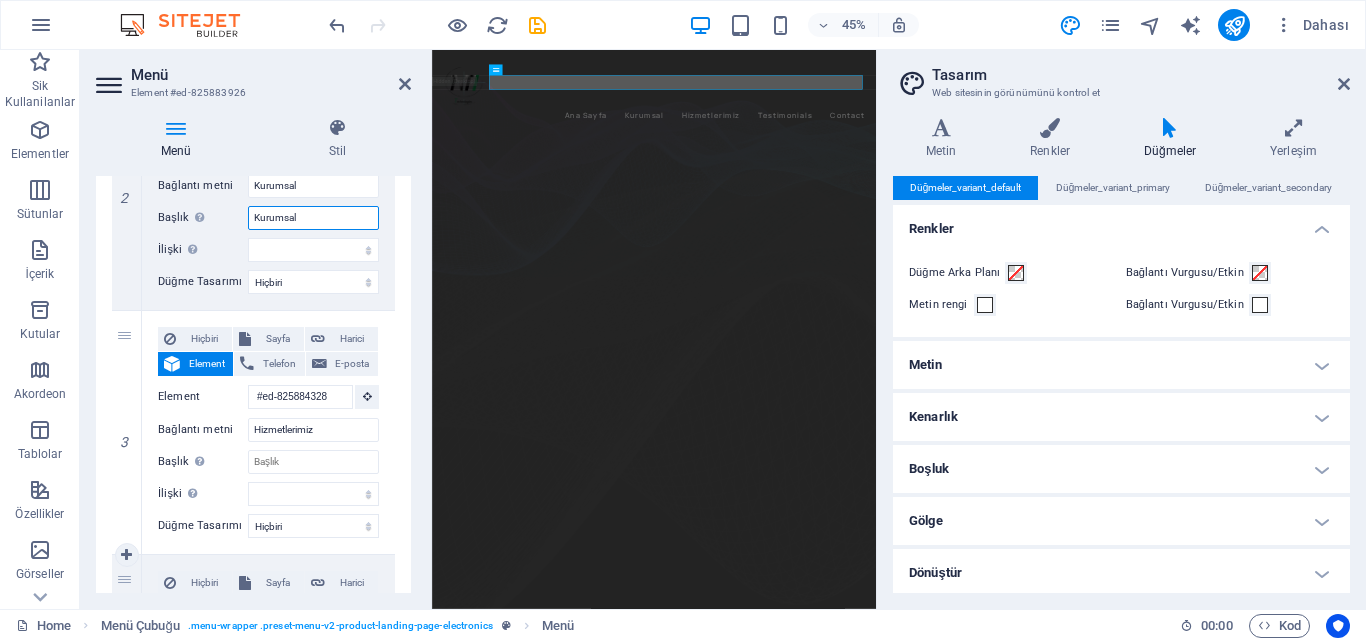 scroll, scrollTop: 600, scrollLeft: 0, axis: vertical 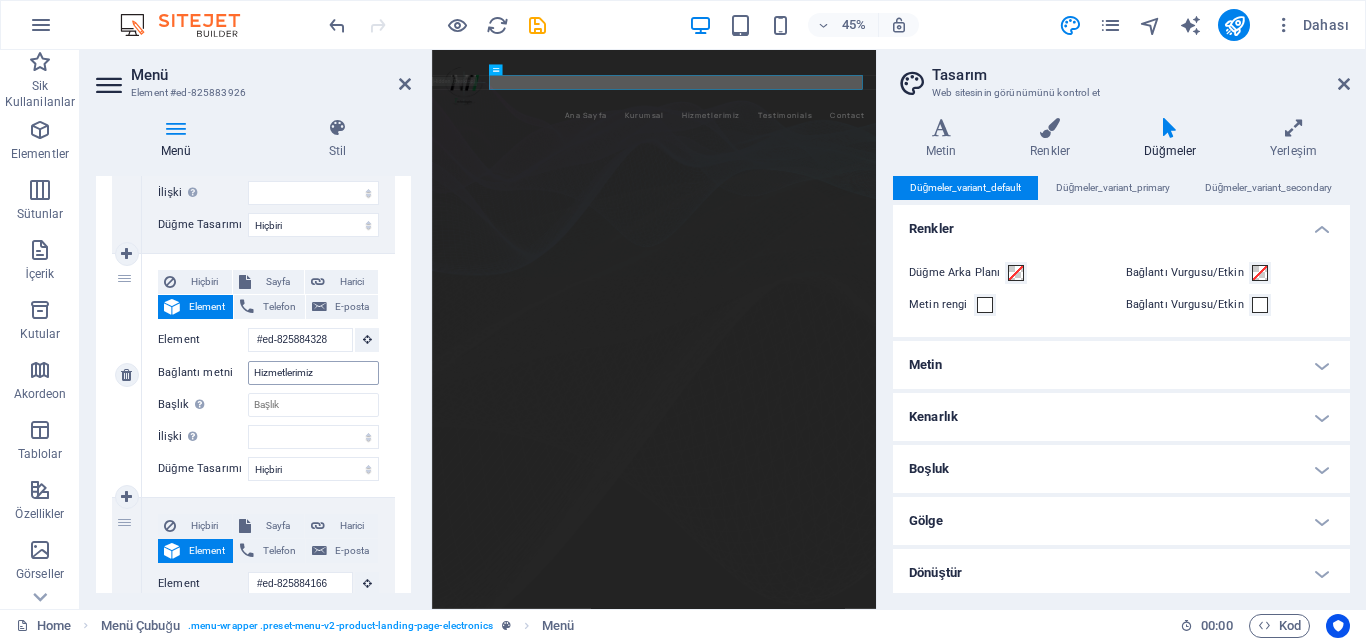 type on "Kurumsal" 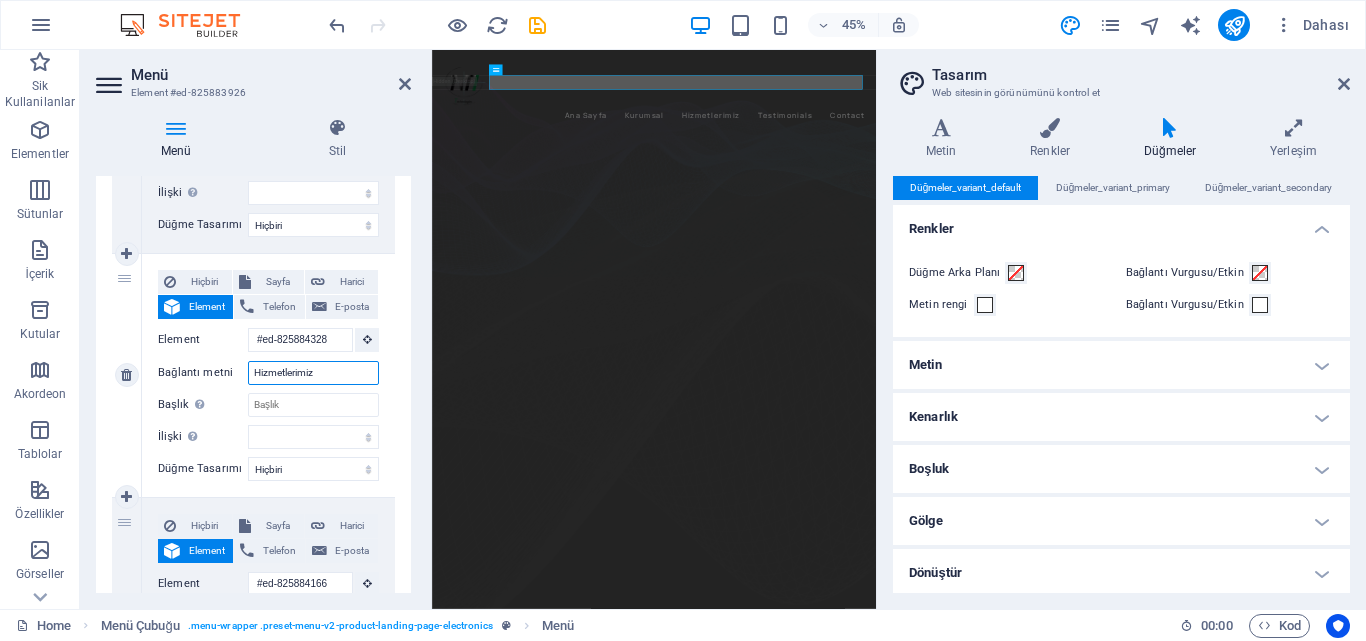 drag, startPoint x: 334, startPoint y: 380, endPoint x: 204, endPoint y: 387, distance: 130.18832 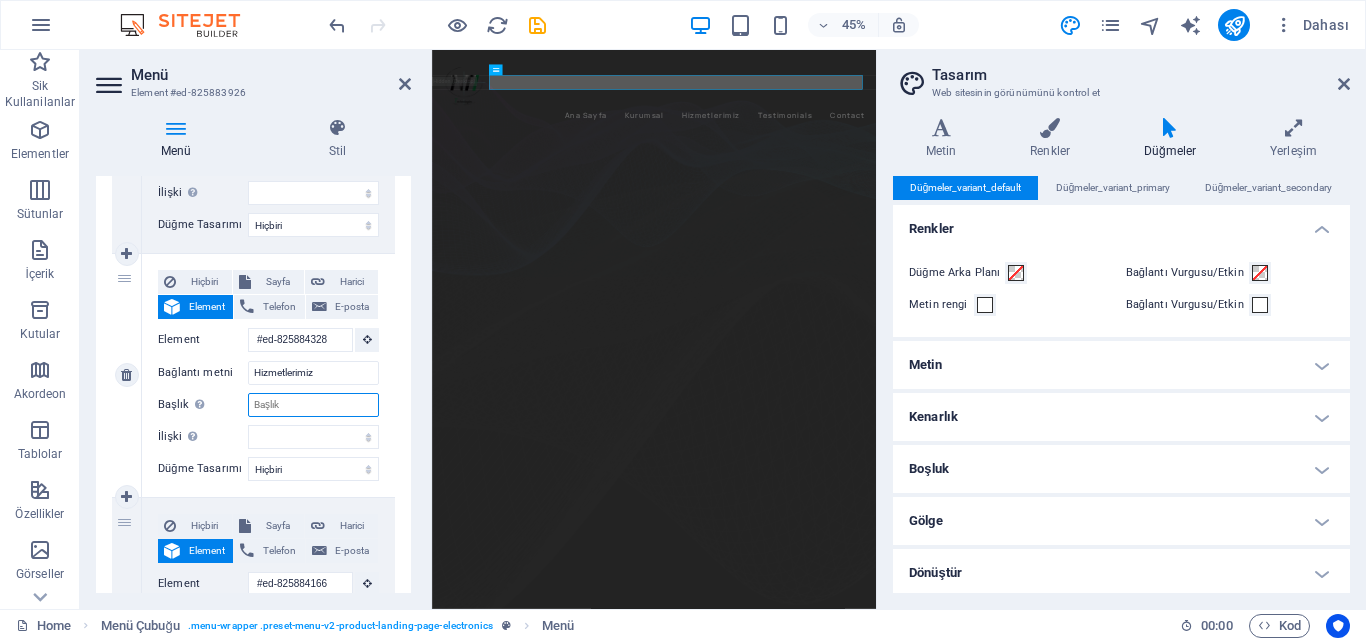 click on "Başlık Ek bağlantı tanımının bağlantı metniyle aynı olmaması gerekir. Başlık, genellikle fare elementin üzerine geldiğinde bir araç ipucu metni olarak gösterilir. Belirsizse boş bırak." at bounding box center [313, 405] 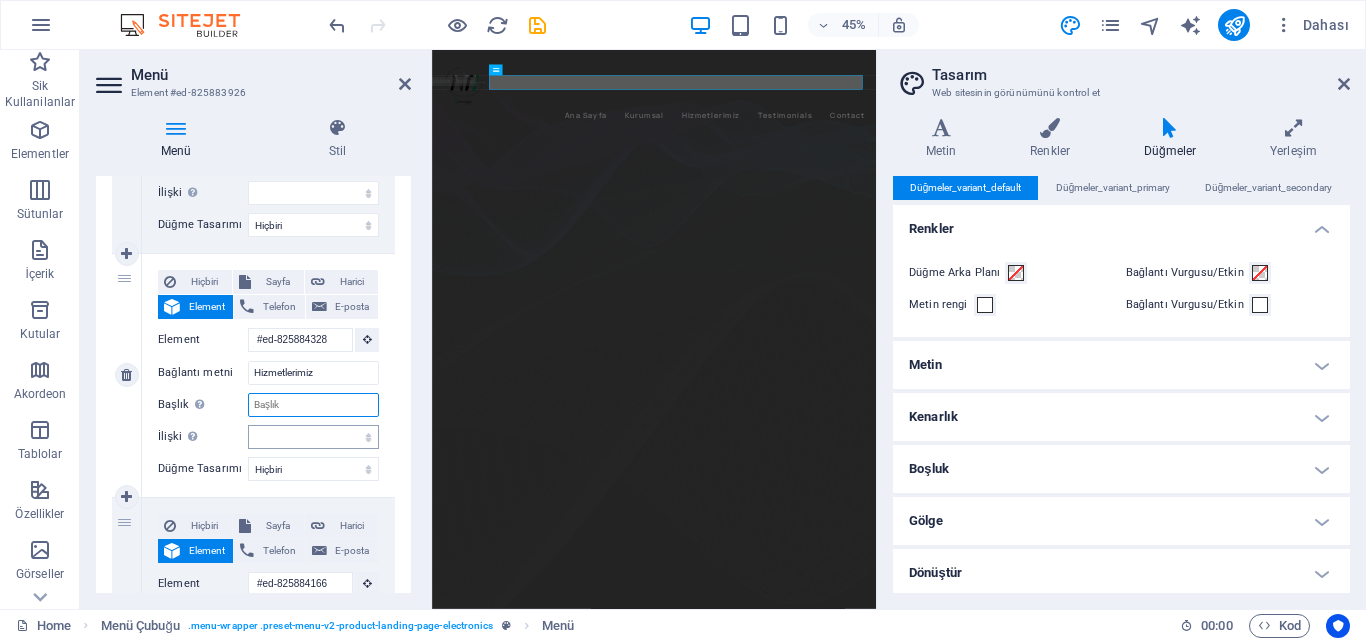 select 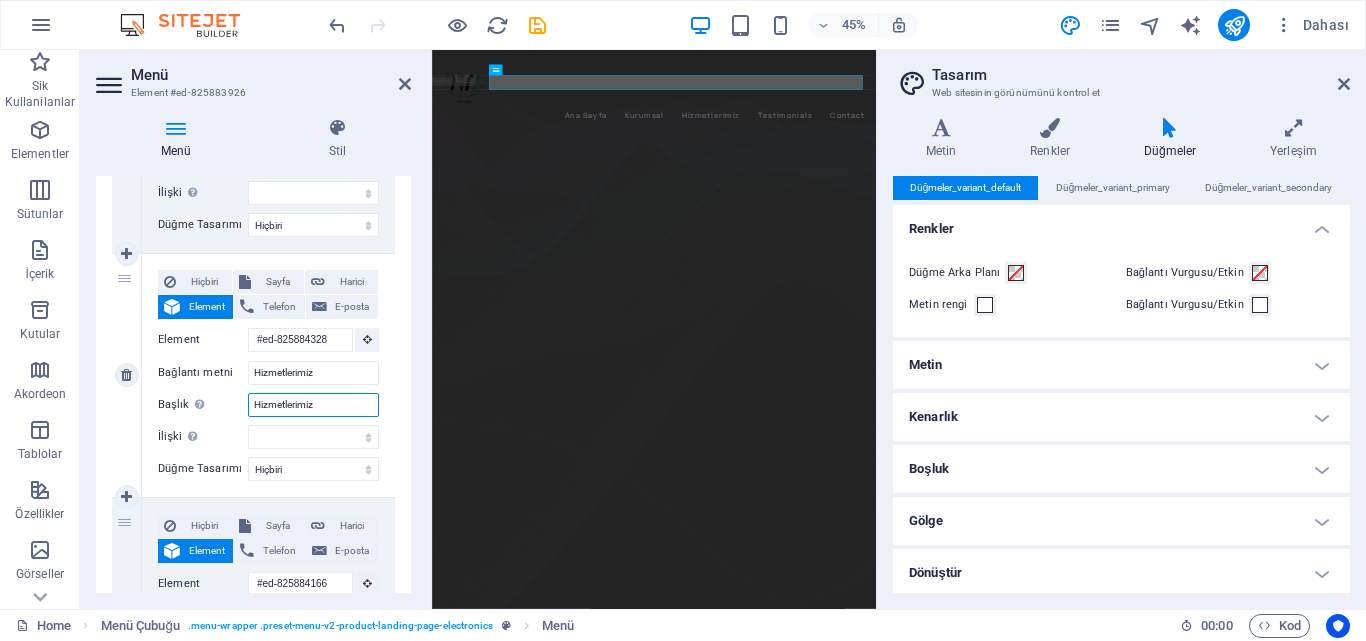 select 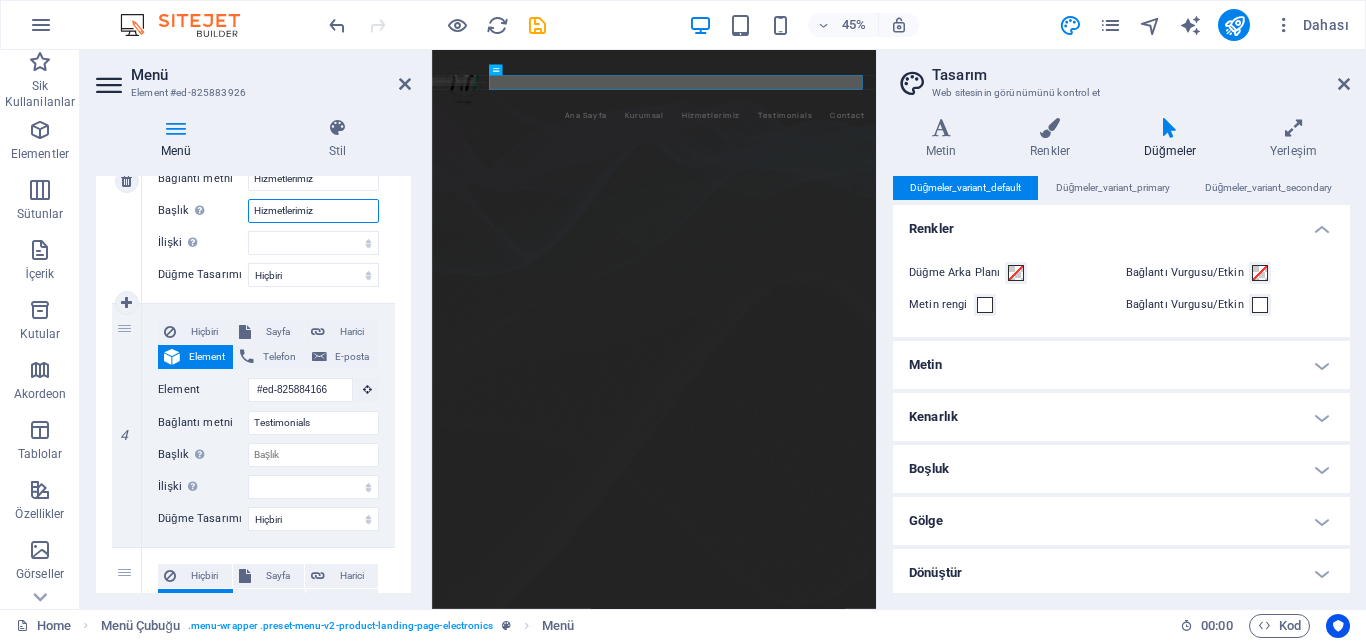 scroll, scrollTop: 800, scrollLeft: 0, axis: vertical 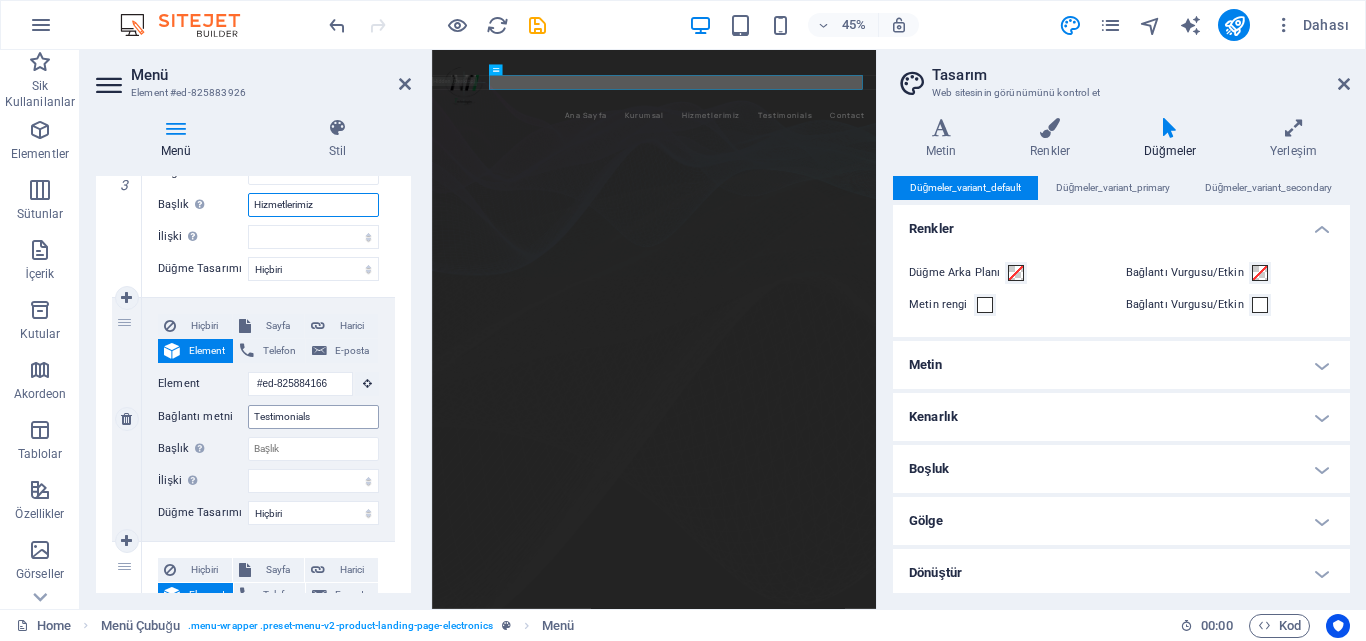 type on "Hizmetlerimiz" 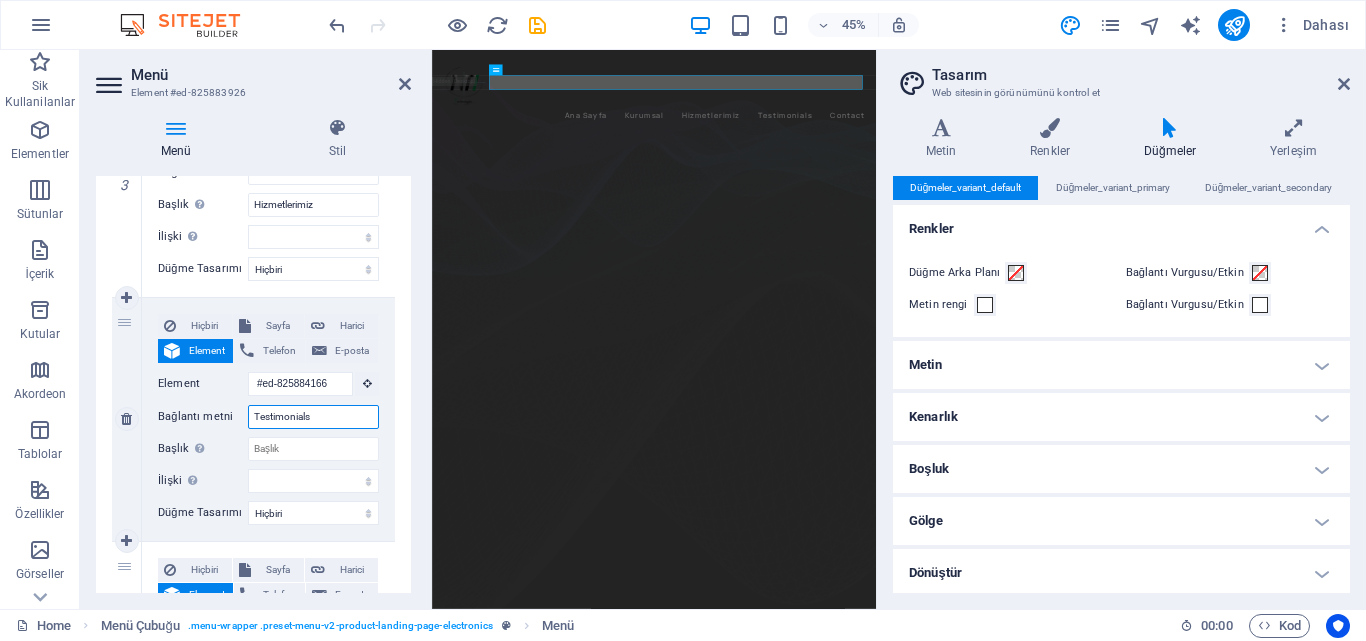 drag, startPoint x: 334, startPoint y: 421, endPoint x: 199, endPoint y: 413, distance: 135.23683 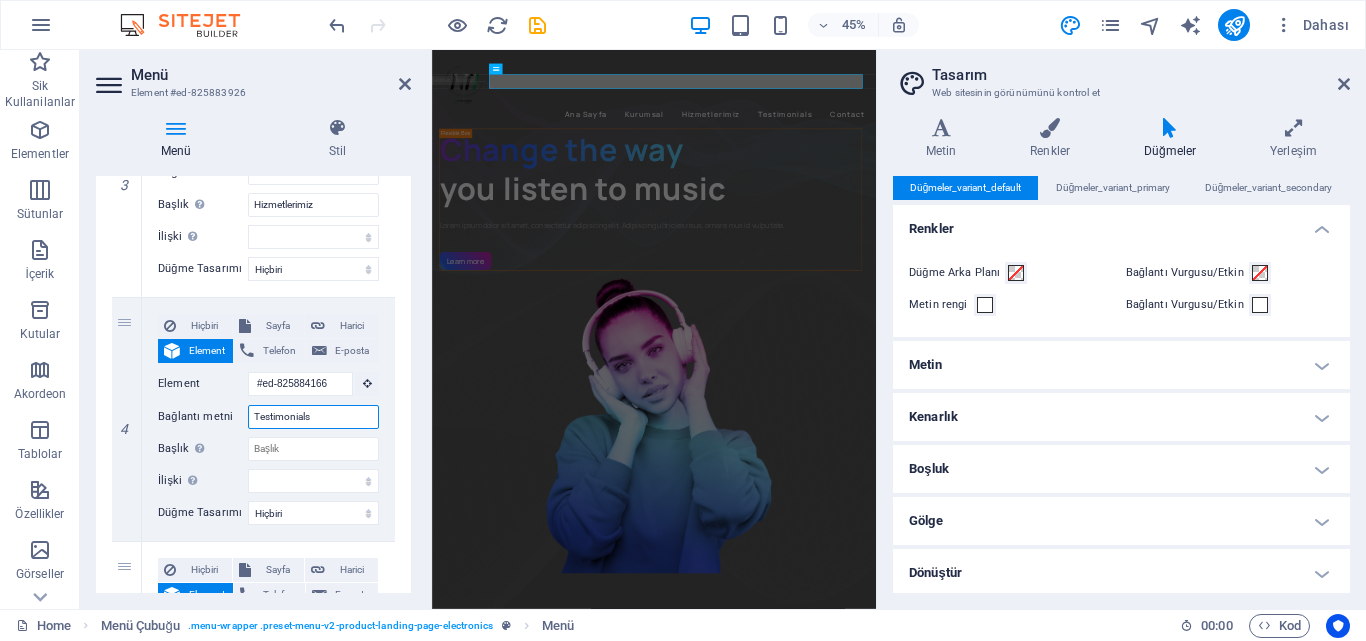 scroll, scrollTop: 0, scrollLeft: 0, axis: both 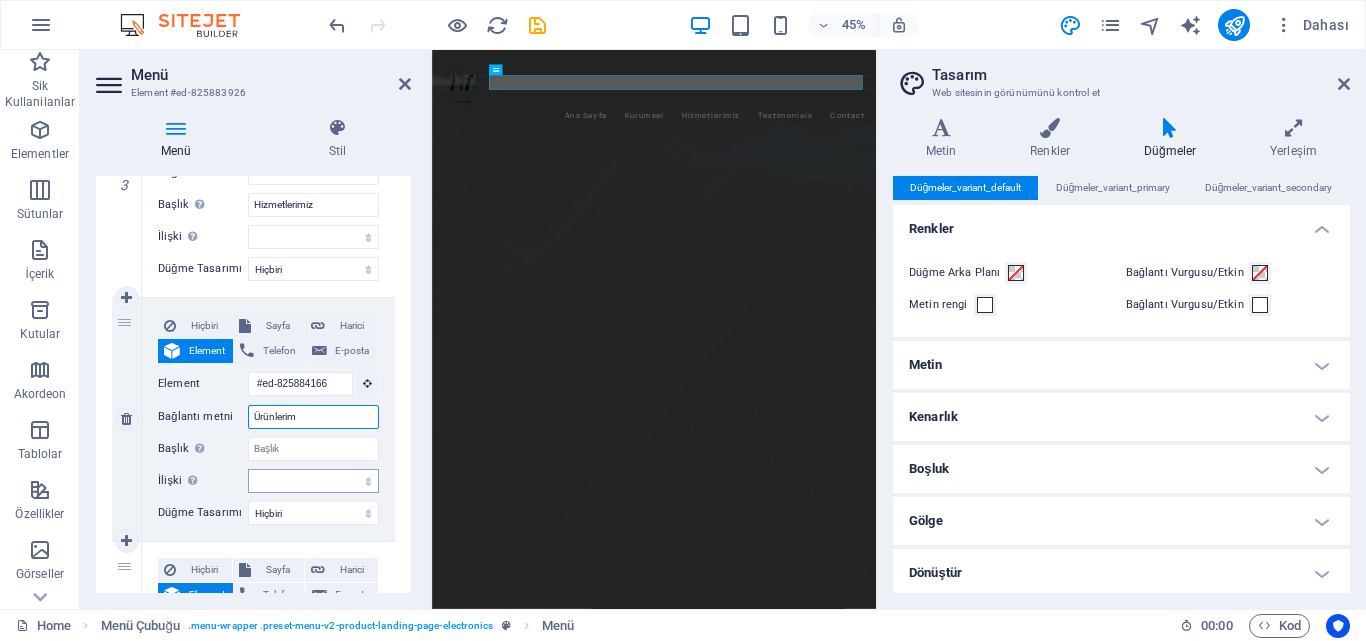 type on "Ürünlerimi" 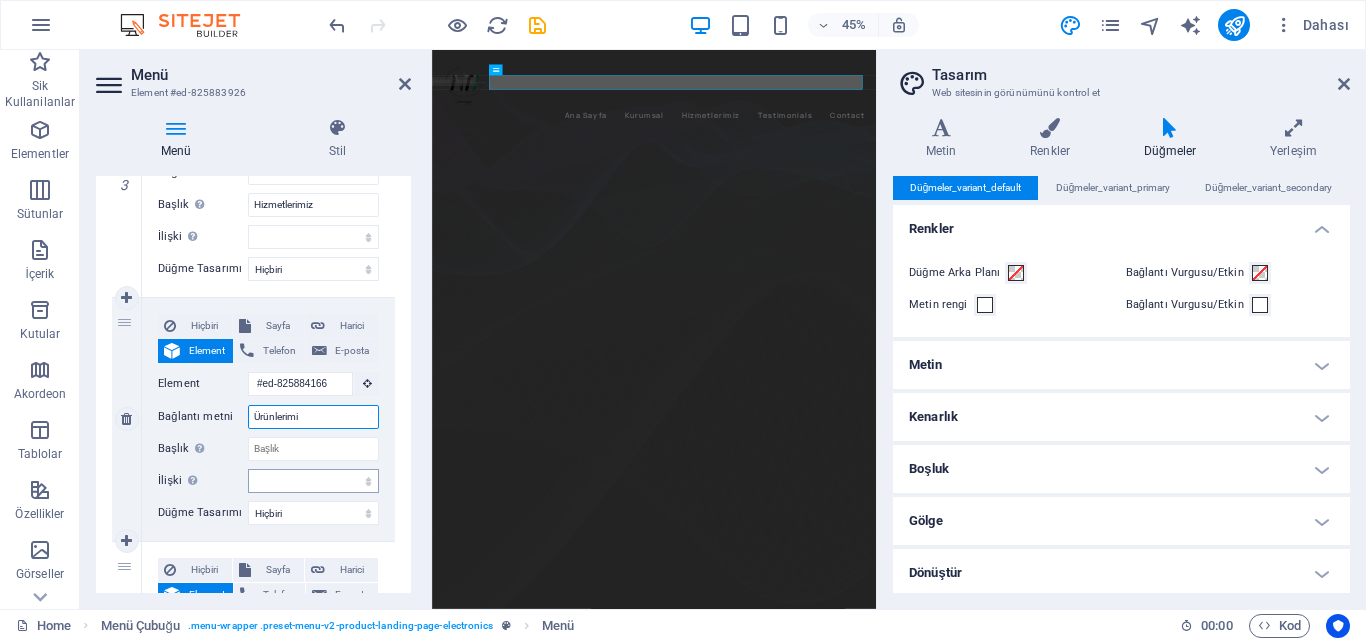 select 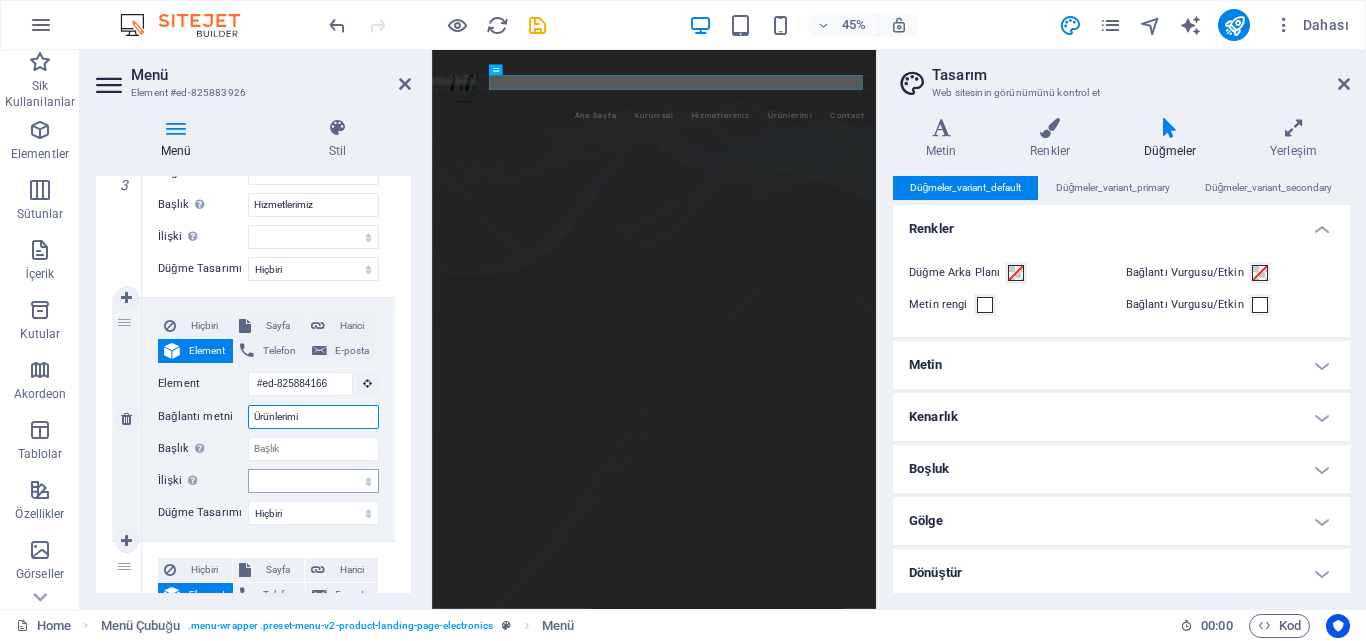 type on "Ürünlerimiz" 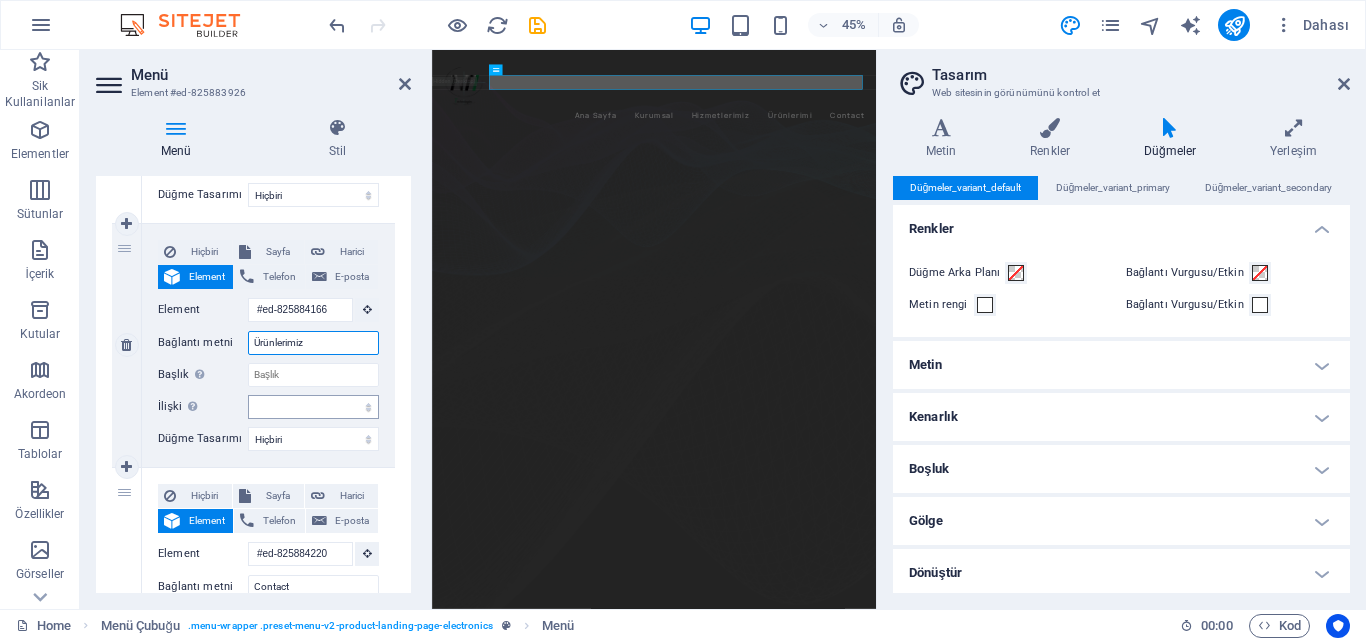 select 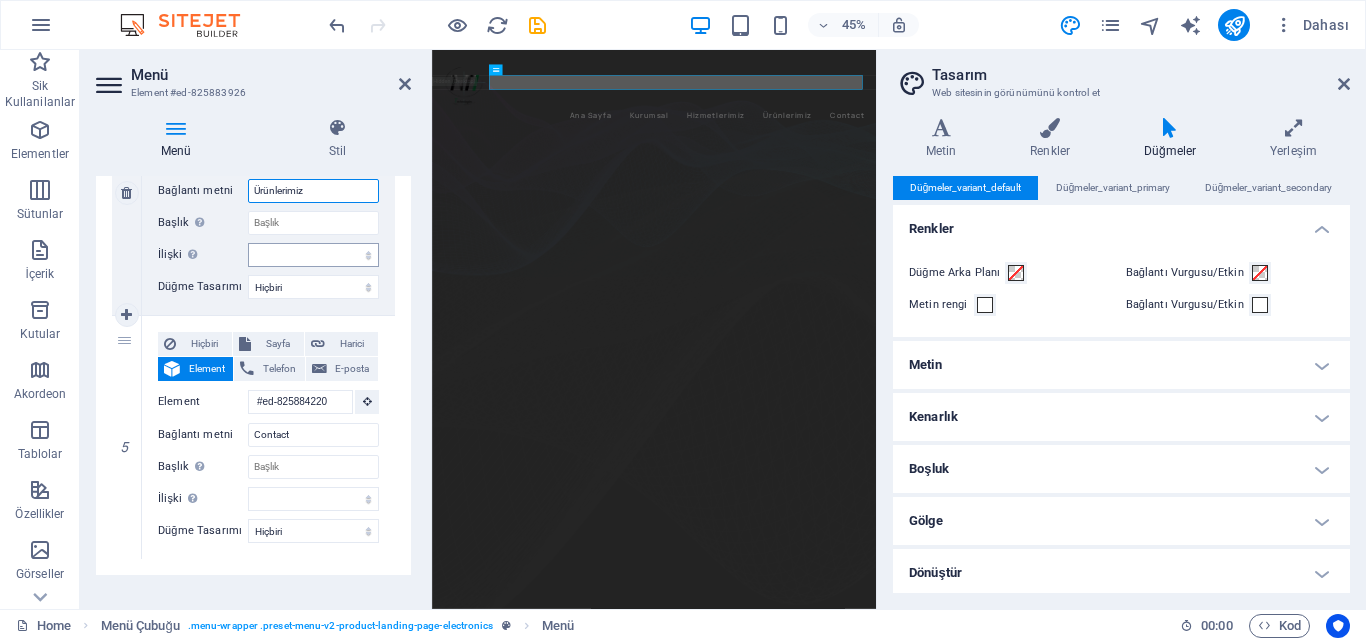 scroll, scrollTop: 1048, scrollLeft: 0, axis: vertical 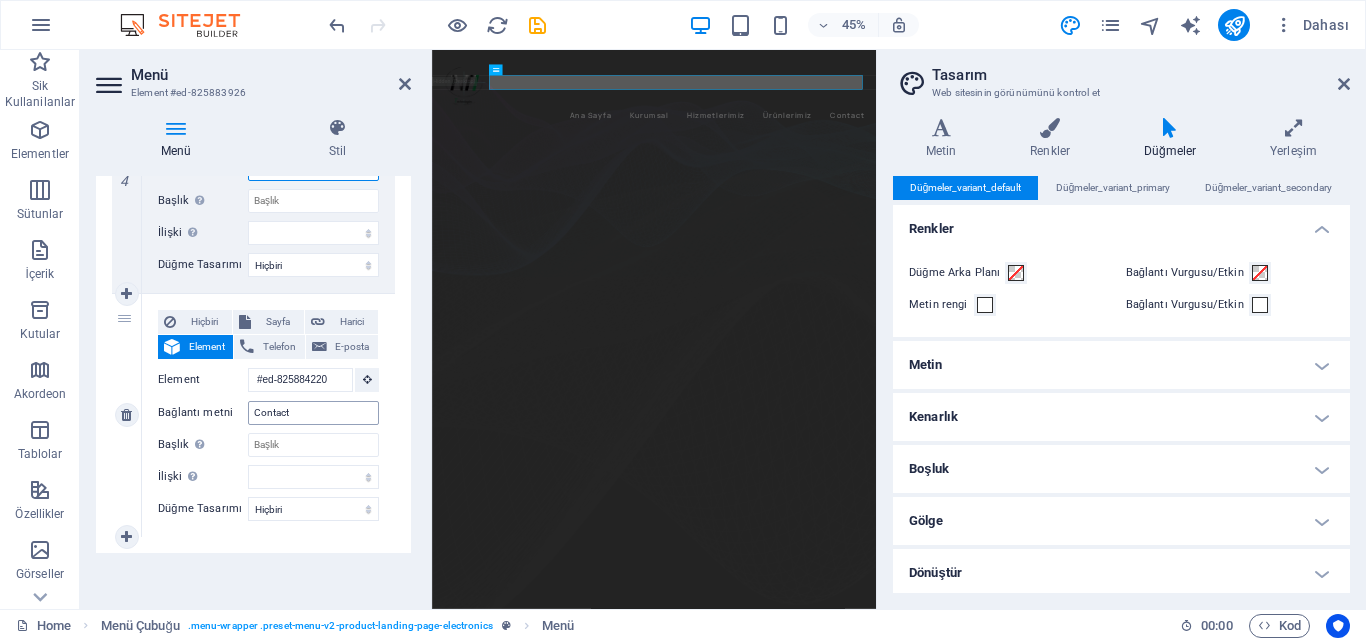 type on "Ürünlerimiz" 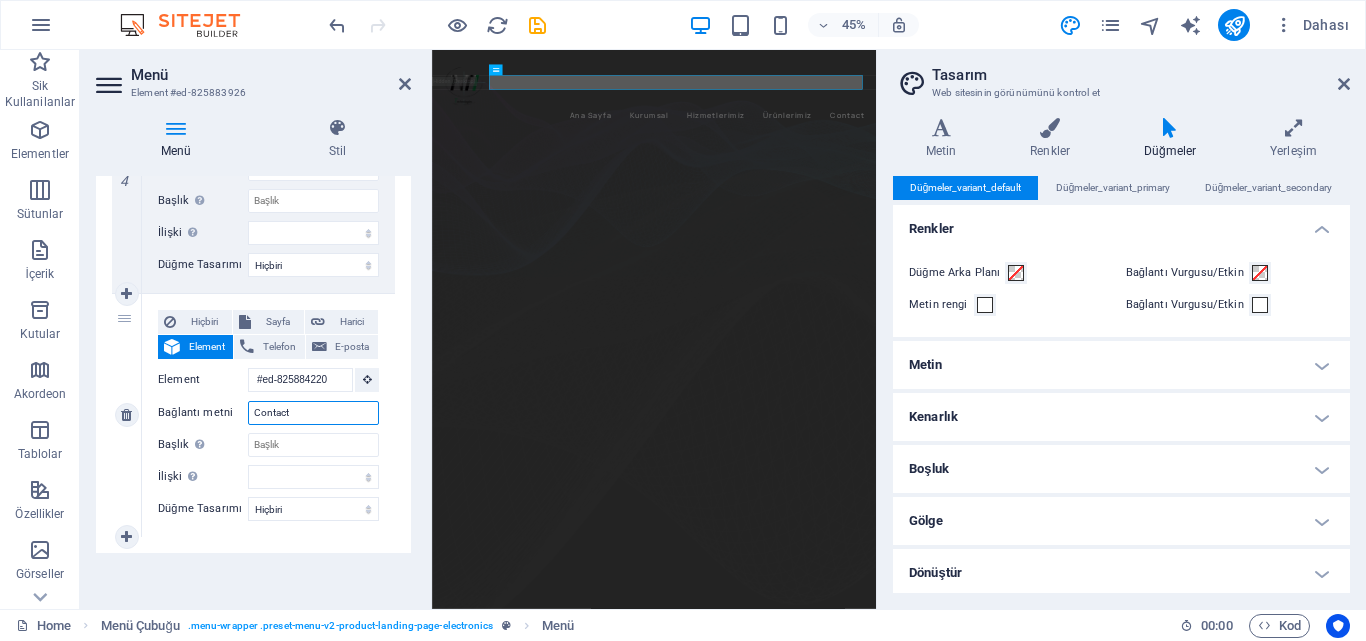 drag, startPoint x: 273, startPoint y: 420, endPoint x: 205, endPoint y: 420, distance: 68 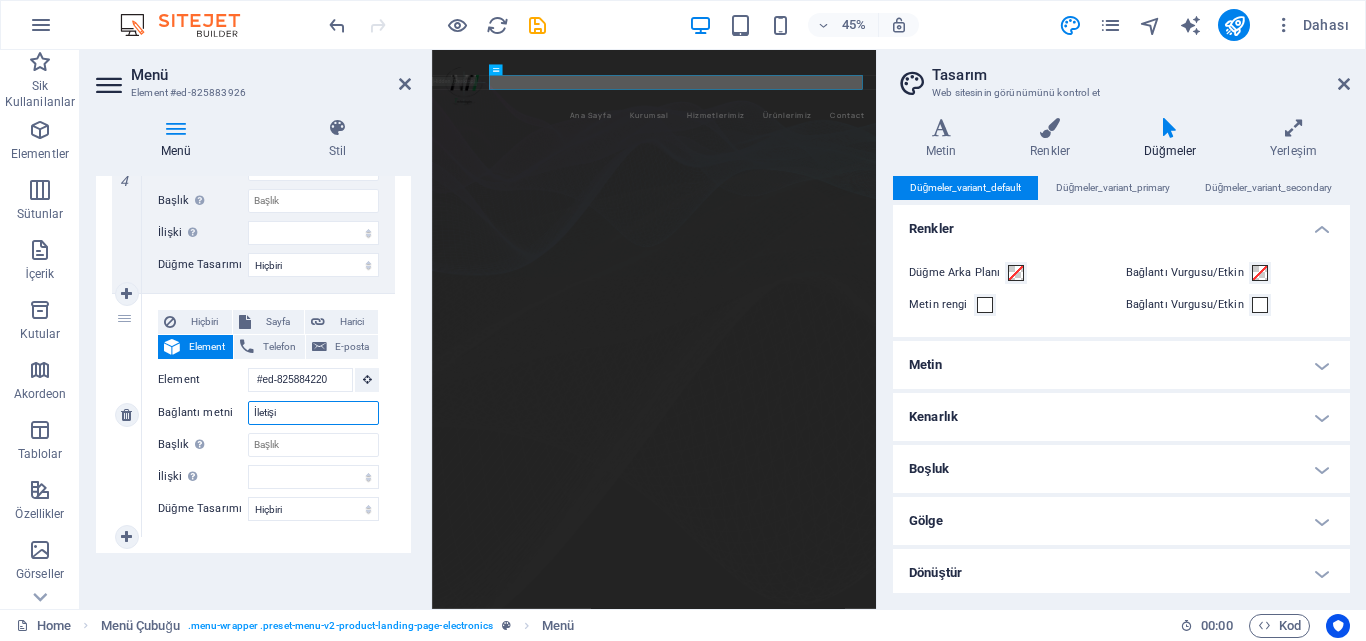 type on "İletişim" 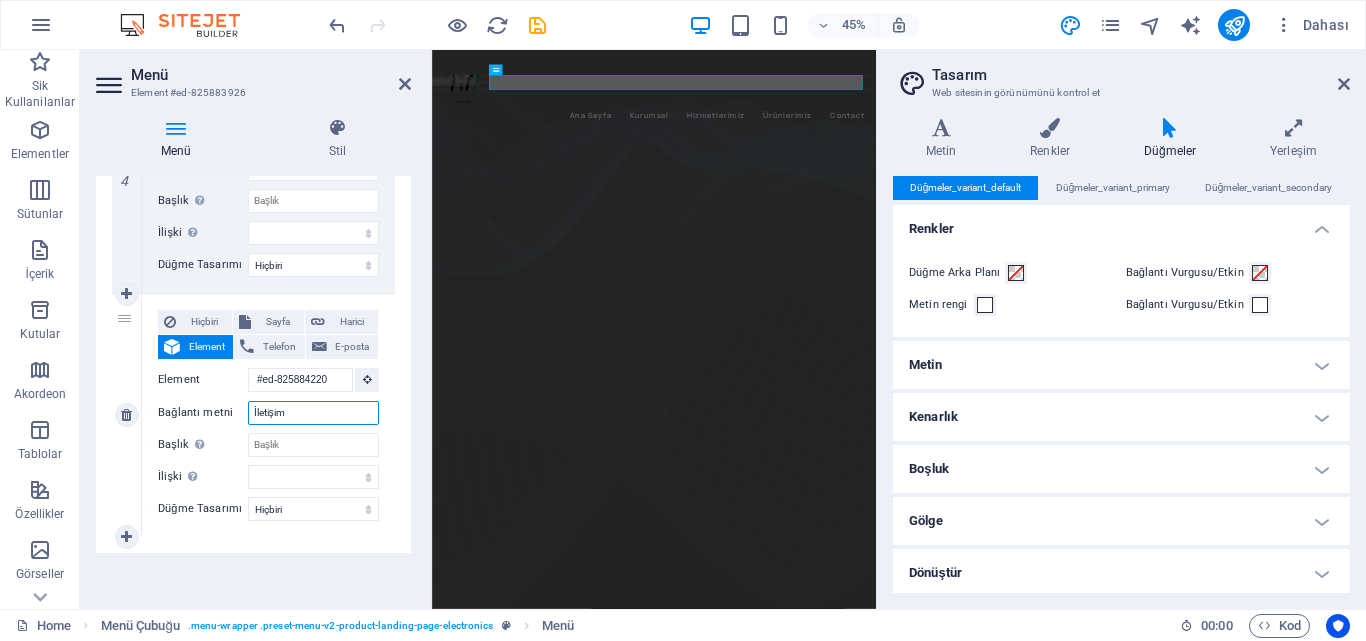 select 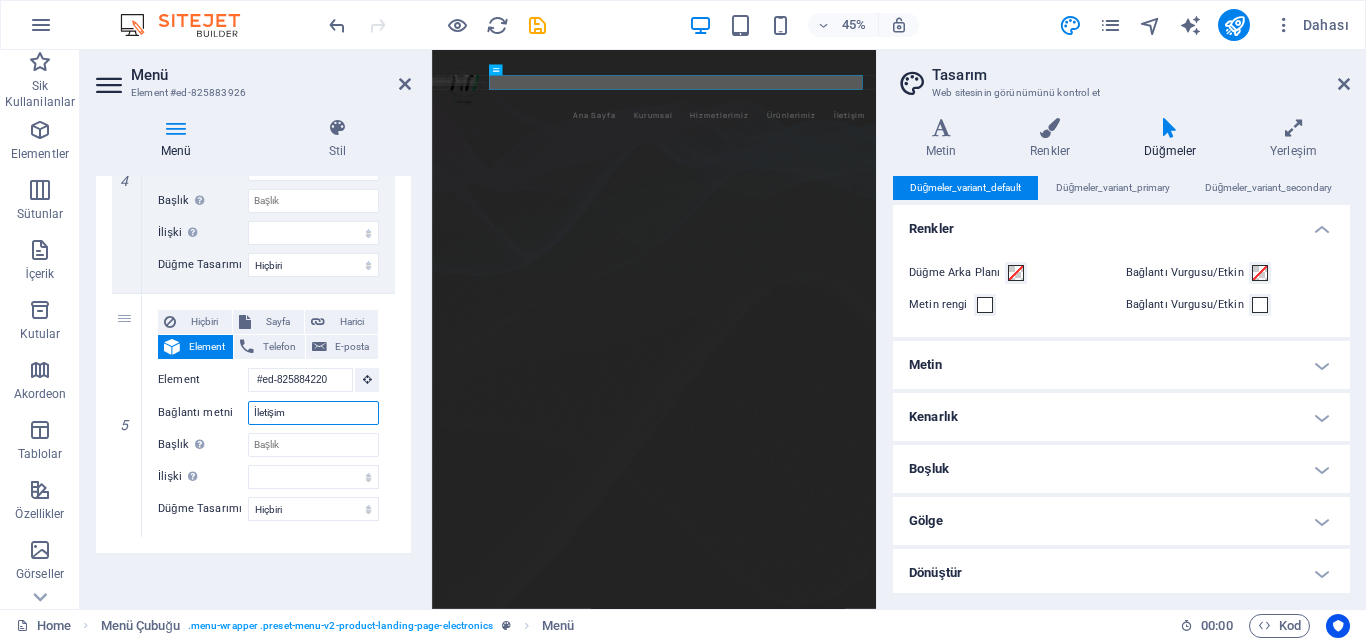 drag, startPoint x: 313, startPoint y: 417, endPoint x: 97, endPoint y: 418, distance: 216.00232 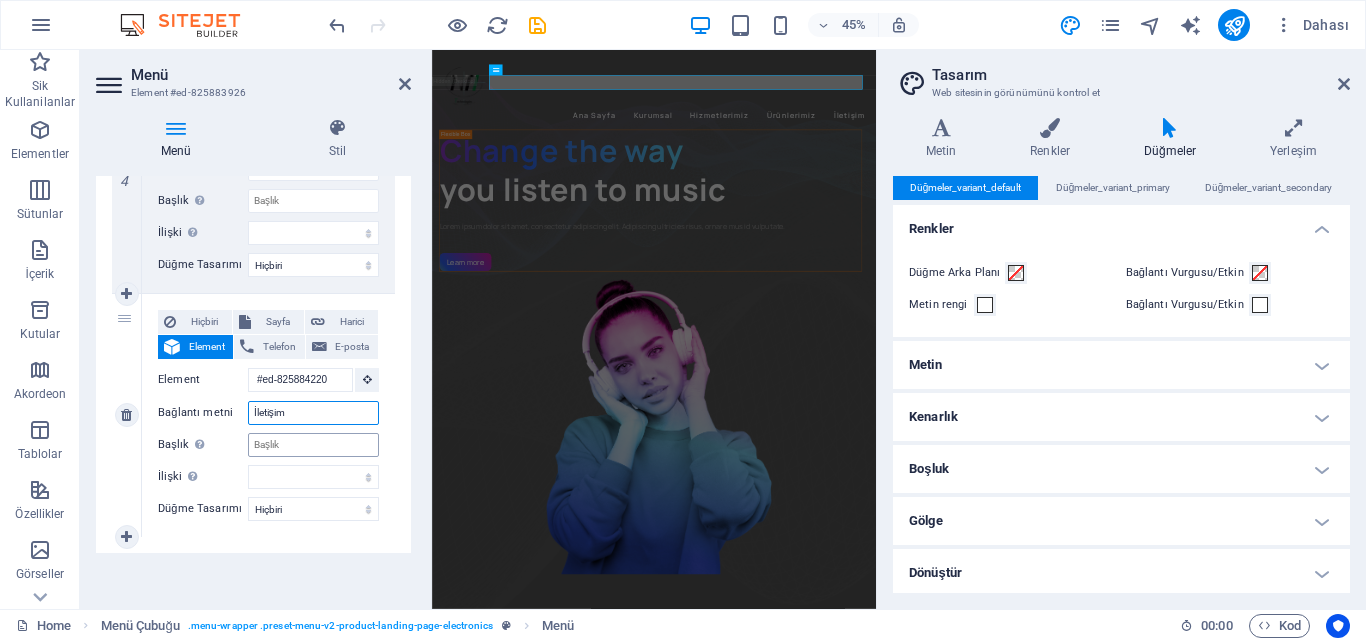type on "İletişim" 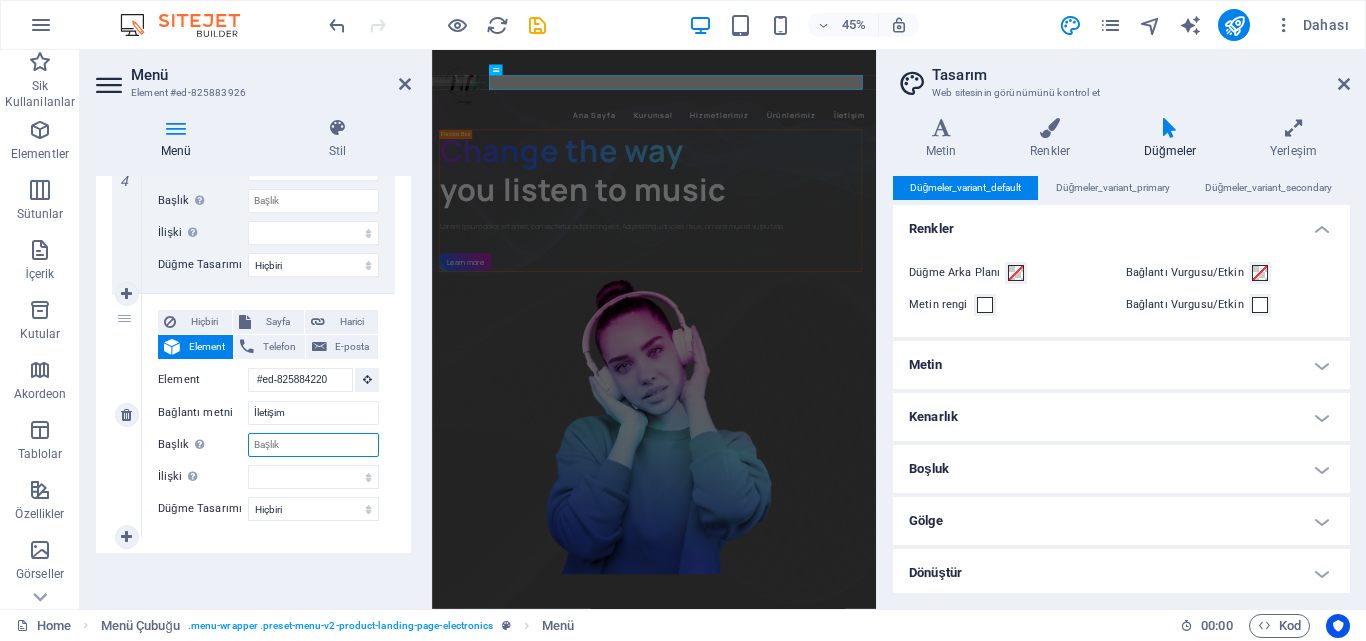 click on "Başlık Ek bağlantı tanımının bağlantı metniyle aynı olmaması gerekir. Başlık, genellikle fare elementin üzerine geldiğinde bir araç ipucu metni olarak gösterilir. Belirsizse boş bırak." at bounding box center (313, 445) 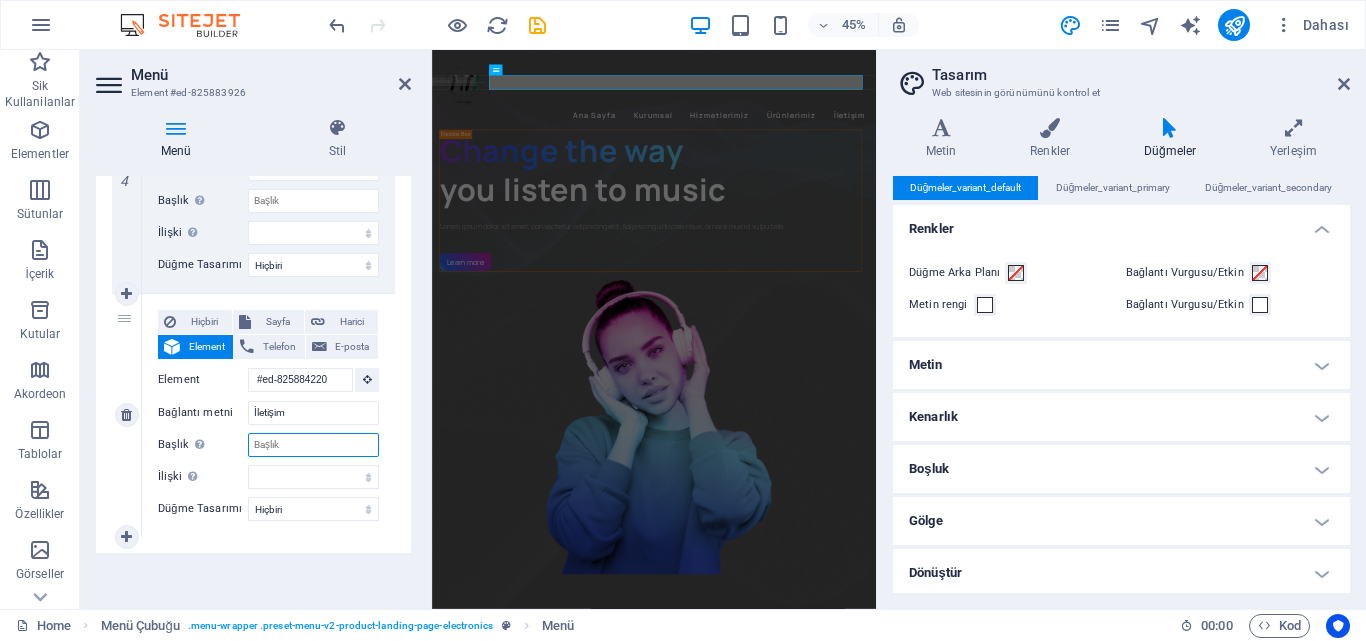 type on "İletişim" 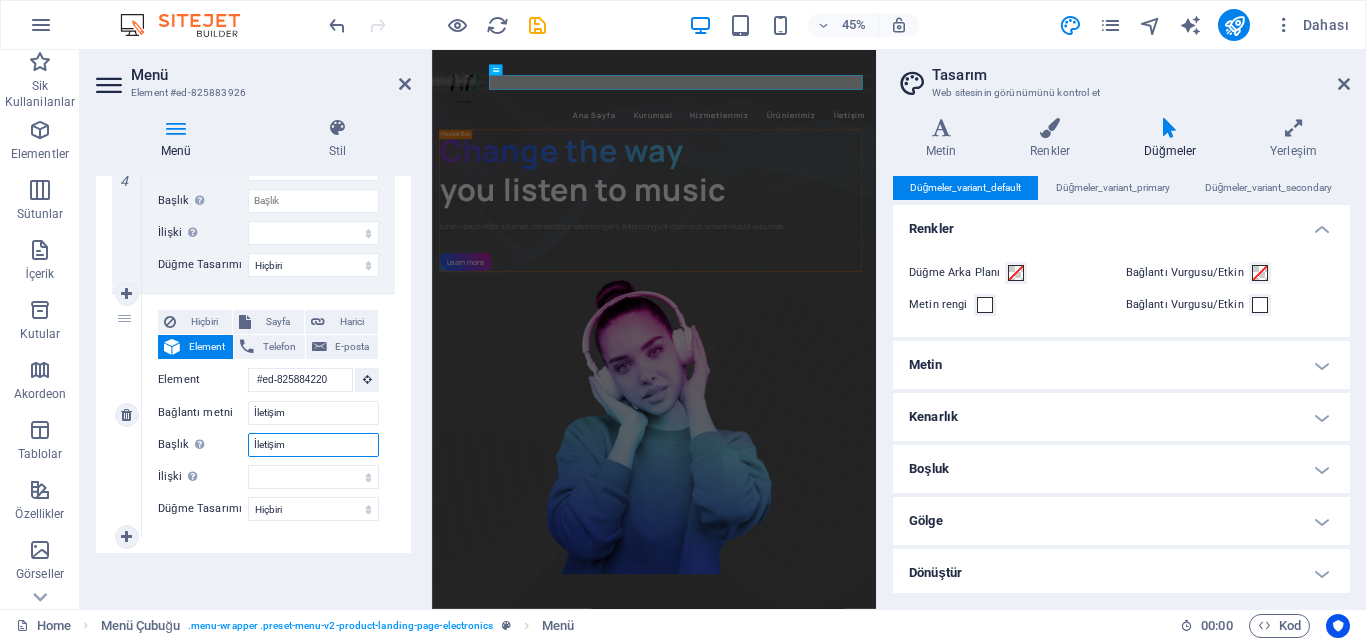 select 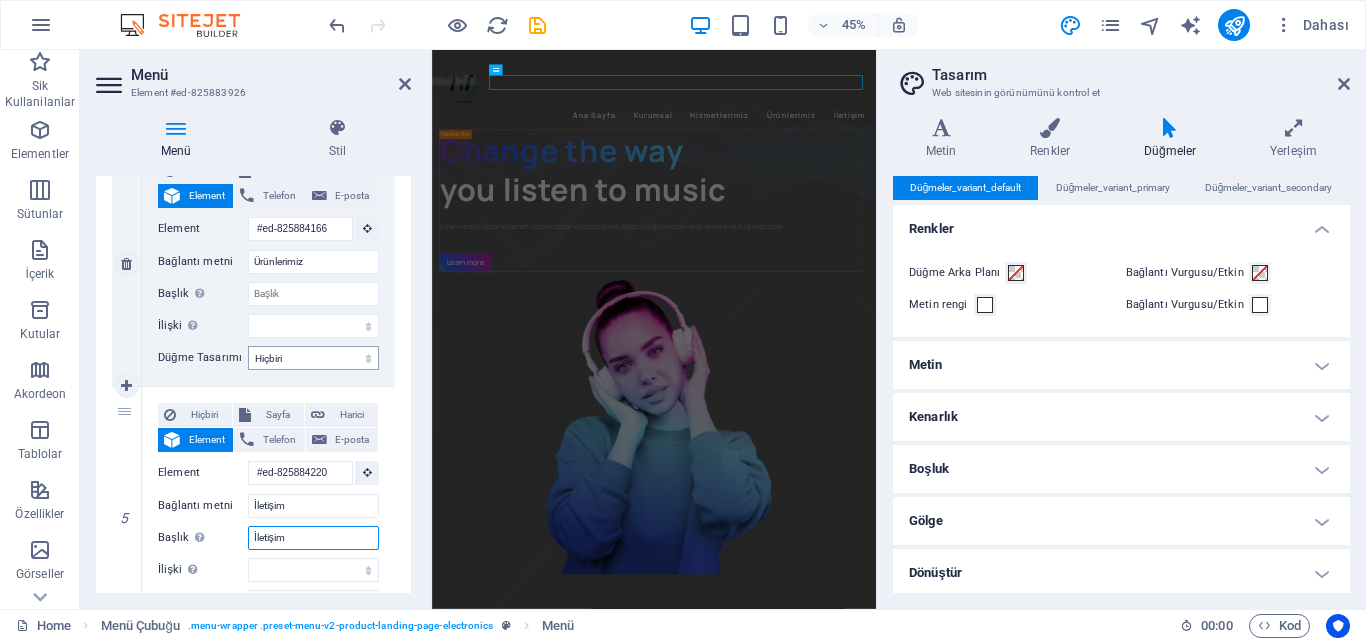 scroll, scrollTop: 948, scrollLeft: 0, axis: vertical 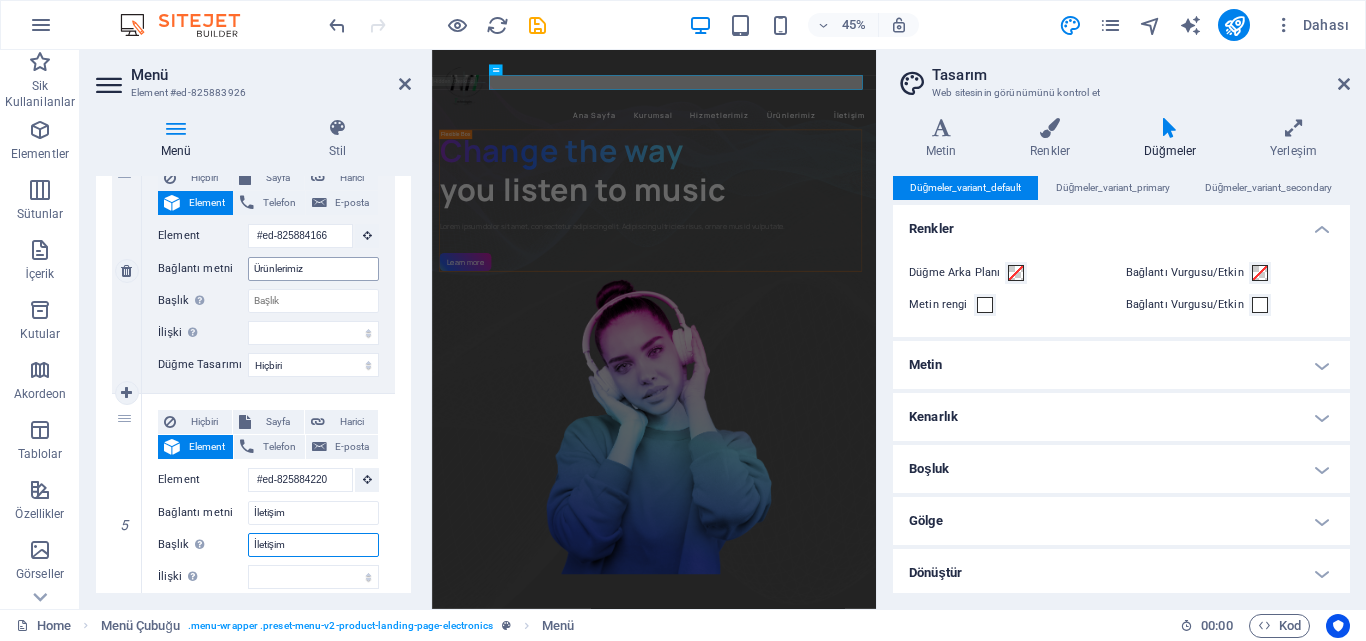type on "İletişim" 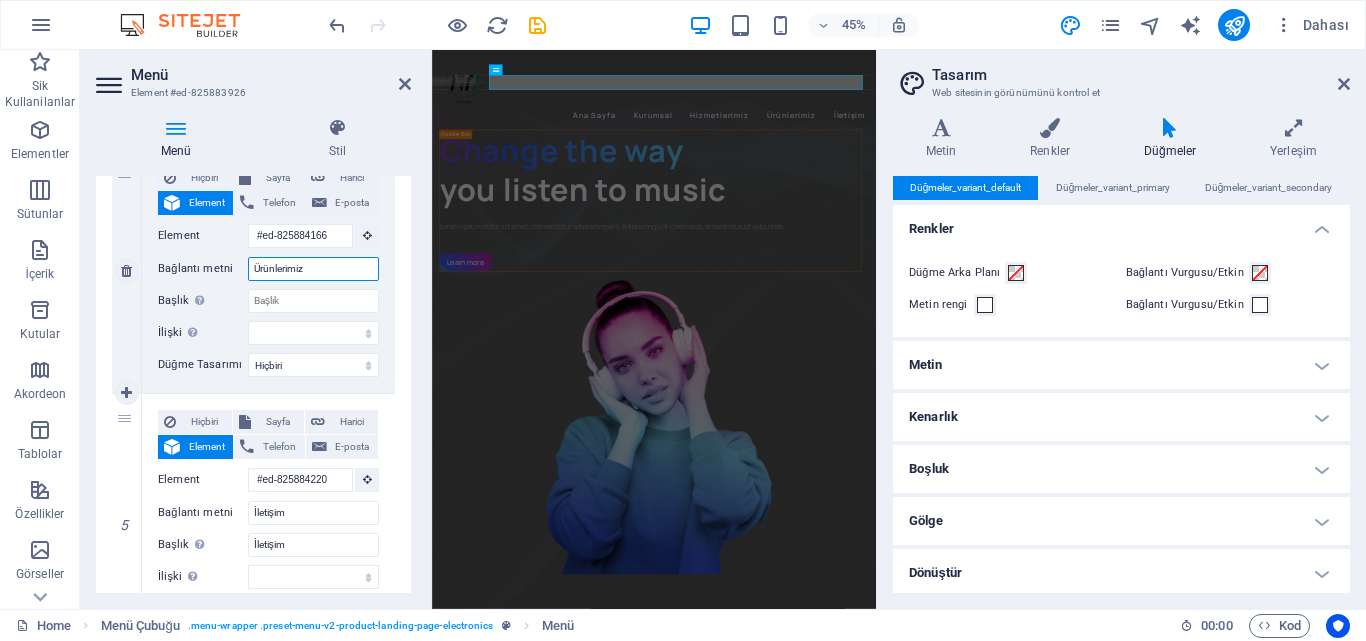 drag, startPoint x: 313, startPoint y: 269, endPoint x: 247, endPoint y: 269, distance: 66 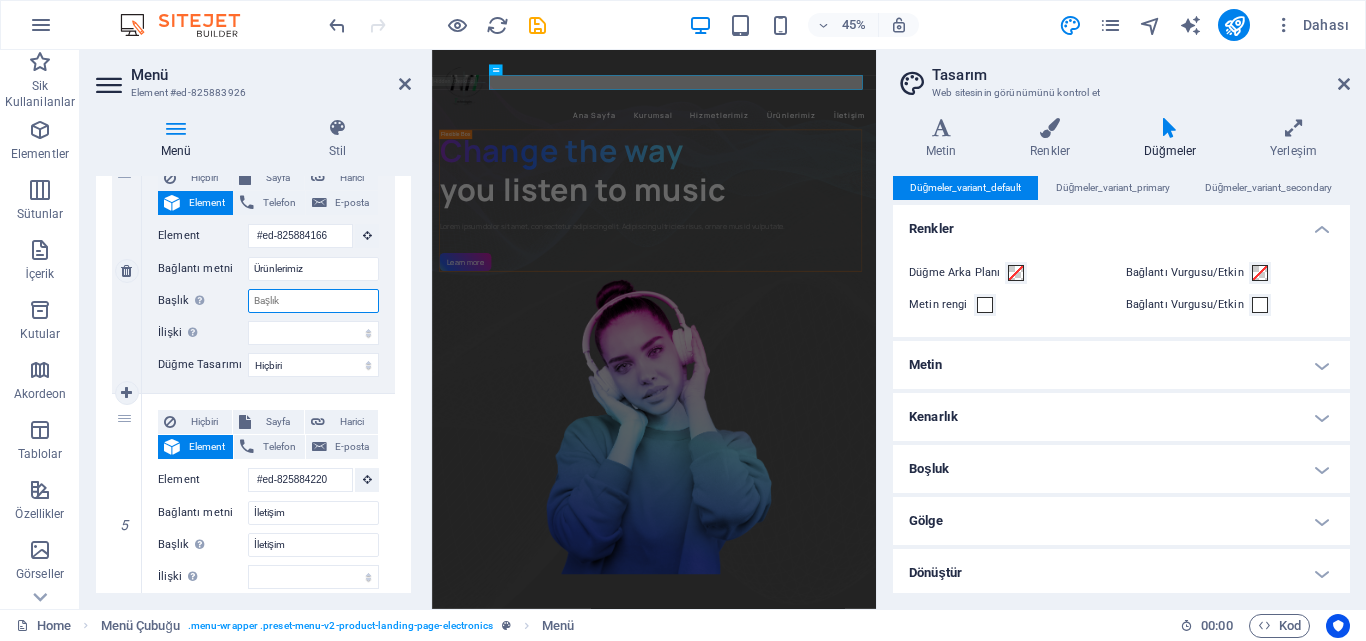 click on "Başlık Ek bağlantı tanımının bağlantı metniyle aynı olmaması gerekir. Başlık, genellikle fare elementin üzerine geldiğinde bir araç ipucu metni olarak gösterilir. Belirsizse boş bırak." at bounding box center (313, 301) 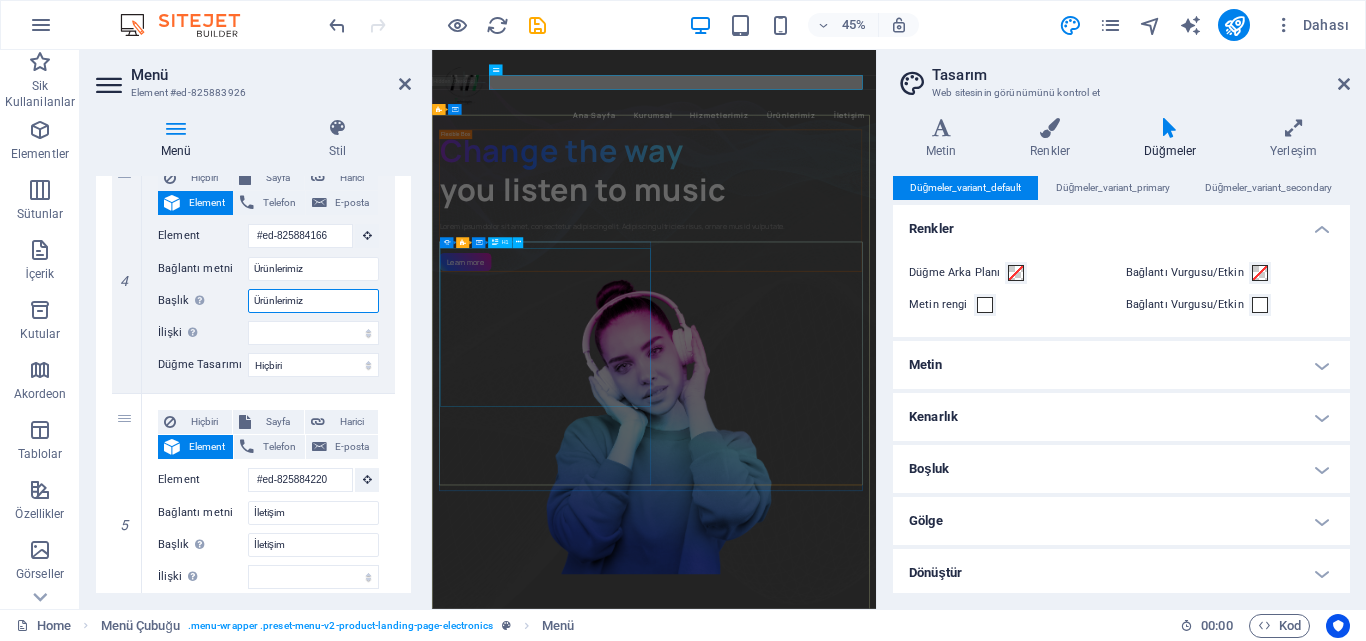 select 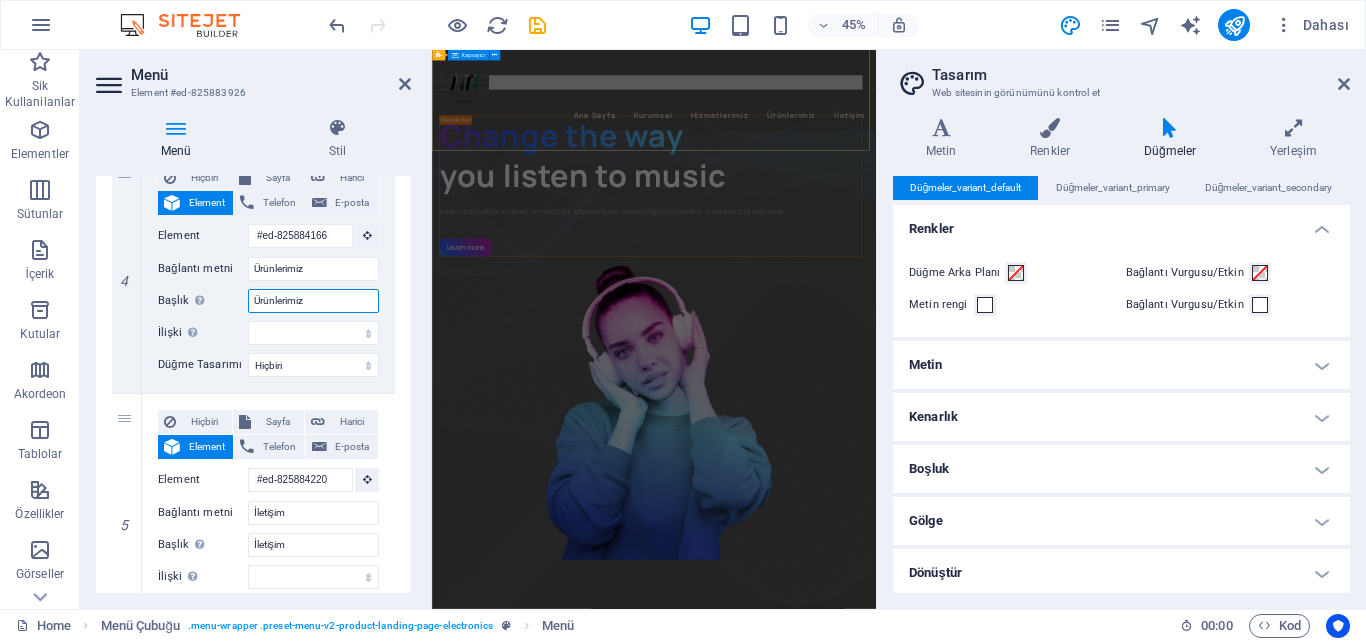 scroll, scrollTop: 0, scrollLeft: 0, axis: both 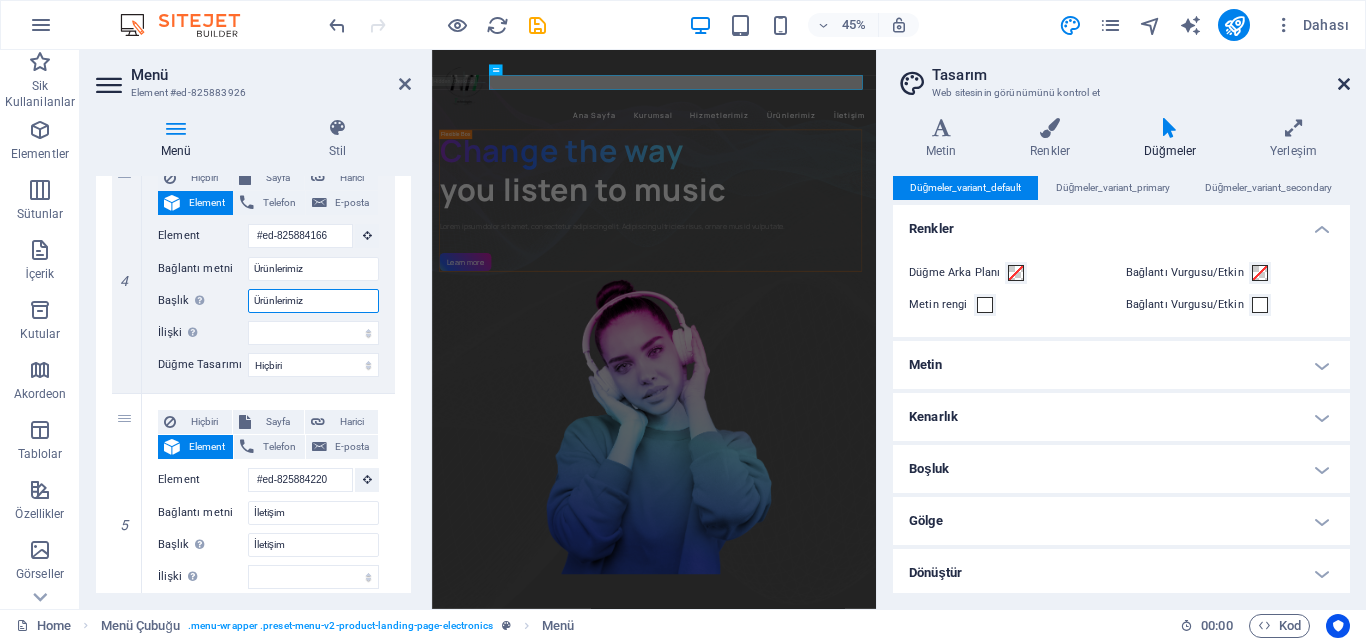 type on "Ürünlerimiz" 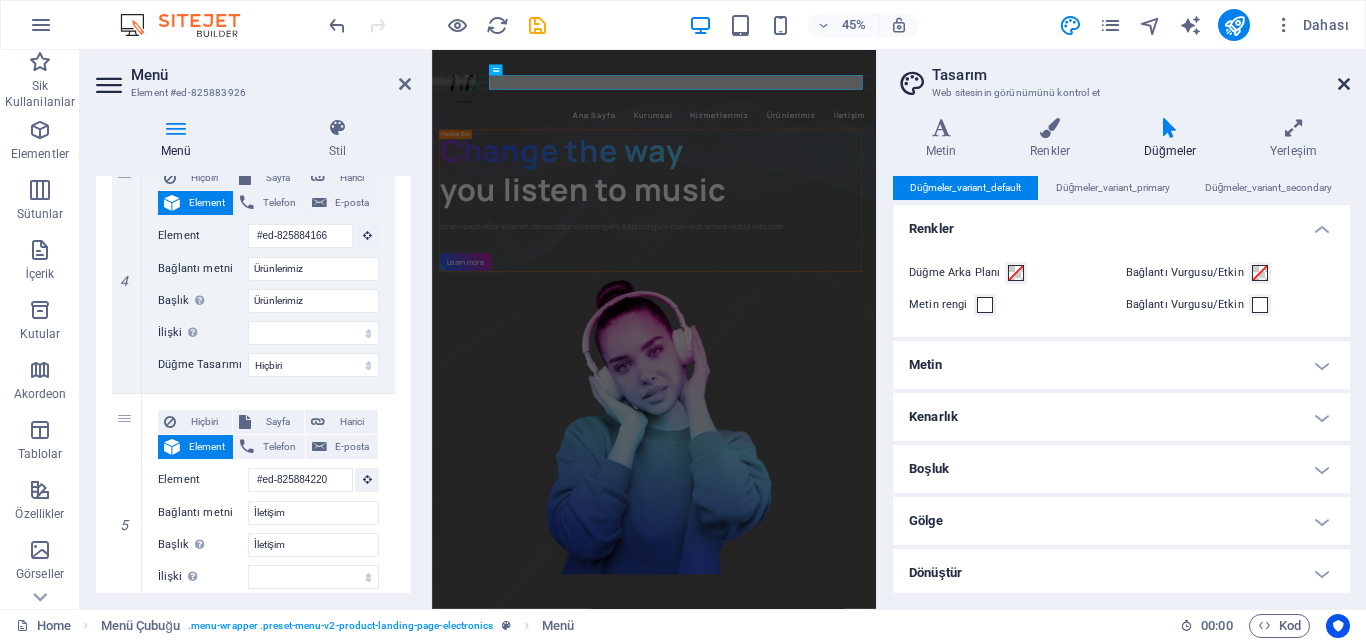 click at bounding box center [1344, 84] 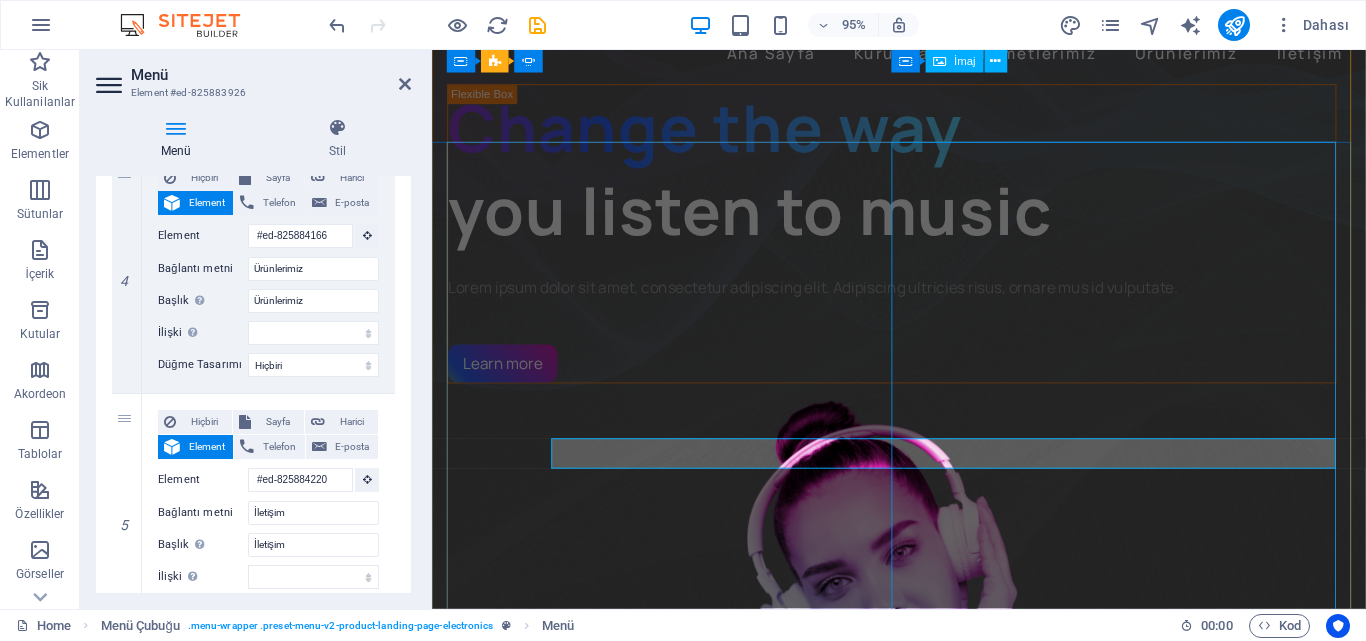 scroll, scrollTop: 0, scrollLeft: 0, axis: both 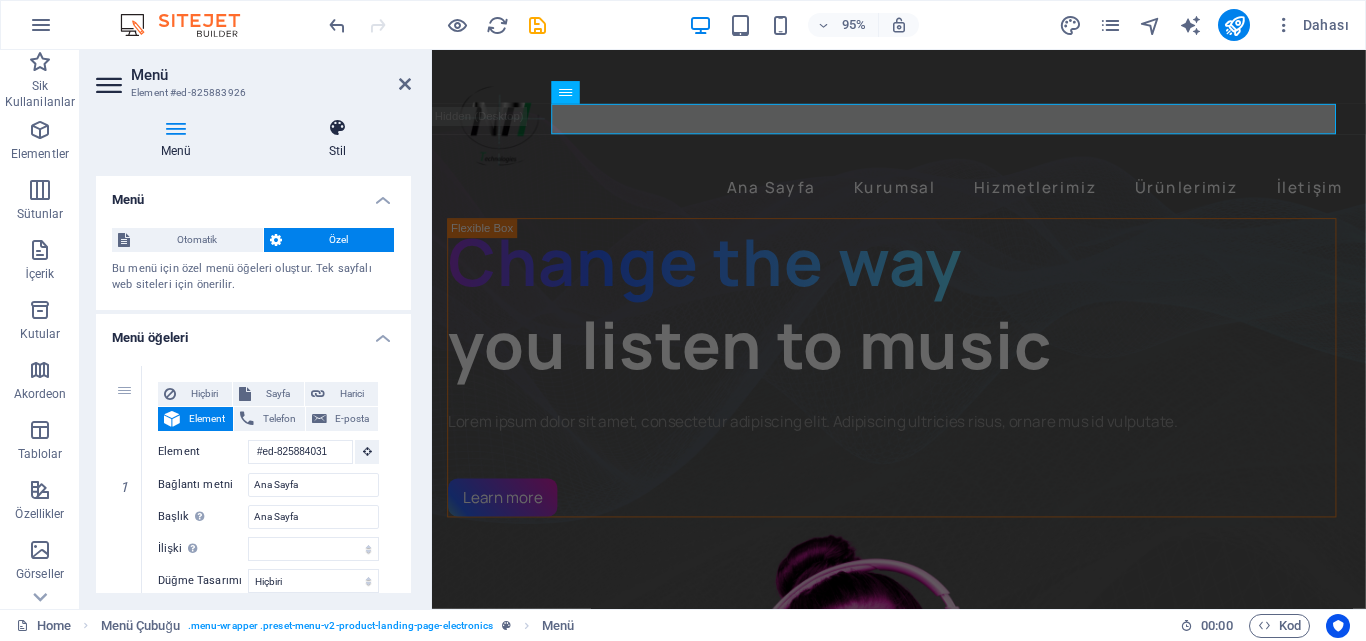 click on "Stil" at bounding box center [337, 139] 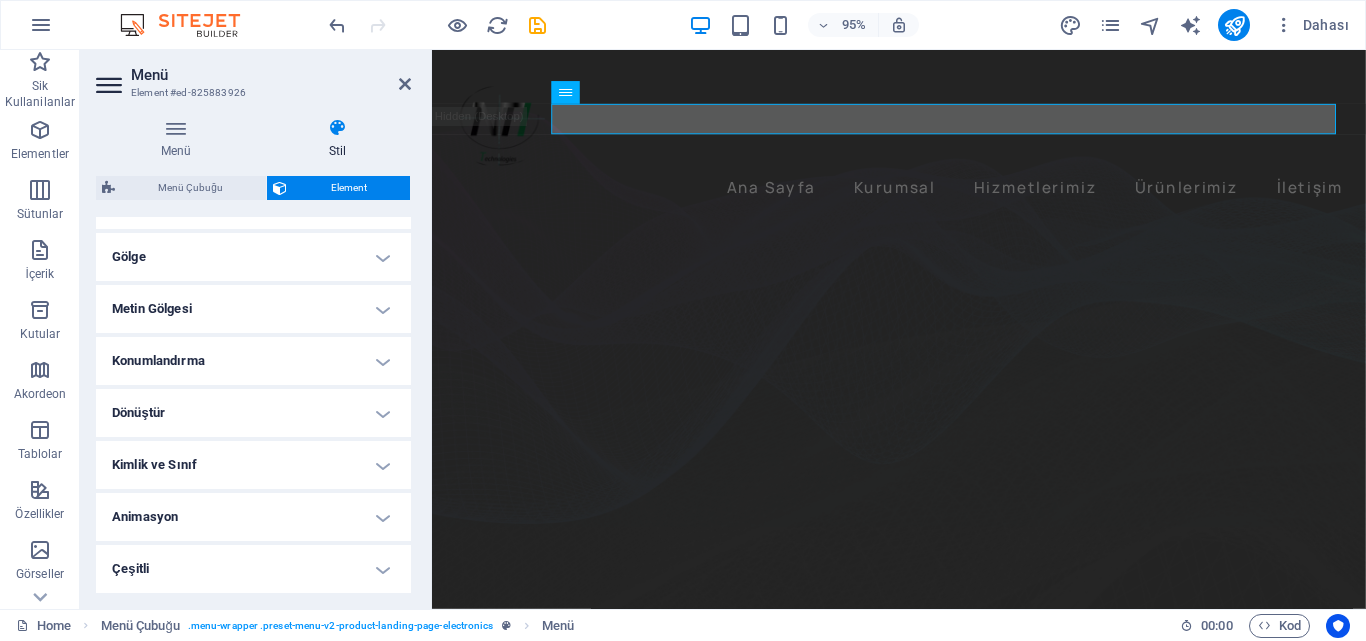 scroll, scrollTop: 186, scrollLeft: 0, axis: vertical 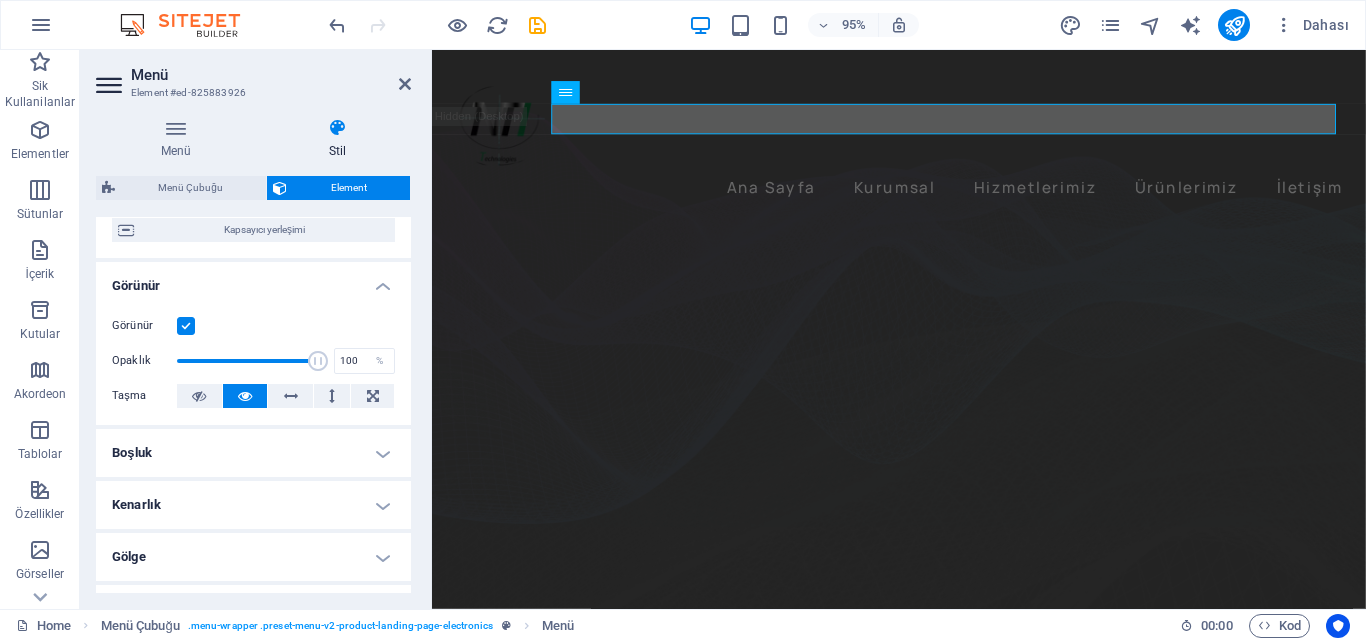 click on "Boşluk" at bounding box center [253, 453] 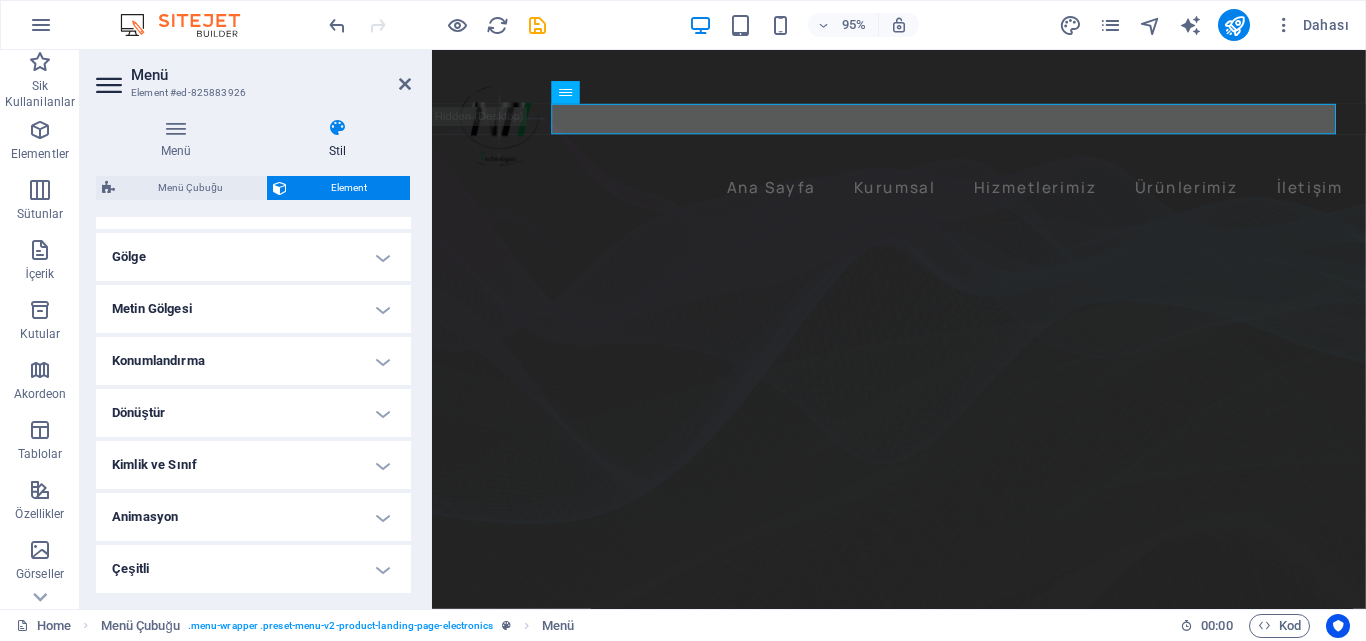 scroll, scrollTop: 0, scrollLeft: 0, axis: both 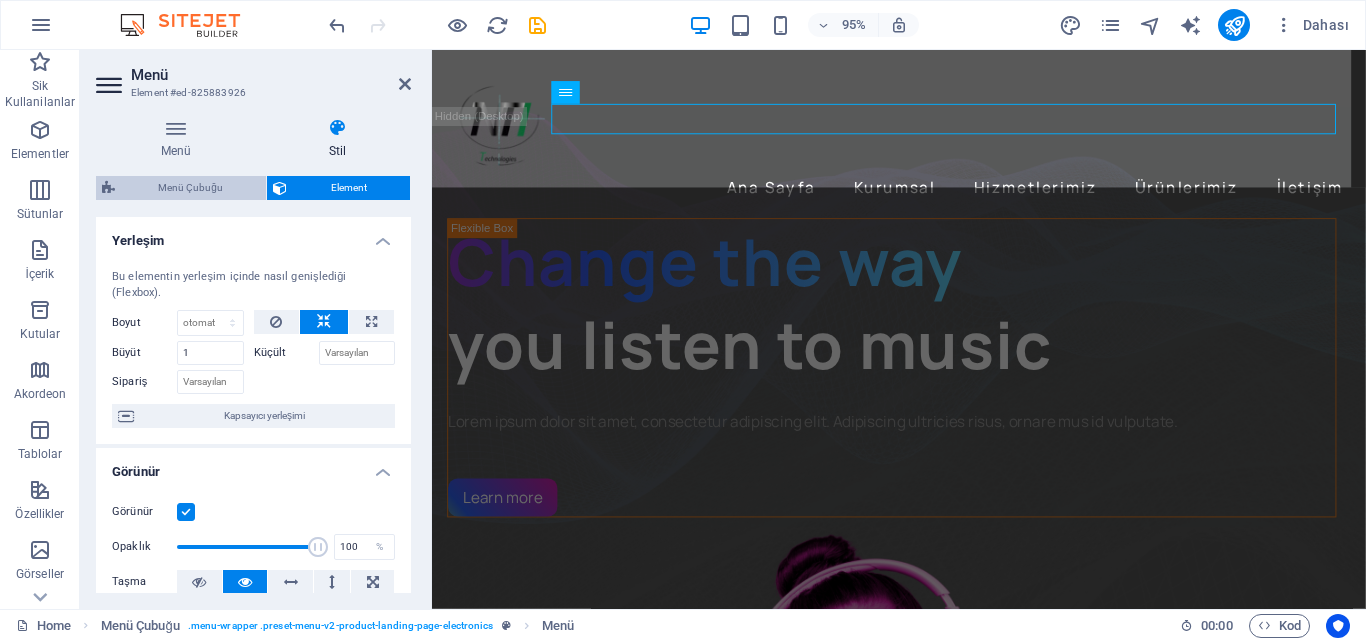 click on "Menü Çubuğu" at bounding box center [190, 188] 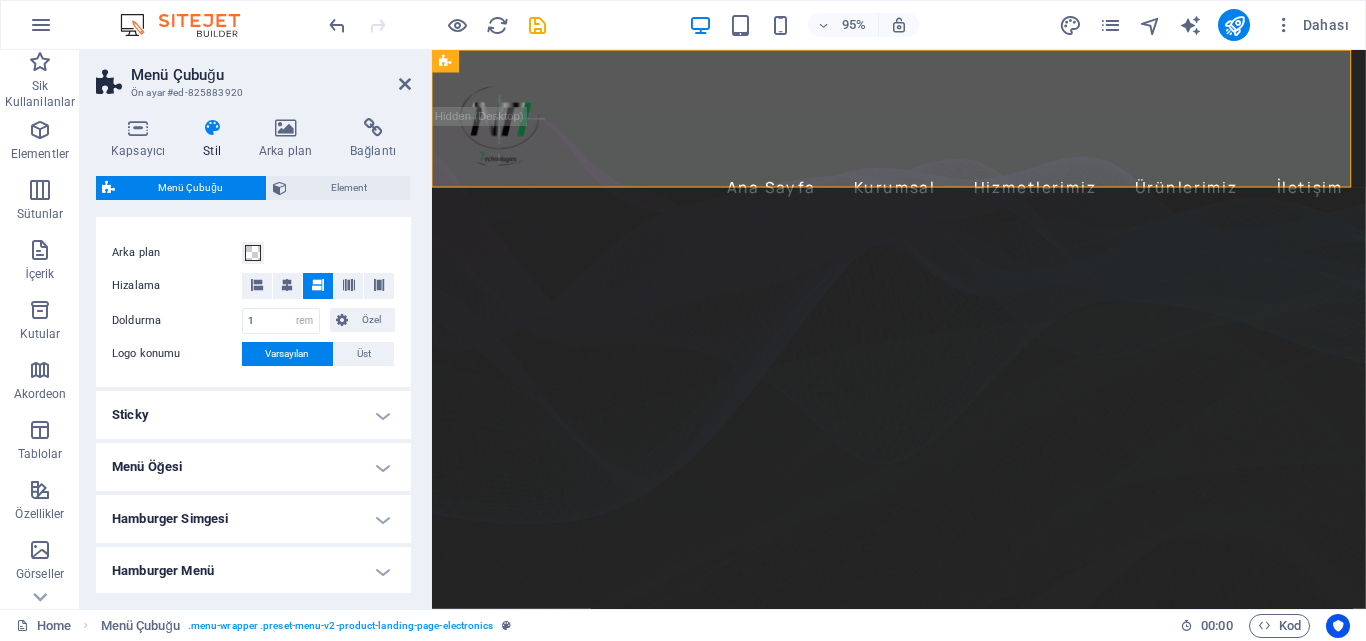 scroll, scrollTop: 400, scrollLeft: 0, axis: vertical 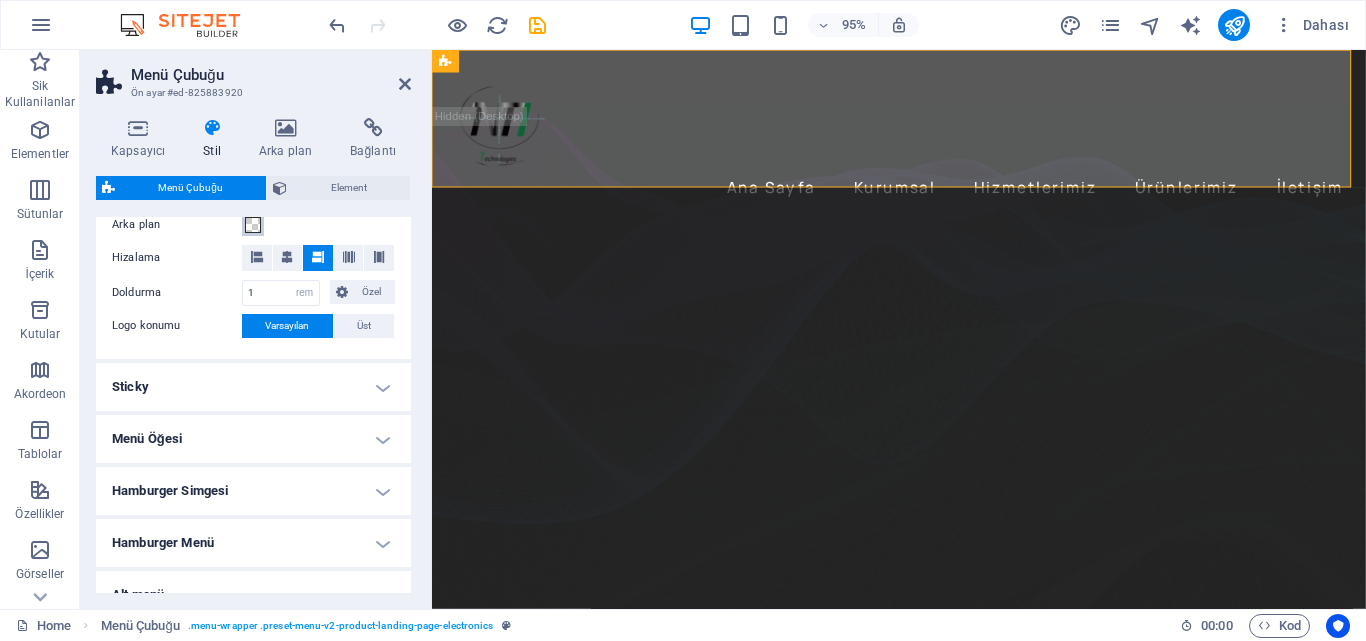 click at bounding box center [253, 225] 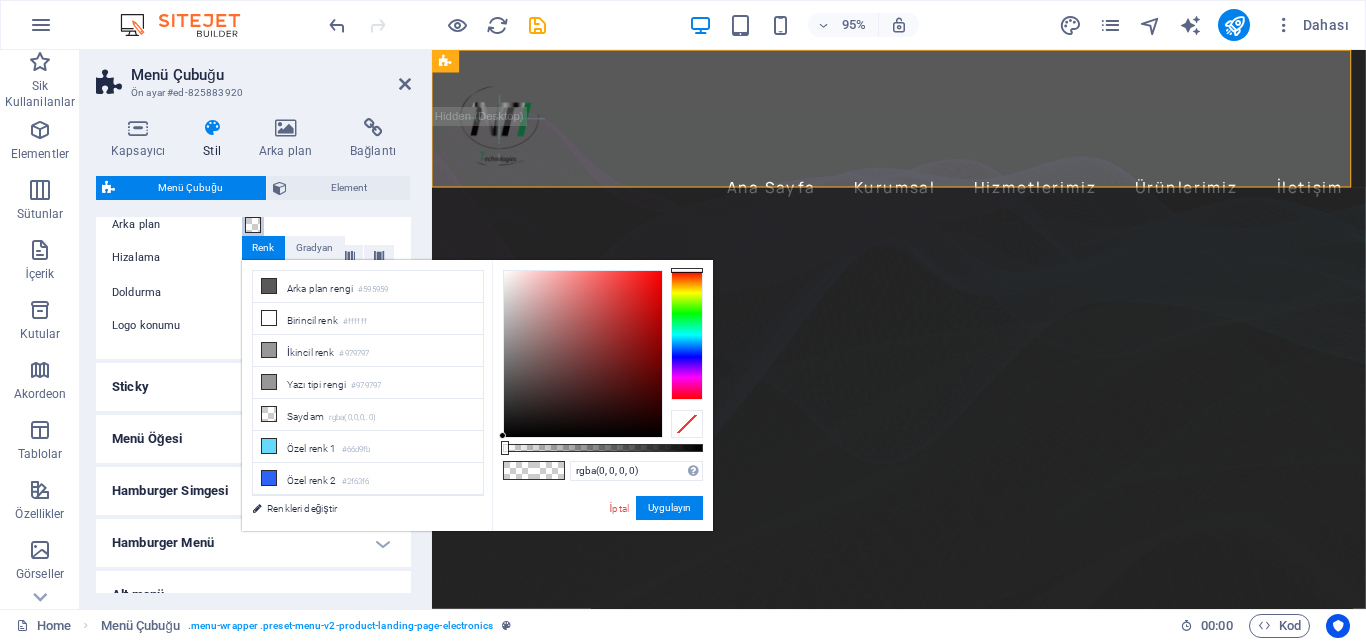 click at bounding box center (253, 225) 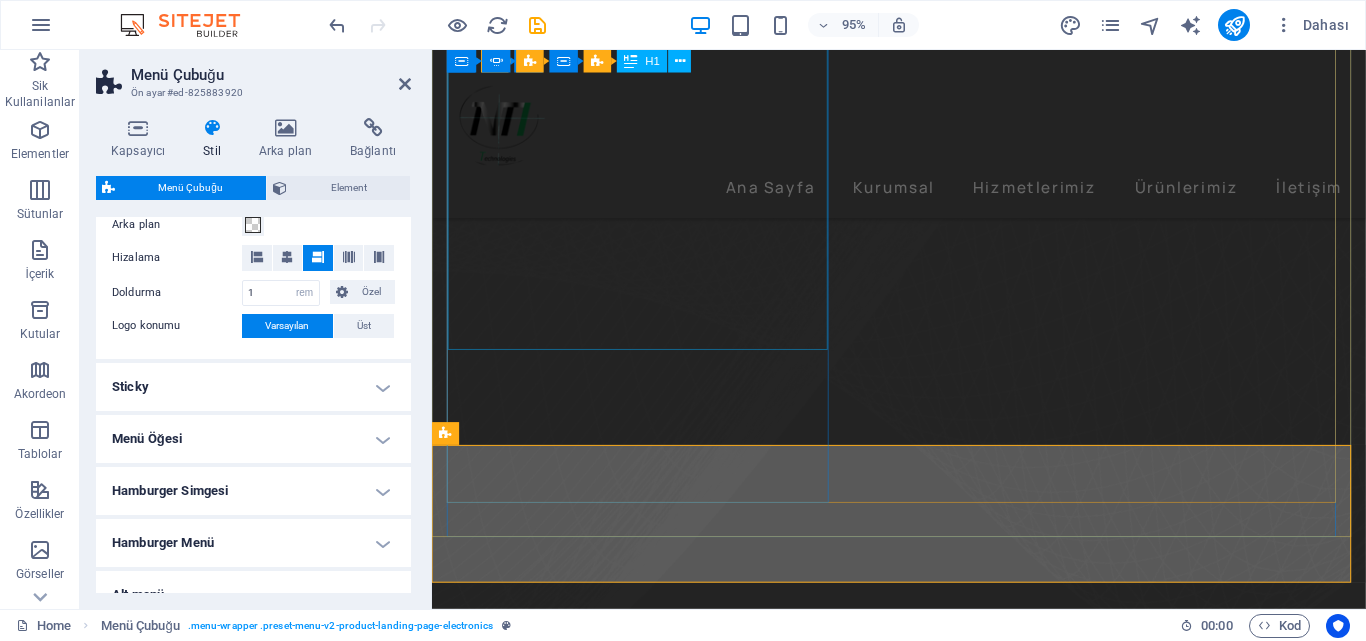 scroll, scrollTop: 0, scrollLeft: 0, axis: both 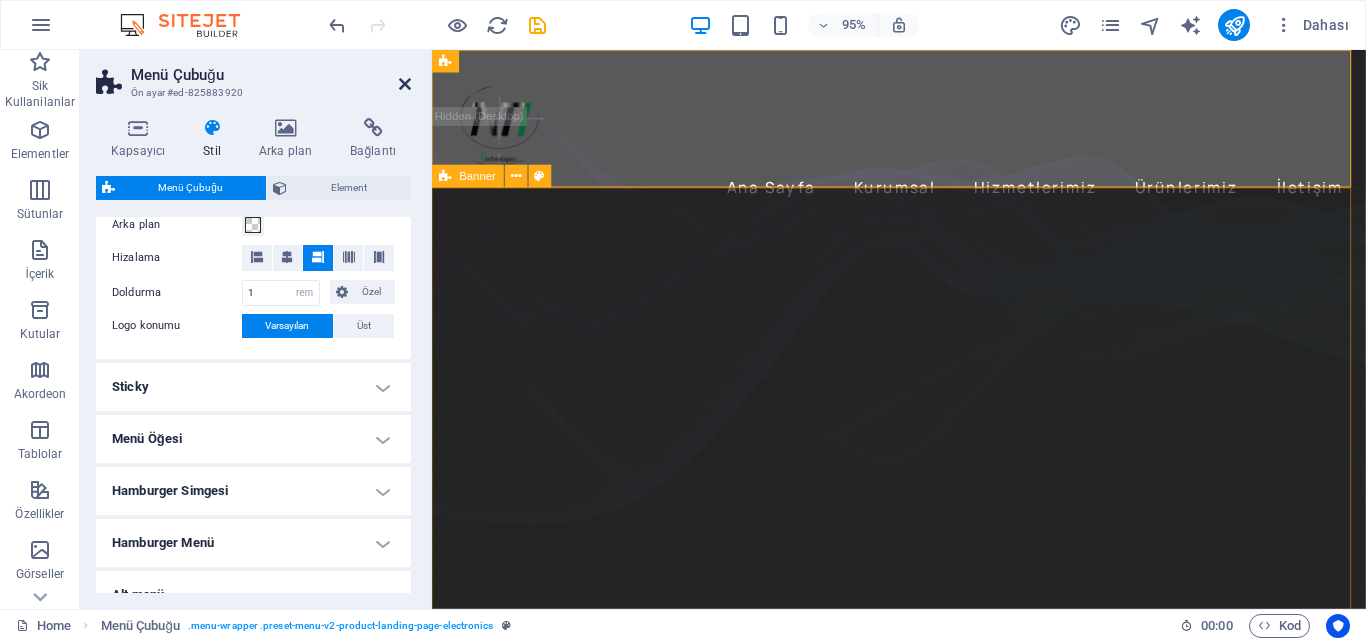click at bounding box center (405, 84) 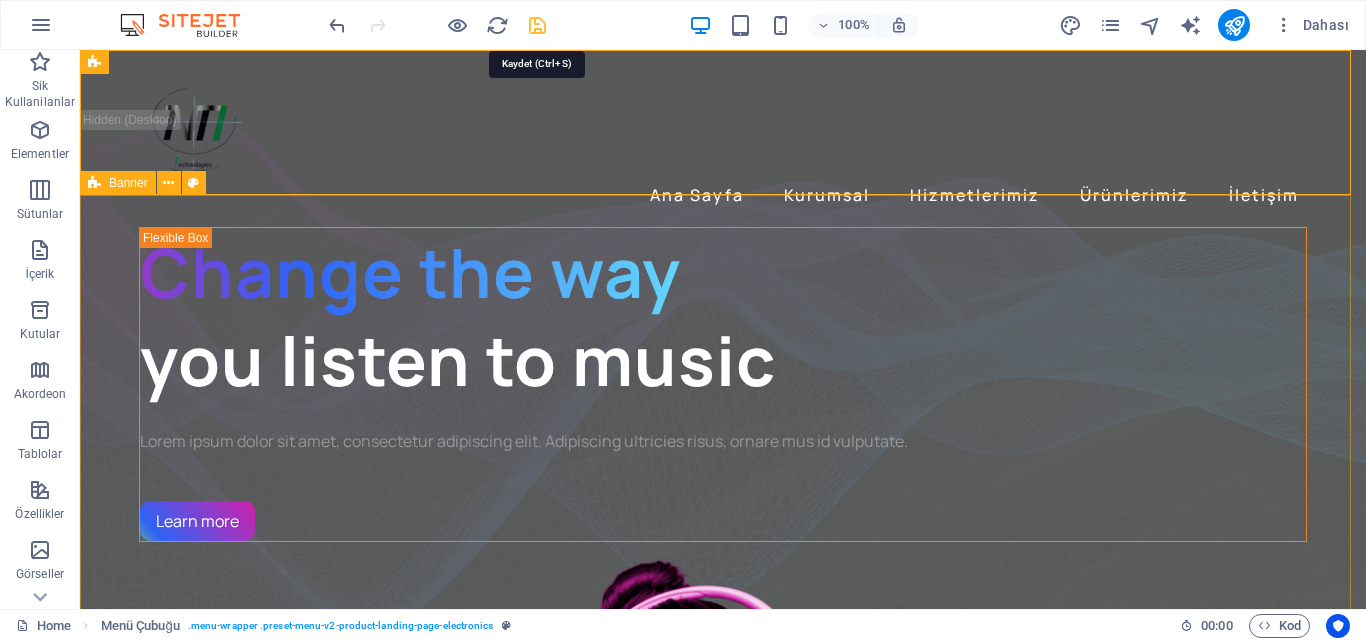 click at bounding box center (537, 25) 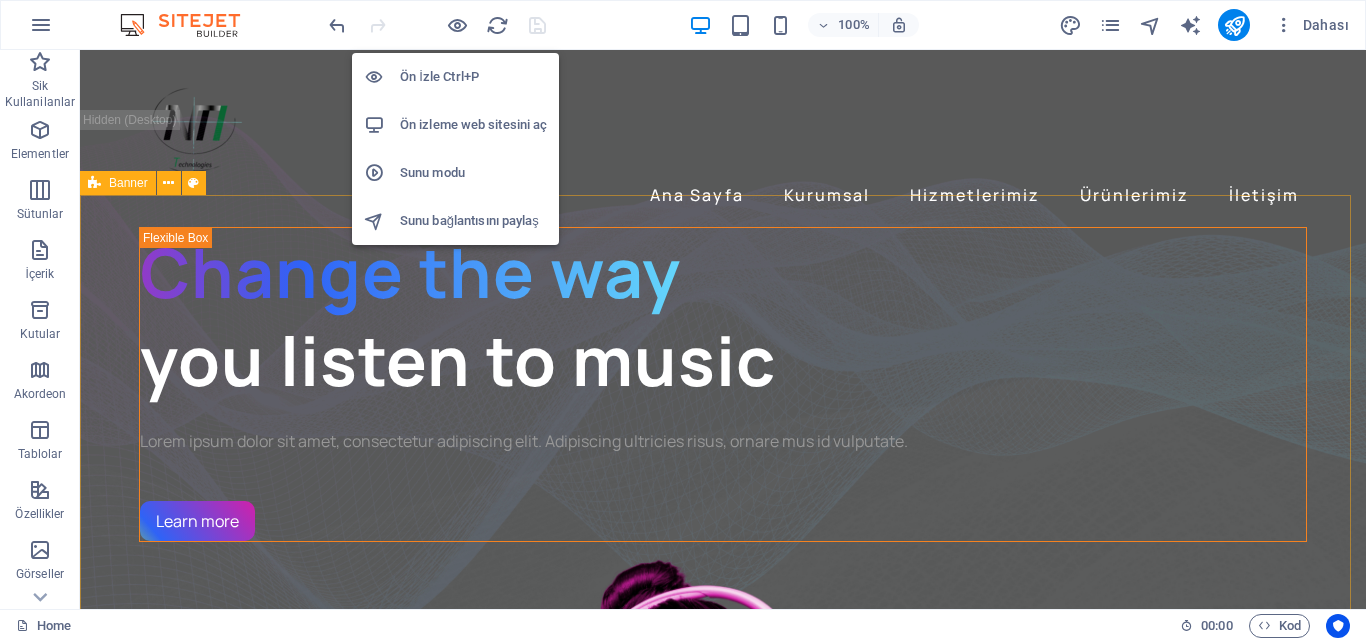 click on "Ön izleme web sitesini aç" at bounding box center (455, 125) 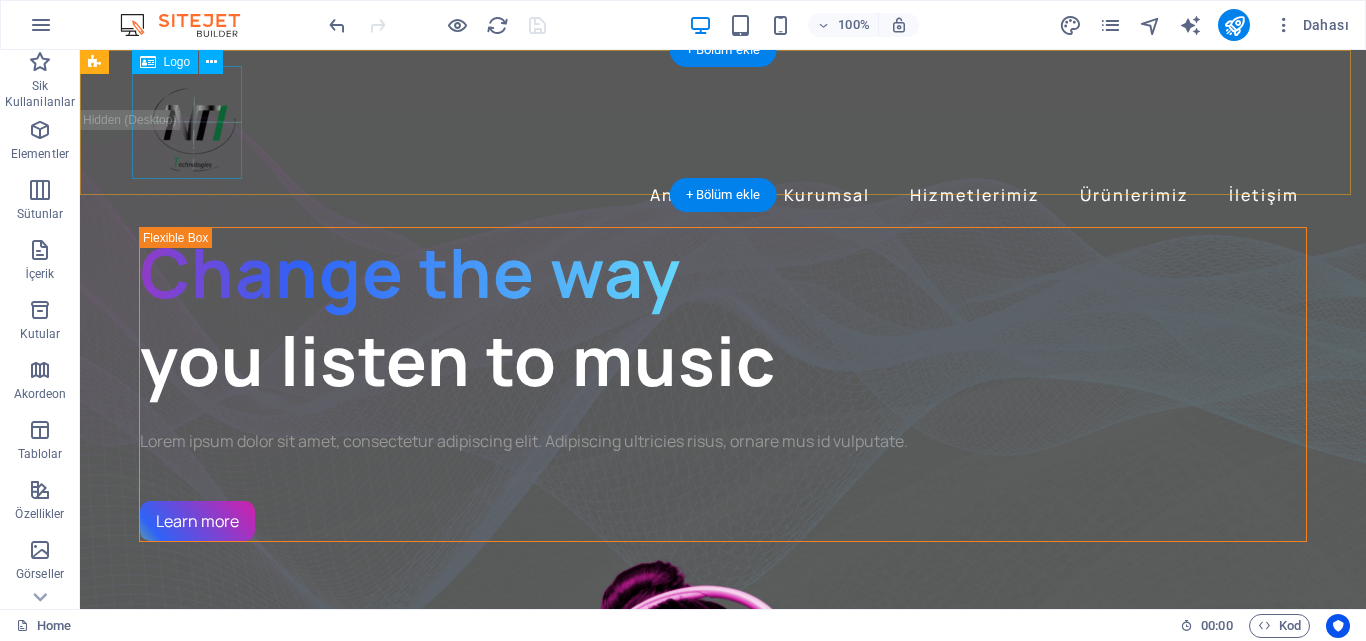 click at bounding box center [723, 122] 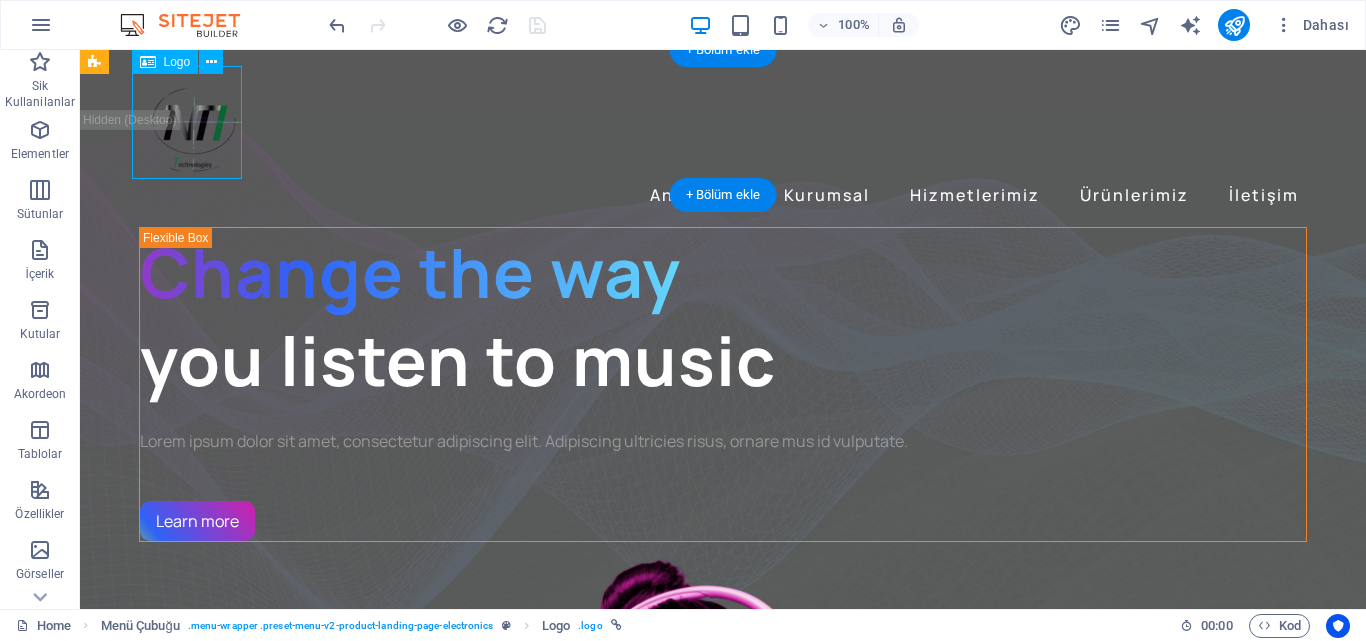 click at bounding box center (723, 122) 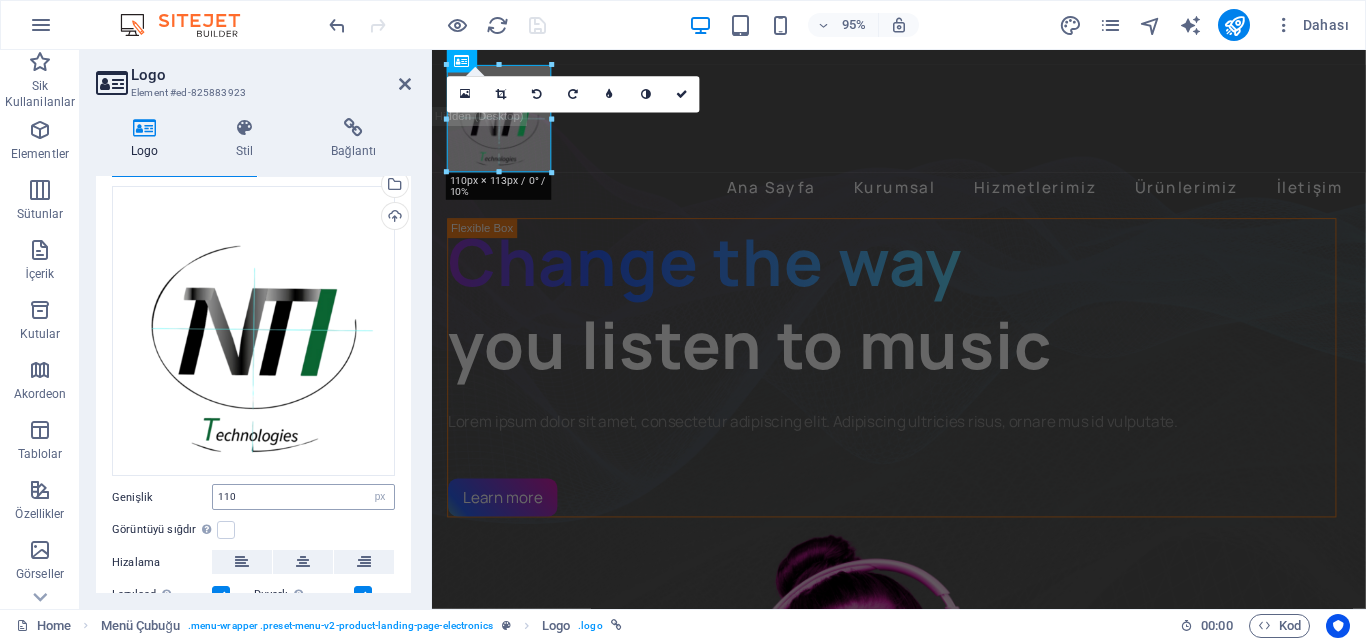 scroll, scrollTop: 100, scrollLeft: 0, axis: vertical 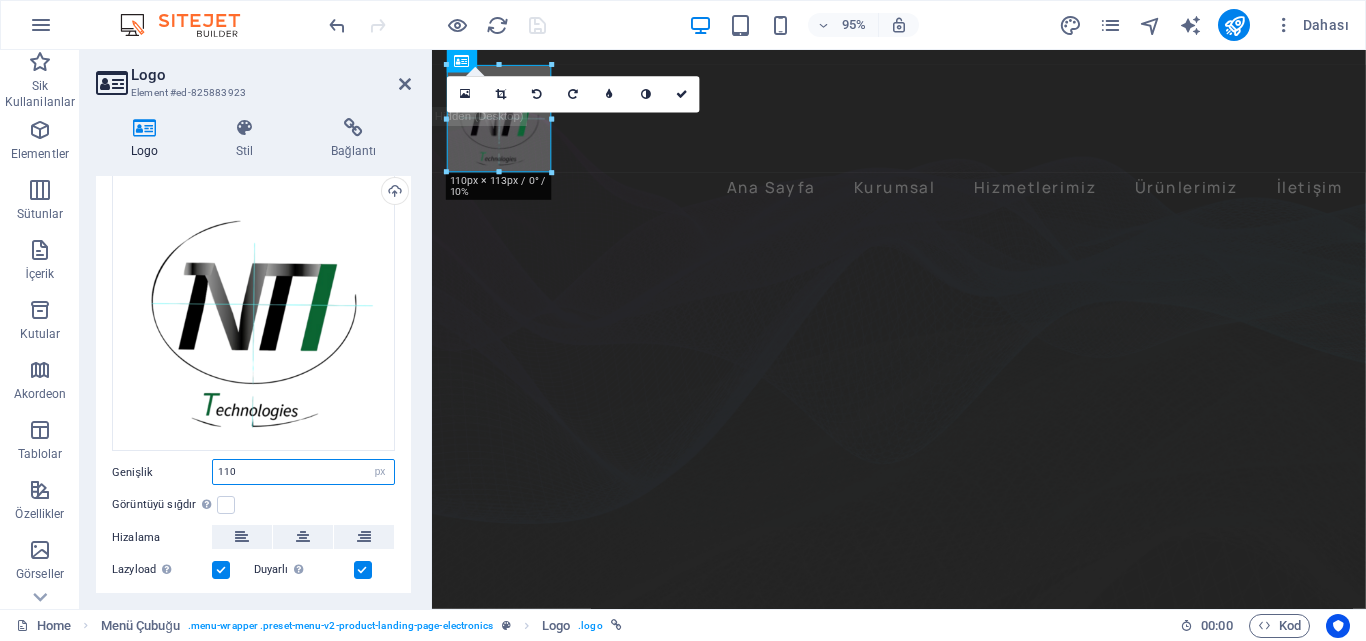 click on "110" at bounding box center (303, 472) 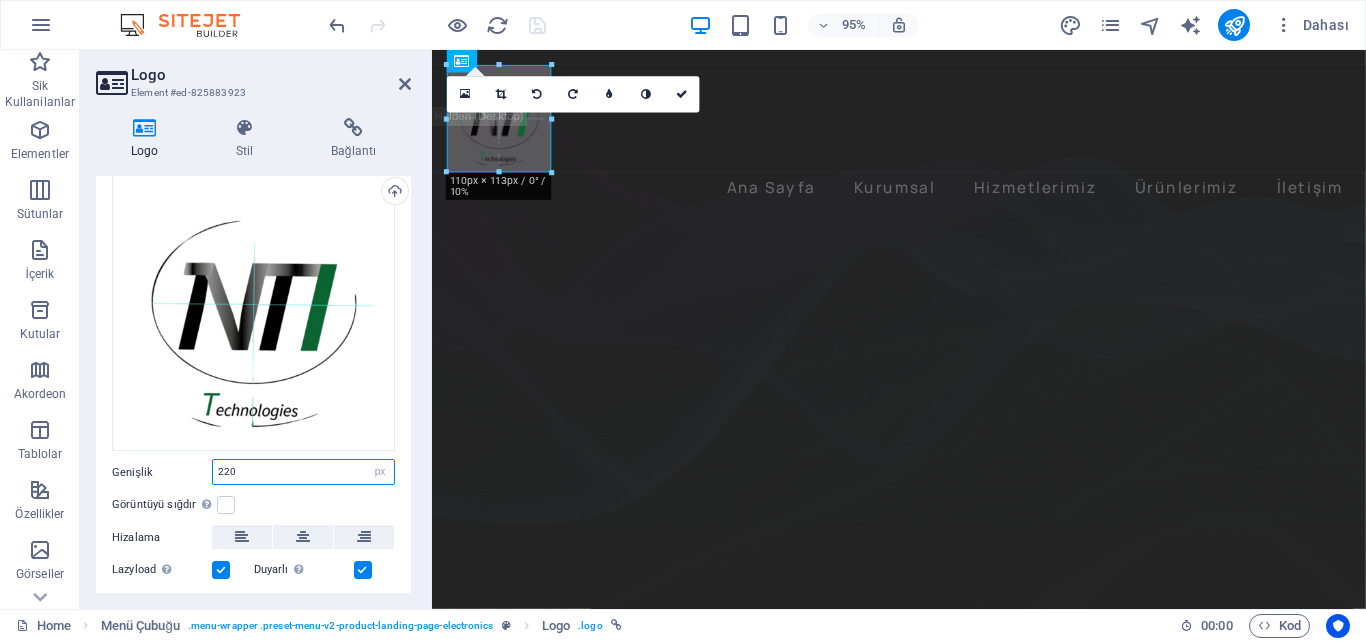 type on "220" 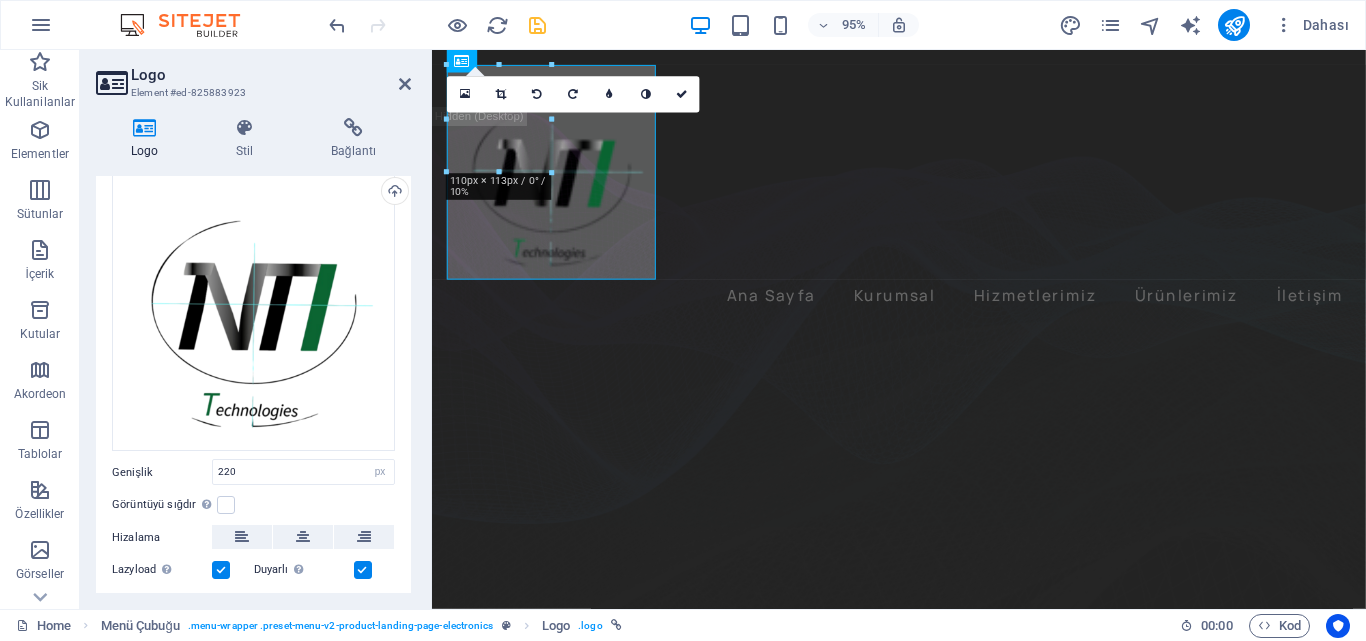click on "Logo" at bounding box center [271, 75] 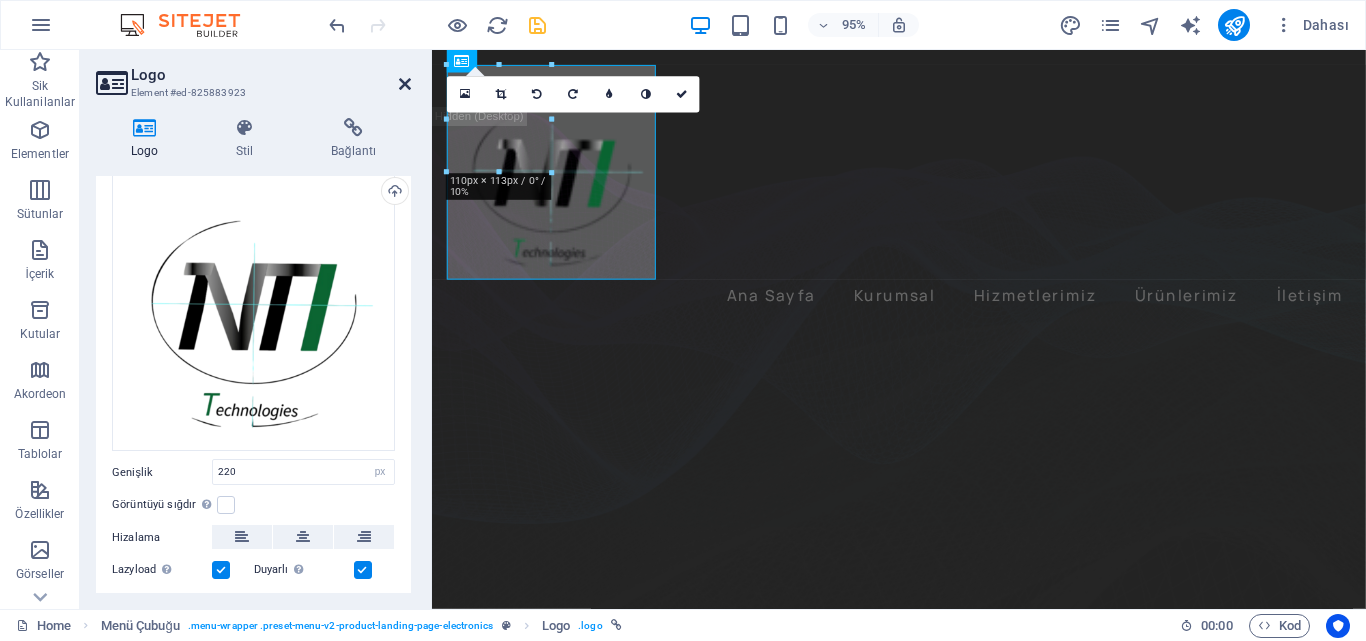 click at bounding box center (405, 84) 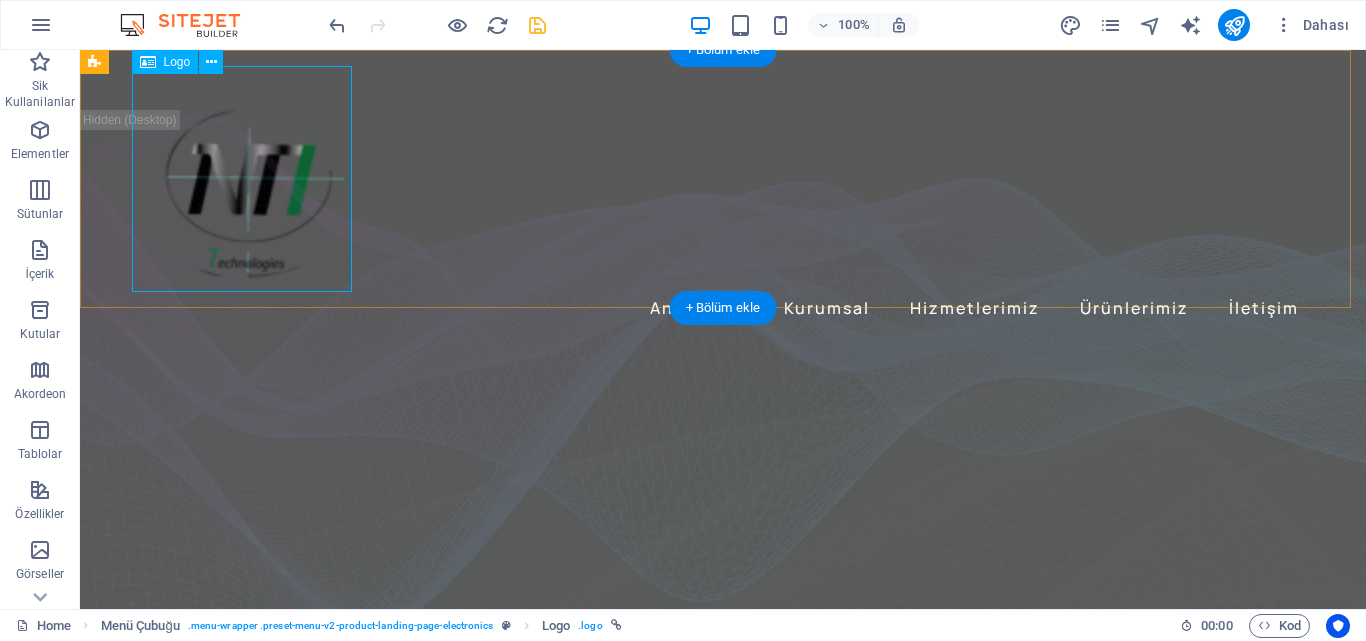 click at bounding box center [723, 179] 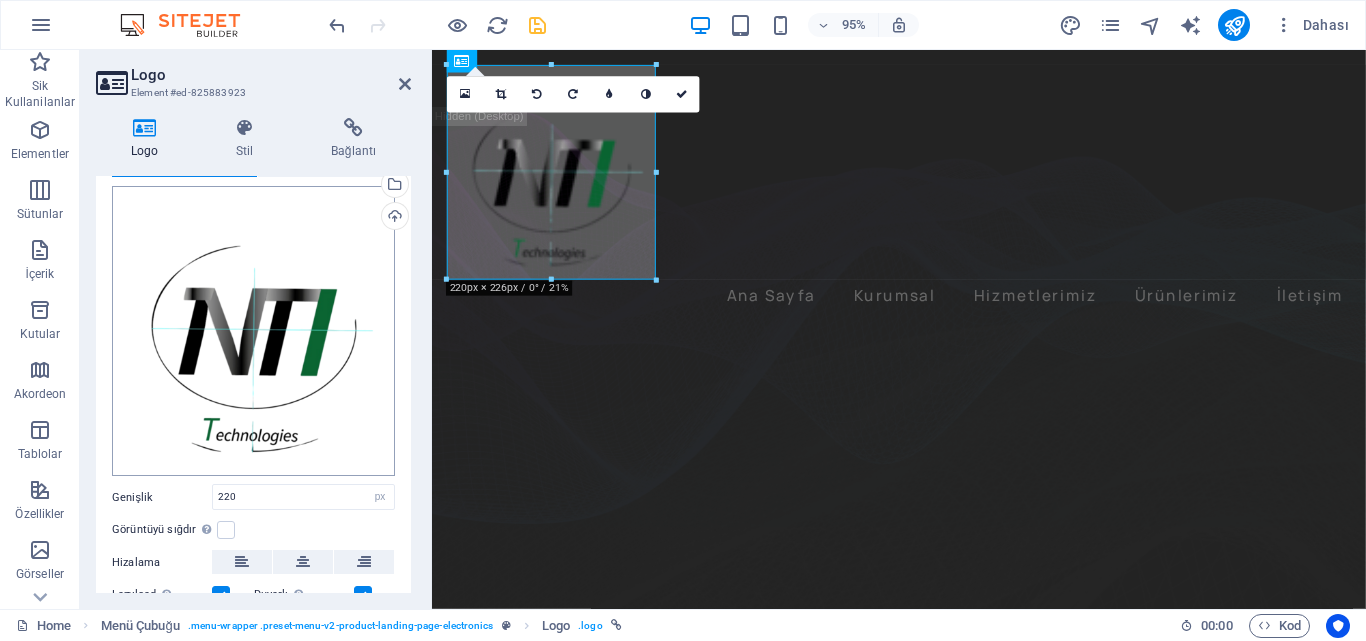 scroll, scrollTop: 200, scrollLeft: 0, axis: vertical 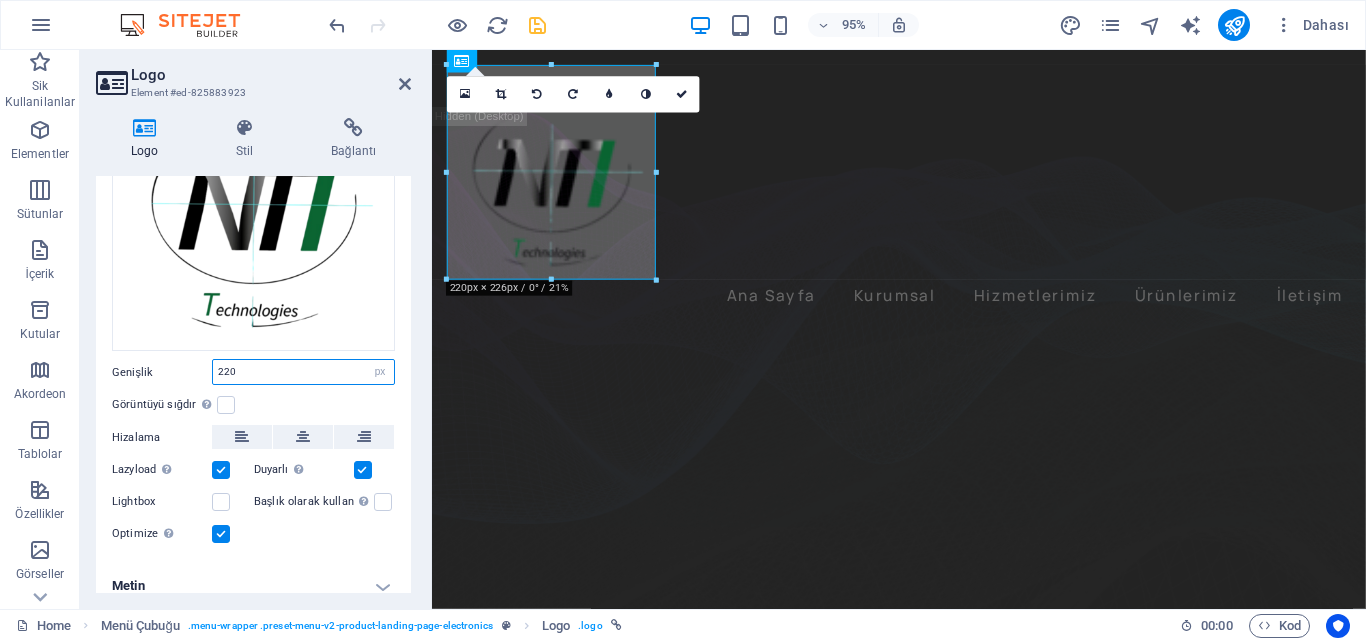 click on "220" at bounding box center [303, 372] 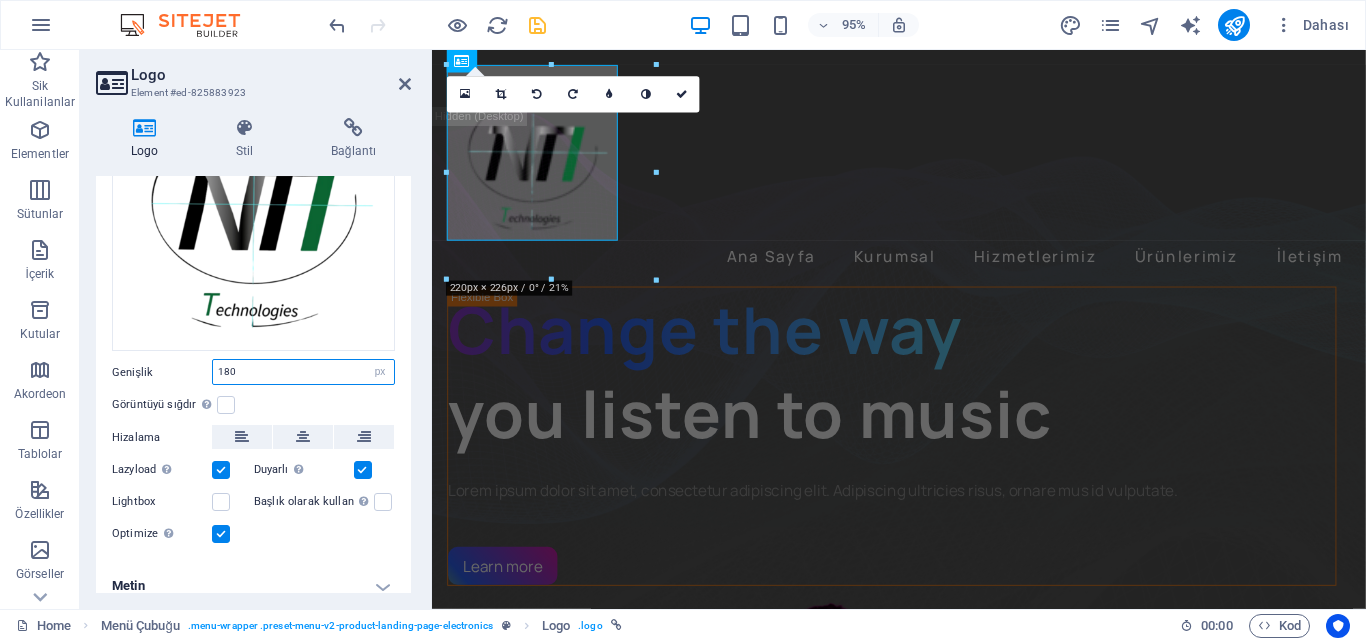 click on "180" at bounding box center [303, 372] 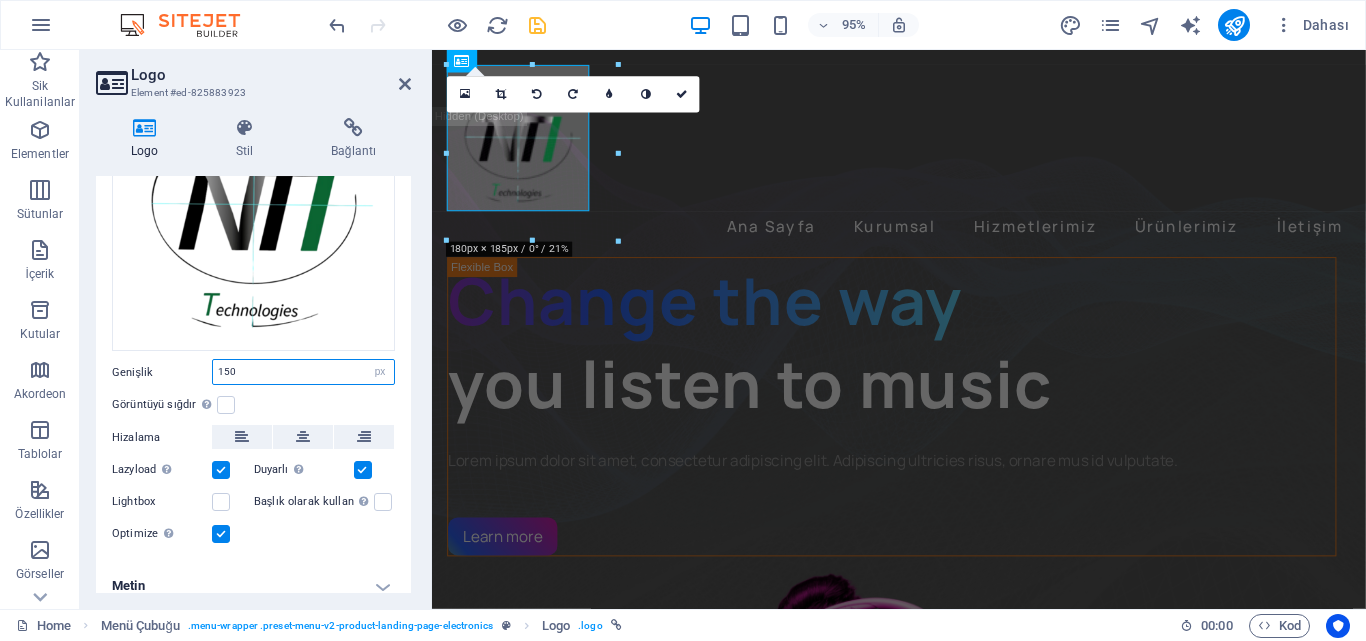 click on "150" at bounding box center [303, 372] 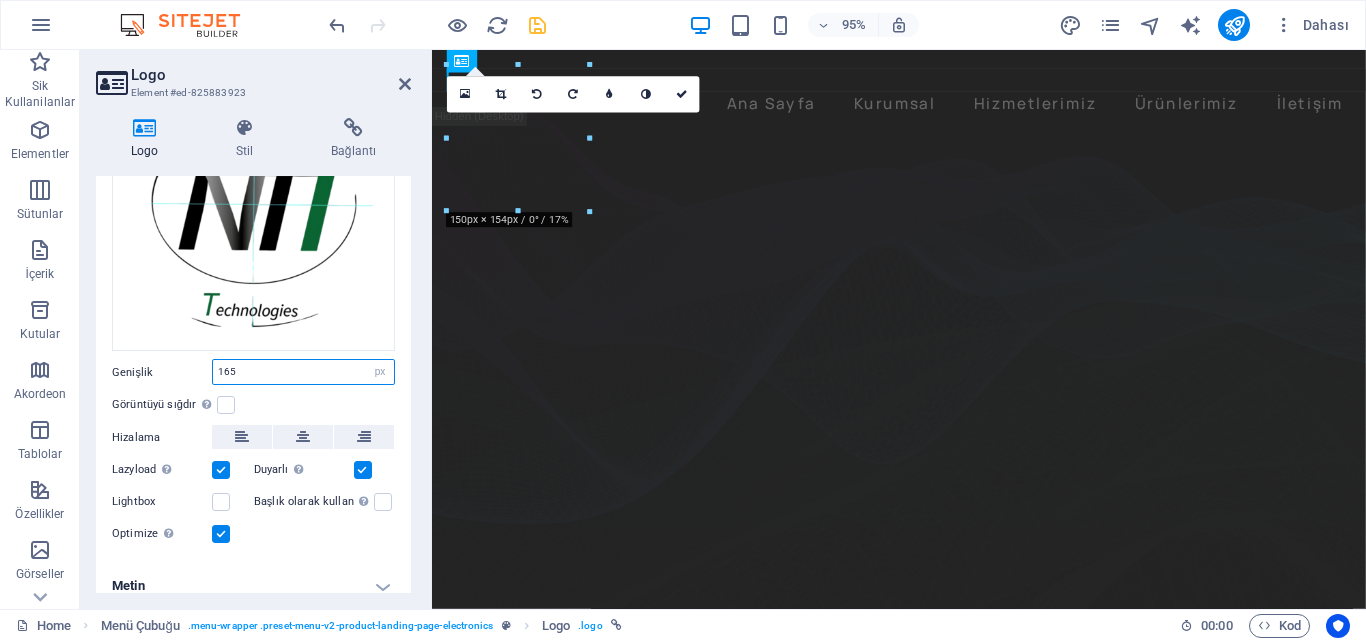 type on "165" 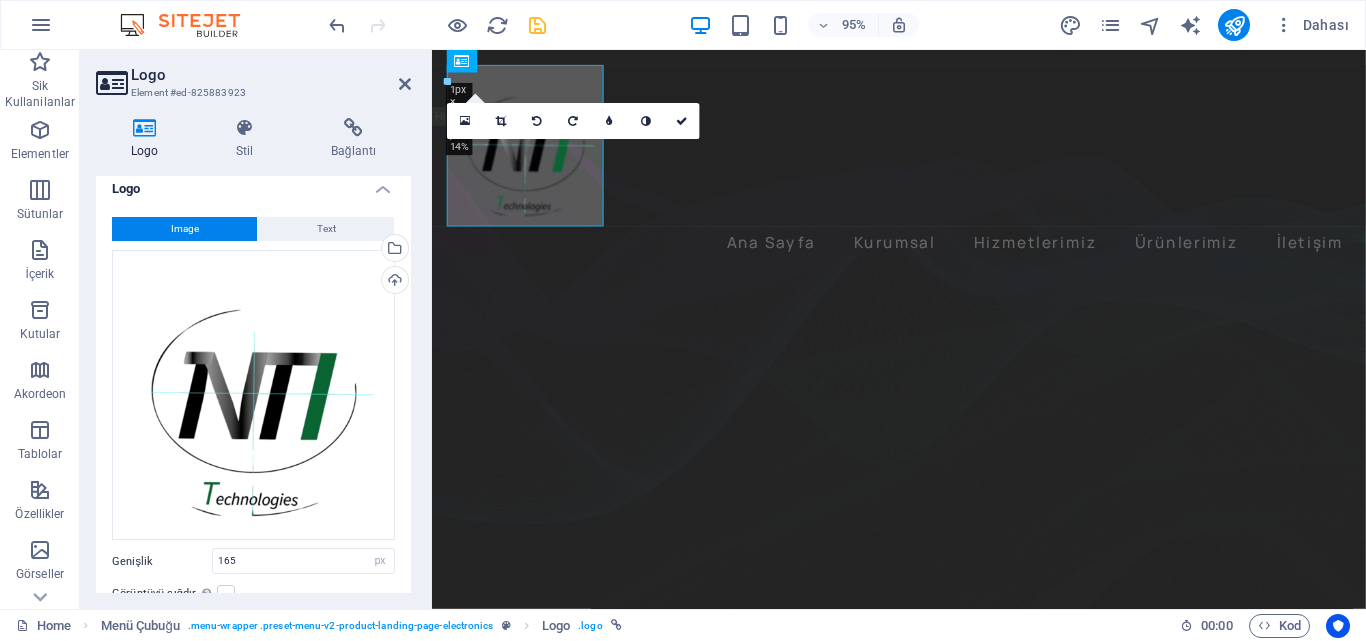scroll, scrollTop: 0, scrollLeft: 0, axis: both 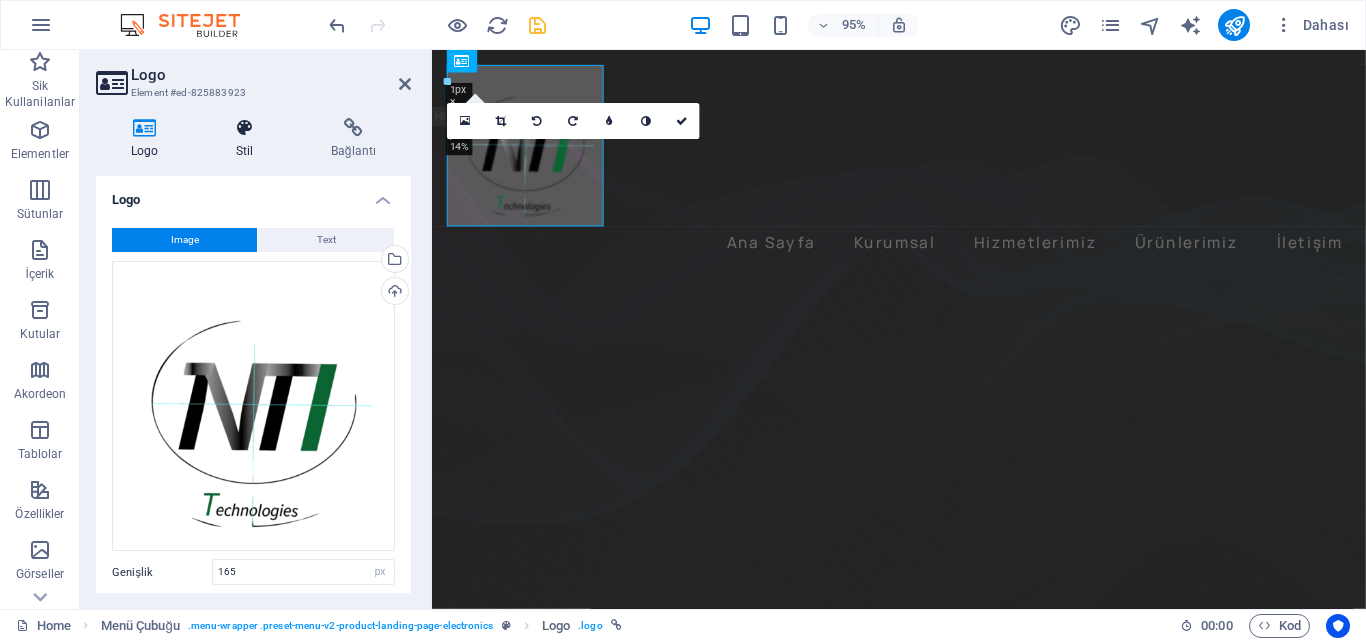click at bounding box center (244, 128) 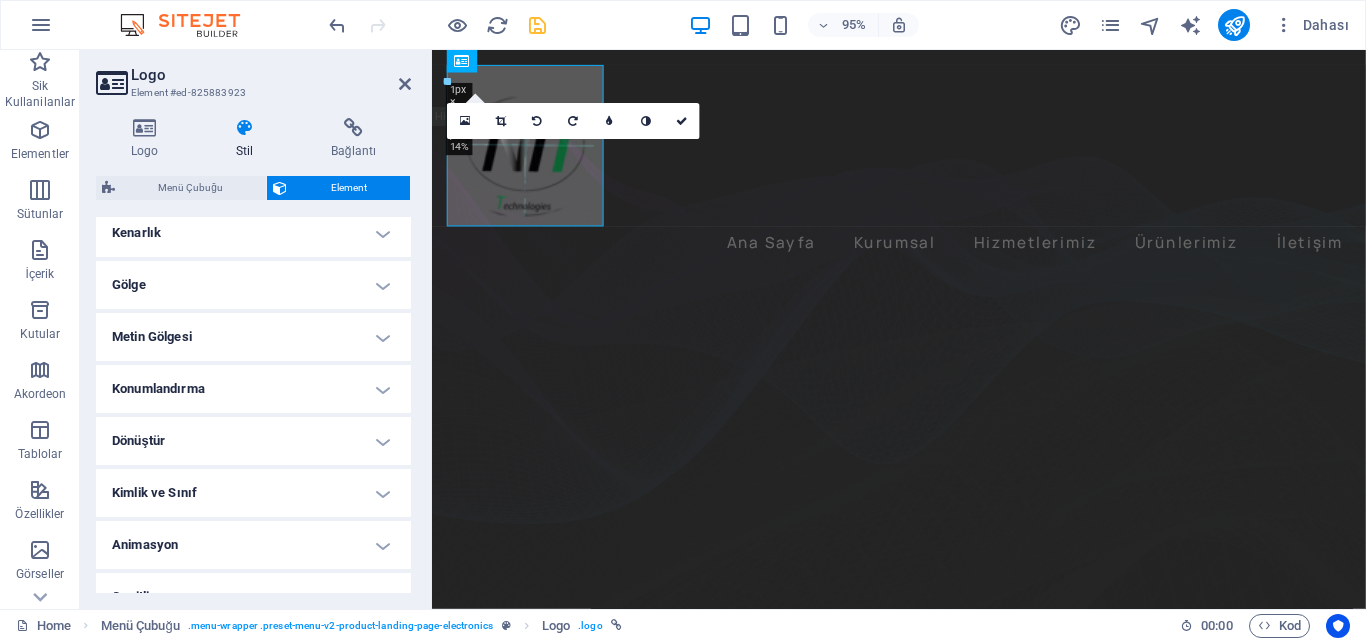 scroll, scrollTop: 486, scrollLeft: 0, axis: vertical 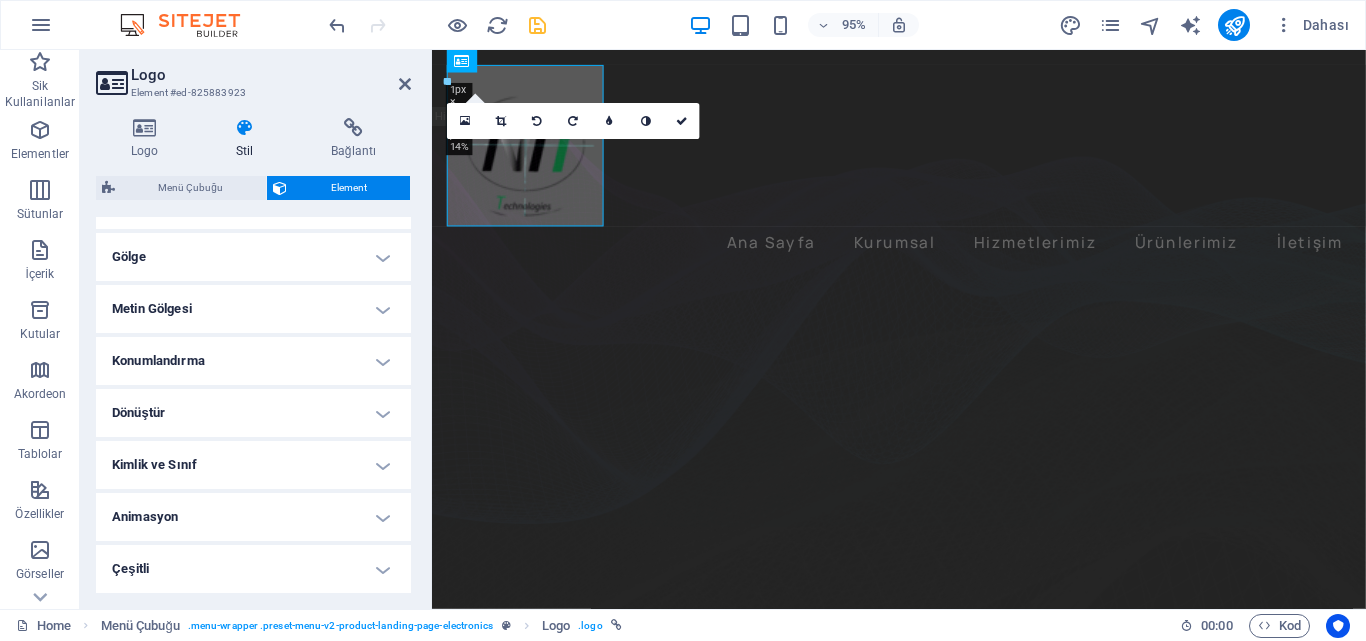 click on "Animasyon" at bounding box center [253, 517] 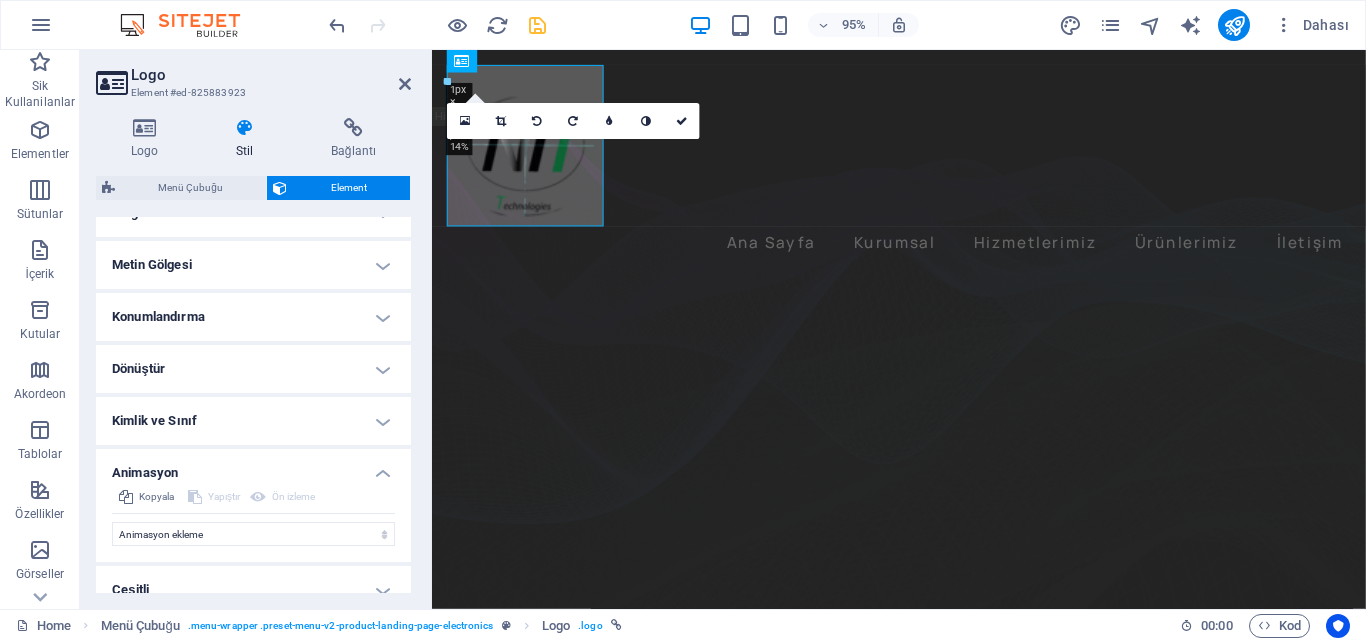 scroll, scrollTop: 551, scrollLeft: 0, axis: vertical 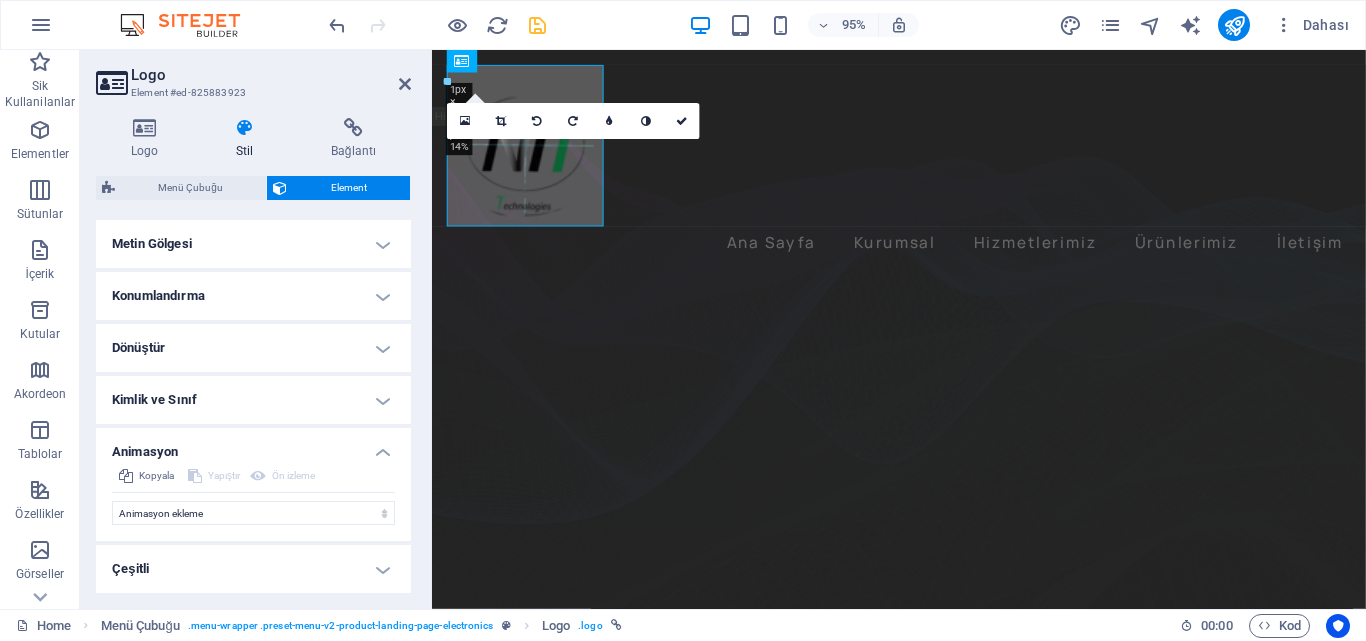 click on "Animasyon ekleme Göster / Gizle Yukarı/Aşağı kaydır Yakınlaştır/Uzaklaştır Soldan sağa kaydır Sağdan sola kaydır Yukarıdan aşağıya kaydır Aşağıdan yukarıya kaydır Nabız atışı Yanıp sönme Kaplama olarak aç Başlangıç Element gizlenir Element gösterilir Süre .5 s ms Gecikme 0 s ms Genişlik otomatik px % Tetikleyici Otomatik tetikleyici yok Sayfa yüklendiğinde Element görünüme kaydırıldı Kapat Bu etiket, kapatma düğmesinin üzerine gelindiğinde görünür ve işlevini belirtir. Grup Göster Bu elementi değiştirme Bu elementi gizle Bu elementi göster Gizle Bu elementi değiştirme Bu elementi gizle Bu elementi göster" at bounding box center (253, 509) 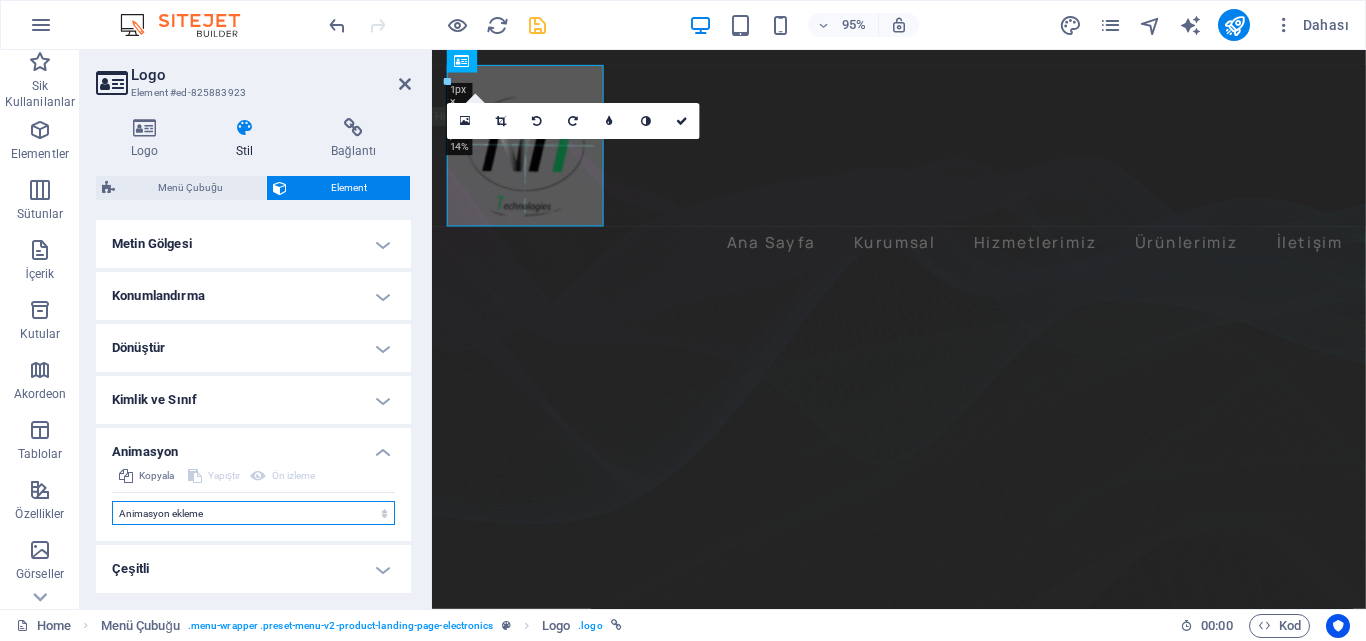 click on "Animasyon ekleme Göster / Gizle Yukarı/Aşağı kaydır Yakınlaştır/Uzaklaştır Soldan sağa kaydır Sağdan sola kaydır Yukarıdan aşağıya kaydır Aşağıdan yukarıya kaydır Nabız atışı Yanıp sönme Kaplama olarak aç" at bounding box center [253, 513] 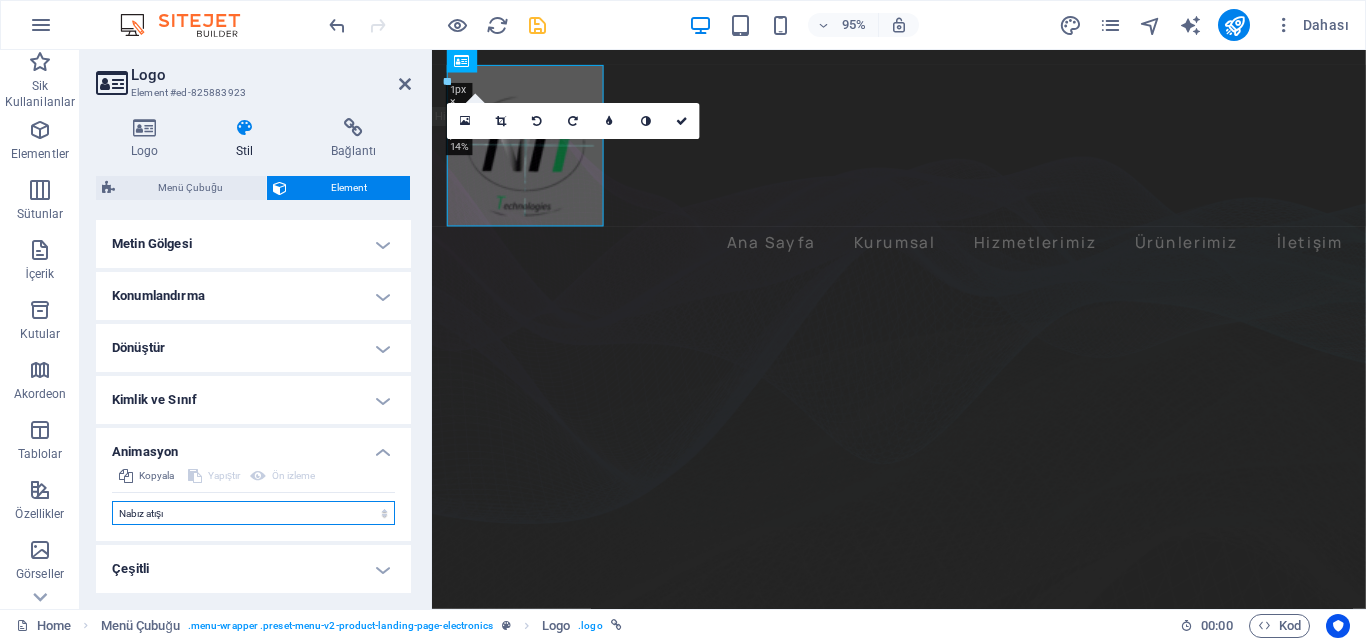 click on "Animasyon ekleme Göster / Gizle Yukarı/Aşağı kaydır Yakınlaştır/Uzaklaştır Soldan sağa kaydır Sağdan sola kaydır Yukarıdan aşağıya kaydır Aşağıdan yukarıya kaydır Nabız atışı Yanıp sönme Kaplama olarak aç" at bounding box center [253, 513] 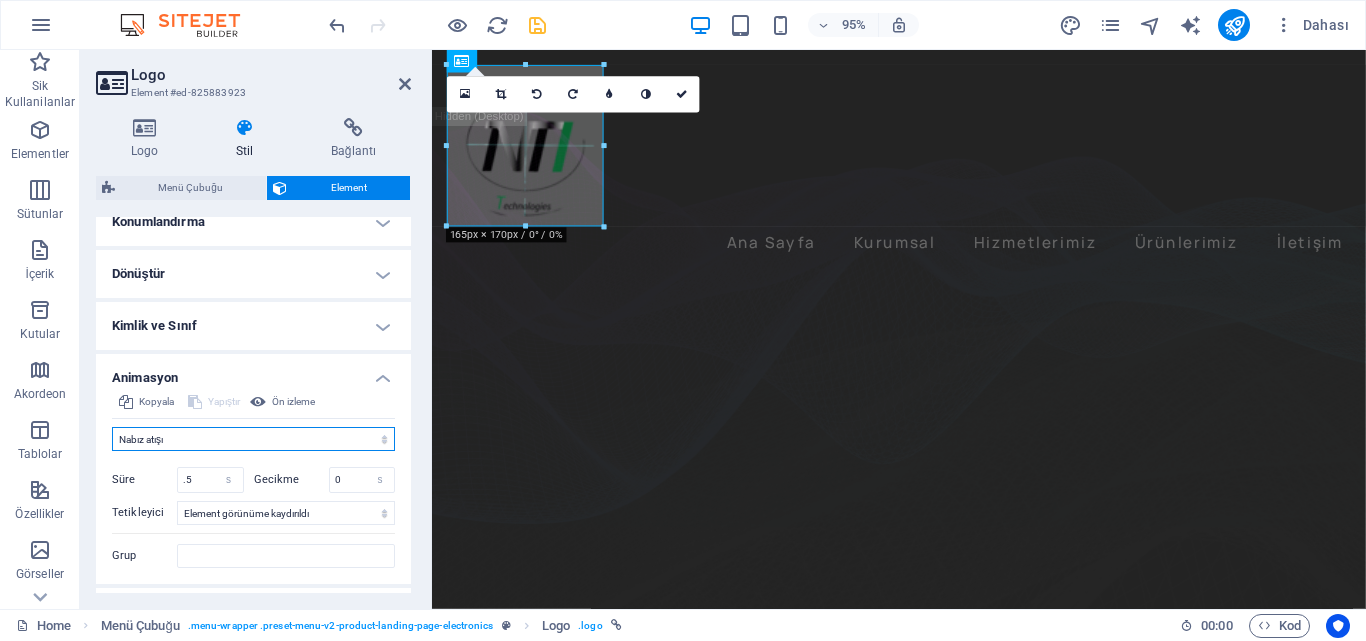 scroll, scrollTop: 651, scrollLeft: 0, axis: vertical 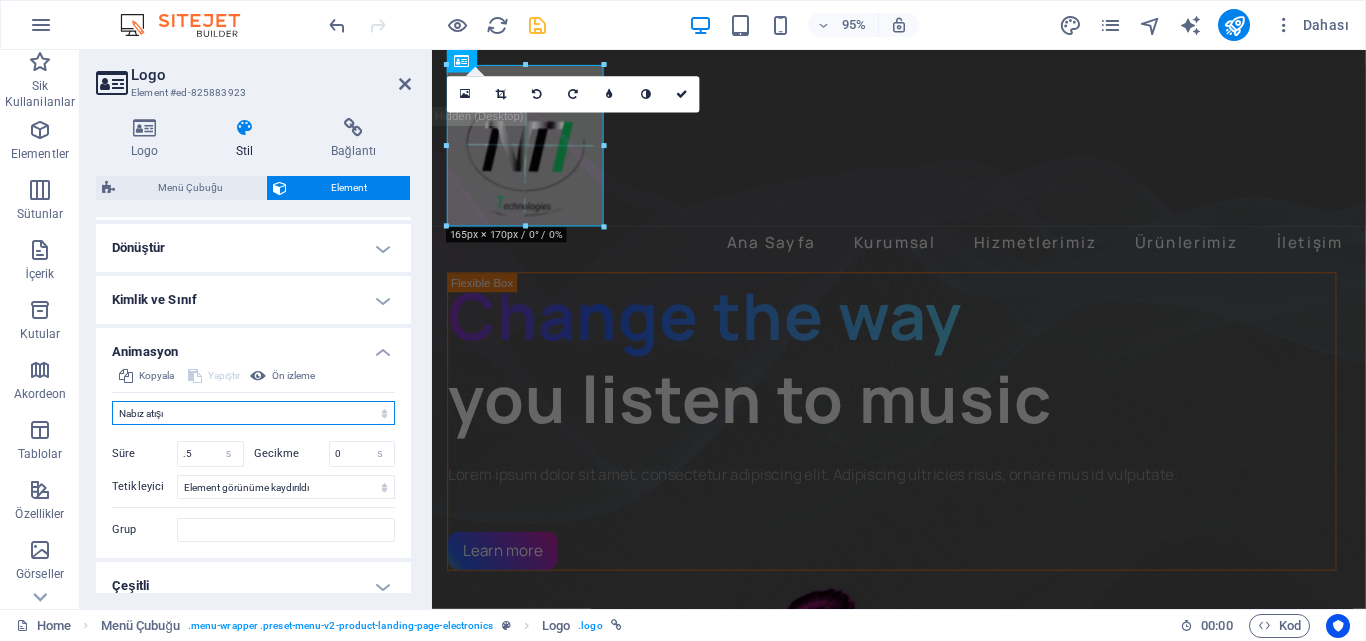 click on "Animasyon ekleme Göster / Gizle Yukarı/Aşağı kaydır Yakınlaştır/Uzaklaştır Soldan sağa kaydır Sağdan sola kaydır Yukarıdan aşağıya kaydır Aşağıdan yukarıya kaydır Nabız atışı Yanıp sönme Kaplama olarak aç" at bounding box center [253, 413] 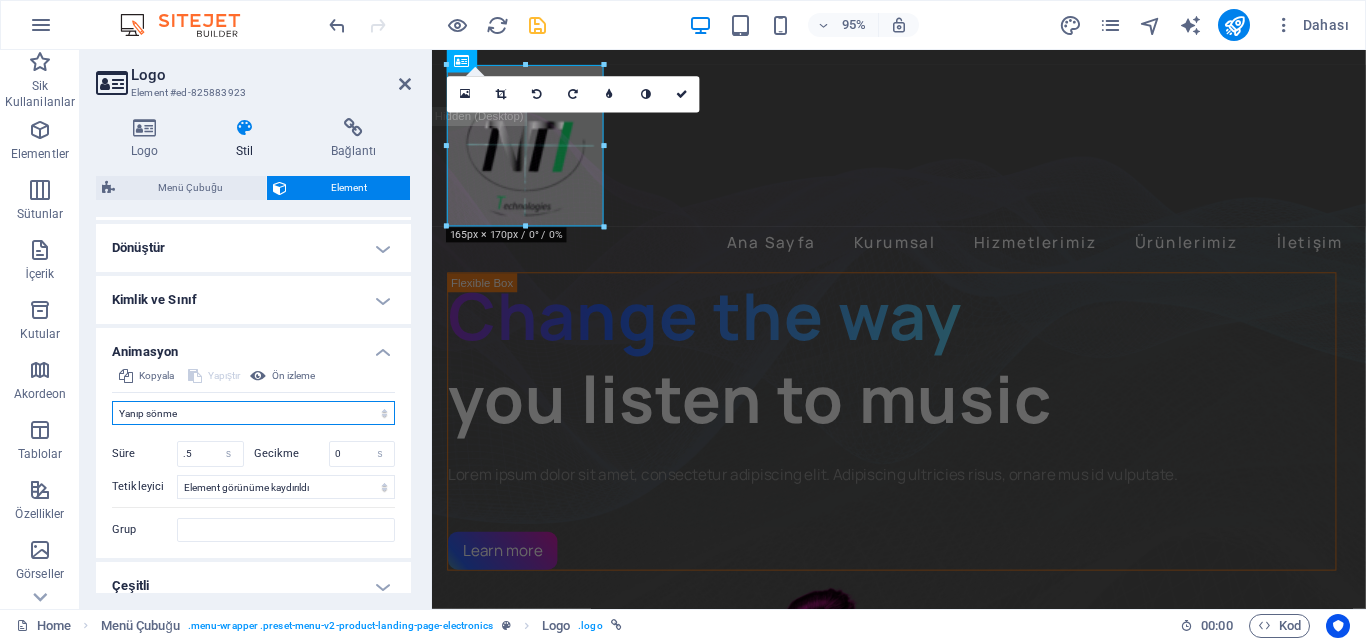 click on "Animasyon ekleme Göster / Gizle Yukarı/Aşağı kaydır Yakınlaştır/Uzaklaştır Soldan sağa kaydır Sağdan sola kaydır Yukarıdan aşağıya kaydır Aşağıdan yukarıya kaydır Nabız atışı Yanıp sönme Kaplama olarak aç" at bounding box center [253, 413] 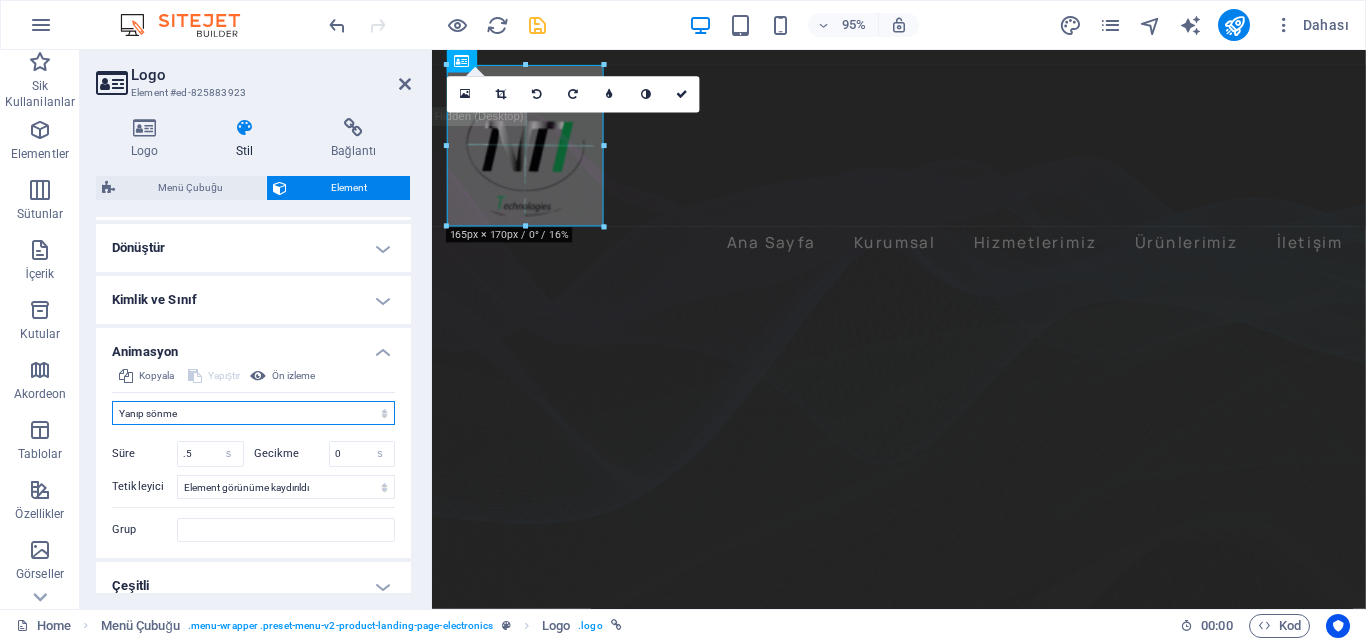 click on "Animasyon ekleme Göster / Gizle Yukarı/Aşağı kaydır Yakınlaştır/Uzaklaştır Soldan sağa kaydır Sağdan sola kaydır Yukarıdan aşağıya kaydır Aşağıdan yukarıya kaydır Nabız atışı Yanıp sönme Kaplama olarak aç" at bounding box center [253, 413] 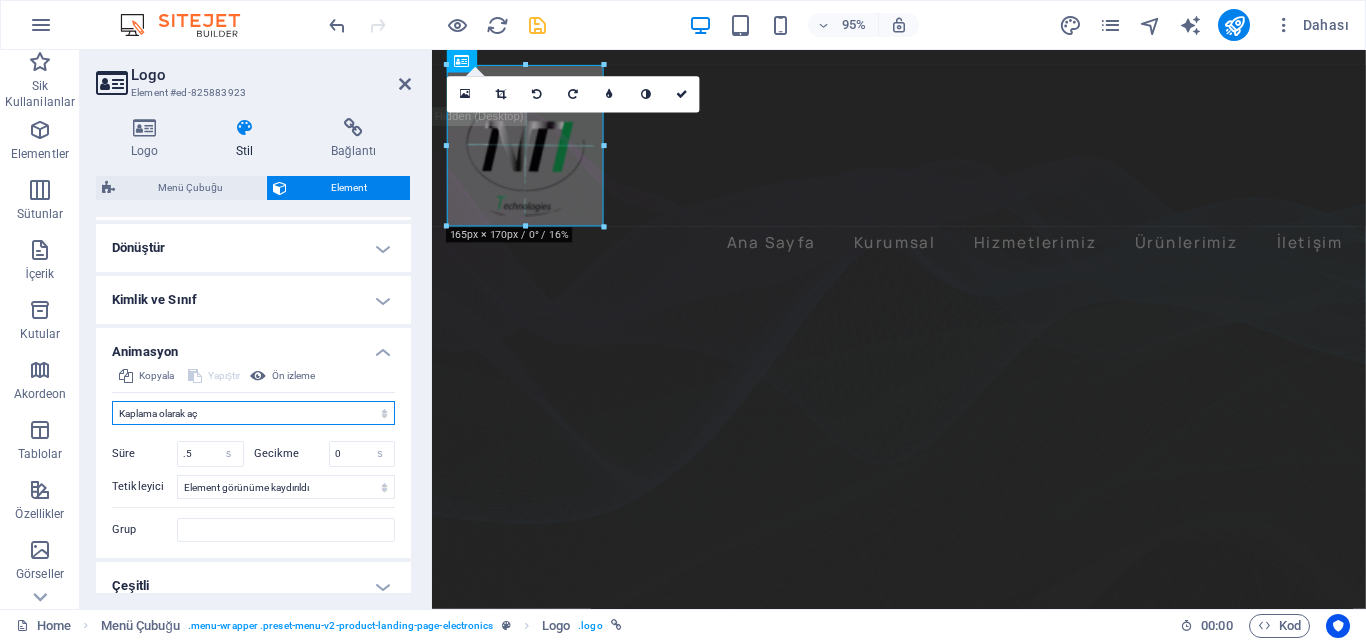 click on "Animasyon ekleme Göster / Gizle Yukarı/Aşağı kaydır Yakınlaştır/Uzaklaştır Soldan sağa kaydır Sağdan sola kaydır Yukarıdan aşağıya kaydır Aşağıdan yukarıya kaydır Nabız atışı Yanıp sönme Kaplama olarak aç" at bounding box center (253, 413) 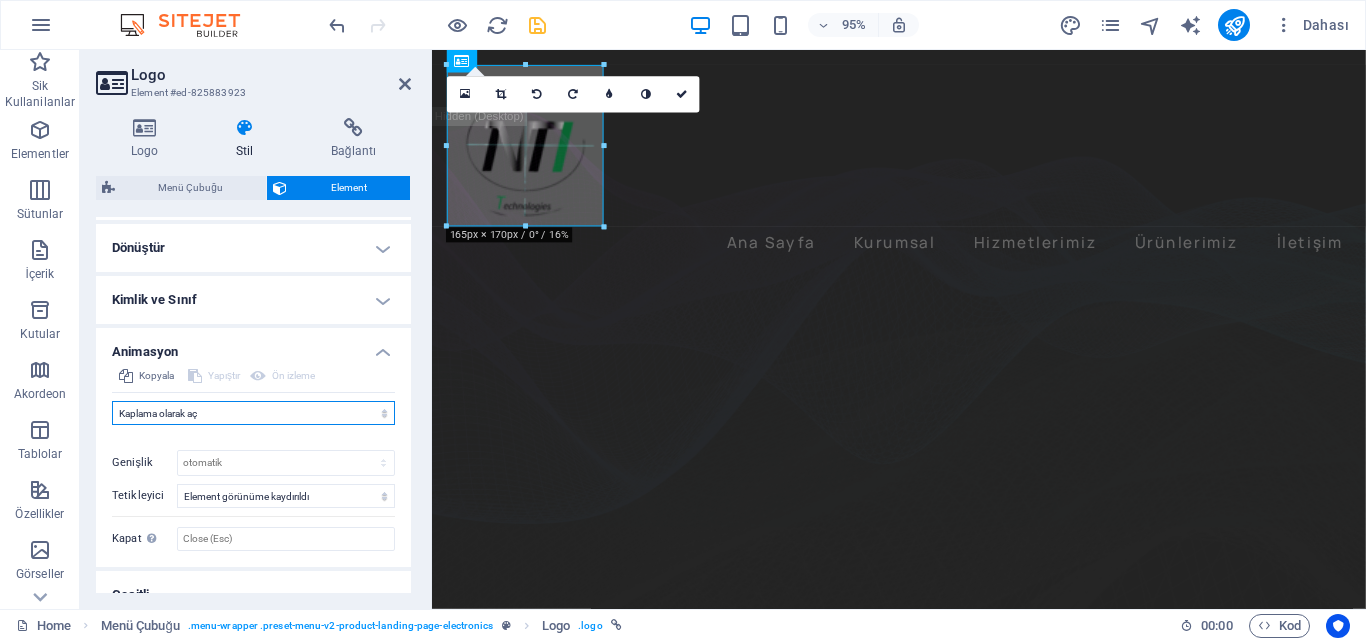 click on "Animasyon ekleme Göster / Gizle Yukarı/Aşağı kaydır Yakınlaştır/Uzaklaştır Soldan sağa kaydır Sağdan sola kaydır Yukarıdan aşağıya kaydır Aşağıdan yukarıya kaydır Nabız atışı Yanıp sönme Kaplama olarak aç" at bounding box center [253, 413] 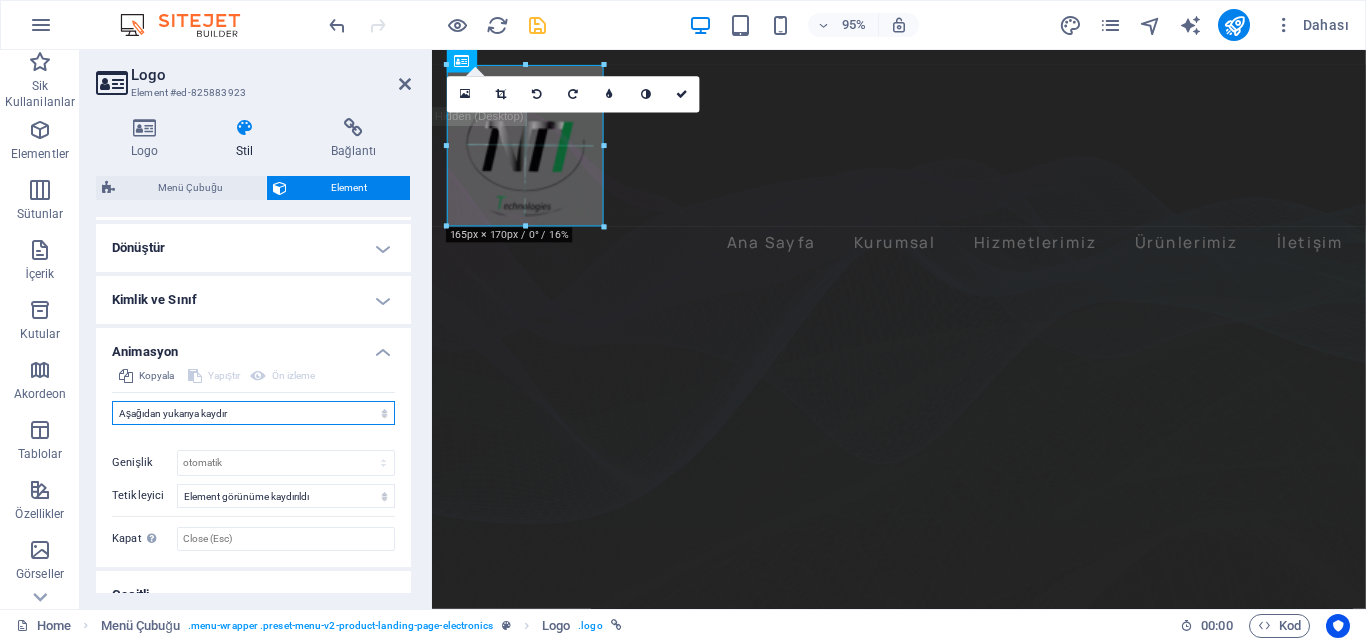 click on "Animasyon ekleme Göster / Gizle Yukarı/Aşağı kaydır Yakınlaştır/Uzaklaştır Soldan sağa kaydır Sağdan sola kaydır Yukarıdan aşağıya kaydır Aşağıdan yukarıya kaydır Nabız atışı Yanıp sönme Kaplama olarak aç" at bounding box center [253, 413] 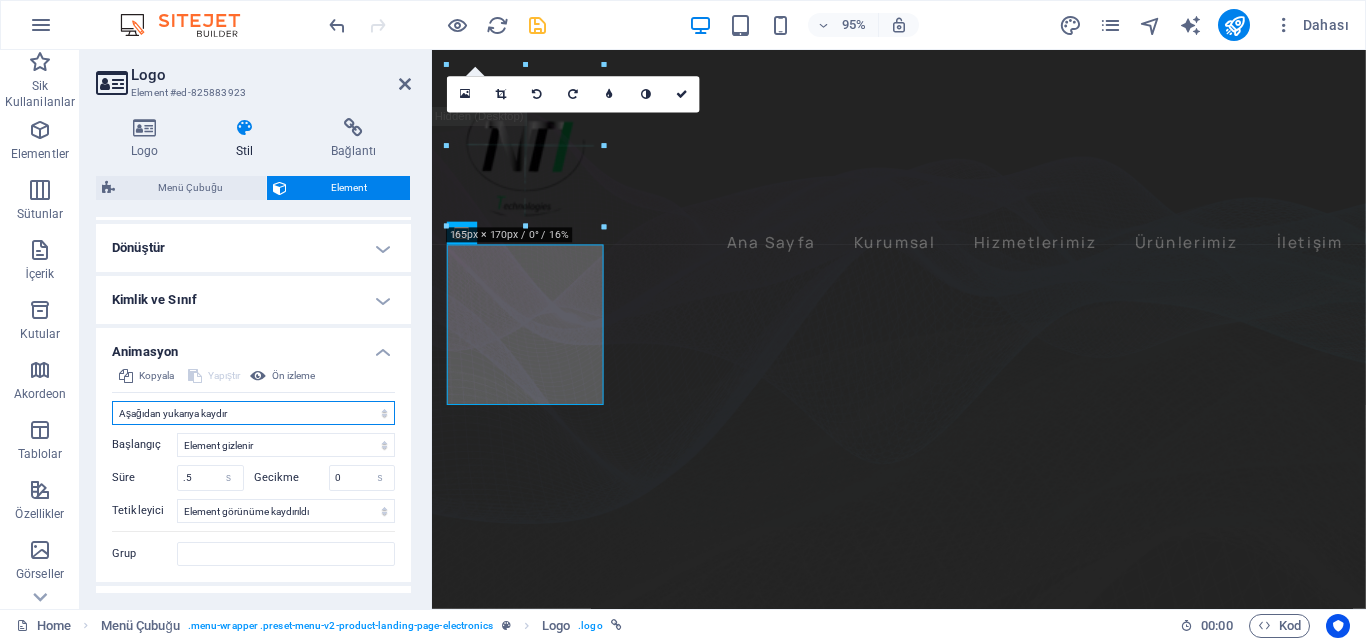 click on "Animasyon ekleme Göster / Gizle Yukarı/Aşağı kaydır Yakınlaştır/Uzaklaştır Soldan sağa kaydır Sağdan sola kaydır Yukarıdan aşağıya kaydır Aşağıdan yukarıya kaydır Nabız atışı Yanıp sönme Kaplama olarak aç" at bounding box center [253, 413] 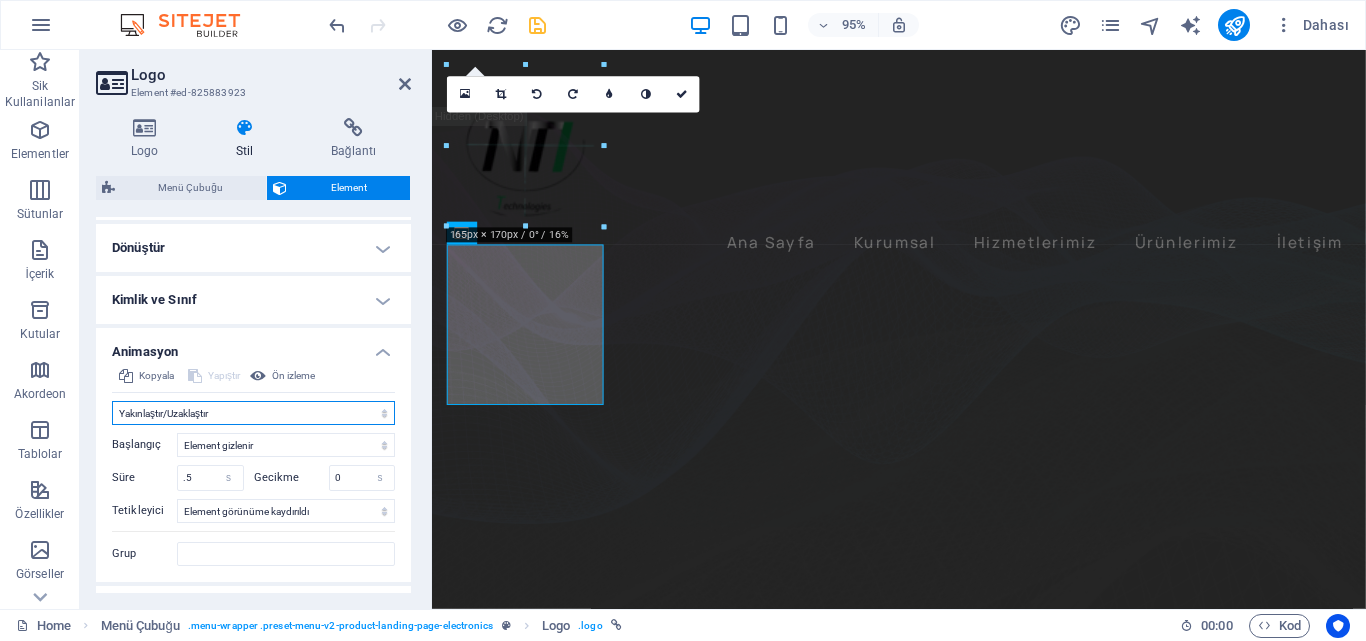 click on "Animasyon ekleme Göster / Gizle Yukarı/Aşağı kaydır Yakınlaştır/Uzaklaştır Soldan sağa kaydır Sağdan sola kaydır Yukarıdan aşağıya kaydır Aşağıdan yukarıya kaydır Nabız atışı Yanıp sönme Kaplama olarak aç" at bounding box center [253, 413] 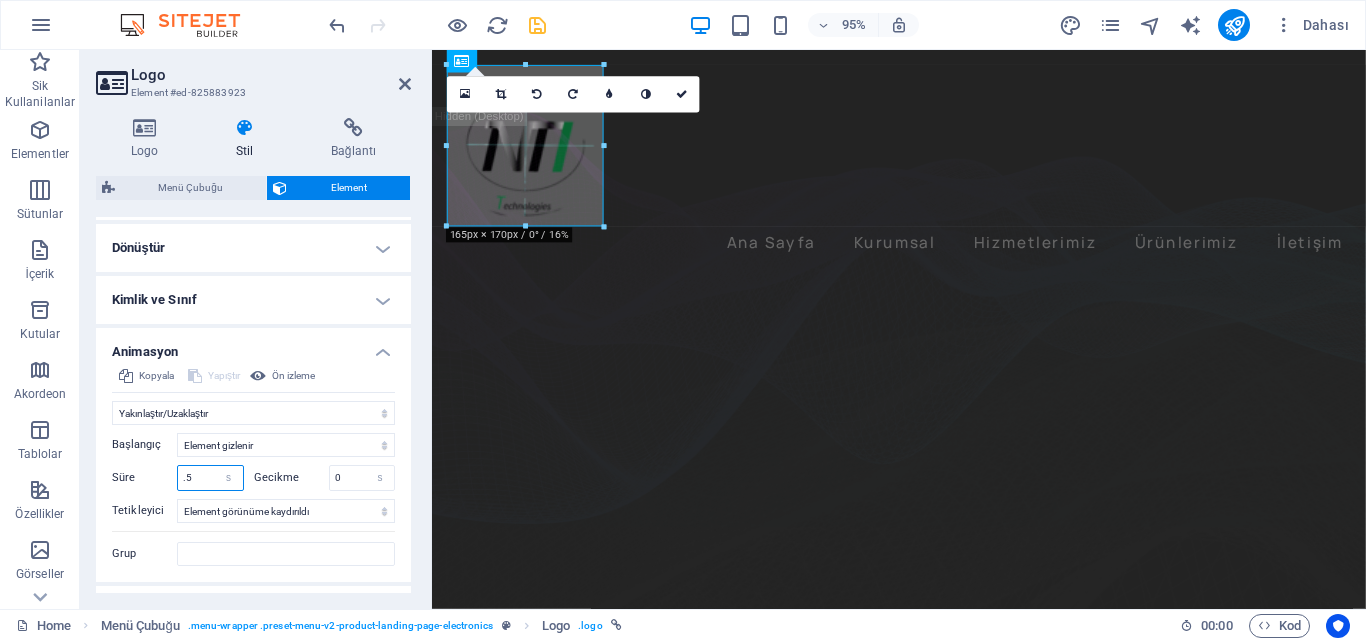 click on ".5" at bounding box center (210, 478) 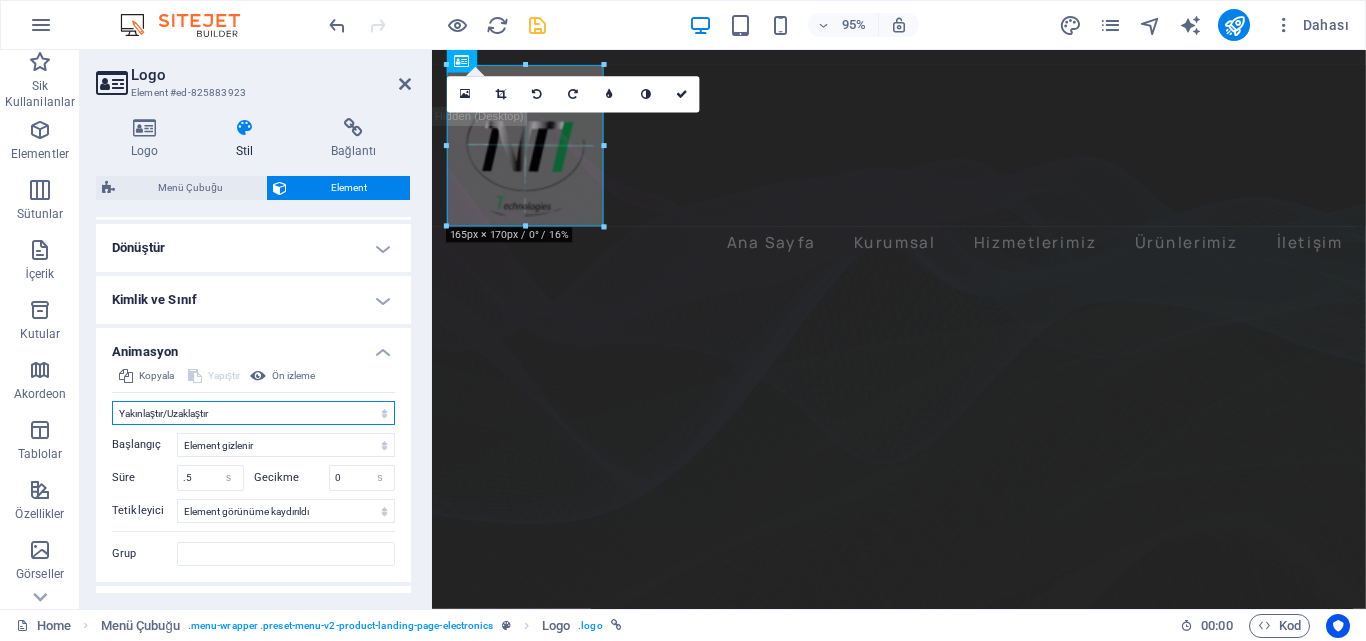 click on "Animasyon ekleme Göster / Gizle Yukarı/Aşağı kaydır Yakınlaştır/Uzaklaştır Soldan sağa kaydır Sağdan sola kaydır Yukarıdan aşağıya kaydır Aşağıdan yukarıya kaydır Nabız atışı Yanıp sönme Kaplama olarak aç" at bounding box center [253, 413] 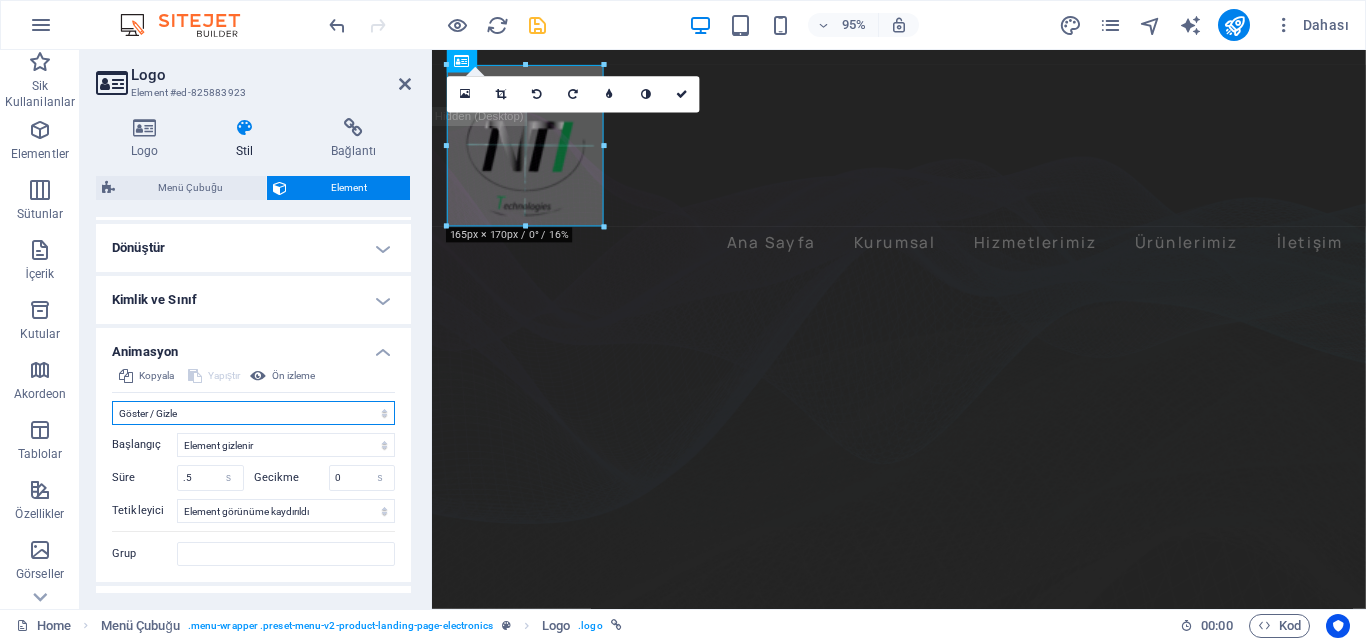 click on "Animasyon ekleme Göster / Gizle Yukarı/Aşağı kaydır Yakınlaştır/Uzaklaştır Soldan sağa kaydır Sağdan sola kaydır Yukarıdan aşağıya kaydır Aşağıdan yukarıya kaydır Nabız atışı Yanıp sönme Kaplama olarak aç" at bounding box center (253, 413) 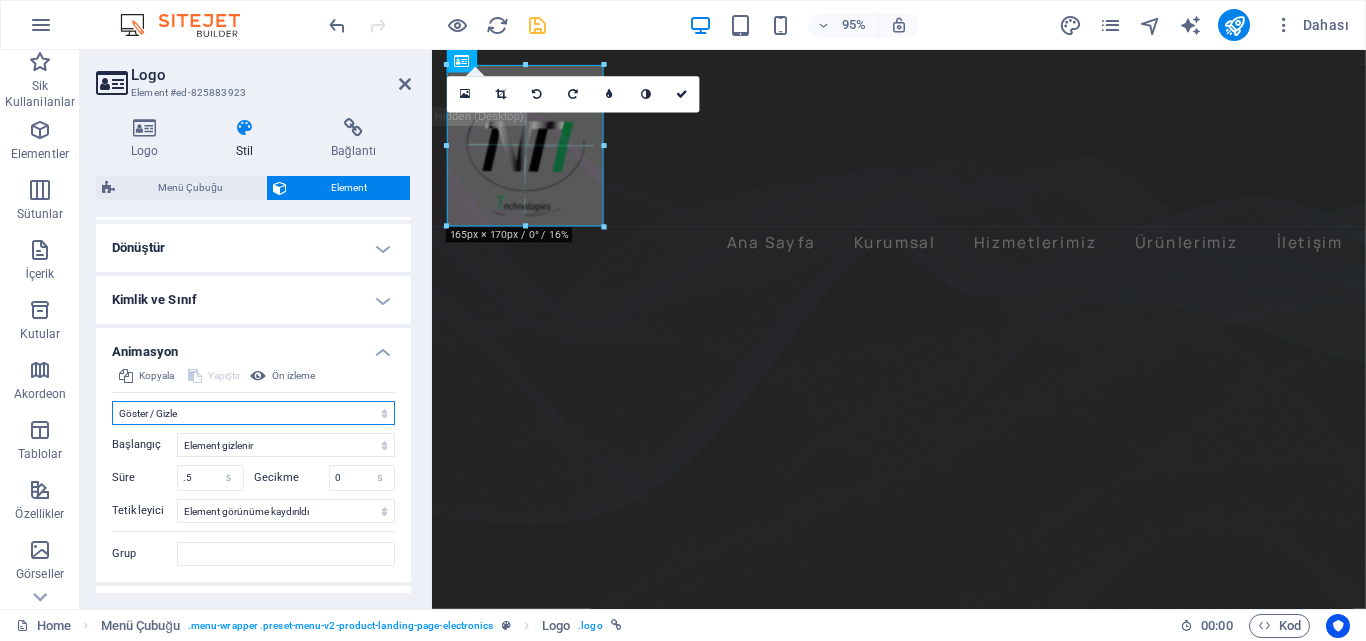 click on "Animasyon ekleme Göster / Gizle Yukarı/Aşağı kaydır Yakınlaştır/Uzaklaştır Soldan sağa kaydır Sağdan sola kaydır Yukarıdan aşağıya kaydır Aşağıdan yukarıya kaydır Nabız atışı Yanıp sönme Kaplama olarak aç" at bounding box center (253, 413) 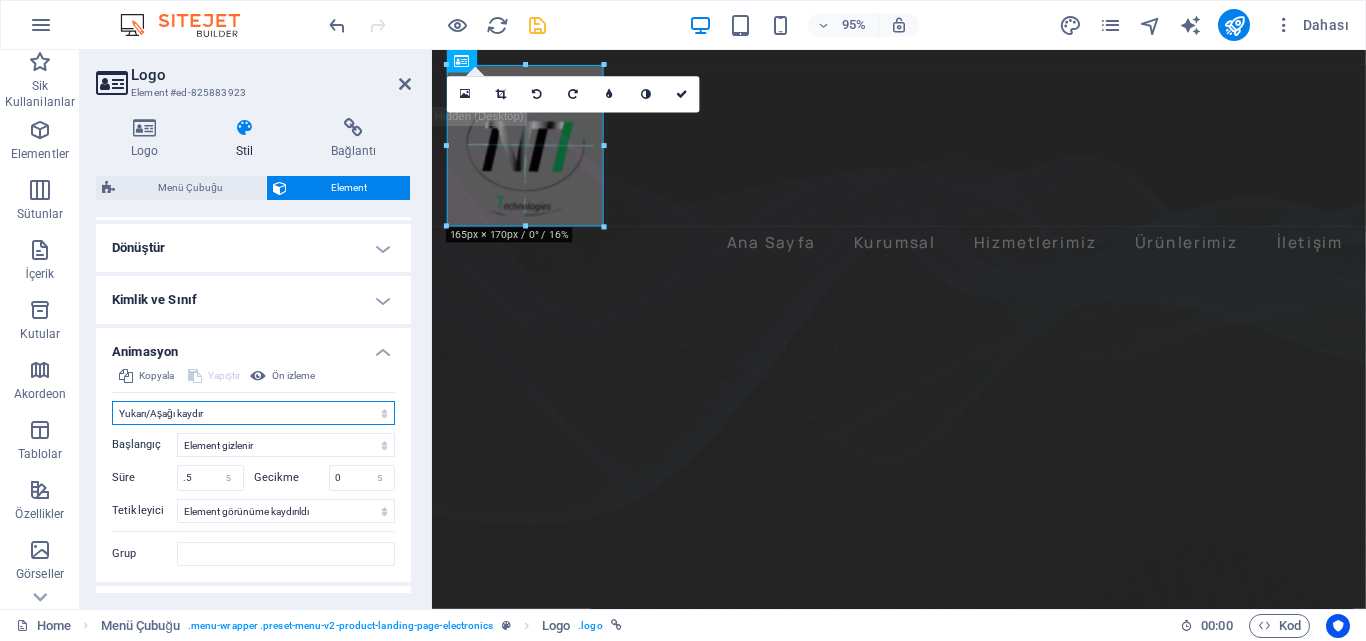 click on "Animasyon ekleme Göster / Gizle Yukarı/Aşağı kaydır Yakınlaştır/Uzaklaştır Soldan sağa kaydır Sağdan sola kaydır Yukarıdan aşağıya kaydır Aşağıdan yukarıya kaydır Nabız atışı Yanıp sönme Kaplama olarak aç" at bounding box center (253, 413) 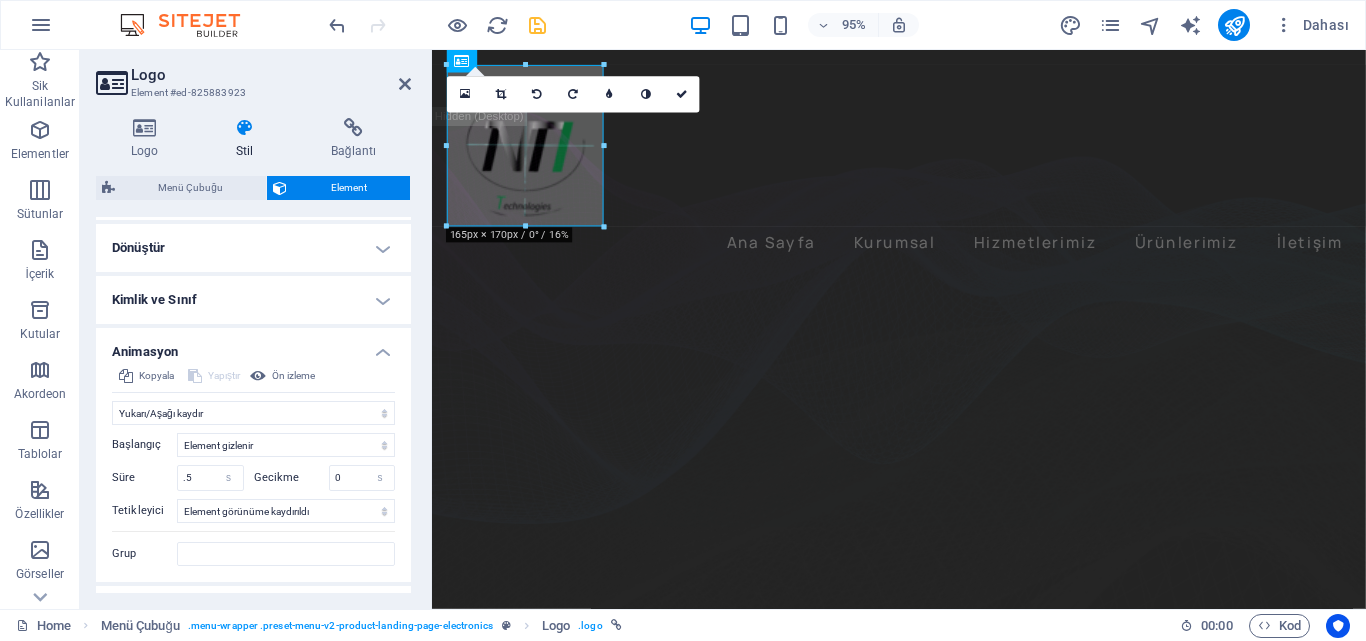 click at bounding box center (537, 25) 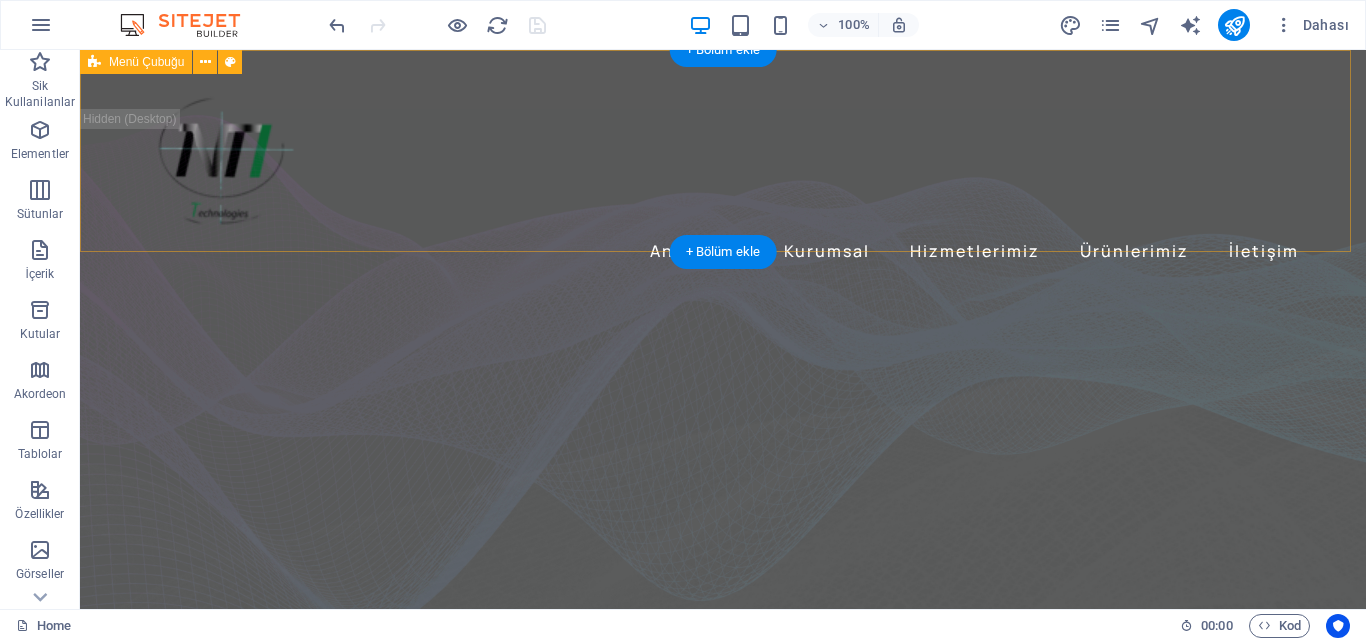 scroll, scrollTop: 0, scrollLeft: 0, axis: both 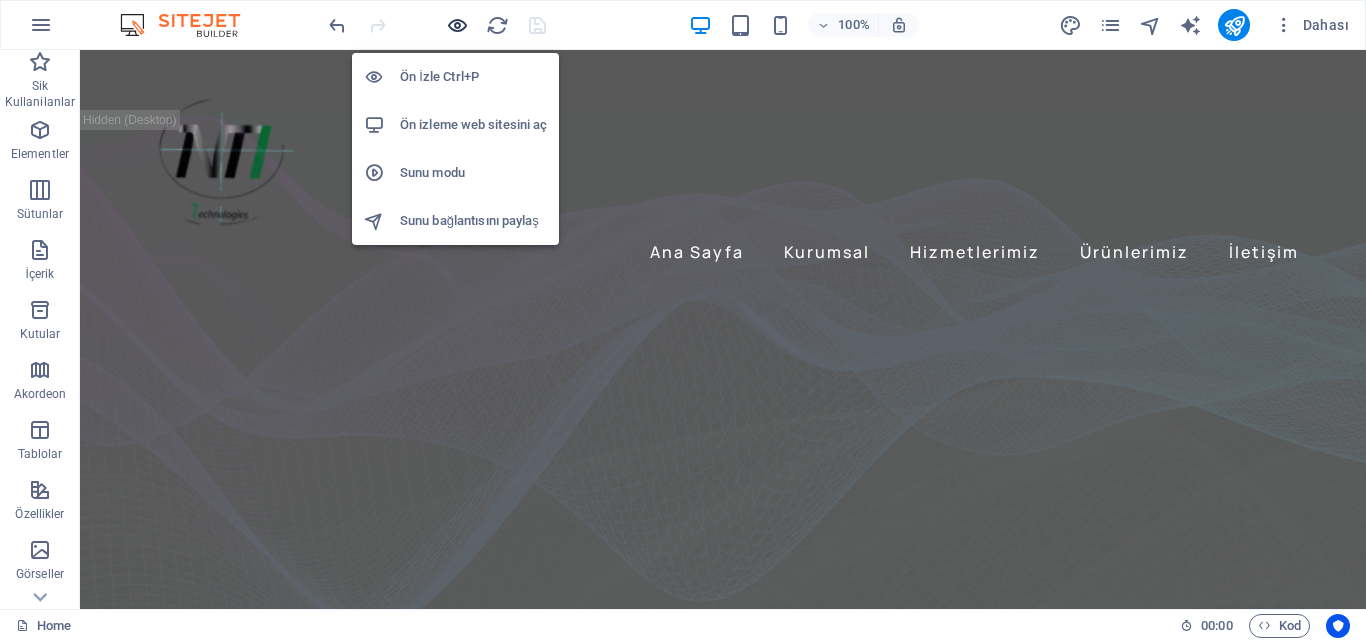 click at bounding box center [457, 25] 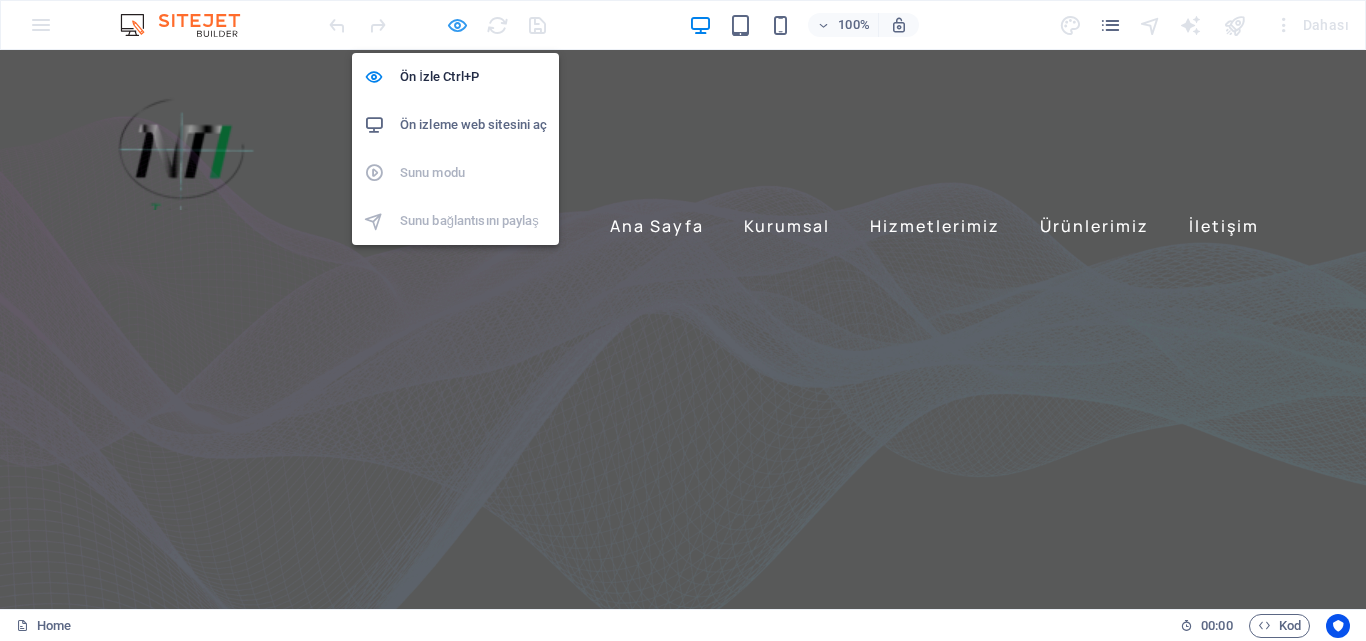 click at bounding box center (457, 25) 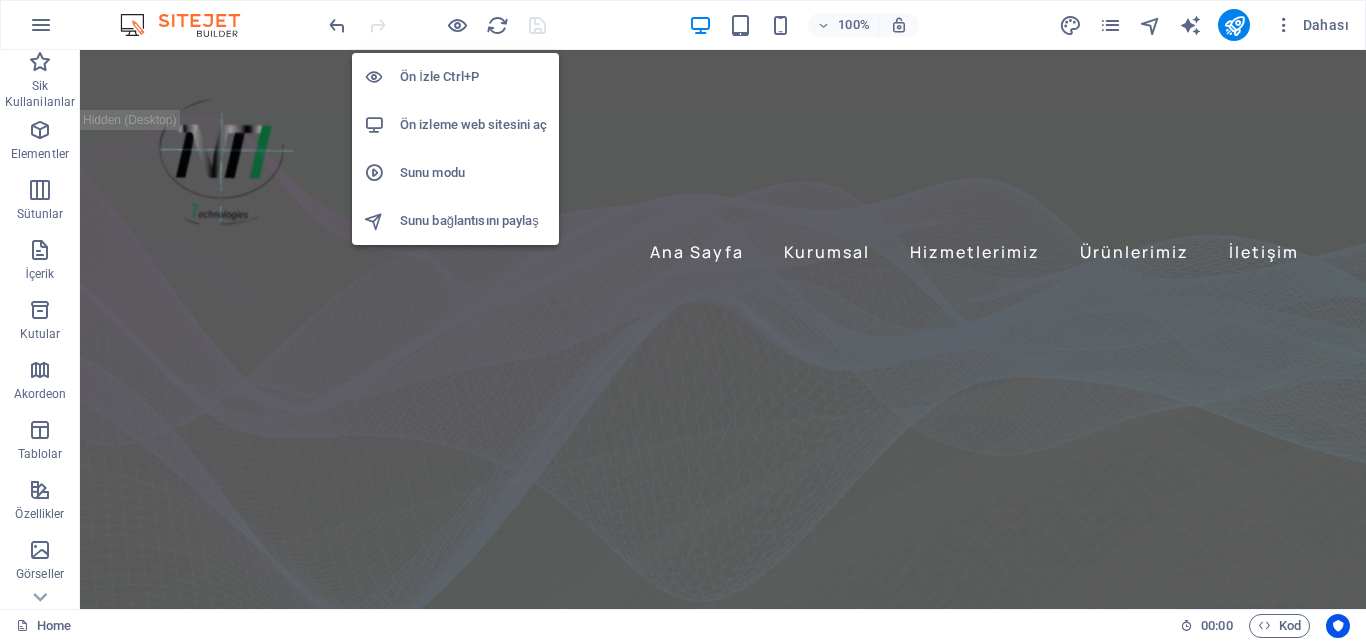 click on "Ön izleme web sitesini aç" at bounding box center (473, 125) 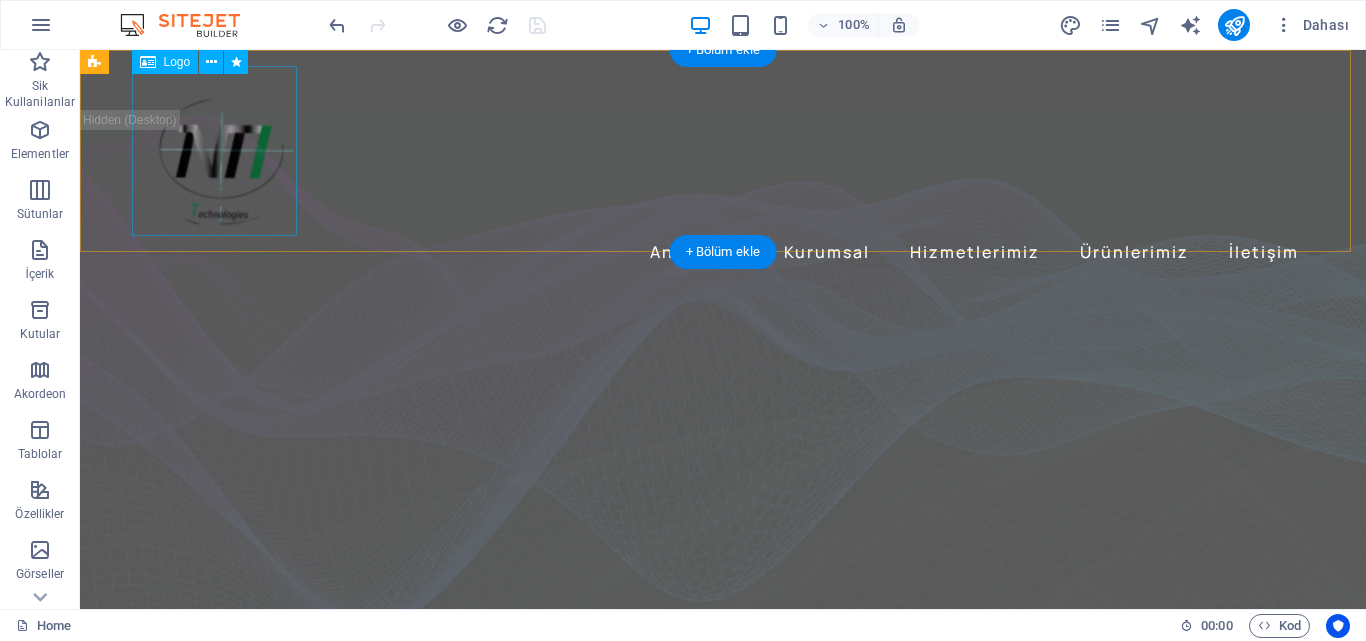 click at bounding box center [723, 151] 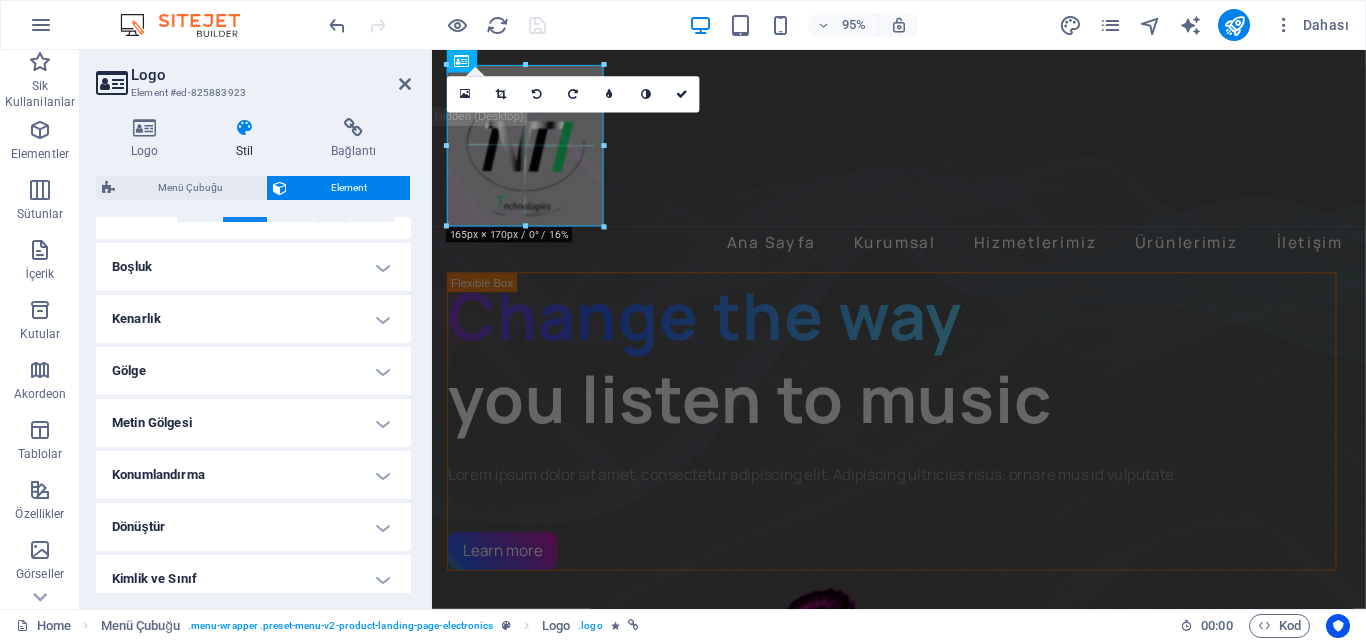 scroll, scrollTop: 400, scrollLeft: 0, axis: vertical 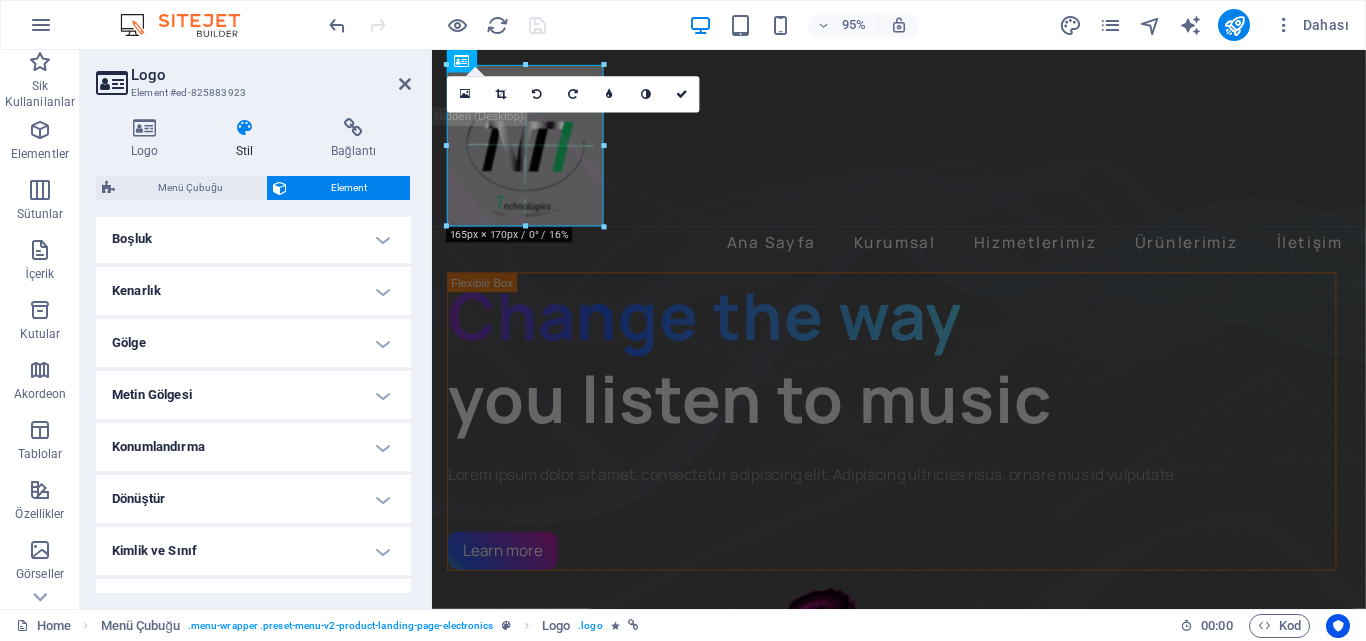 click on "Konumlandırma" at bounding box center [253, 447] 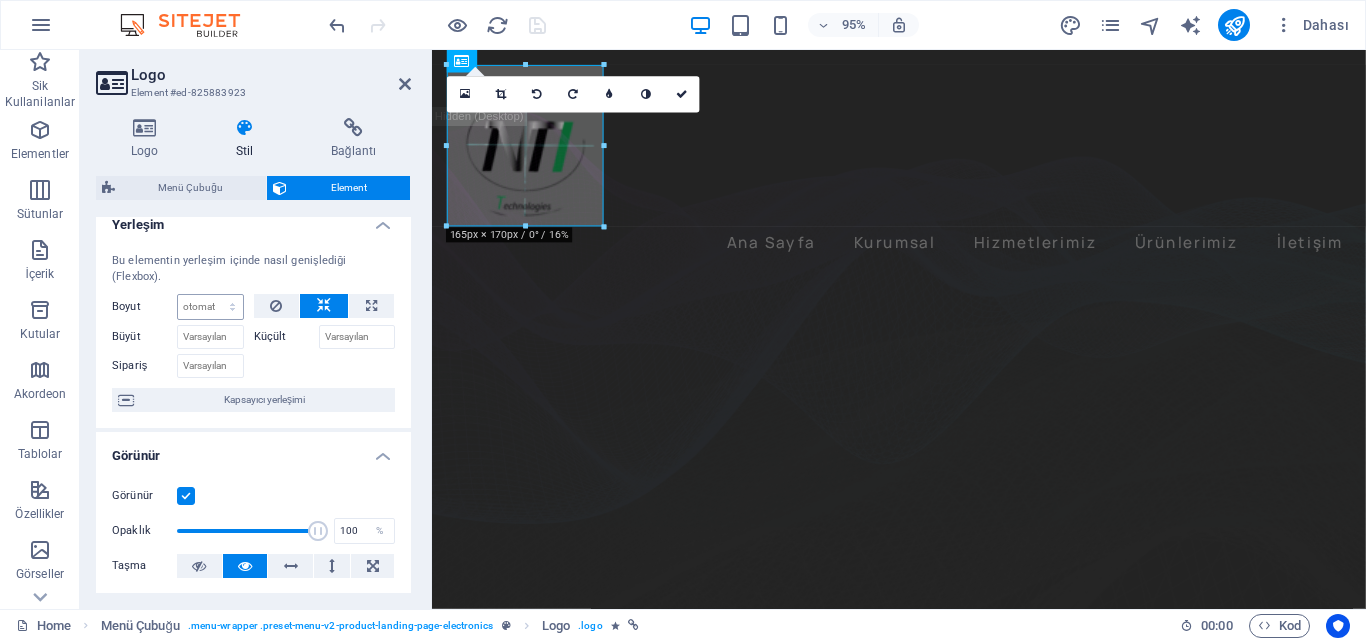 scroll, scrollTop: 0, scrollLeft: 0, axis: both 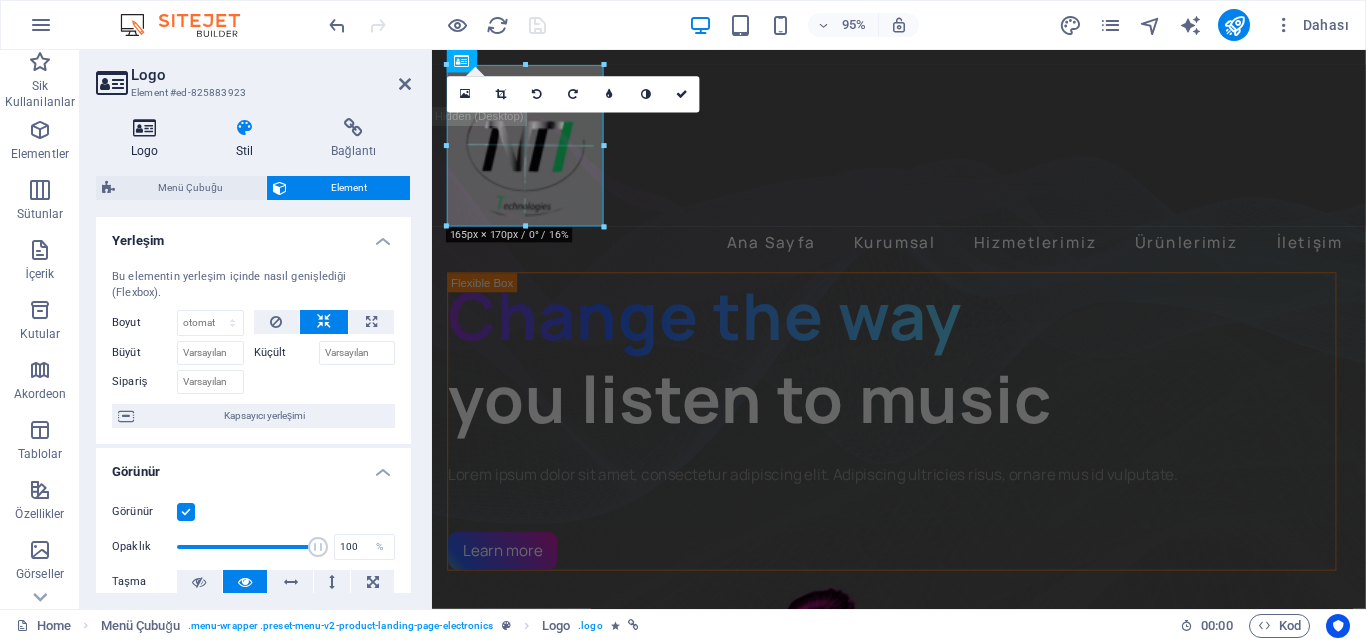 click on "Logo" at bounding box center (148, 139) 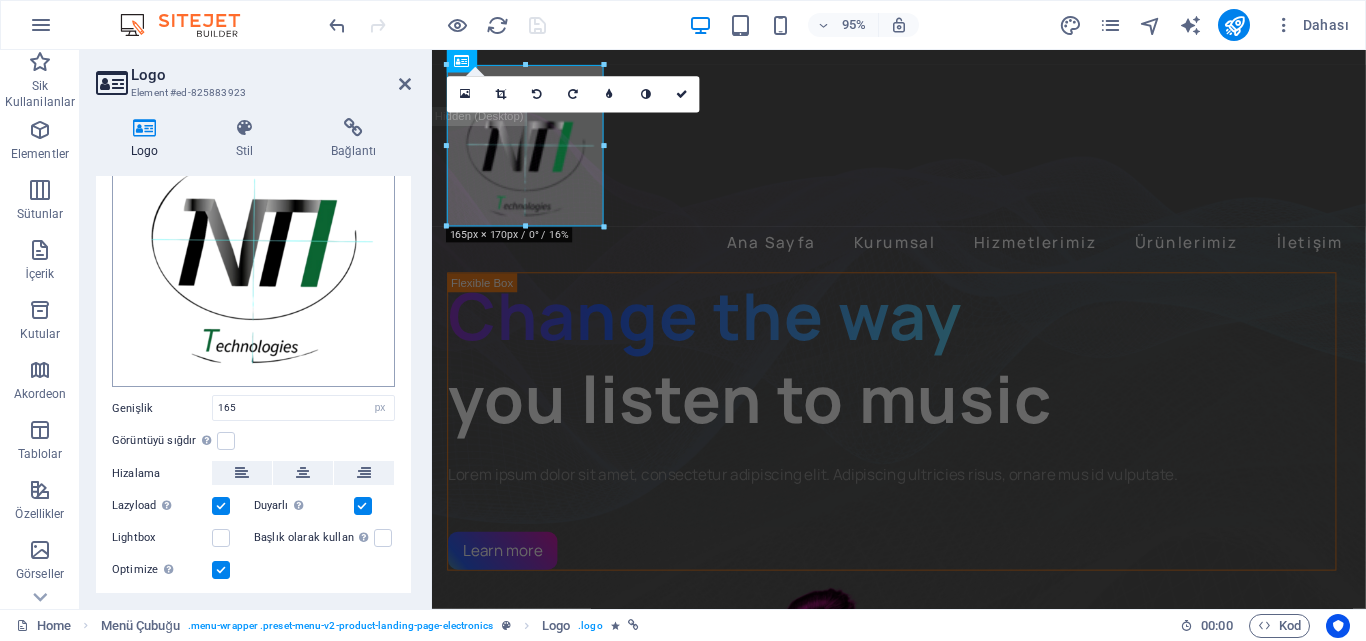 scroll, scrollTop: 200, scrollLeft: 0, axis: vertical 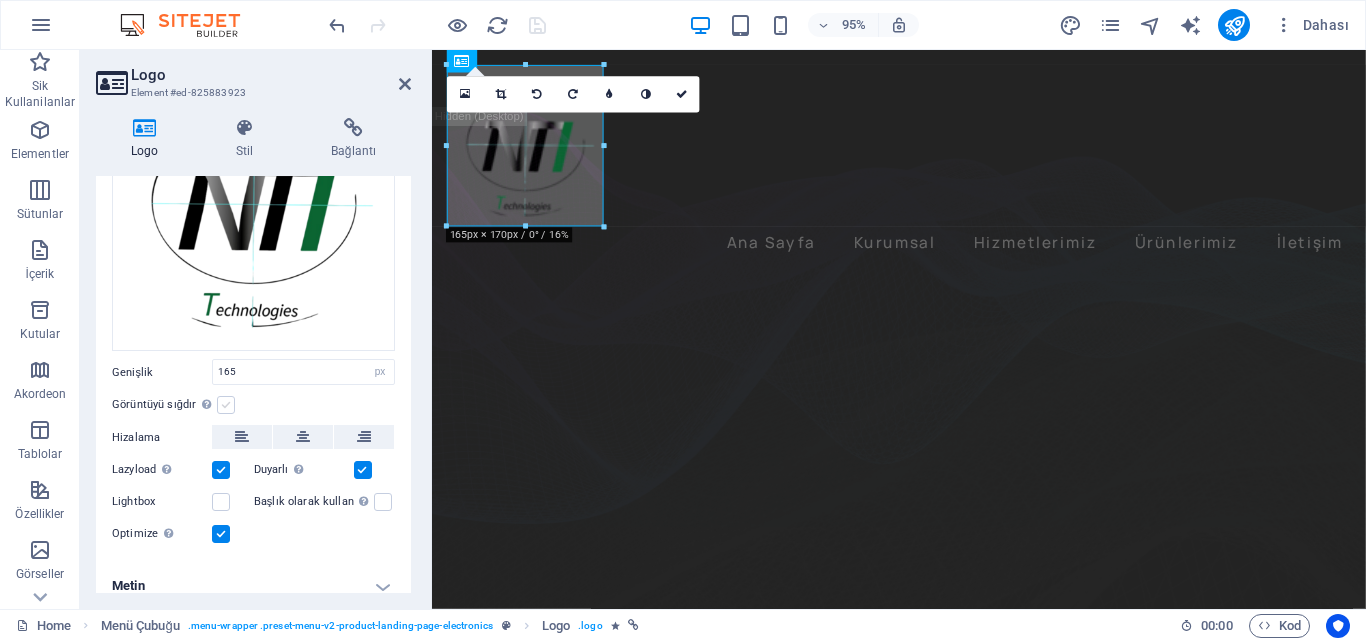 click at bounding box center [226, 405] 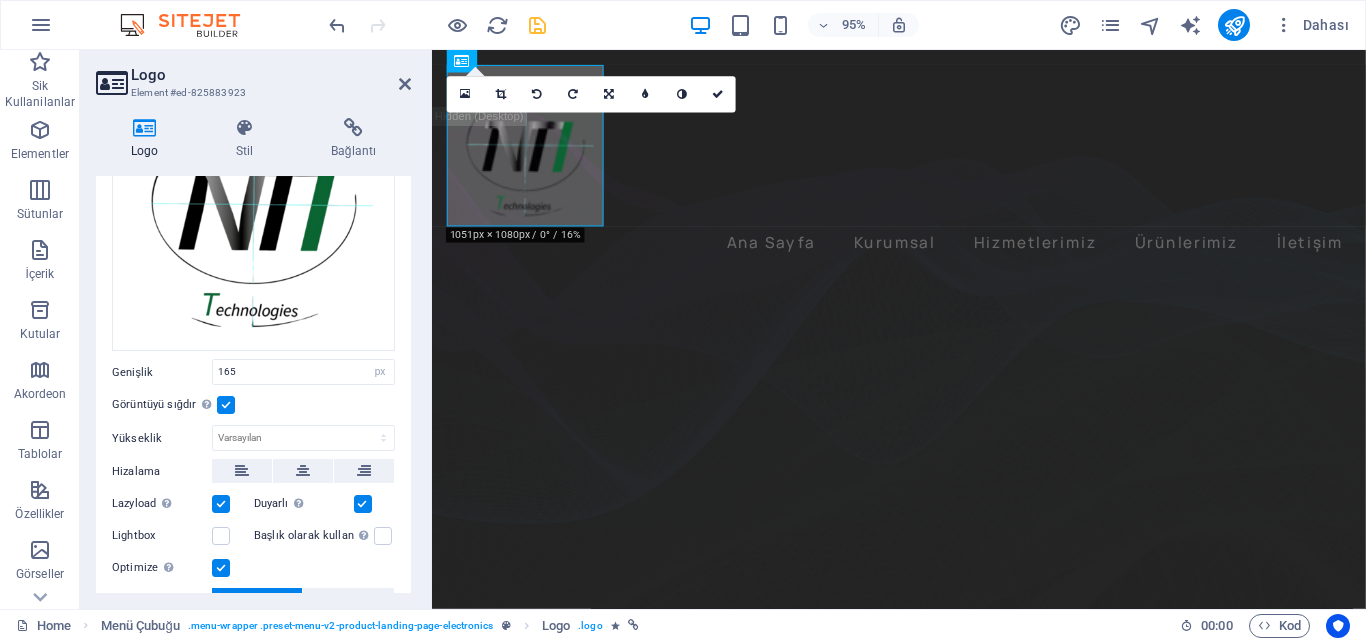 click at bounding box center (226, 405) 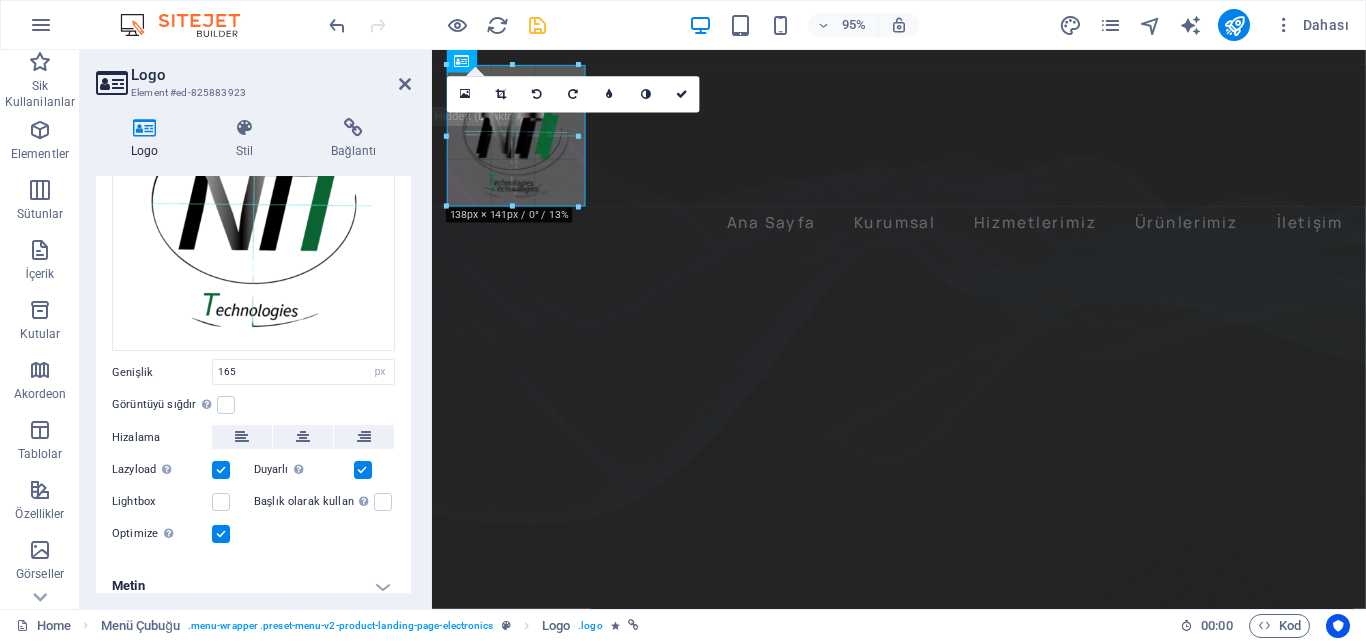 drag, startPoint x: 599, startPoint y: 228, endPoint x: 580, endPoint y: 197, distance: 36.359318 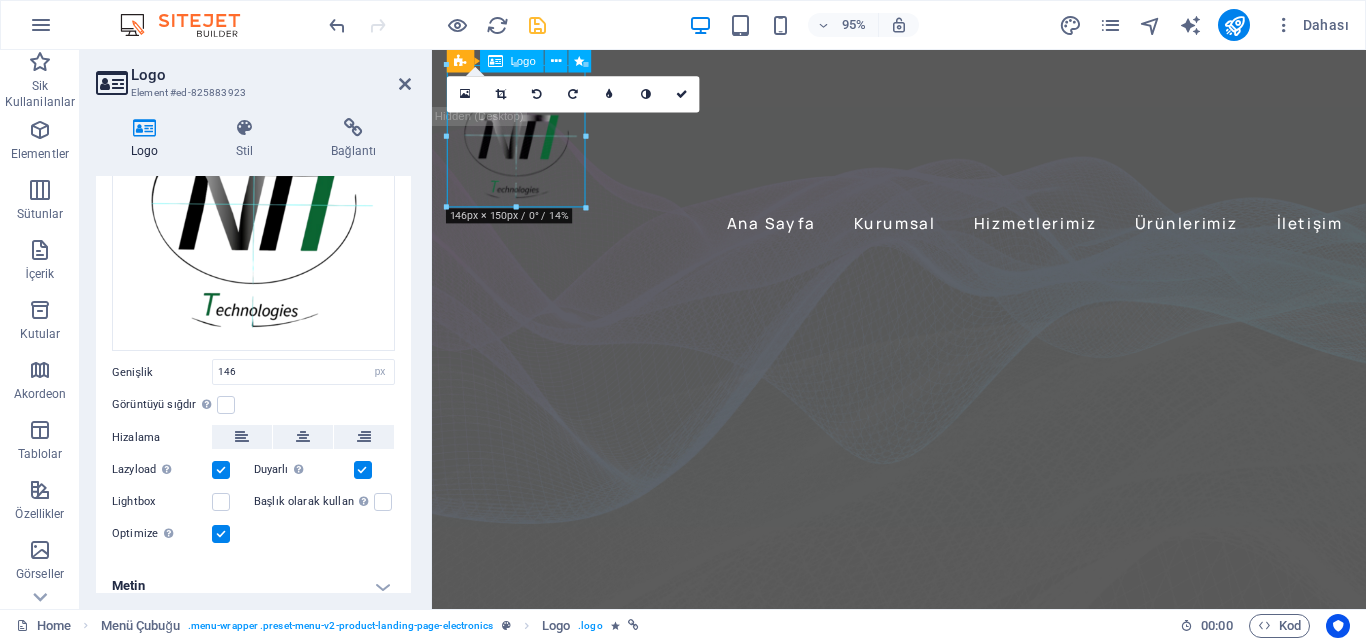drag, startPoint x: 558, startPoint y: 172, endPoint x: 544, endPoint y: 94, distance: 79.24645 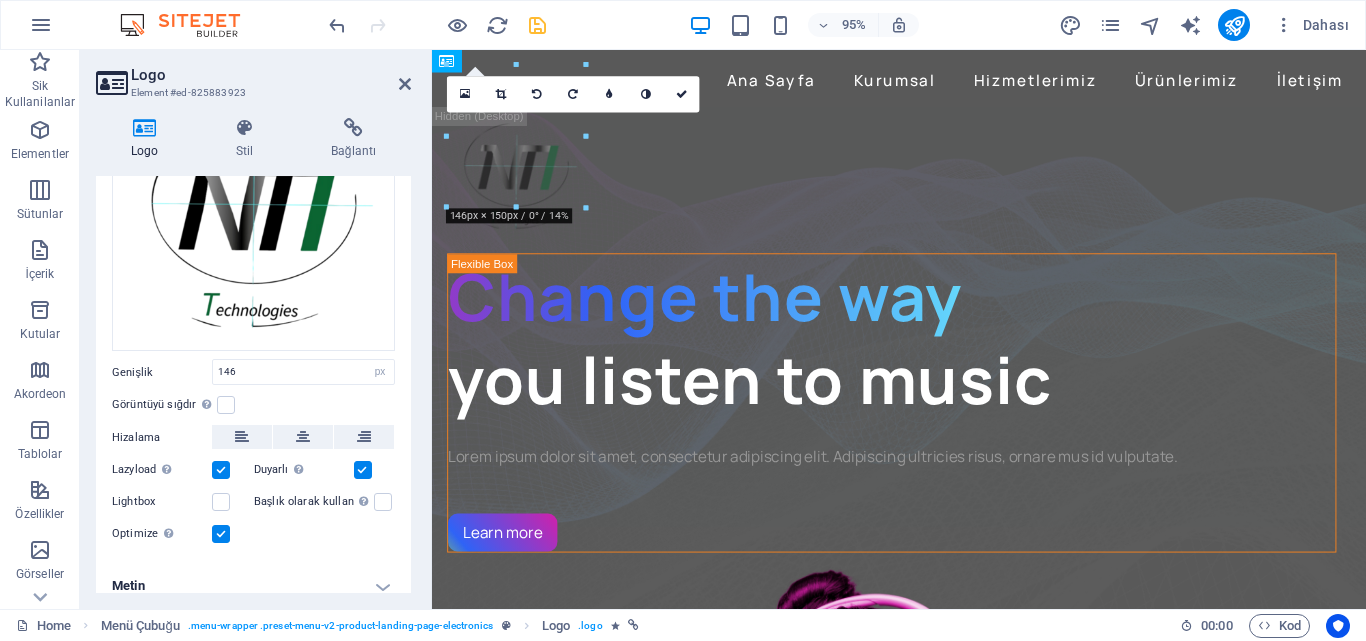 drag, startPoint x: 525, startPoint y: 142, endPoint x: 607, endPoint y: 151, distance: 82.492424 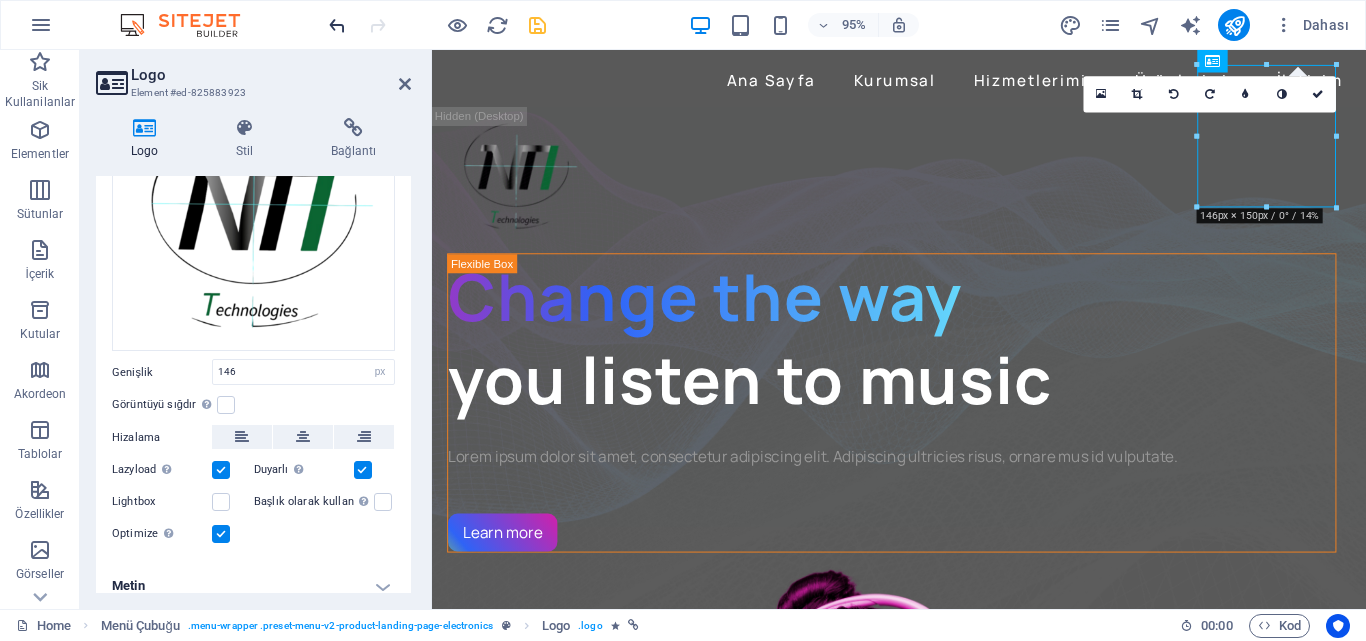 click at bounding box center (337, 25) 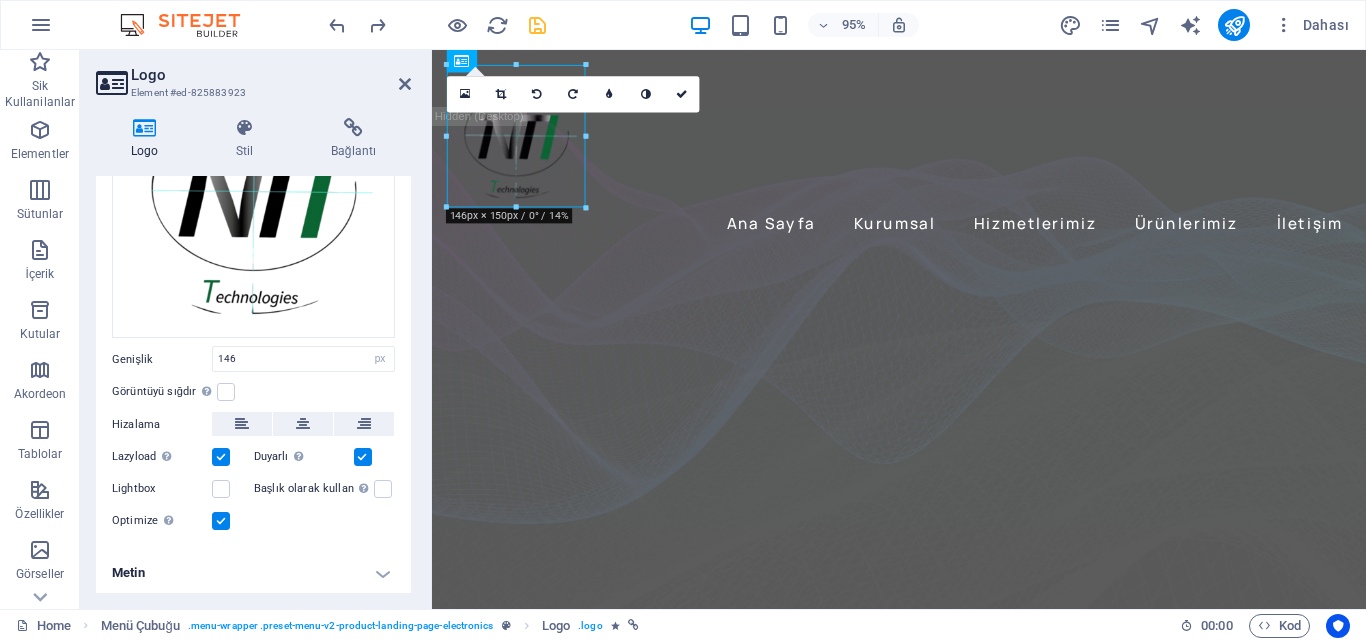 scroll, scrollTop: 0, scrollLeft: 0, axis: both 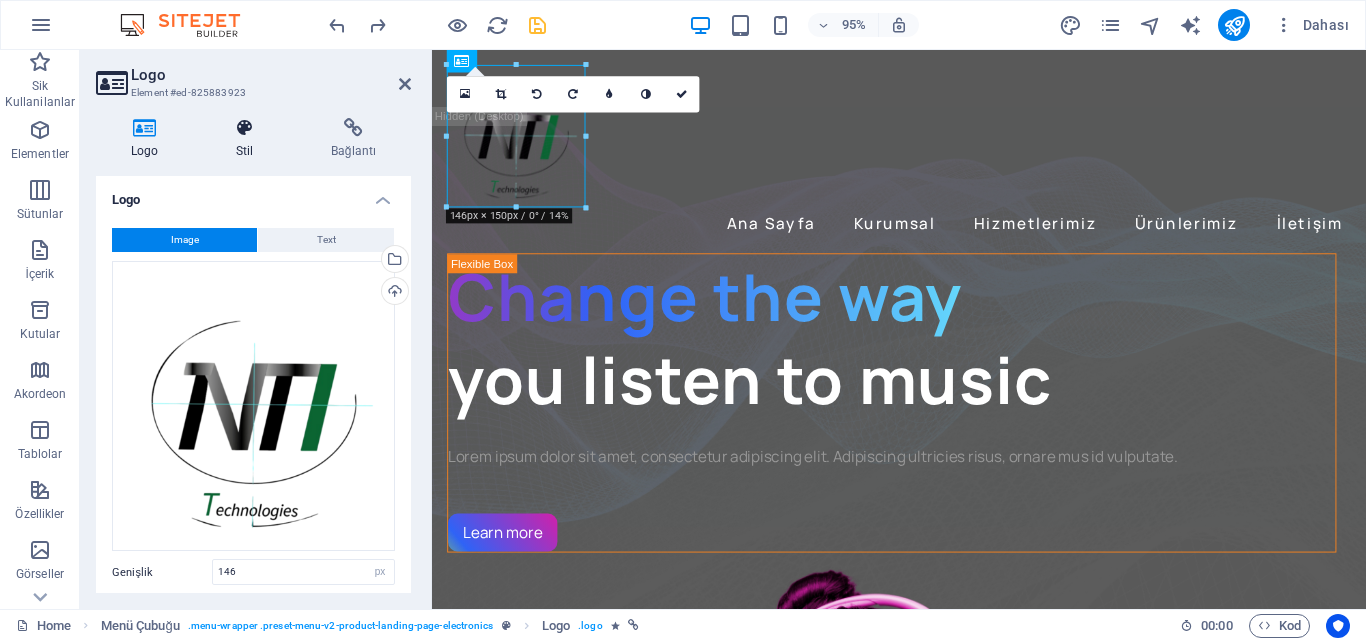 click on "Stil" at bounding box center [248, 139] 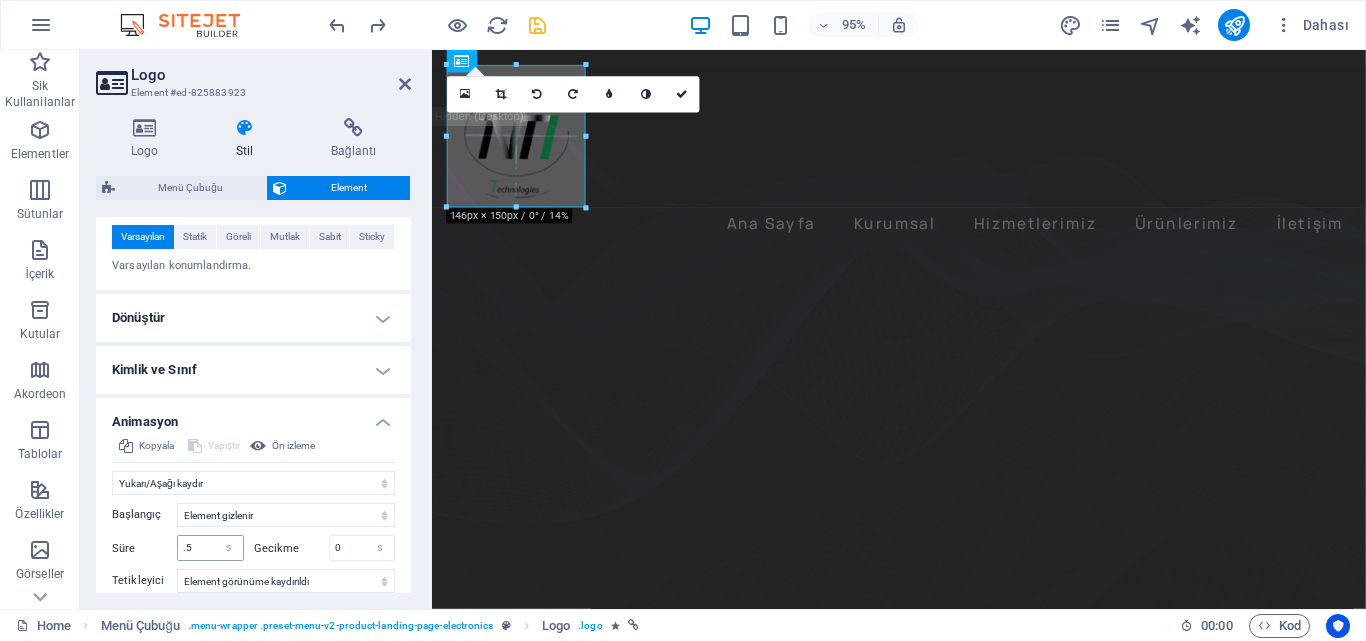 scroll, scrollTop: 761, scrollLeft: 0, axis: vertical 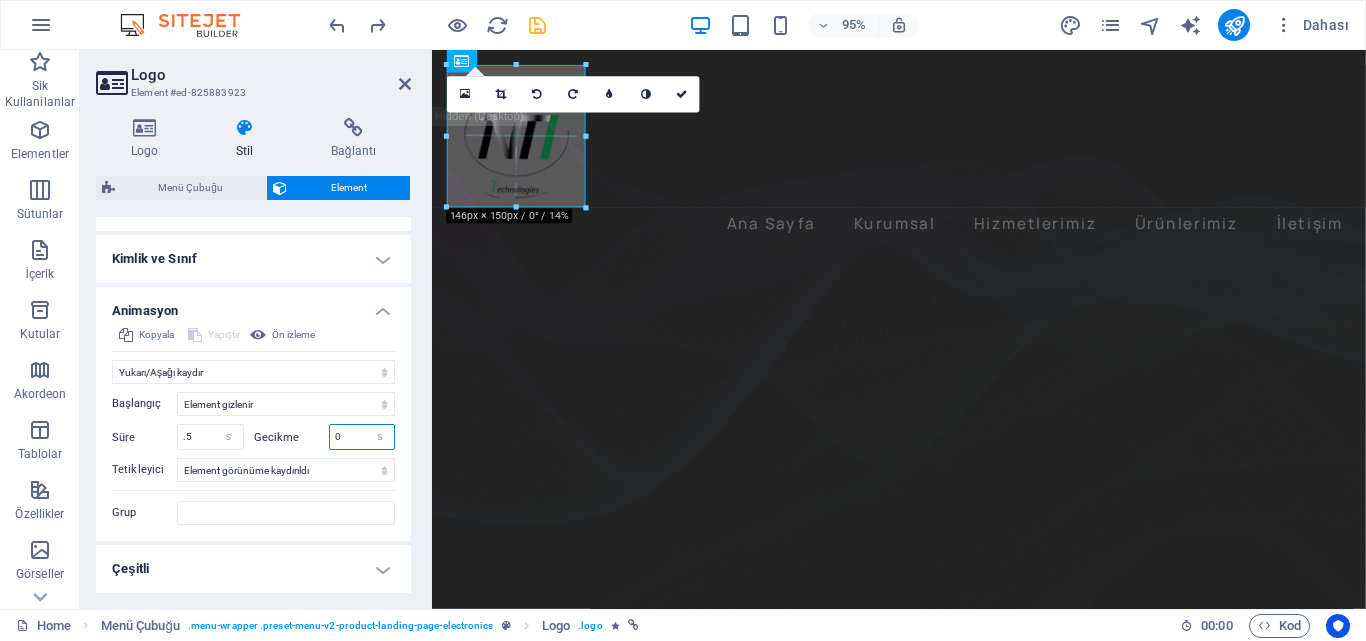 drag, startPoint x: 346, startPoint y: 430, endPoint x: 320, endPoint y: 424, distance: 26.683329 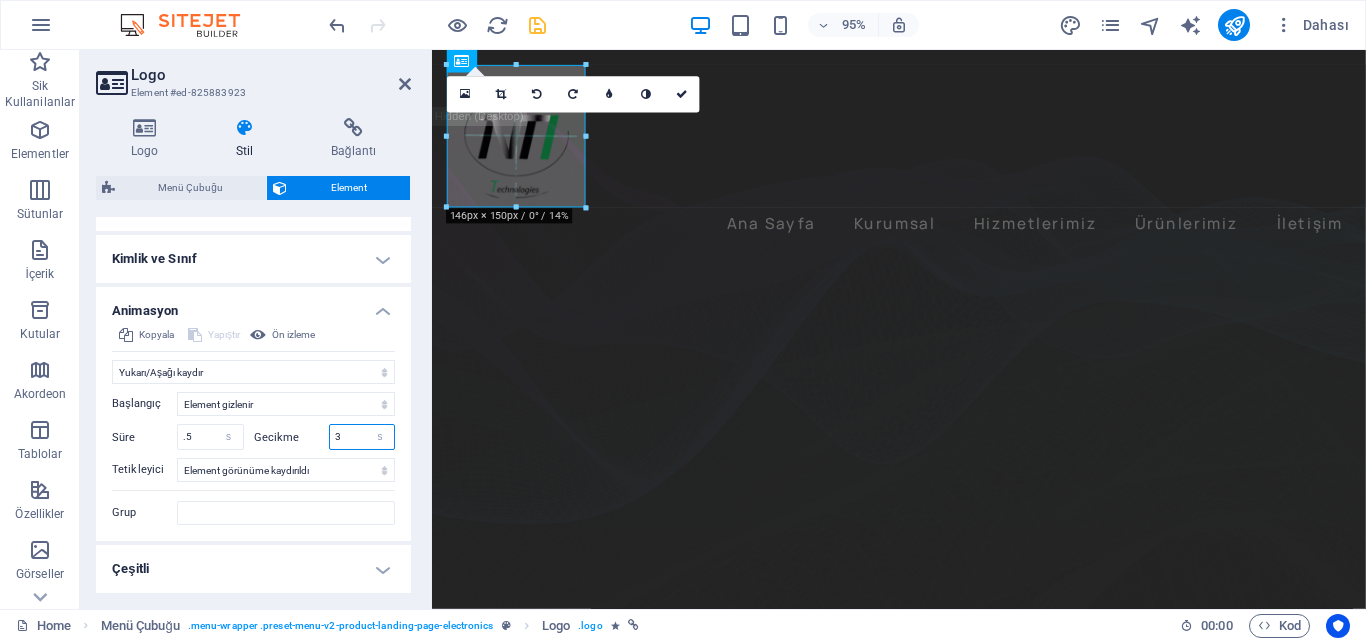 type on "3" 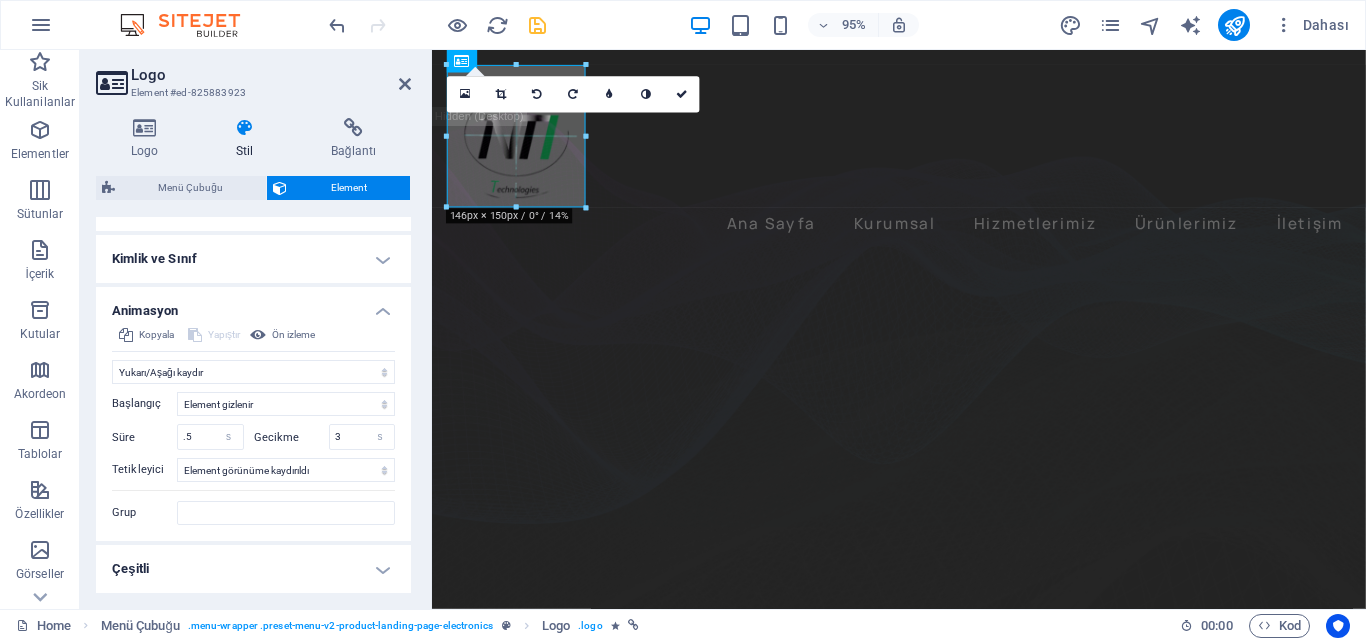 click on "Çeşitli" at bounding box center [253, 569] 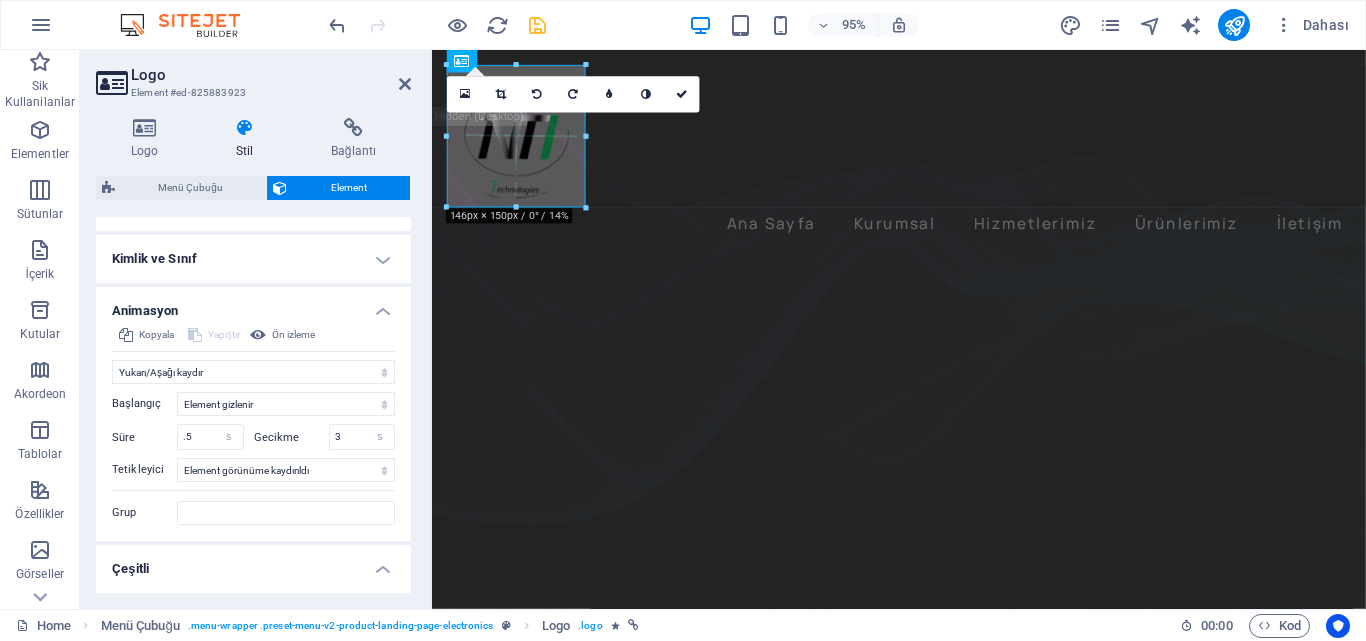 scroll, scrollTop: 885, scrollLeft: 0, axis: vertical 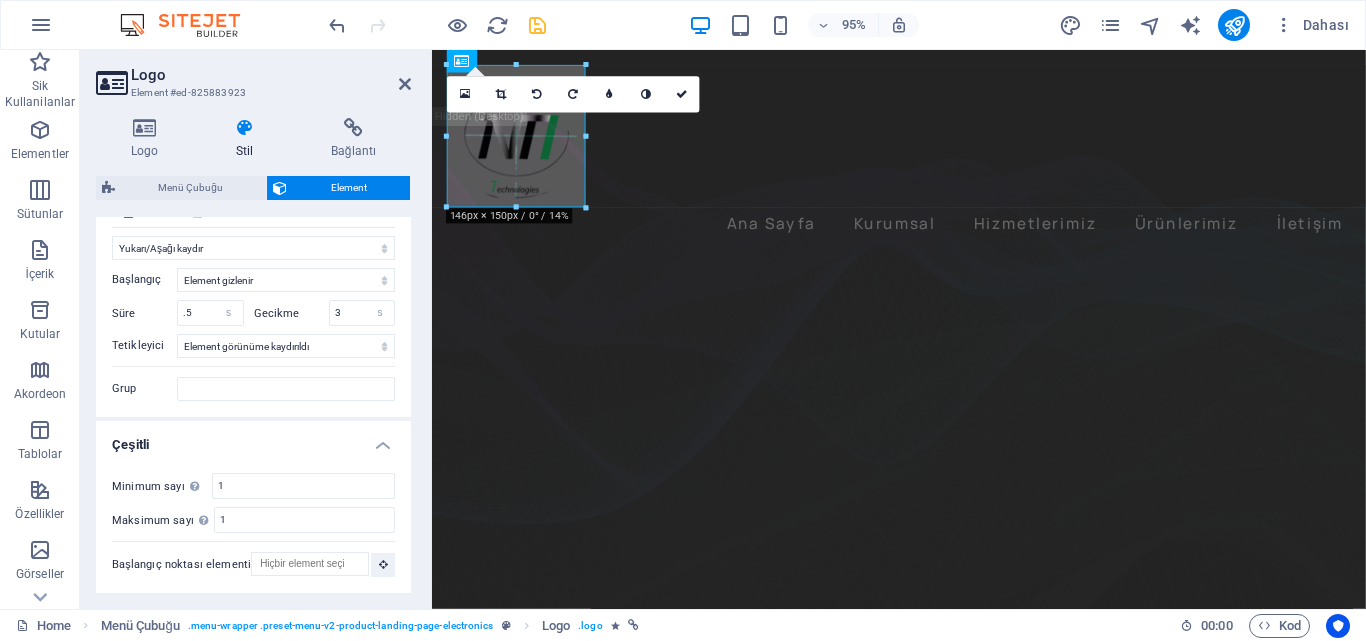 click on "Çeşitli" at bounding box center (253, 439) 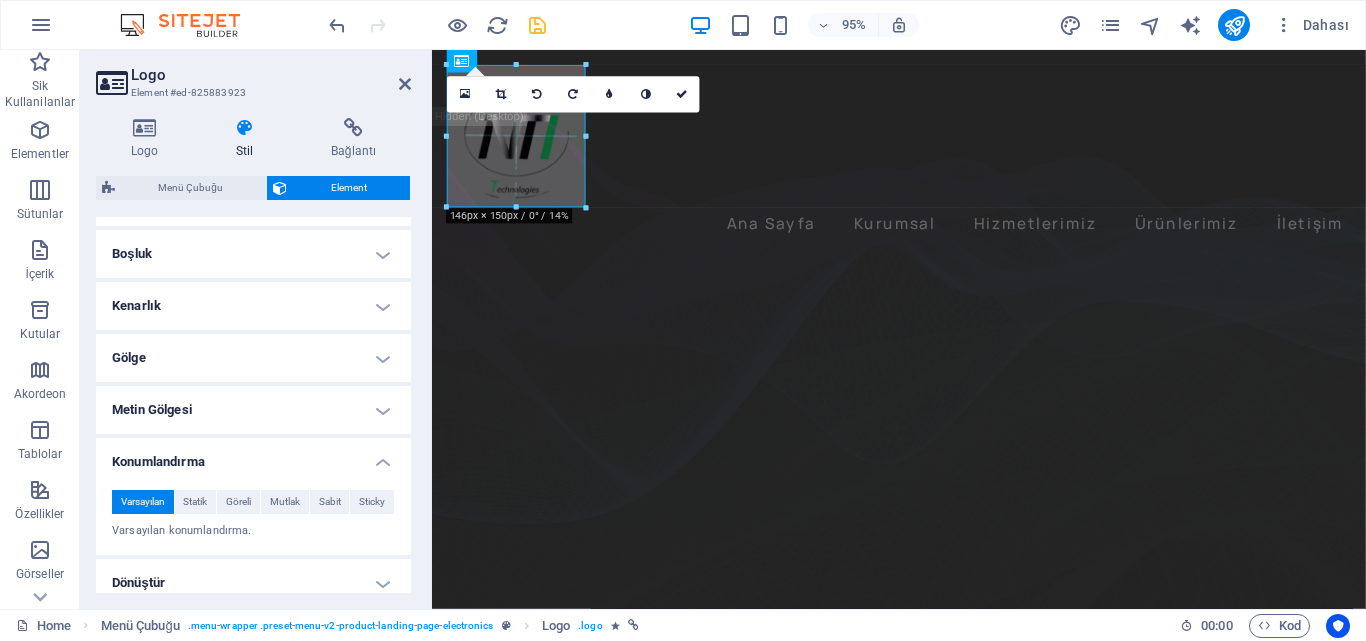scroll, scrollTop: 362, scrollLeft: 0, axis: vertical 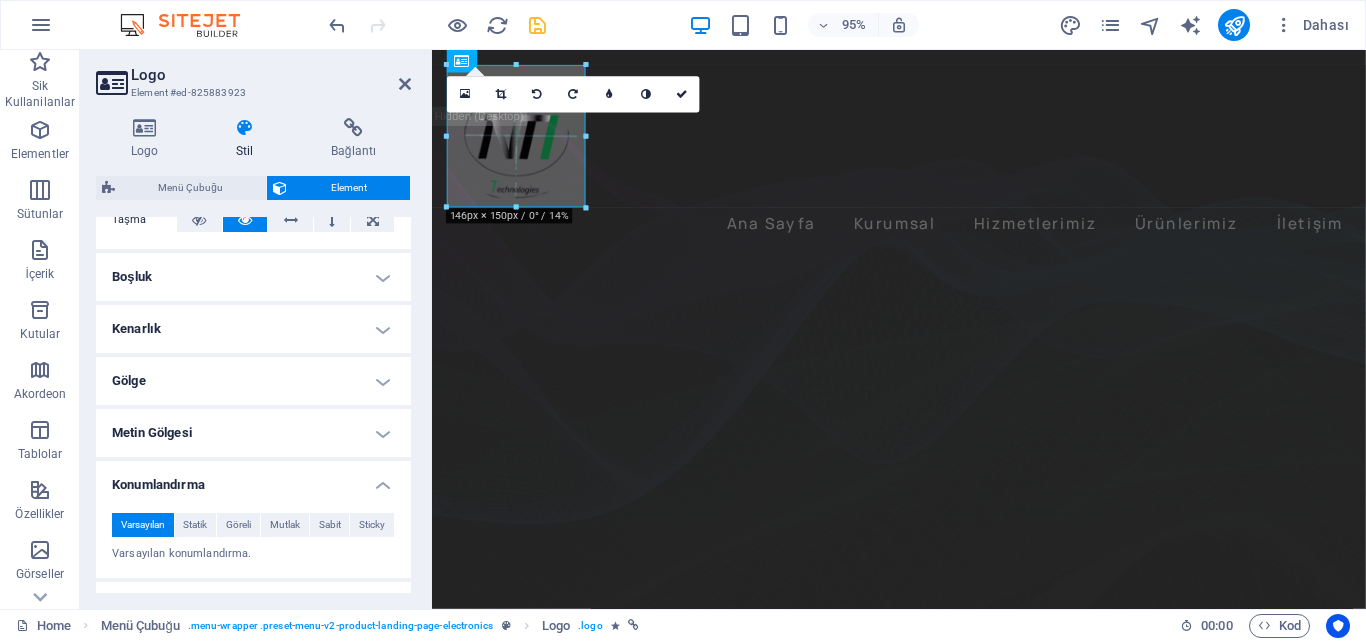 click at bounding box center (537, 25) 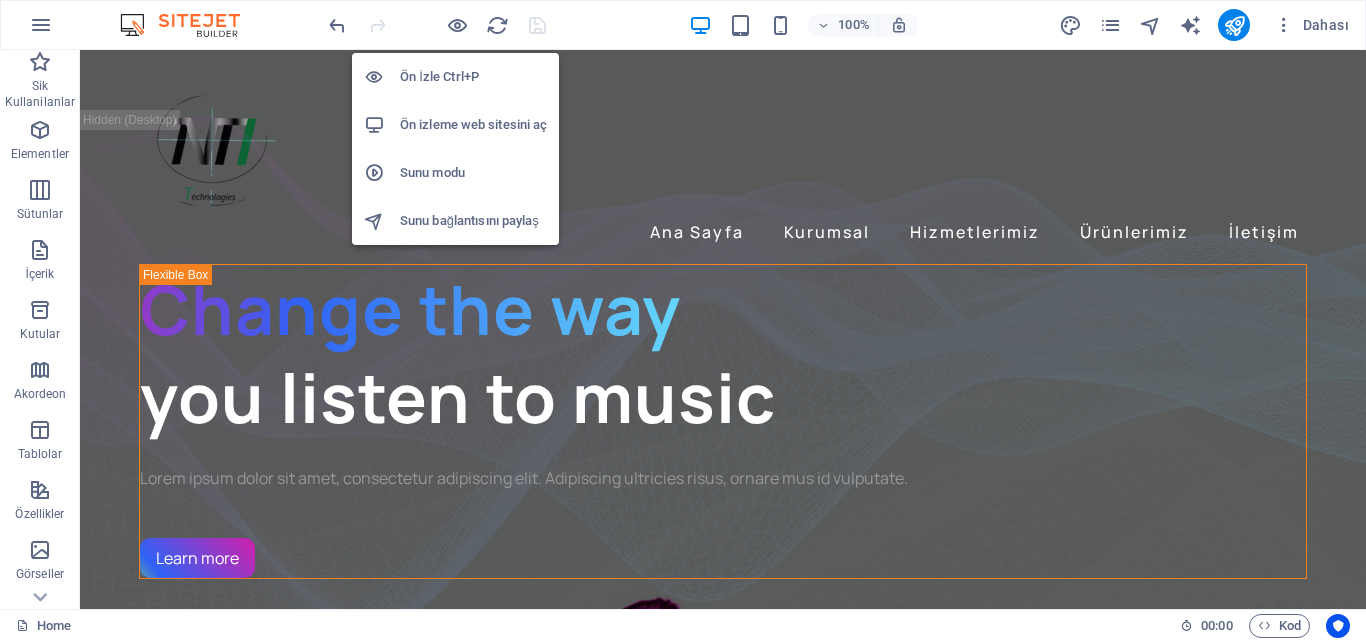 click on "Ön izleme web sitesini aç" at bounding box center (473, 125) 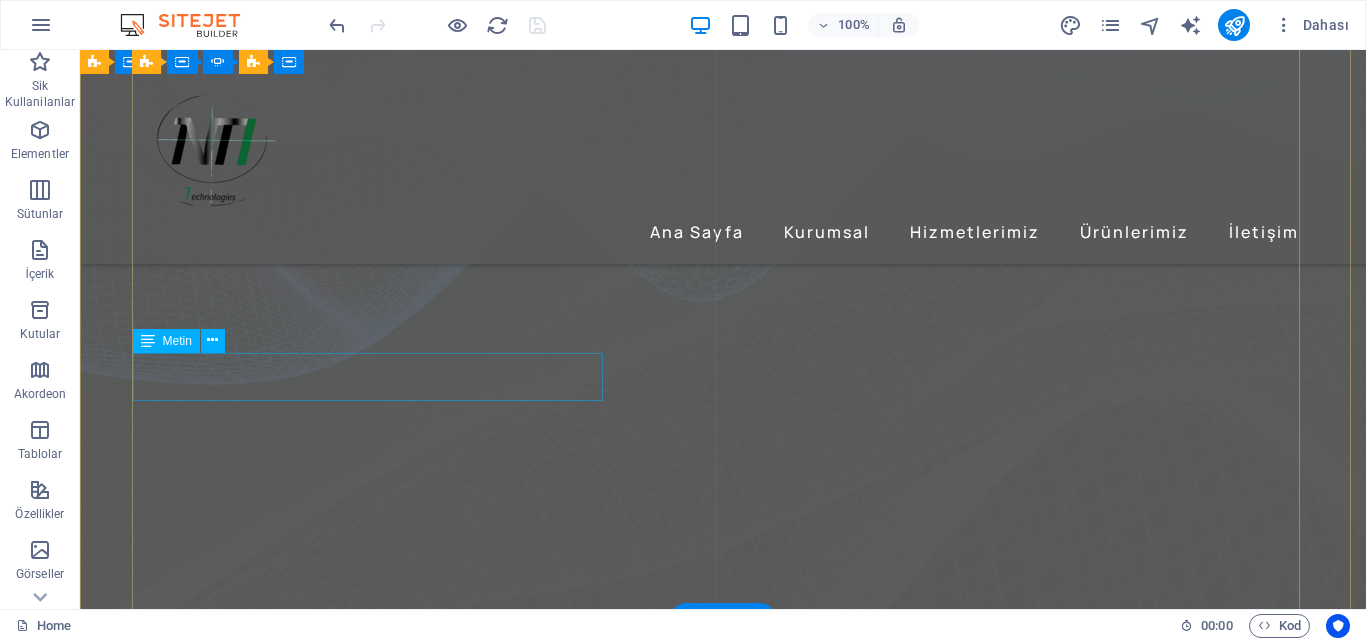 scroll, scrollTop: 0, scrollLeft: 0, axis: both 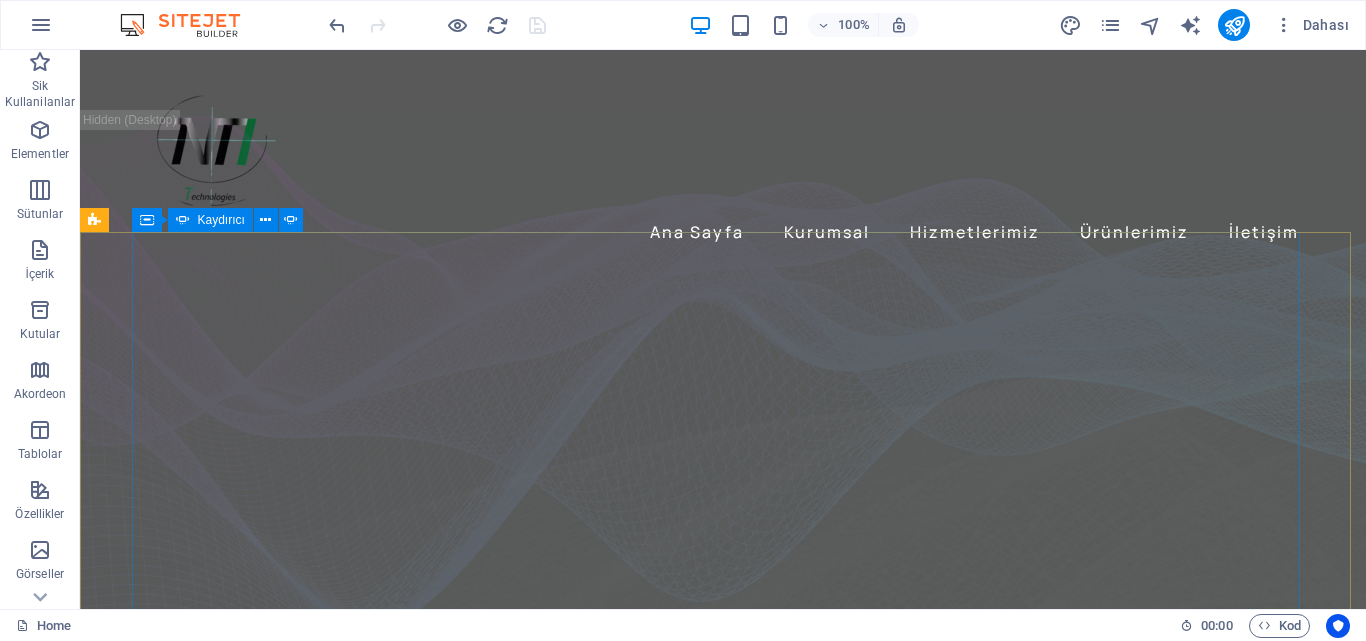 click on "Kaydırıcı" at bounding box center [221, 220] 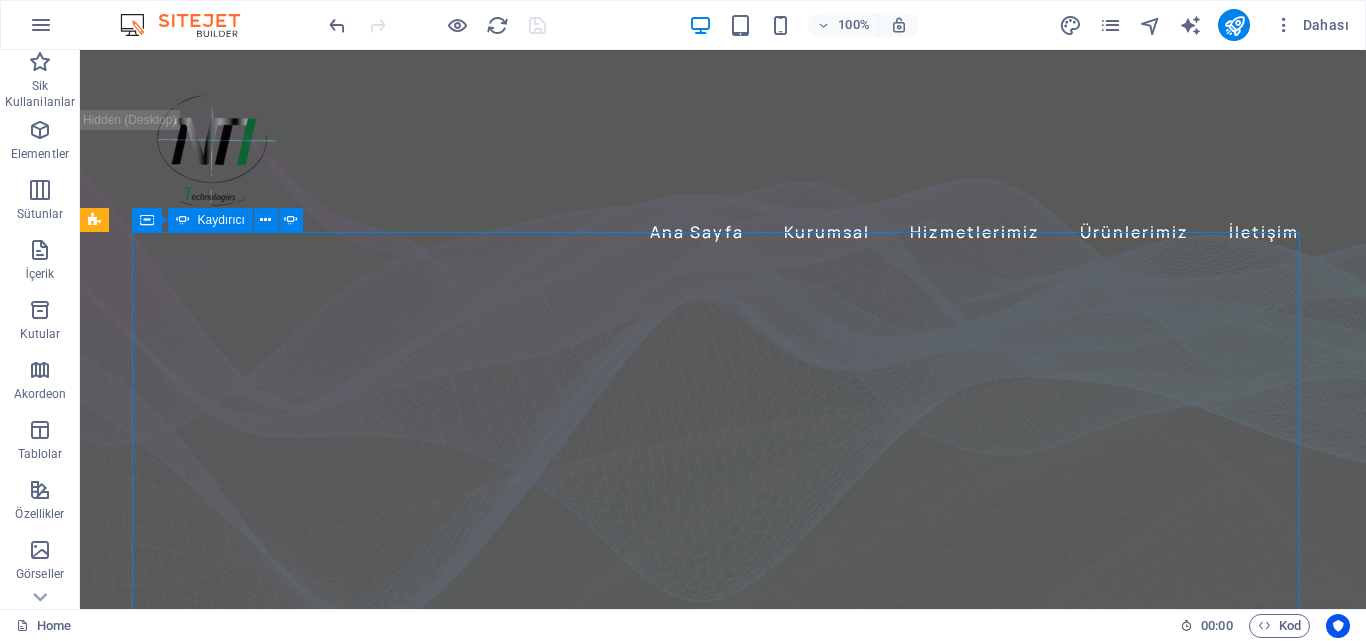 click on "Kaydırıcı" at bounding box center [221, 220] 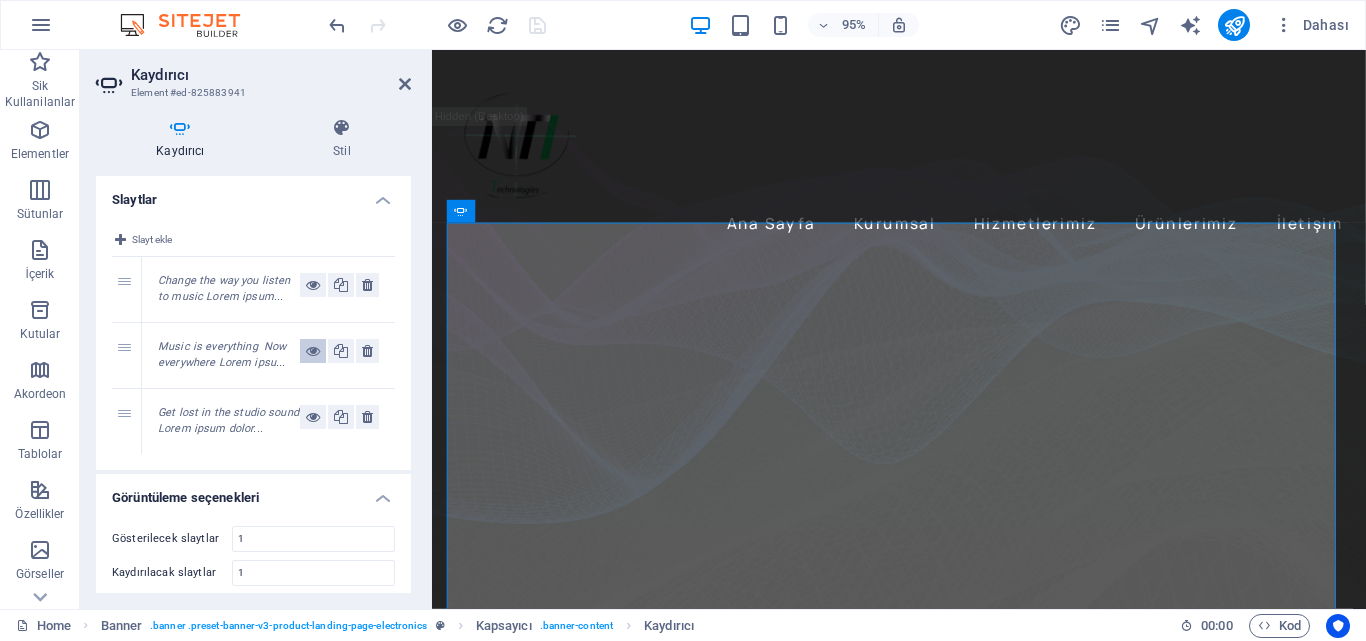 click at bounding box center [313, 351] 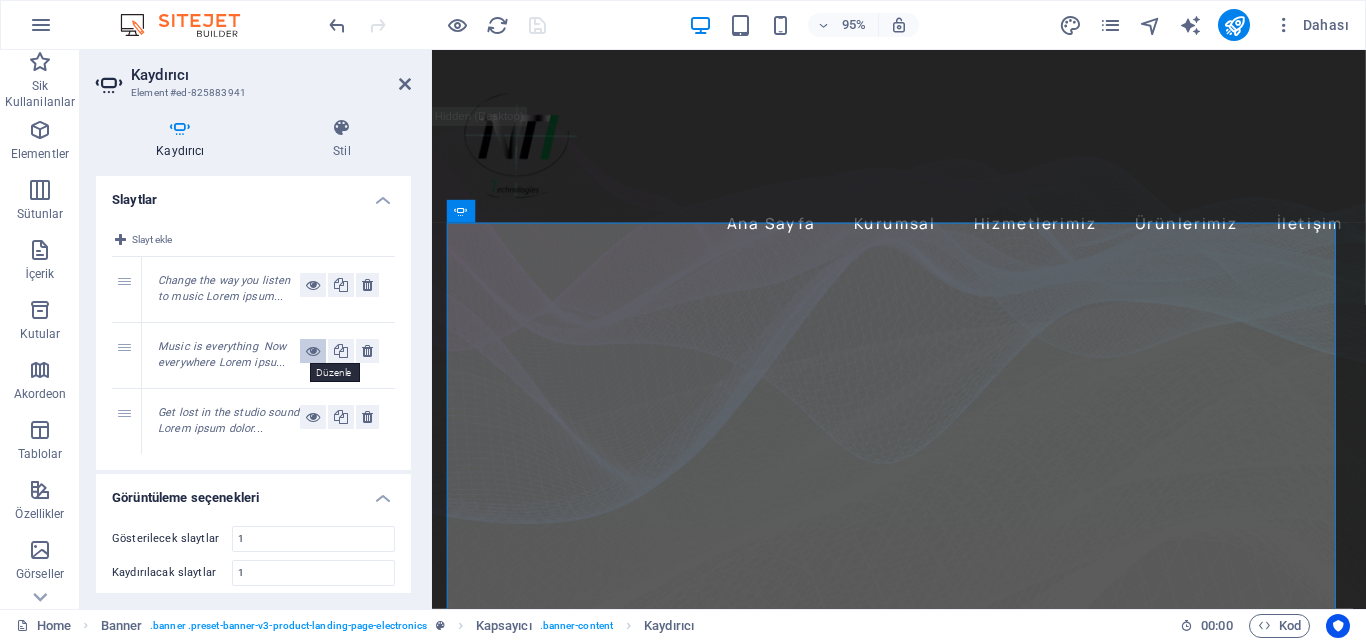 click at bounding box center (313, 351) 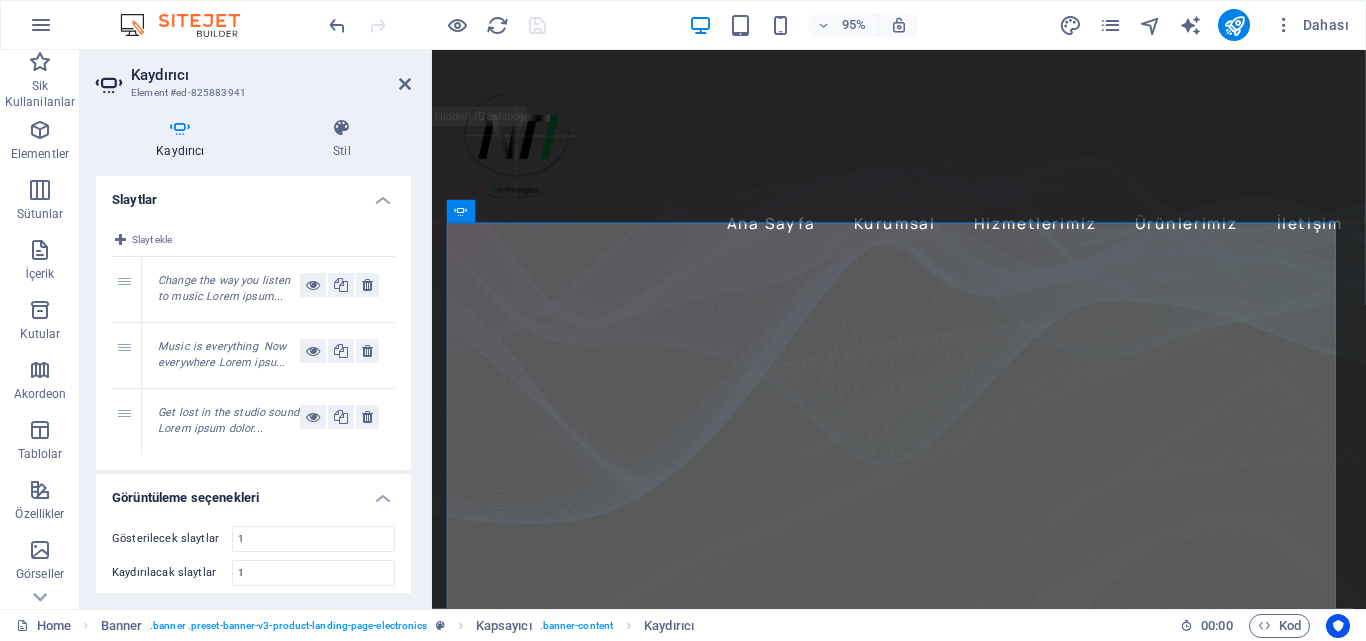 click on "Music is everything
Now everywhere
Lorem ipsu..." at bounding box center (229, 355) 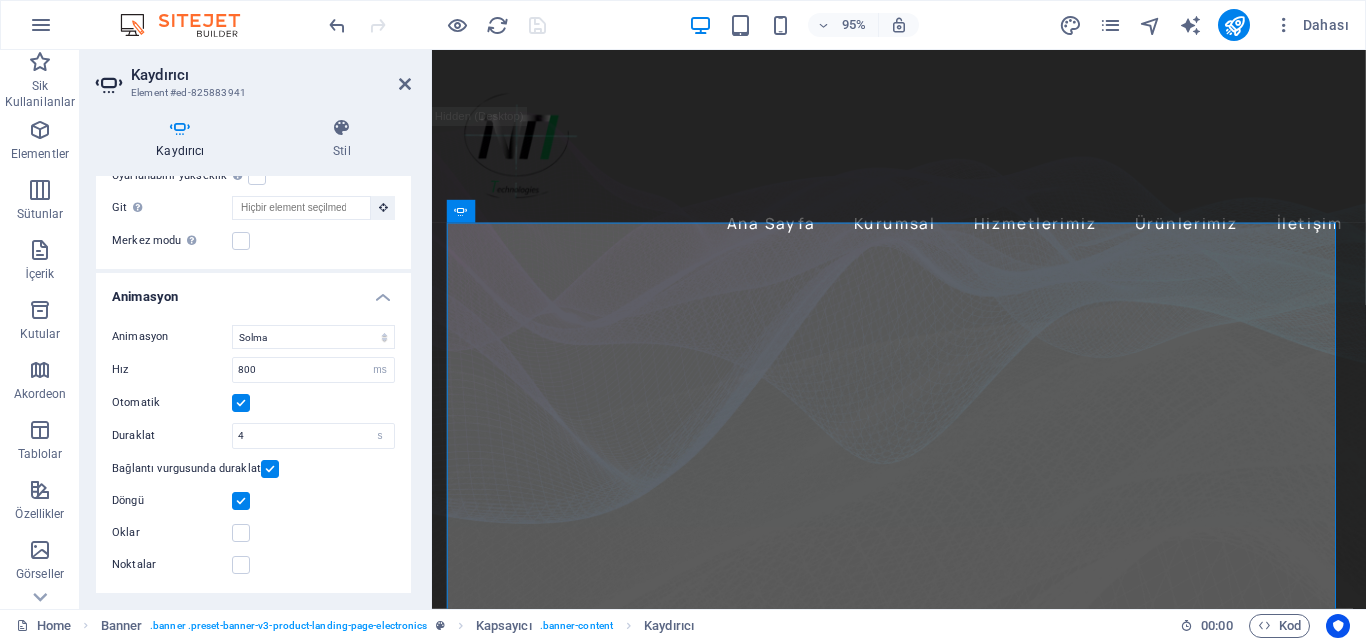 scroll, scrollTop: 0, scrollLeft: 0, axis: both 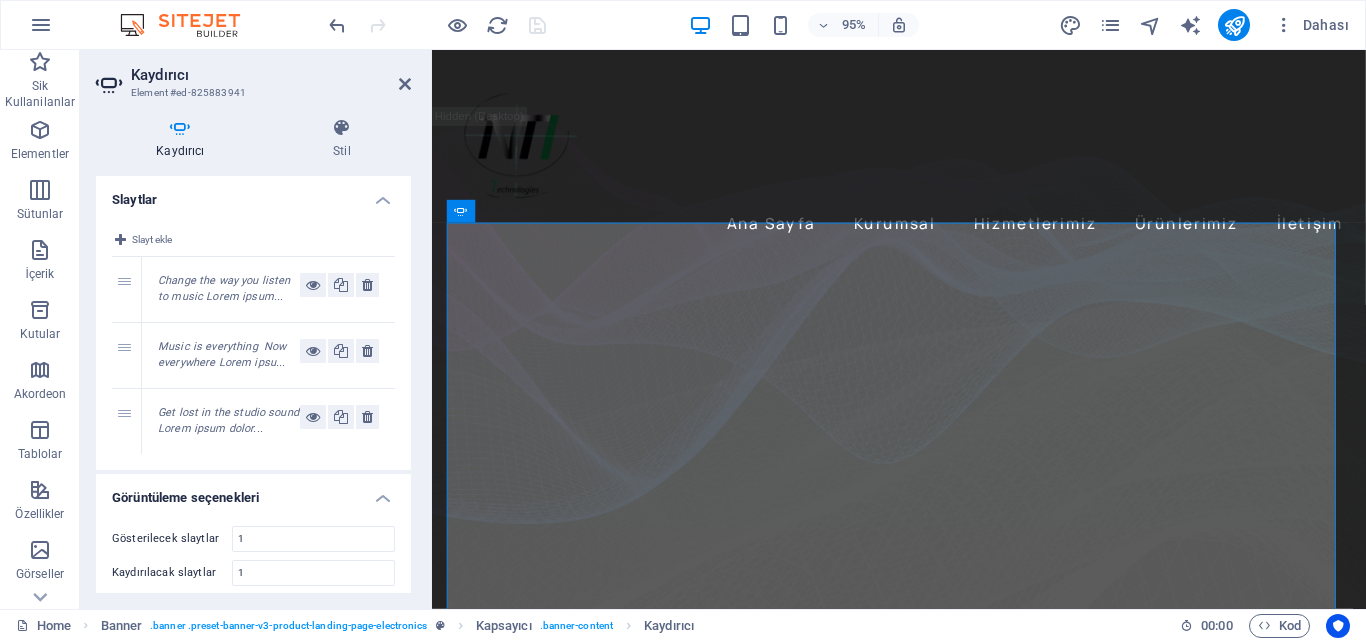 click on "Music is everything
Now everywhere
Lorem ipsu..." at bounding box center [222, 355] 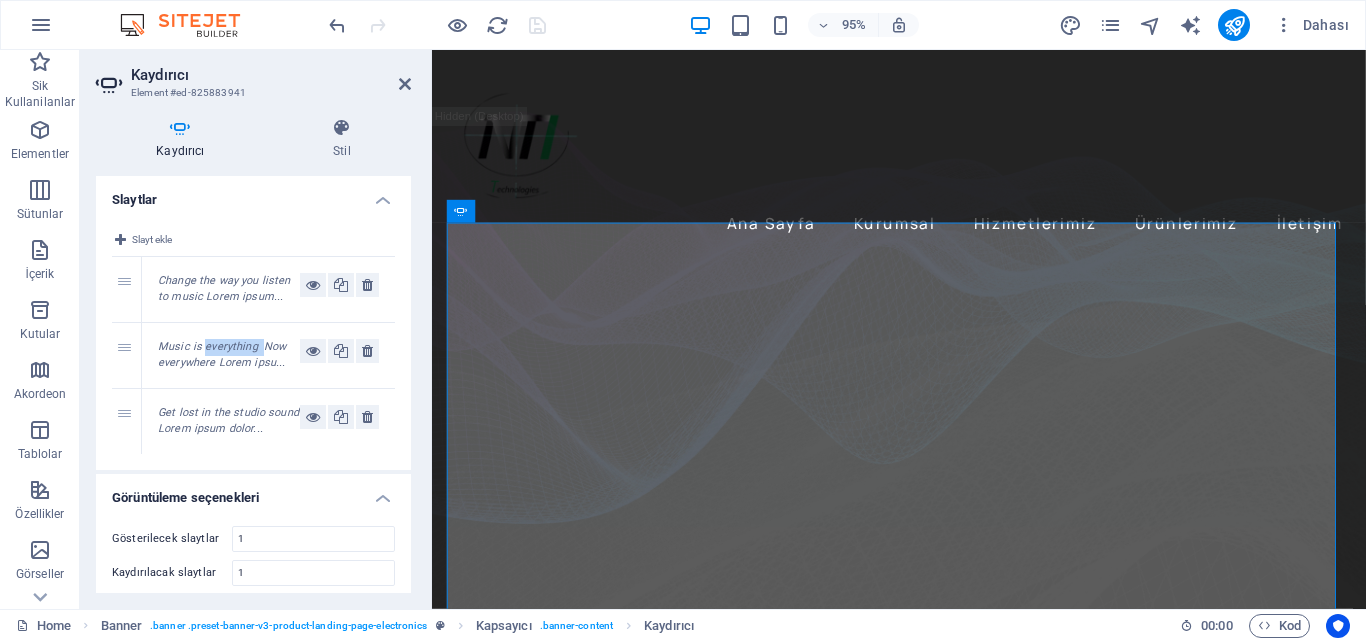 click on "Music is everything
Now everywhere
Lorem ipsu..." at bounding box center (222, 355) 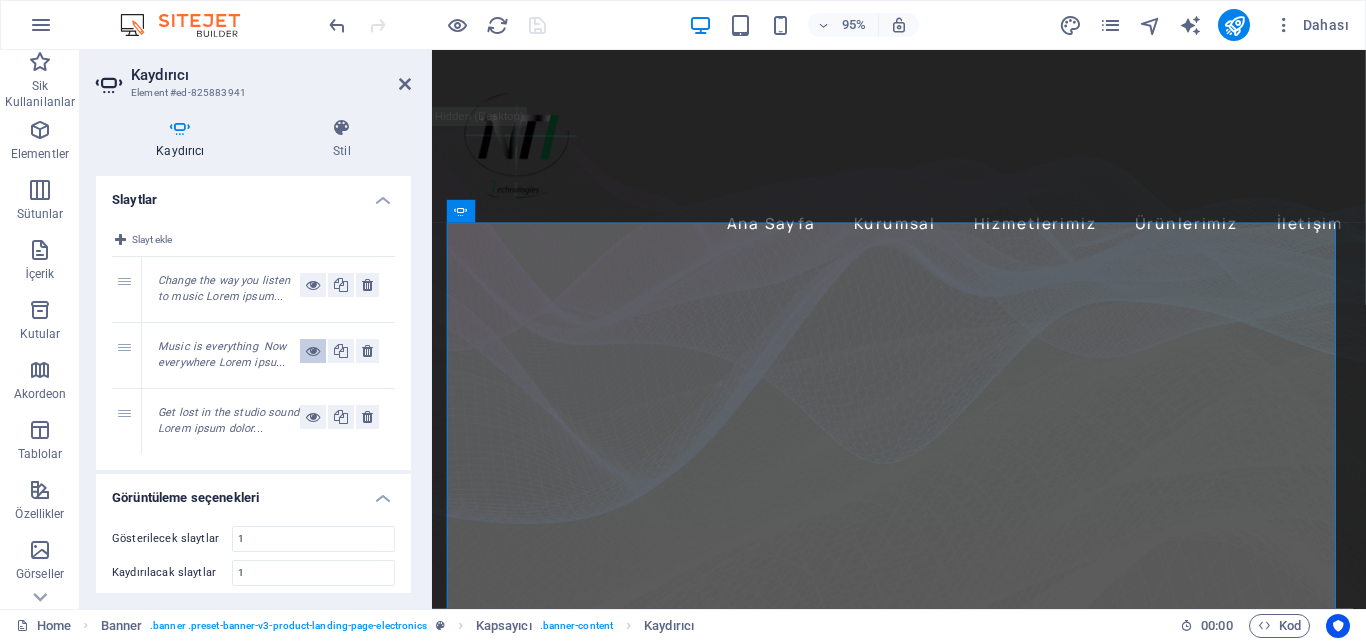 click at bounding box center [313, 351] 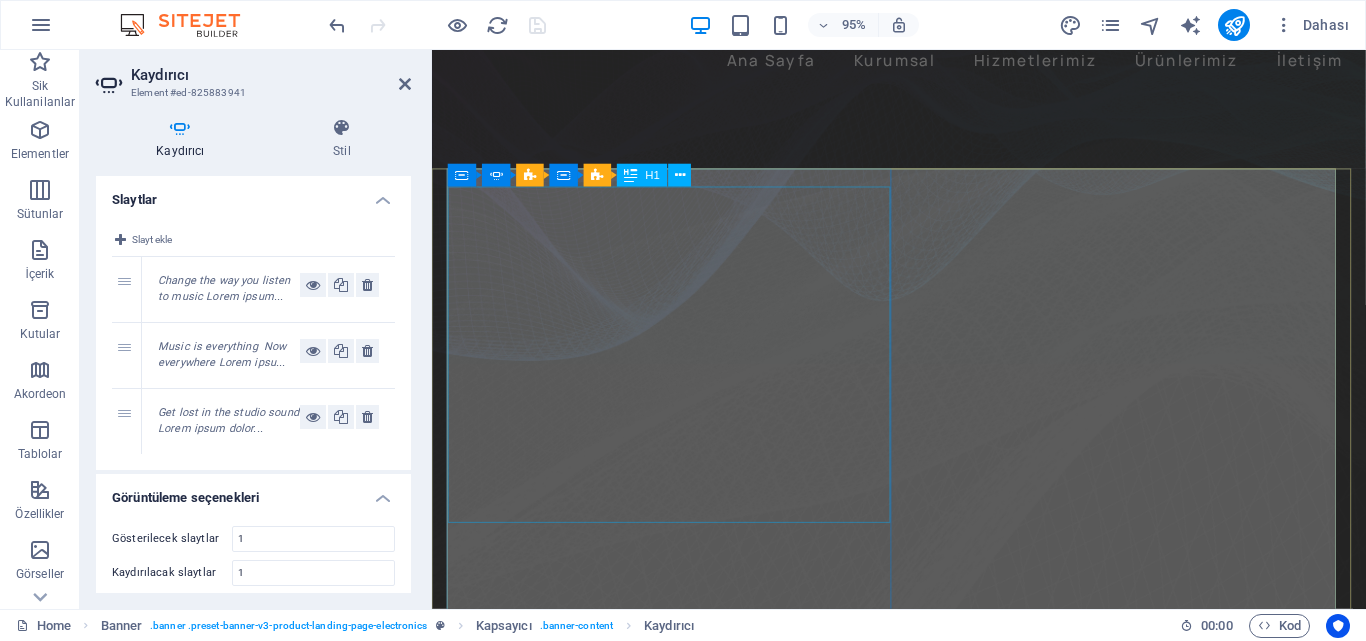scroll, scrollTop: 200, scrollLeft: 0, axis: vertical 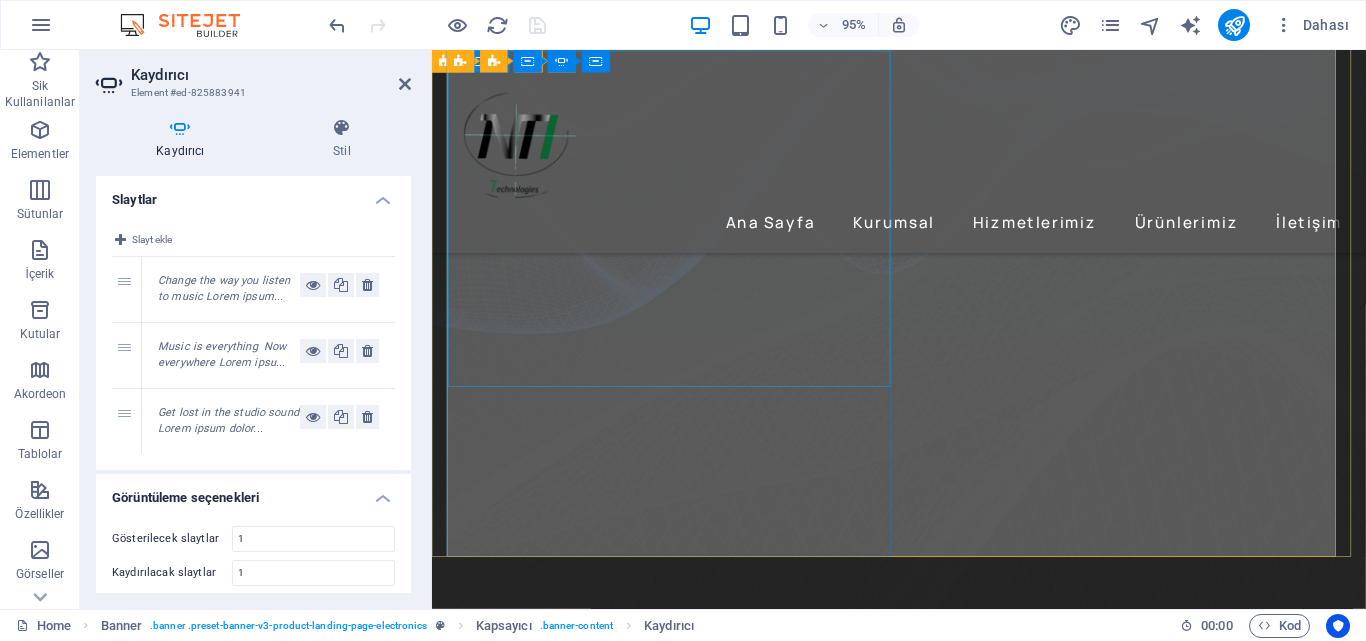 click on "Music is everything  Now  everywhere" at bounding box center [-20, 1109] 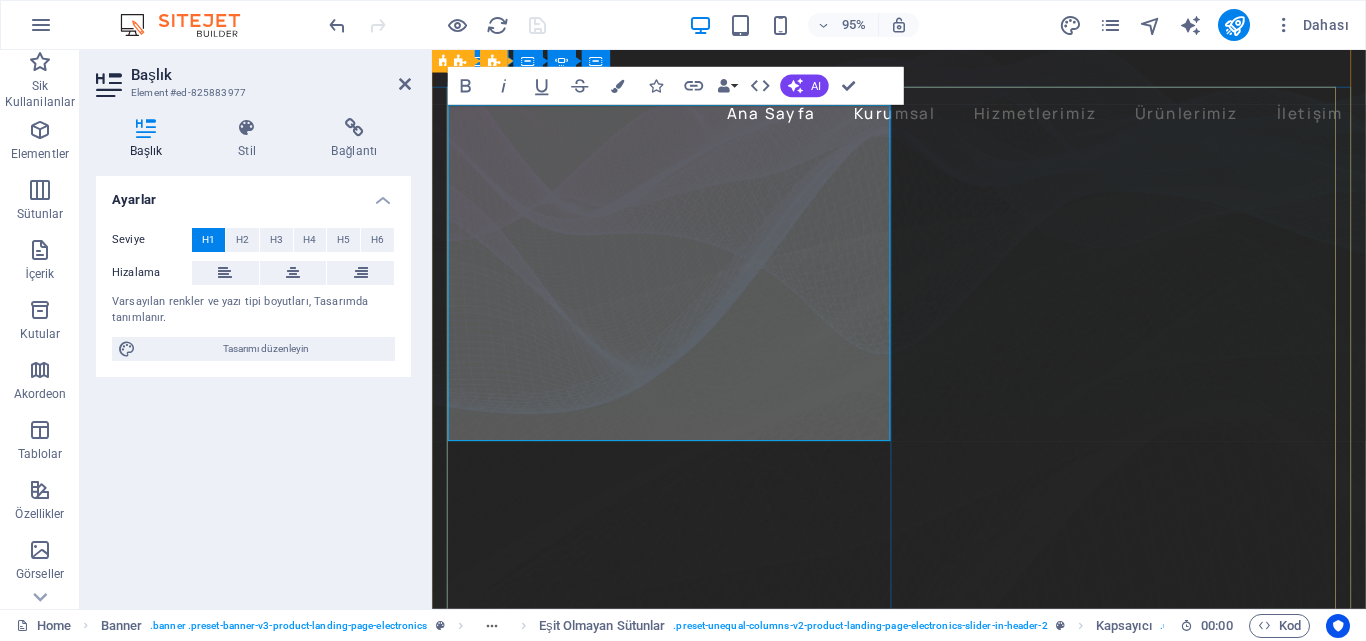 scroll, scrollTop: 99, scrollLeft: 0, axis: vertical 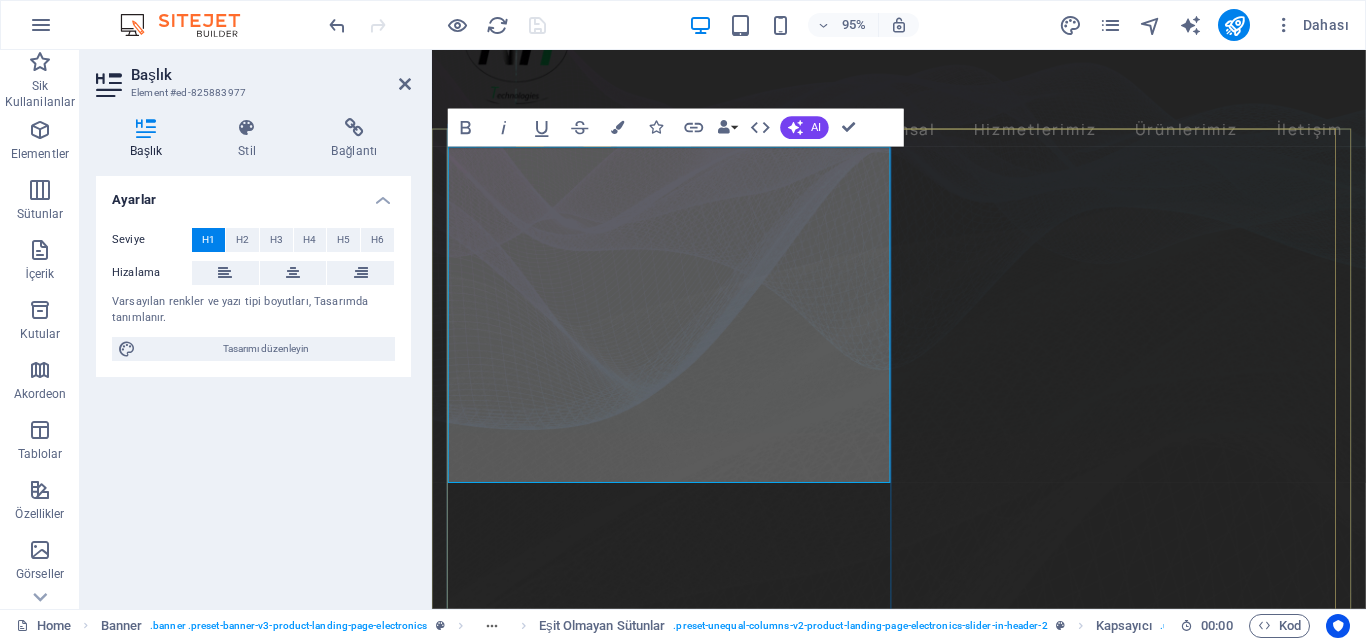 click on "Music is everything  Now  everywhere" at bounding box center (-20, 1242) 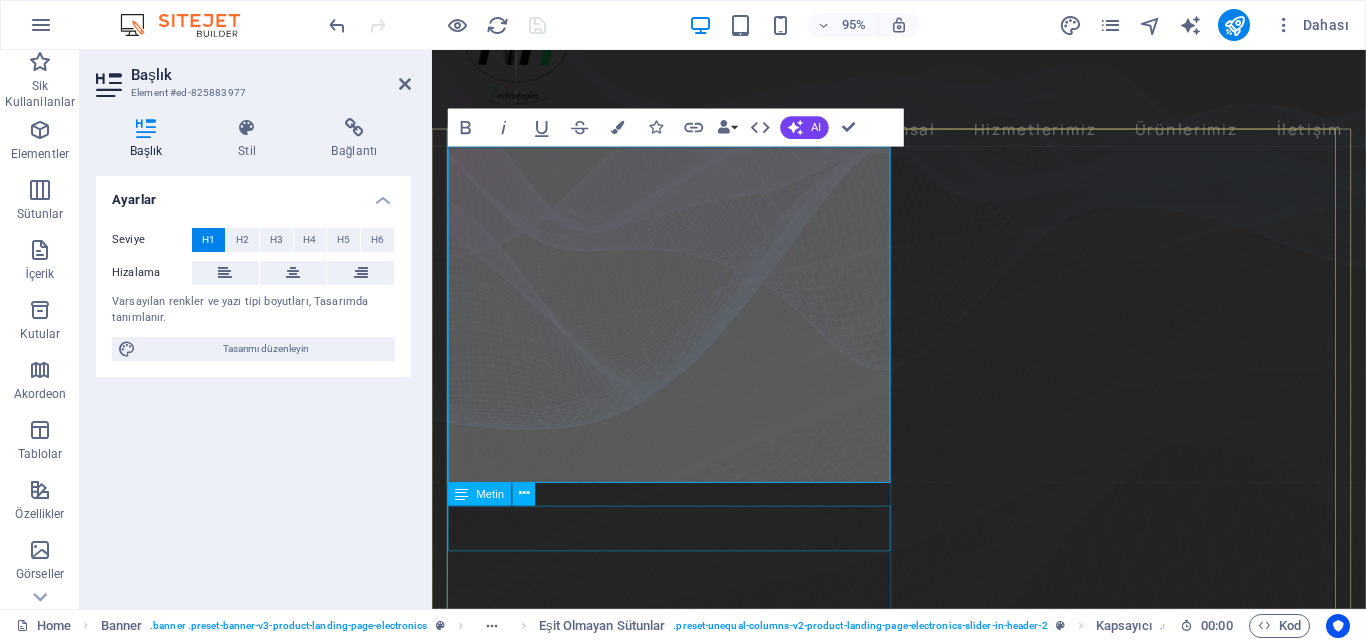 click on "Lorem ipsum dolor sit amet, consectetur adipiscing elit. Adipiscing ultricies risus, ornare mus id vulputate." at bounding box center (-20, 1366) 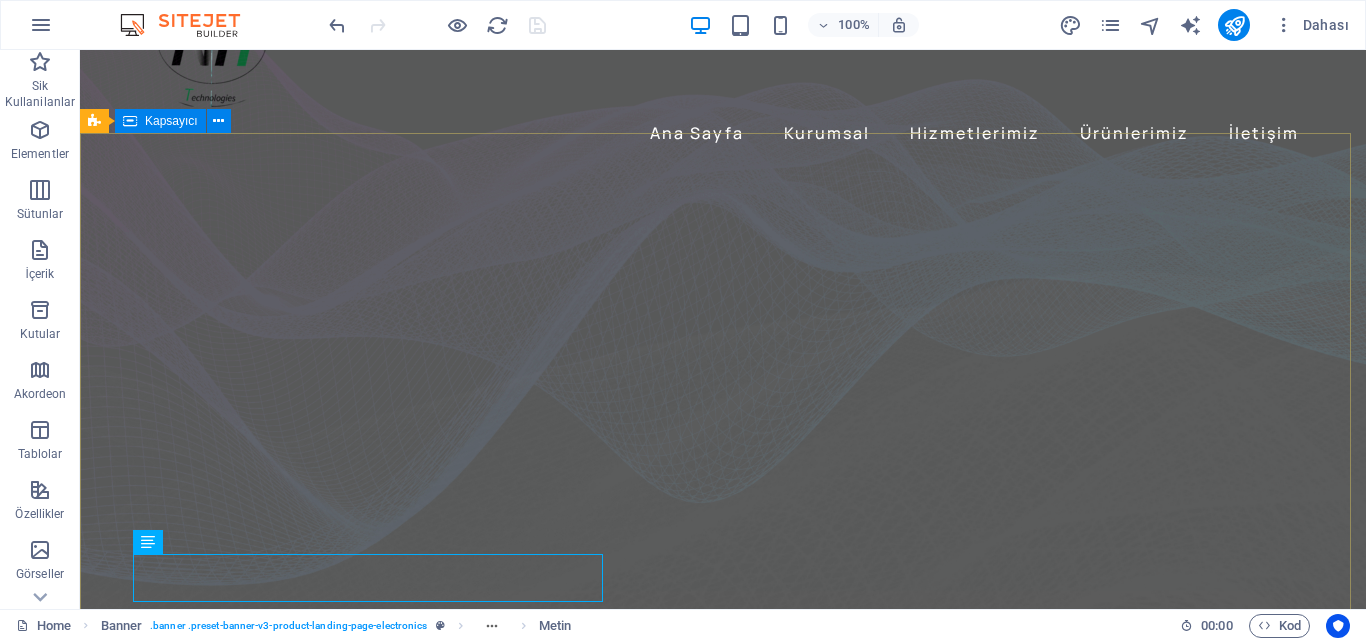 click on "Kapsayıcı" at bounding box center [171, 121] 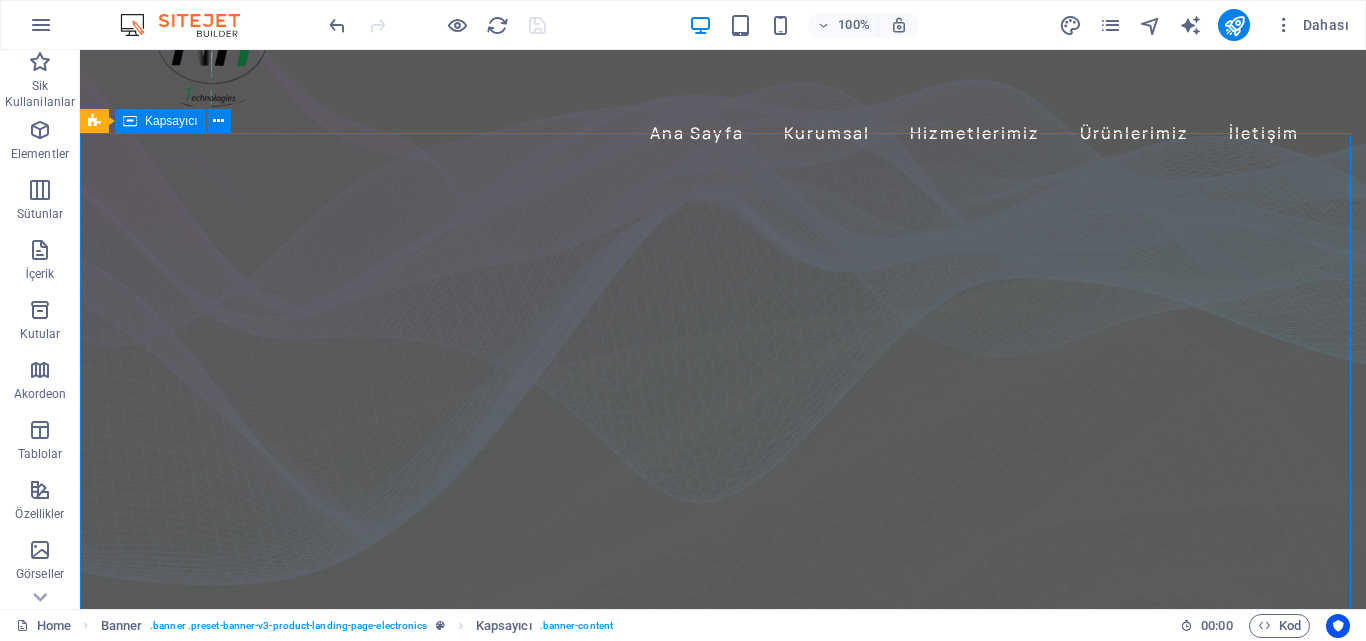 click on "Kapsayıcı" at bounding box center (171, 121) 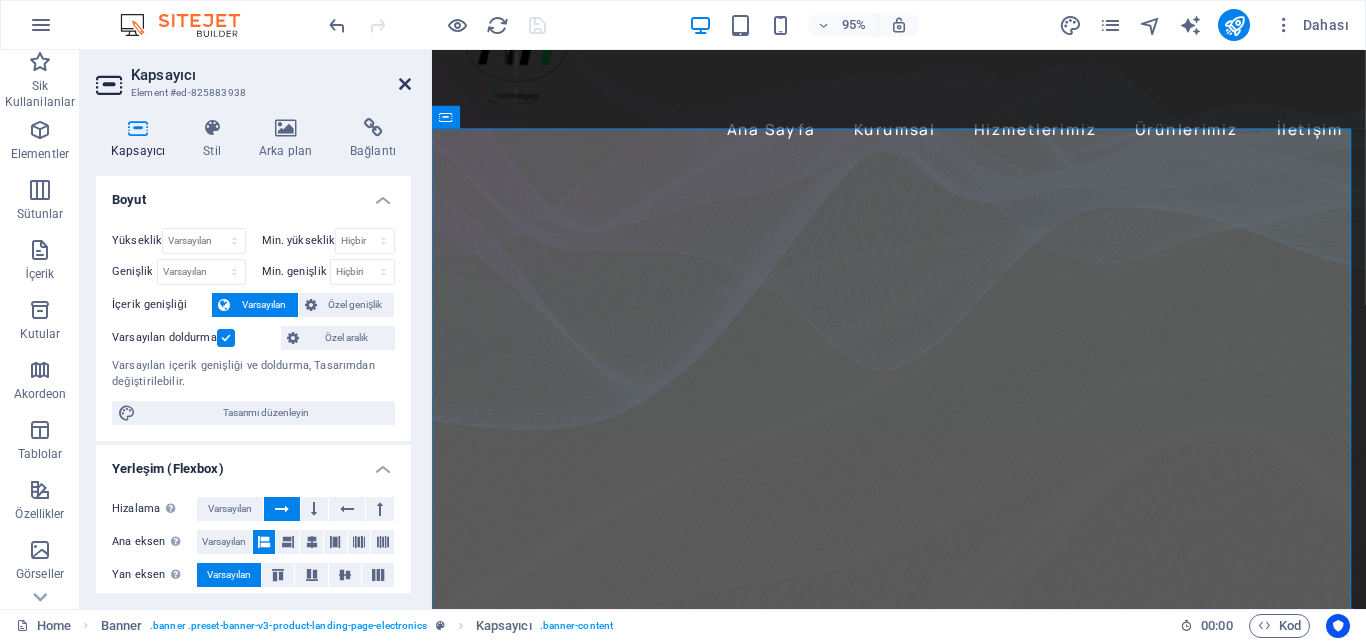 click at bounding box center (405, 84) 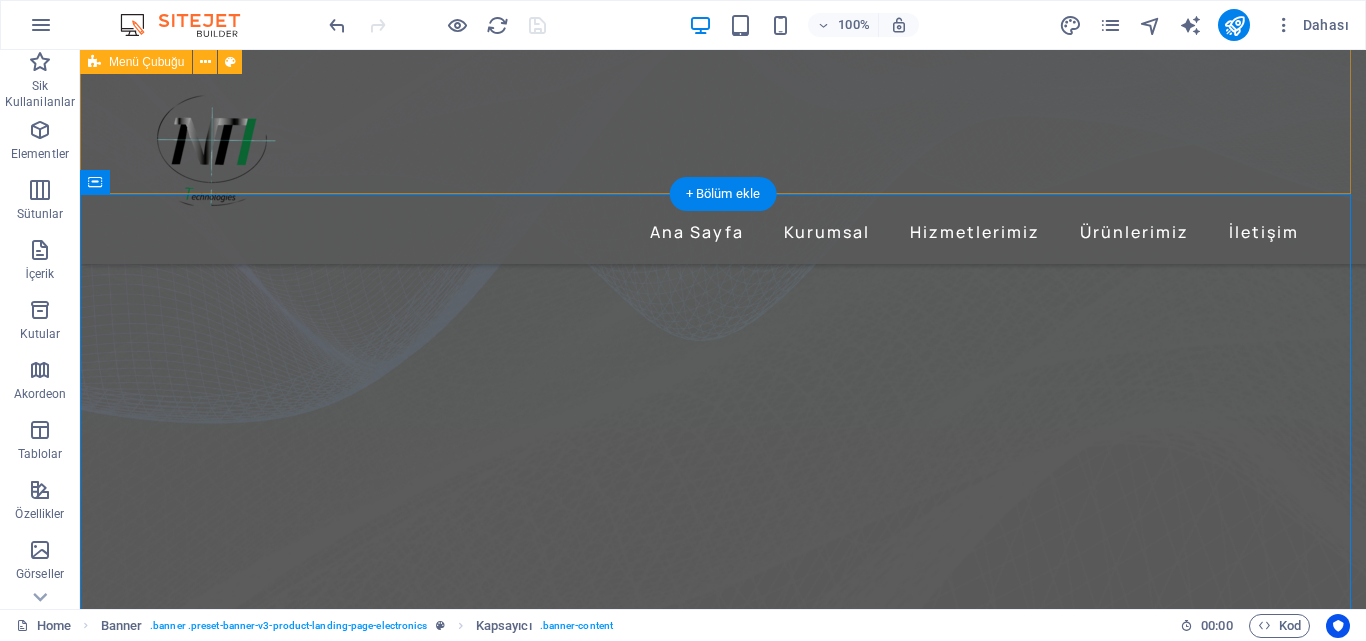 scroll, scrollTop: 0, scrollLeft: 0, axis: both 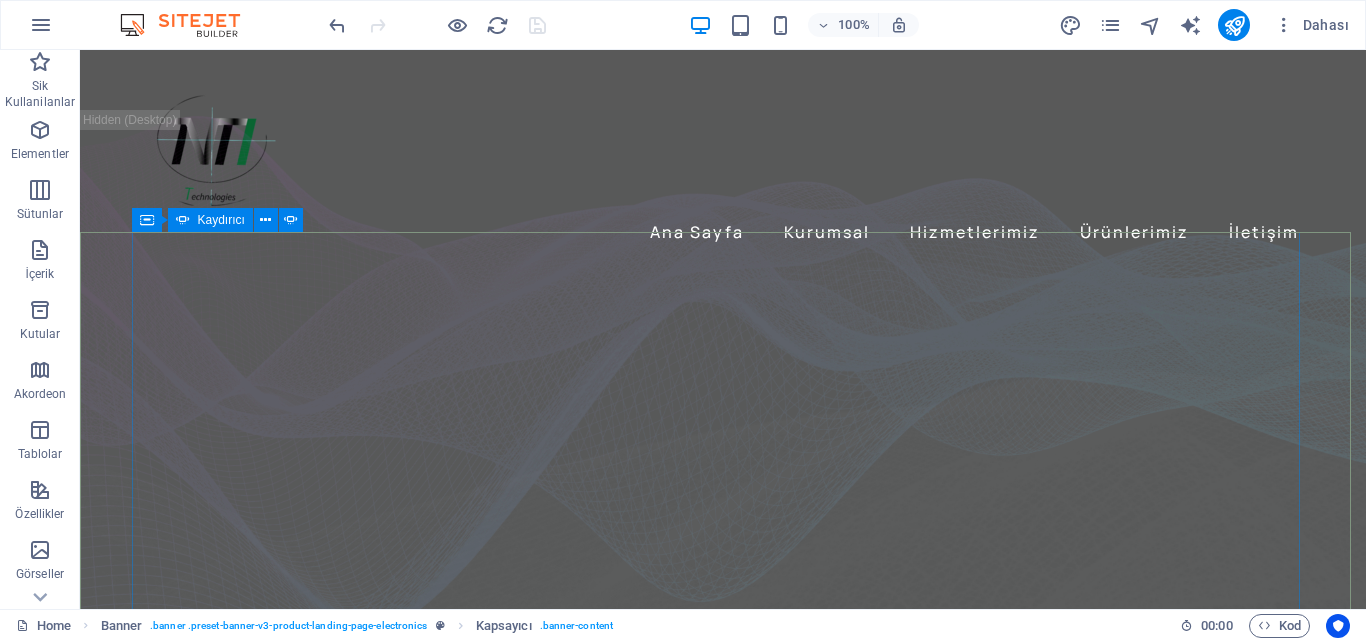 click on "Kaydırıcı" at bounding box center [221, 220] 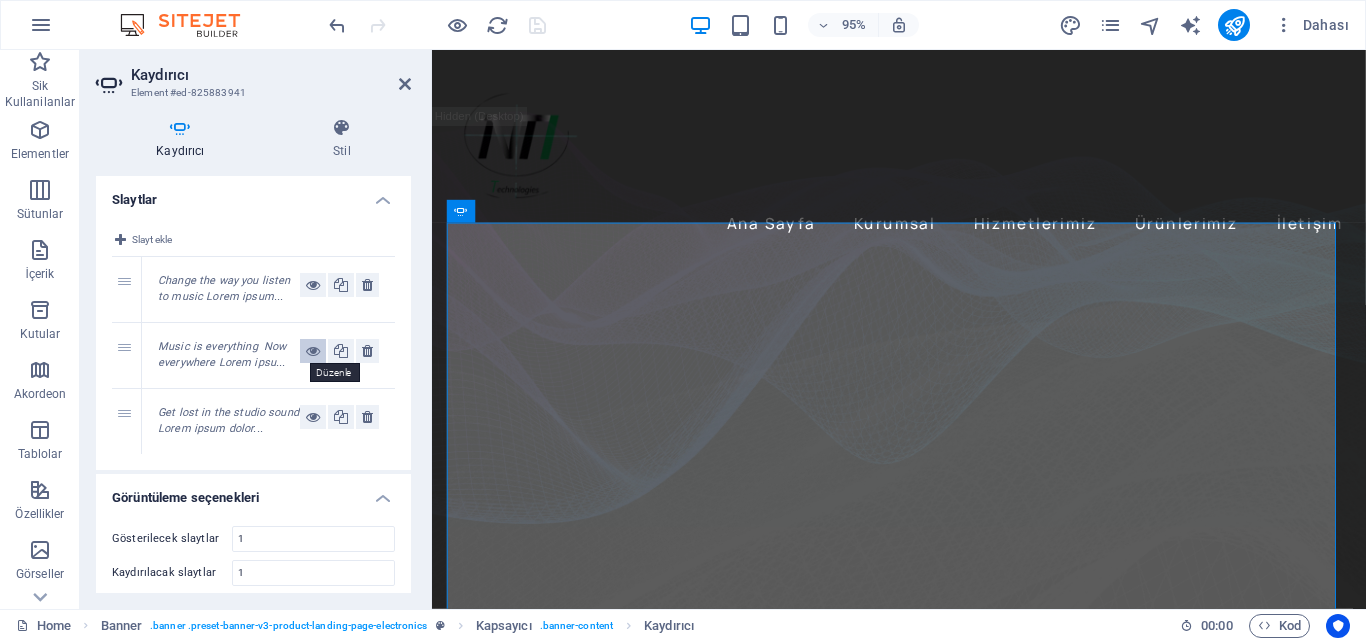 click at bounding box center [313, 351] 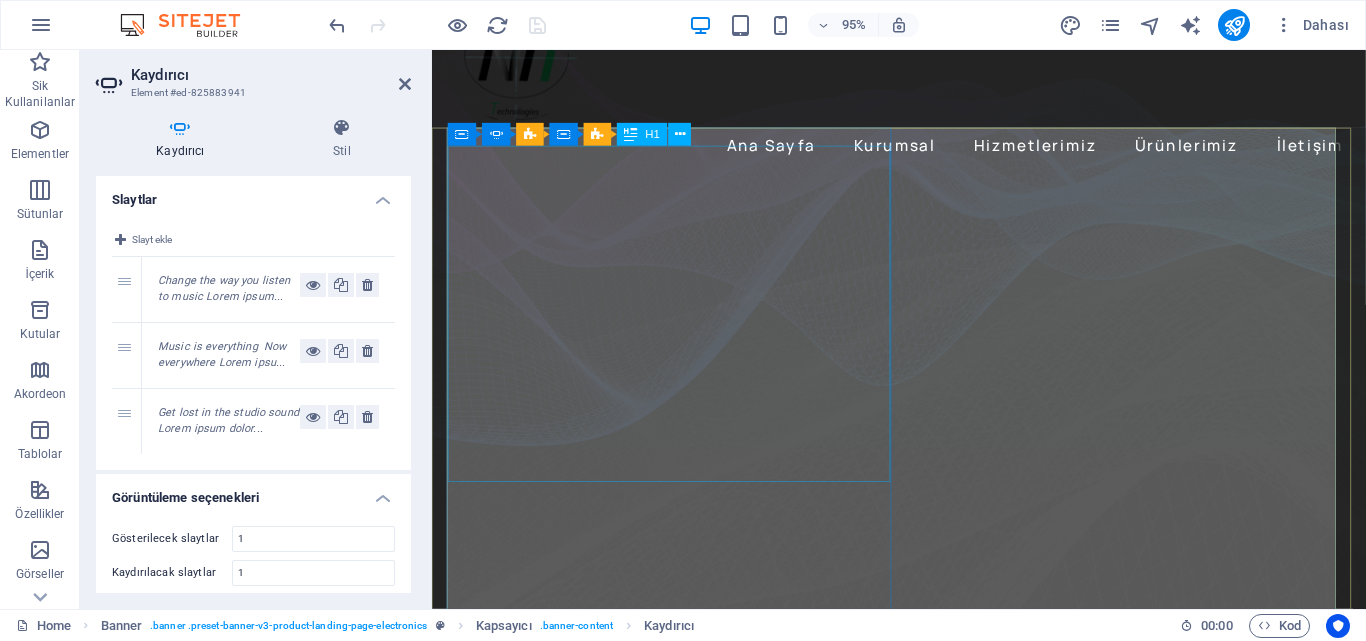 scroll, scrollTop: 100, scrollLeft: 0, axis: vertical 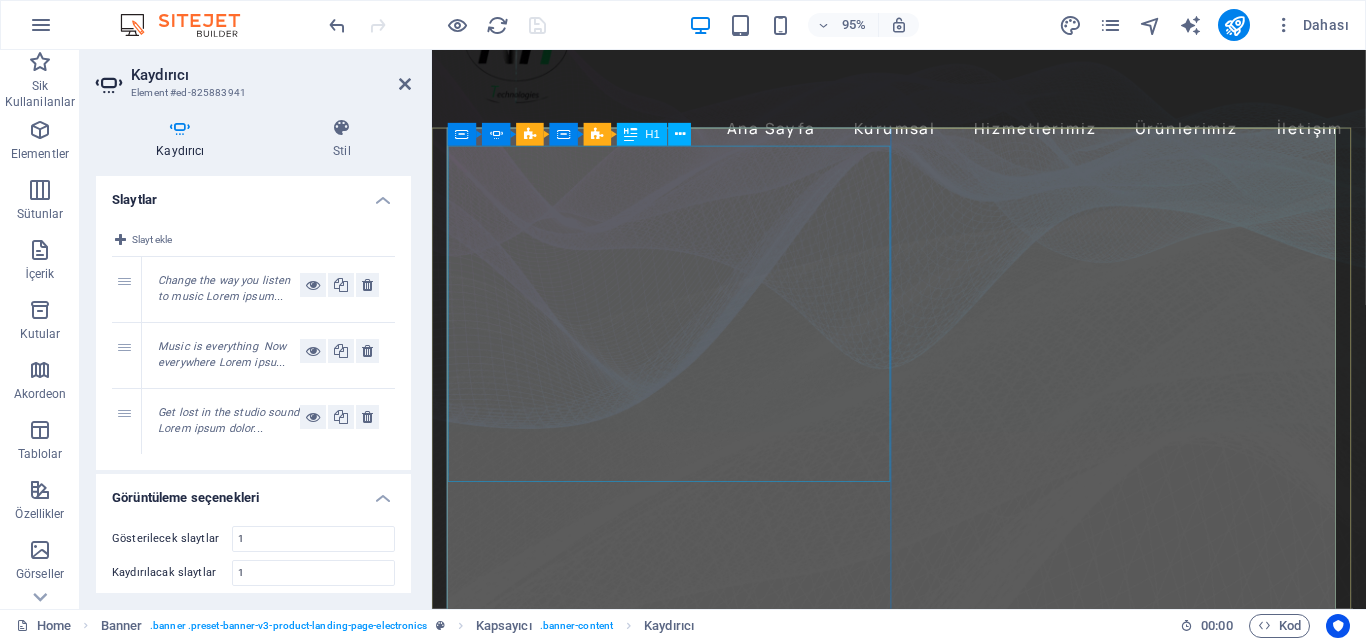 click on "Music is everything  Now  everywhere" at bounding box center (-20, 1241) 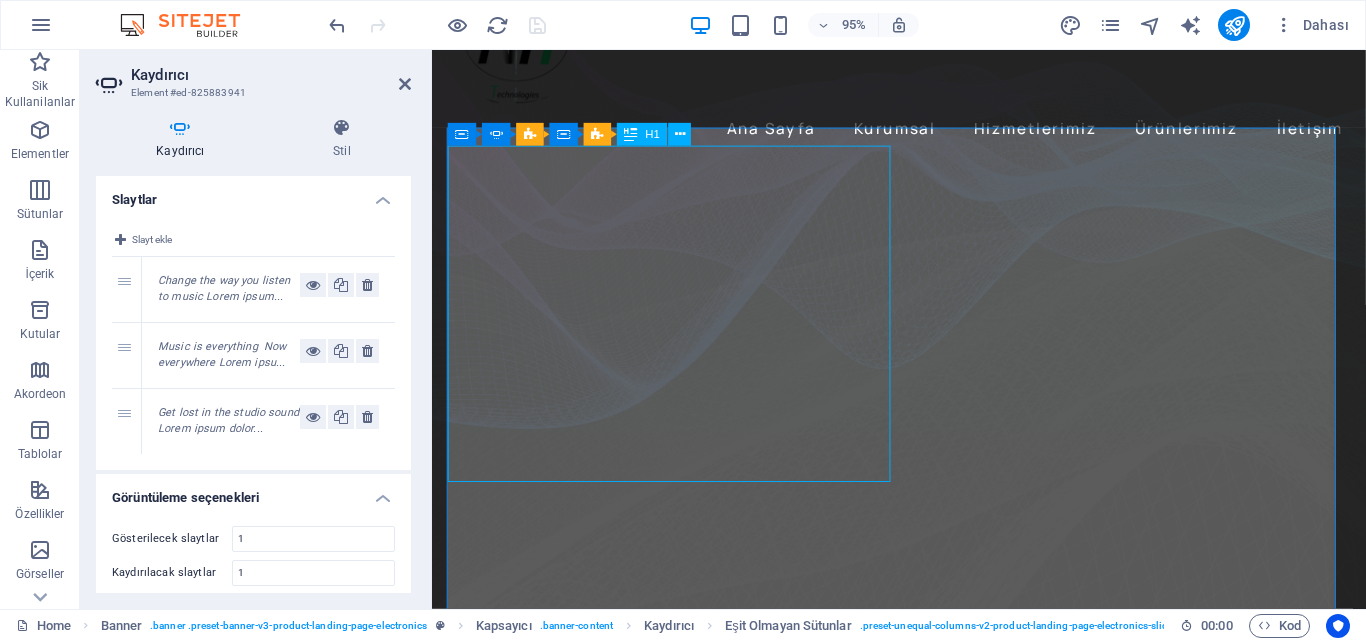 click on "Music is everything  Now  everywhere" at bounding box center [-20, 1241] 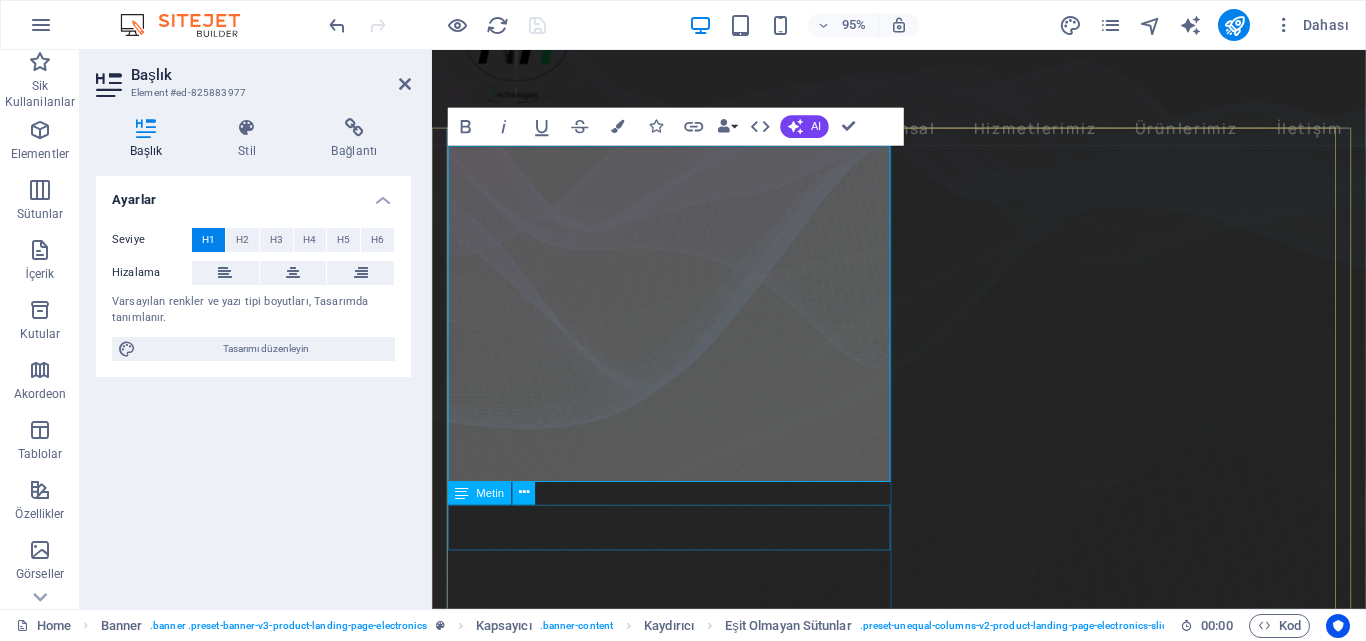 drag, startPoint x: 781, startPoint y: 561, endPoint x: 1108, endPoint y: 537, distance: 327.87955 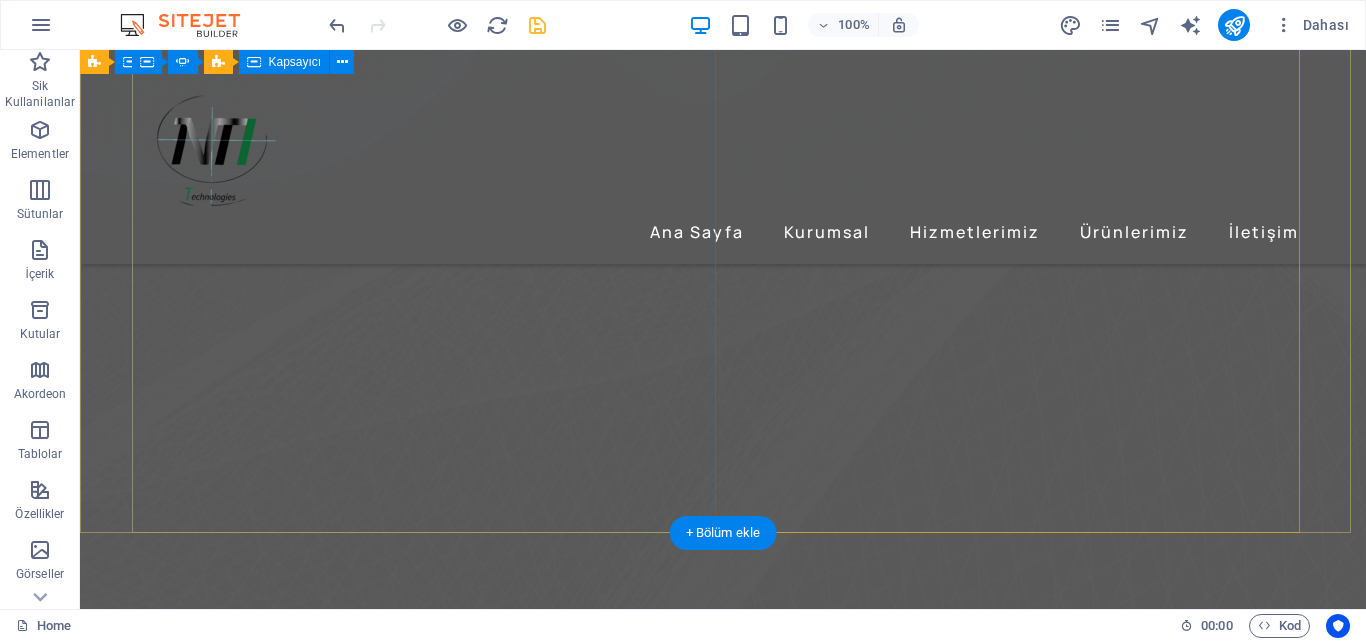 scroll, scrollTop: 415, scrollLeft: 0, axis: vertical 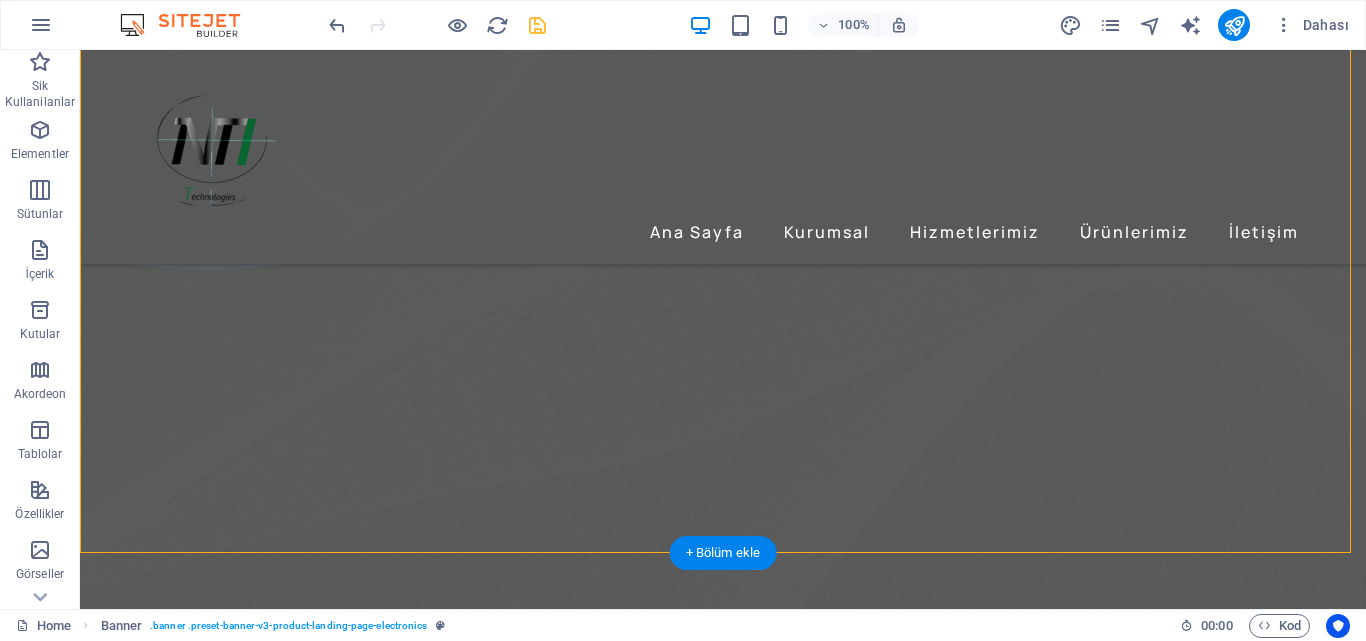drag, startPoint x: 844, startPoint y: 520, endPoint x: 196, endPoint y: 409, distance: 657.43823 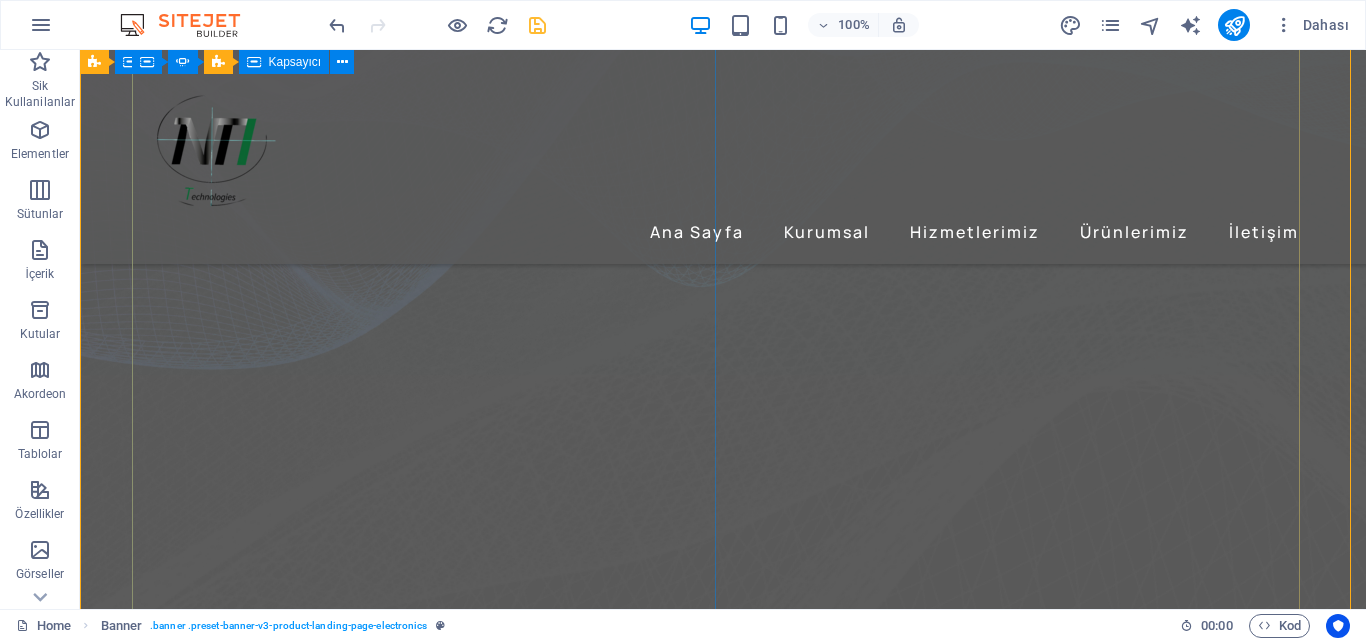scroll, scrollTop: 415, scrollLeft: 0, axis: vertical 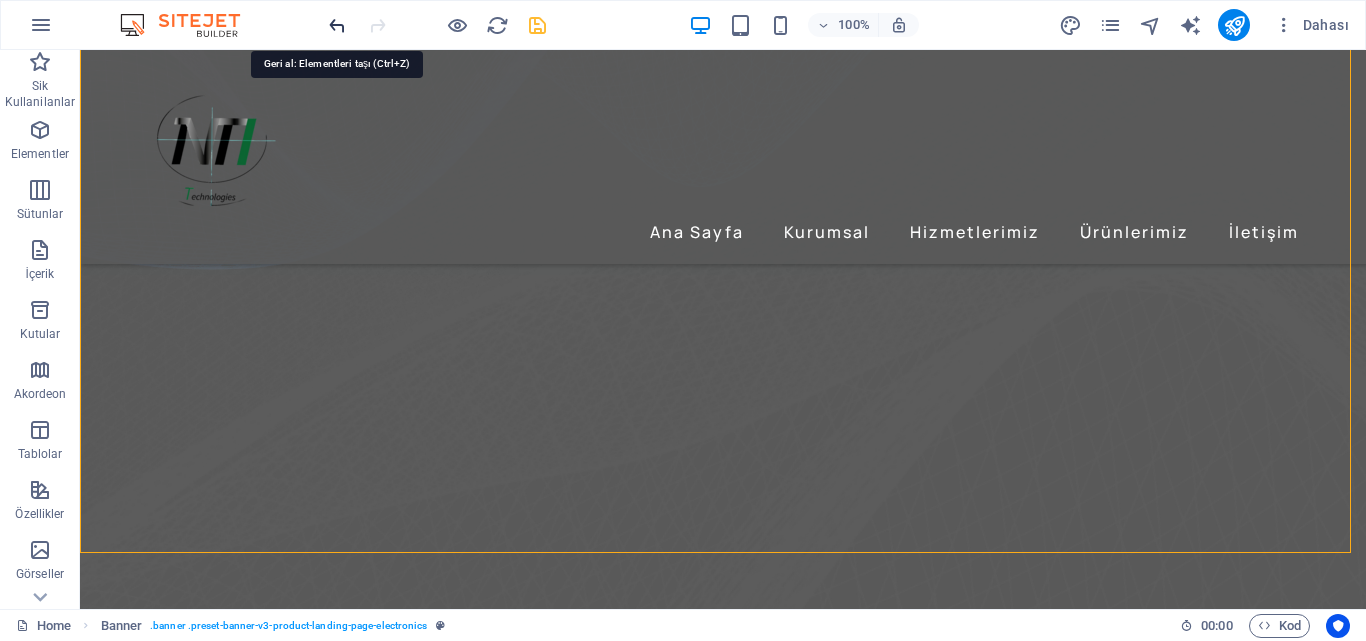 click at bounding box center [337, 25] 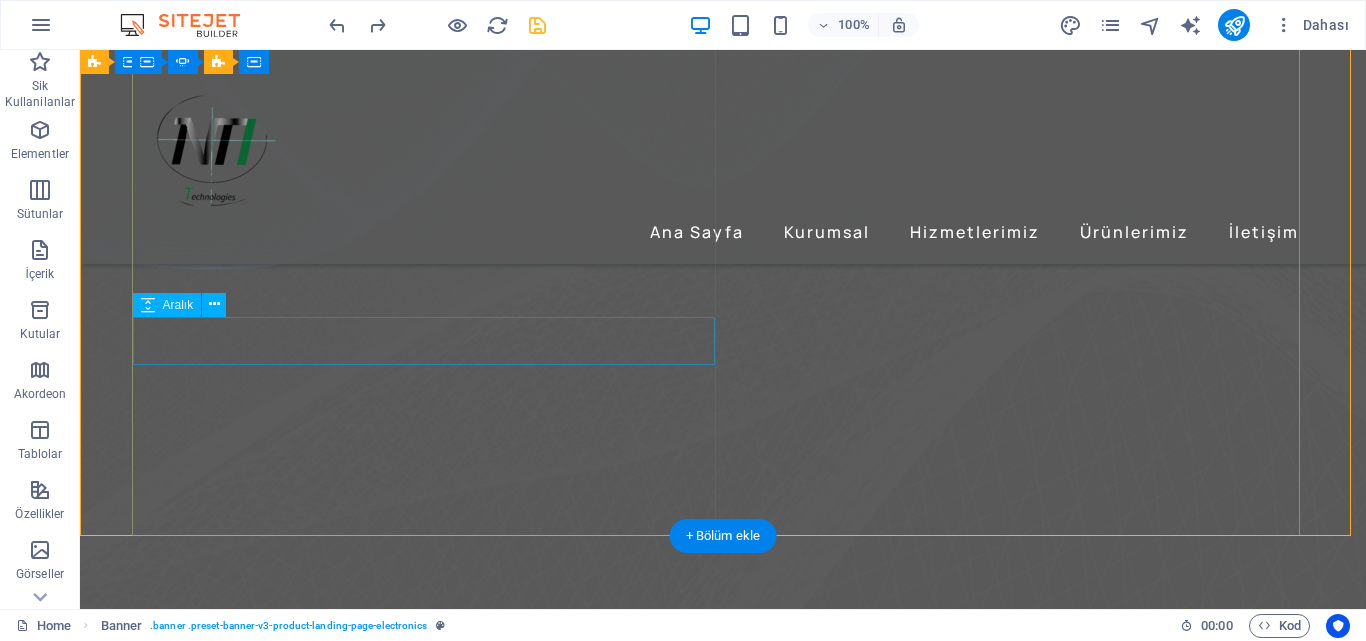 scroll, scrollTop: 215, scrollLeft: 0, axis: vertical 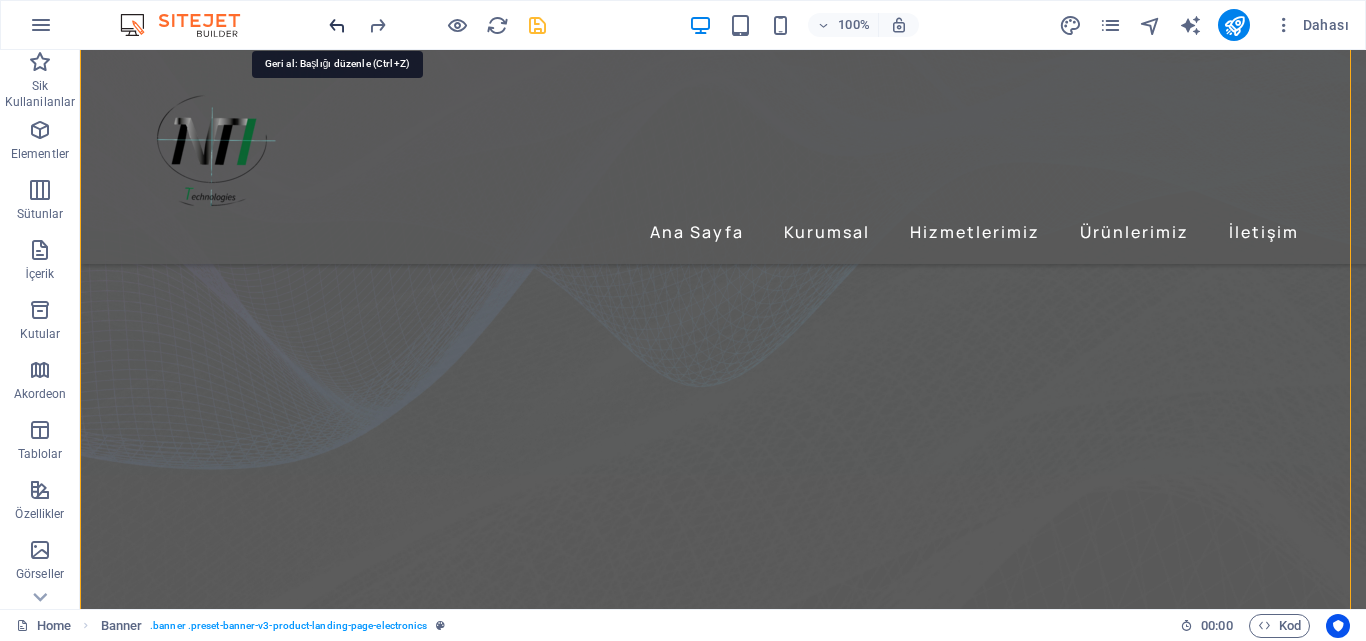 click at bounding box center (337, 25) 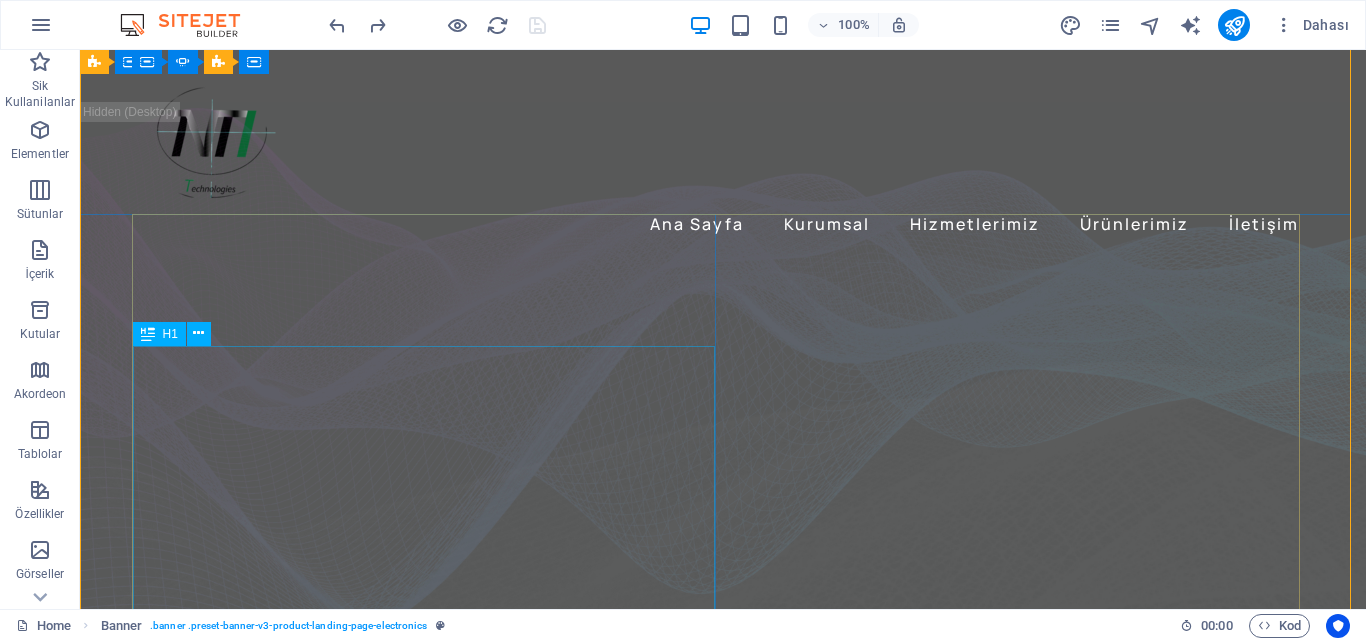 scroll, scrollTop: 0, scrollLeft: 0, axis: both 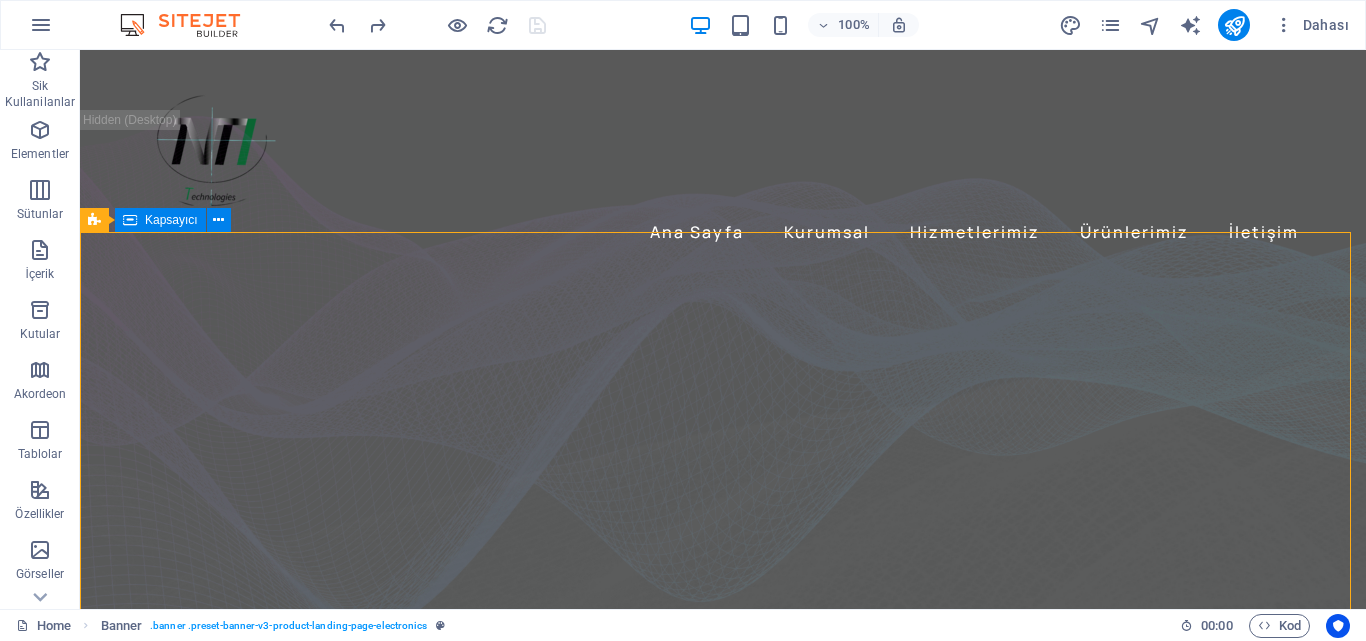 click on "Kapsayıcı" at bounding box center (171, 220) 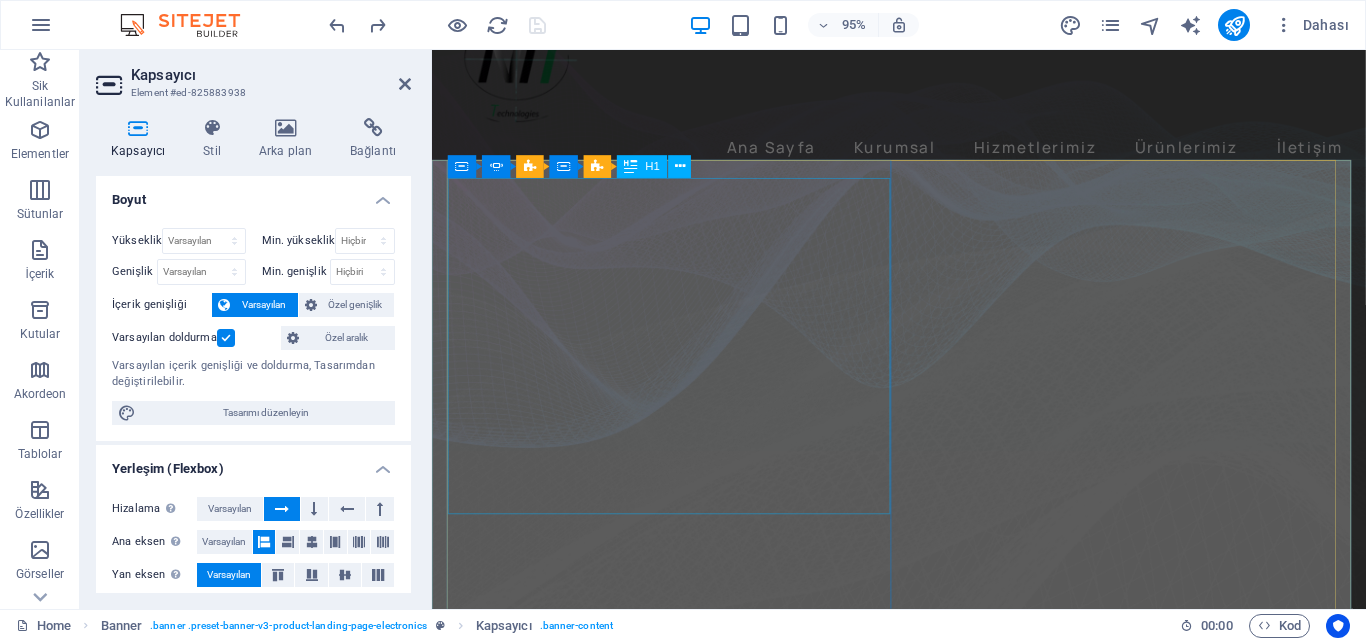 scroll, scrollTop: 100, scrollLeft: 0, axis: vertical 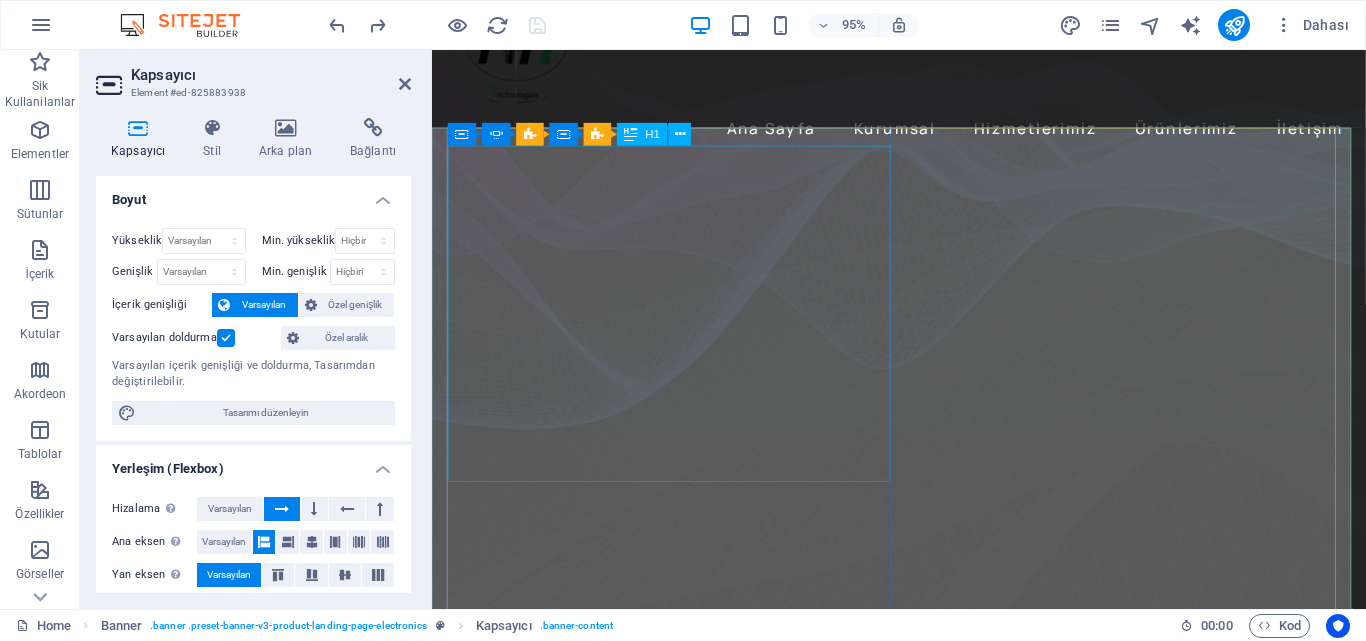 click on "Music is everything  Now  everywhere" at bounding box center (-20, 1241) 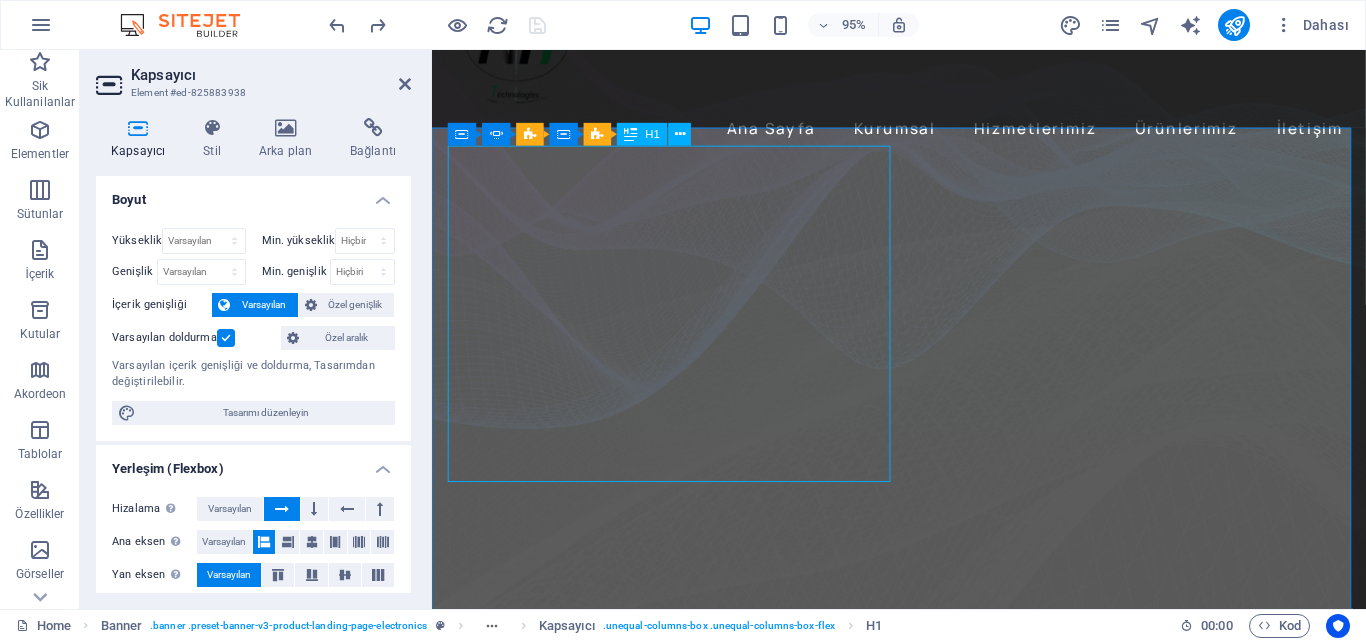 click on "Music is everything  Now  everywhere" at bounding box center [-20, 1241] 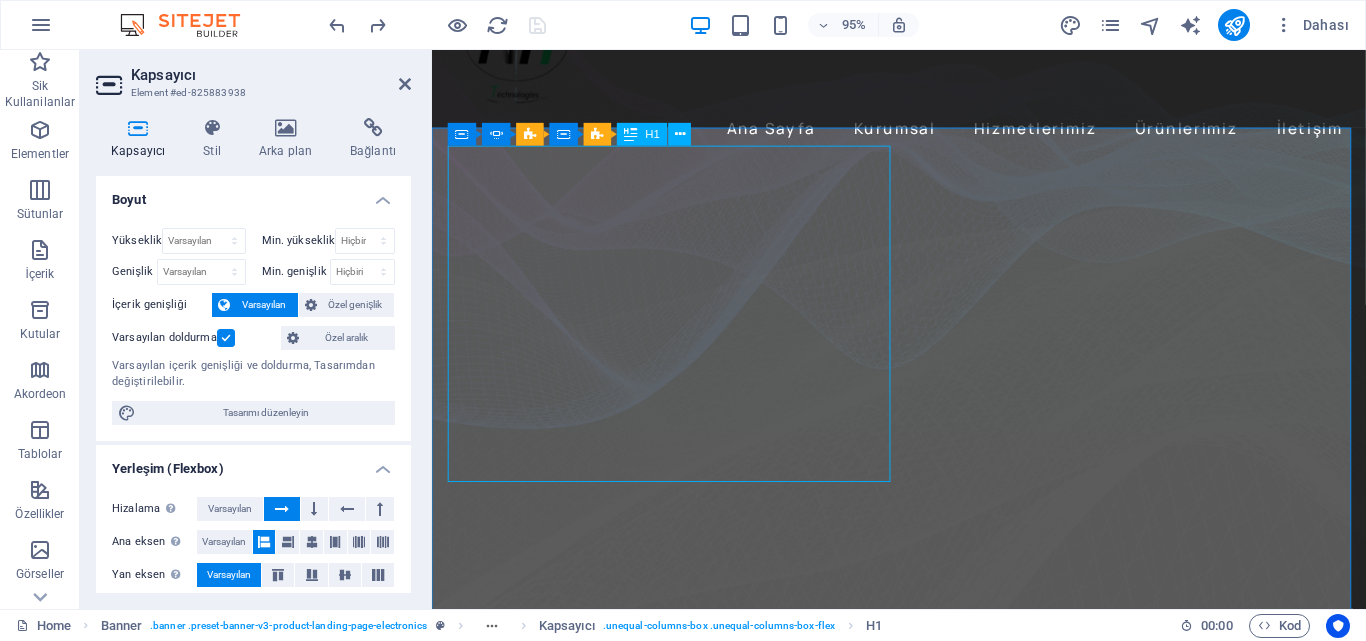 click on "Music is everything  Now  everywhere" at bounding box center [-20, 1241] 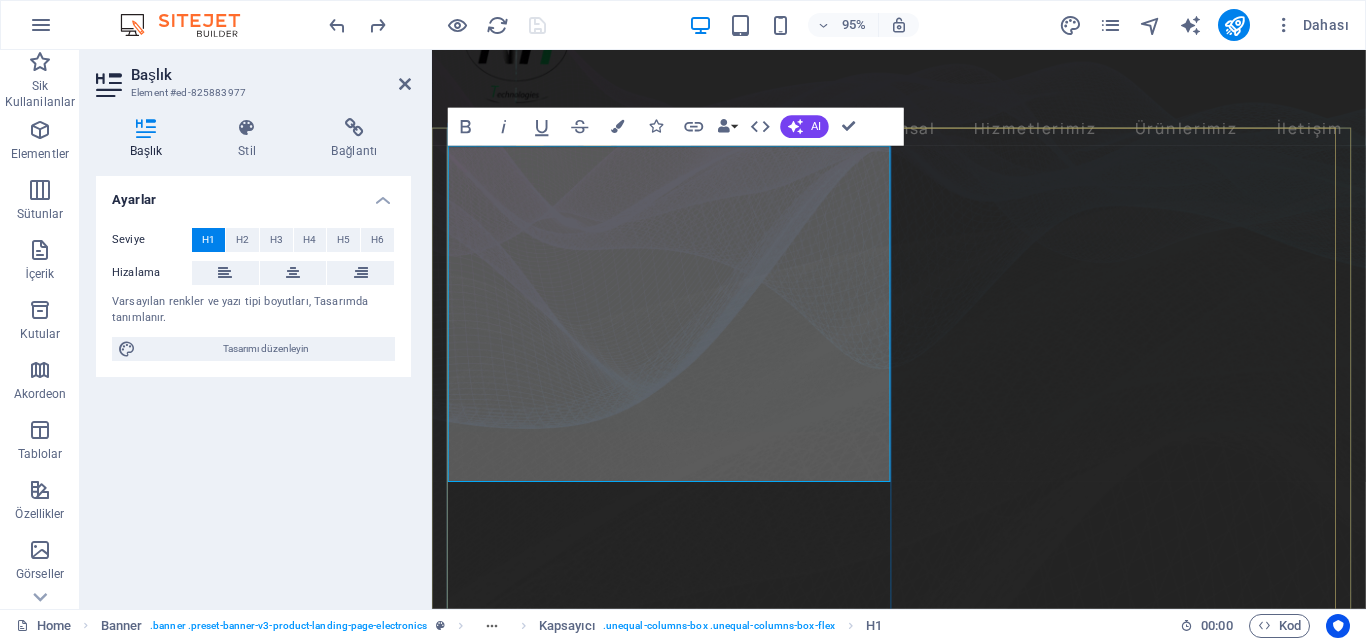 click on "everywhere" at bounding box center (-141, 1285) 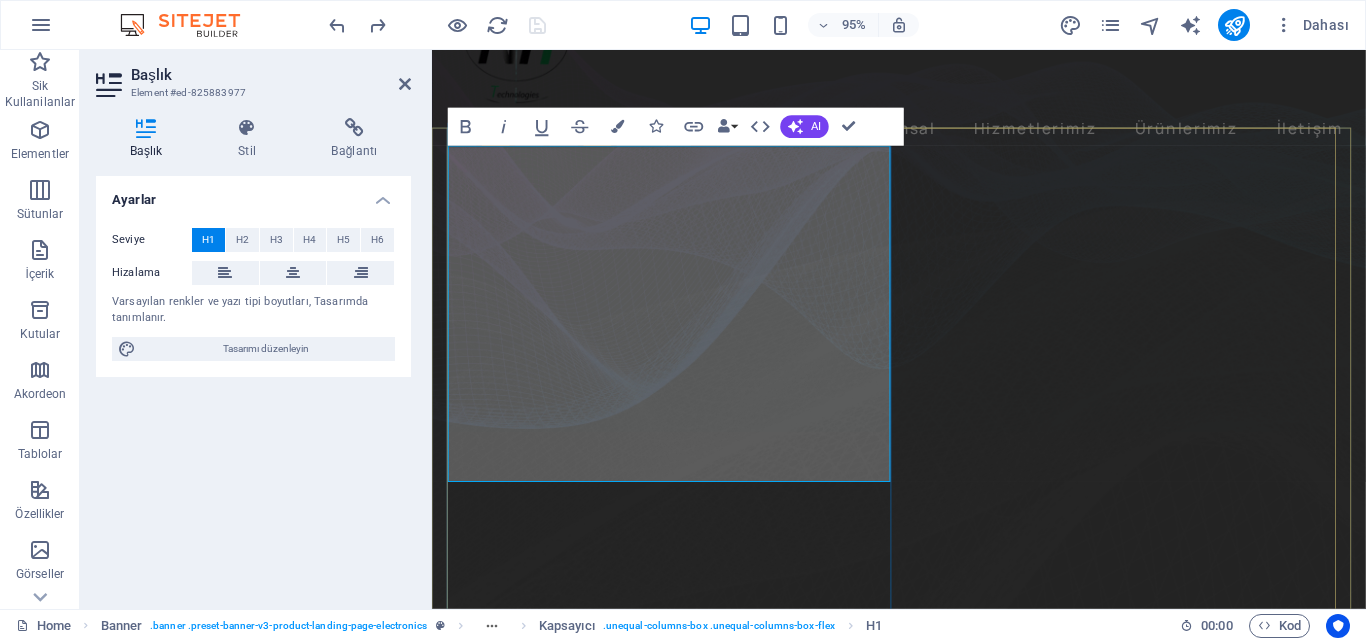 click on "everywhere" at bounding box center (-141, 1285) 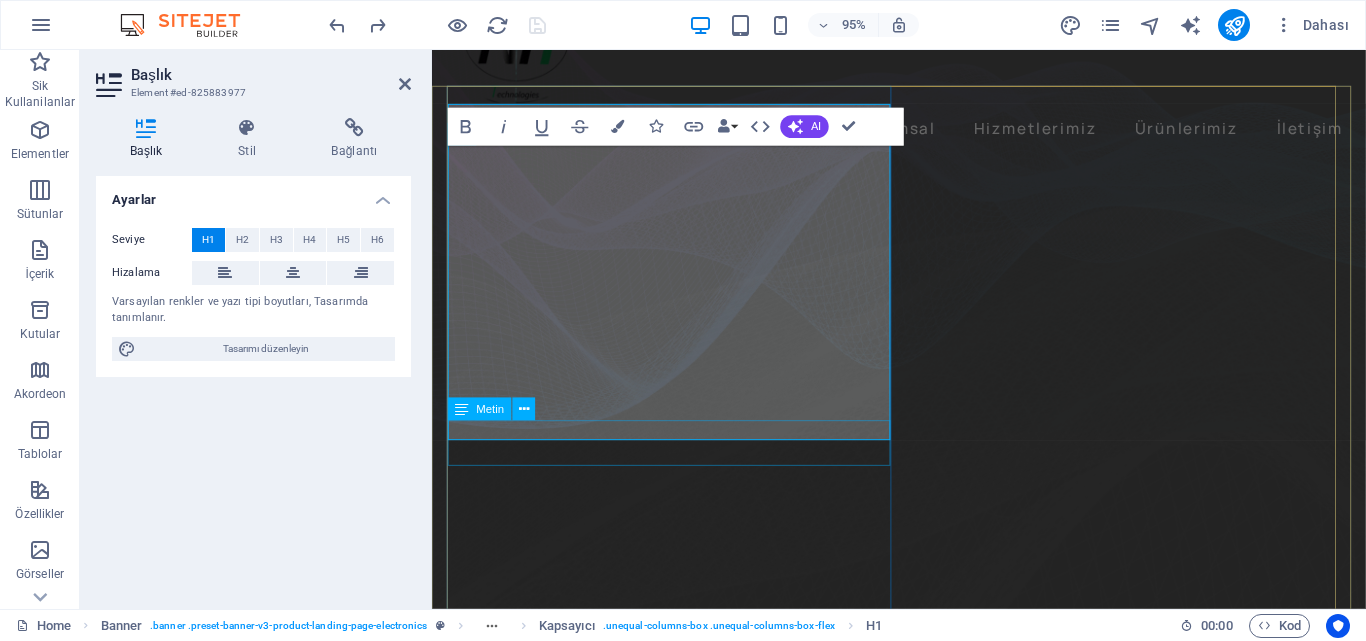 scroll, scrollTop: 144, scrollLeft: 0, axis: vertical 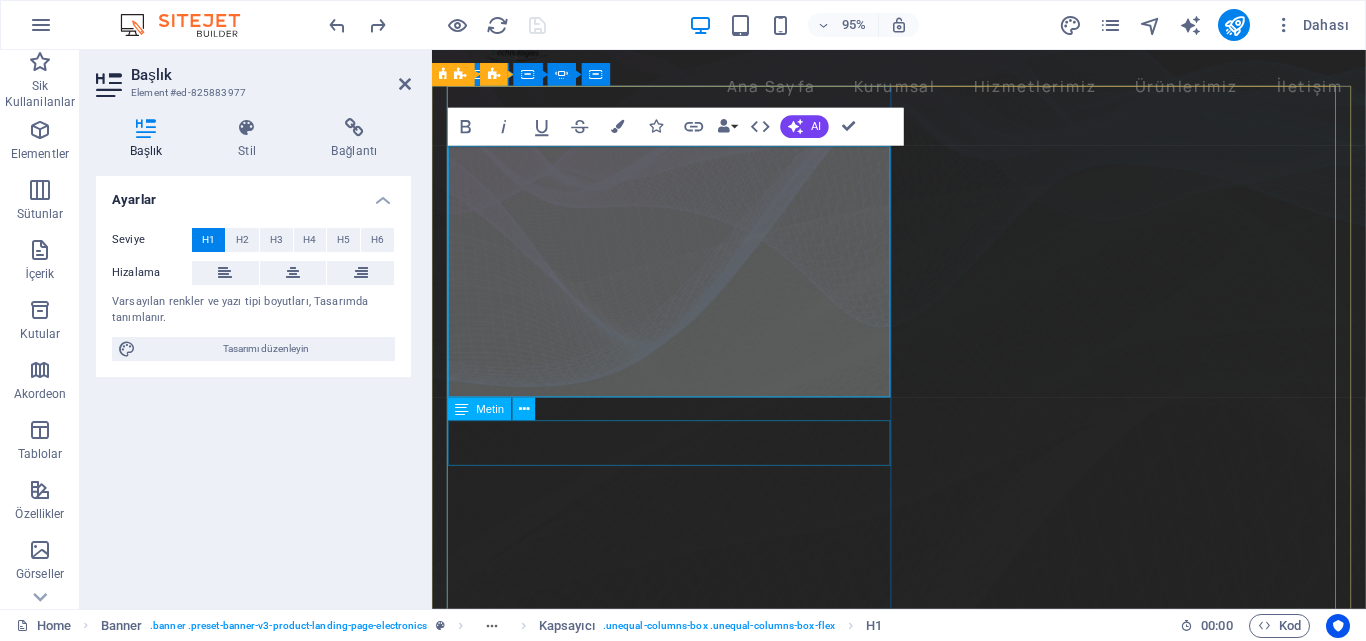type 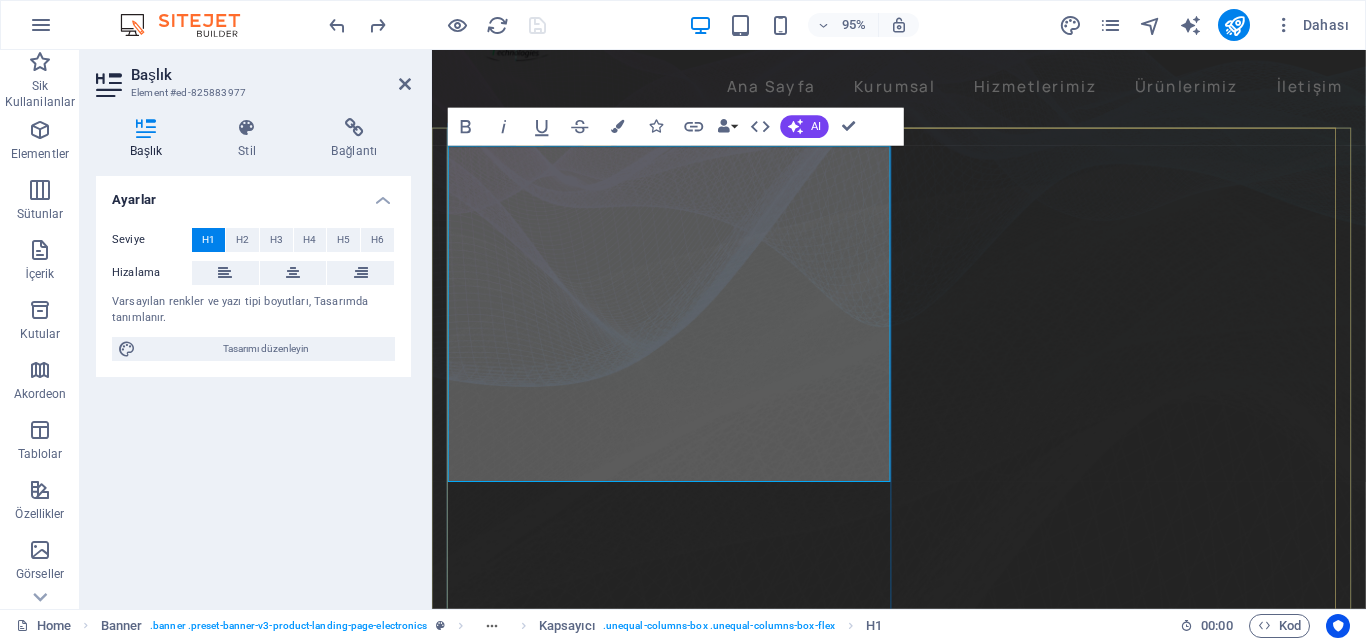 scroll, scrollTop: 100, scrollLeft: 0, axis: vertical 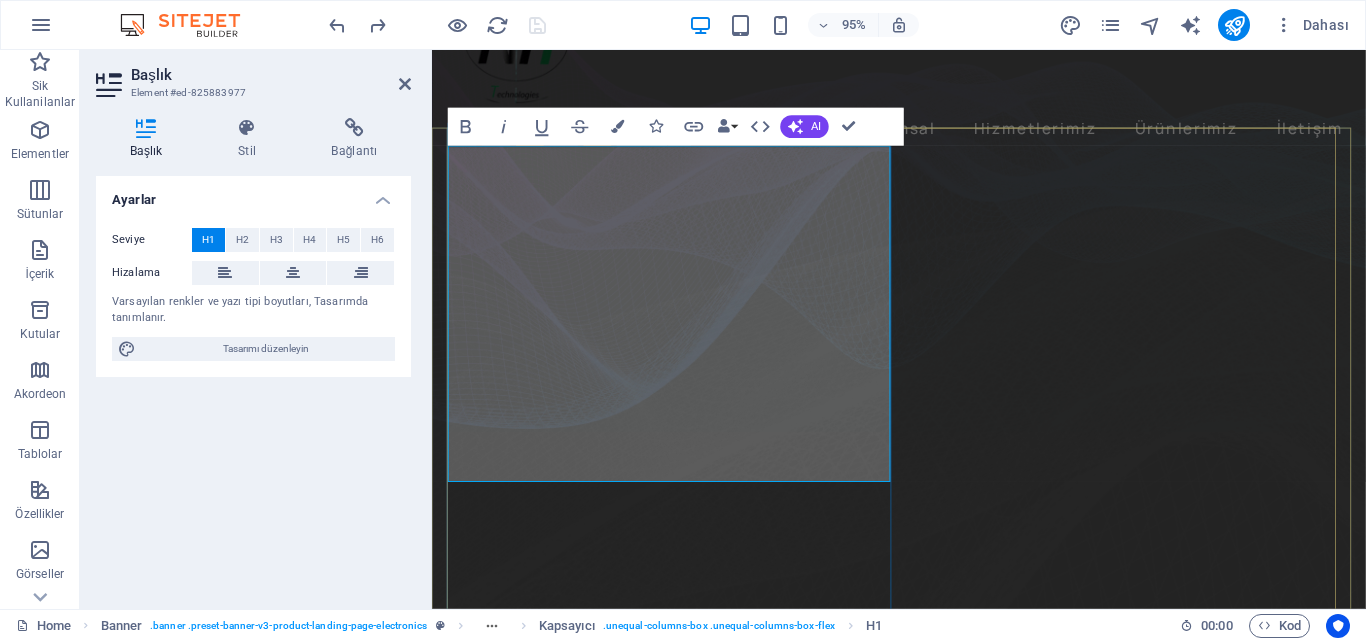 drag, startPoint x: 777, startPoint y: 446, endPoint x: 461, endPoint y: 464, distance: 316.51224 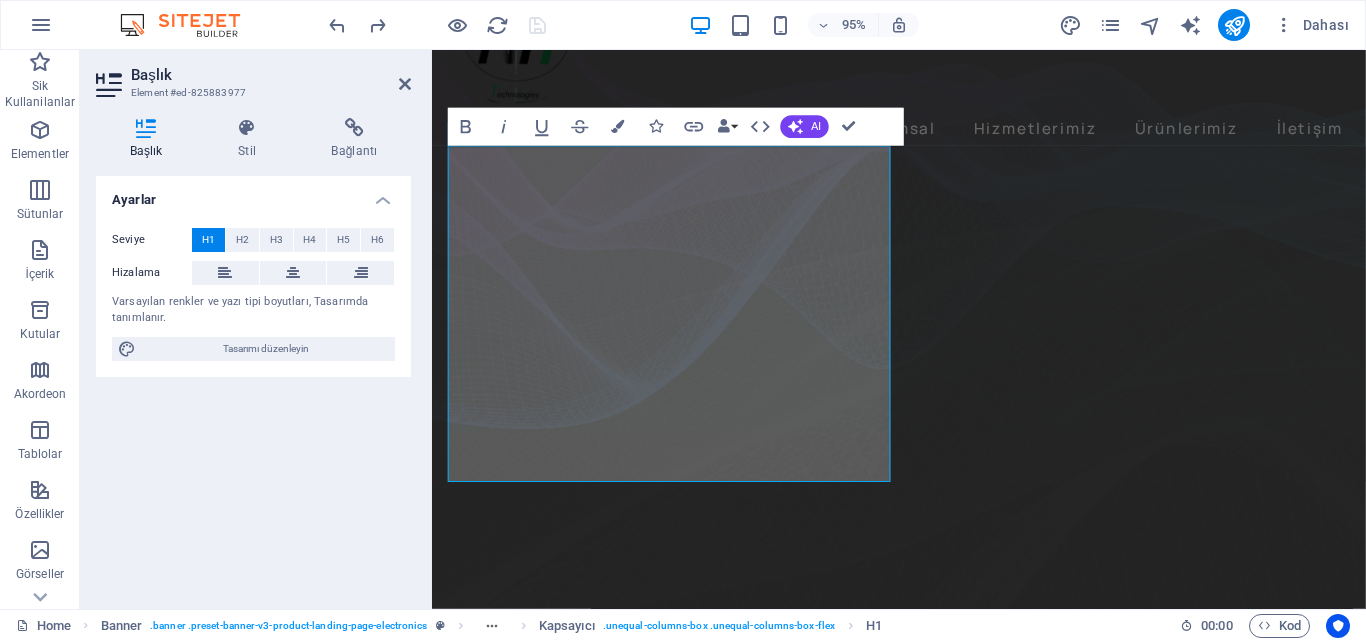 drag, startPoint x: 760, startPoint y: 472, endPoint x: 839, endPoint y: 488, distance: 80.60397 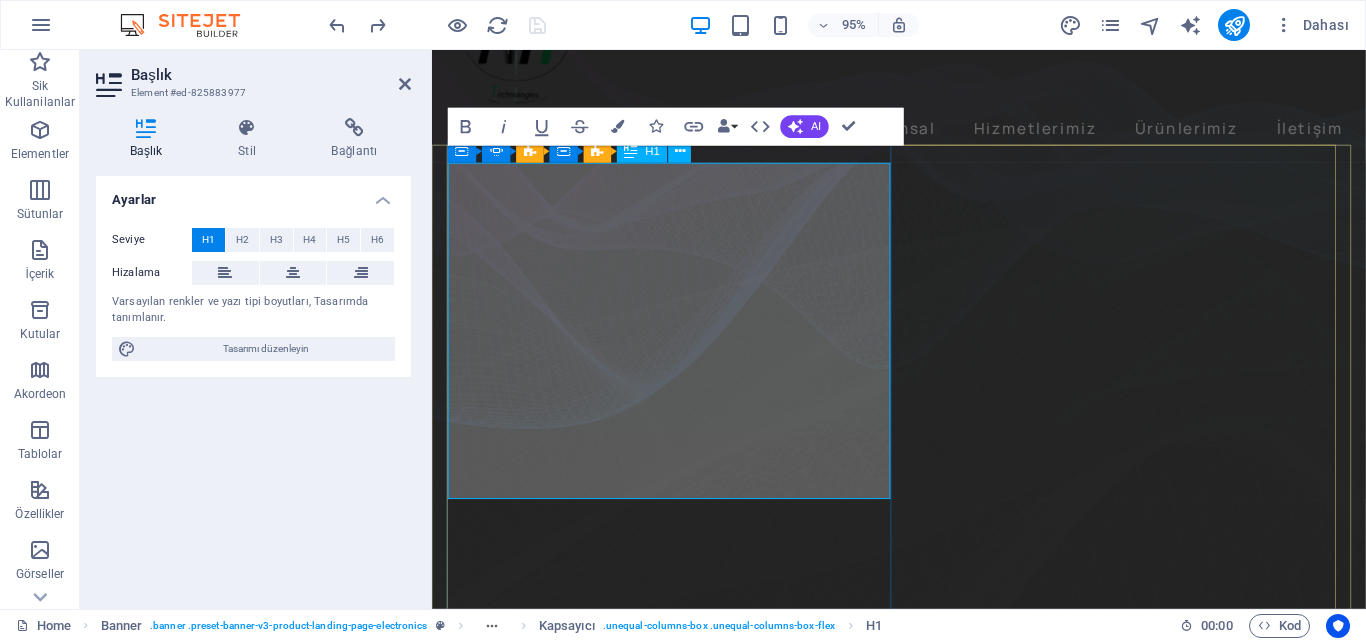 scroll, scrollTop: 82, scrollLeft: 0, axis: vertical 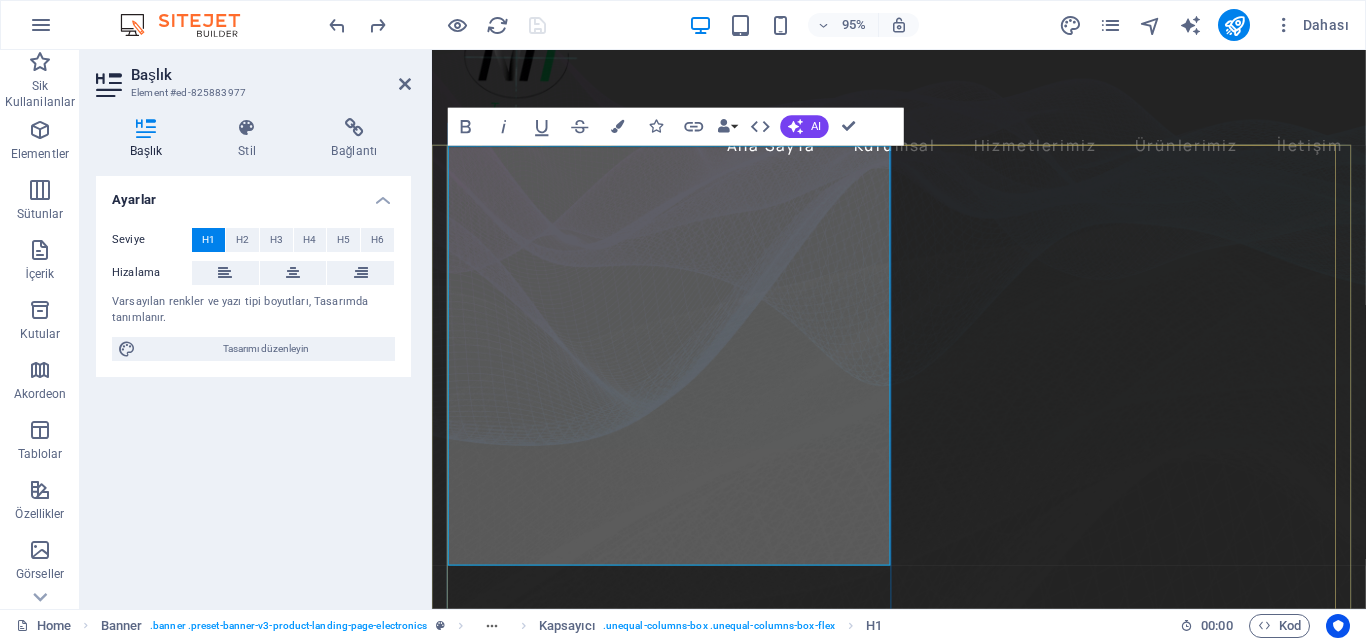drag, startPoint x: 728, startPoint y: 563, endPoint x: 455, endPoint y: 552, distance: 273.22153 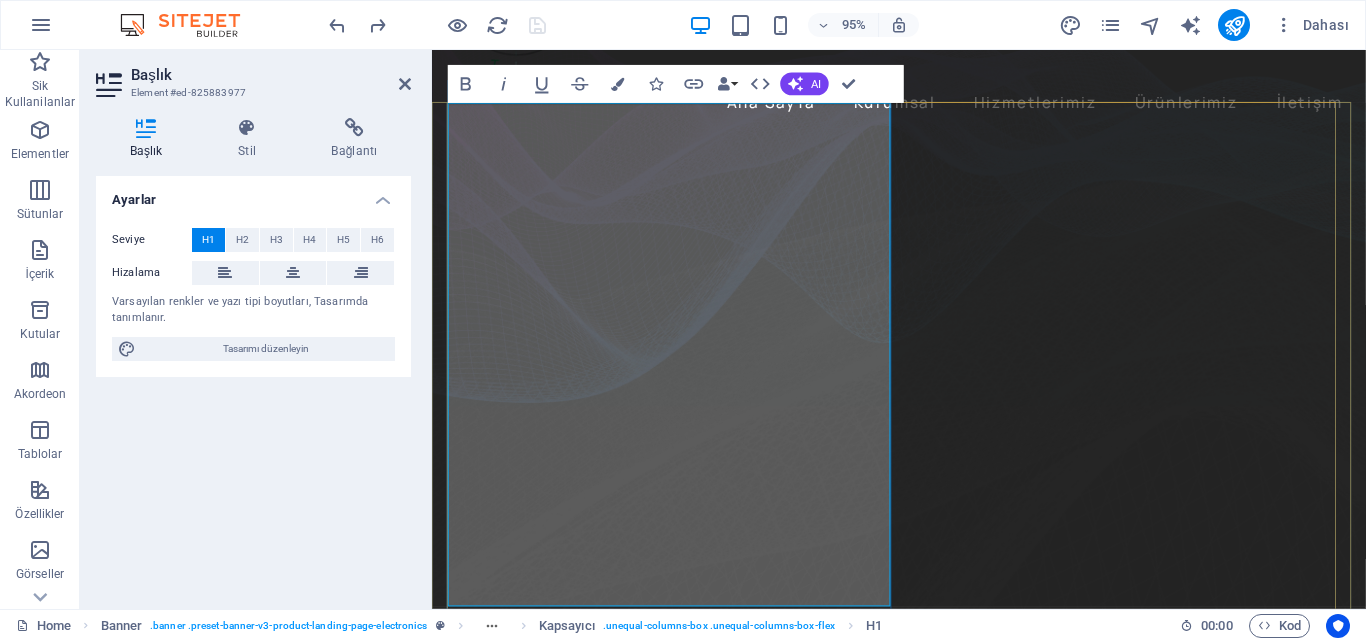 drag, startPoint x: 590, startPoint y: 338, endPoint x: 457, endPoint y: 165, distance: 218.21548 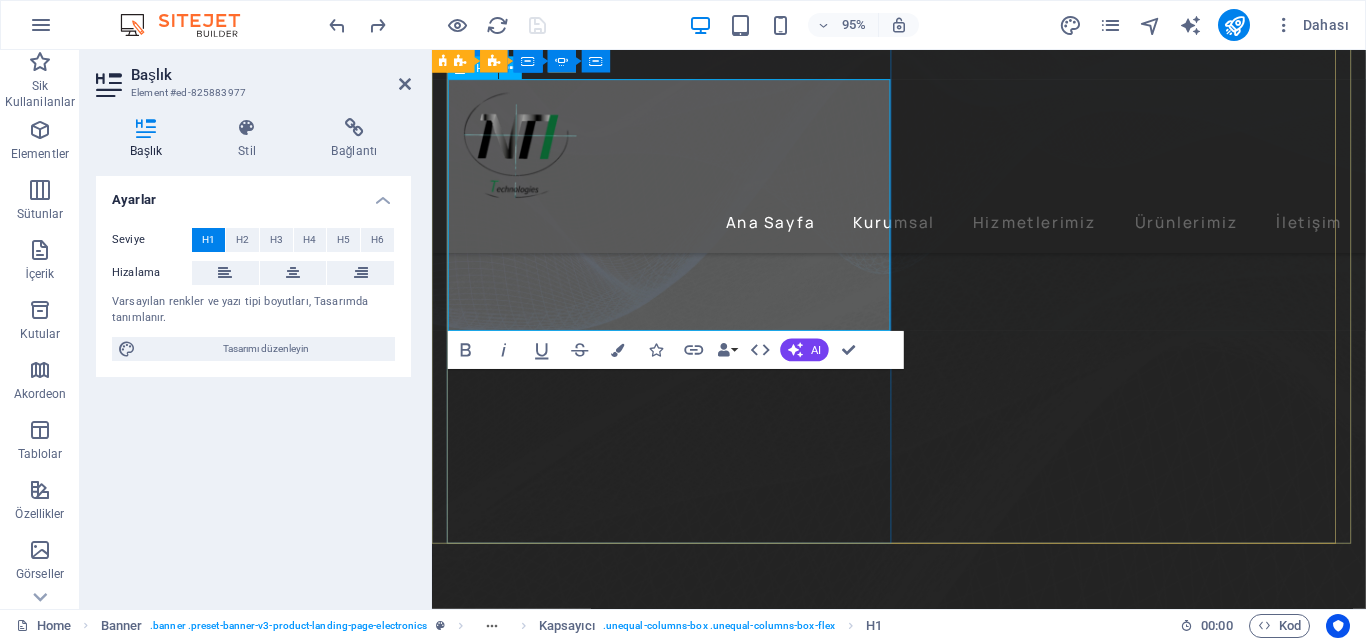scroll, scrollTop: 300, scrollLeft: 0, axis: vertical 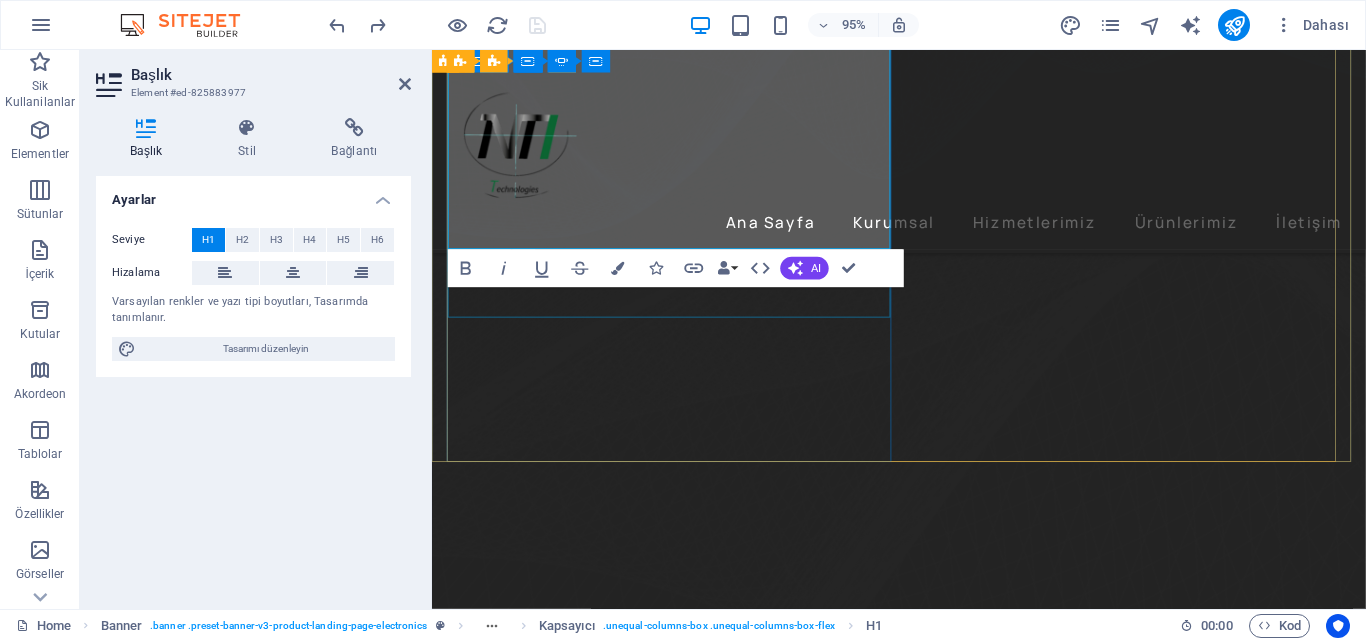 click on "Lorem ipsum dolor sit amet, consectetur adipiscing elit. Adipiscing ultricies risus, ornare mus id vulputate." at bounding box center (-20, 1133) 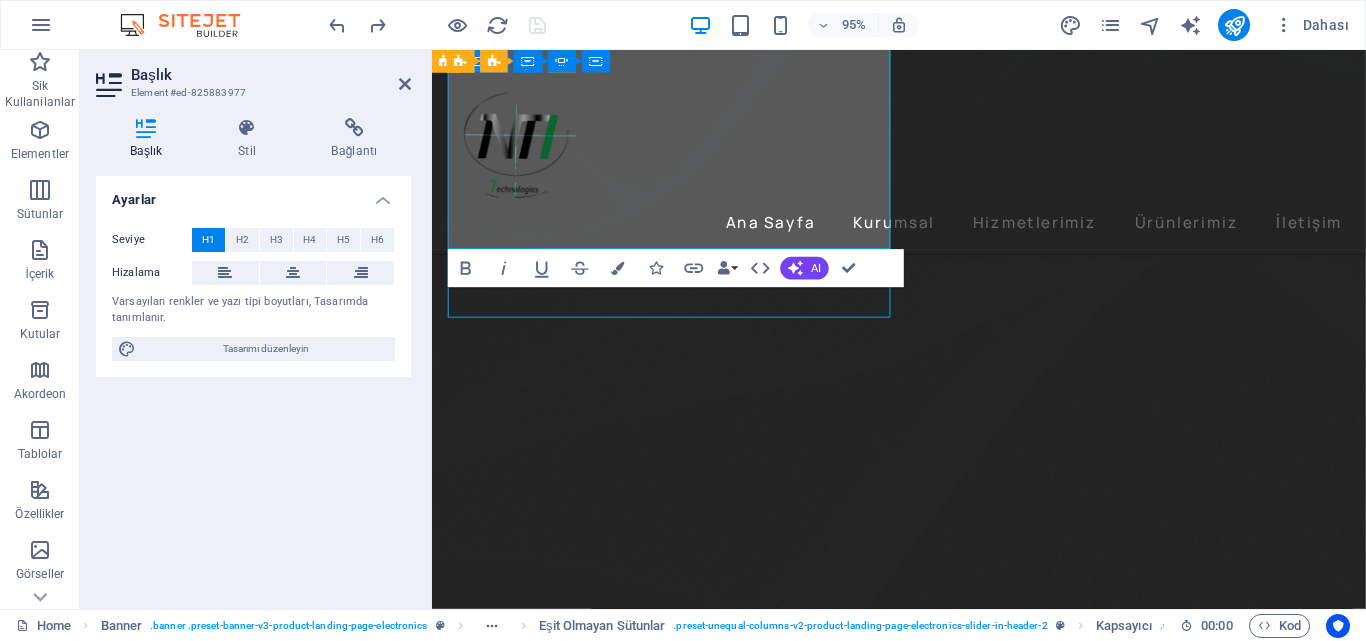 click on "Lorem ipsum dolor sit amet, consectetur adipiscing elit. Adipiscing ultricies risus, ornare mus id vulputate." at bounding box center [-20, 1133] 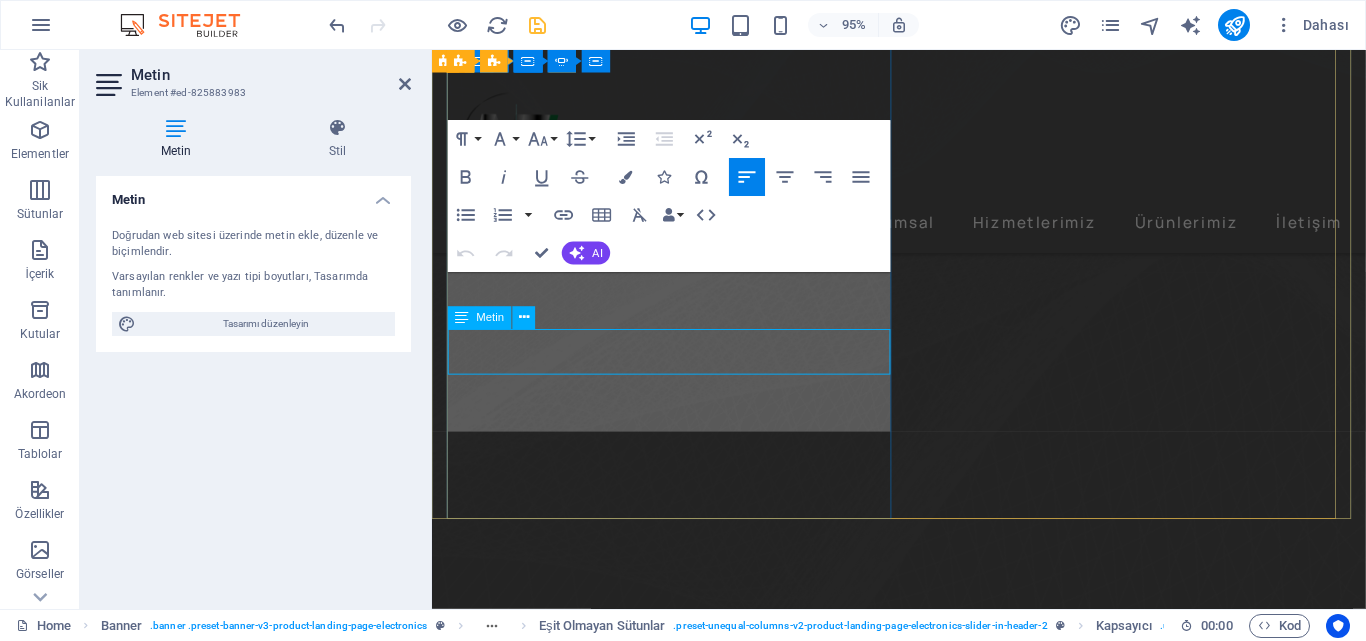 scroll, scrollTop: 240, scrollLeft: 0, axis: vertical 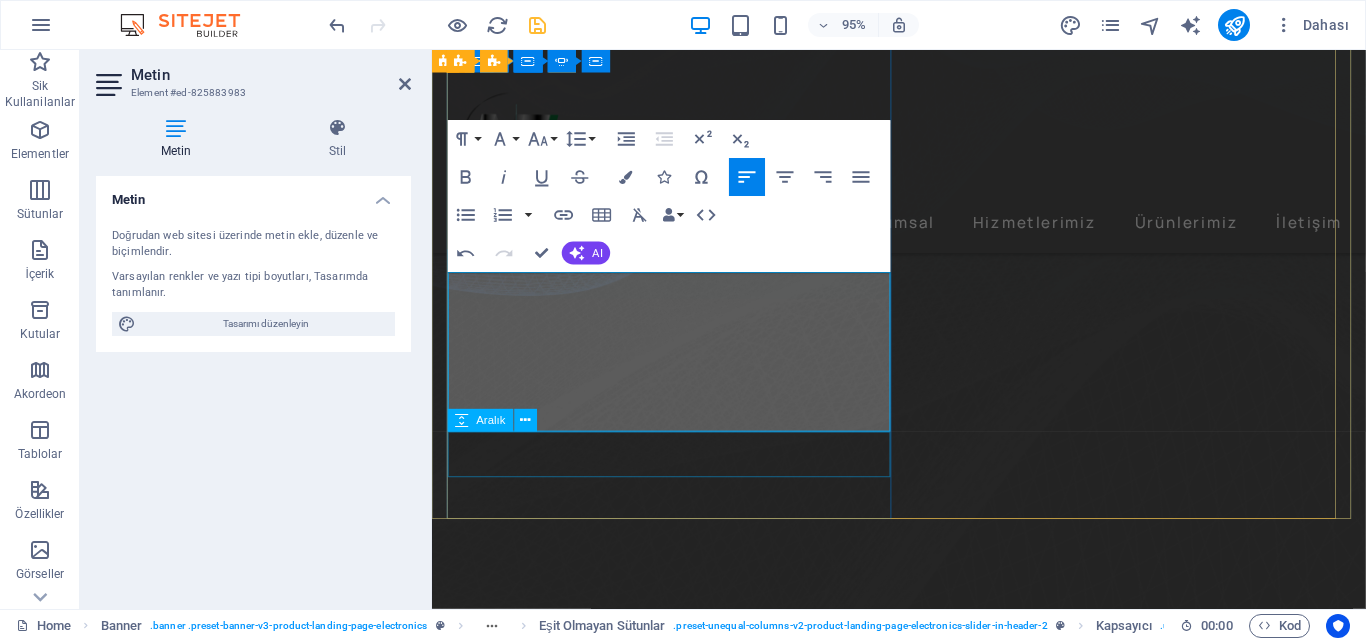 drag, startPoint x: 699, startPoint y: 384, endPoint x: 698, endPoint y: 453, distance: 69.00725 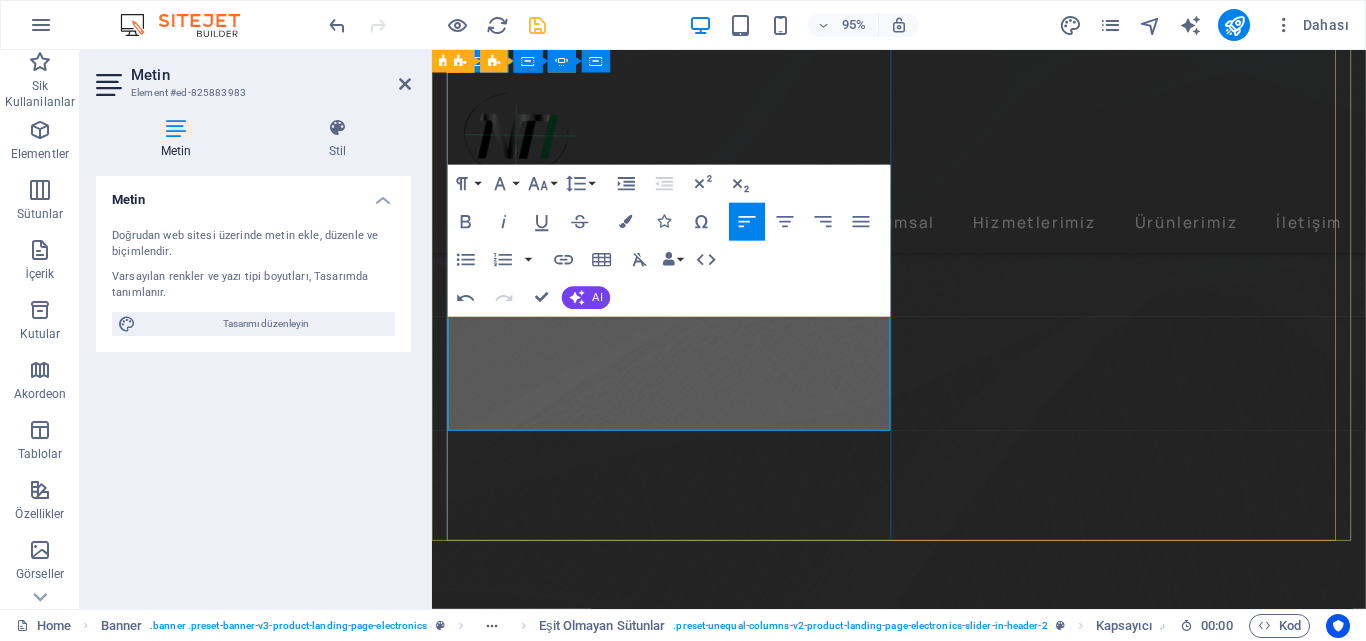 scroll, scrollTop: 164, scrollLeft: 0, axis: vertical 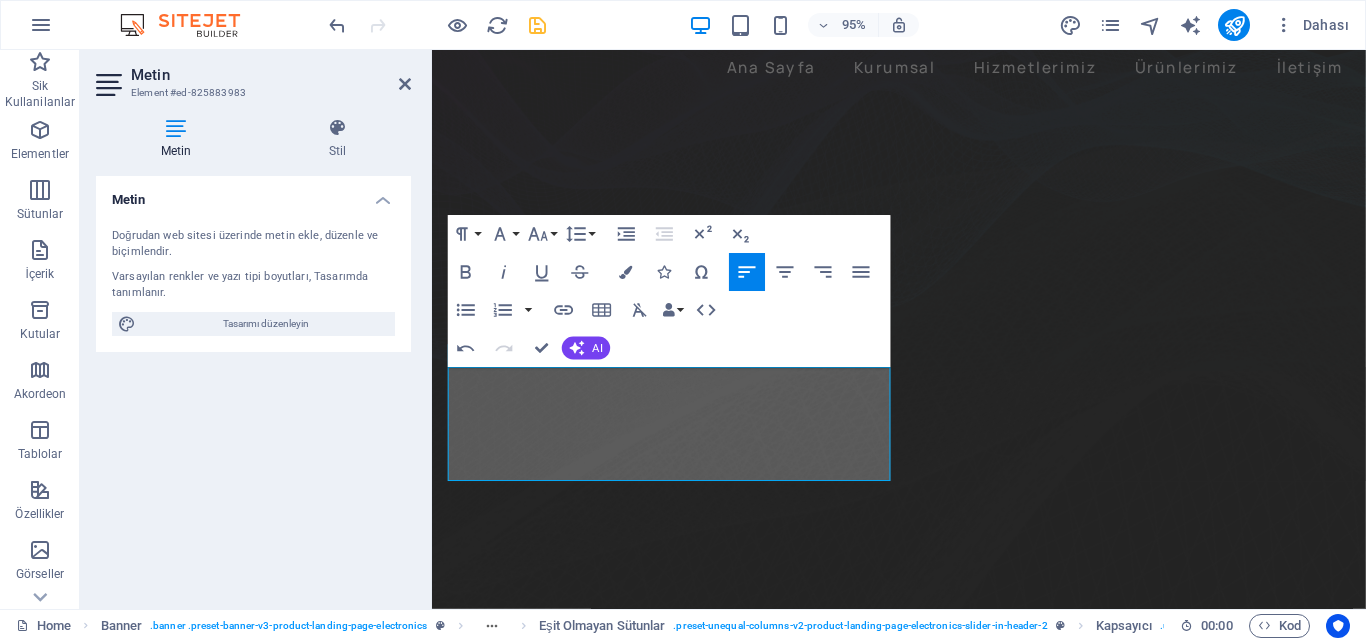 drag, startPoint x: 711, startPoint y: 491, endPoint x: 938, endPoint y: 402, distance: 243.8237 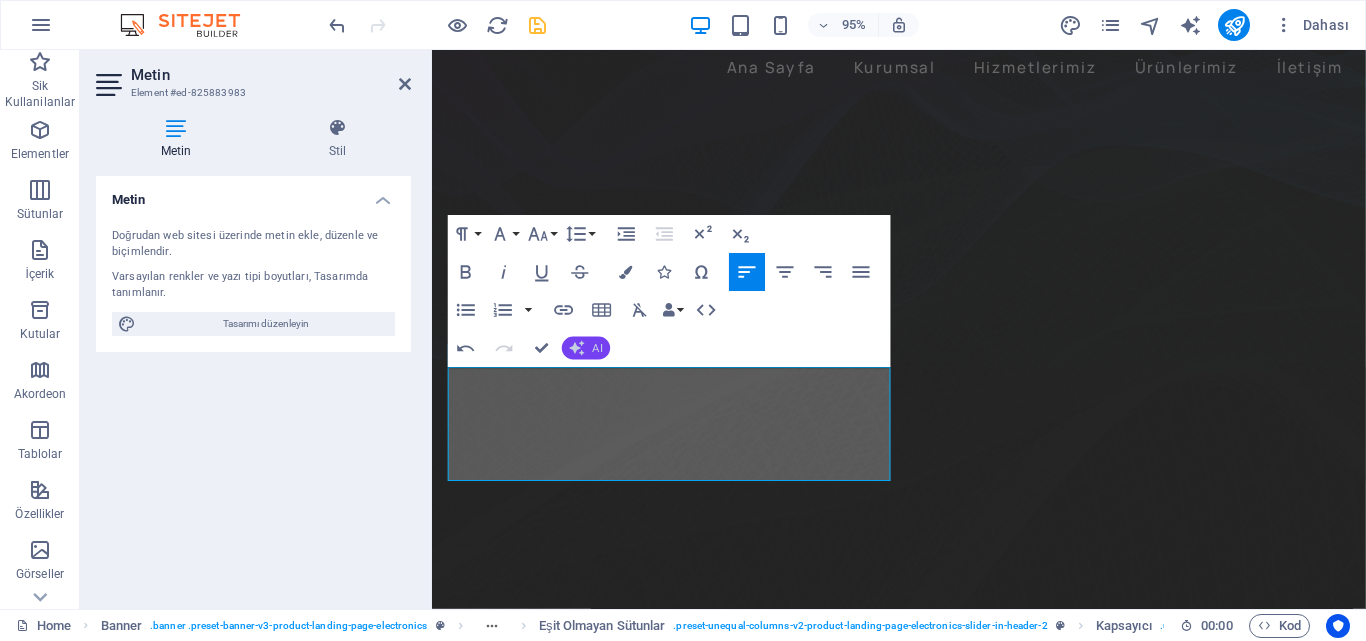 click on "AI" at bounding box center [586, 348] 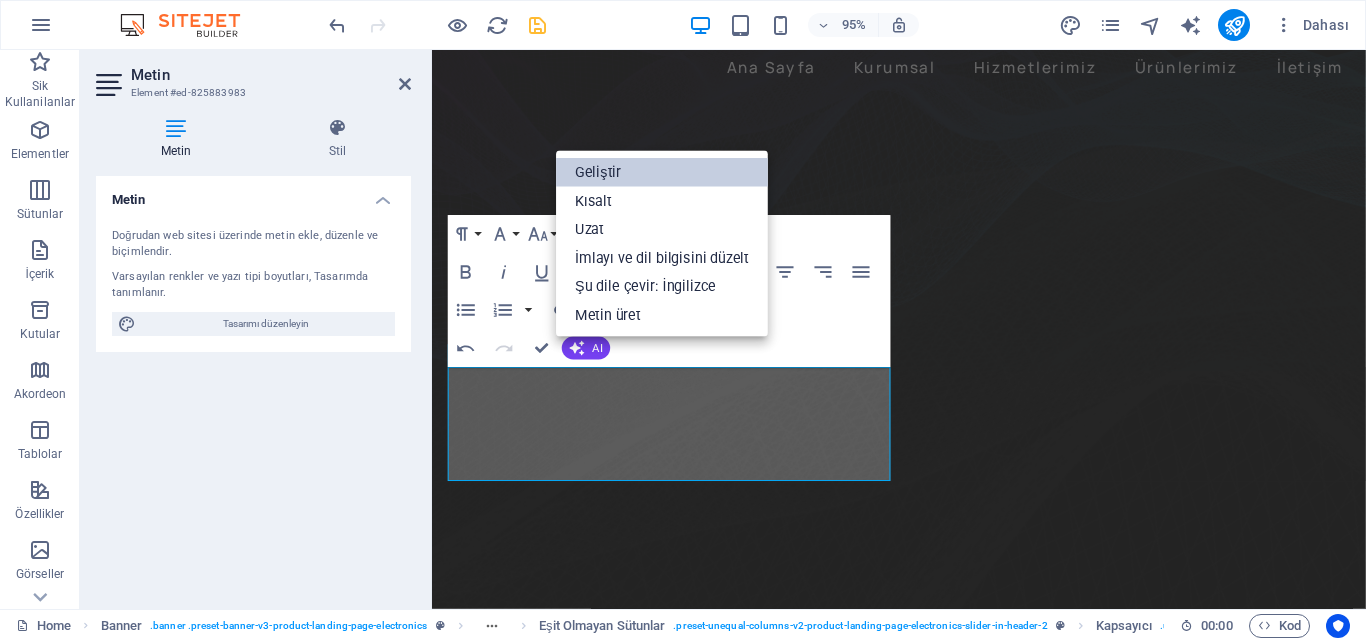 click on "Geliştir" at bounding box center (662, 173) 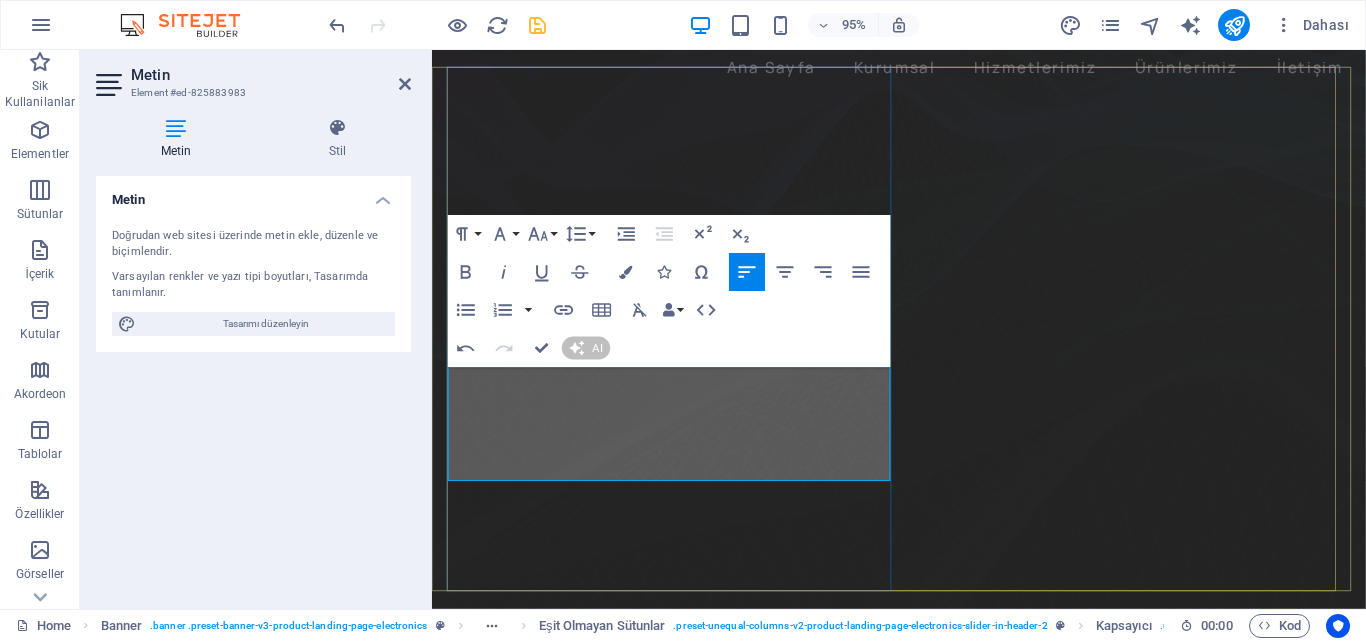 type 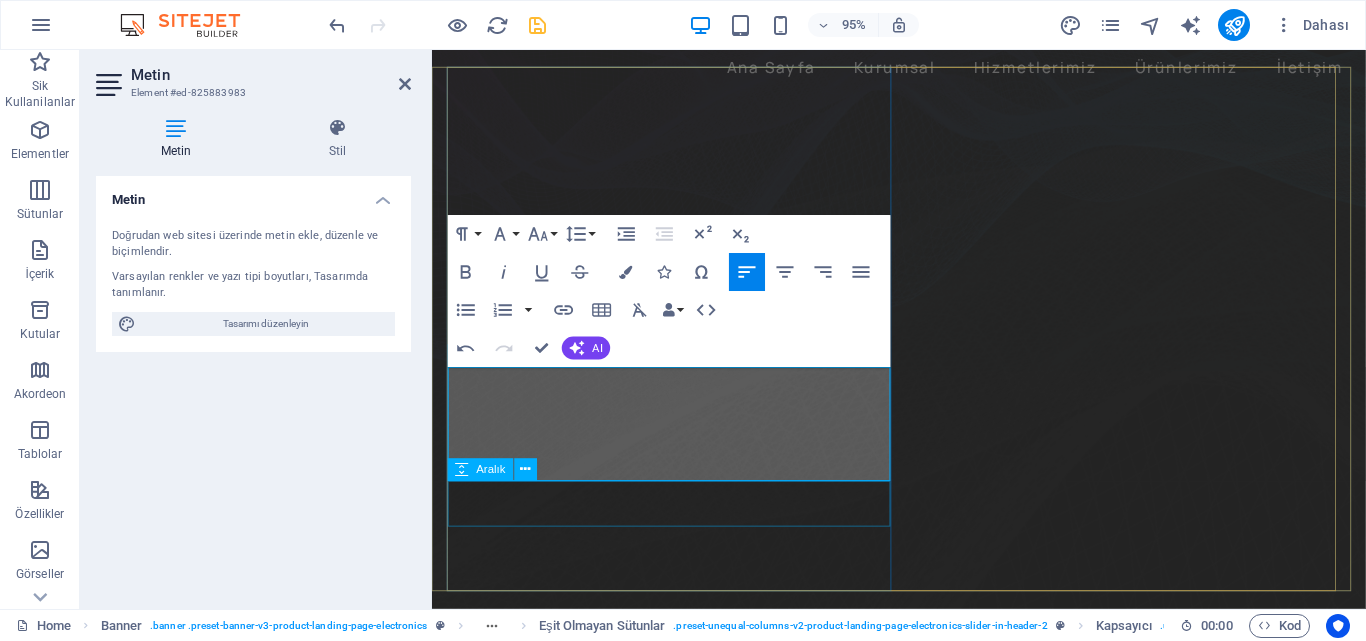 click at bounding box center [-20, 1385] 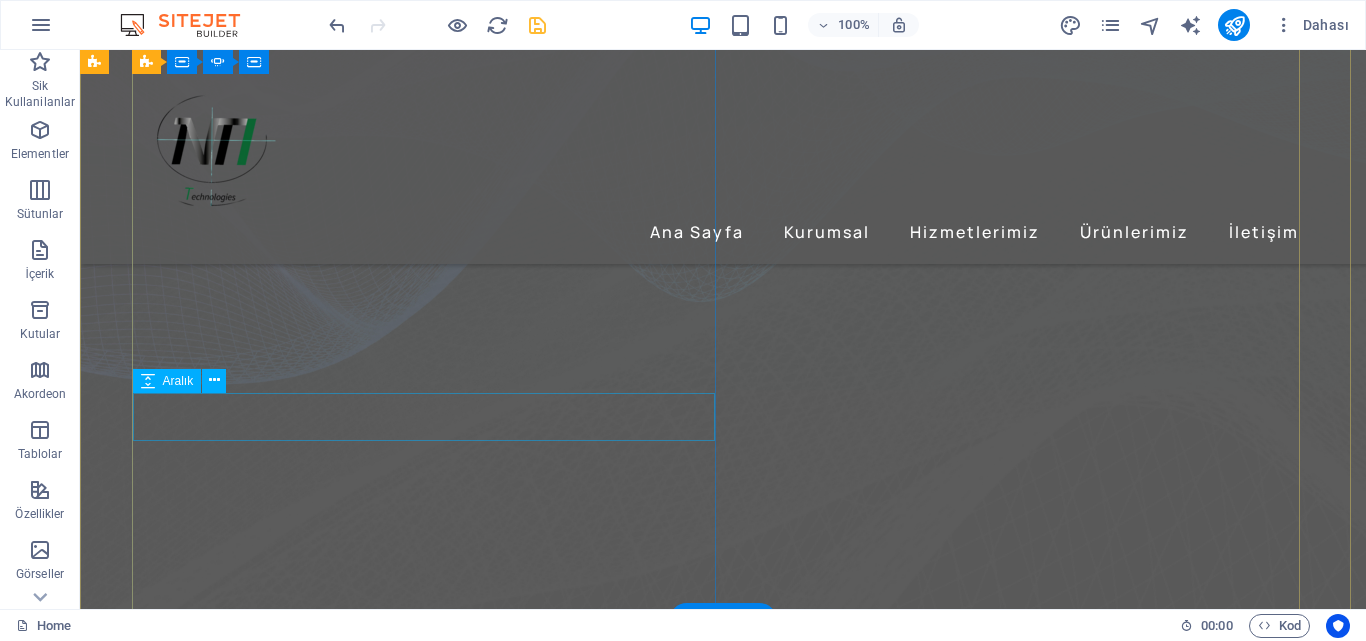scroll, scrollTop: 100, scrollLeft: 0, axis: vertical 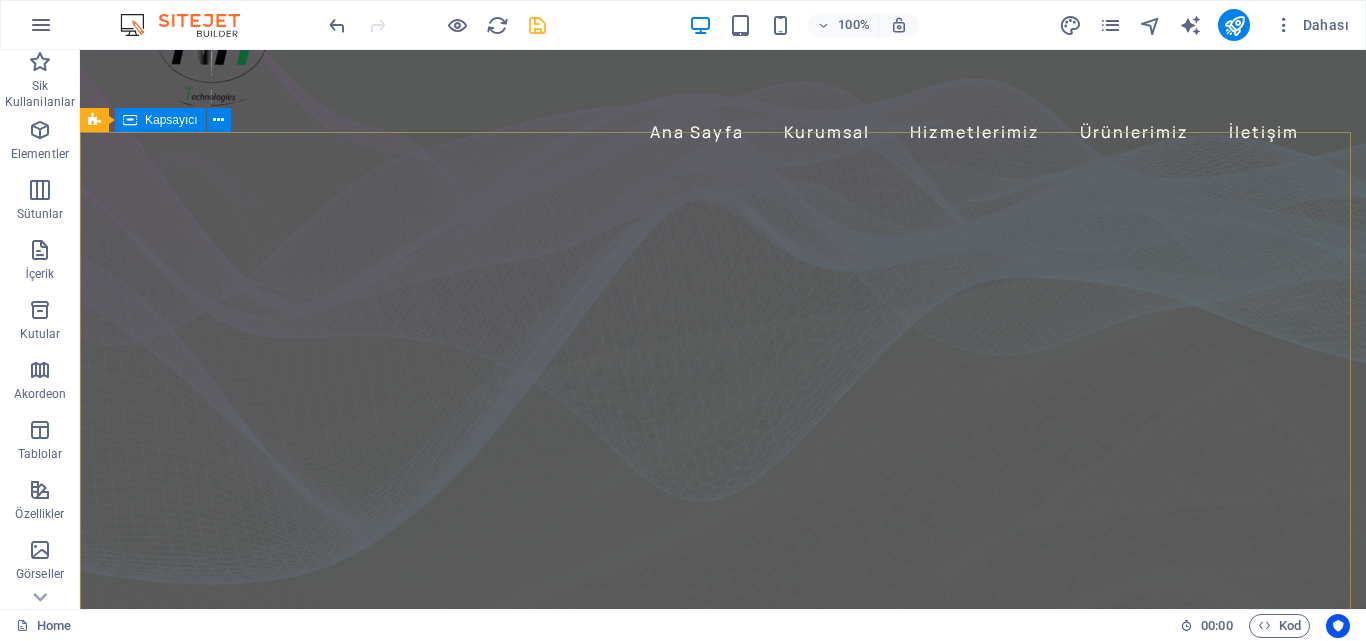 click on "Kapsayıcı" at bounding box center (171, 120) 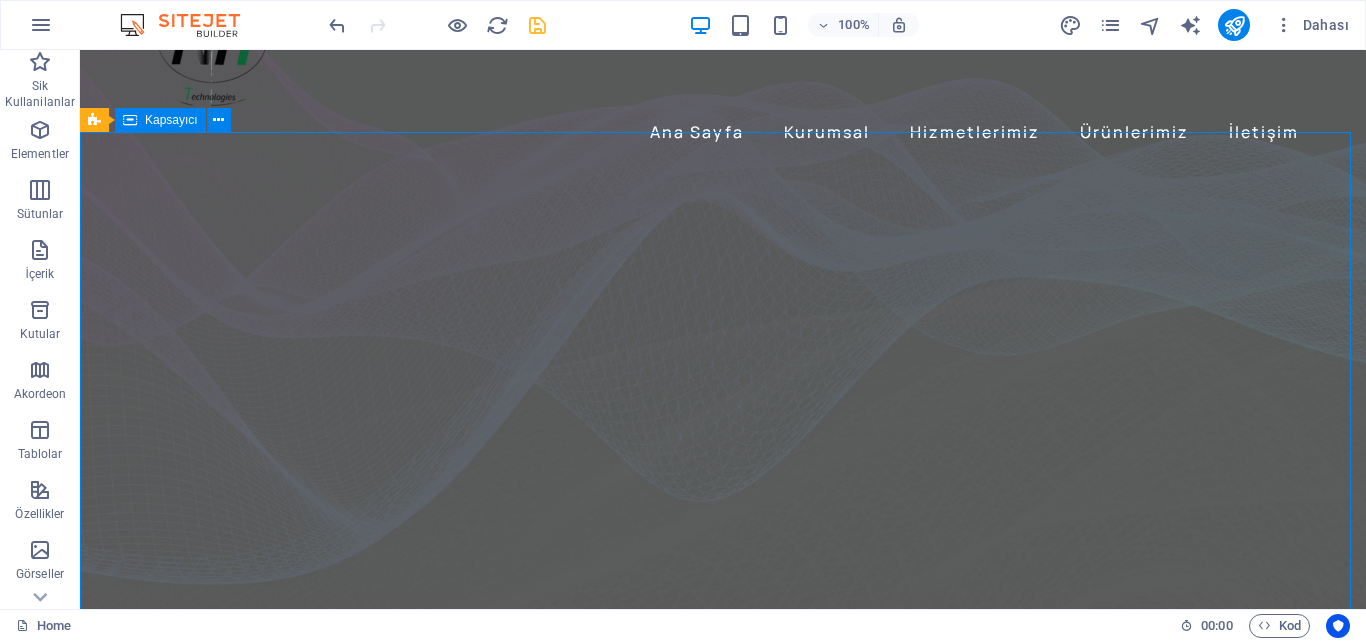 click on "Kapsayıcı" at bounding box center [171, 120] 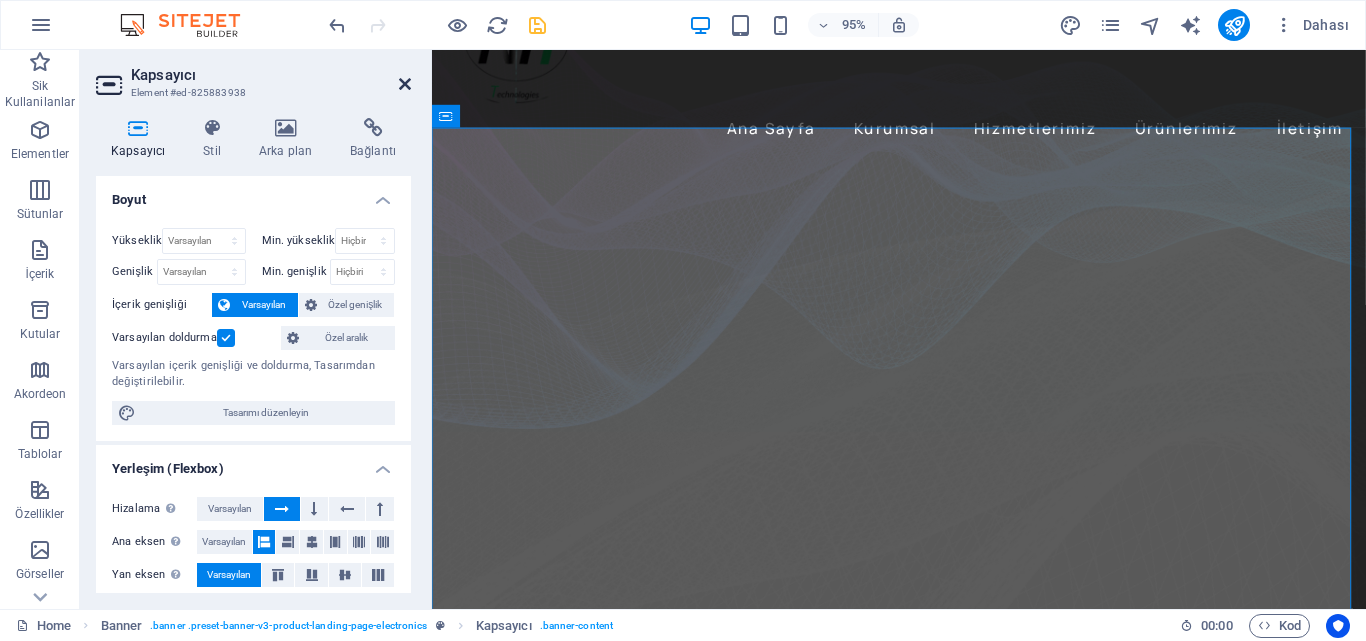 click at bounding box center (405, 84) 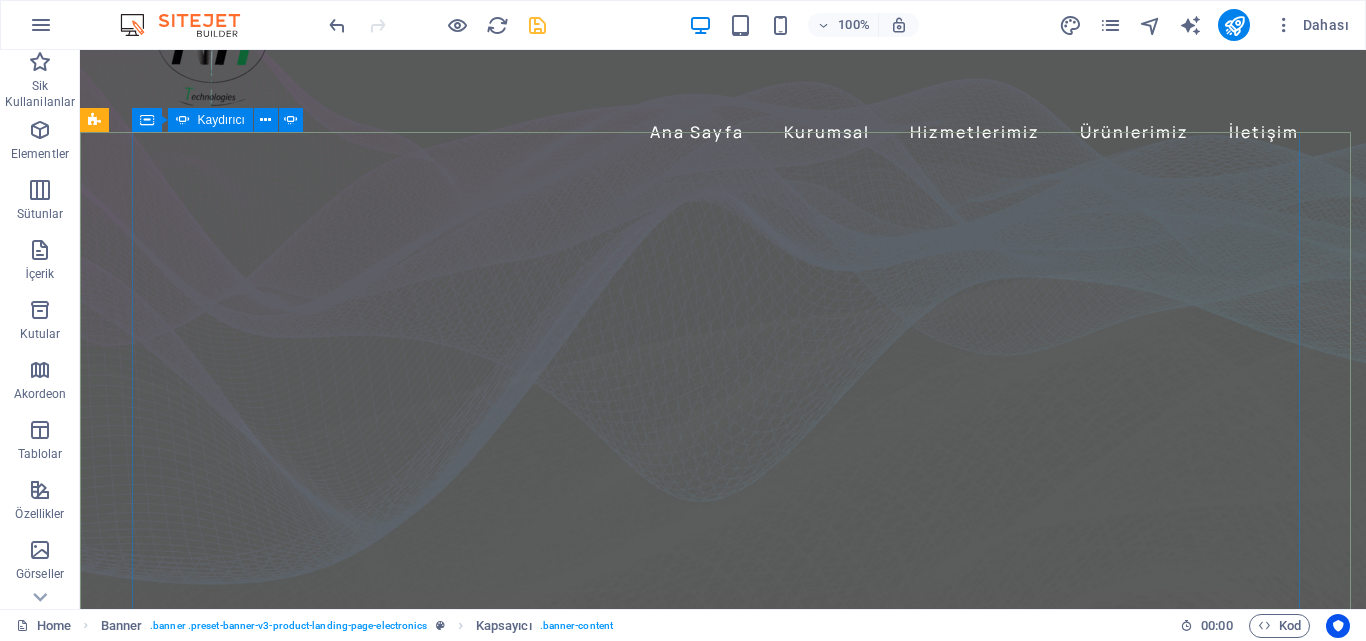 click at bounding box center [183, 120] 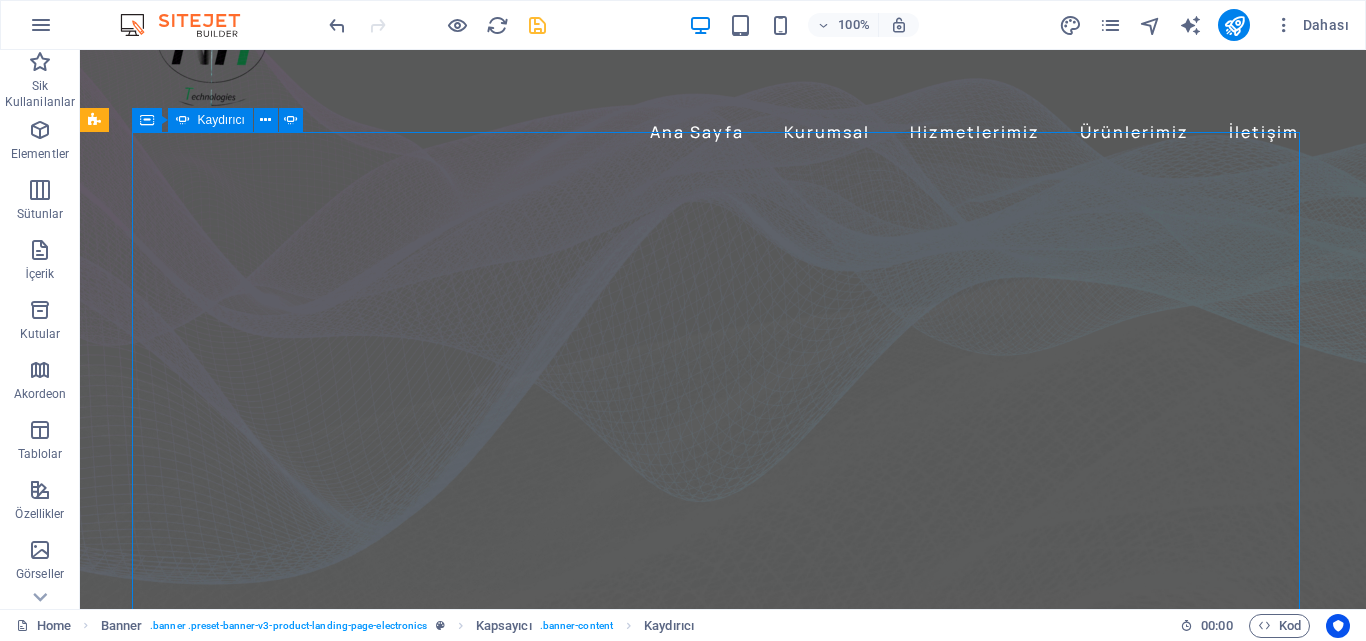 click at bounding box center (183, 120) 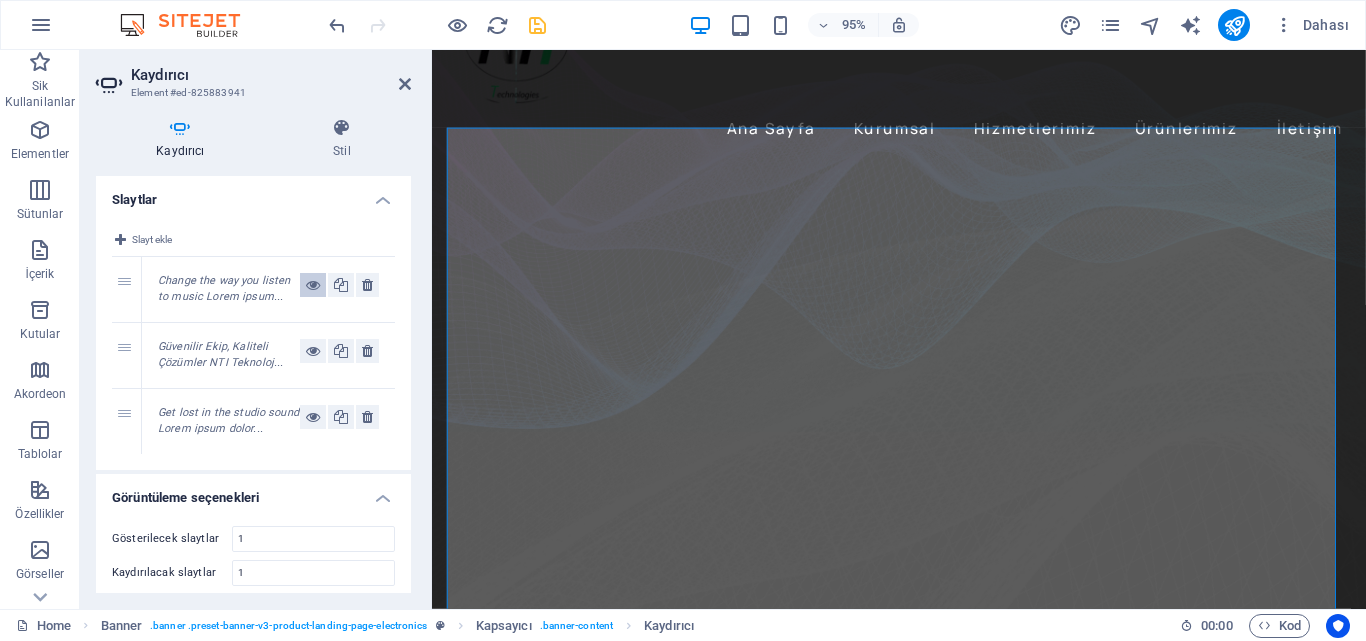 click at bounding box center [313, 285] 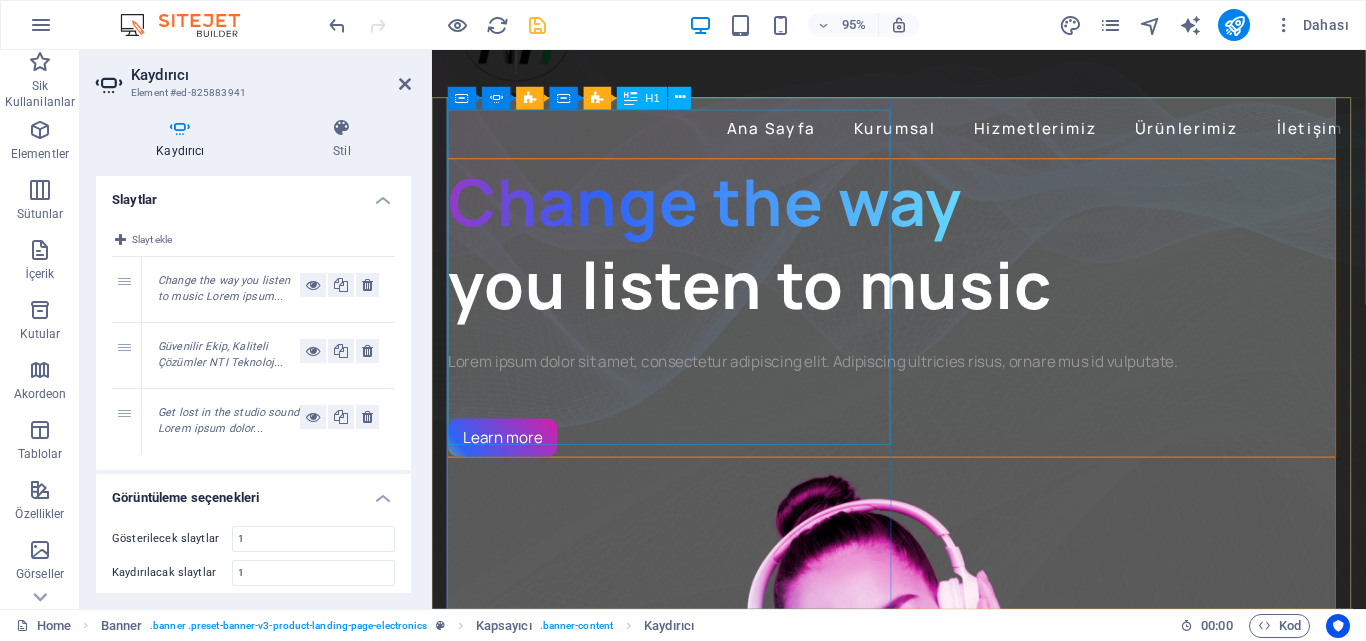 scroll, scrollTop: 200, scrollLeft: 0, axis: vertical 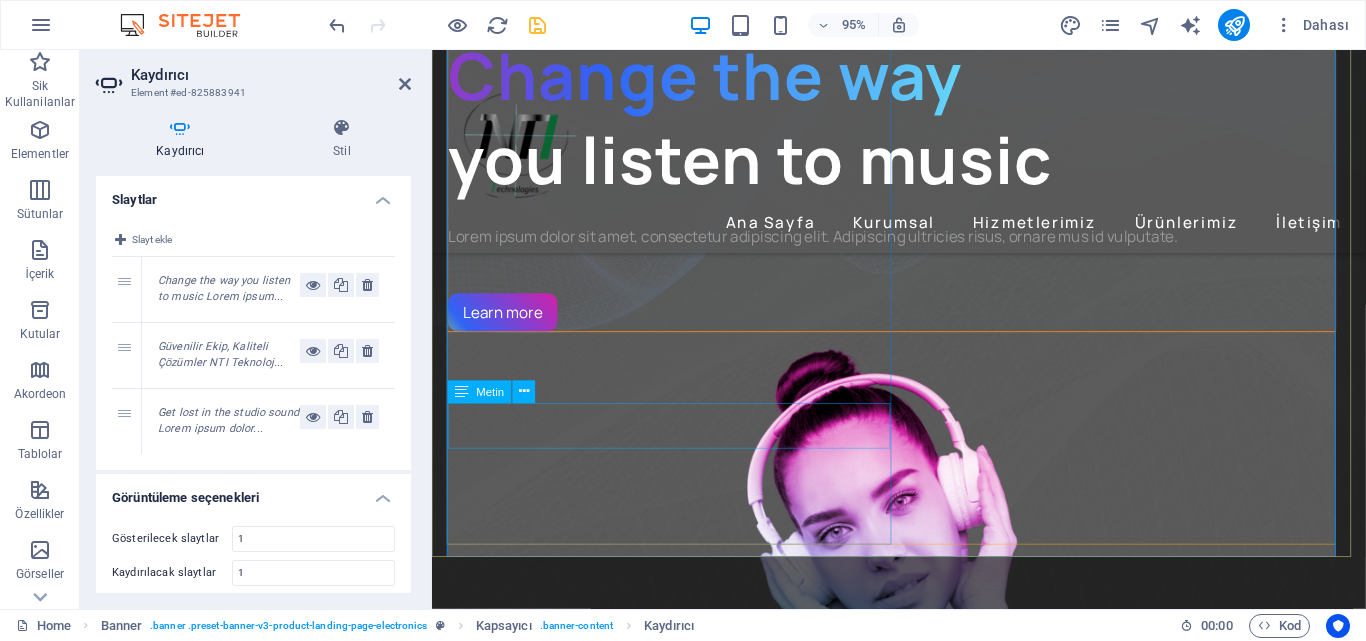click on "Lorem ipsum dolor sit amet, consectetur adipiscing elit. Adipiscing ultricies risus, ornare mus id vulputate." at bounding box center [916, 246] 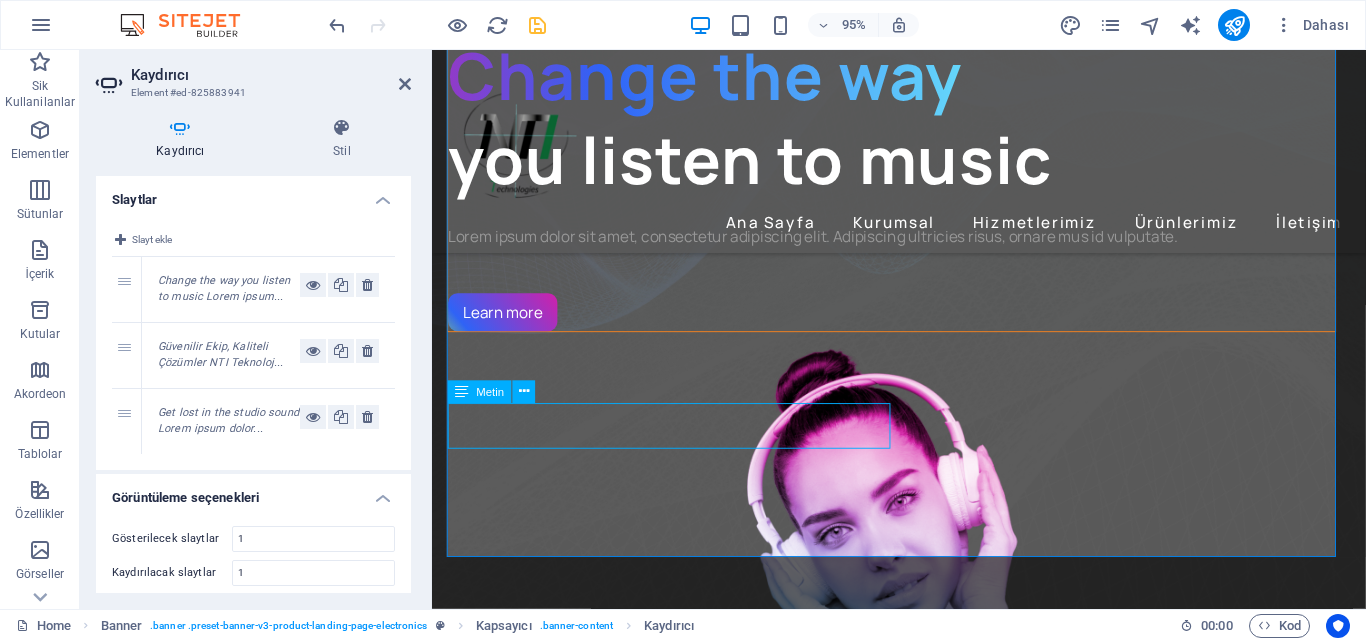 click on "Lorem ipsum dolor sit amet, consectetur adipiscing elit. Adipiscing ultricies risus, ornare mus id vulputate." at bounding box center (916, 246) 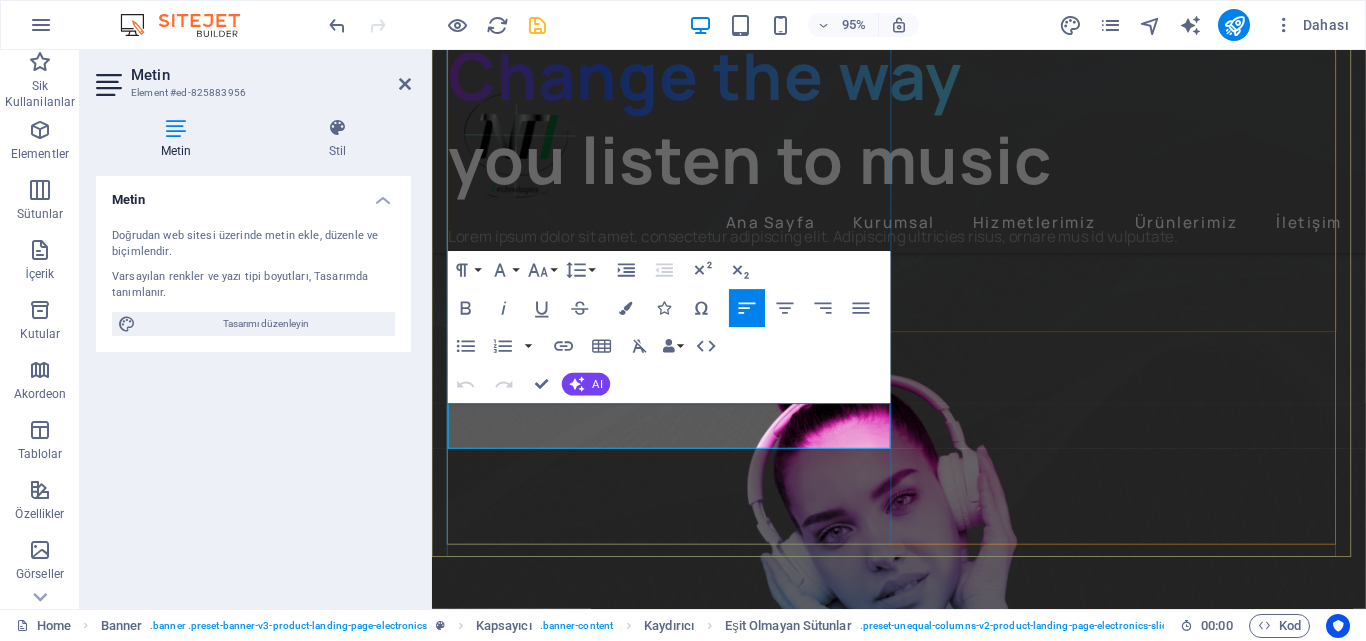 scroll, scrollTop: 189, scrollLeft: 0, axis: vertical 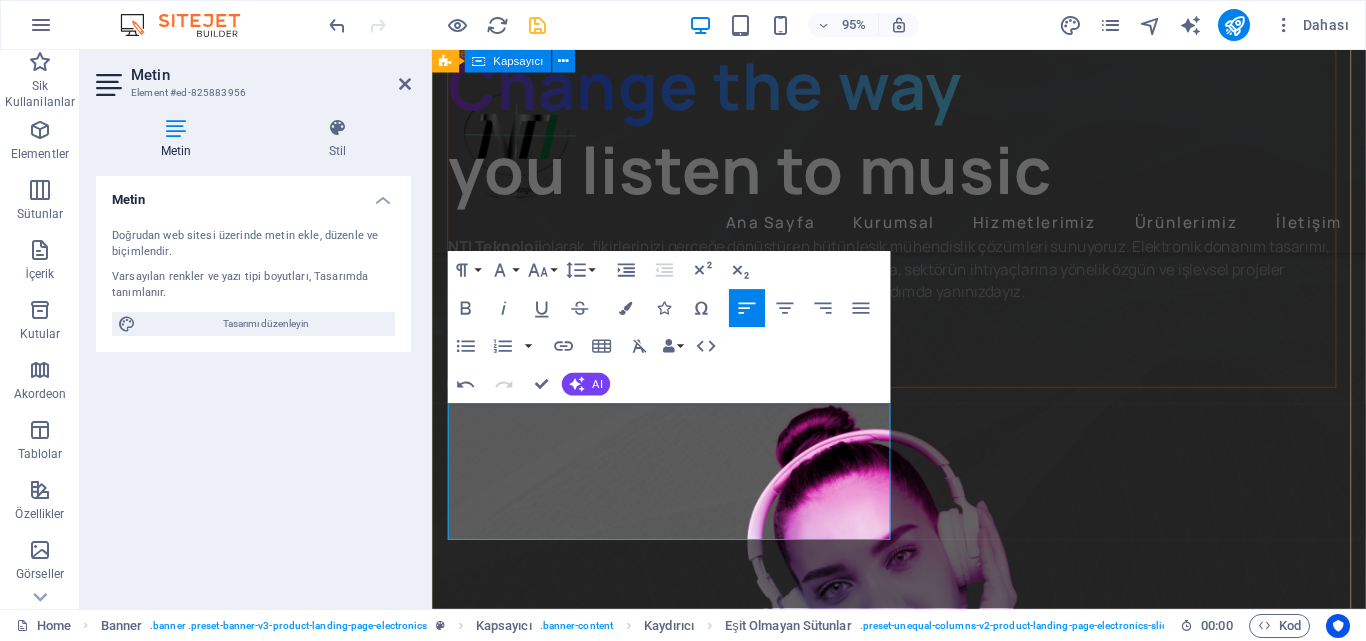drag, startPoint x: 542, startPoint y: 496, endPoint x: 962, endPoint y: 440, distance: 423.7169 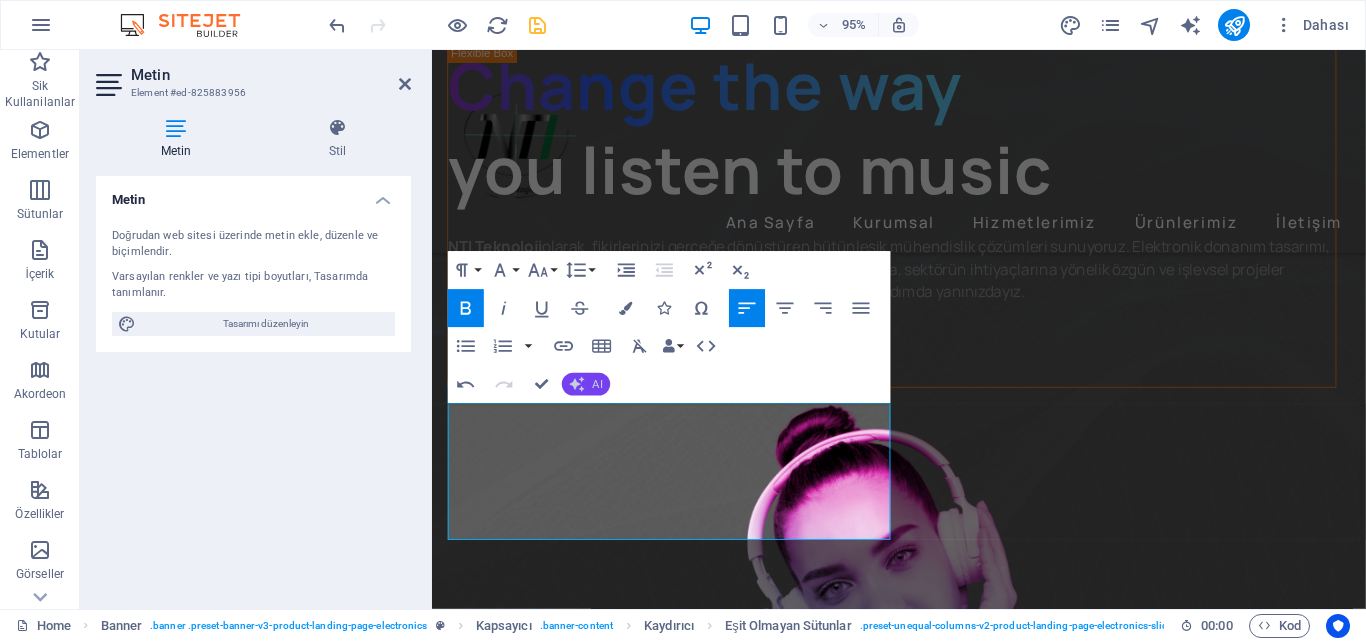 click 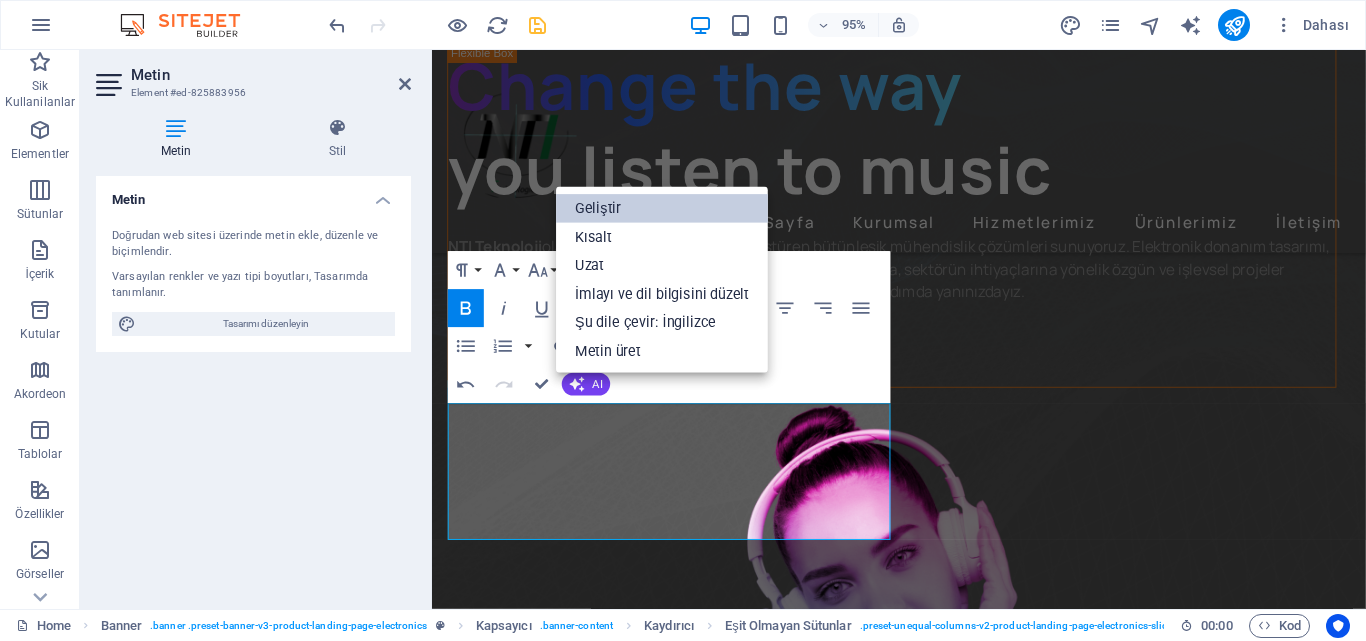 click on "Geliştir" at bounding box center [662, 208] 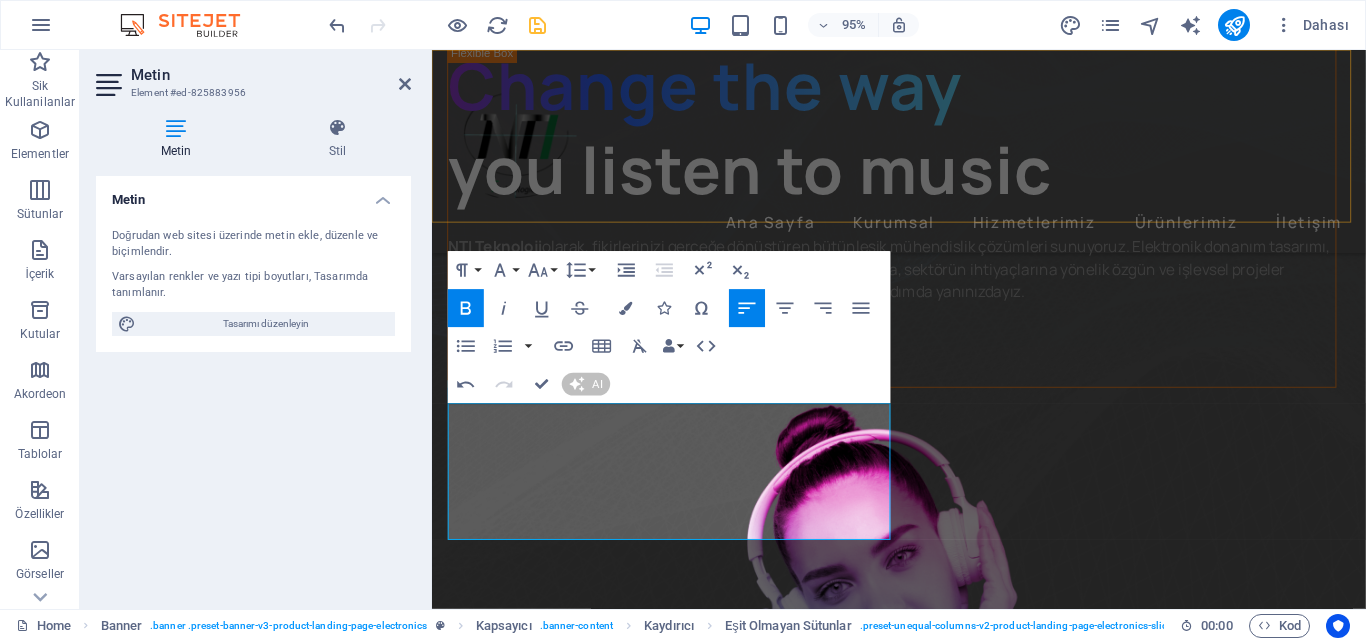type 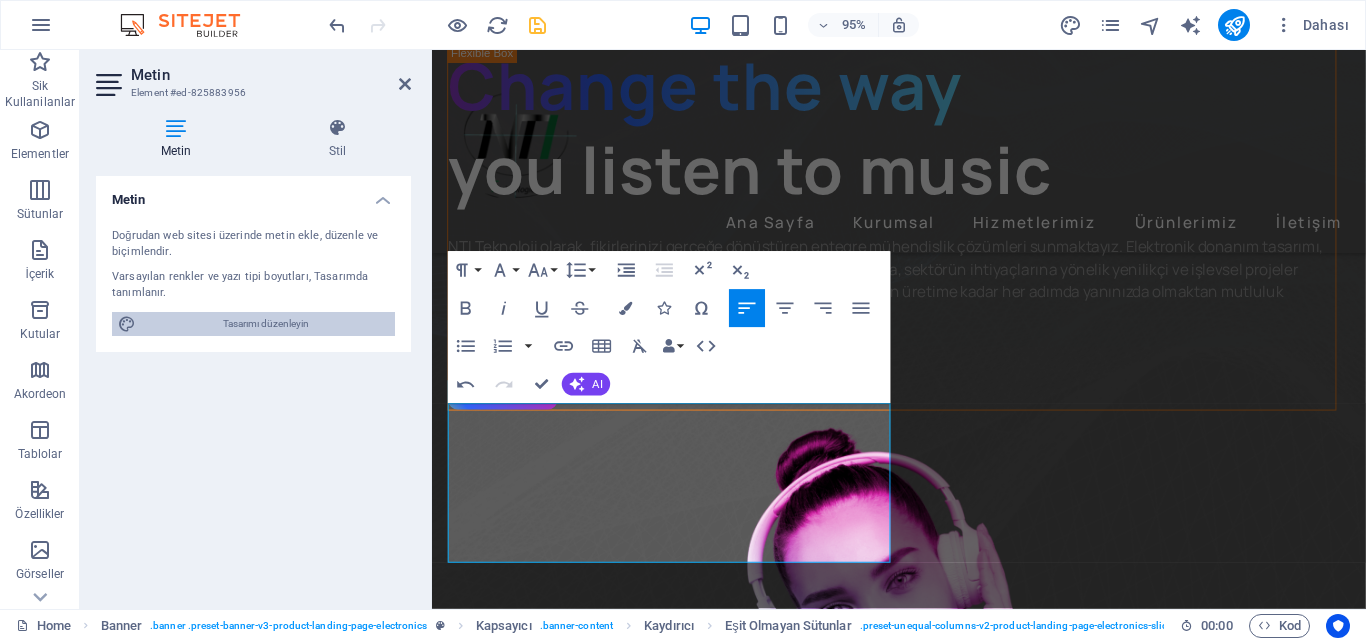 click on "Tasarımı düzenleyin" at bounding box center [265, 324] 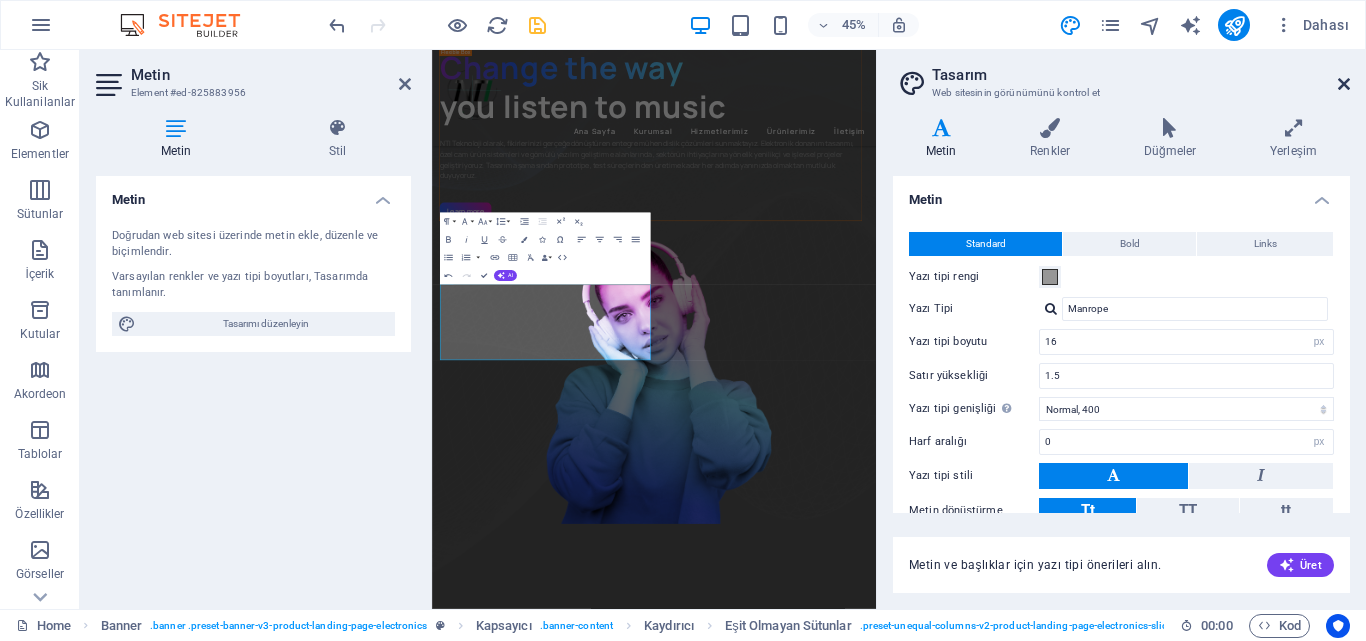 drag, startPoint x: 1345, startPoint y: 82, endPoint x: 503, endPoint y: 205, distance: 850.9365 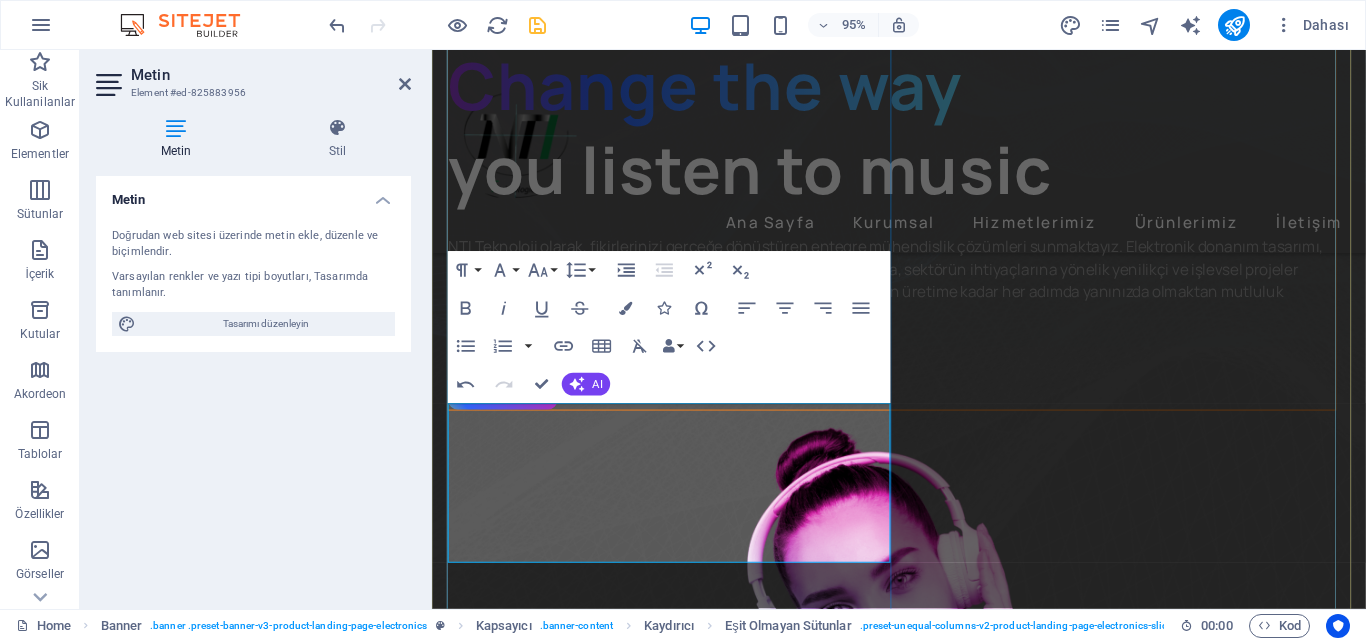 click on "NTI Teknoloji olarak, fikirlerinizi gerçeğe dönüştüren entegre mühendislik çözümleri sunmaktayız. Elektronik donanım tasarımı, özel cam ürün sistemleri ve gömülü yazılım geliştirme alanlarında, sektörün ihtiyaçlarına yönelik yenilikçi ve işlevsel projeler geliştiriyoruz. Tasarım aşamasından prototipe, test süreçlerinden üretime kadar her adımda yanınızda olmaktan mutluluk duyuyoruz." at bounding box center (916, 293) 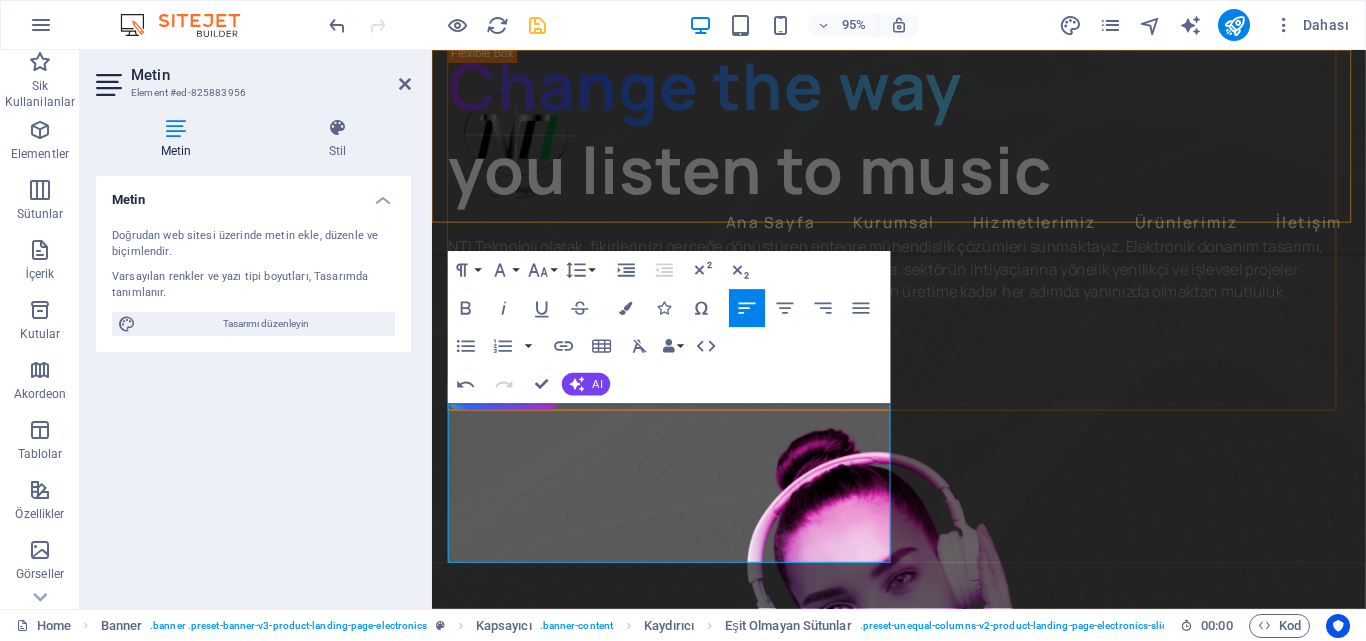 click on "Ana Sayfa  Kurumsal Hizmetlerimiz Ürünlerimiz İletişim" at bounding box center [923, 157] 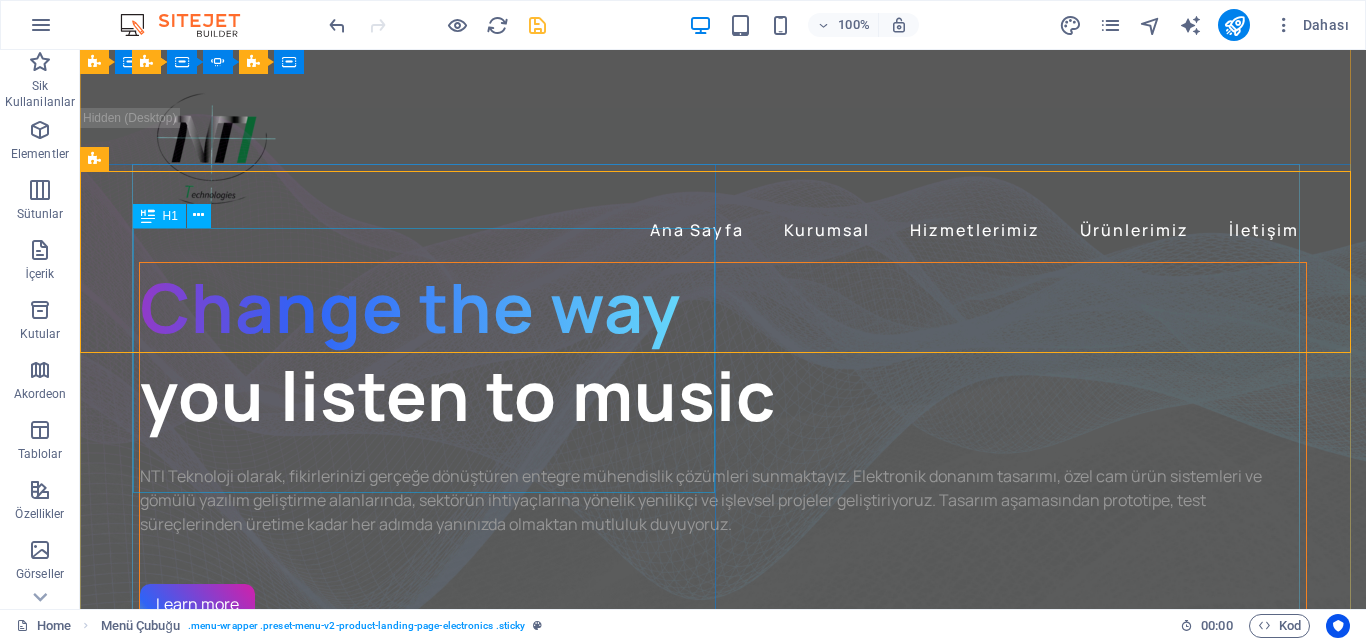 scroll, scrollTop: 0, scrollLeft: 0, axis: both 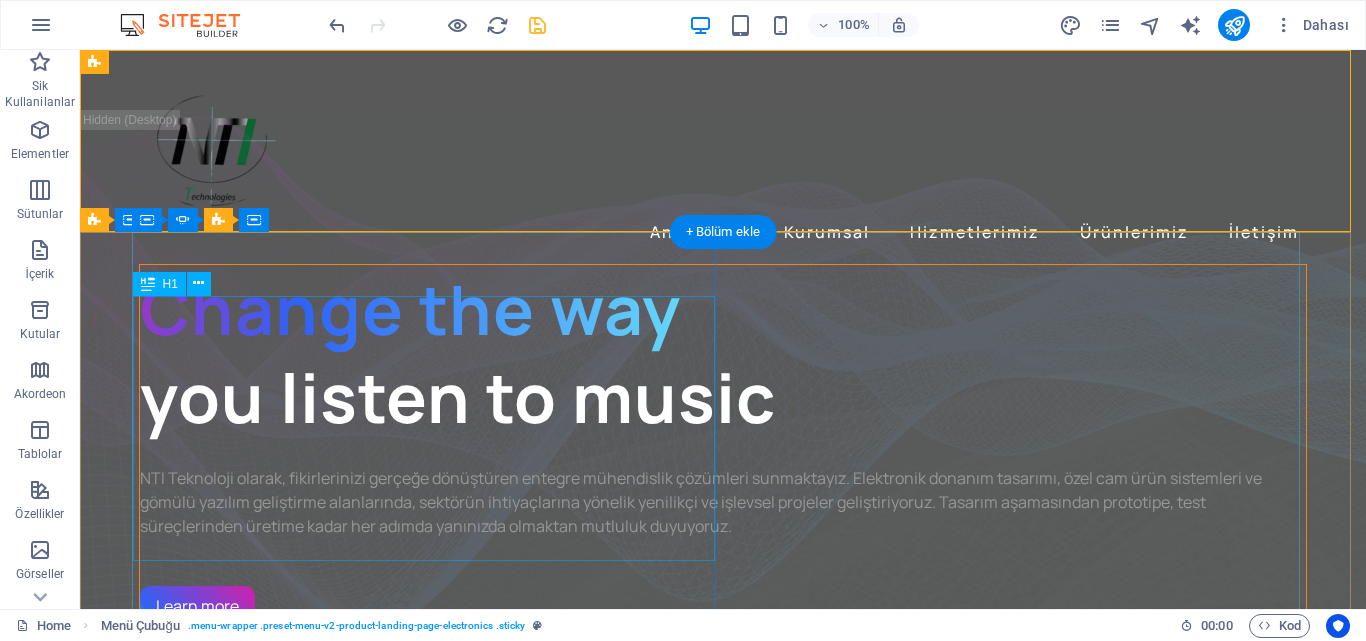 click on "Change the way you listen to music" at bounding box center [723, 353] 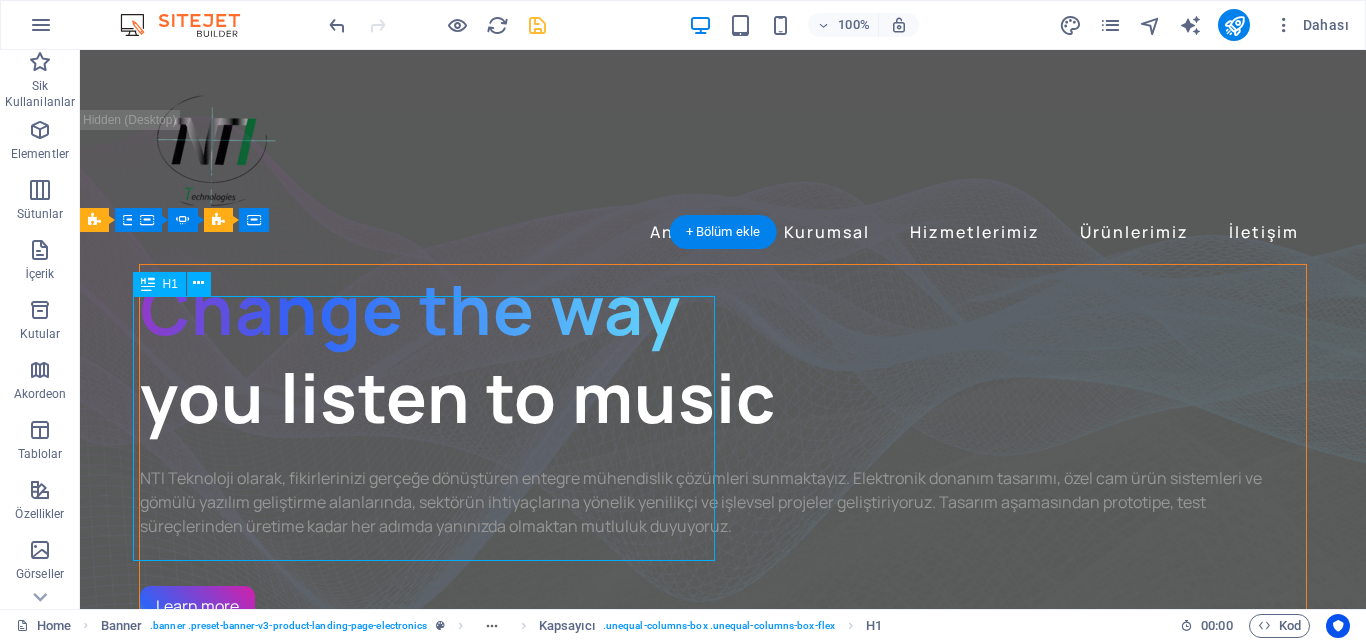 click on "Change the way you listen to music" at bounding box center [723, 353] 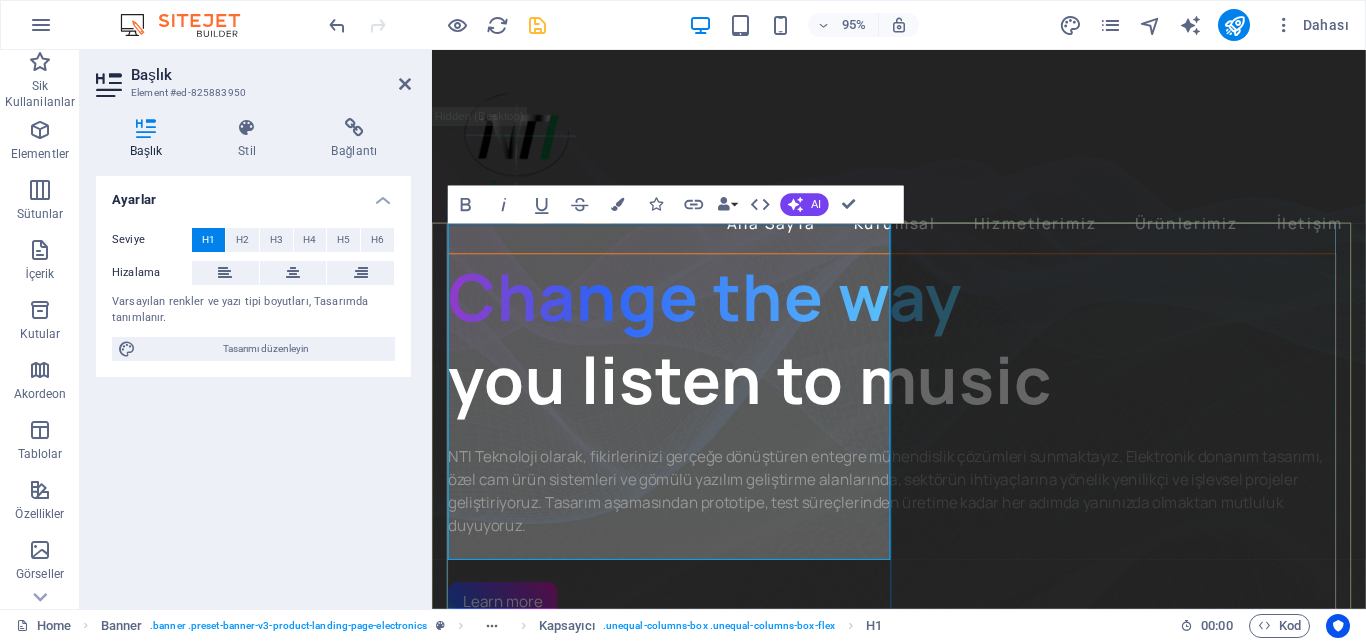 click on "Change the way you listen to music" at bounding box center (916, 353) 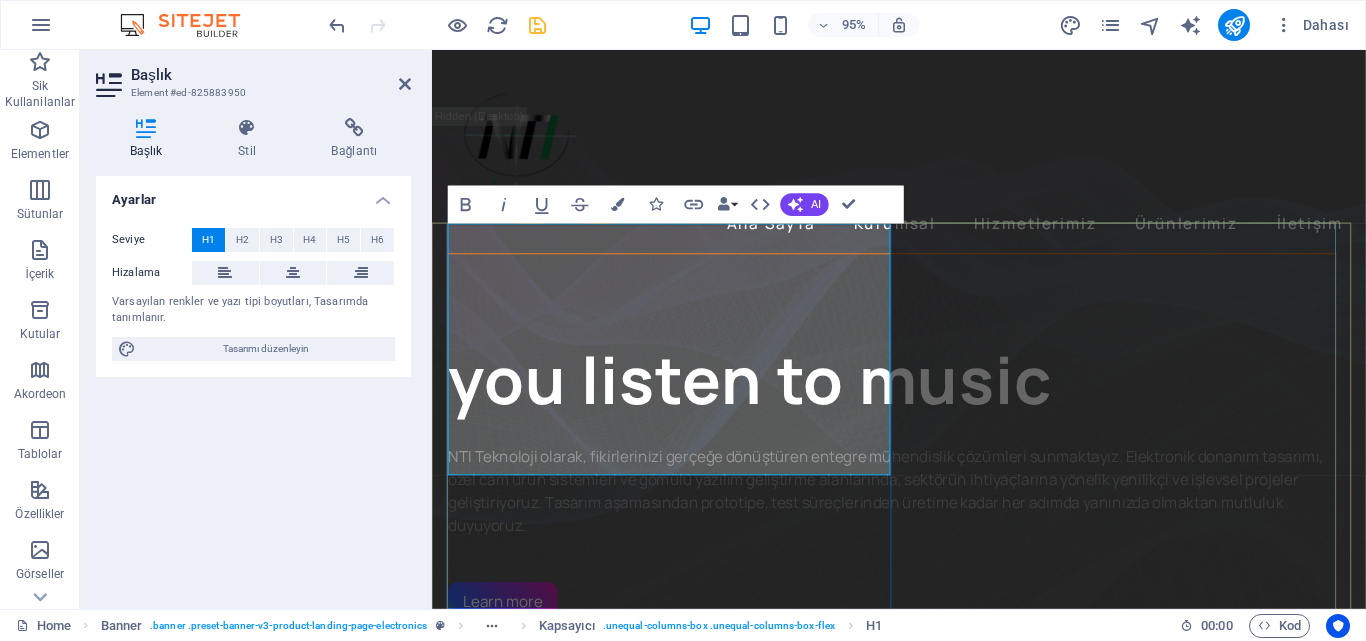 type 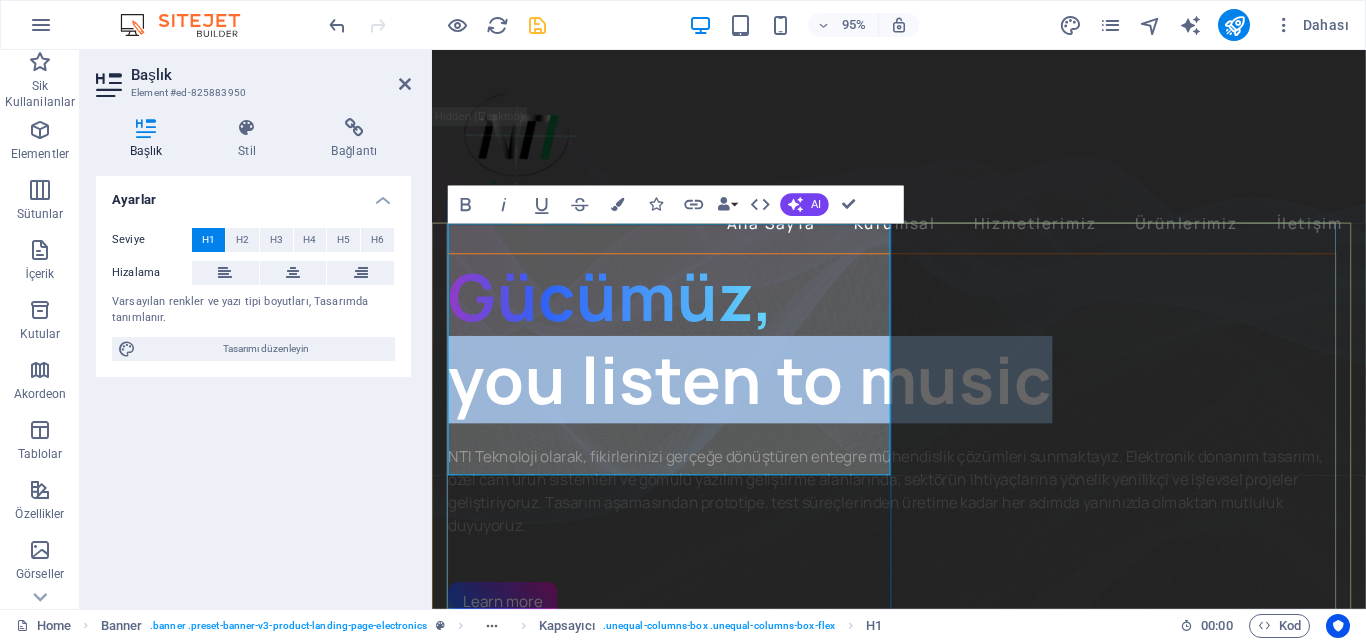 drag, startPoint x: 660, startPoint y: 471, endPoint x: 859, endPoint y: 404, distance: 209.9762 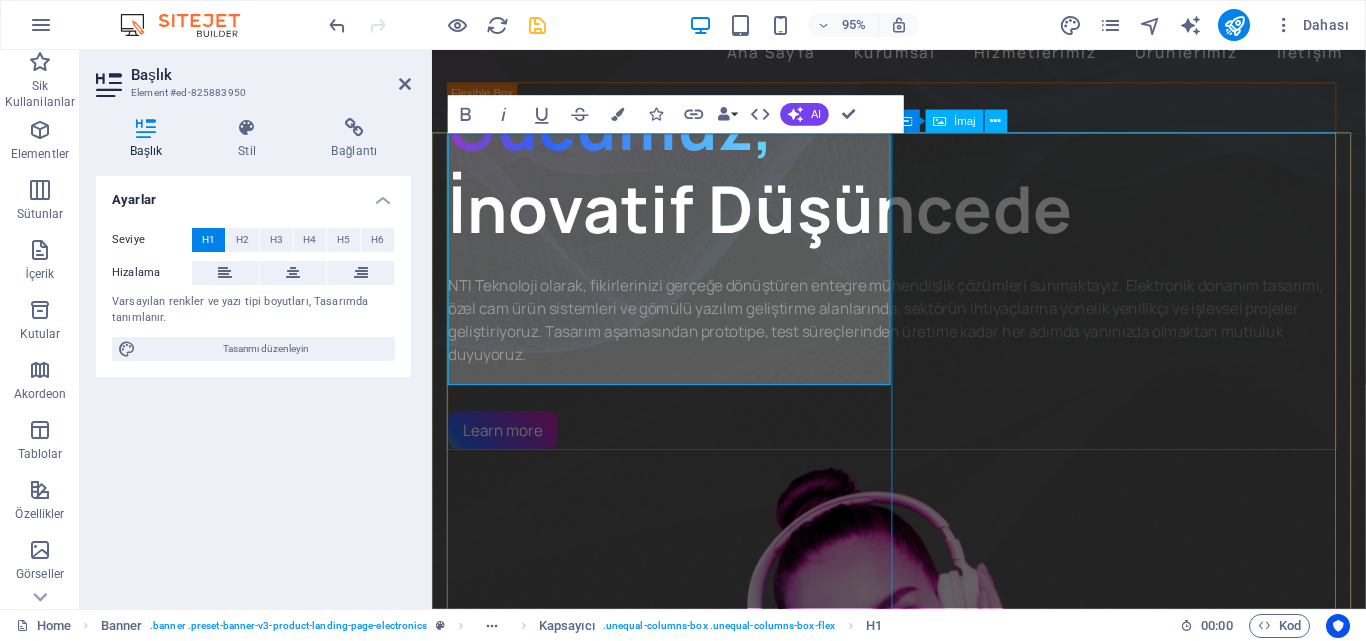 scroll, scrollTop: 200, scrollLeft: 0, axis: vertical 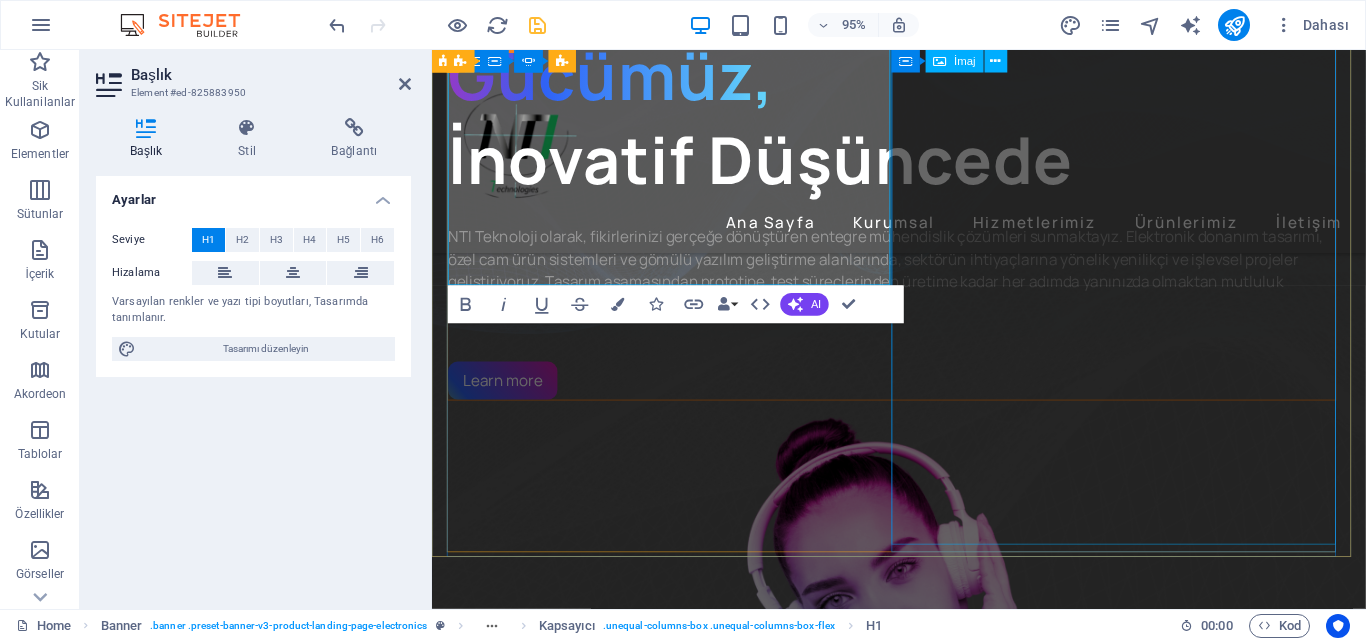 click at bounding box center (916, 755) 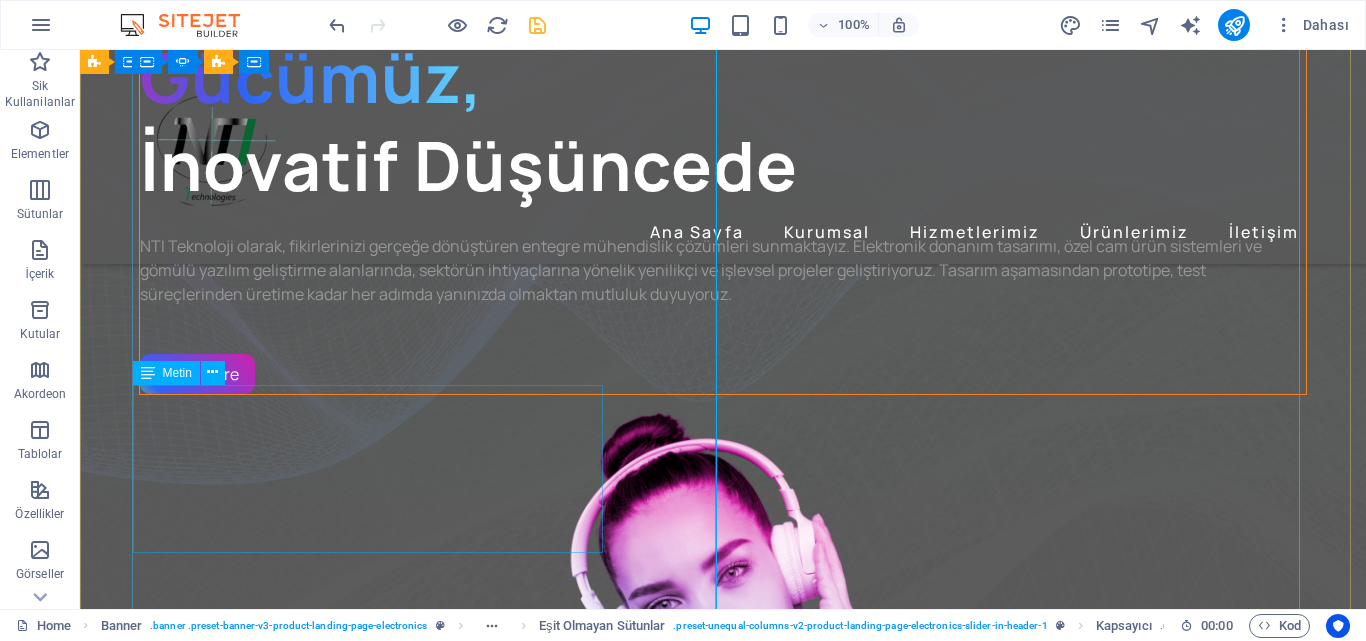 scroll, scrollTop: 100, scrollLeft: 0, axis: vertical 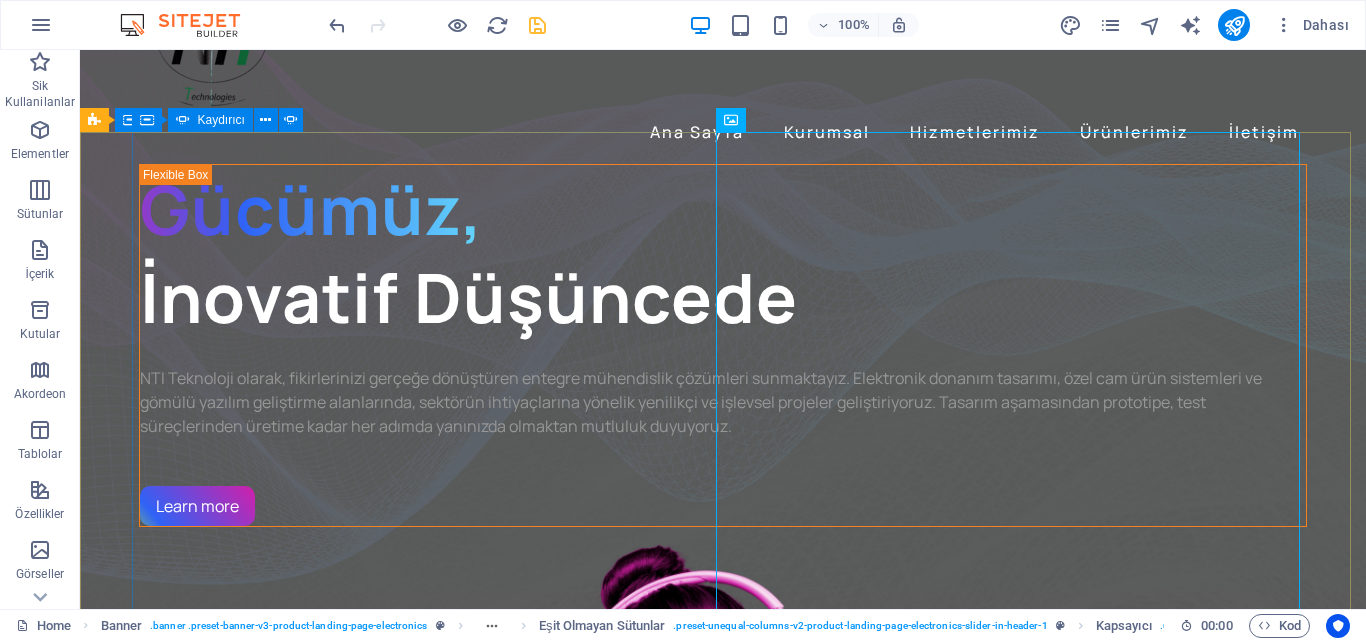click on "Kaydırıcı" at bounding box center [210, 120] 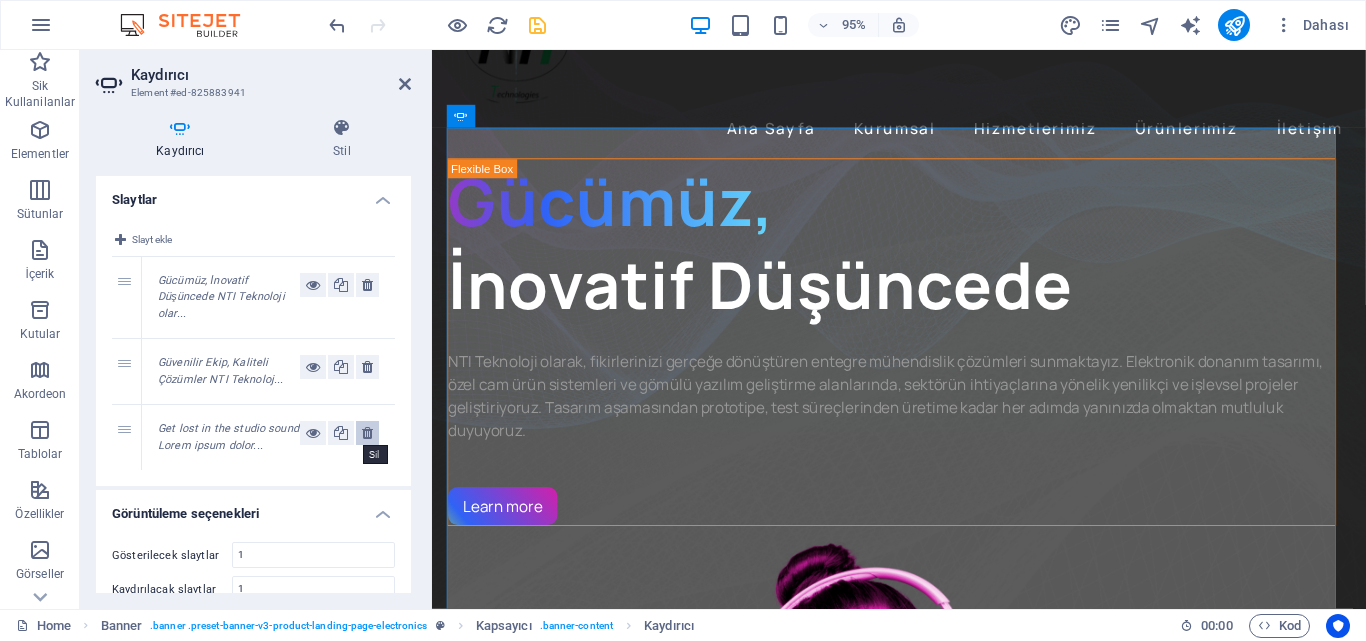 click at bounding box center [367, 433] 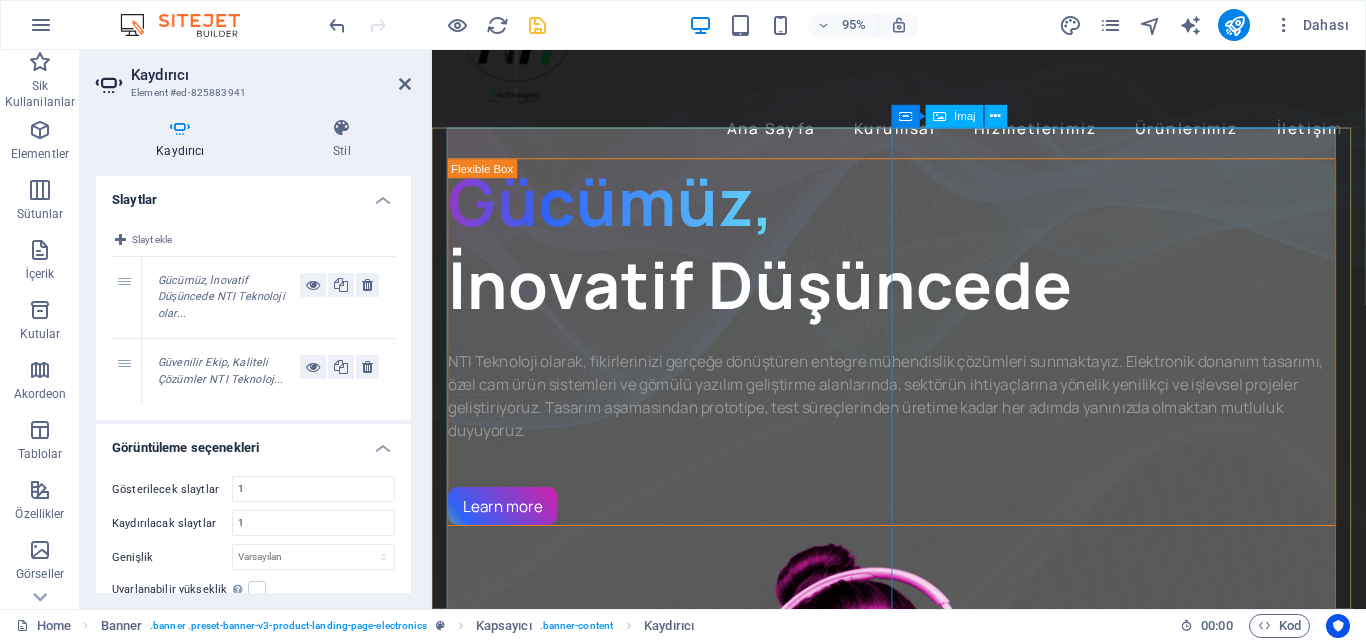 click at bounding box center [916, 887] 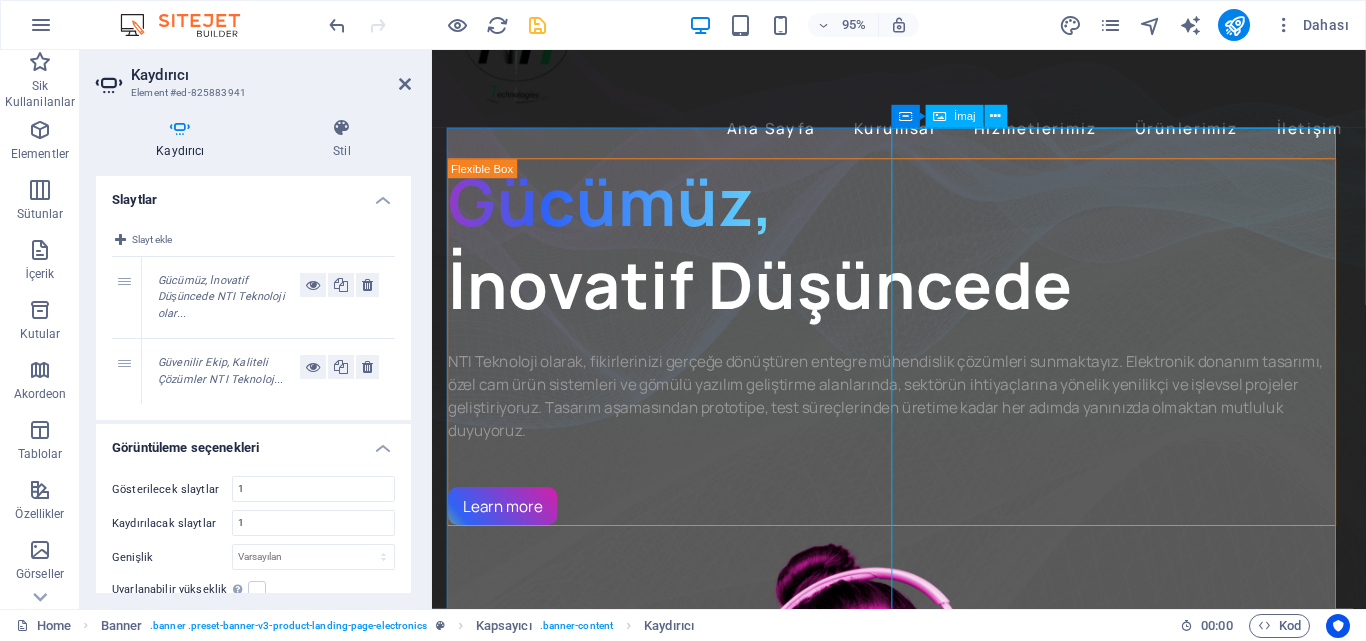 click at bounding box center [916, 887] 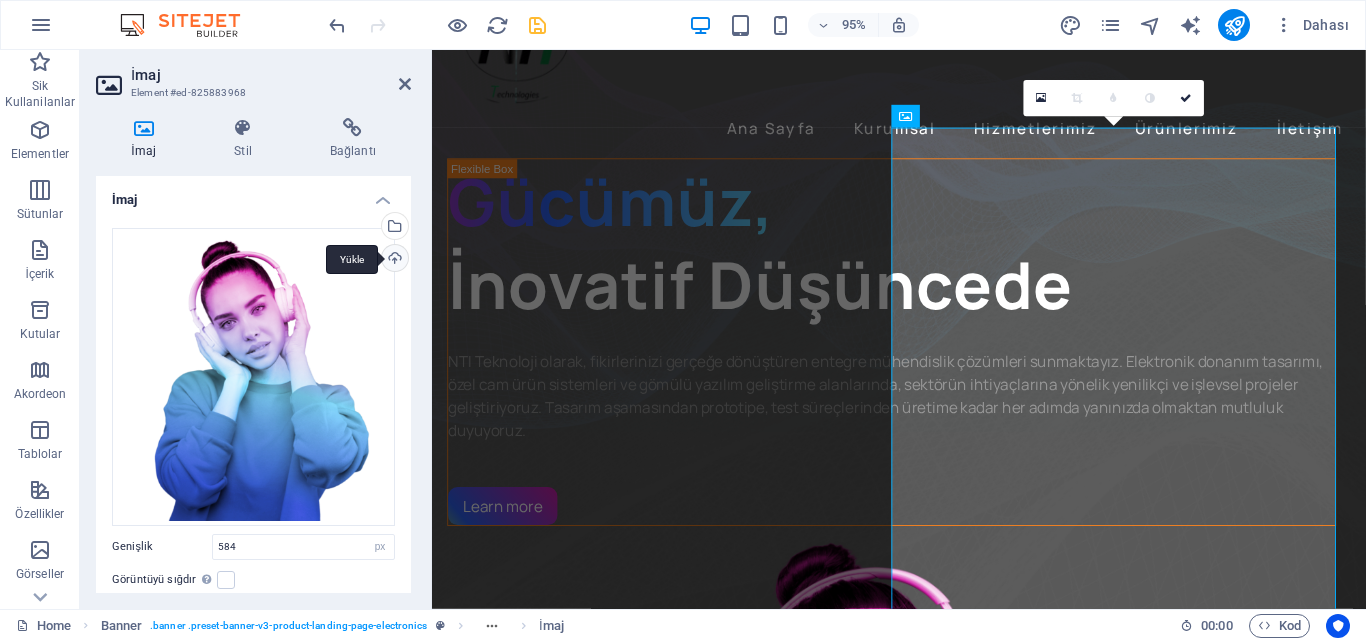 click on "Yükle" at bounding box center (393, 260) 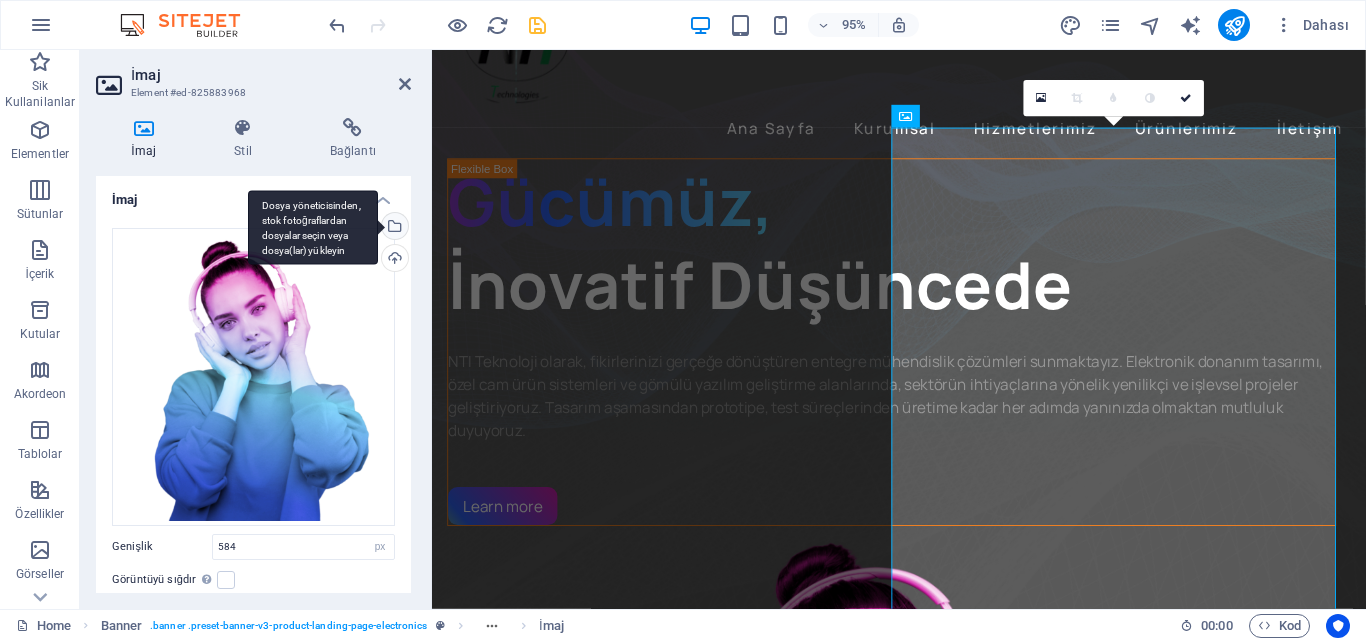 click on "Dosya yöneticisinden, stok fotoğraflardan dosyalar seçin veya dosya(lar) yükleyin" at bounding box center [313, 227] 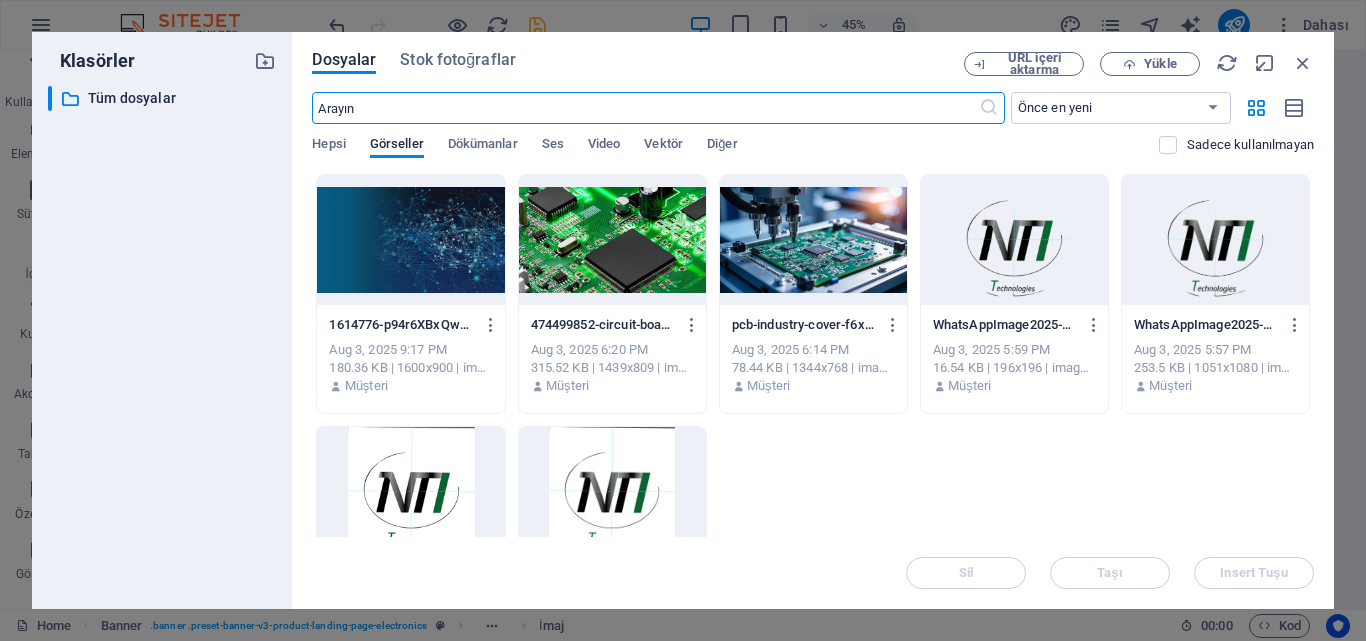 click at bounding box center [612, 240] 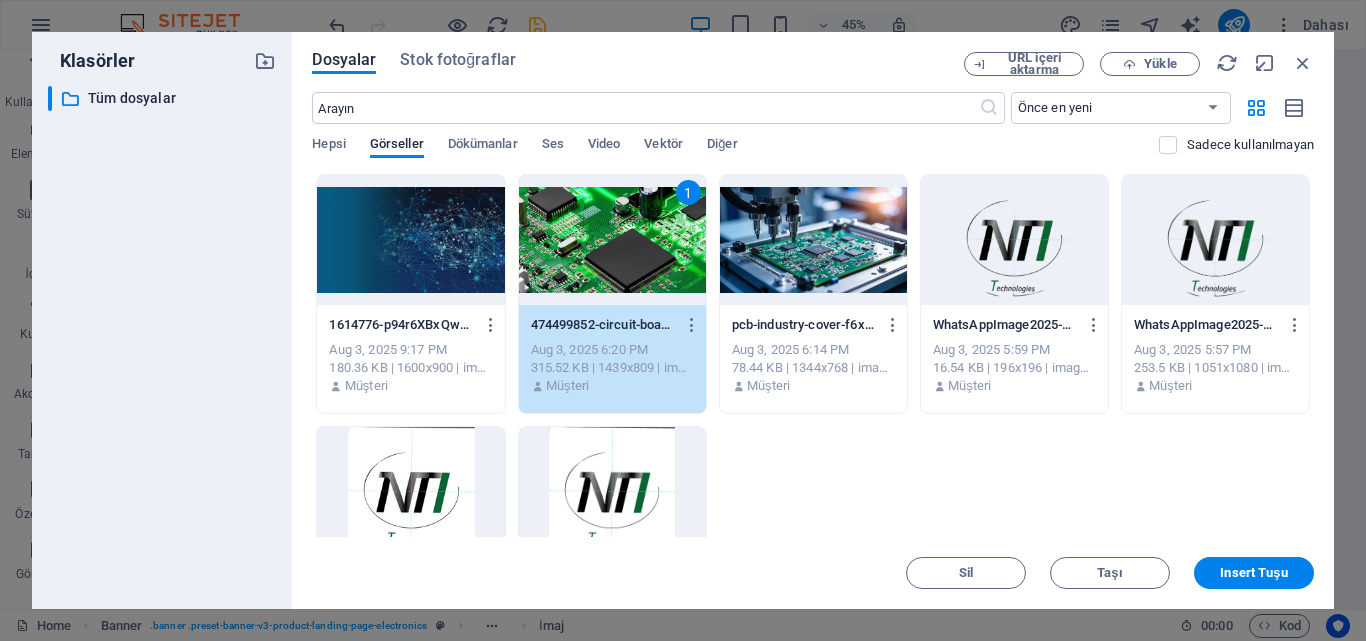 click on "1" at bounding box center [612, 240] 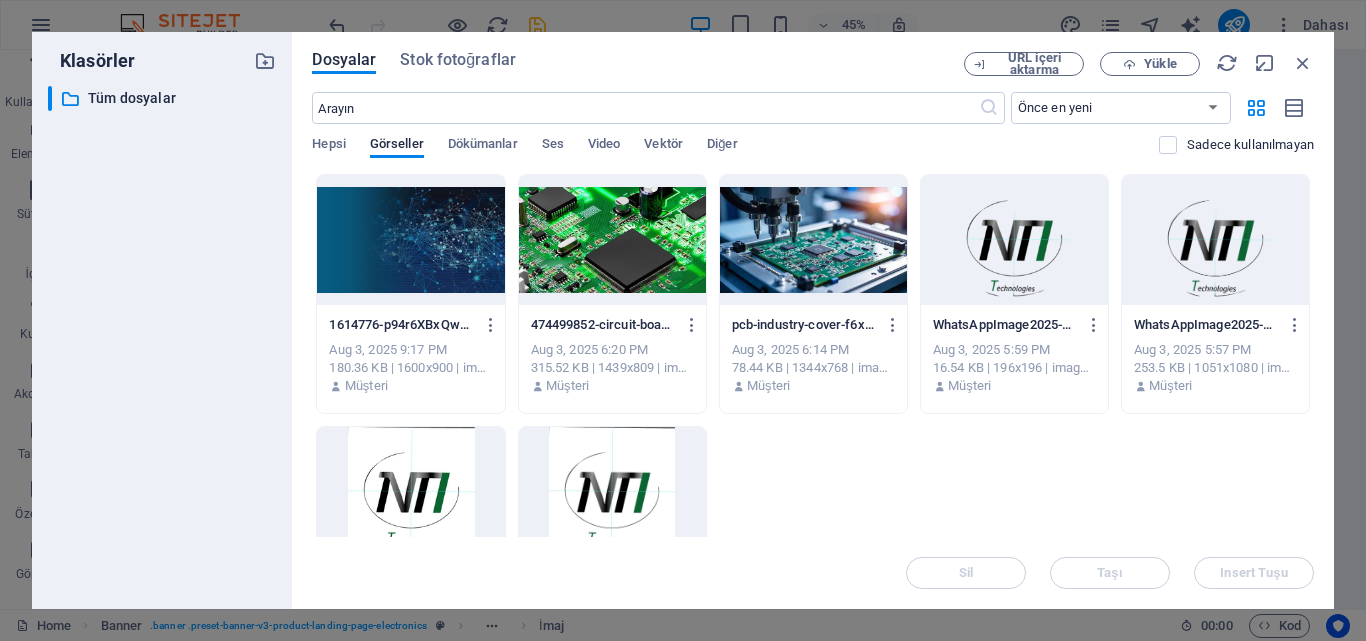click at bounding box center [612, 240] 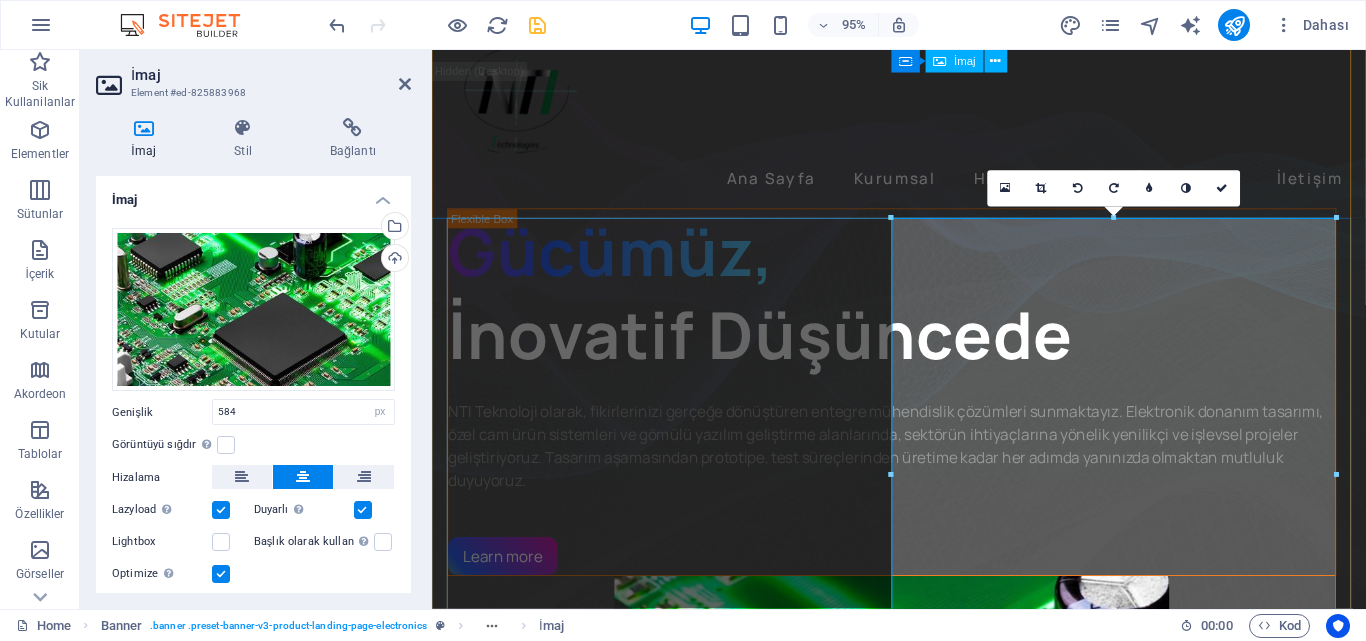scroll, scrollTop: 0, scrollLeft: 0, axis: both 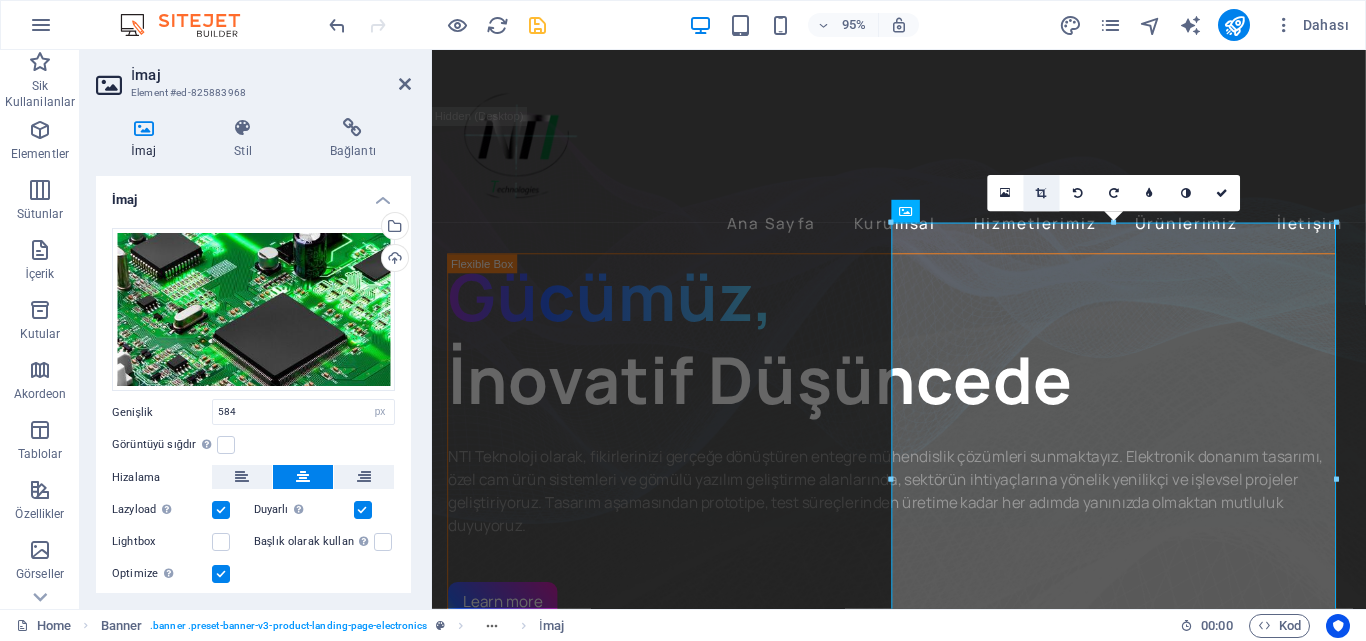click at bounding box center [1042, 193] 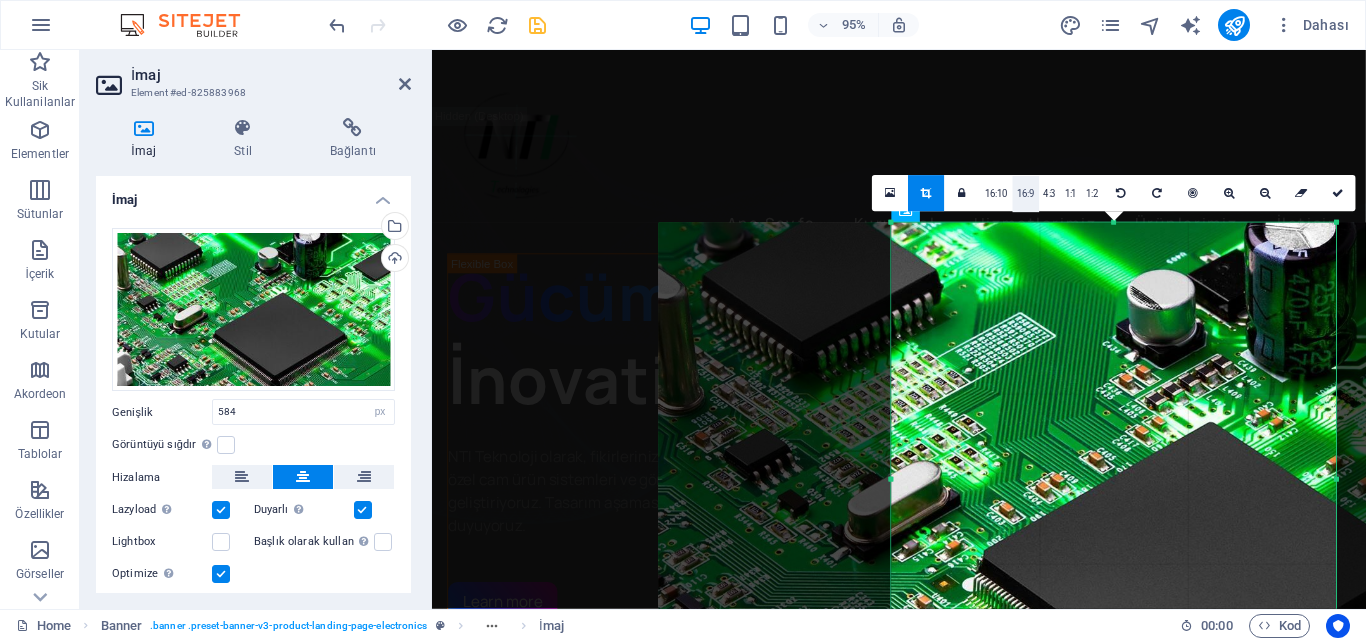 click on "16:9" at bounding box center [1025, 194] 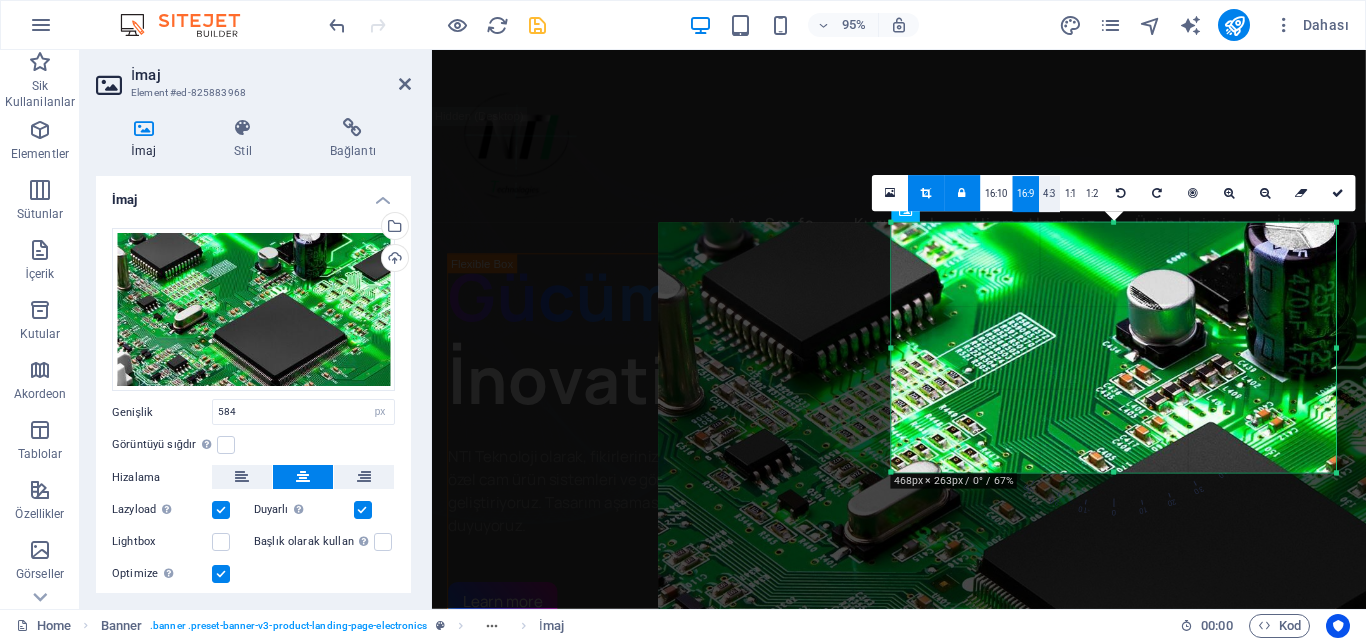 click on "4:3" at bounding box center (1049, 194) 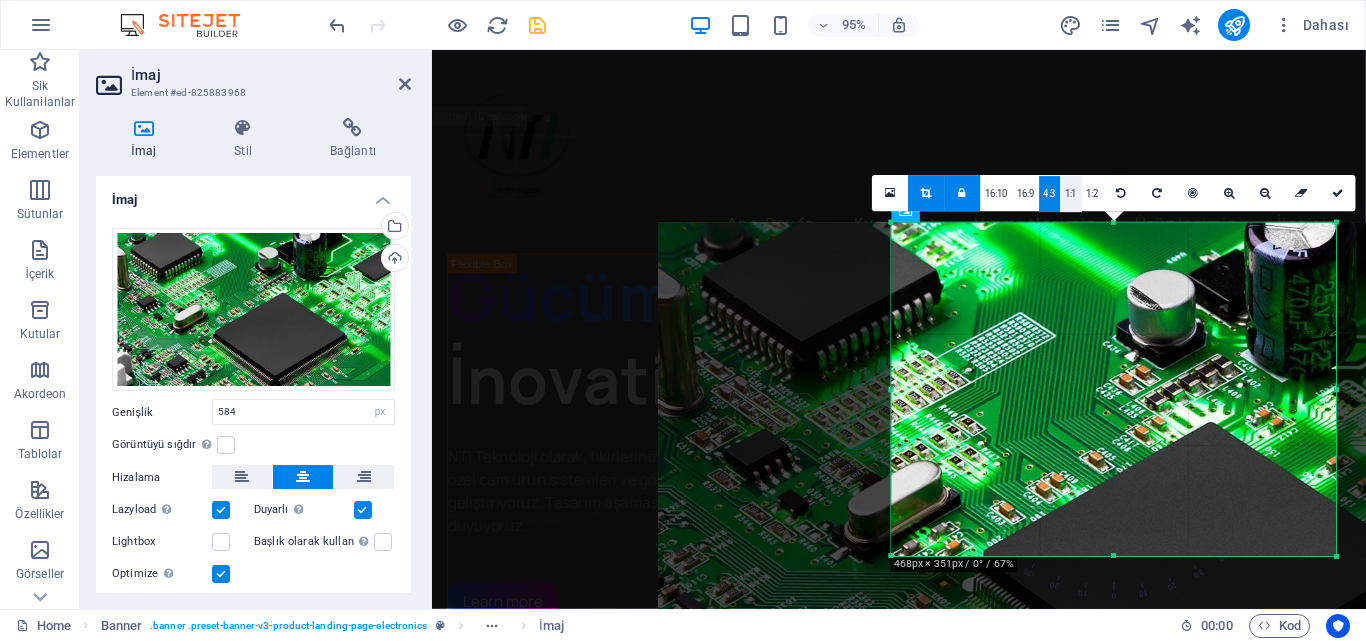 click on "1:1" at bounding box center (1070, 194) 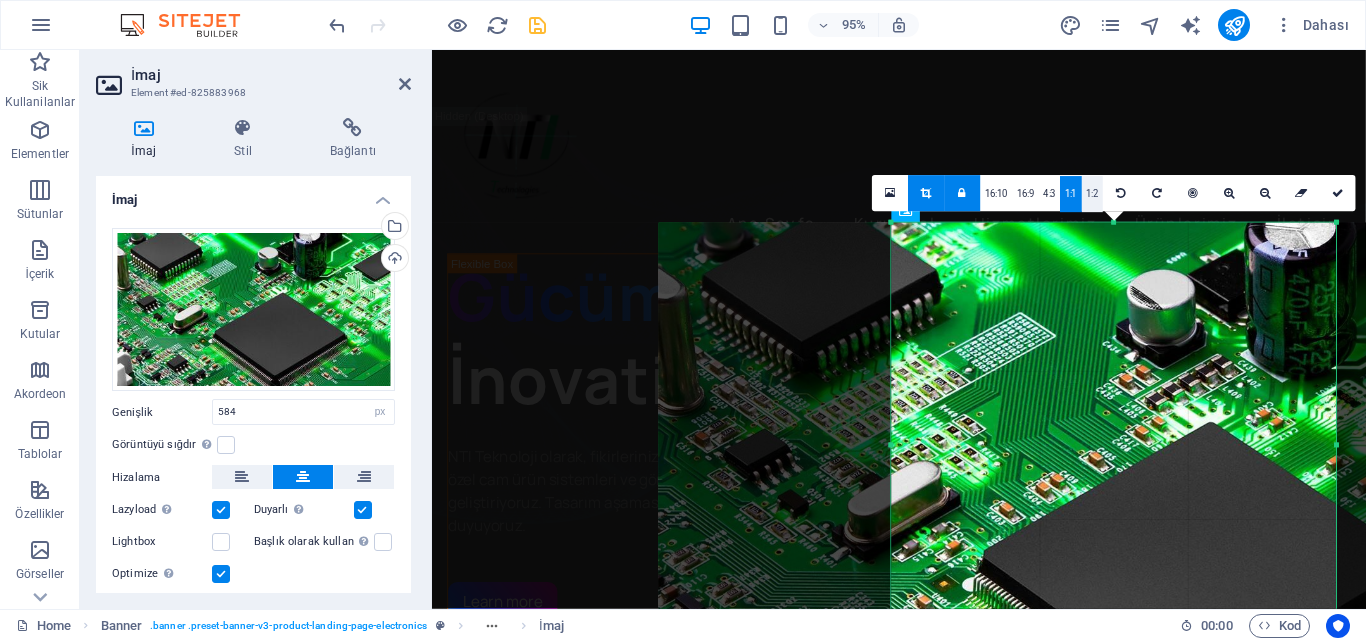 click on "1:2" at bounding box center (1092, 194) 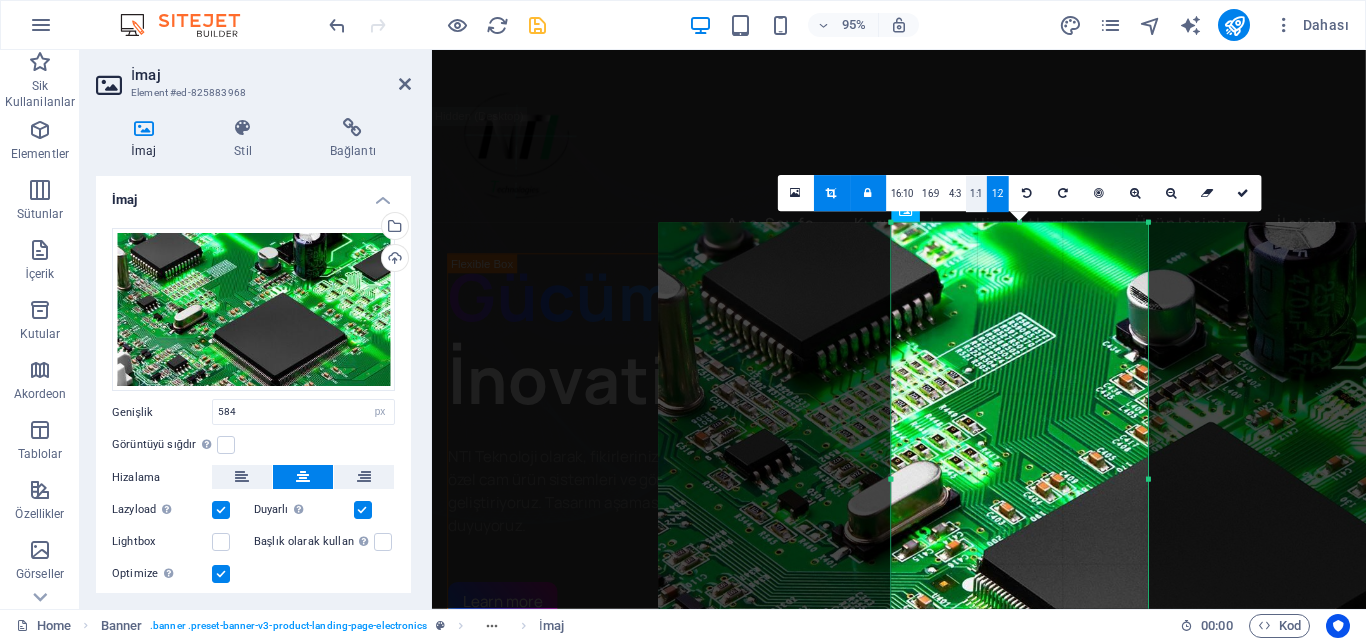 click on "1:1" at bounding box center (976, 194) 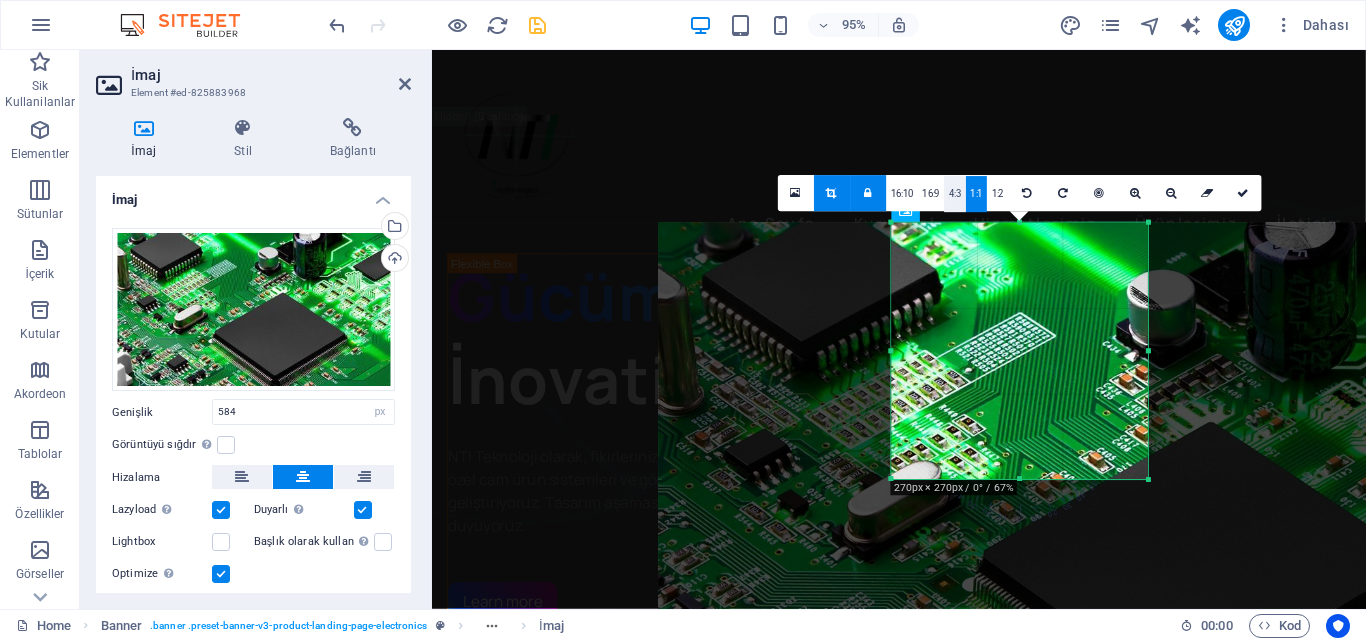 click on "4:3" at bounding box center (955, 194) 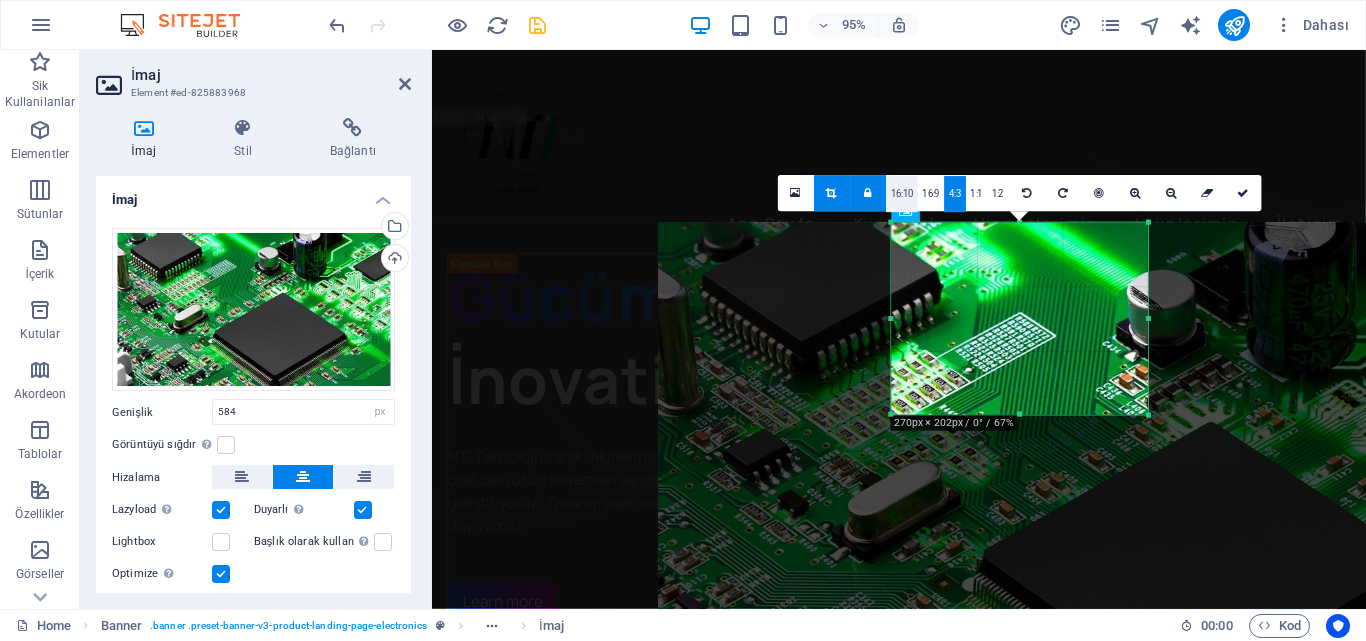 click on "16:10" at bounding box center (902, 194) 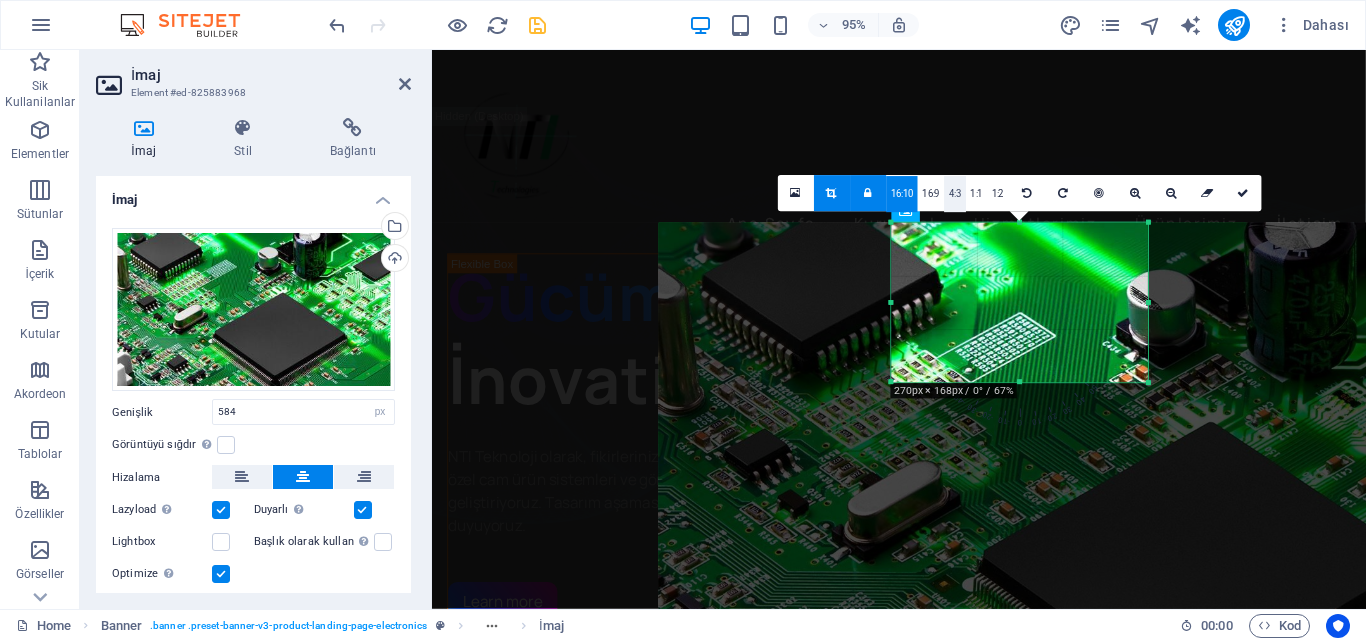 click on "4:3" at bounding box center (955, 194) 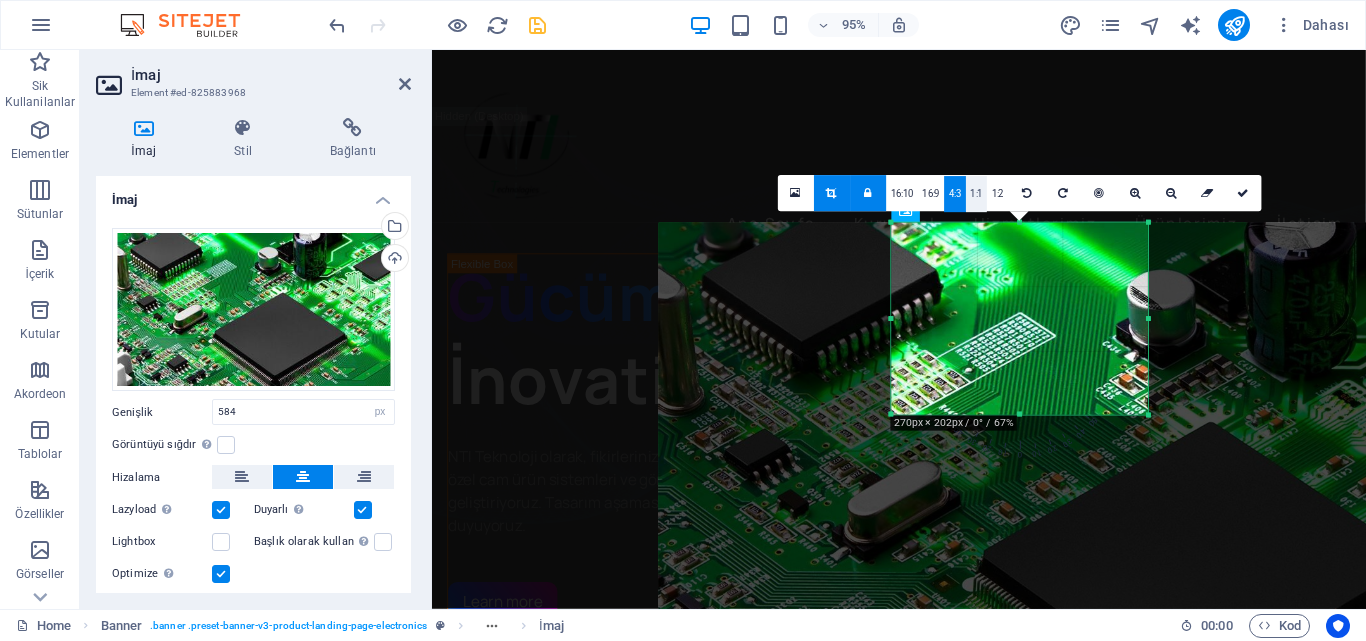 click on "1:1" at bounding box center [976, 194] 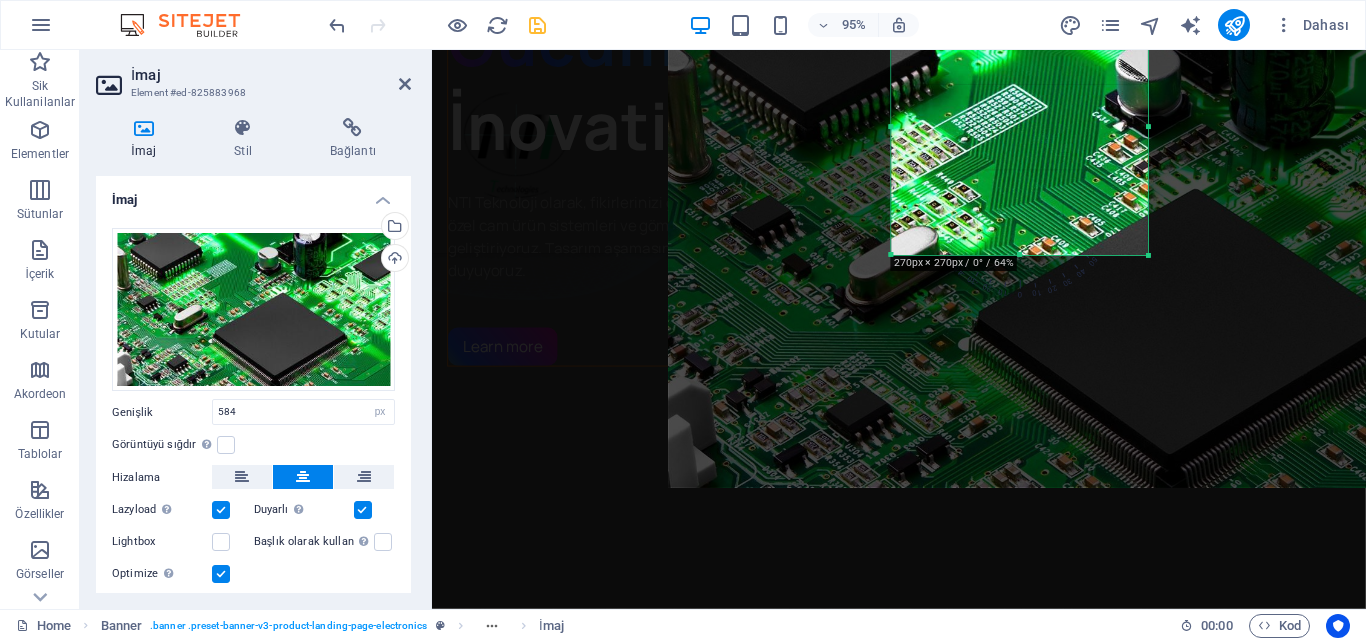 scroll, scrollTop: 200, scrollLeft: 0, axis: vertical 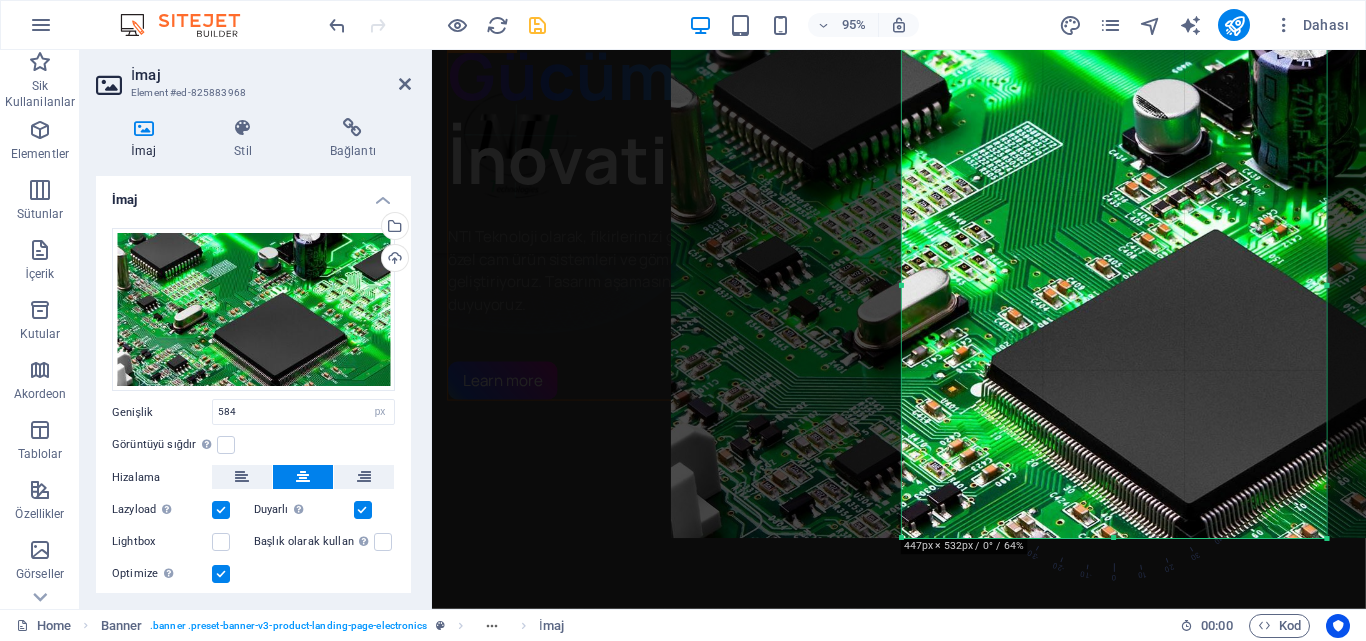 drag, startPoint x: 1145, startPoint y: 289, endPoint x: 1319, endPoint y: 548, distance: 312.02084 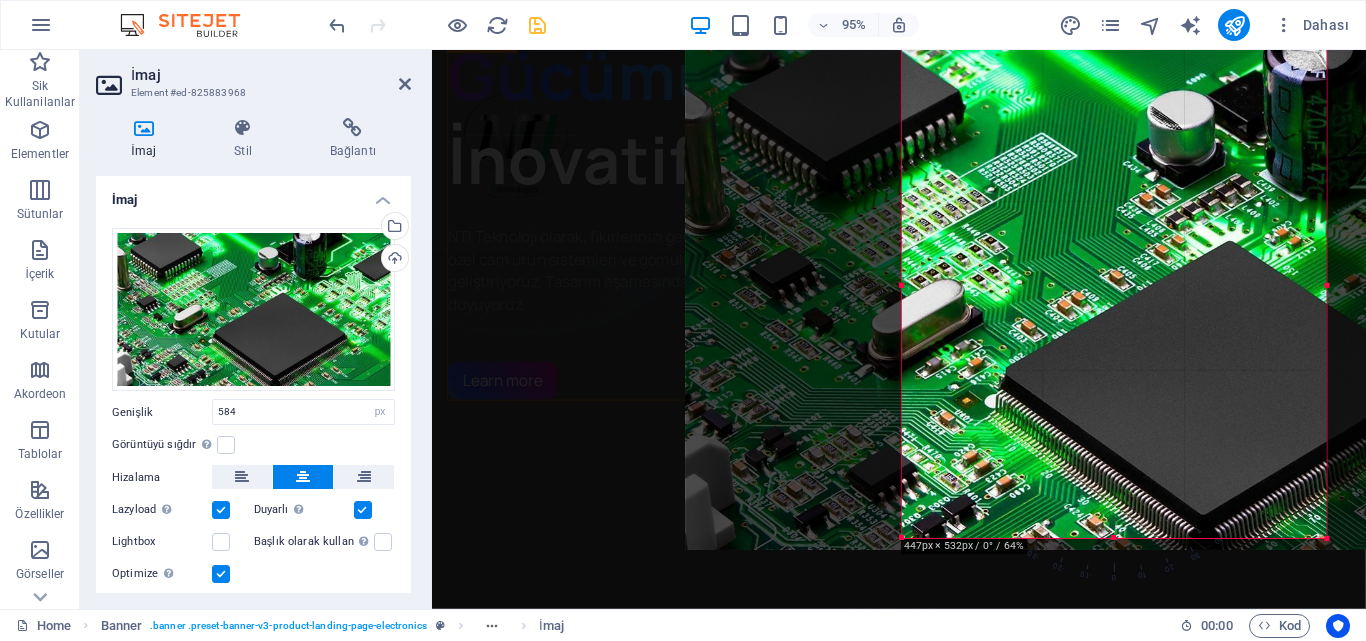 drag, startPoint x: 1126, startPoint y: 324, endPoint x: 1138, endPoint y: 334, distance: 15.6205 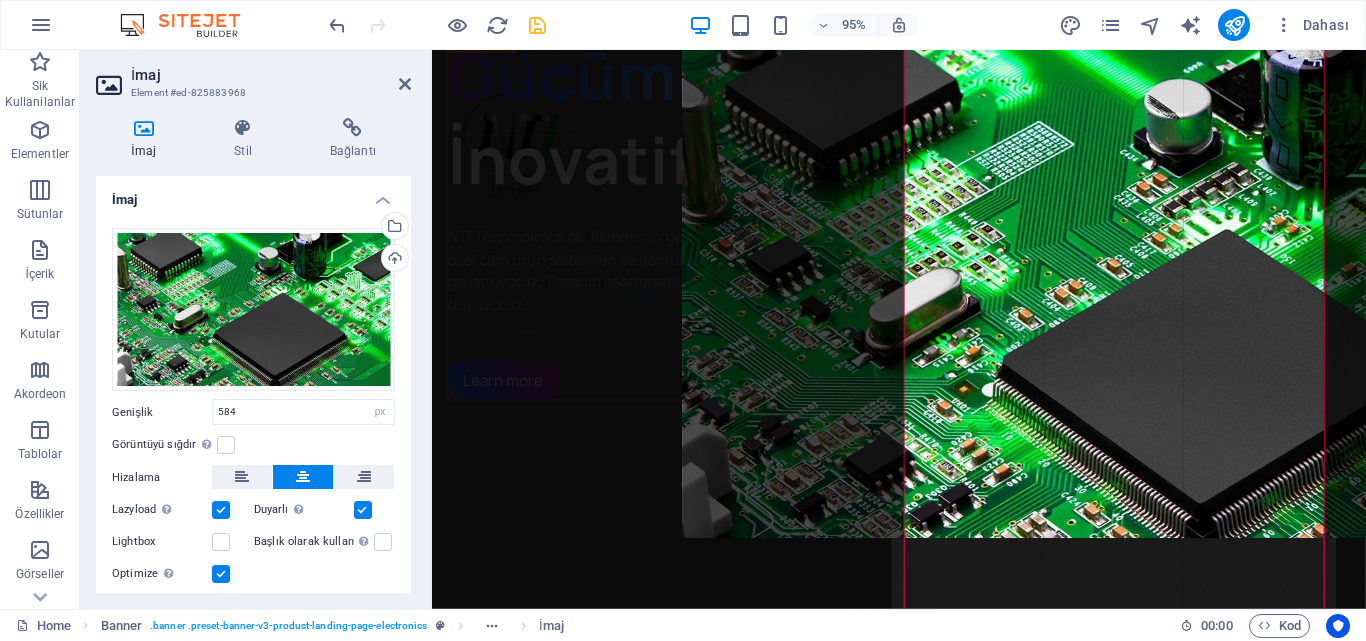 click at bounding box center [905, 1158] 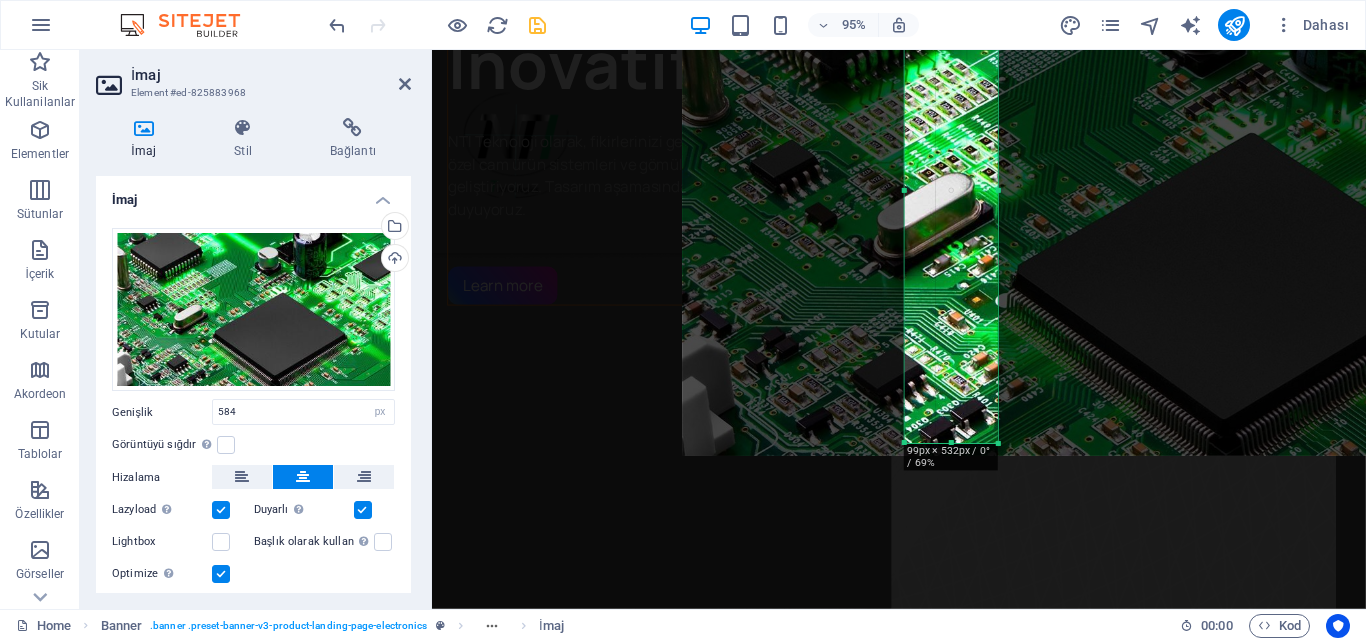 scroll, scrollTop: 0, scrollLeft: 0, axis: both 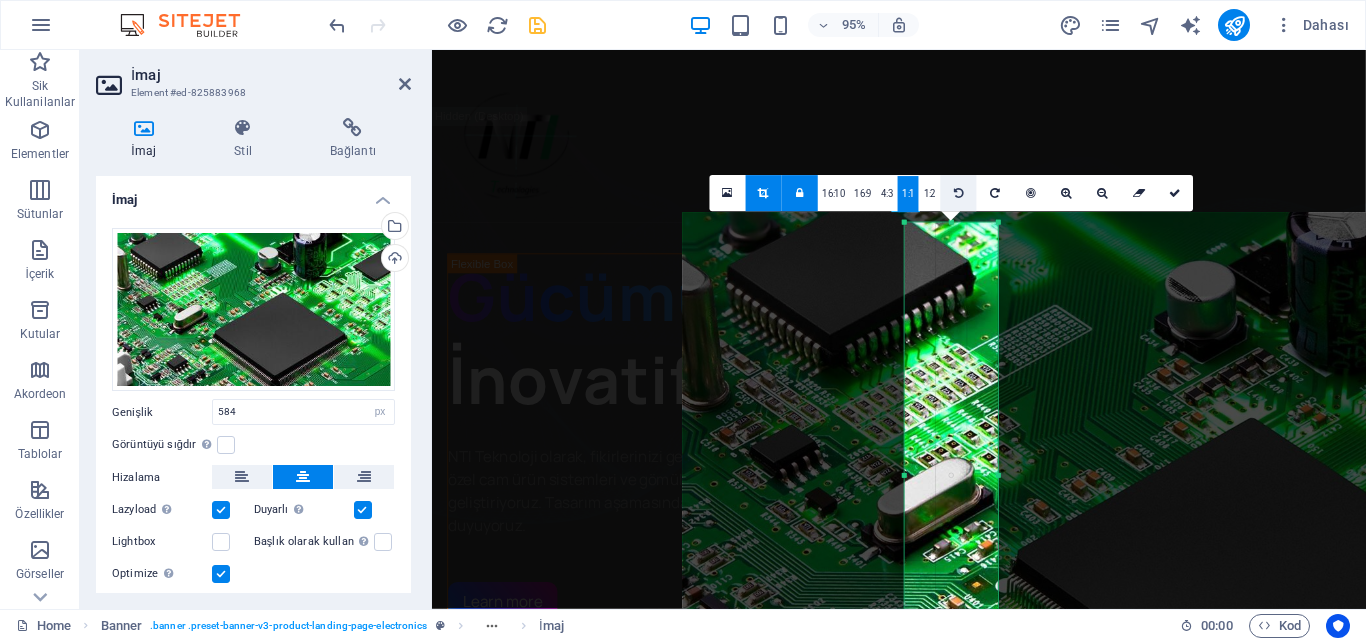 click at bounding box center [959, 193] 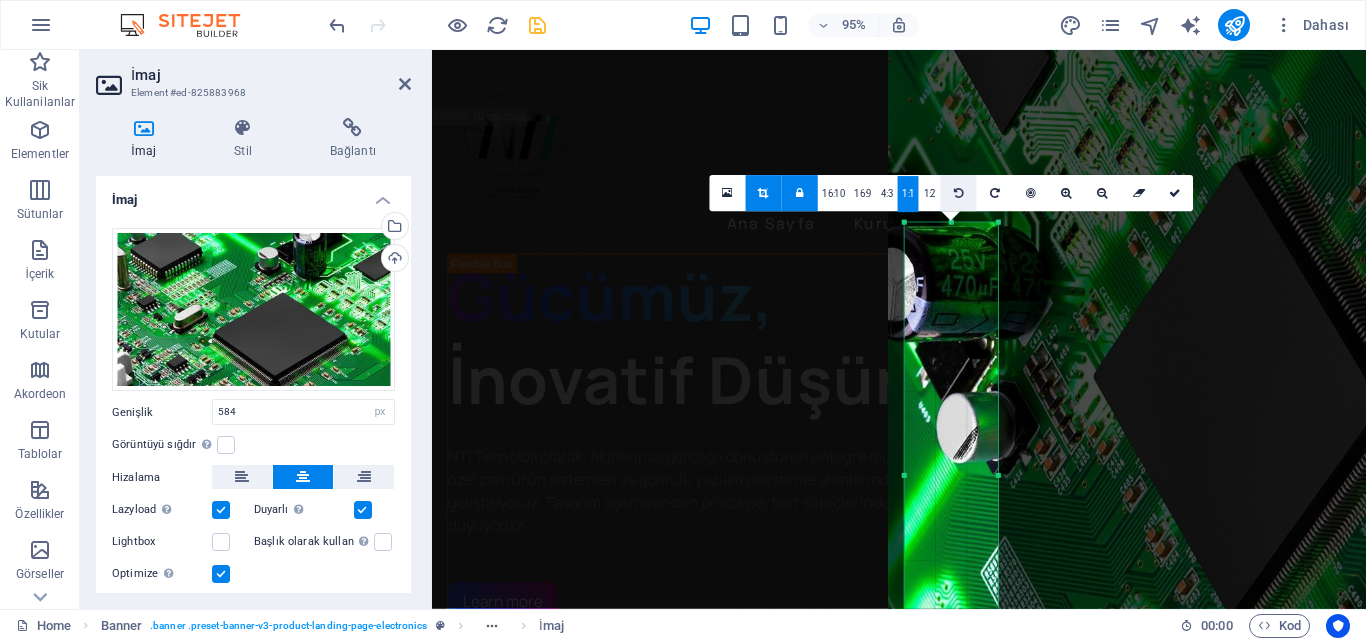 click at bounding box center (959, 193) 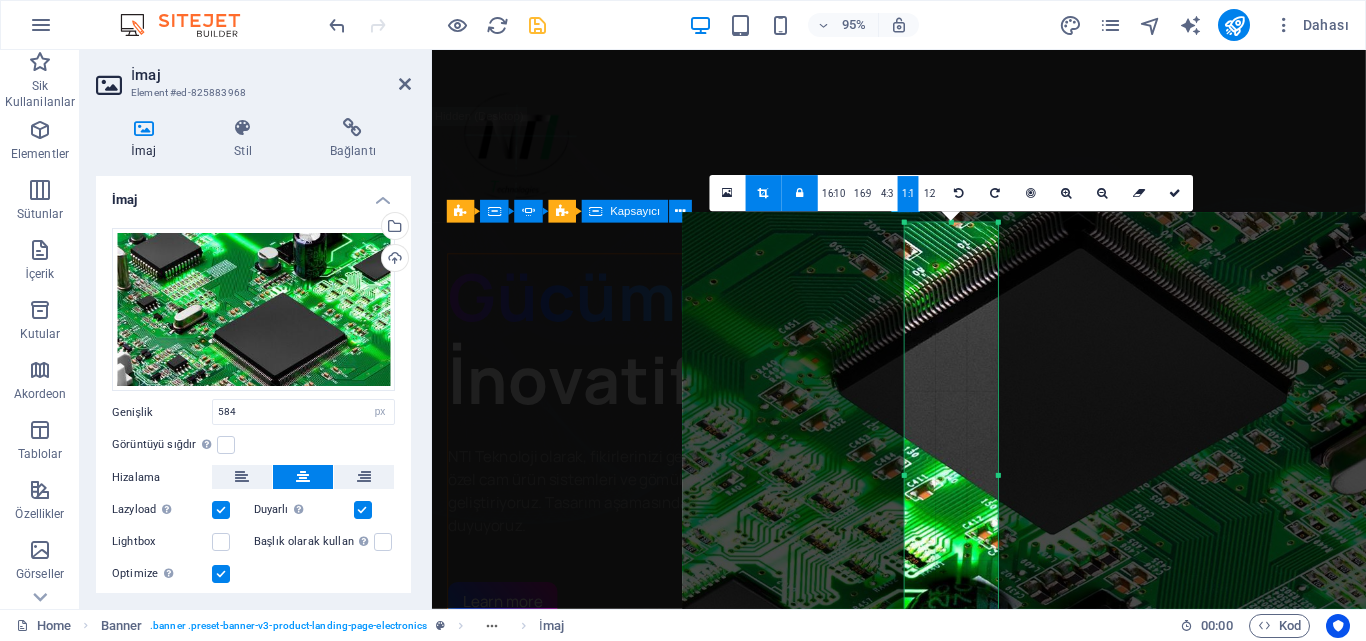 click on "Gücümüz, İnovatif Düşüncede NTI Teknoloji olarak, fikirlerinizi gerçeğe dönüştüren entegre mühendislik çözümleri sunmaktayız. Elektronik donanım tasarımı, özel cam ürün sistemleri ve gömülü yazılım geliştirme alanlarında, sektörün ihtiyaçlarına yönelik yenilikçi ve işlevsel projeler geliştiriyoruz. Tasarım aşamasından prototipe, test süreçlerinden üretime kadar her adımda yanınızda olmaktan mutluluk duyuyoruz. Learn more" at bounding box center [916, 457] 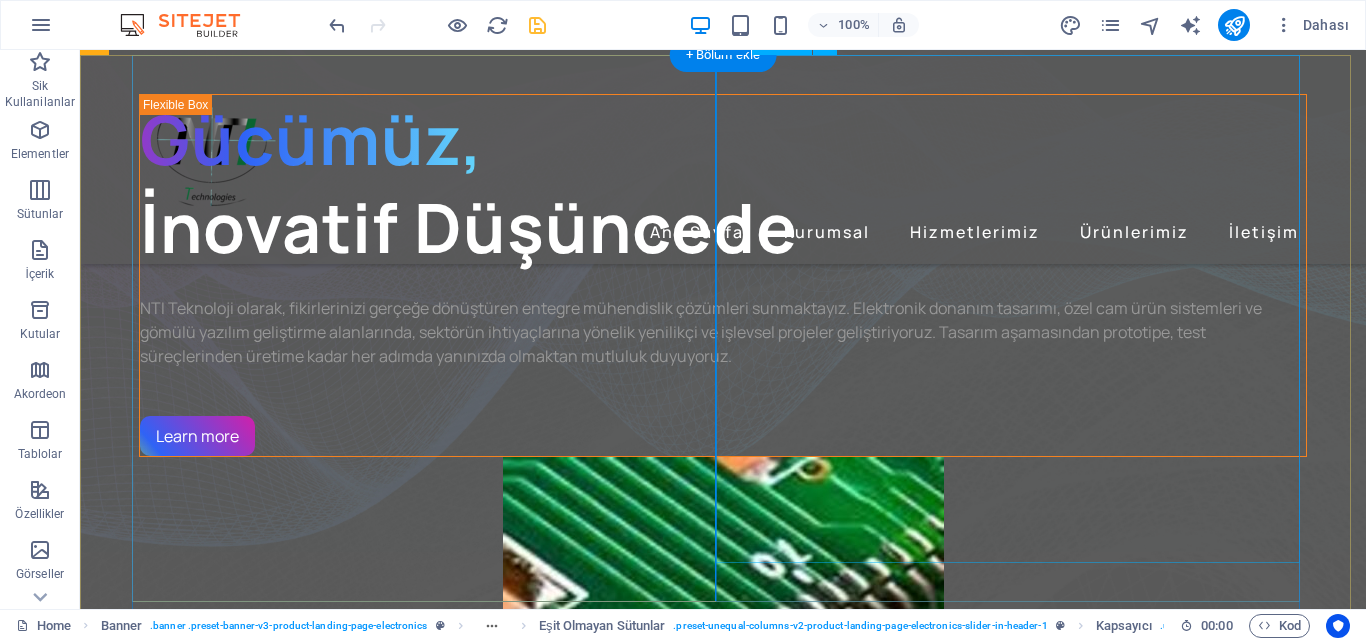 scroll, scrollTop: 200, scrollLeft: 0, axis: vertical 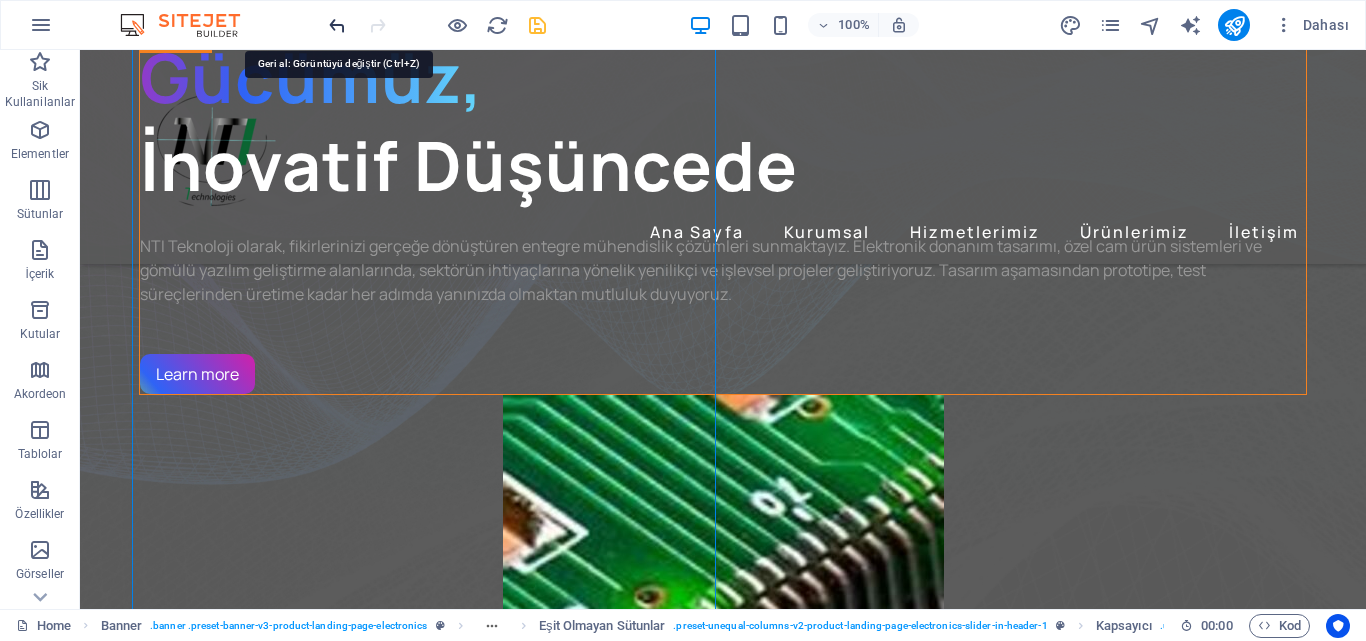 click at bounding box center (337, 25) 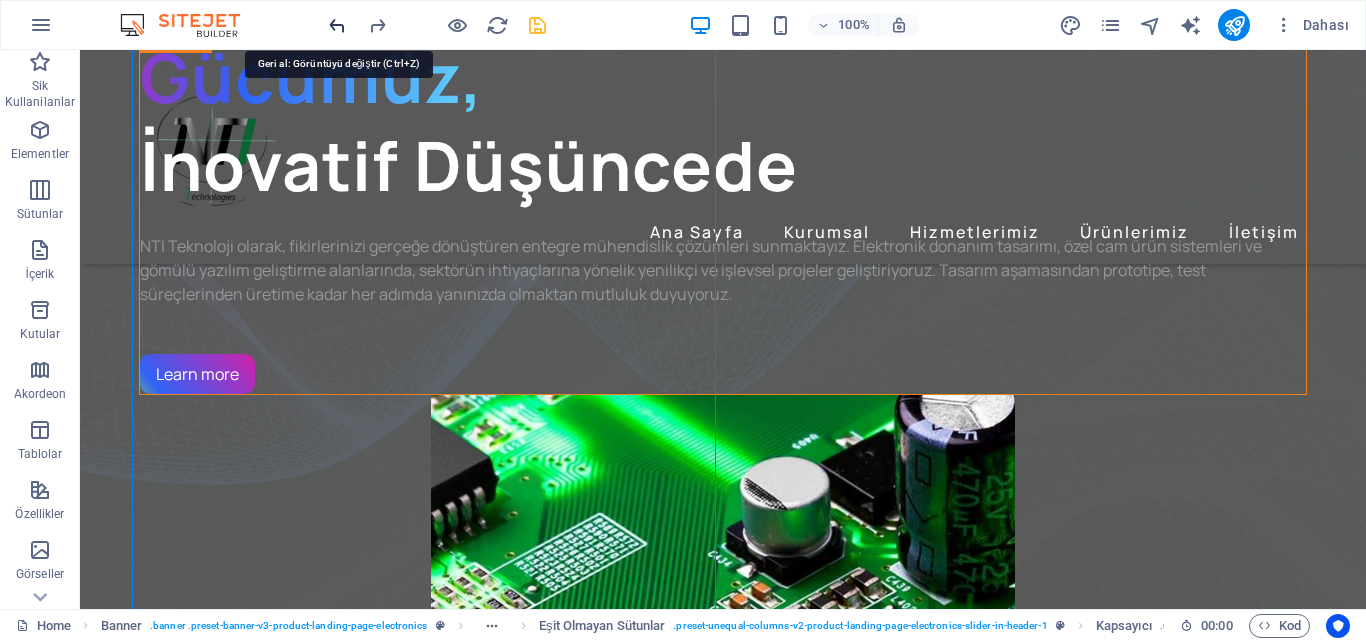 click at bounding box center (337, 25) 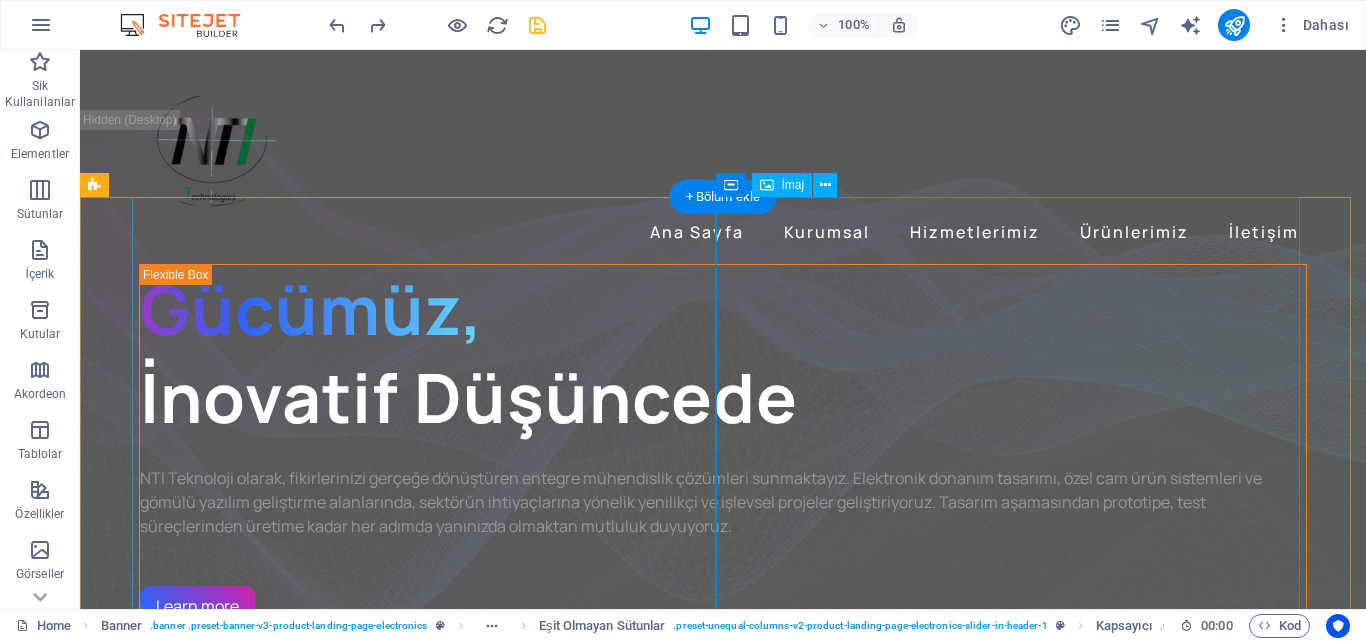 scroll, scrollTop: 300, scrollLeft: 0, axis: vertical 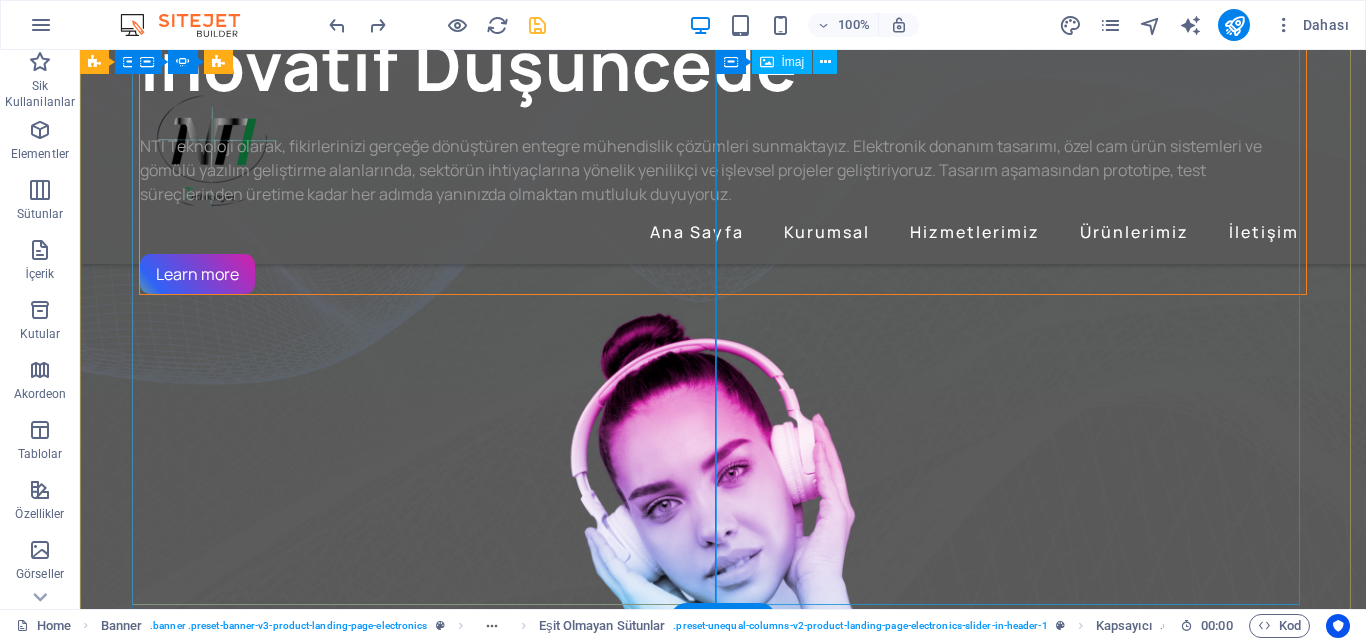 click at bounding box center [723, 631] 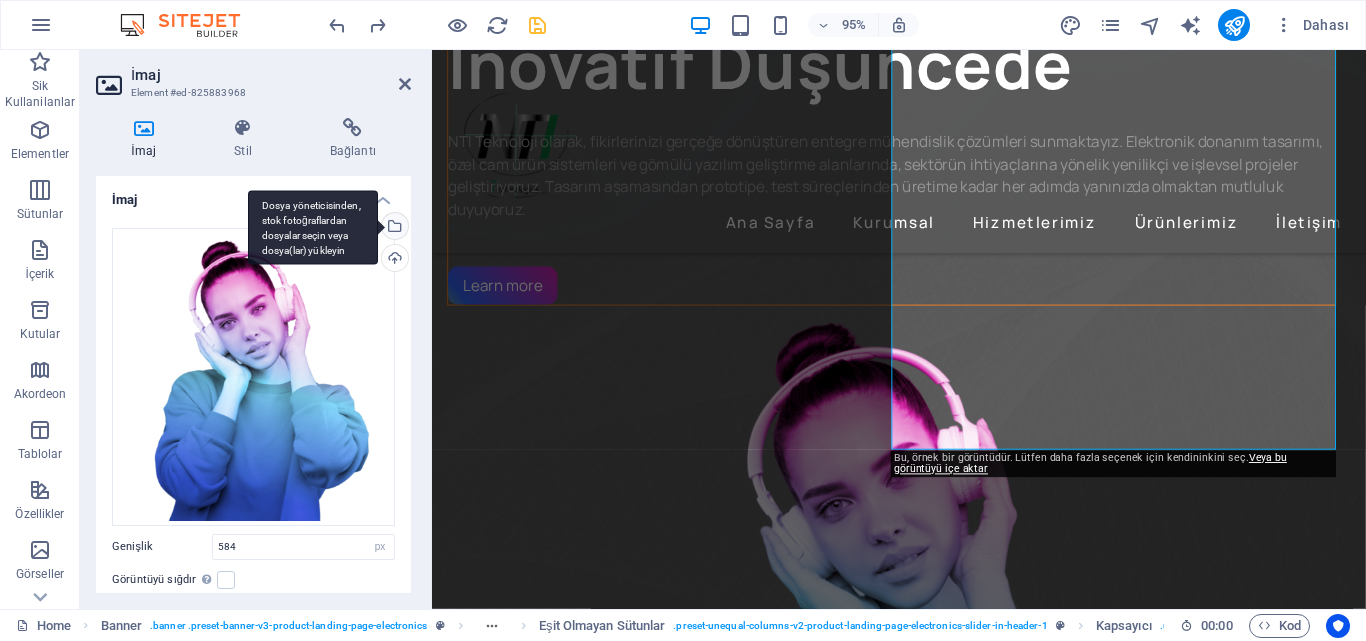 click on "Dosya yöneticisinden, stok fotoğraflardan dosyalar seçin veya dosya(lar) yükleyin" at bounding box center (393, 228) 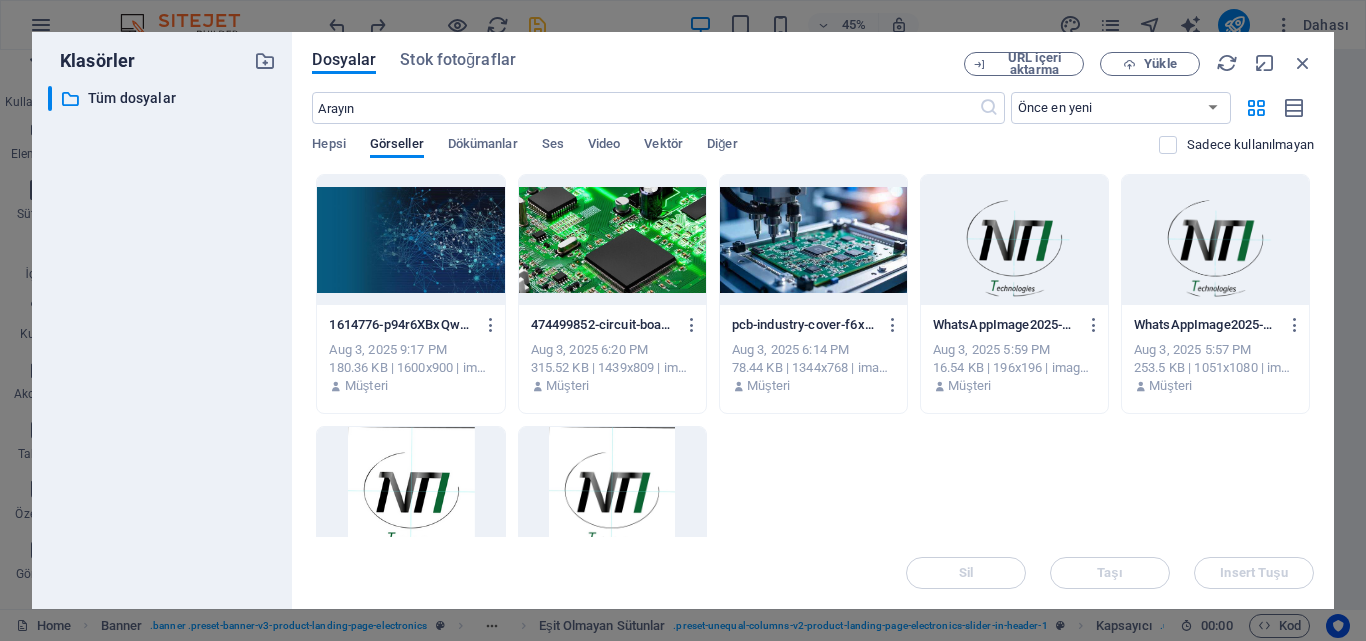 click at bounding box center [612, 240] 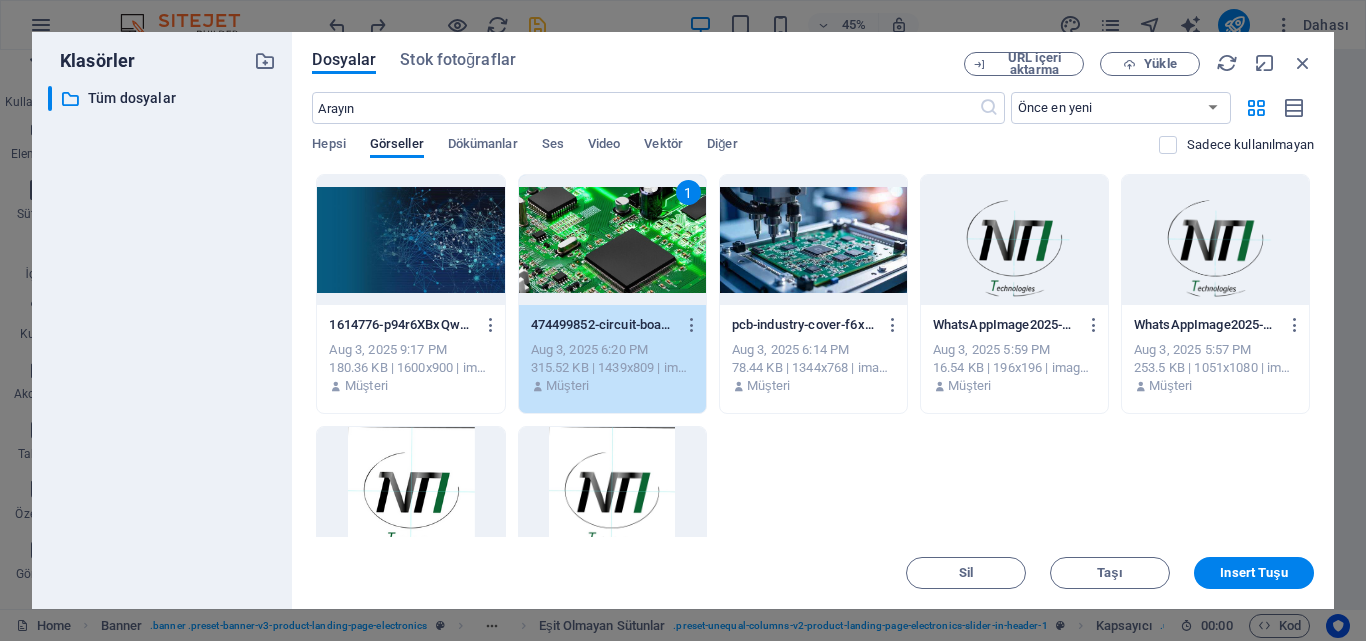 click on "1" at bounding box center (612, 240) 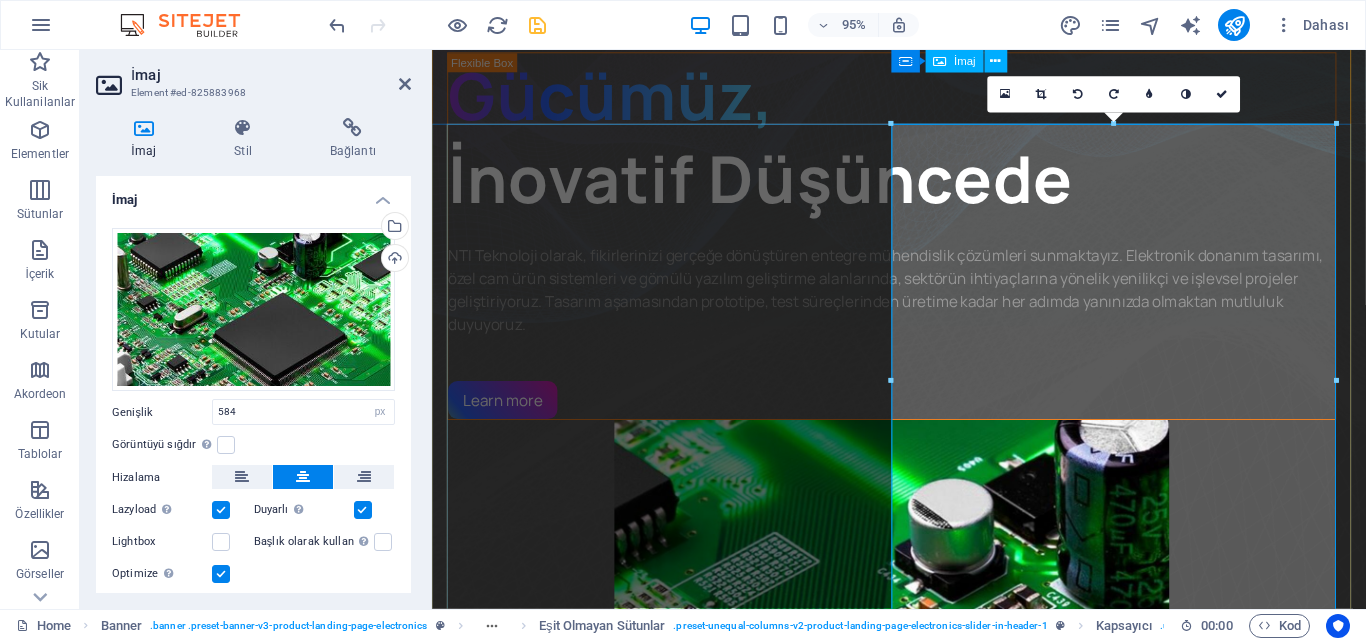 scroll, scrollTop: 0, scrollLeft: 0, axis: both 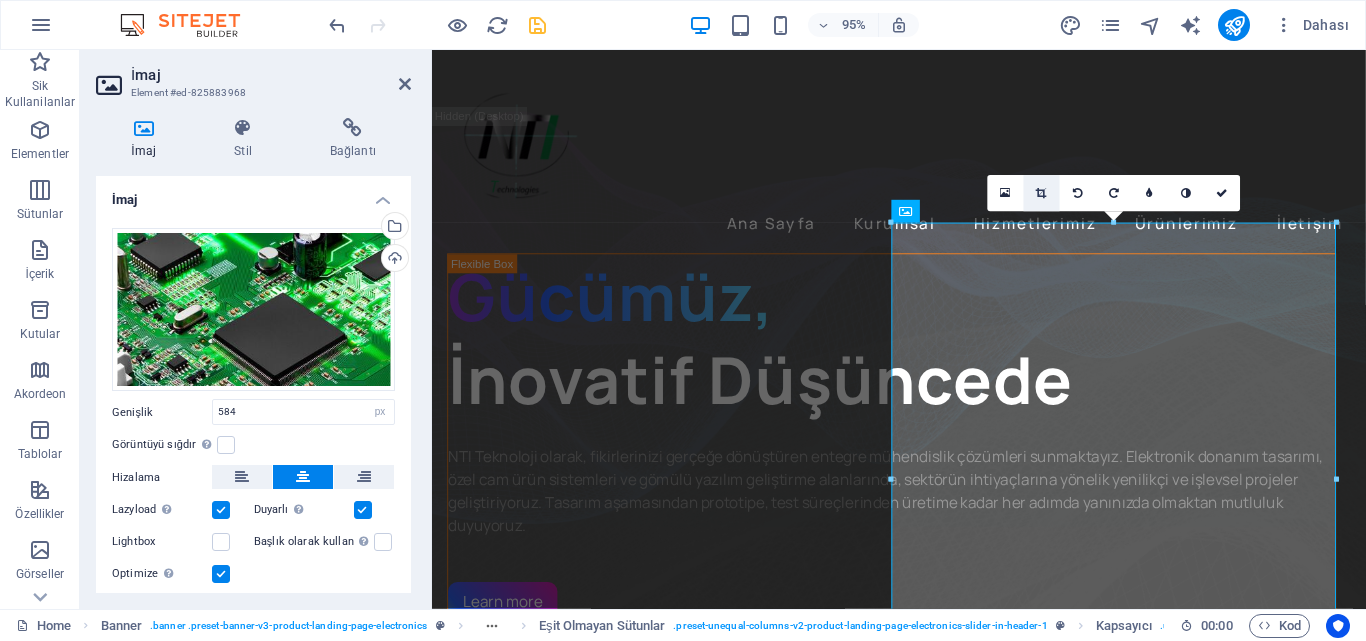 click at bounding box center [1042, 193] 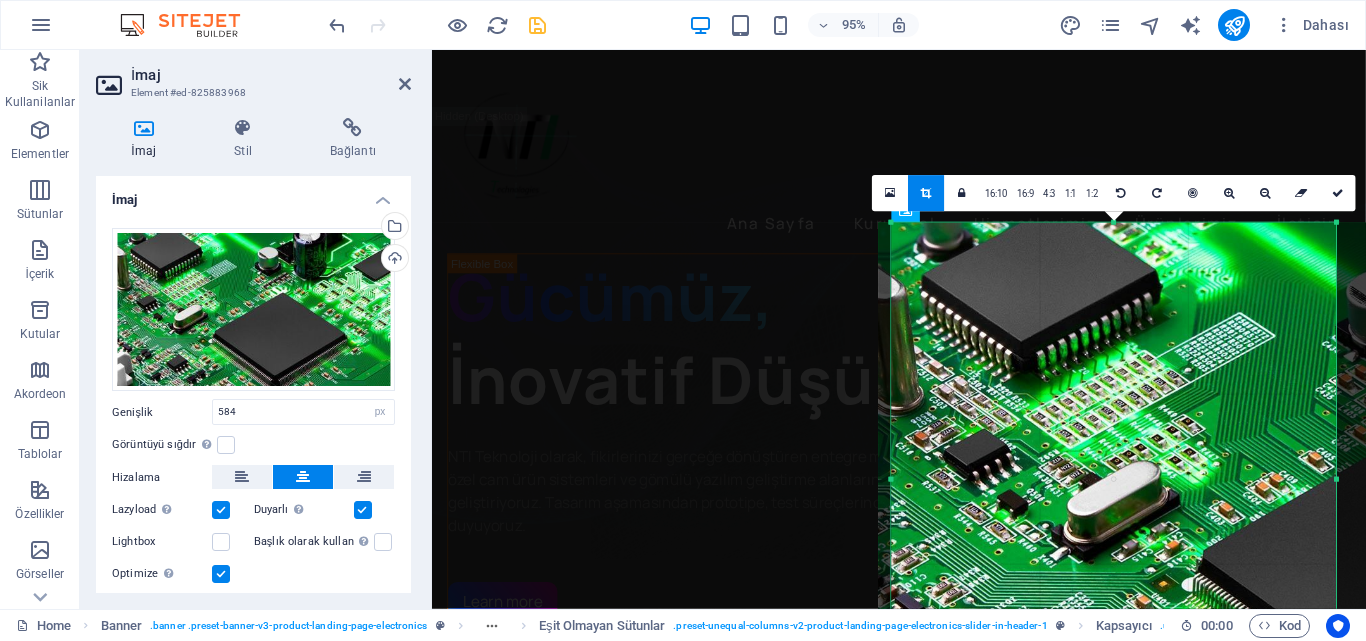 drag, startPoint x: 976, startPoint y: 407, endPoint x: 1195, endPoint y: 411, distance: 219.03653 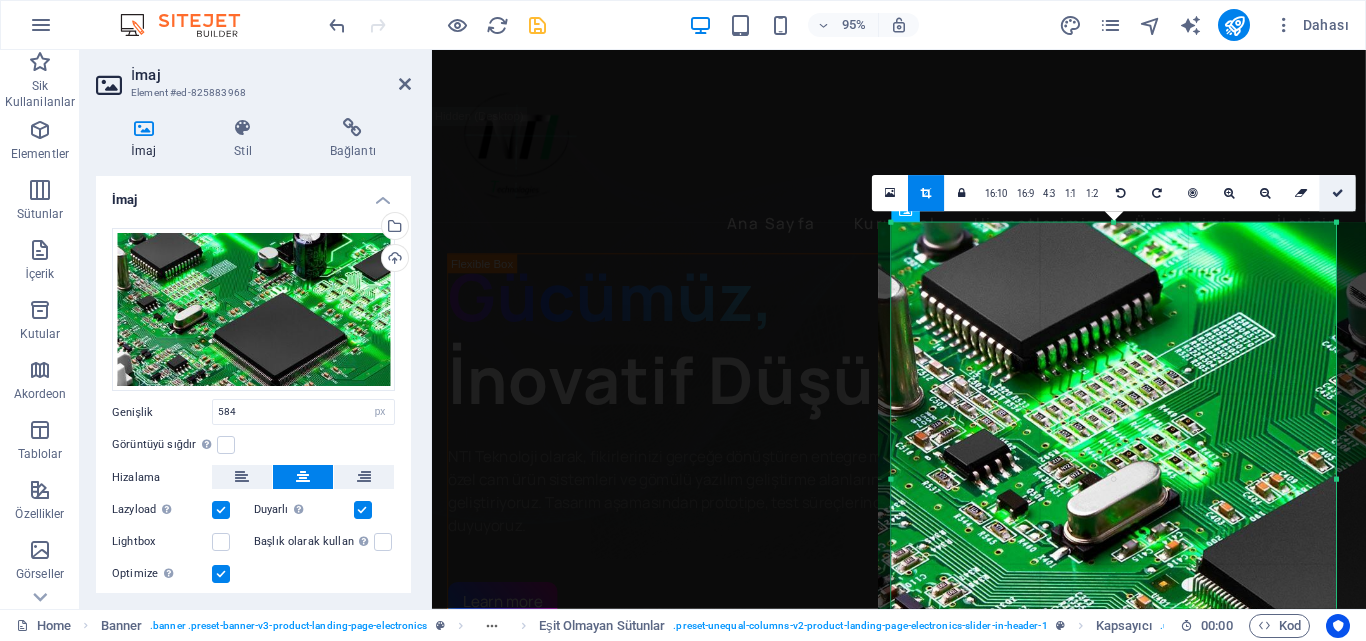 click at bounding box center [1338, 193] 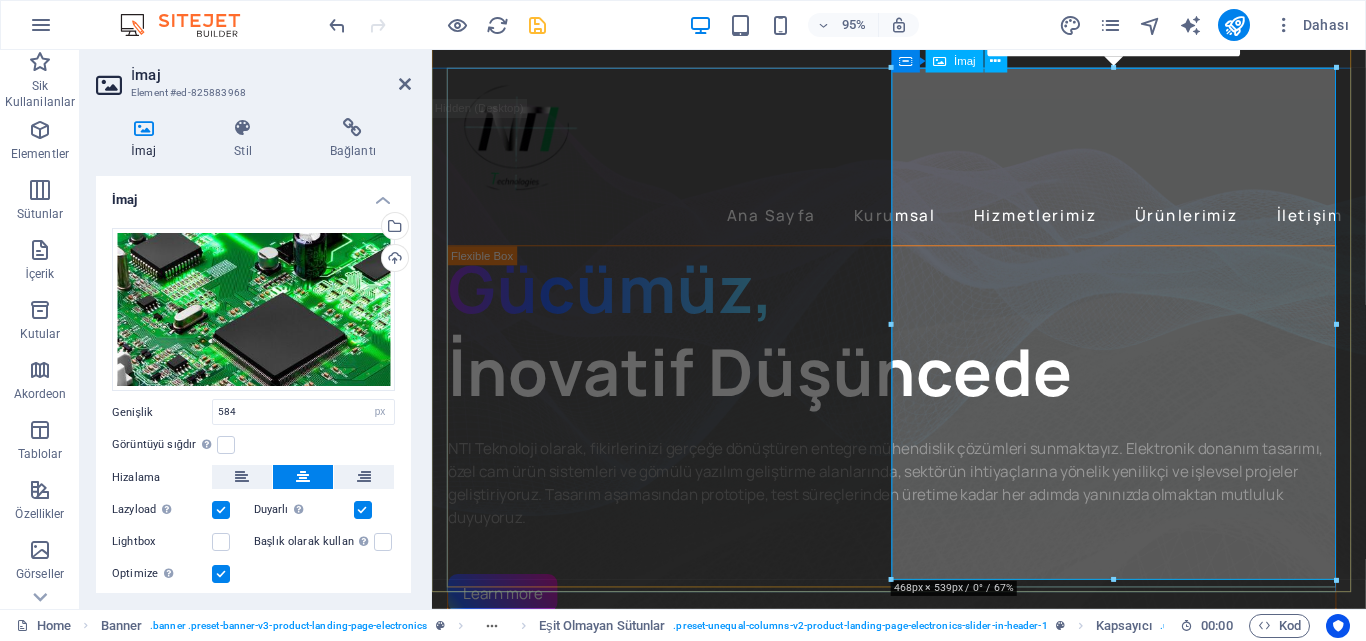 scroll, scrollTop: 0, scrollLeft: 0, axis: both 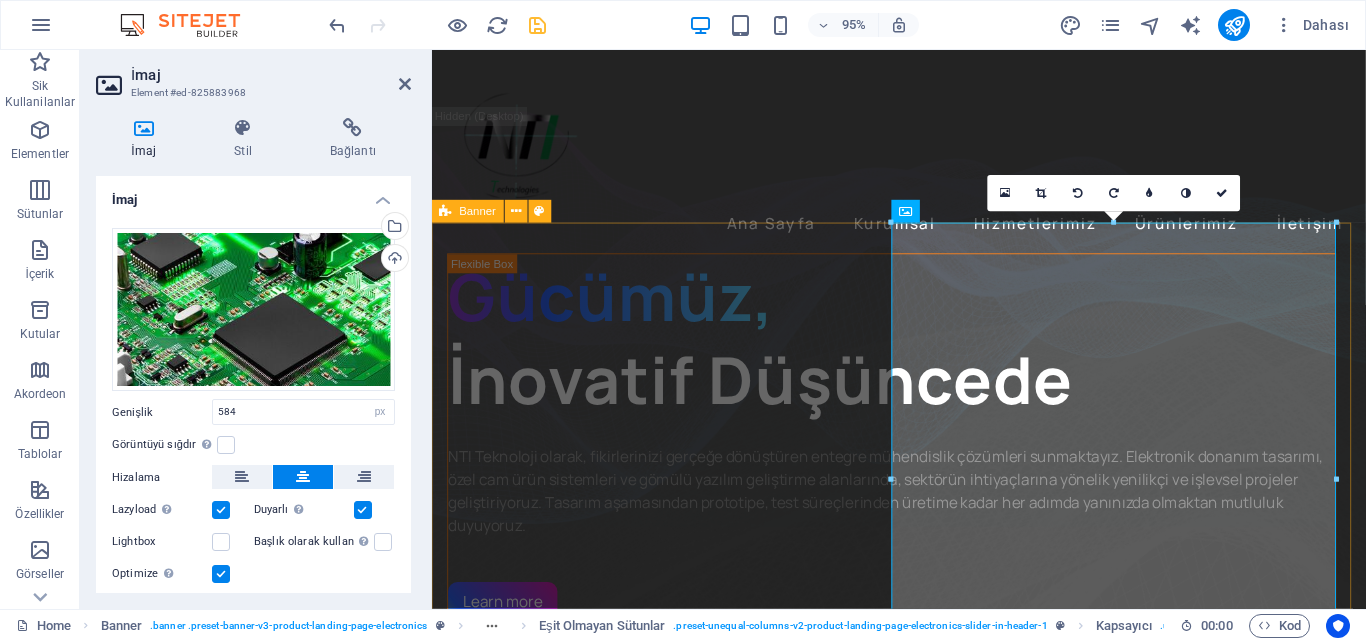 click on "Banner" at bounding box center (478, 211) 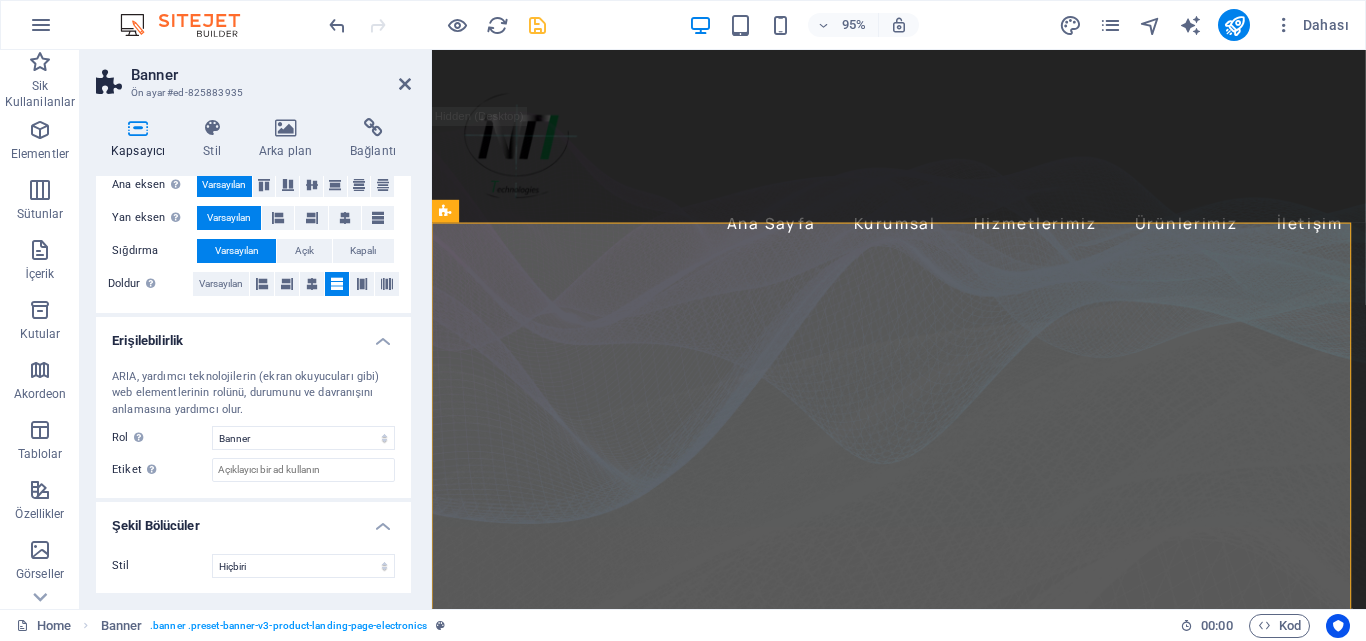 scroll, scrollTop: 392, scrollLeft: 0, axis: vertical 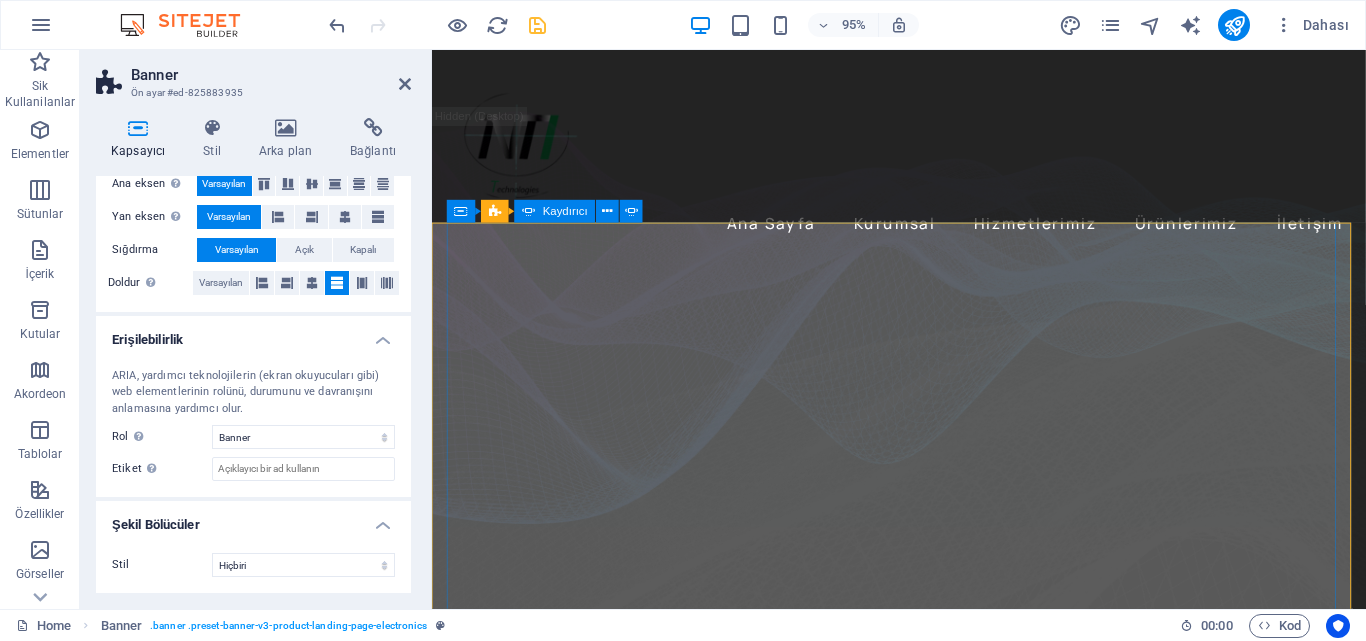 click on "Kaydırıcı" at bounding box center [565, 211] 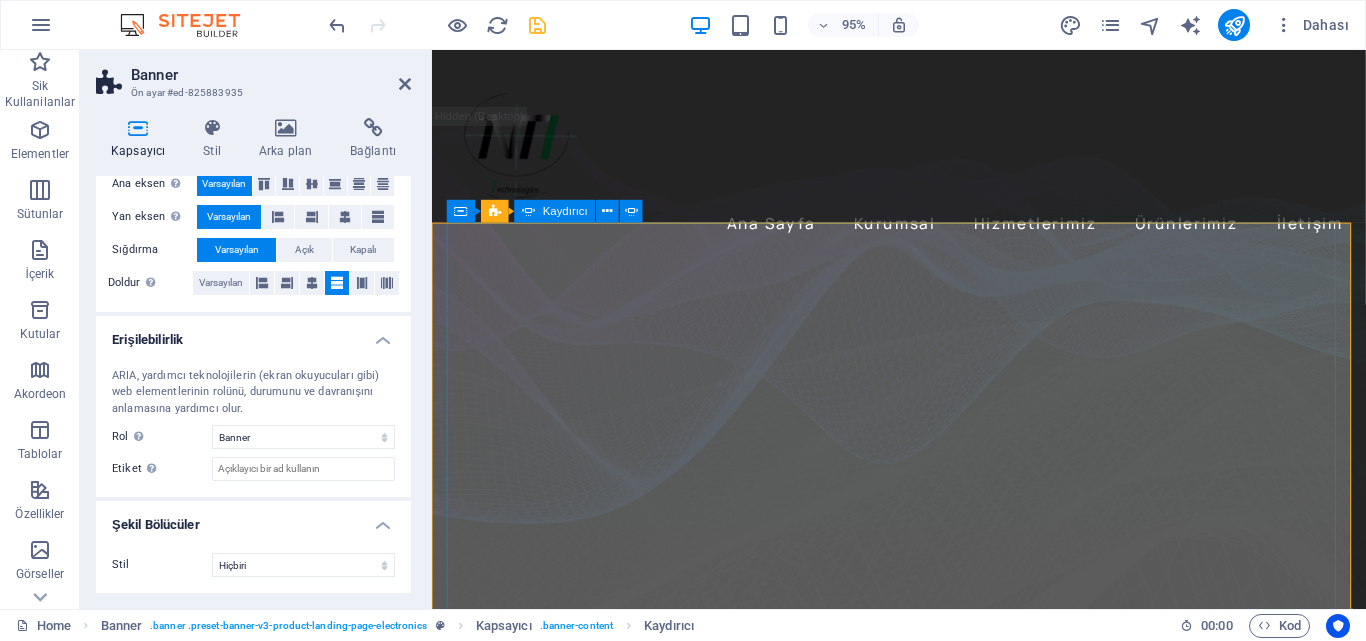 click on "Kaydırıcı" at bounding box center [565, 211] 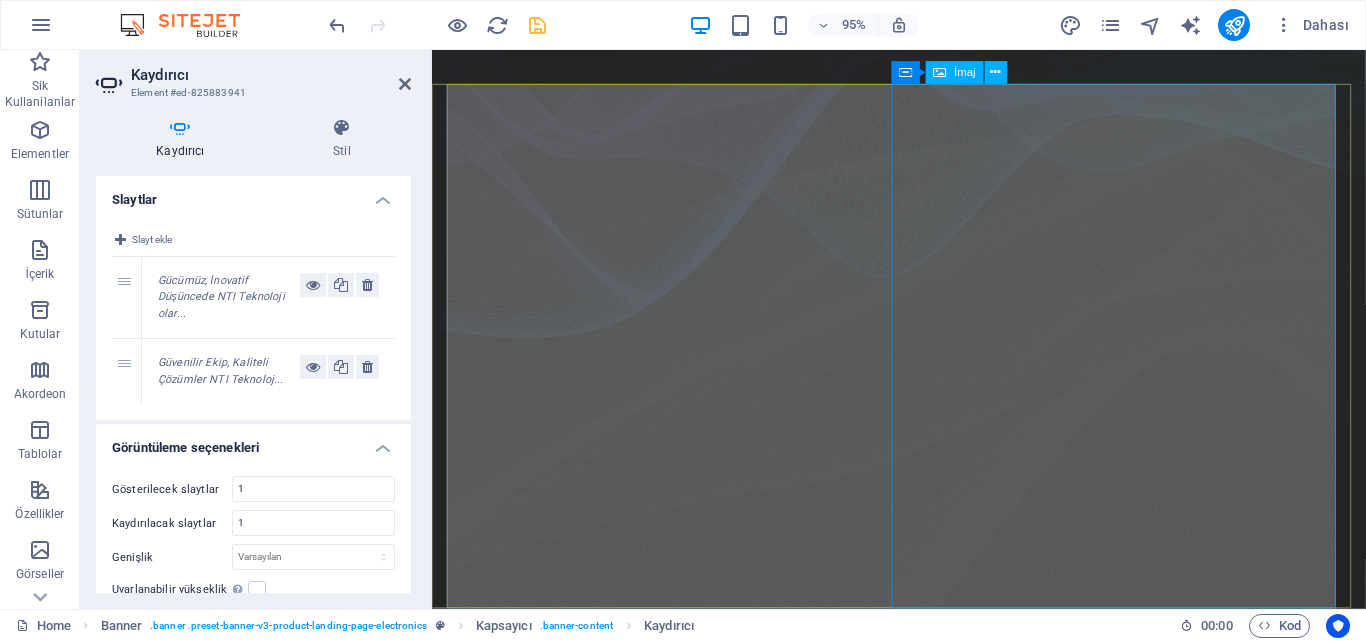 scroll, scrollTop: 200, scrollLeft: 0, axis: vertical 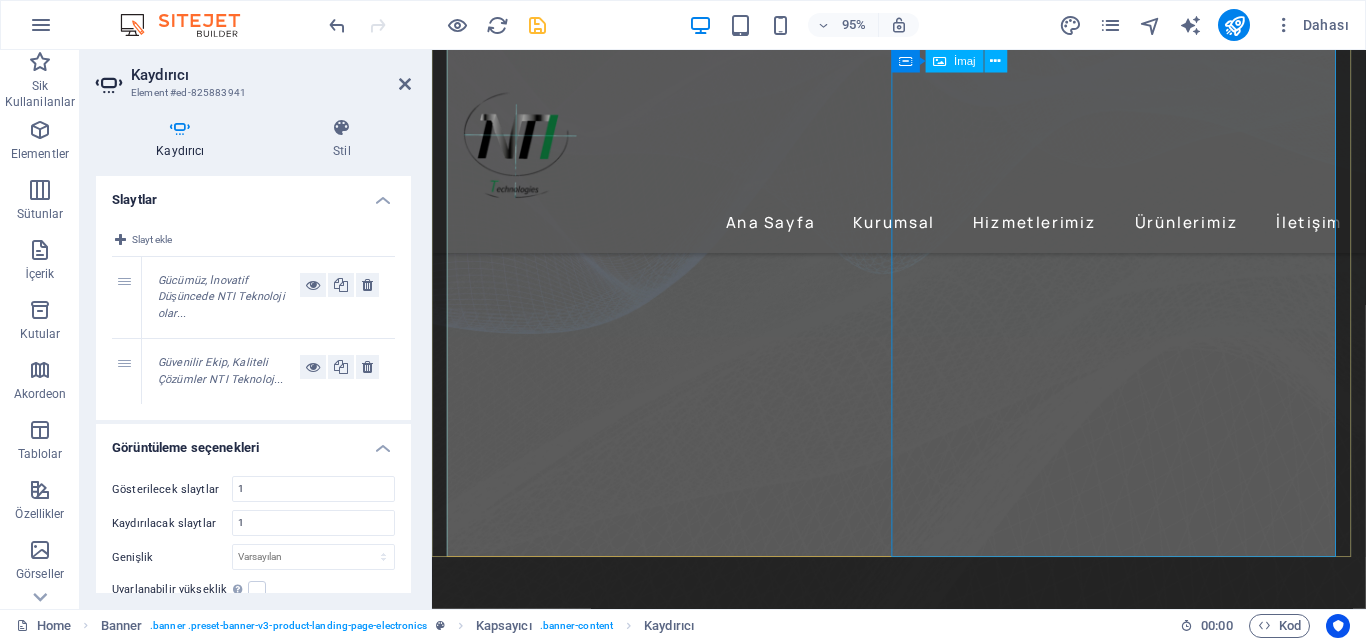 click at bounding box center (-20, 2006) 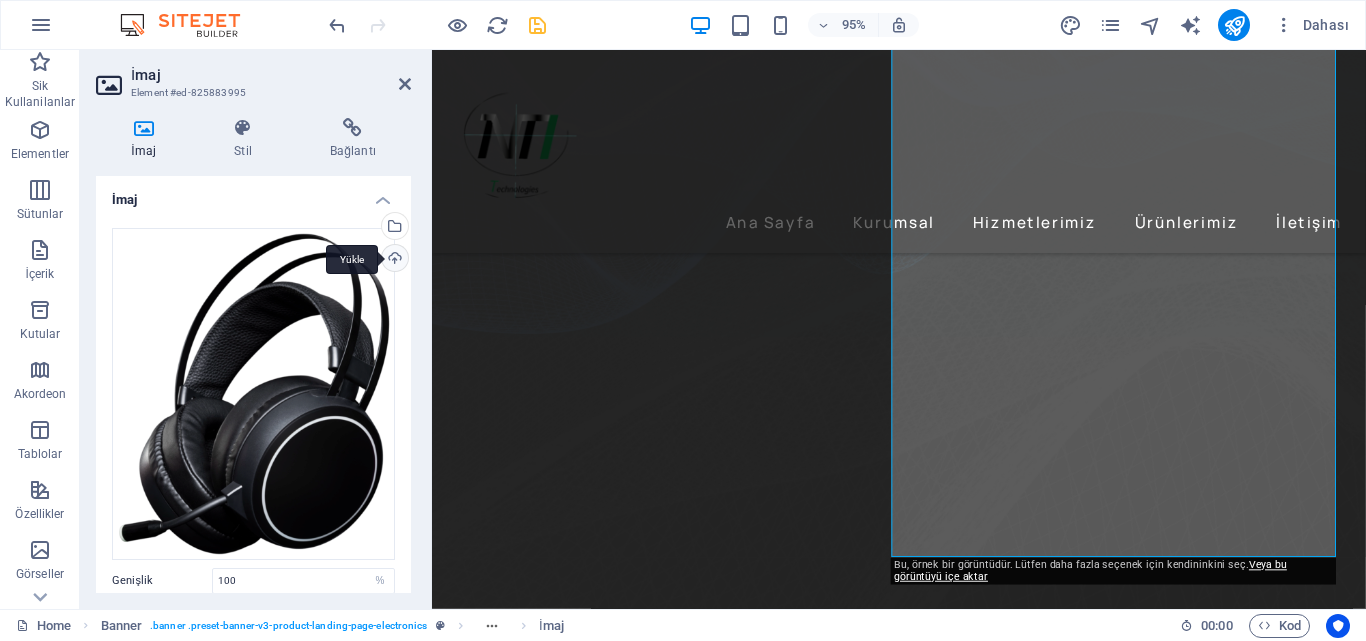 click on "Yükle" at bounding box center [393, 260] 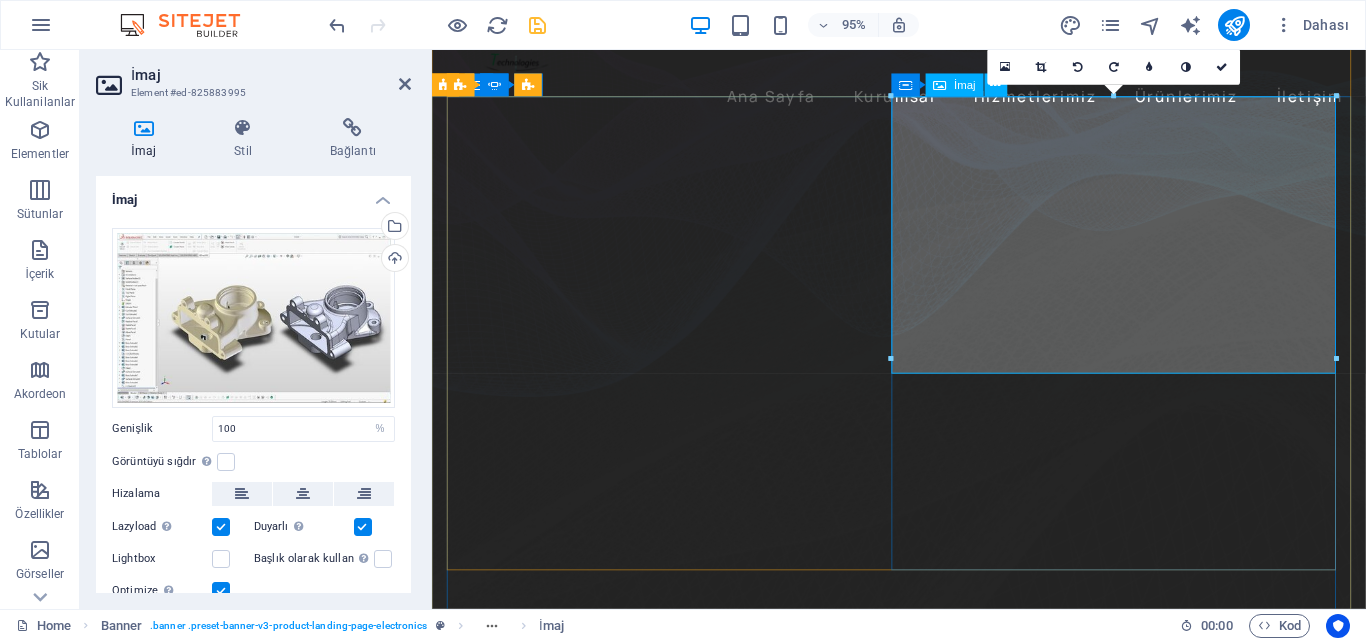 scroll, scrollTop: 100, scrollLeft: 0, axis: vertical 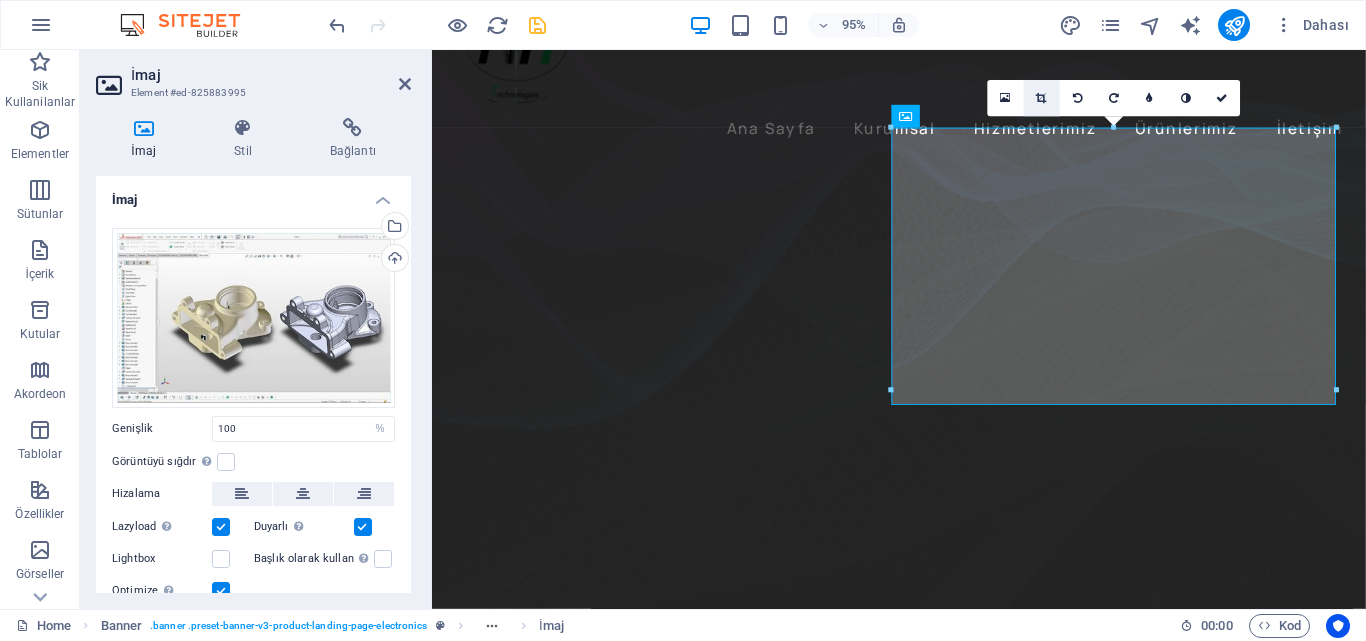 click at bounding box center (1042, 98) 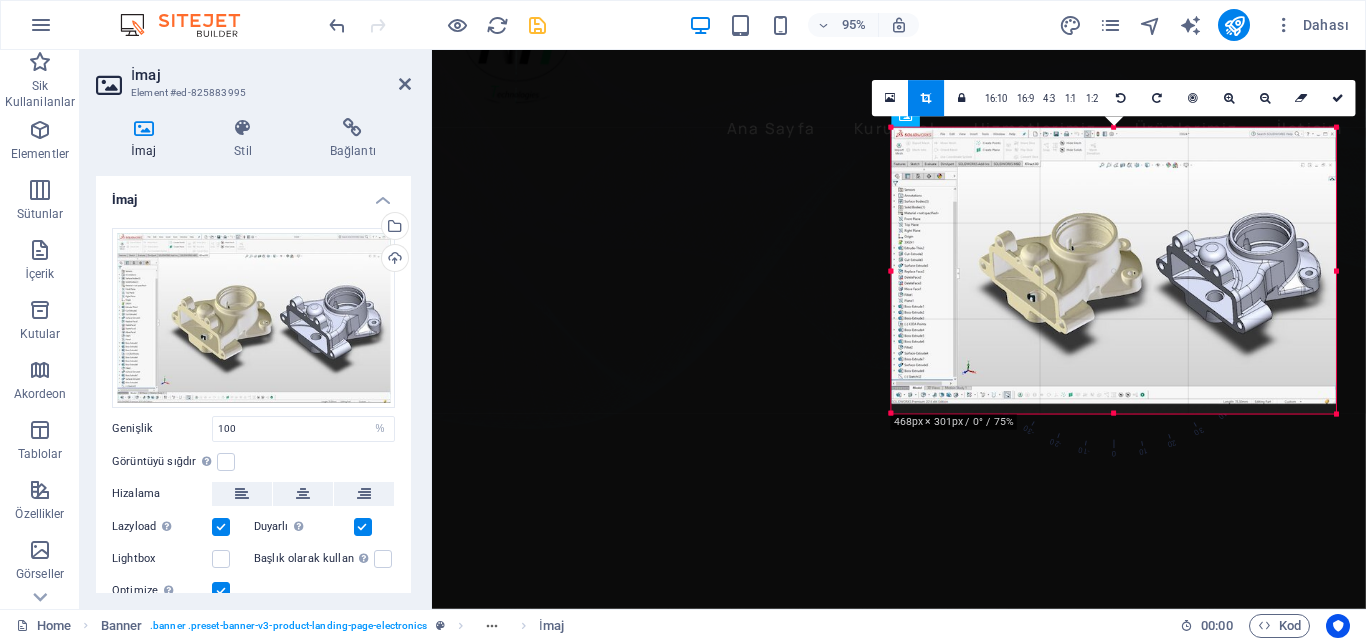 drag, startPoint x: 890, startPoint y: 129, endPoint x: 877, endPoint y: 120, distance: 15.811388 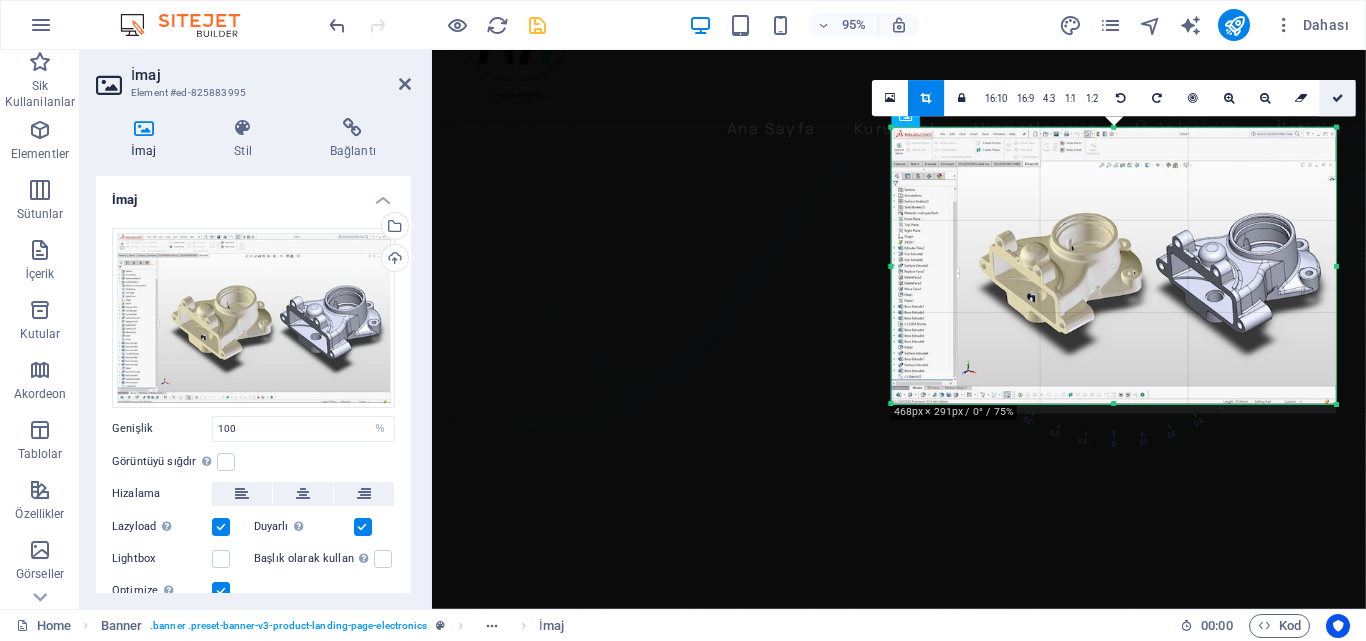 click at bounding box center [1338, 98] 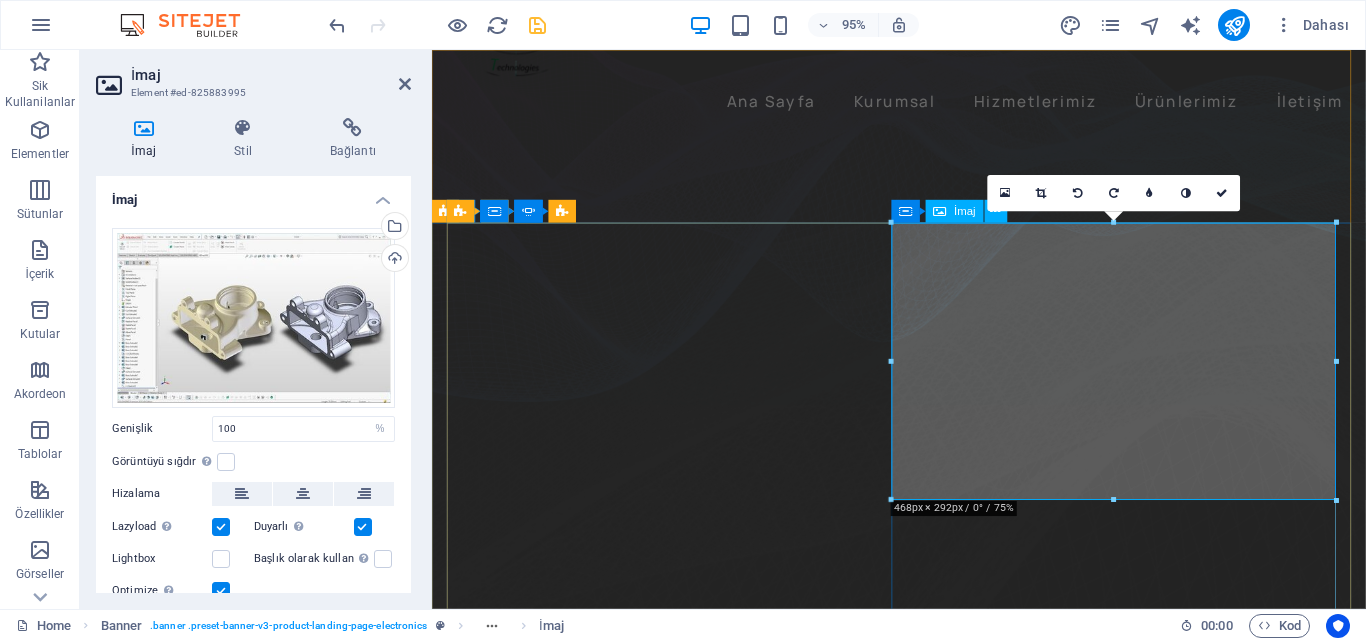 scroll, scrollTop: 0, scrollLeft: 0, axis: both 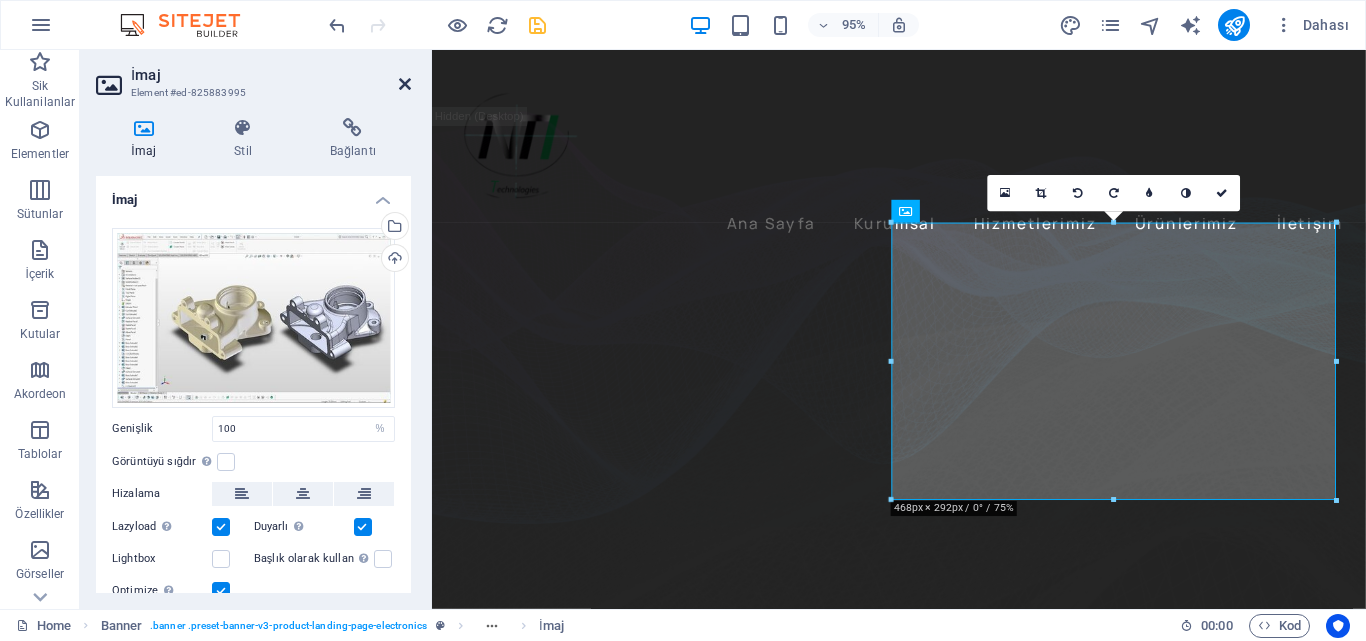 drag, startPoint x: 399, startPoint y: 85, endPoint x: 324, endPoint y: 43, distance: 85.95929 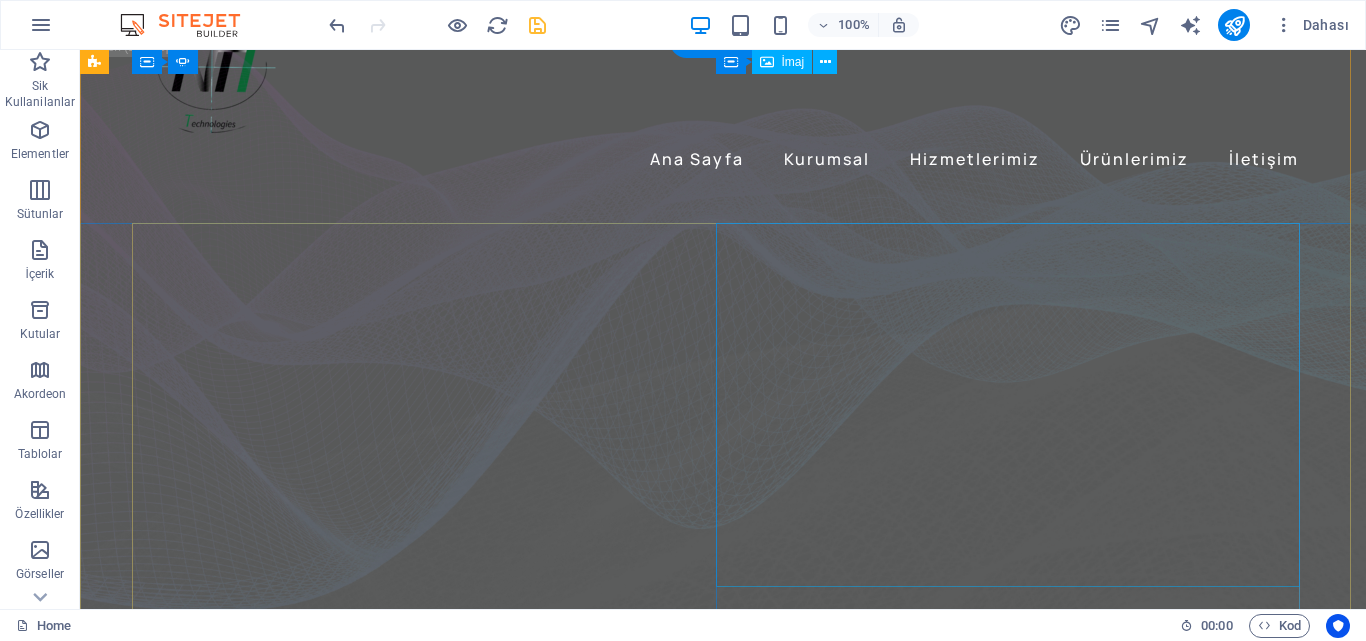 scroll, scrollTop: 0, scrollLeft: 0, axis: both 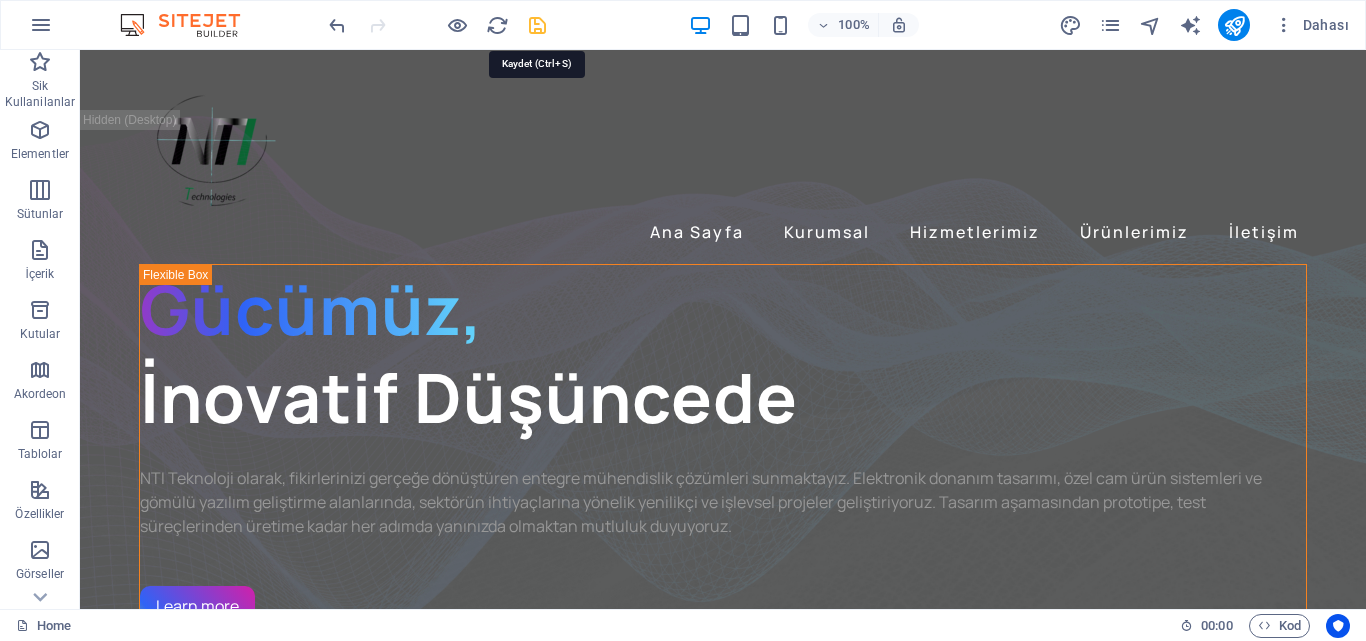 click at bounding box center [537, 25] 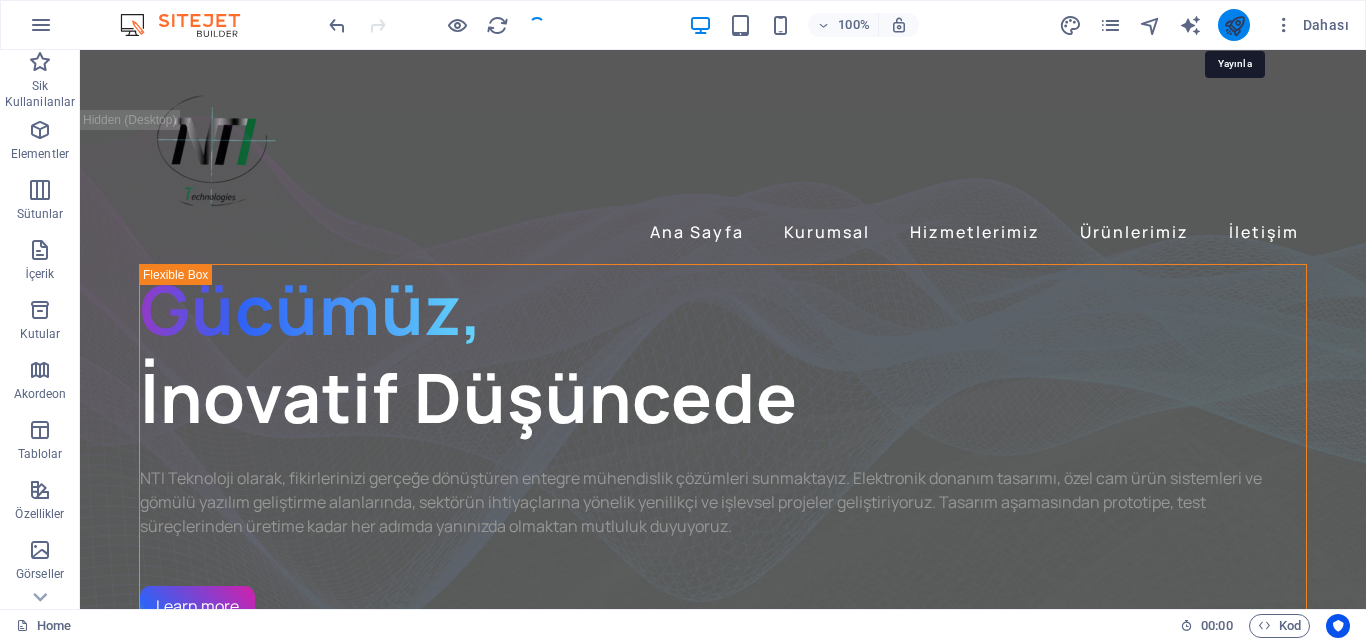 click at bounding box center [1234, 25] 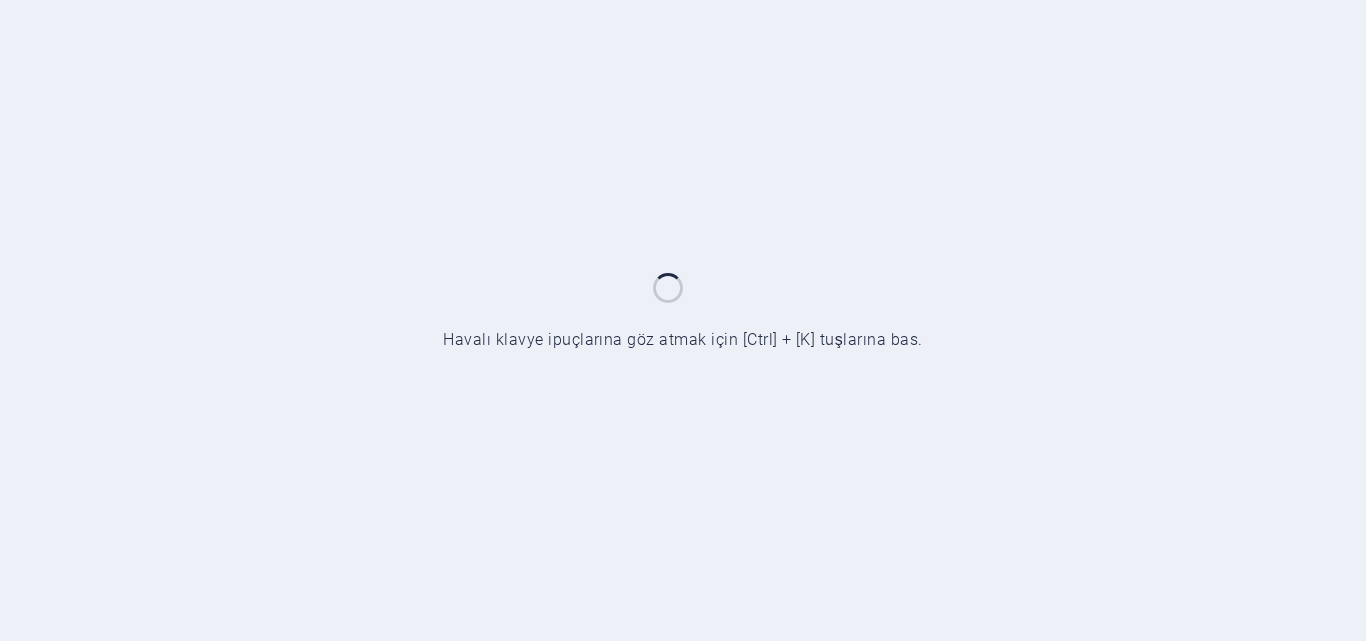 scroll, scrollTop: 0, scrollLeft: 0, axis: both 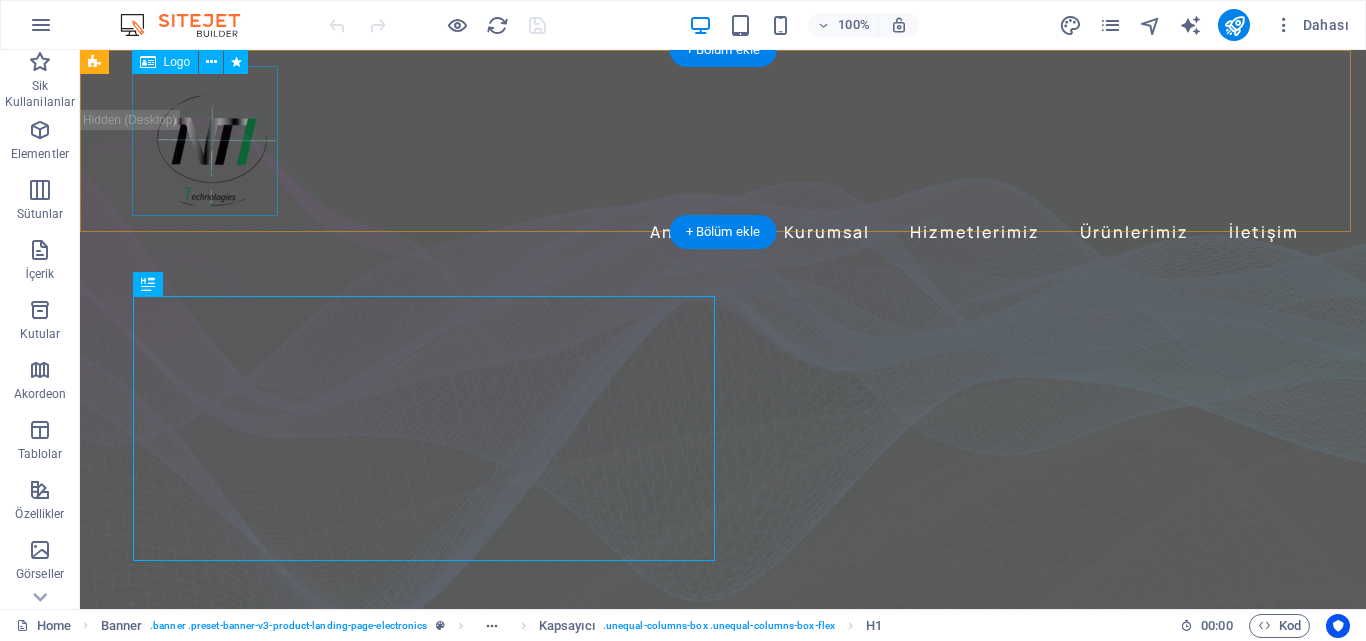 click at bounding box center [723, 141] 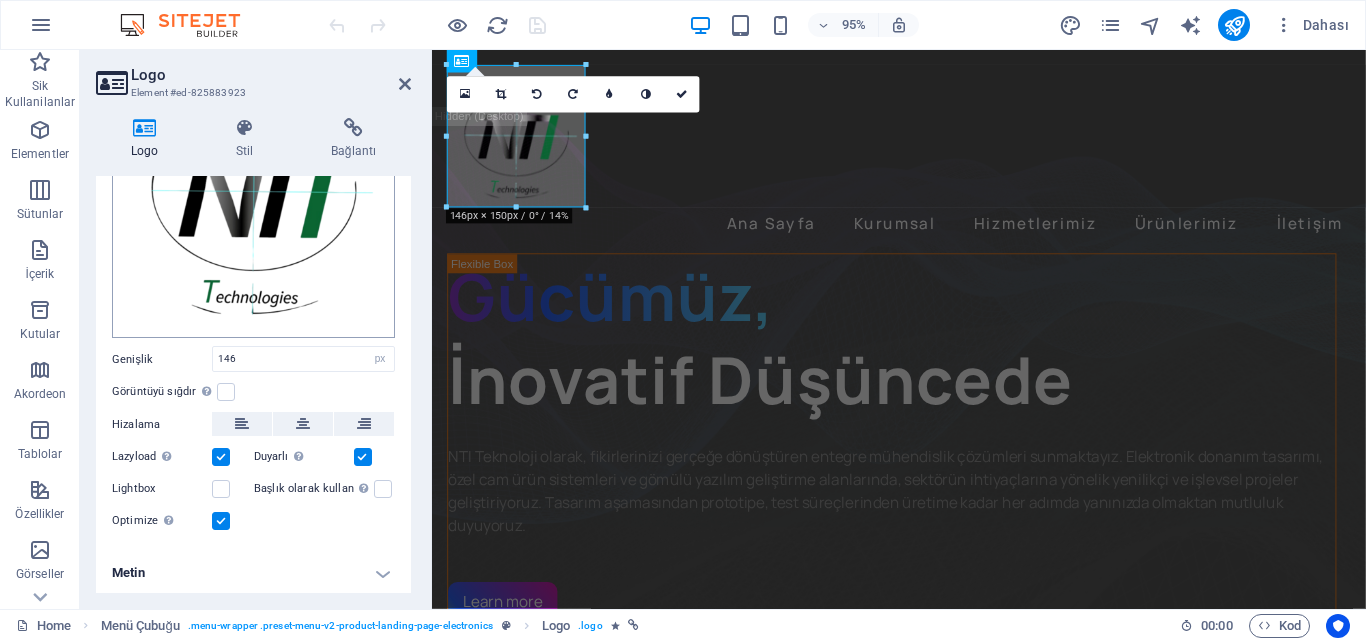 scroll, scrollTop: 0, scrollLeft: 0, axis: both 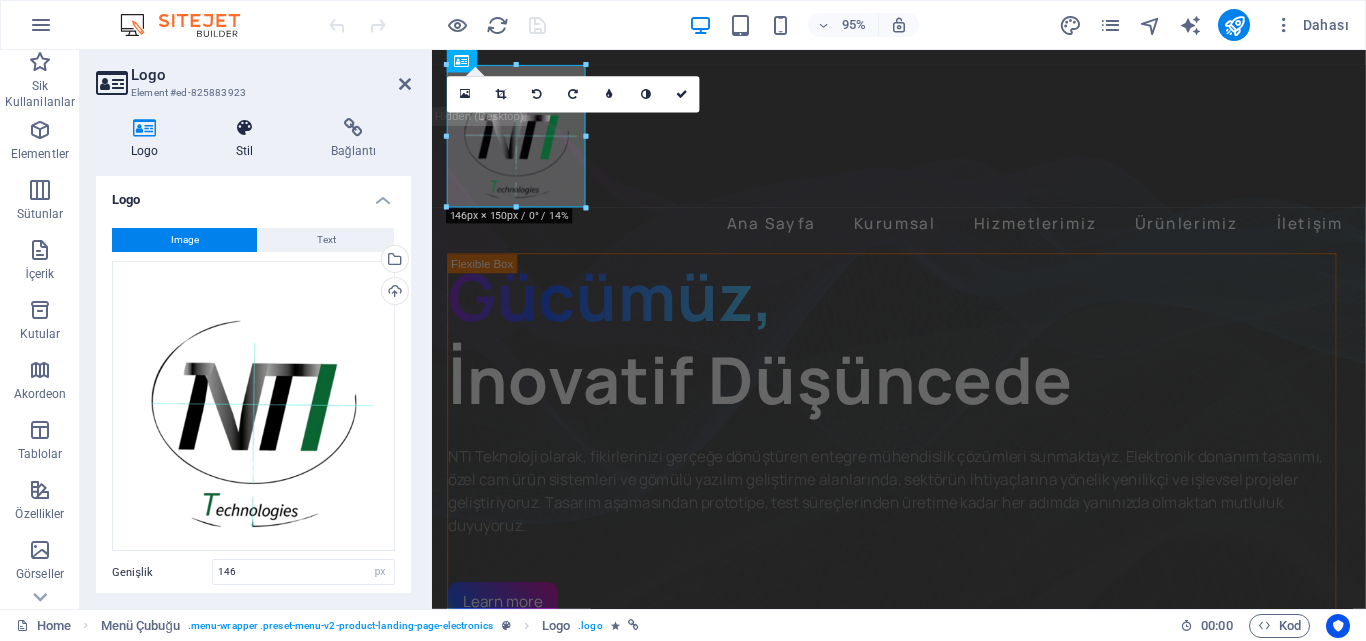 click on "Stil" at bounding box center [248, 139] 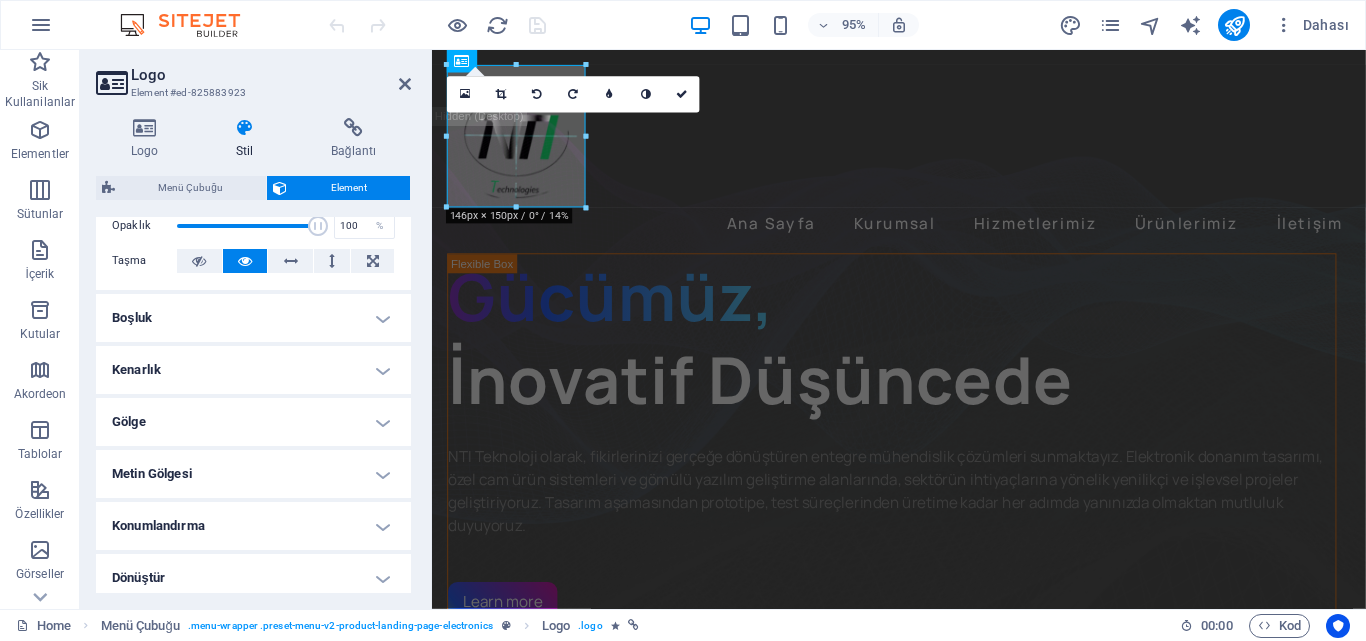 scroll, scrollTop: 486, scrollLeft: 0, axis: vertical 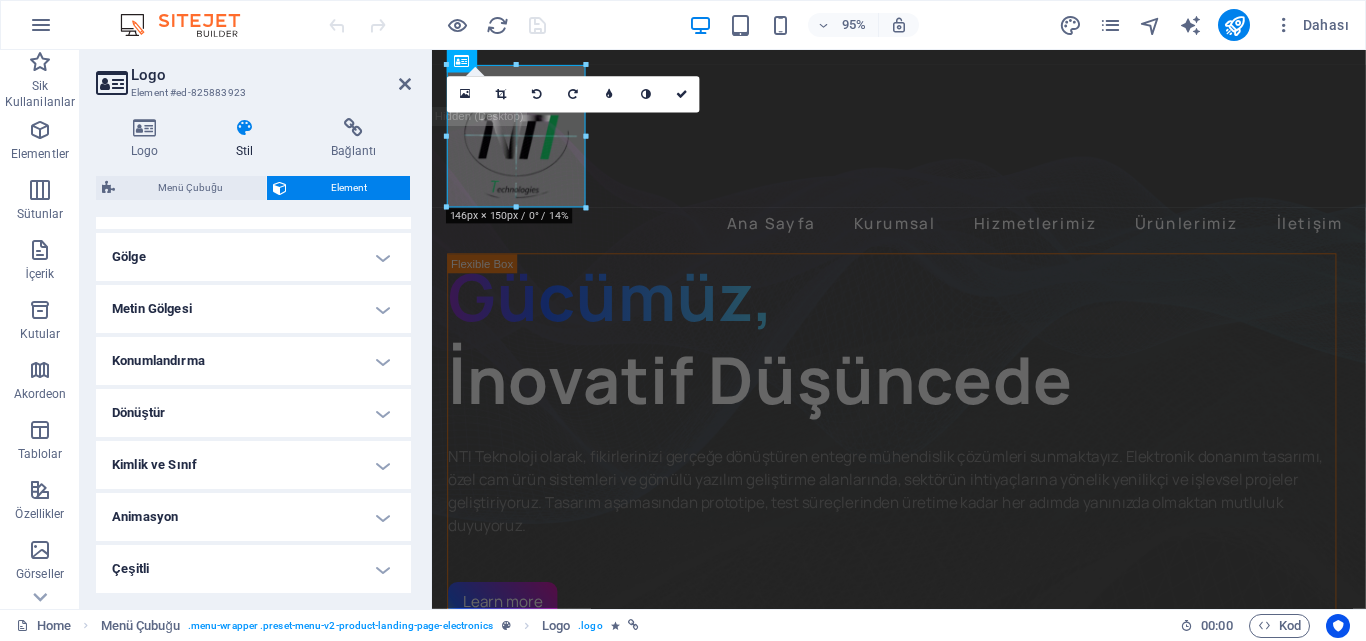 click on "Animasyon" at bounding box center (253, 517) 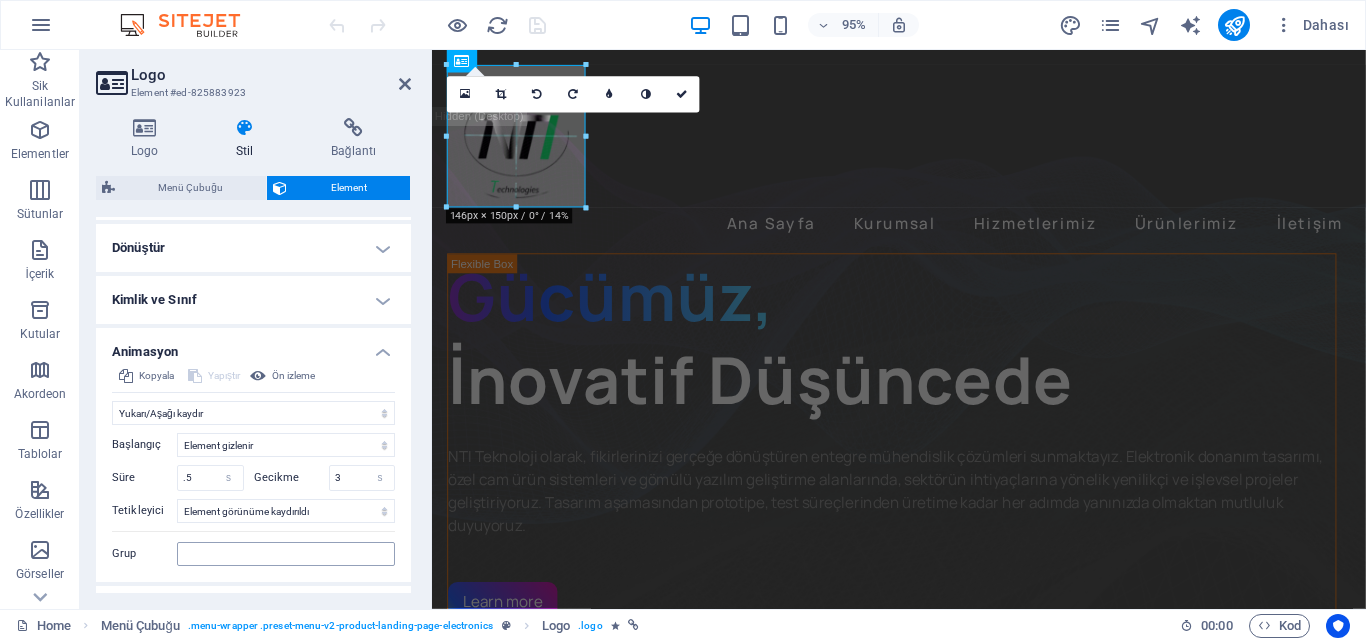 scroll, scrollTop: 692, scrollLeft: 0, axis: vertical 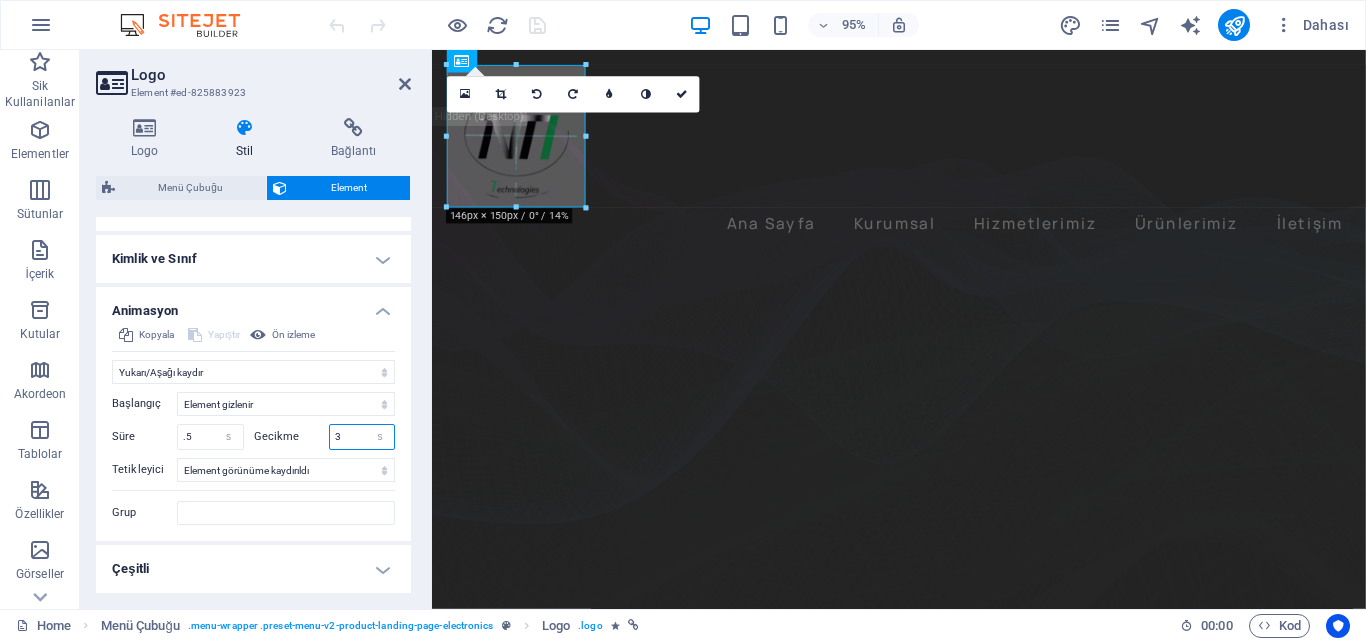 drag, startPoint x: 342, startPoint y: 428, endPoint x: 321, endPoint y: 425, distance: 21.213203 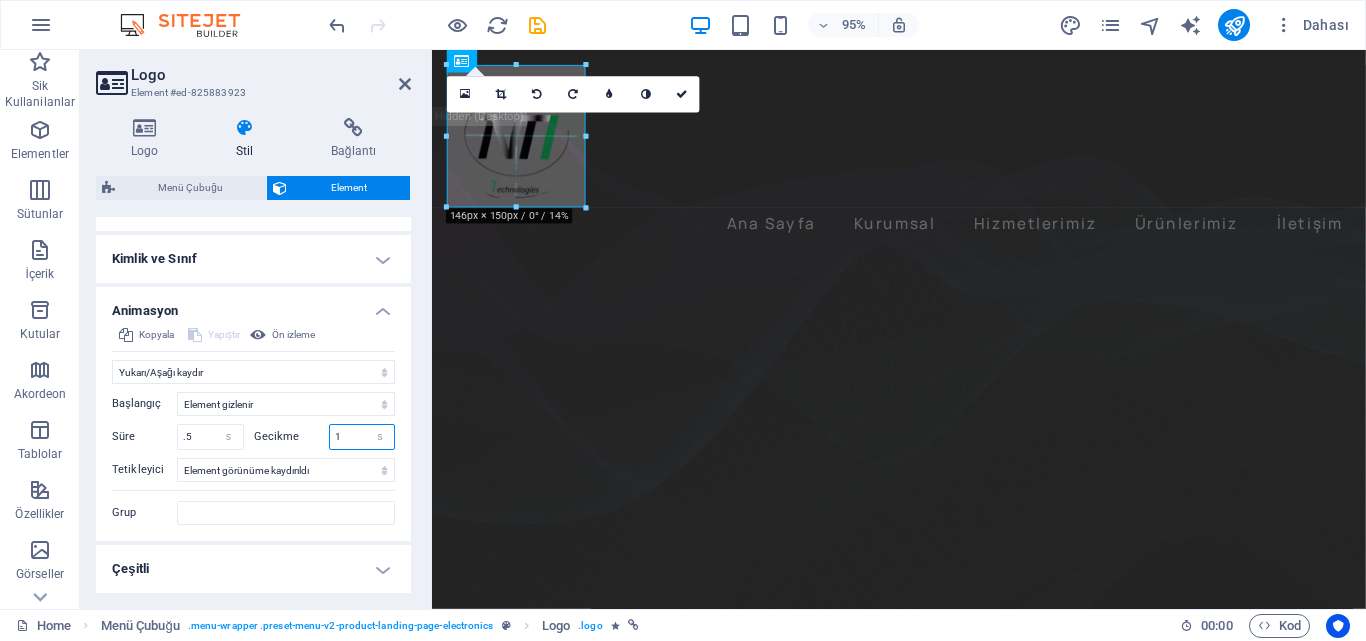 type on "1" 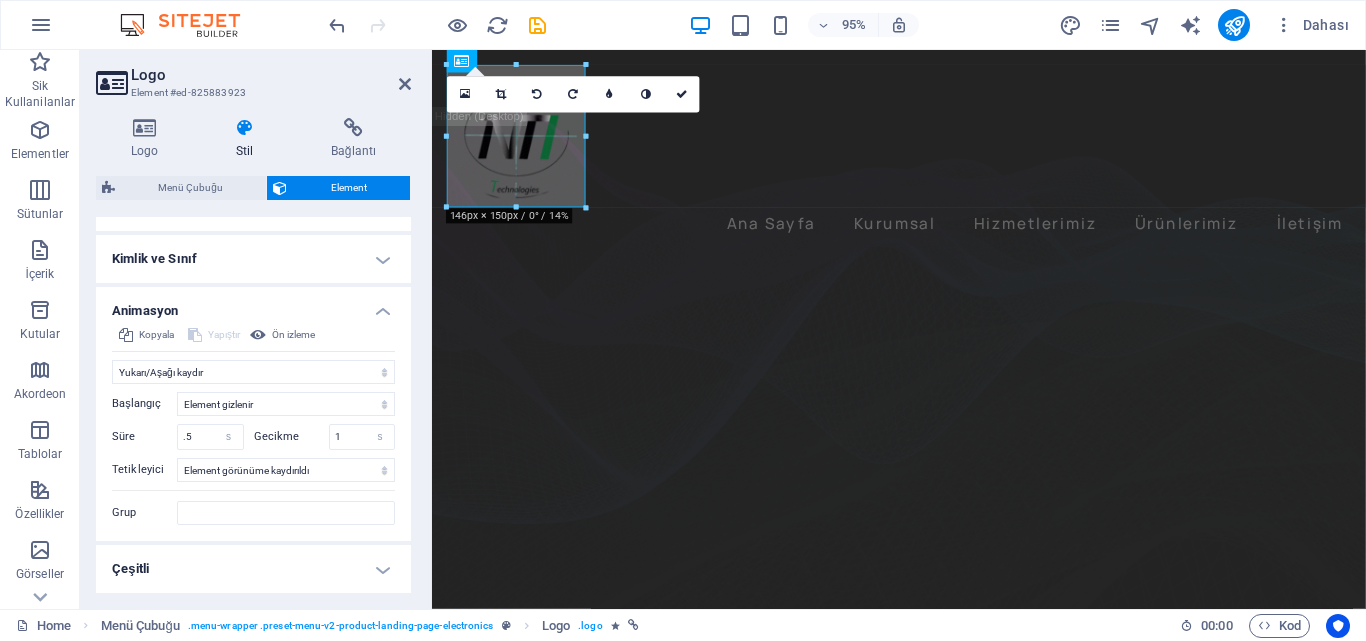 click on "95% Dahası" at bounding box center (841, 25) 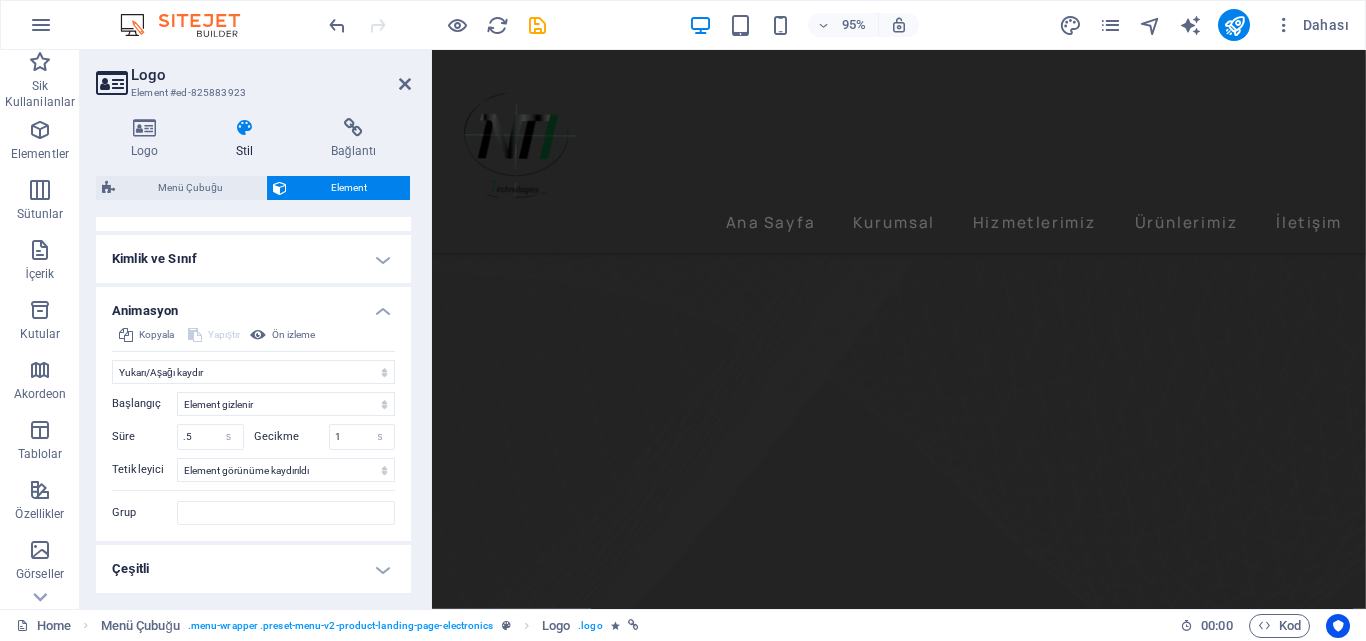 scroll, scrollTop: 600, scrollLeft: 0, axis: vertical 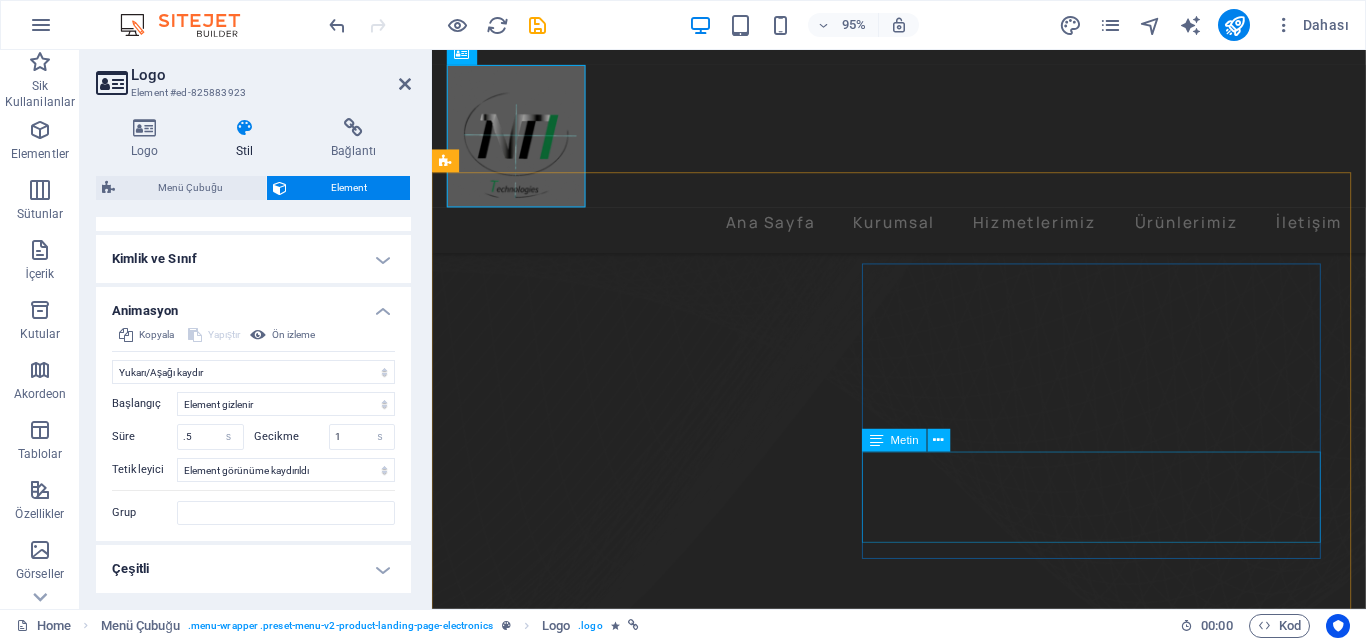 click on "Lorem ipsum dolor sit amet, consectetur adipiscing elit. Id quam et, turpis a neque fringilla. Quam eleifend non, augue lectus malesuada quisque lorem neque quam. Morbi ac, non mauris integer ac neque." at bounding box center [923, 3192] 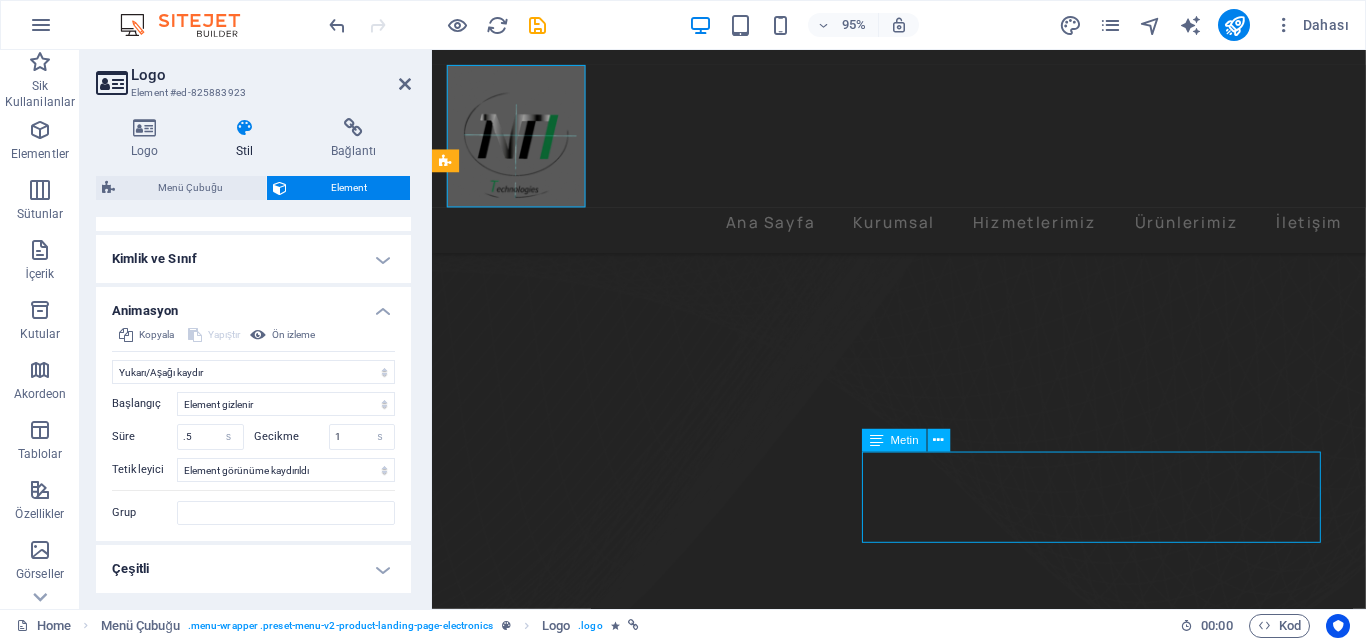 click on "Lorem ipsum dolor sit amet, consectetur adipiscing elit. Id quam et, turpis a neque fringilla. Quam eleifend non, augue lectus malesuada quisque lorem neque quam. Morbi ac, non mauris integer ac neque." at bounding box center [923, 3192] 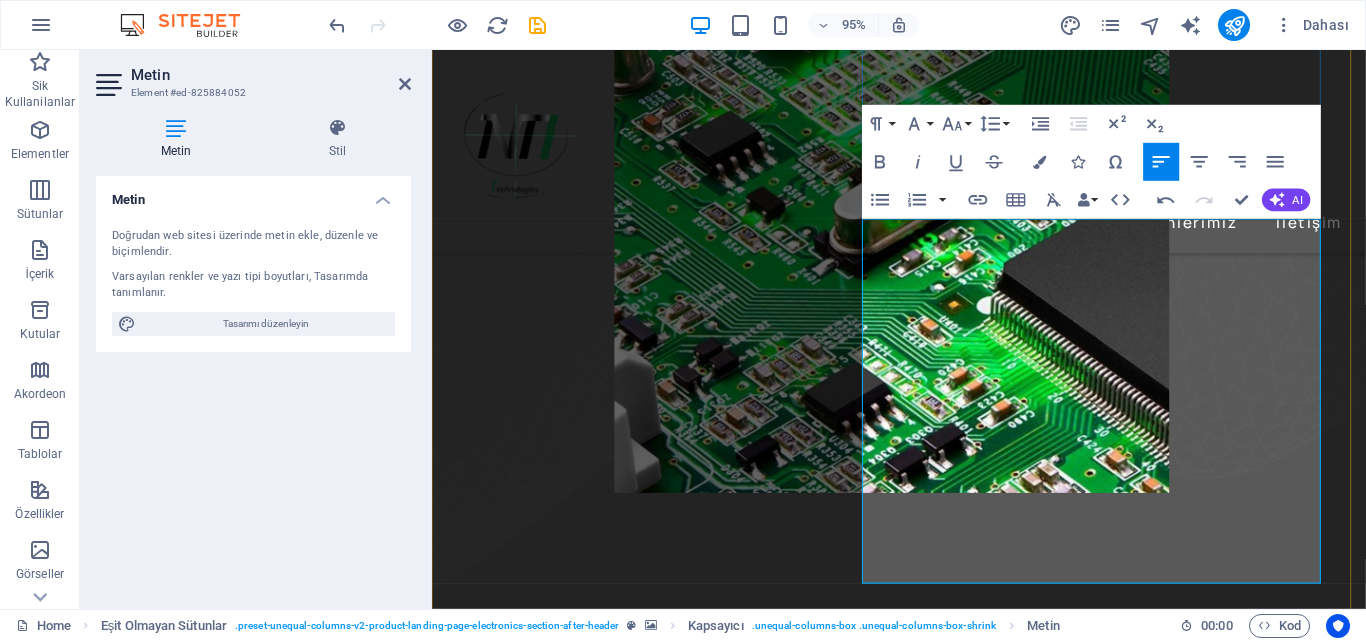 scroll, scrollTop: 883, scrollLeft: 0, axis: vertical 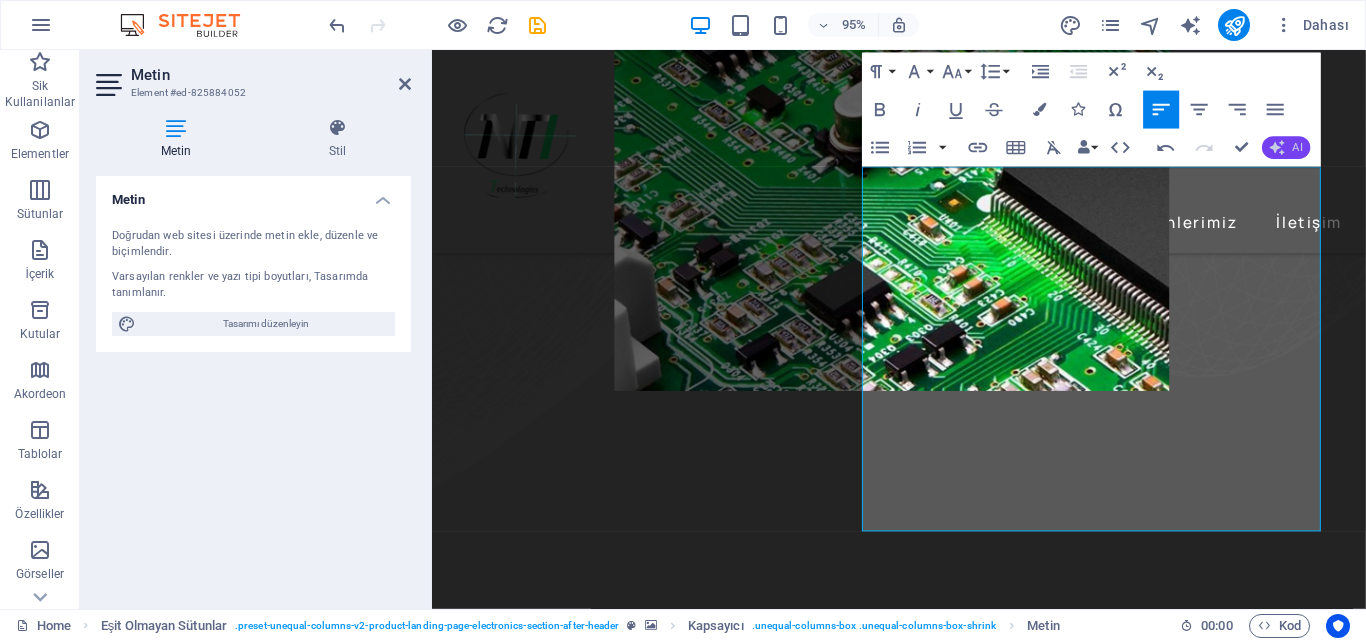 click on "AI" at bounding box center (1298, 147) 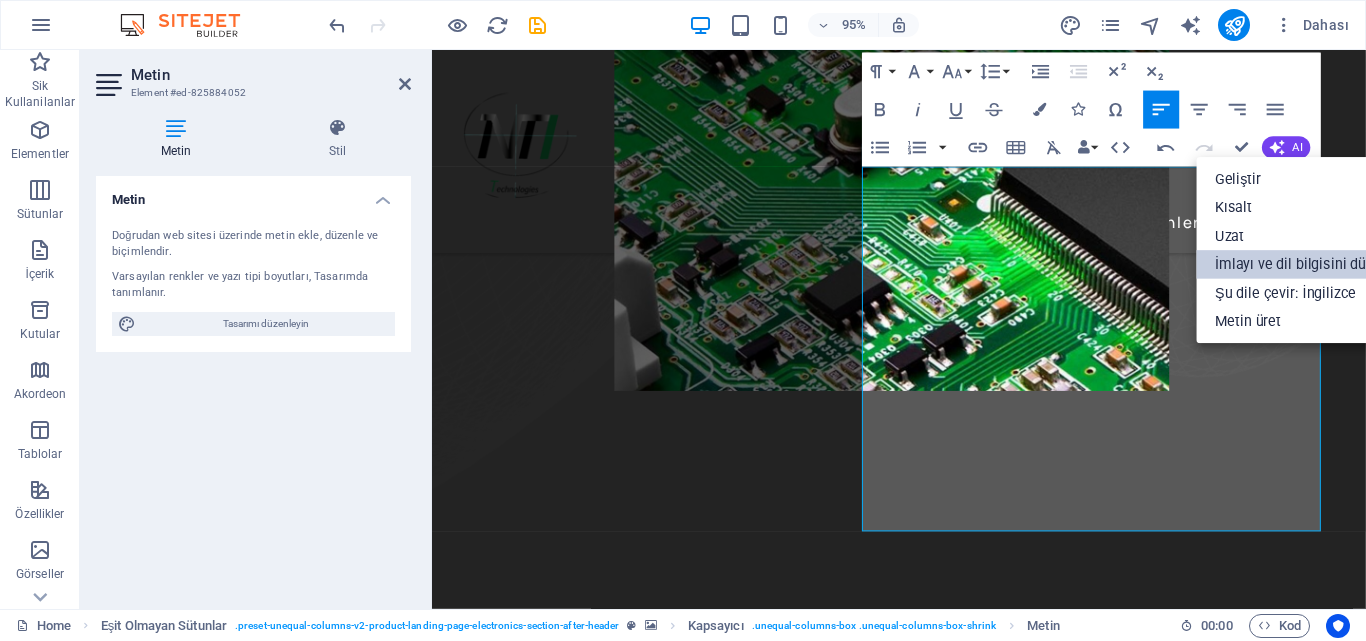 click on "İmlayı ve dil bilgisini düzelt" at bounding box center [1302, 264] 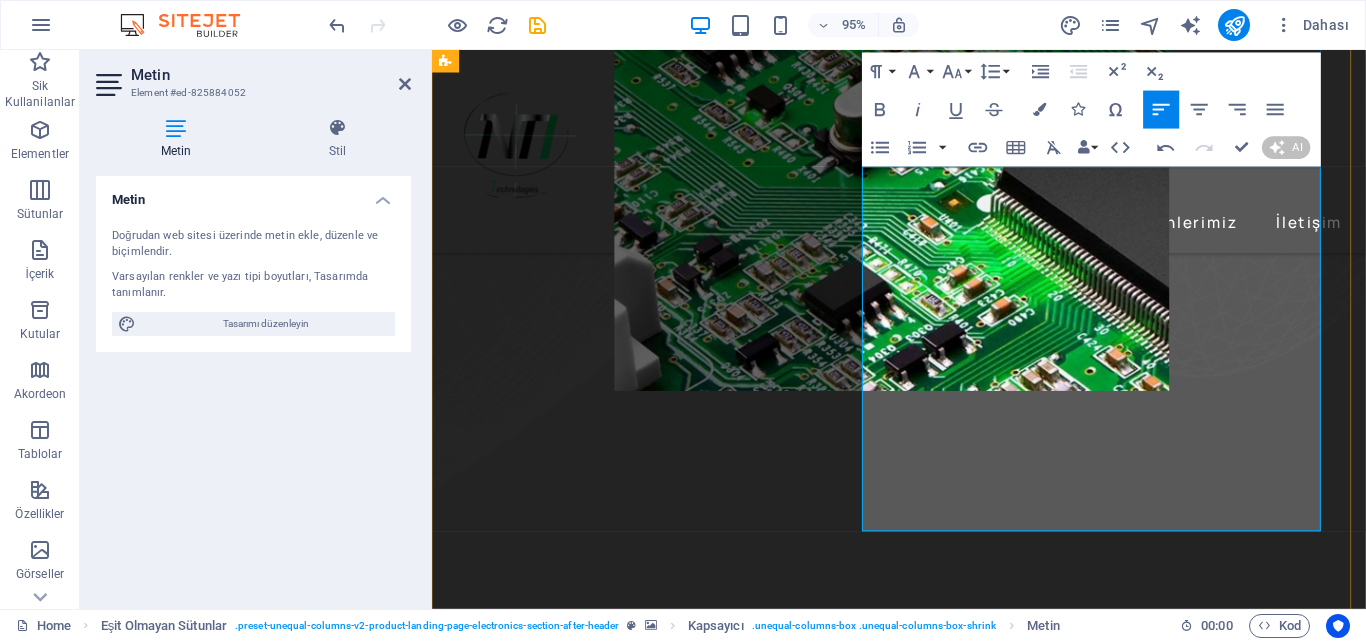 type 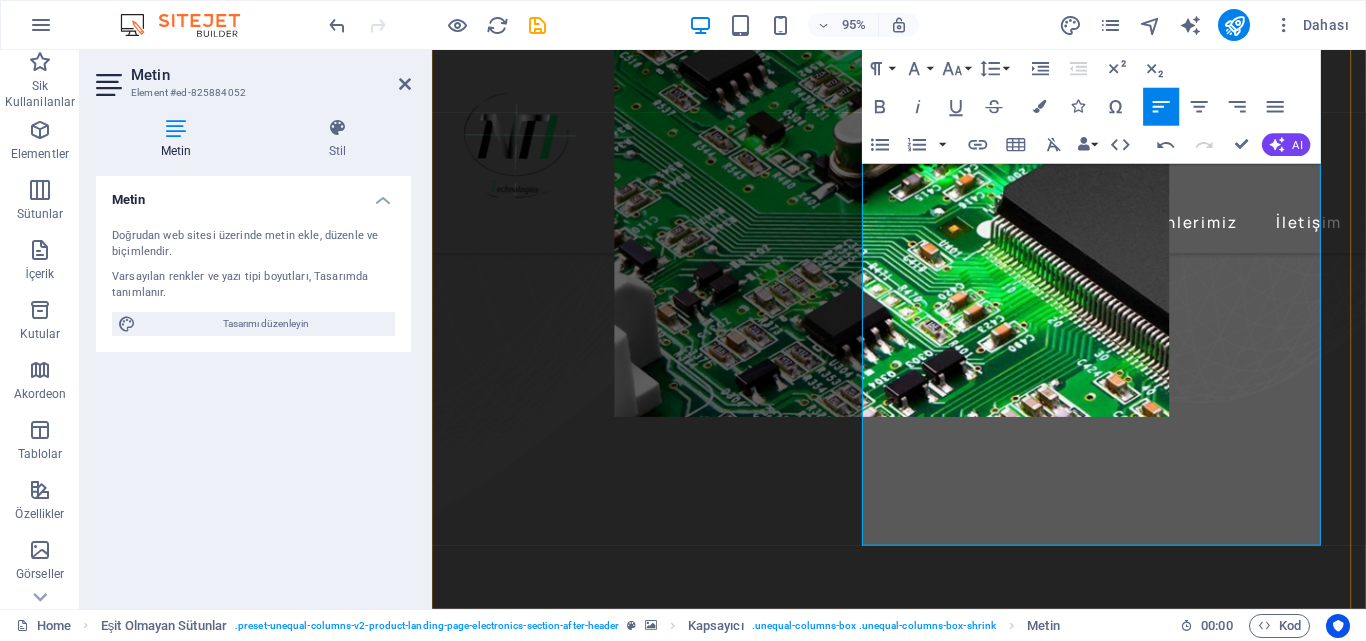 scroll, scrollTop: 983, scrollLeft: 0, axis: vertical 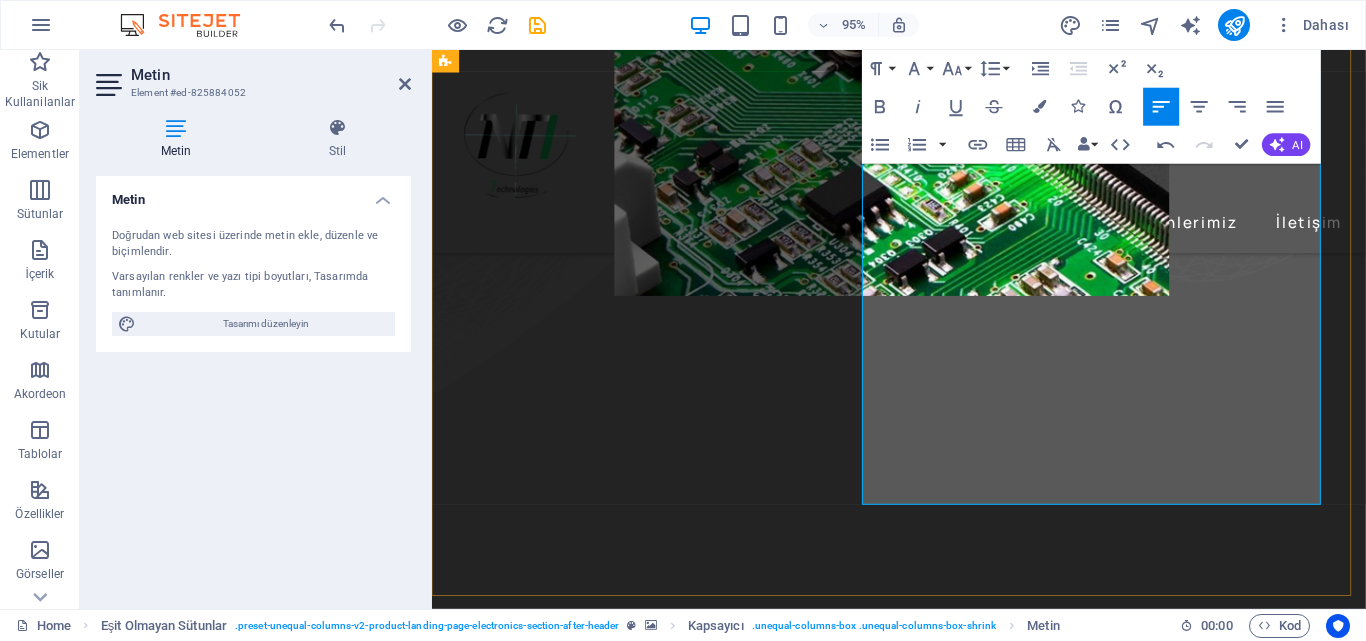 drag, startPoint x: 1024, startPoint y: 520, endPoint x: 886, endPoint y: 447, distance: 156.11855 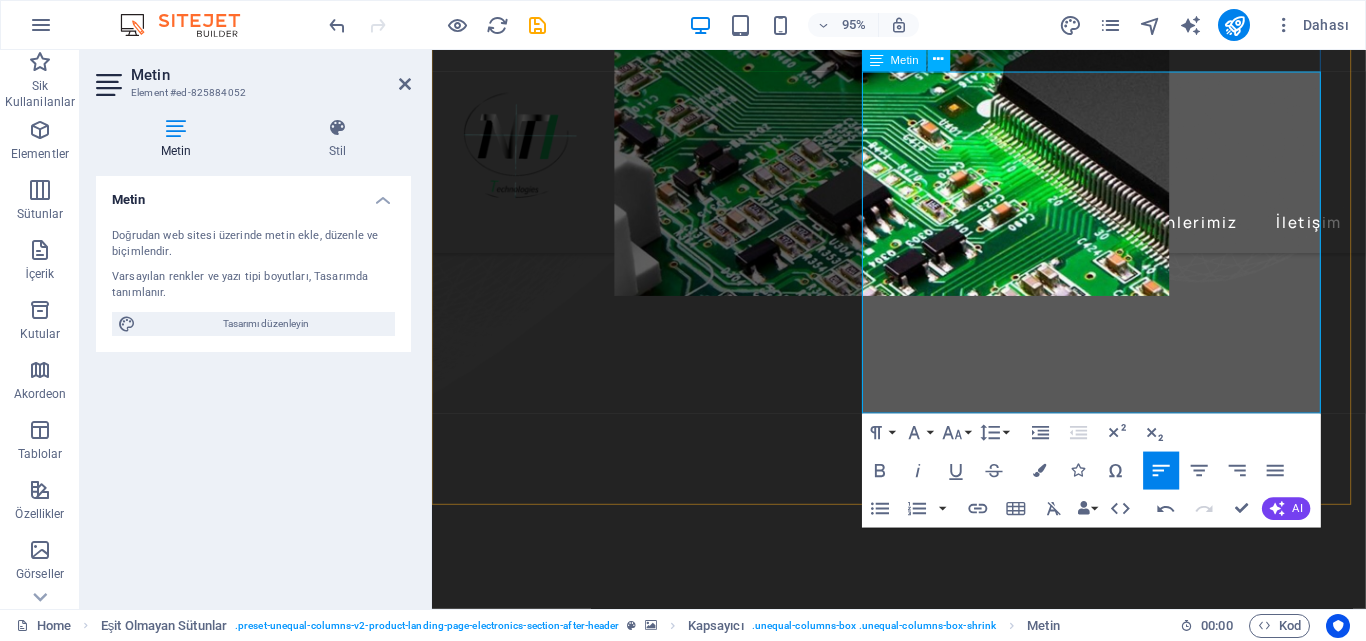 click on "Modern sistemlerin temelini oluşturan elektronik donanım, sadece bir devre değil; işlevselliği, güvenilirliği ve verimliliği bir arada sunan akıllı bir yapıdır. NTI Teknoloji olarak, projeye özel donanım tasarımlarıyla fikirlerinizi hayata geçiriyoruz. Geliştirdiğimiz kartlar; ihtiyaç duyulan performansa, enerji verimliliğine ve maliyet optimizasyonuna göre özel olarak tasarlanır. Analog, dijital, gömülü sistemler ve sensör arayüzlerinden oluşan devre yapıları; test edilmiş, üretime hazır şekilde sunulur. İster endüstriyel kontrol sistemleri, ister IoT çözümleri olsun — şematik çizimden prototipe, üretimden test süreçlerine kadar tüm aşamaları sizin için yönetiyoruz." at bounding box center (923, 3123) 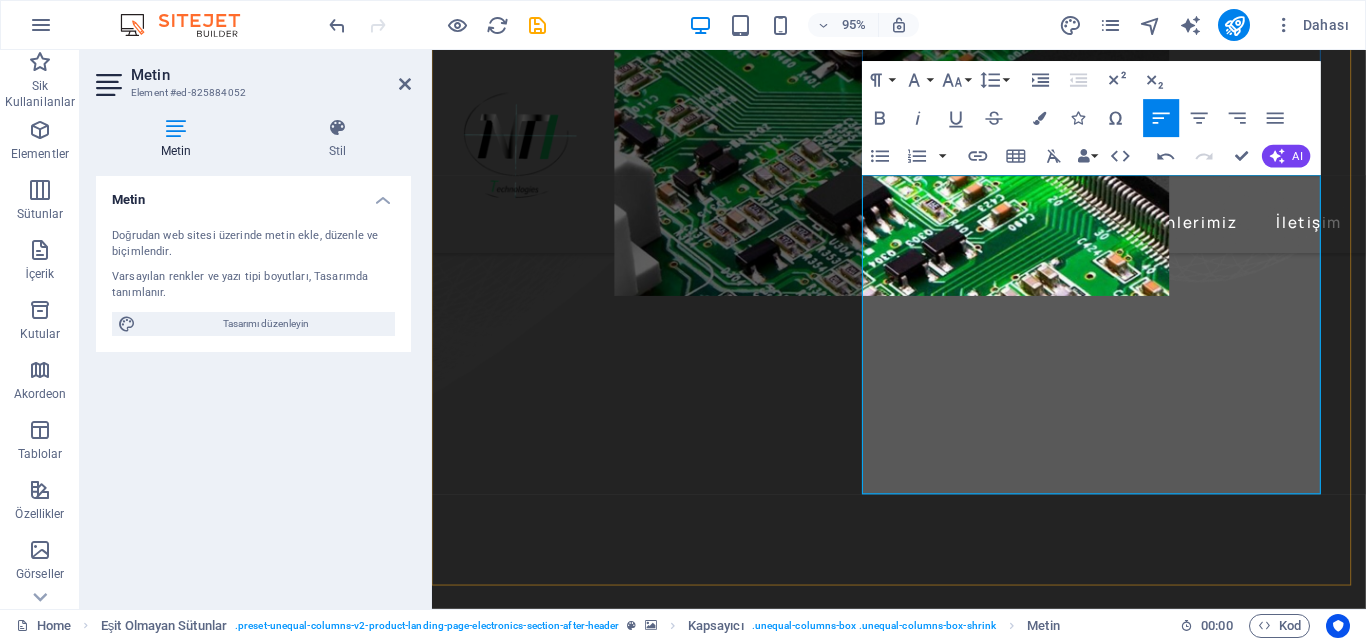 scroll, scrollTop: 683, scrollLeft: 0, axis: vertical 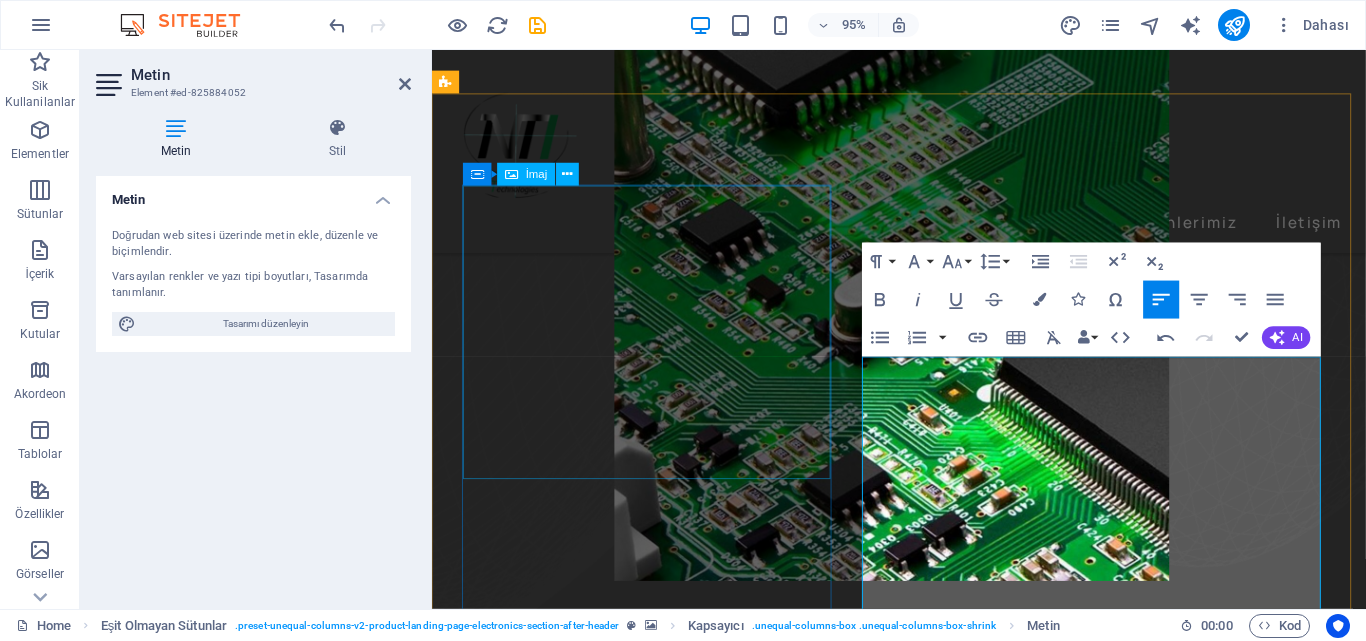 click at bounding box center (923, 2727) 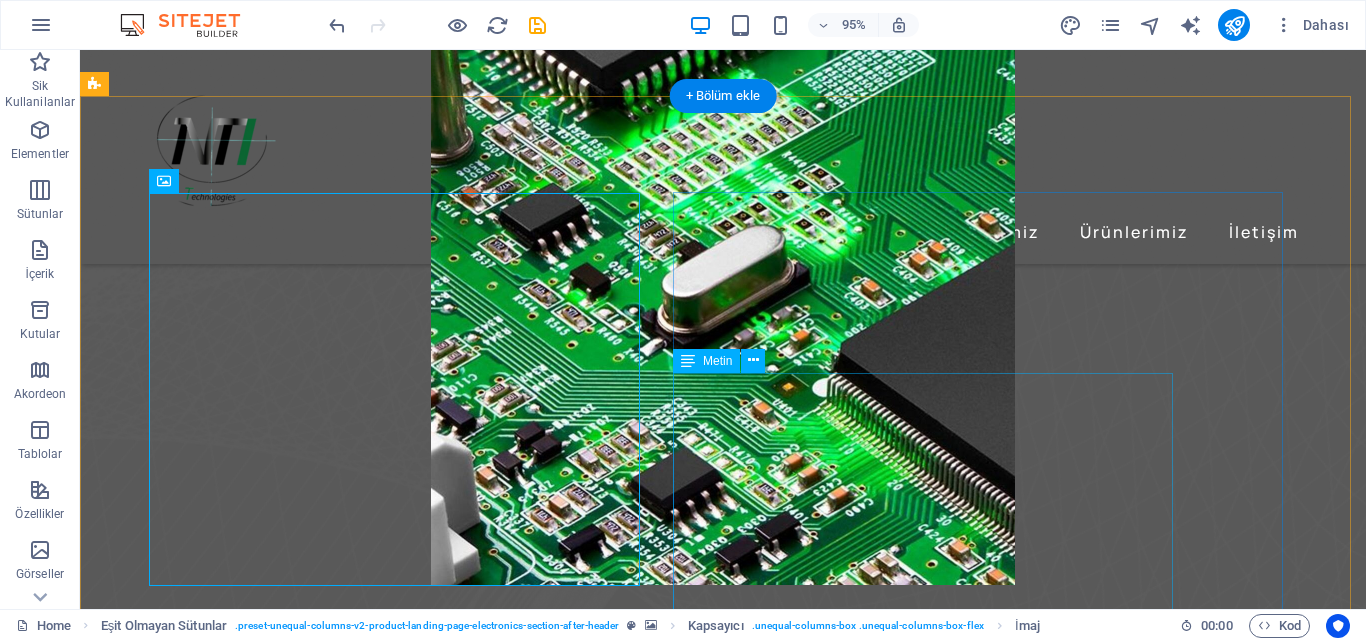 click on "Gadgets Headphones Modern sistemlerin temelini oluşturan elektronik donanım, sadece bir devre değil; işlevselliği, güvenilirliği ve verimliliği bir arada sunan akıllı bir yapıdır. NTI Teknoloji olarak, projeye özel donanım tasarımlarıyla fikirlerinizi hayata geçiriyoruz. Geliştirdiğimiz kartlar; ihtiyaç duyulan performansa, enerji verimliliğine ve maliyet optimizasyonuna göre özel olarak tasarlanır. Analog, dijital, gömülü sistemler ve sensör arayüzlerinden oluşan devre yapıları; test edilmiş, üretime hazır şekilde sunulur. İster endüstriyel kontrol sistemleri, ister IoT çözümleri olsun — şematik çizimden prototipe, üretimden test süreçlerine kadar tüm aşamaları sizin için yönetiyoruz." at bounding box center [680, 3454] 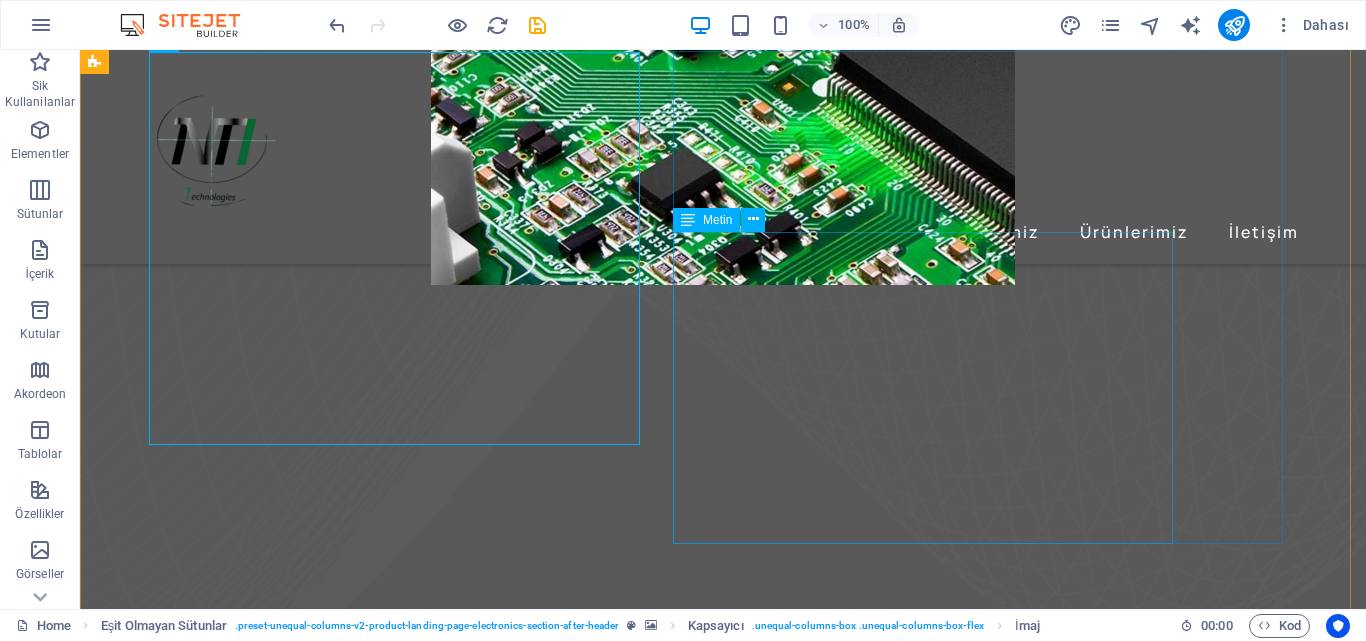 scroll, scrollTop: 683, scrollLeft: 0, axis: vertical 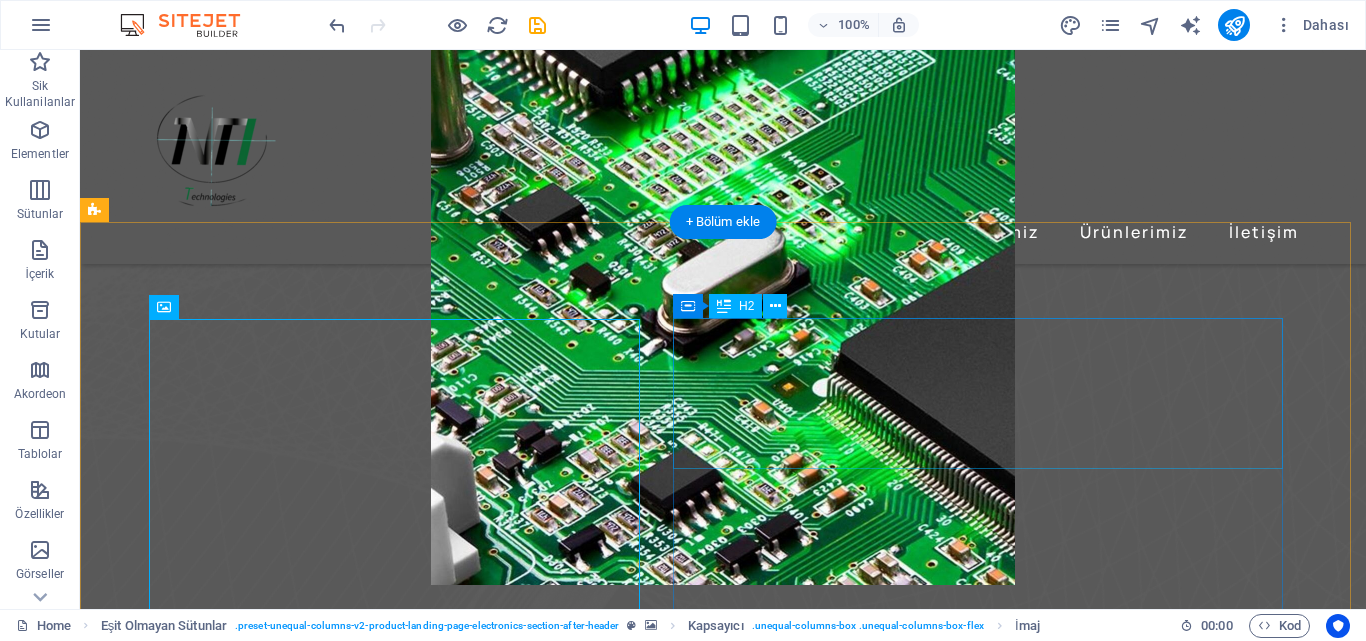 click on "Gadgets Headphones" at bounding box center (680, 3343) 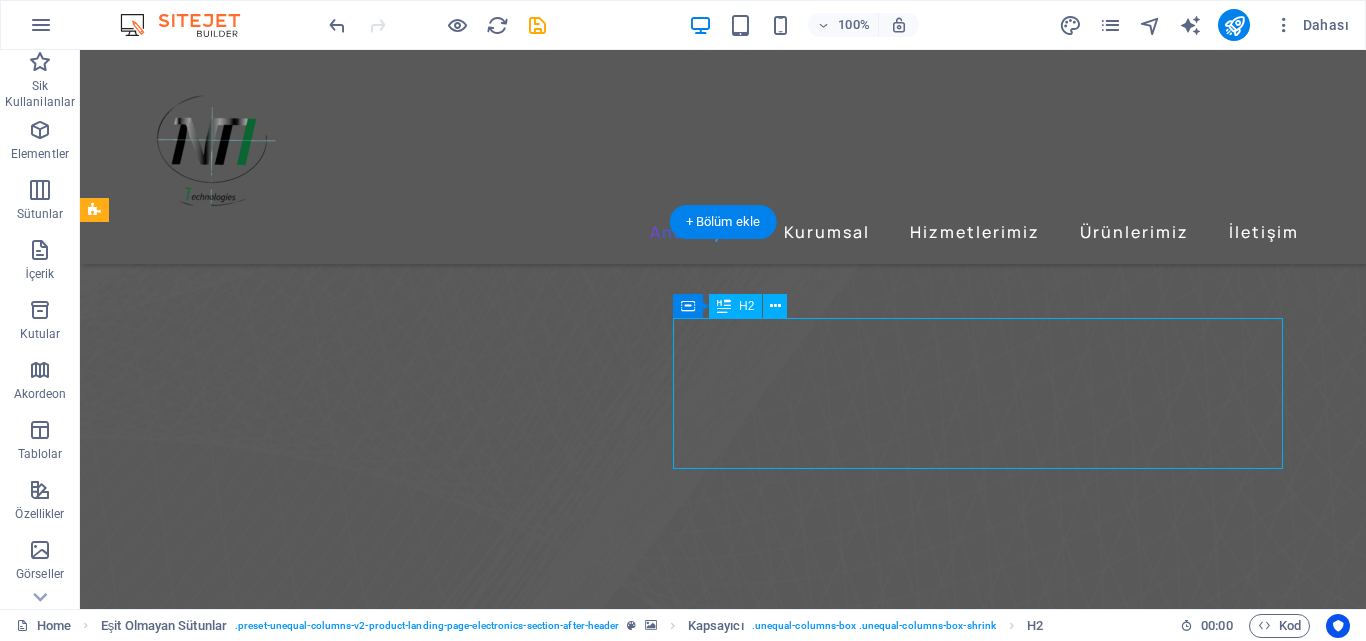 click on "Gadgets Headphones" at bounding box center [680, 3343] 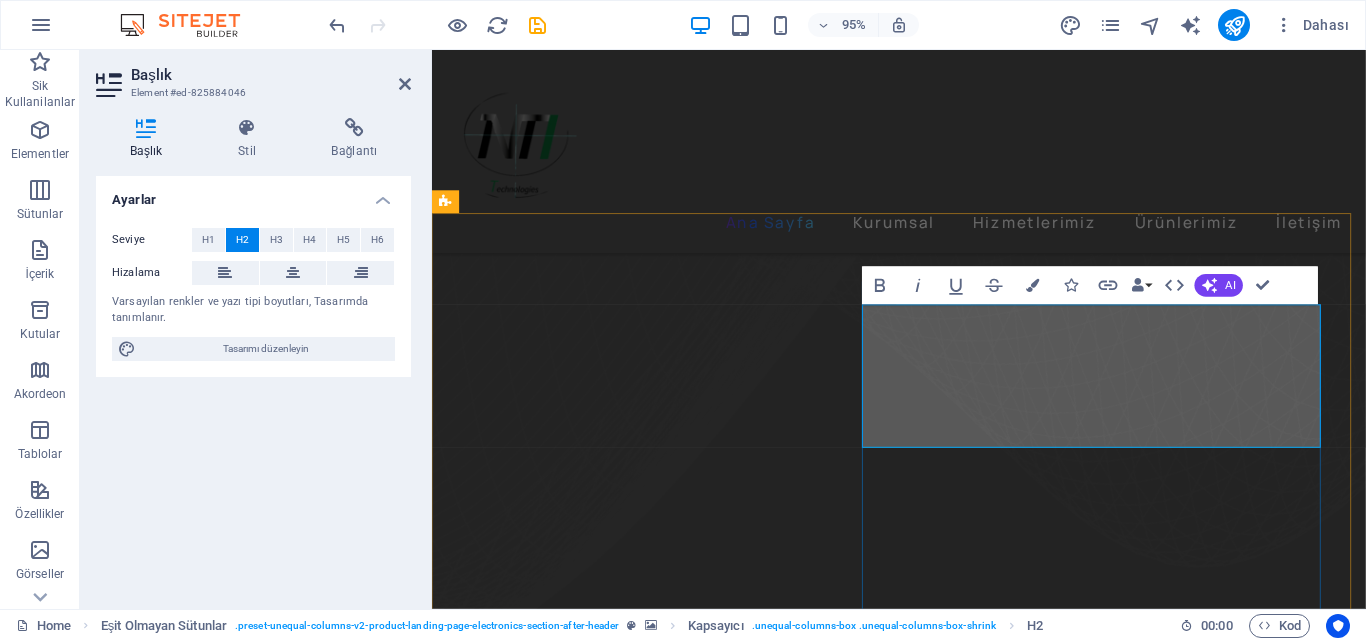 scroll, scrollTop: 557, scrollLeft: 0, axis: vertical 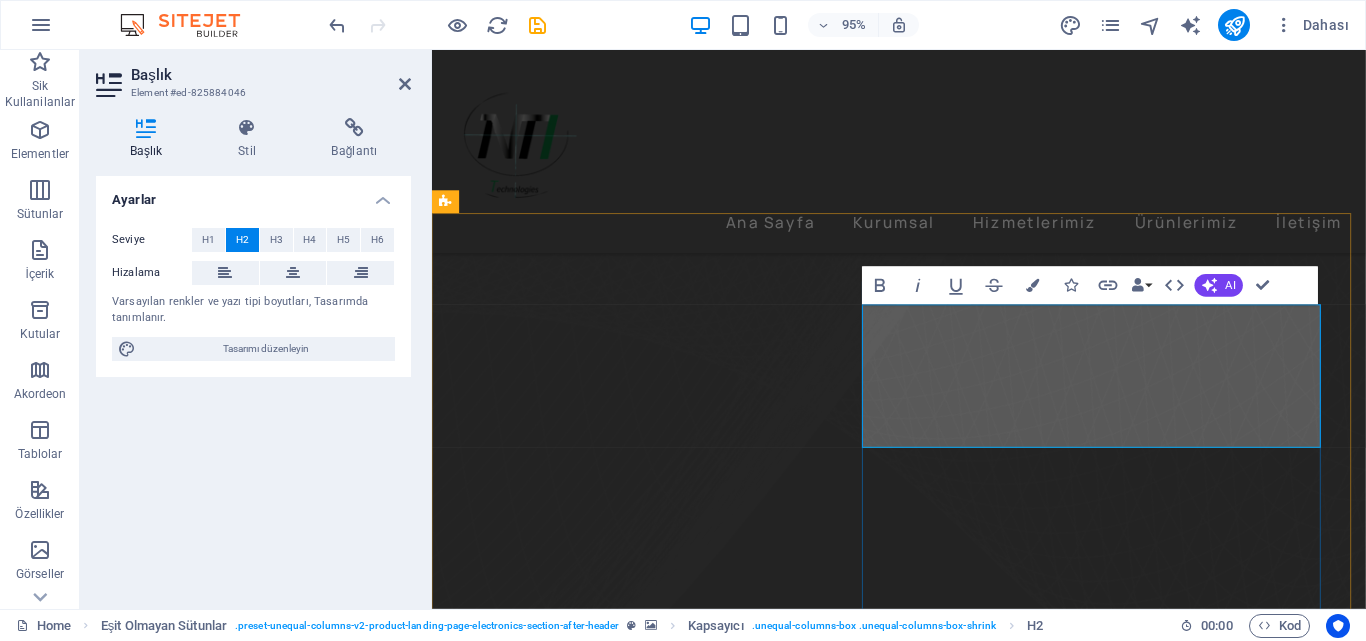 click on "Gadgets Headphones" at bounding box center [923, 3311] 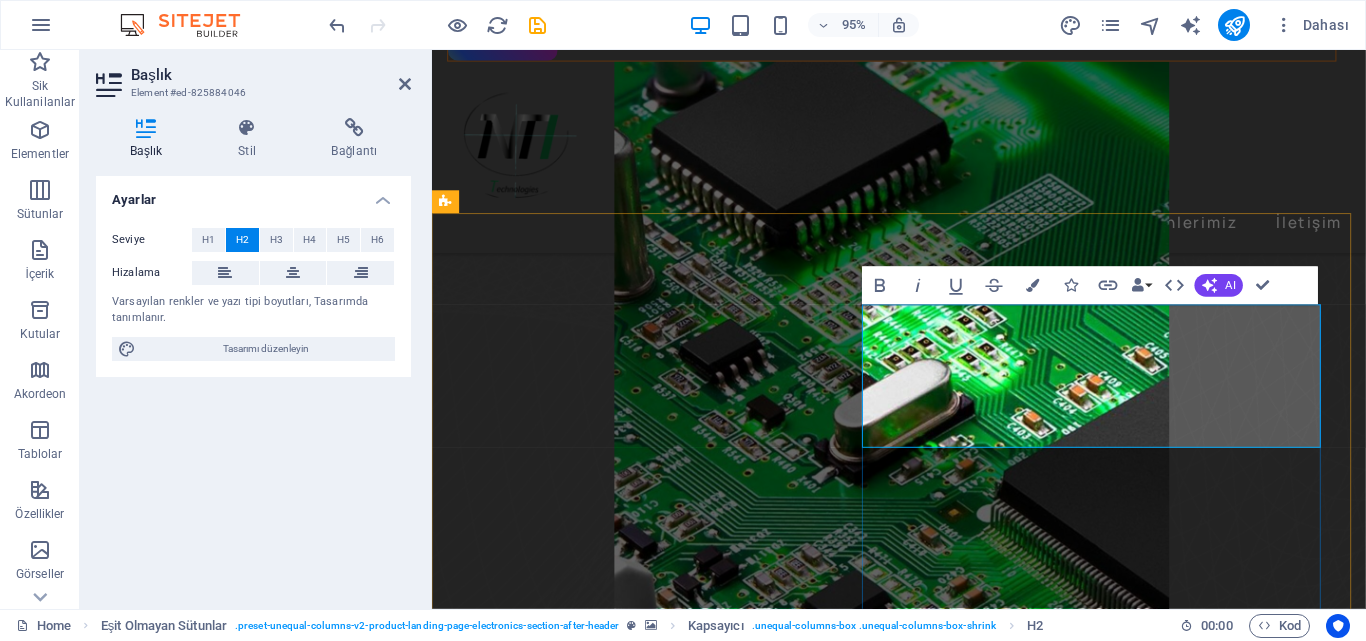 type 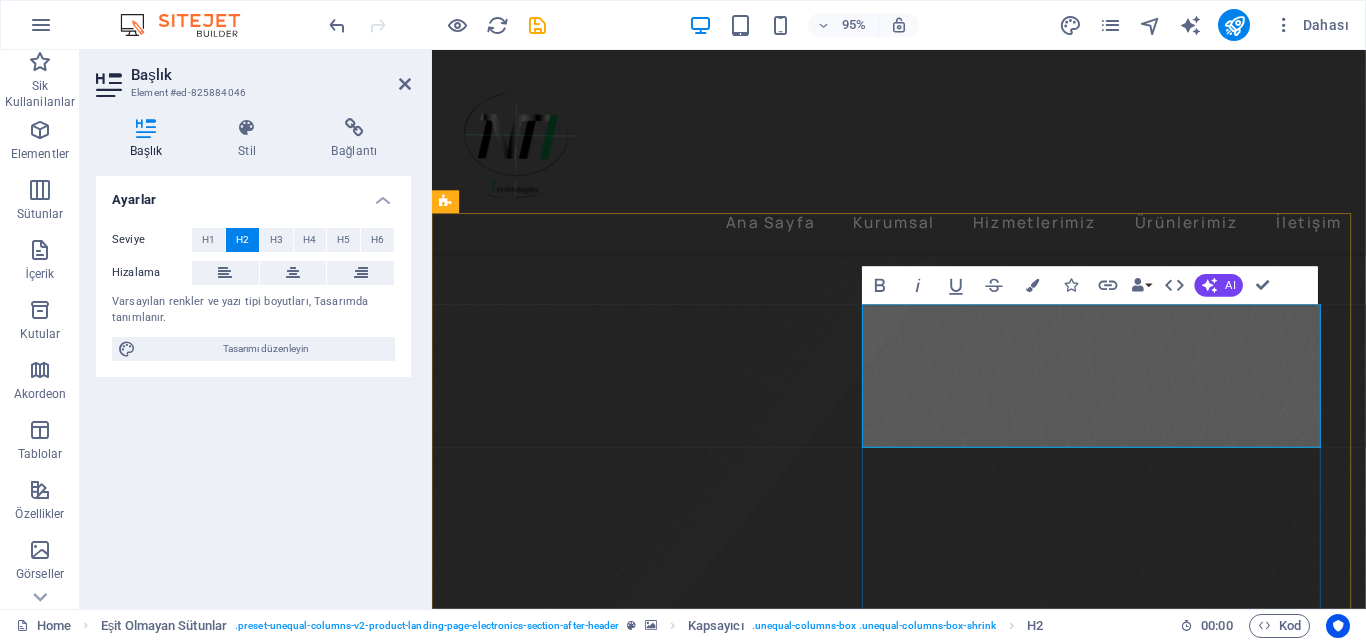 drag, startPoint x: 1242, startPoint y: 441, endPoint x: 894, endPoint y: 339, distance: 362.64032 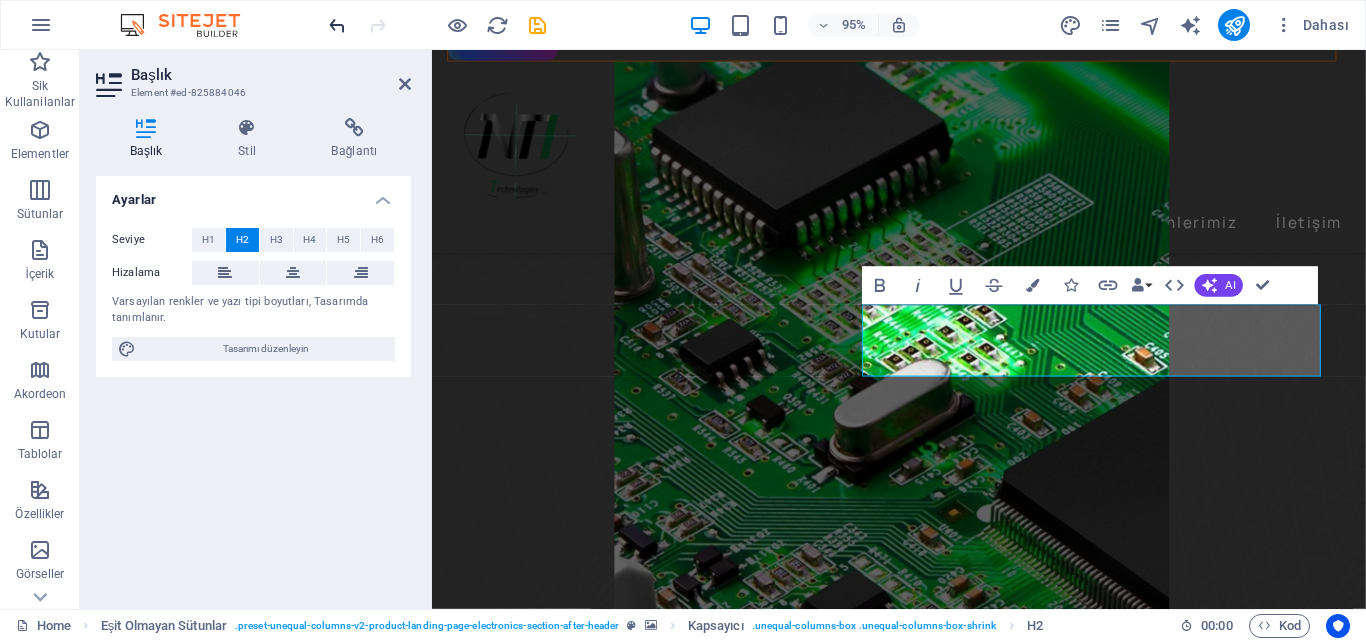click at bounding box center (337, 25) 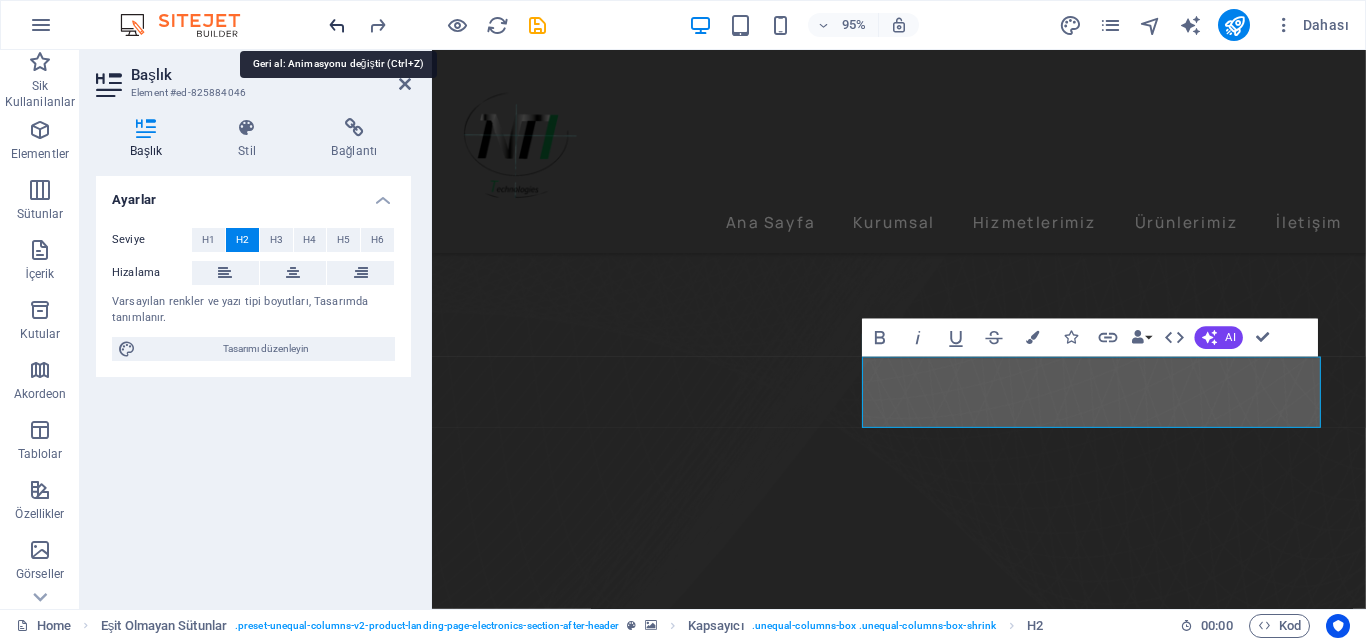 click at bounding box center (337, 25) 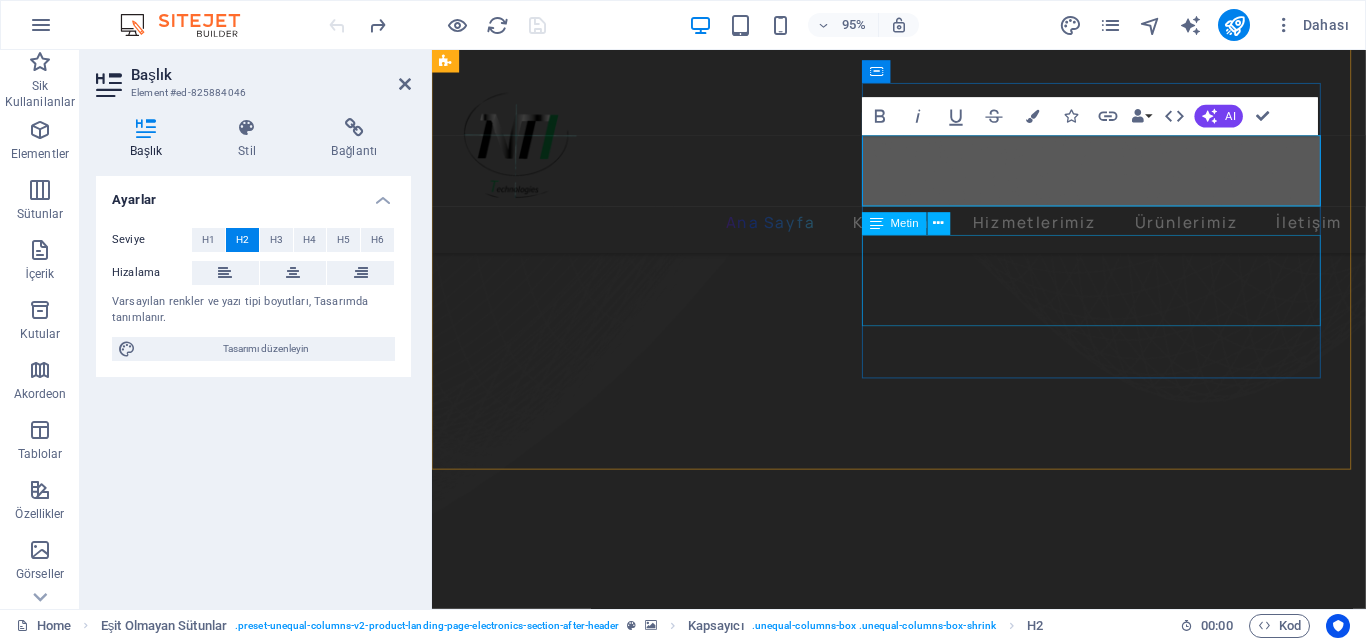 scroll, scrollTop: 557, scrollLeft: 0, axis: vertical 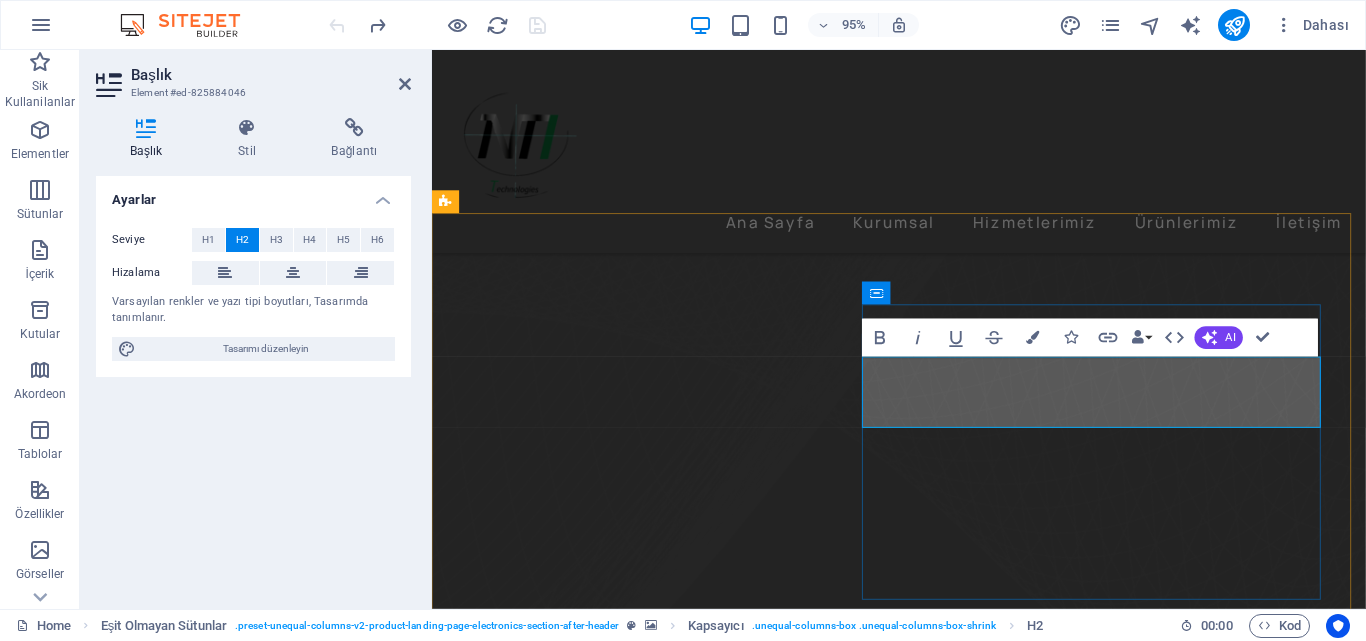 click on "​" at bounding box center [923, 3067] 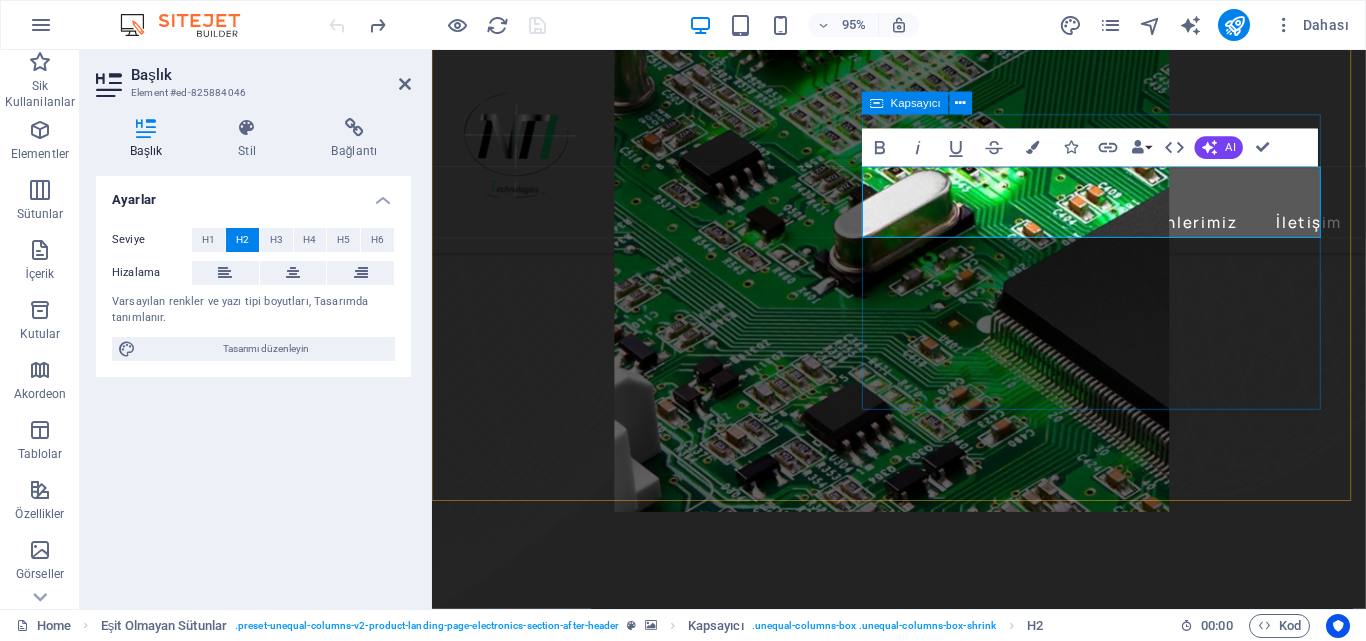 scroll, scrollTop: 757, scrollLeft: 0, axis: vertical 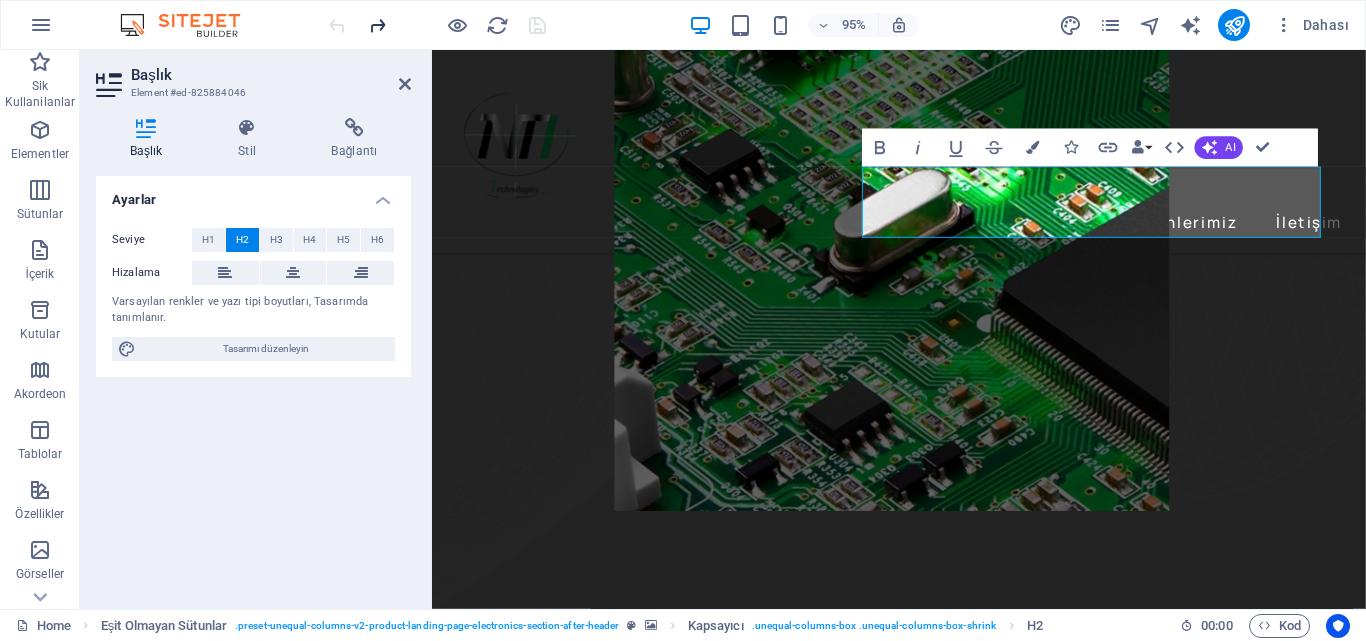 click at bounding box center [377, 25] 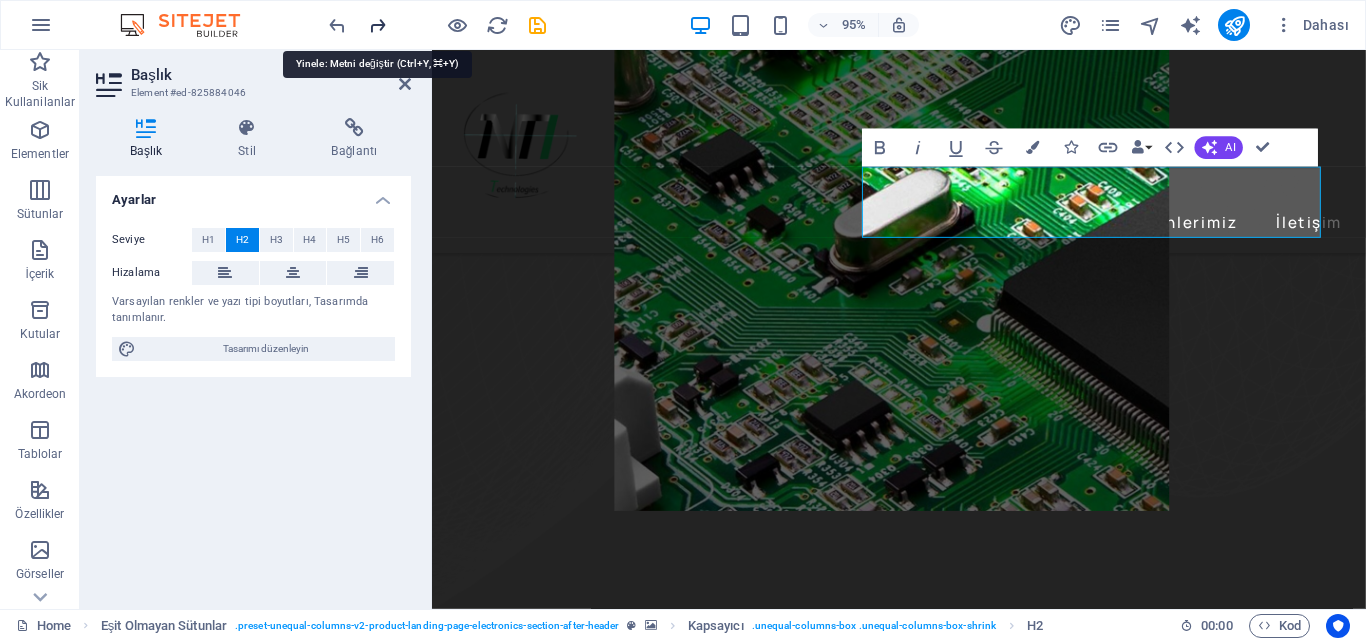 click at bounding box center [377, 25] 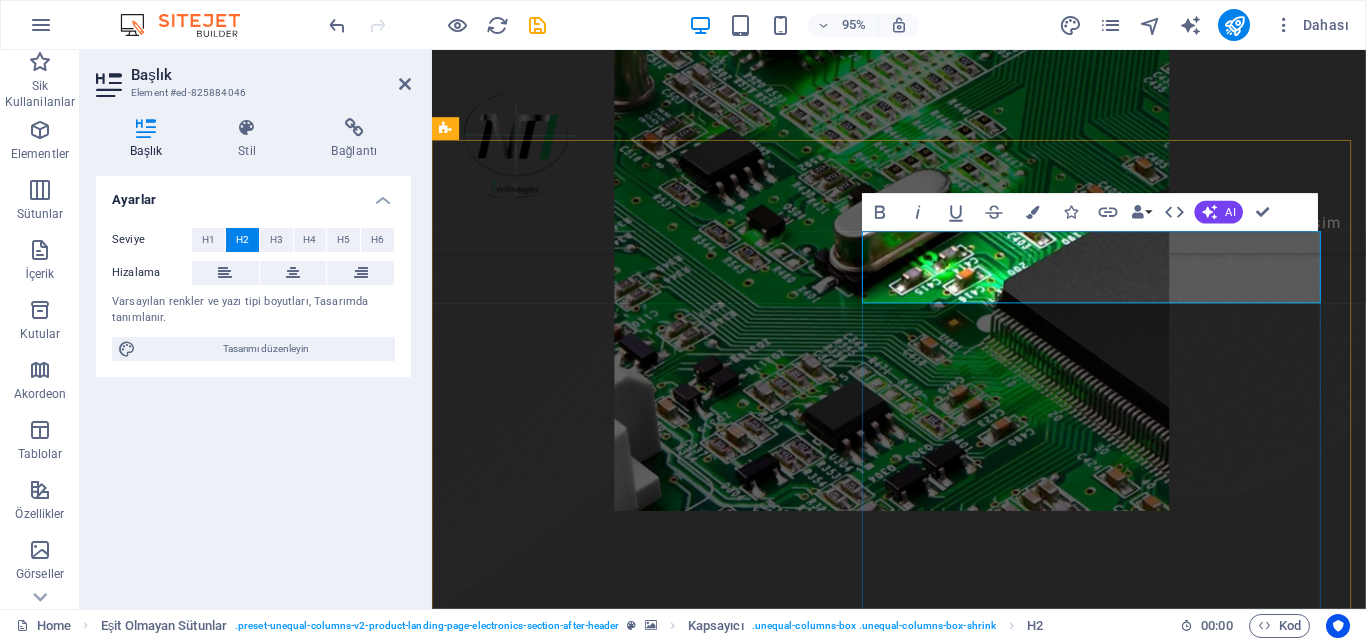 scroll, scrollTop: 457, scrollLeft: 0, axis: vertical 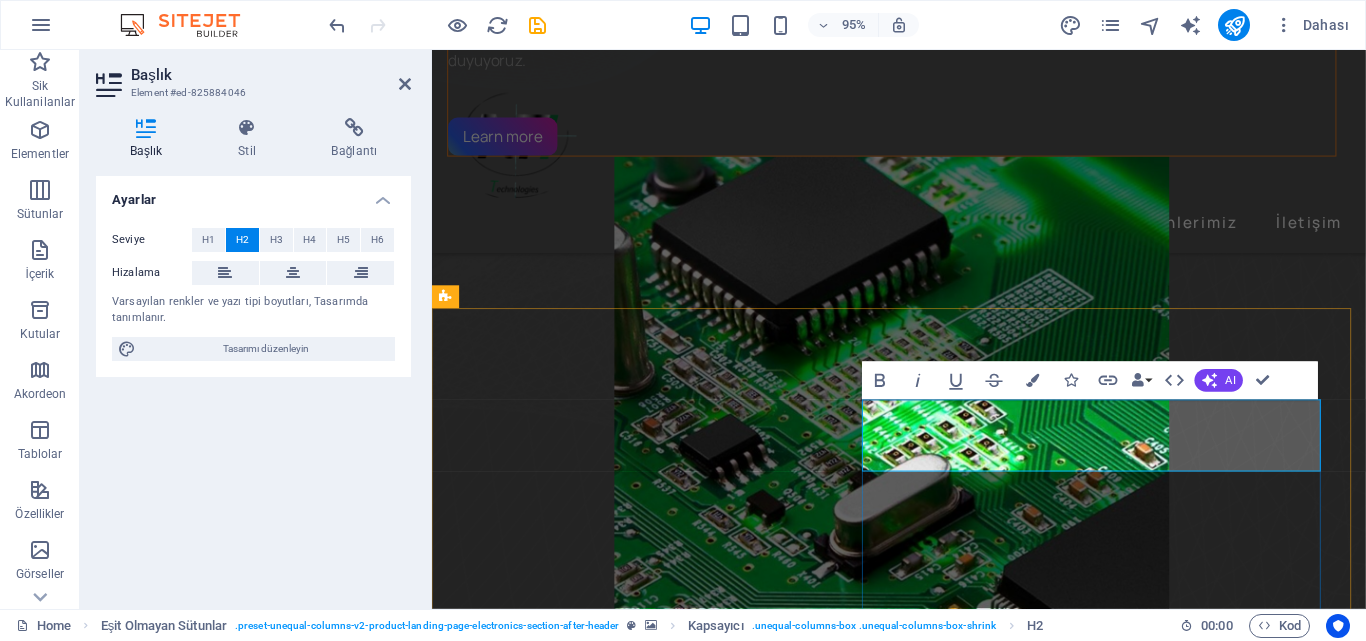 click on "​" at bounding box center (923, 3297) 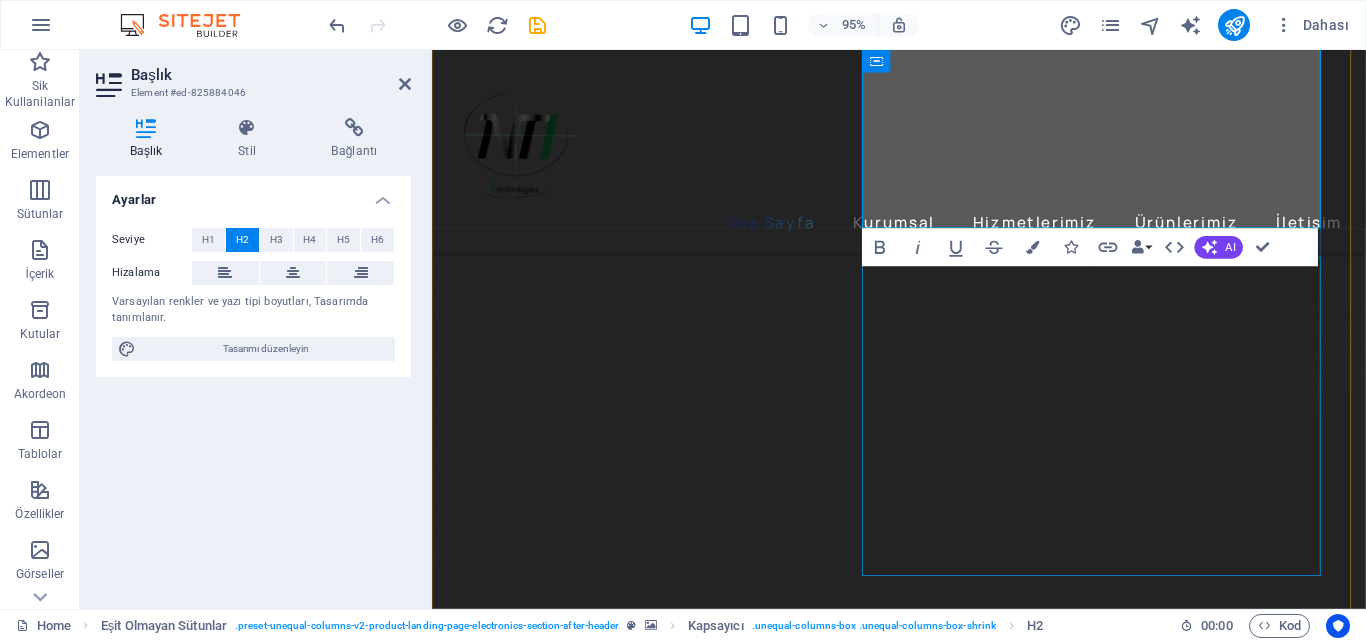 scroll, scrollTop: 665, scrollLeft: 0, axis: vertical 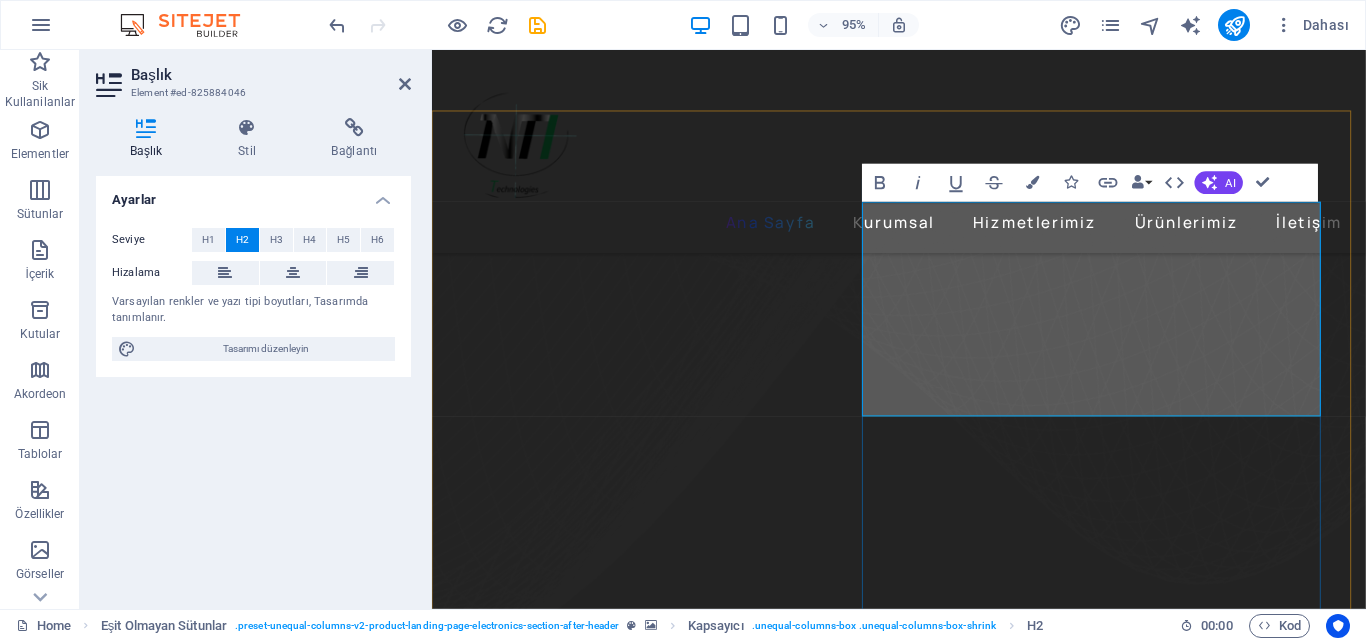 drag, startPoint x: 1138, startPoint y: 403, endPoint x: 895, endPoint y: 237, distance: 294.28726 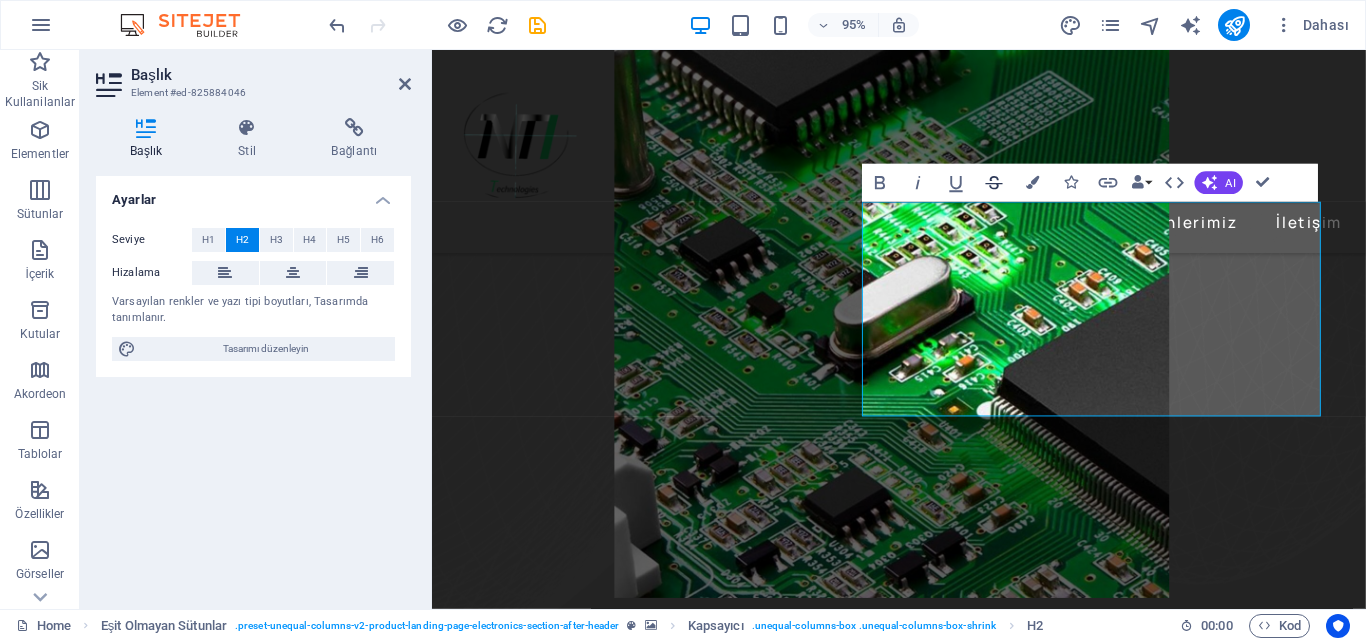 click 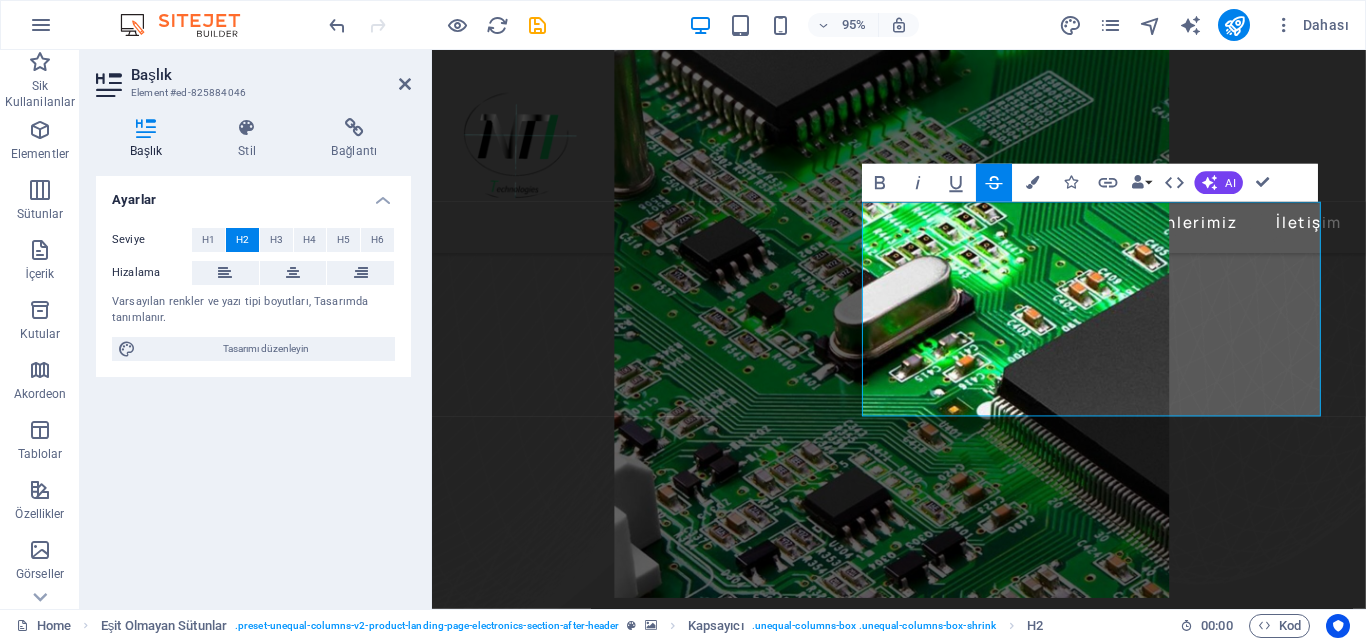 click 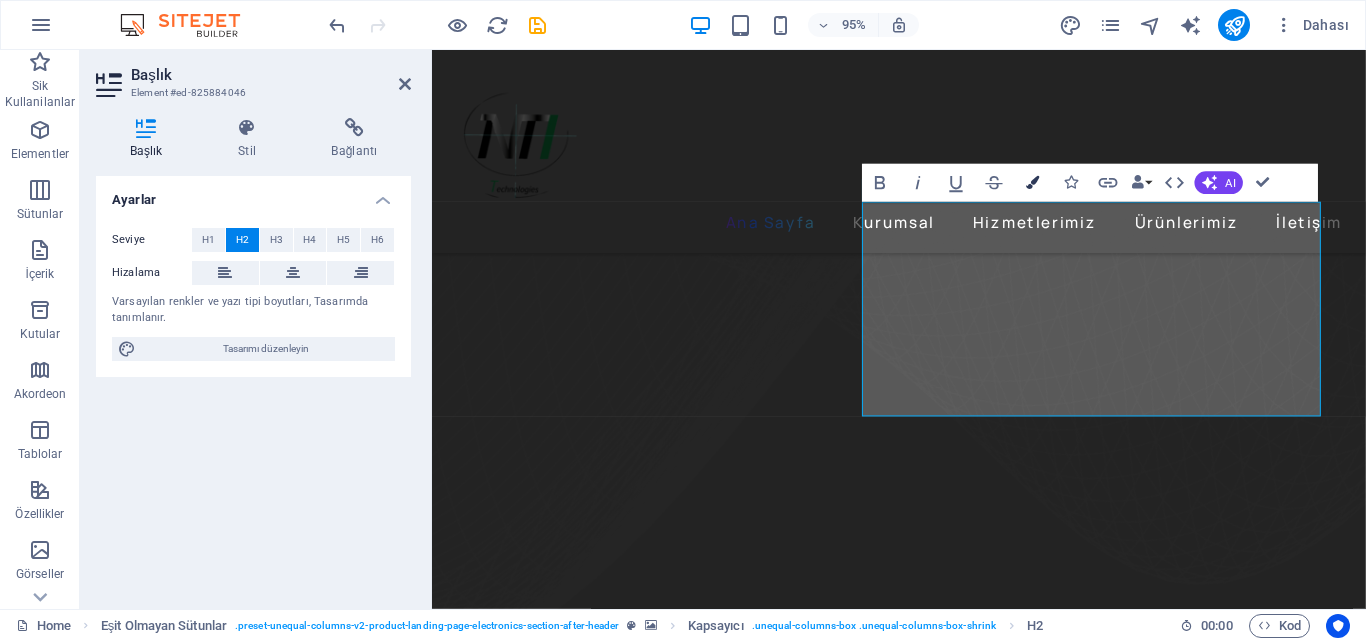 click on "Colors" at bounding box center (1033, 183) 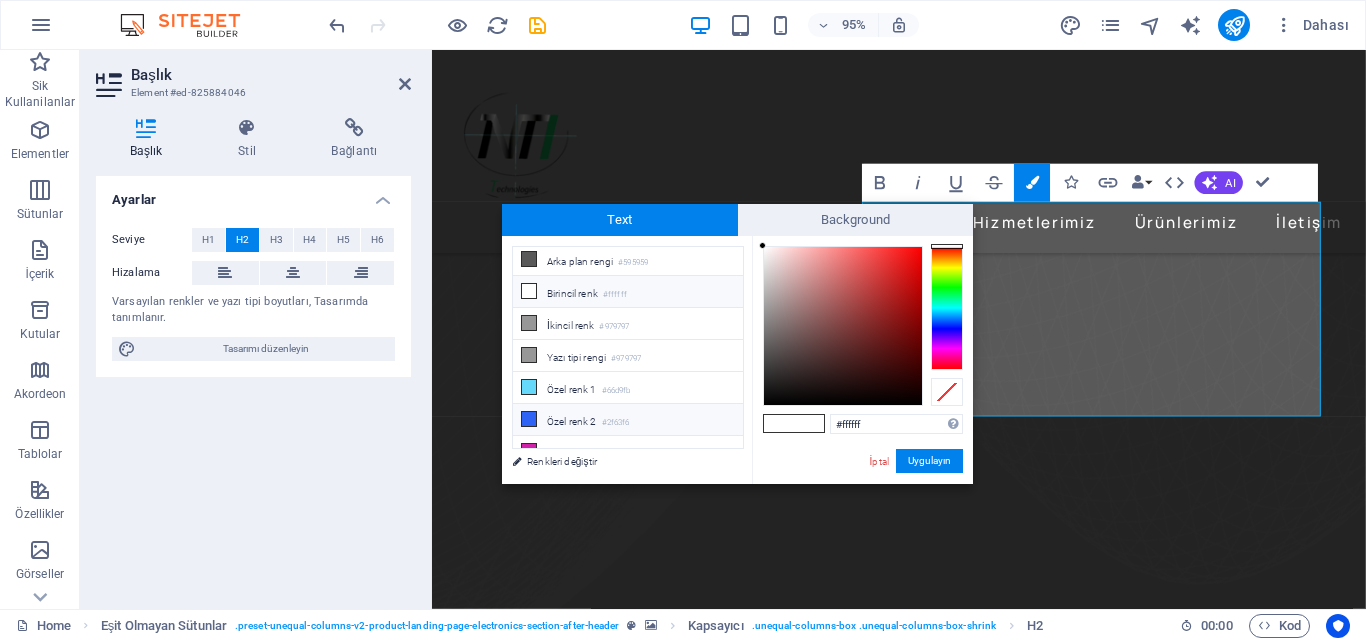 scroll, scrollTop: 0, scrollLeft: 0, axis: both 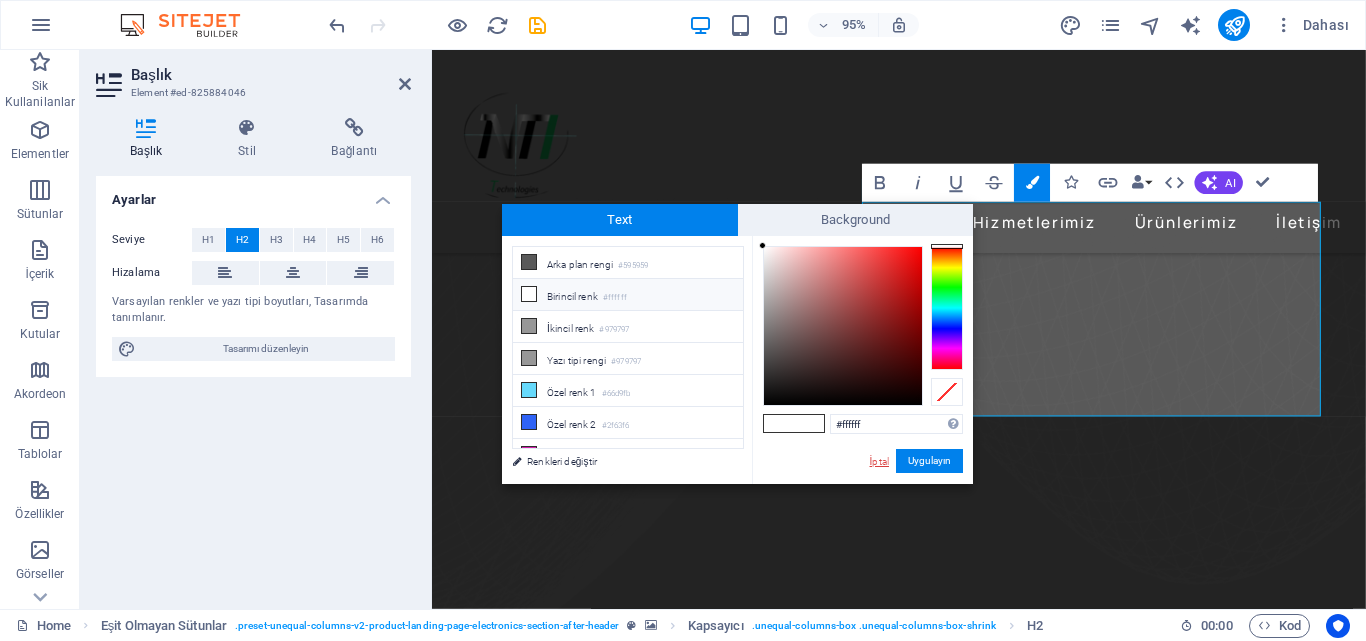 click on "İptal" at bounding box center [879, 461] 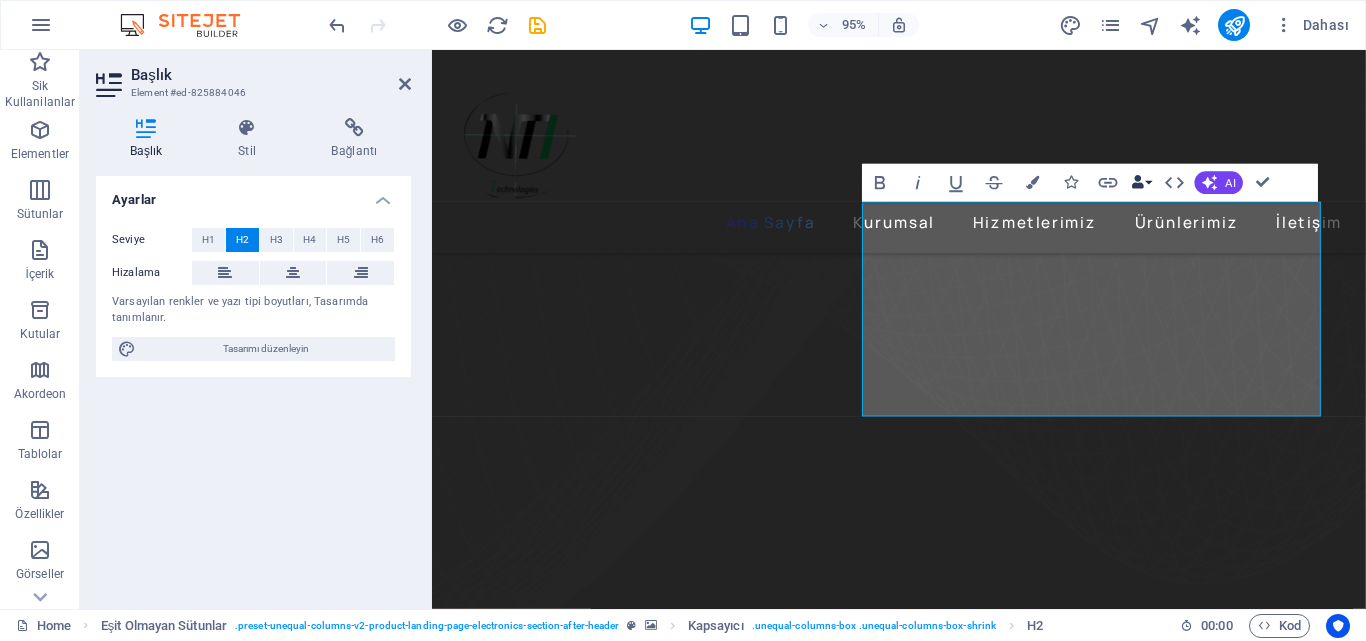 click at bounding box center [1137, 183] 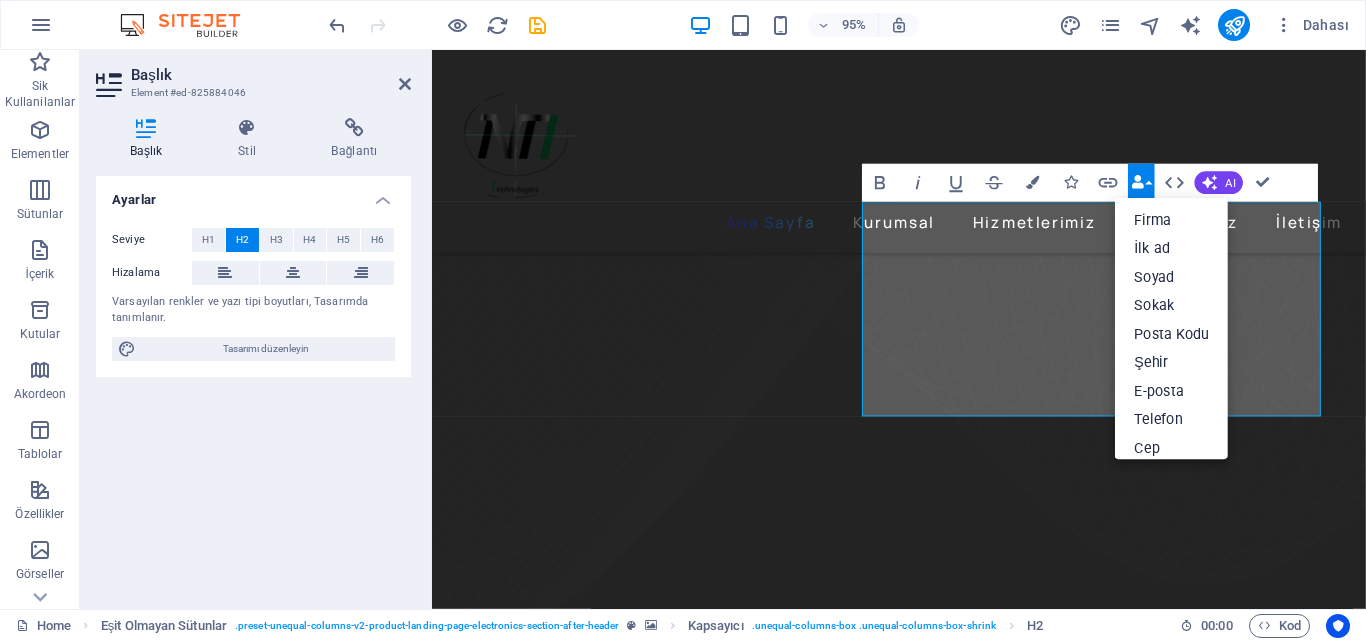 click at bounding box center (1137, 183) 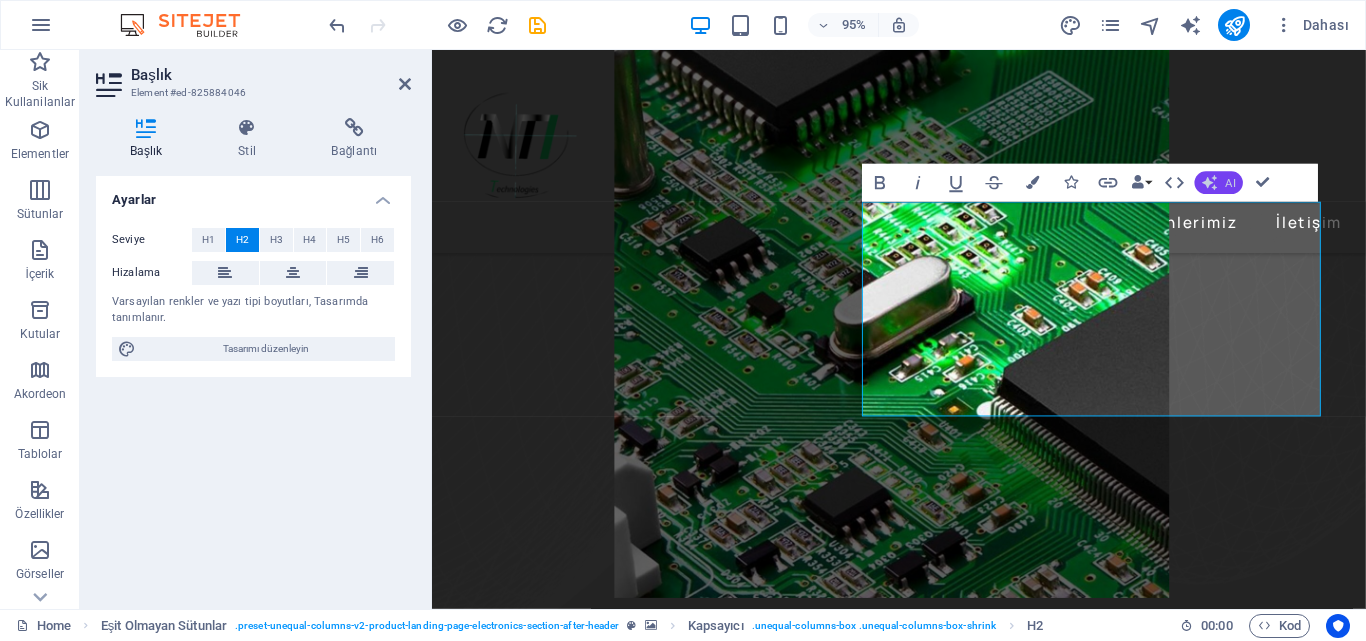 click 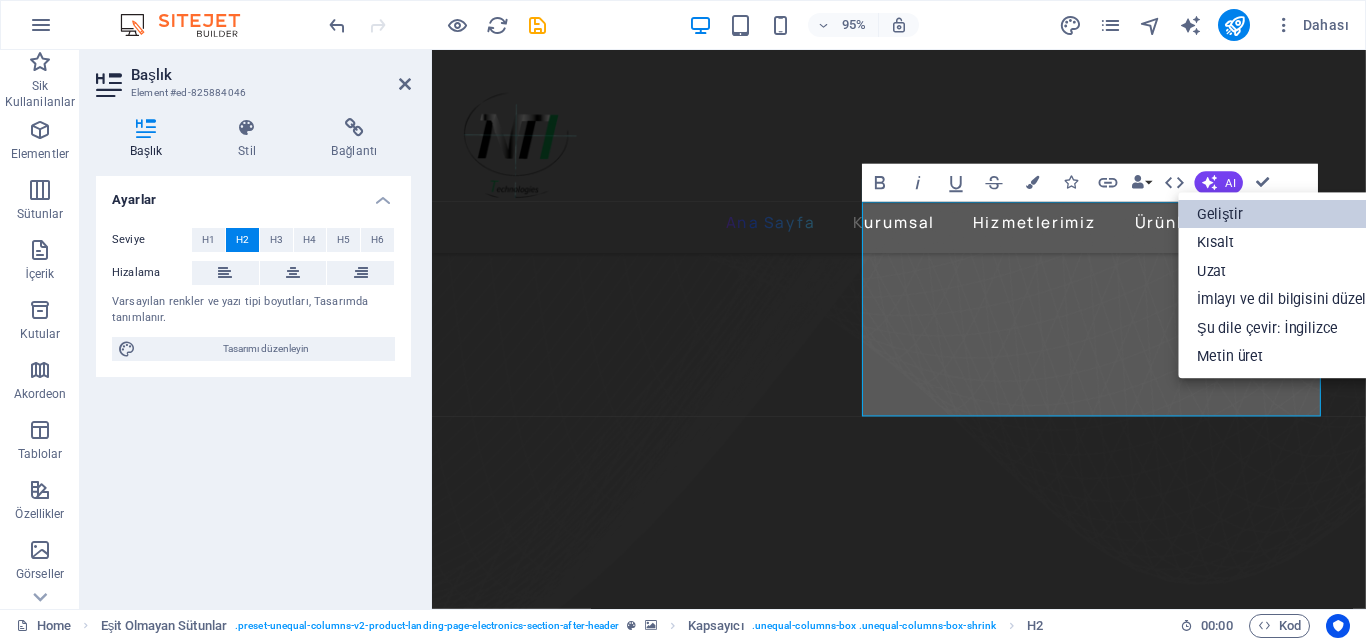 click on "Geliştir" at bounding box center [1284, 214] 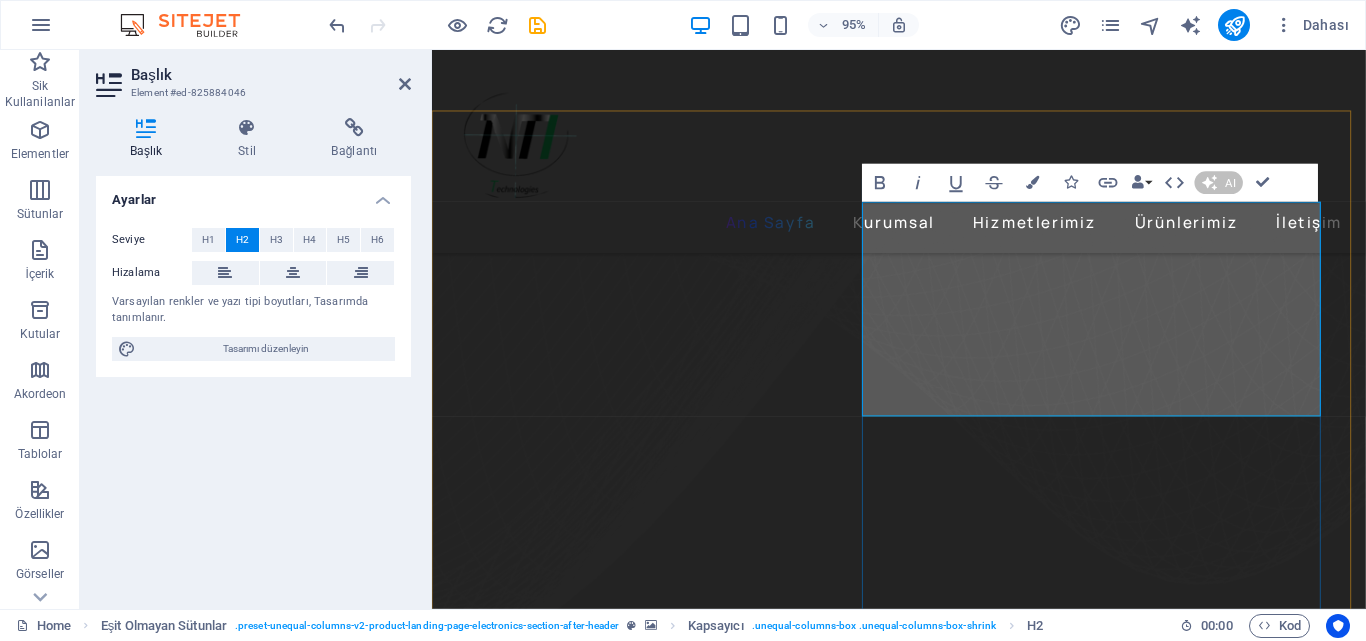 type 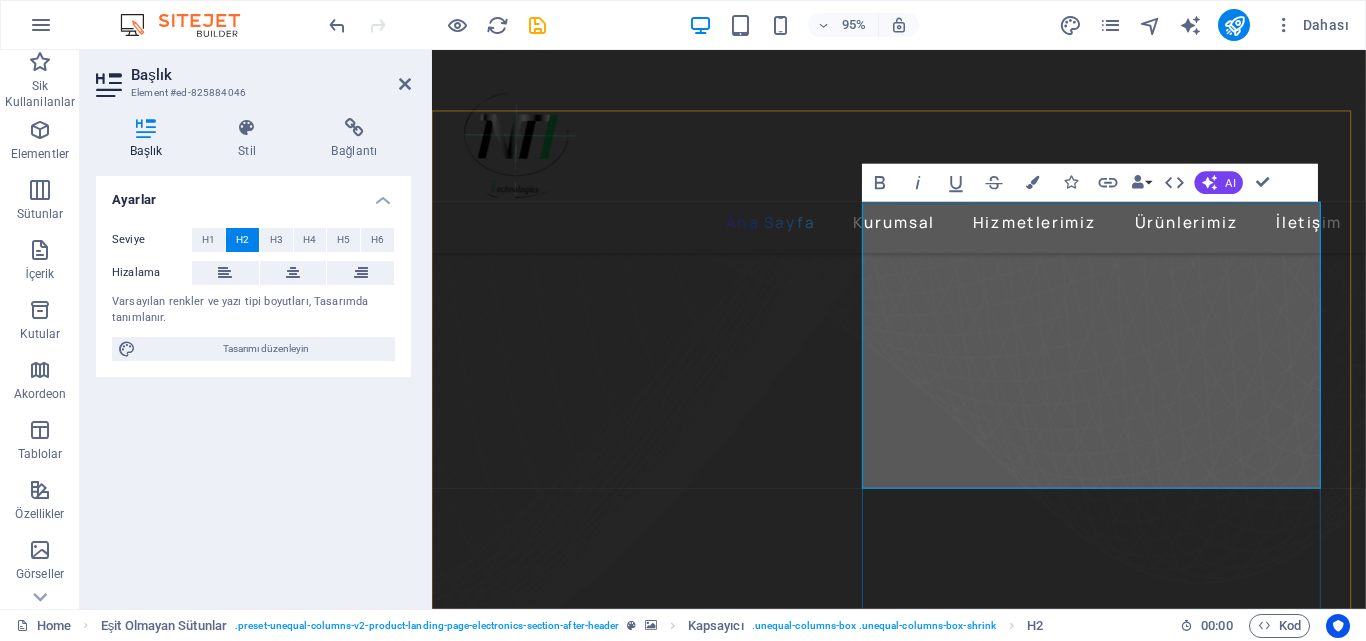 drag, startPoint x: 1199, startPoint y: 478, endPoint x: 895, endPoint y: 459, distance: 304.59317 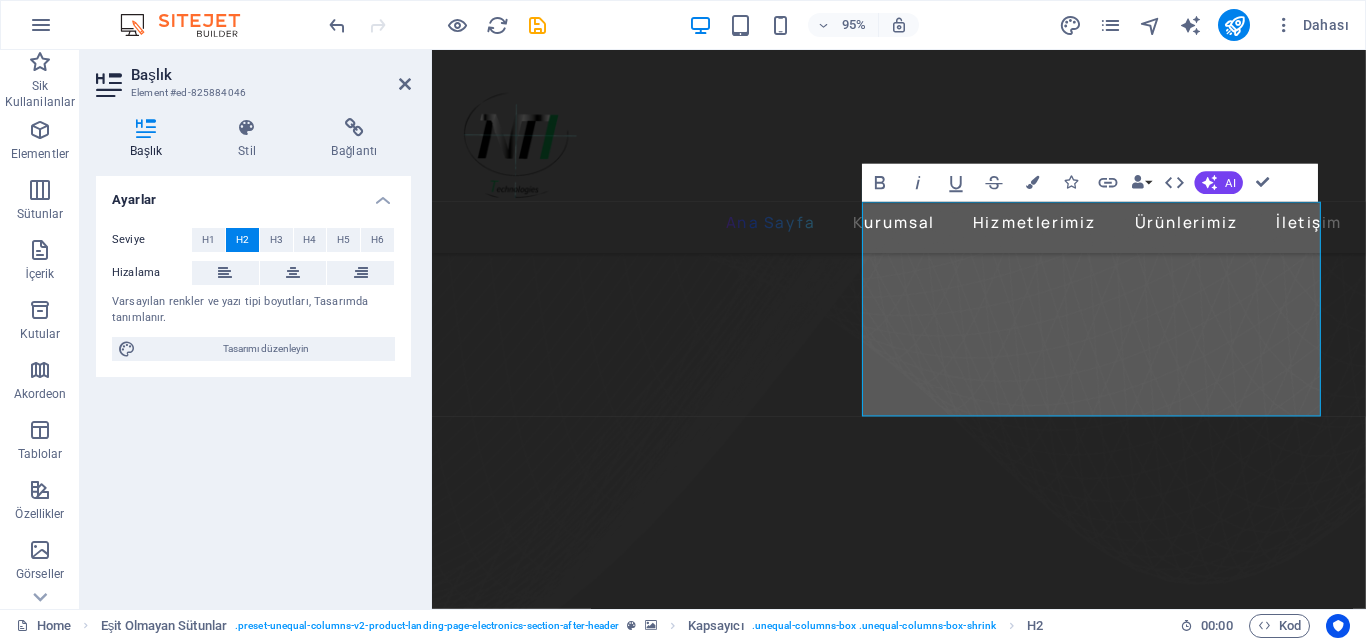 drag, startPoint x: 1136, startPoint y: 406, endPoint x: 881, endPoint y: 245, distance: 301.57254 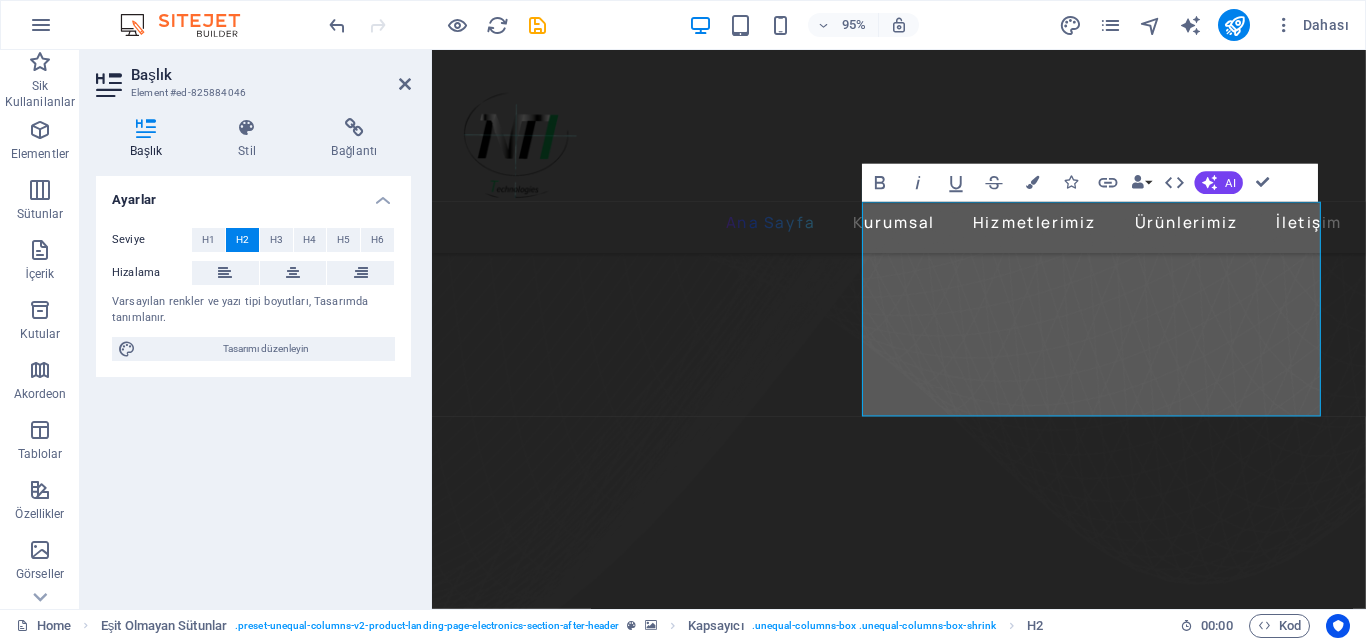 click on "Elektronik Donanım Tasarımı ​ Modern sistemlerin temelini oluşturan elektronik donanım, sadece bir devre değil; işlevselliği, güvenilirliği ve verimliliği bir arada sunan akıllı bir yapıdır. NTI Teknoloji olarak, projeye özel donanım tasarımlarıyla fikirlerinizi hayata geçiriyoruz. Geliştirdiğimiz kartlar; ihtiyaç duyulan performansa, enerji verimliliğine ve maliyet optimizasyonuna göre özel olarak tasarlanır. Analog, dijital, gömülü sistemler ve sensör arayüzlerinden oluşan devre yapıları; test edilmiş, üretime hazır şekilde sunulur. İster endüstriyel kontrol sistemleri, ister IoT çözümleri olsun — şematik çizimden prototipe, üretimden test süreçlerine kadar tüm aşamaları sizin için yönetiyoruz." at bounding box center [923, 2585] 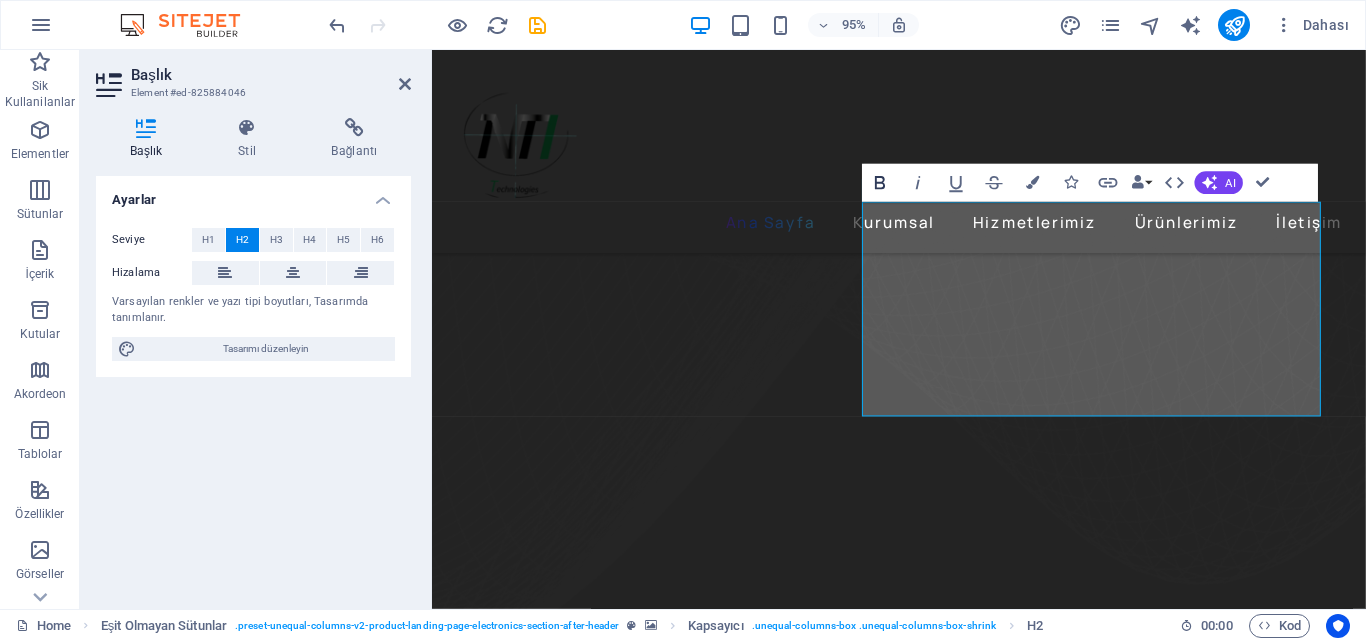 click 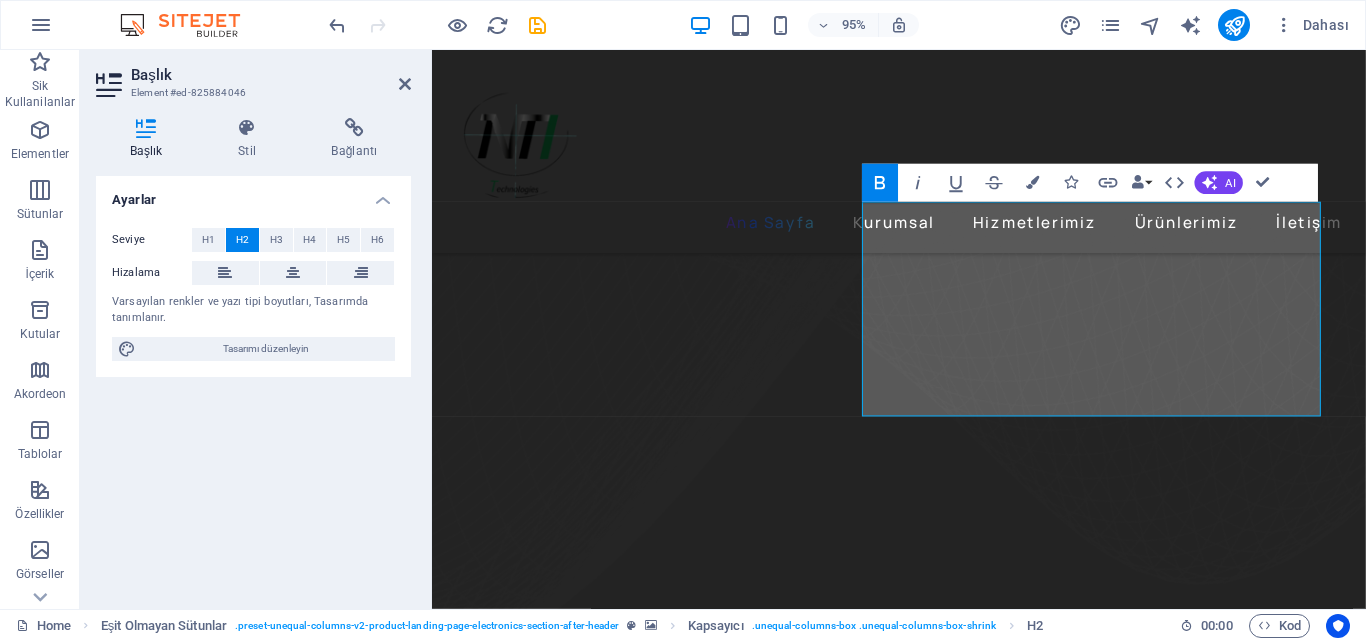 click 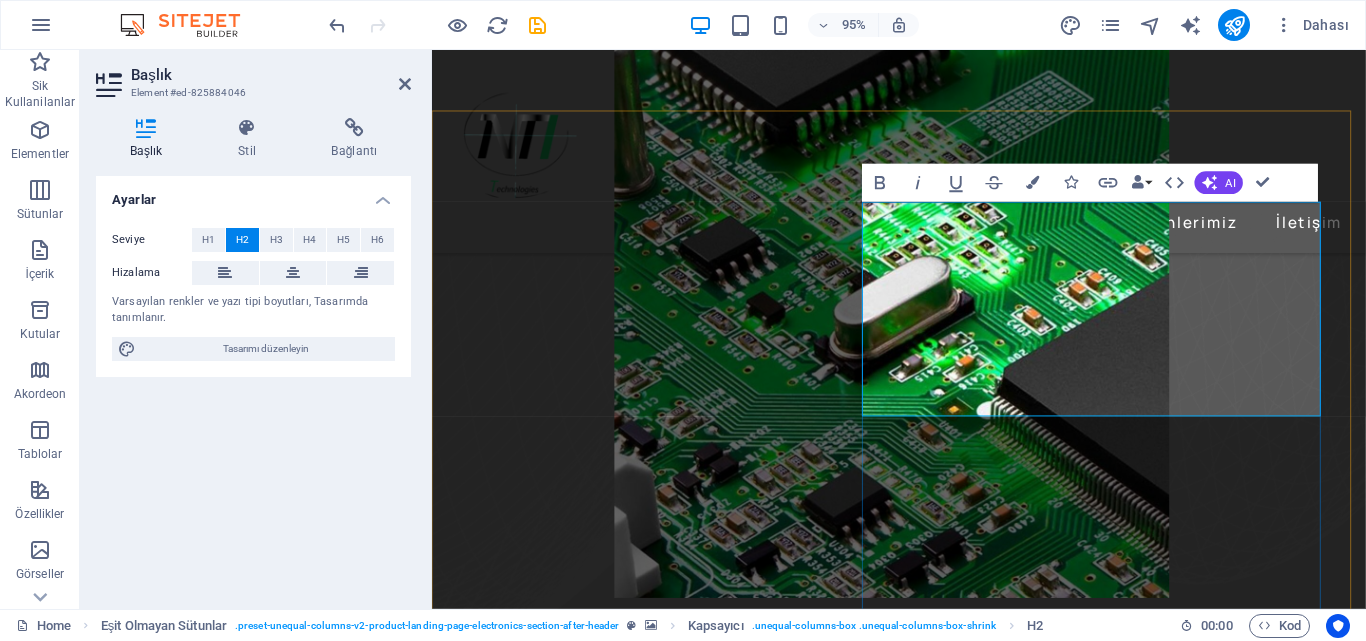 drag, startPoint x: 1091, startPoint y: 293, endPoint x: 1158, endPoint y: 313, distance: 69.92139 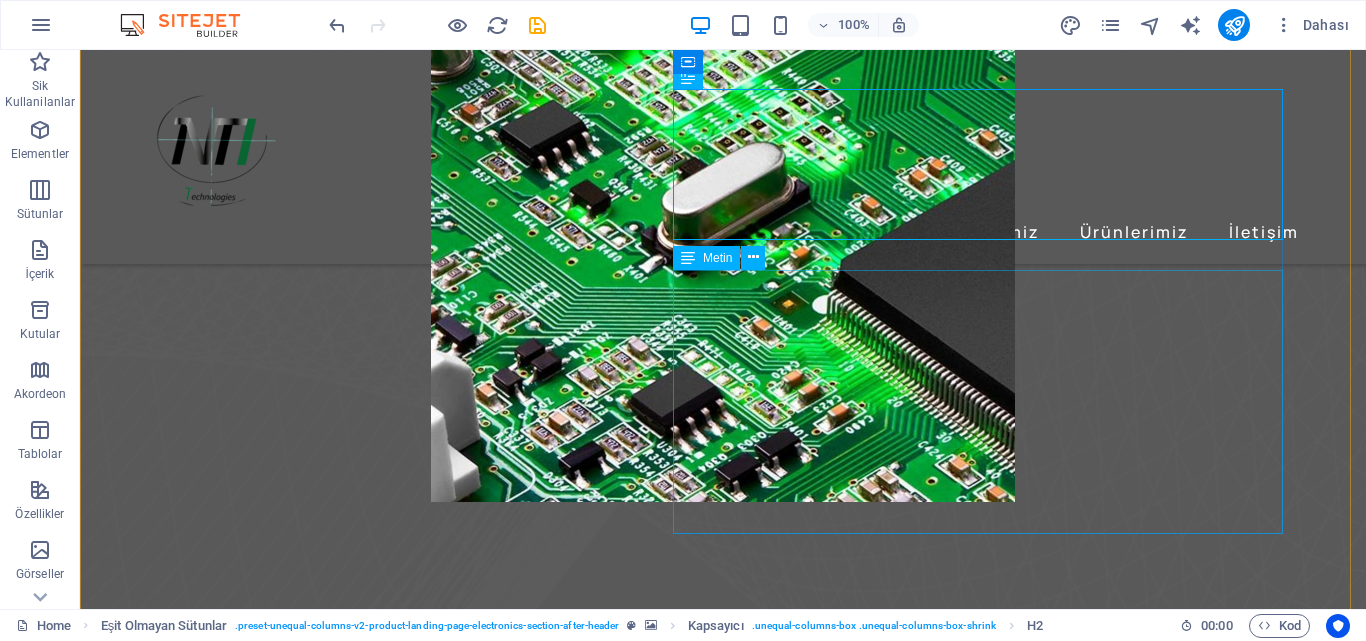 scroll, scrollTop: 765, scrollLeft: 0, axis: vertical 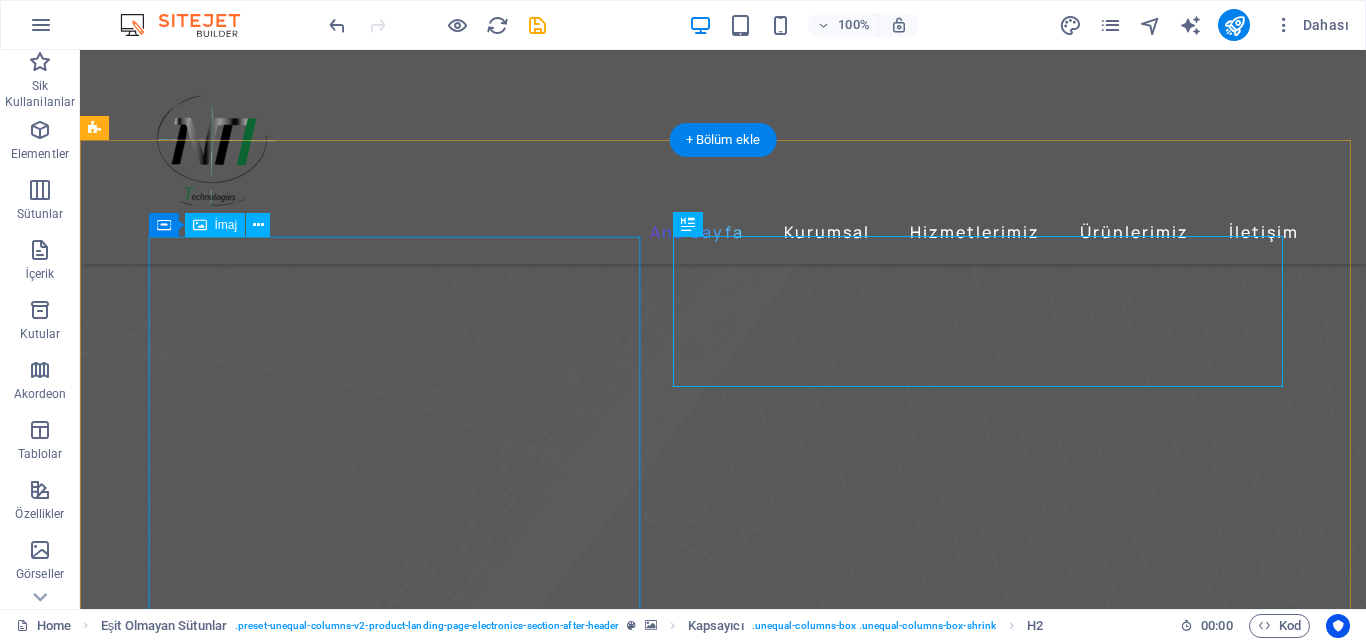 click at bounding box center [680, 2668] 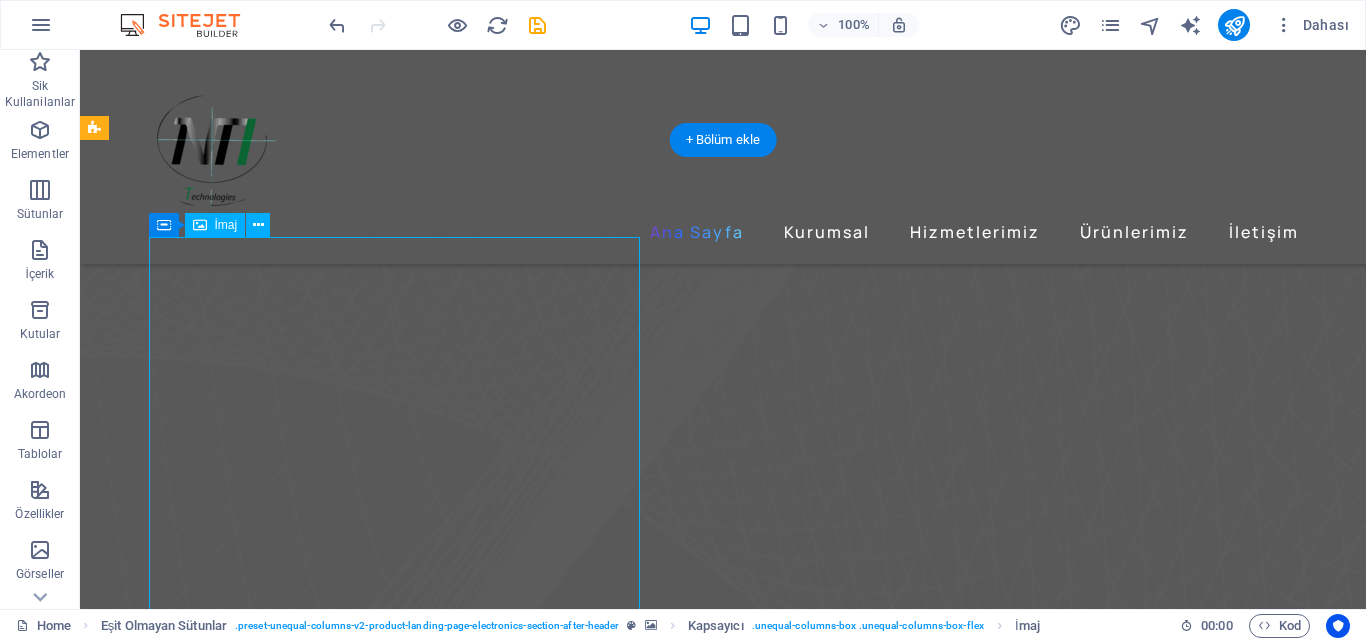 click at bounding box center (680, 2668) 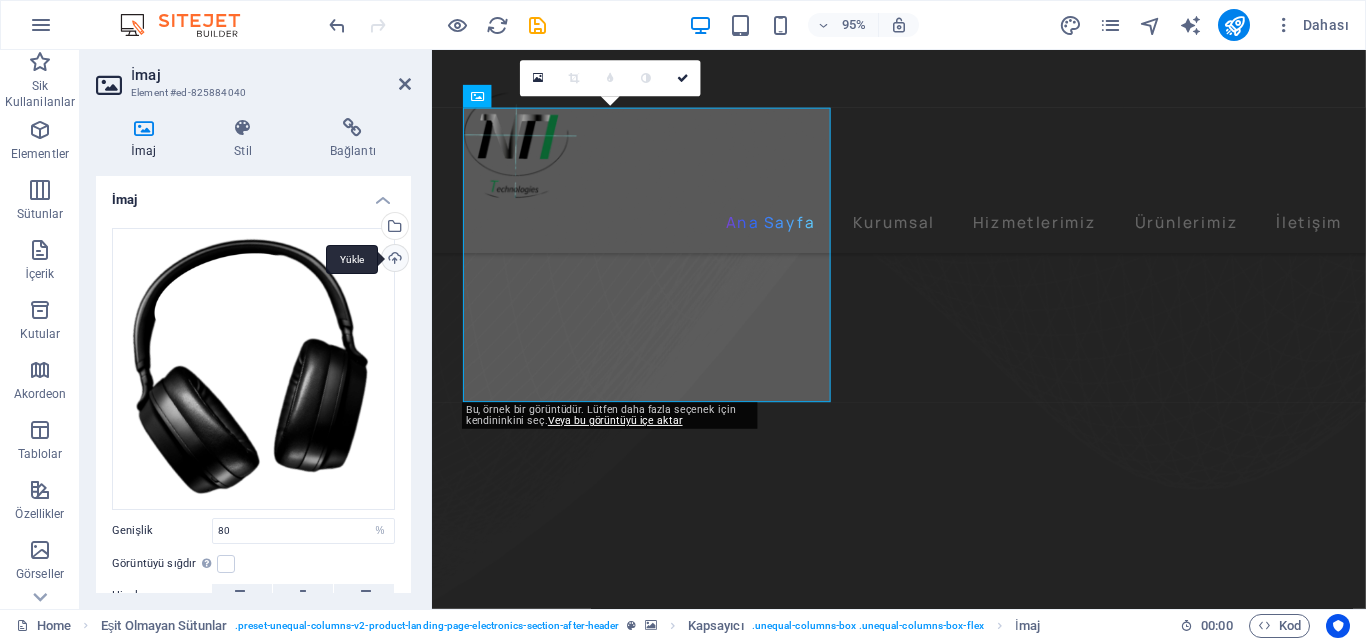 click on "Yükle" at bounding box center [393, 260] 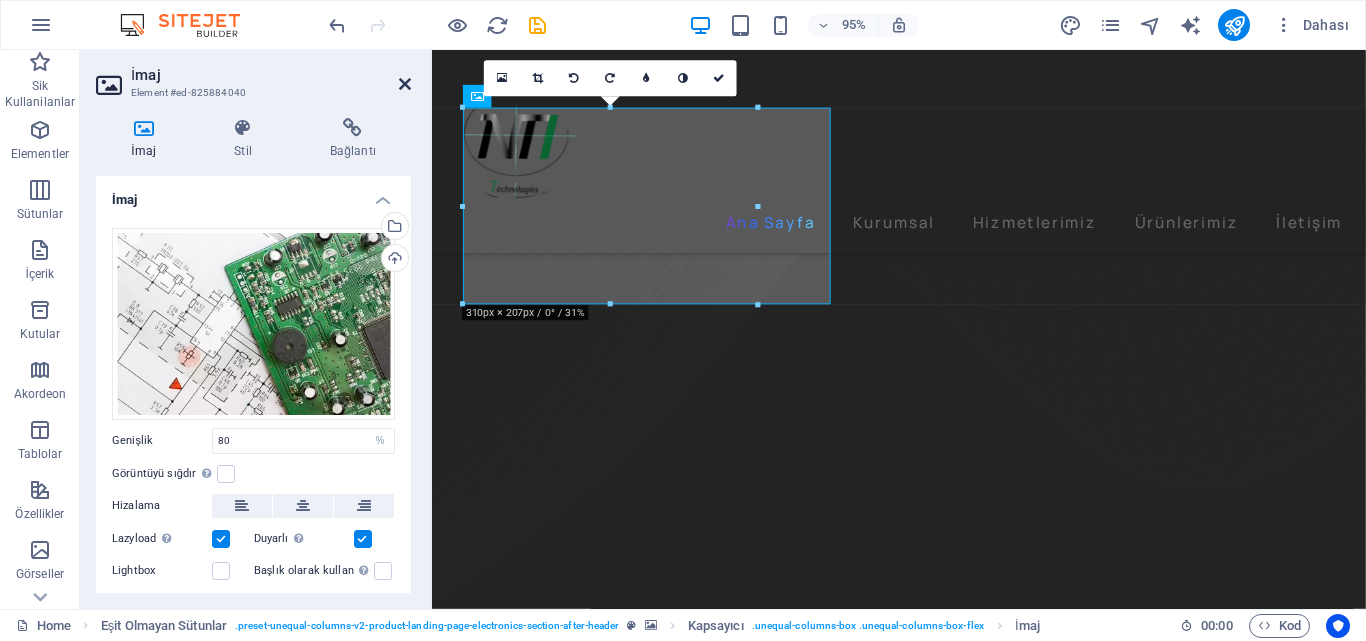 click at bounding box center [405, 84] 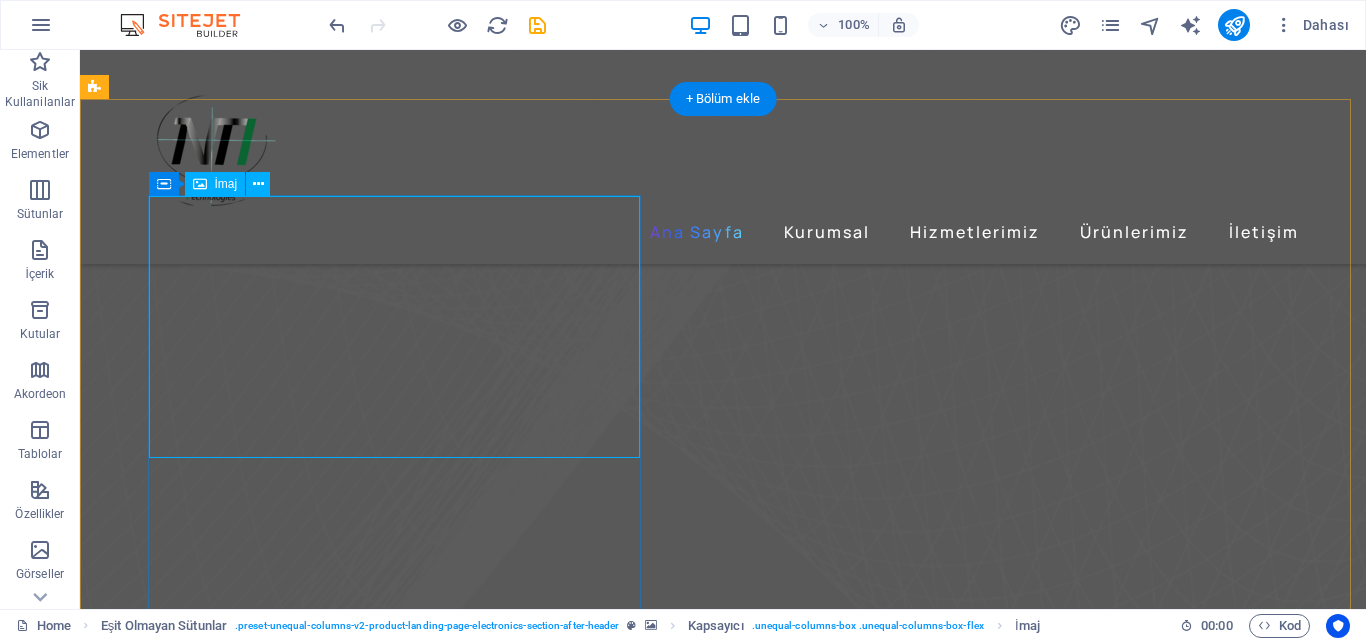 scroll, scrollTop: 765, scrollLeft: 0, axis: vertical 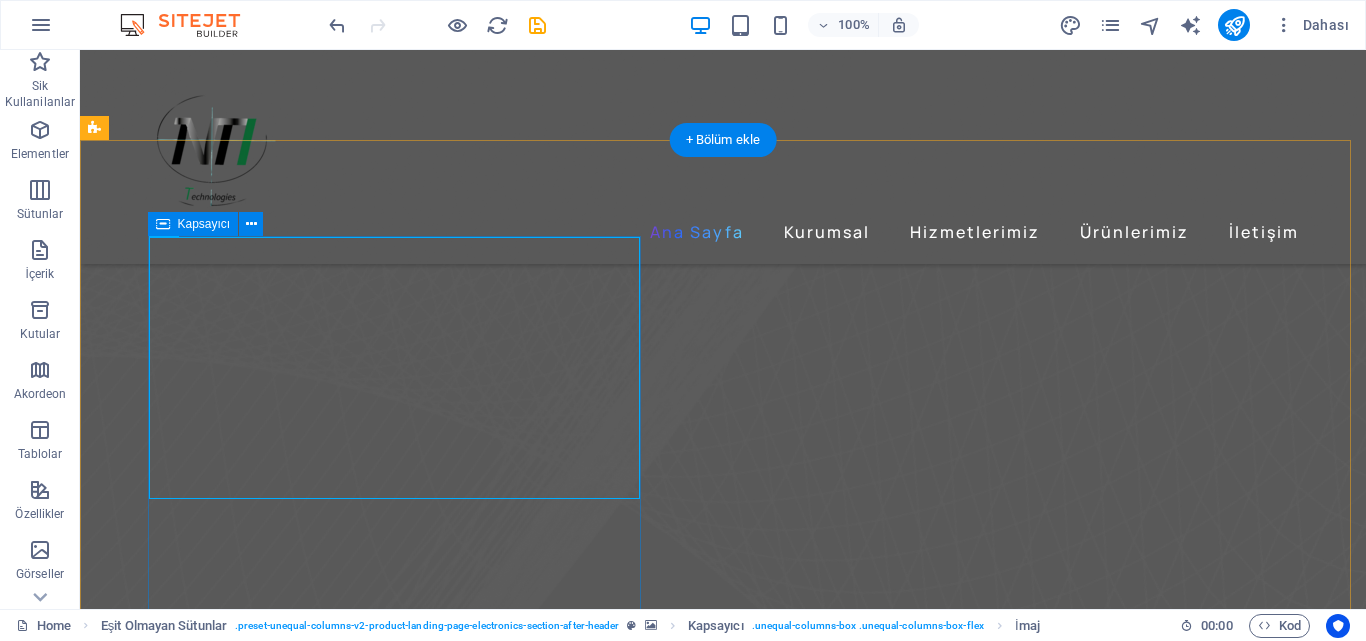 click at bounding box center [680, 2517] 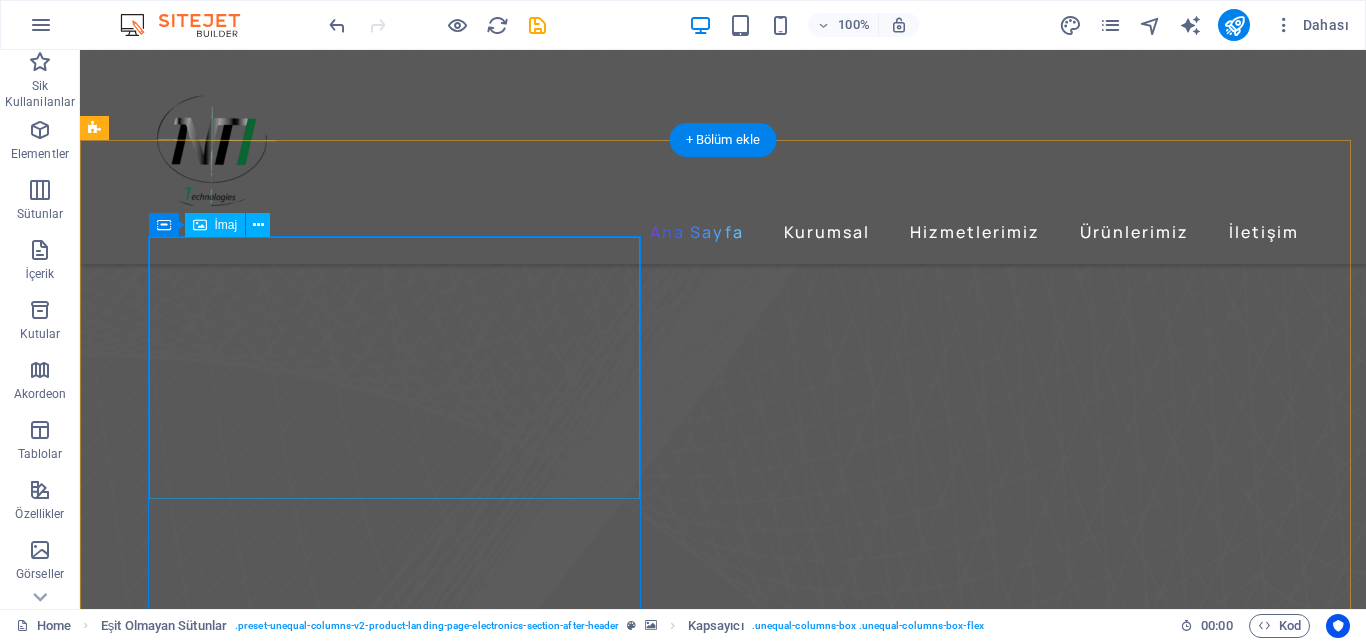 click at bounding box center [680, 2517] 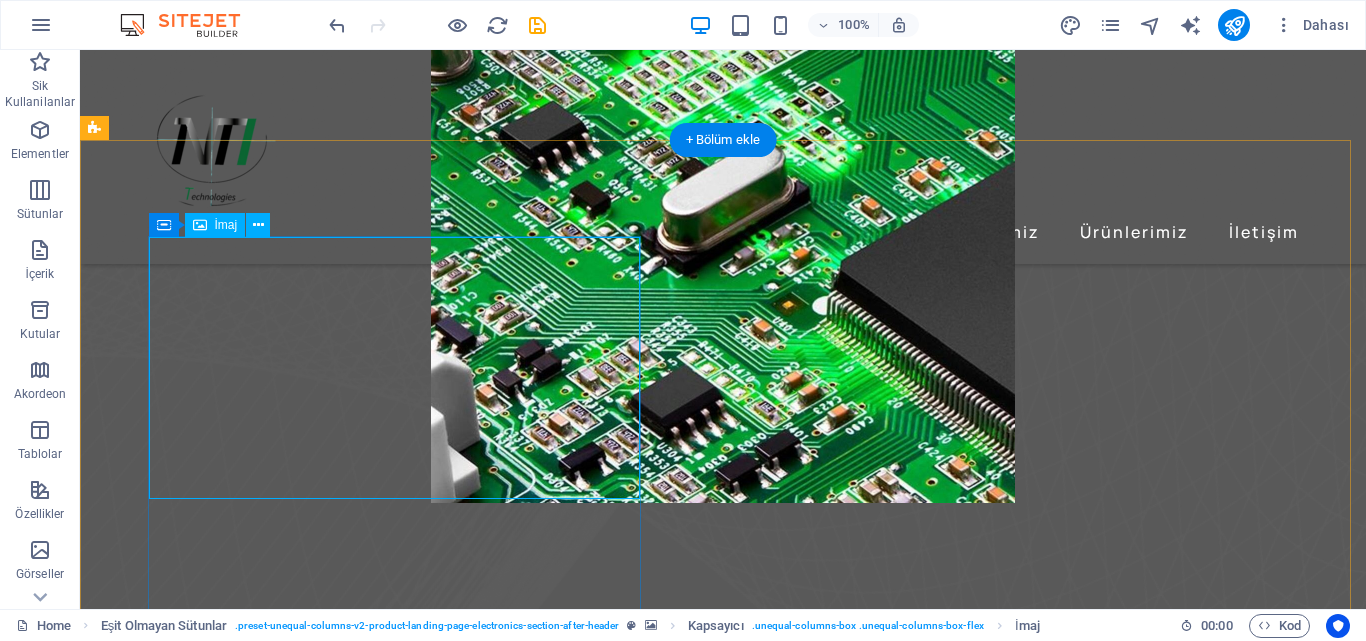 click at bounding box center [680, 2517] 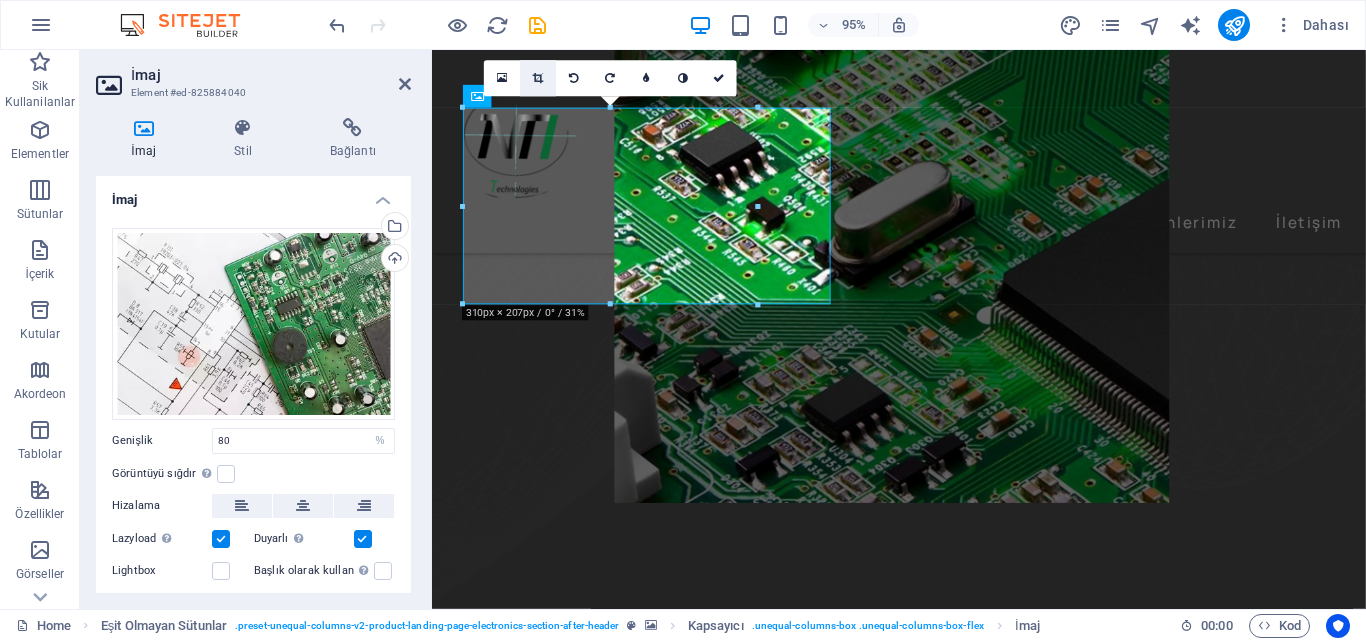 click at bounding box center [538, 79] 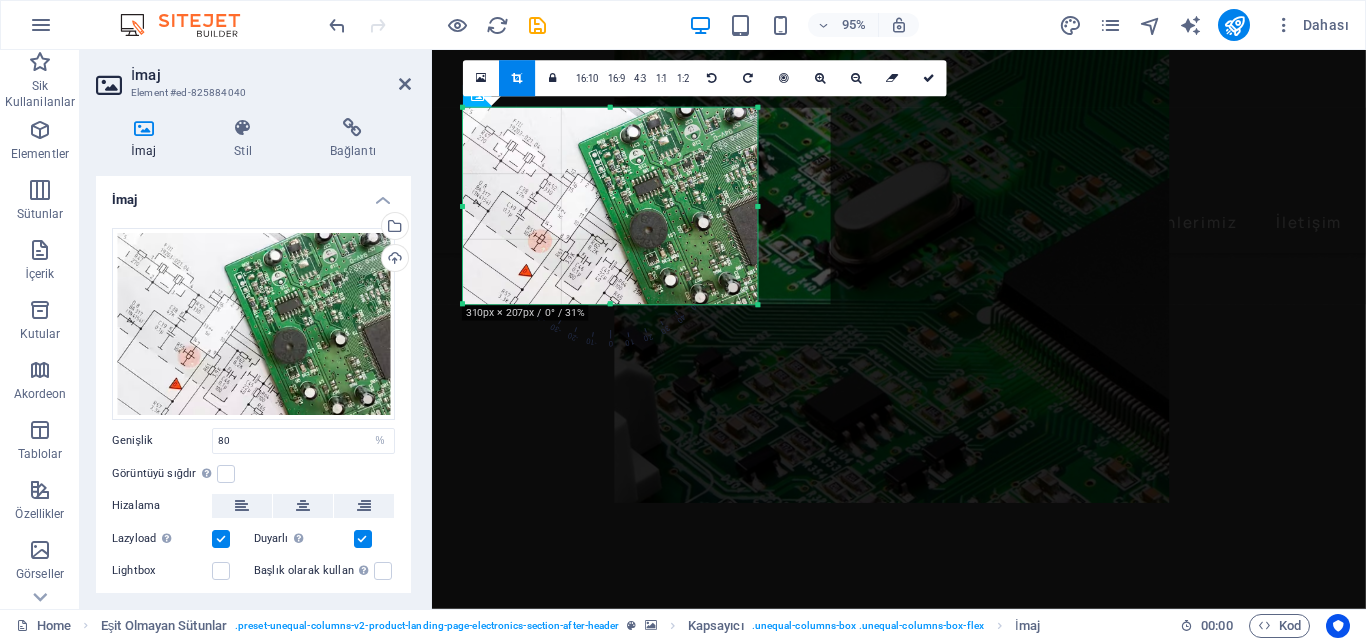 click on "180 170 160 150 140 130 120 110 100 90 80 70 60 50 40 30 20 10 0 -10 -20 -30 -40 -50 -60 -70 -80 -90 -100 -110 -120 -130 -140 -150 -160 -170 310px × 207px / 0° / 31% 16:10 16:9 4:3 1:1 1:2 0" at bounding box center (610, 206) 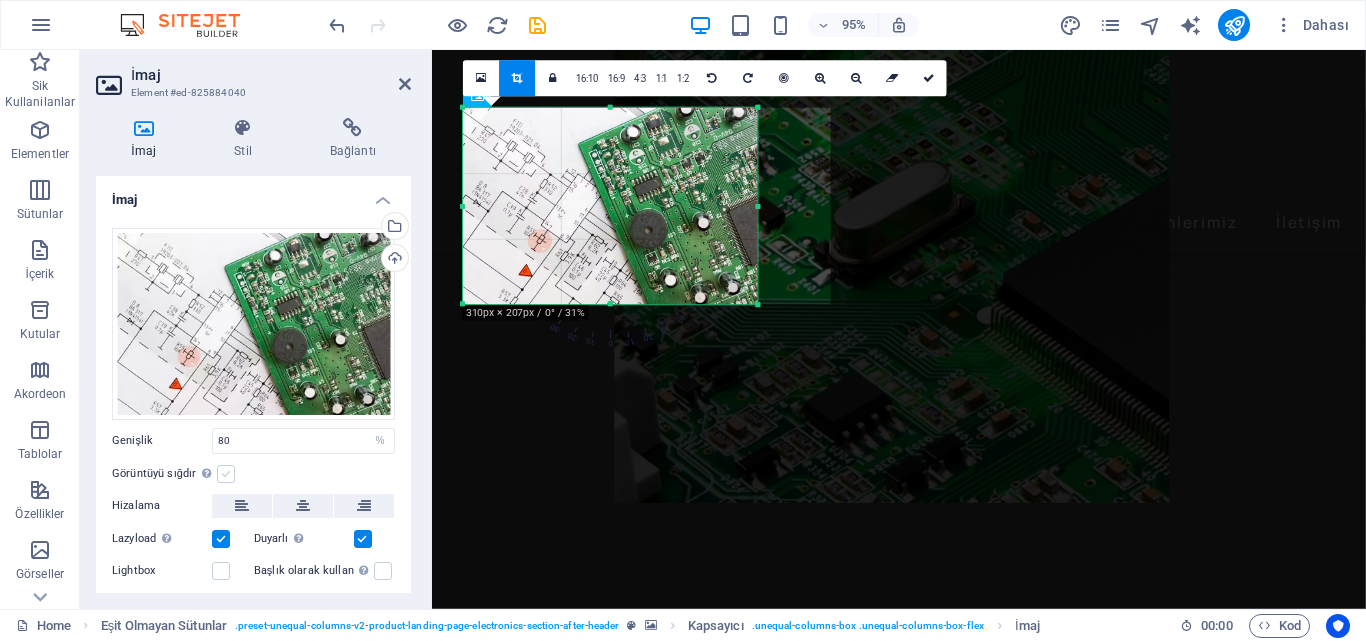 click at bounding box center (226, 474) 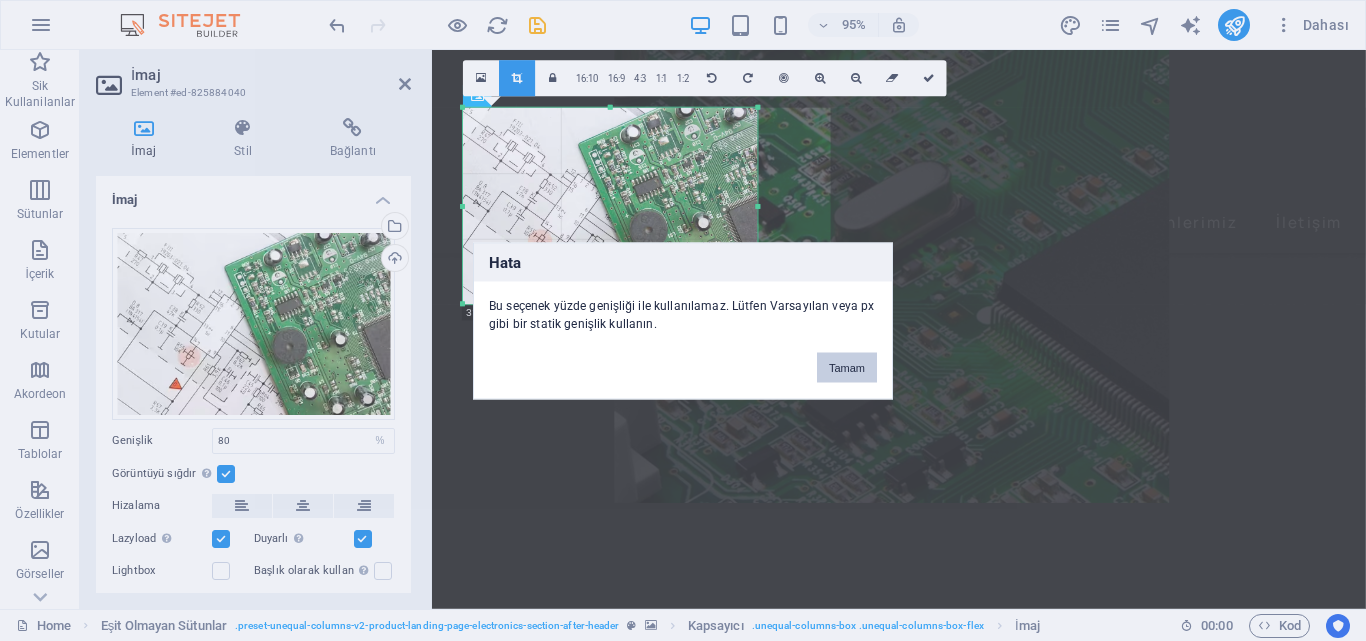 click on "Tamam" at bounding box center [847, 367] 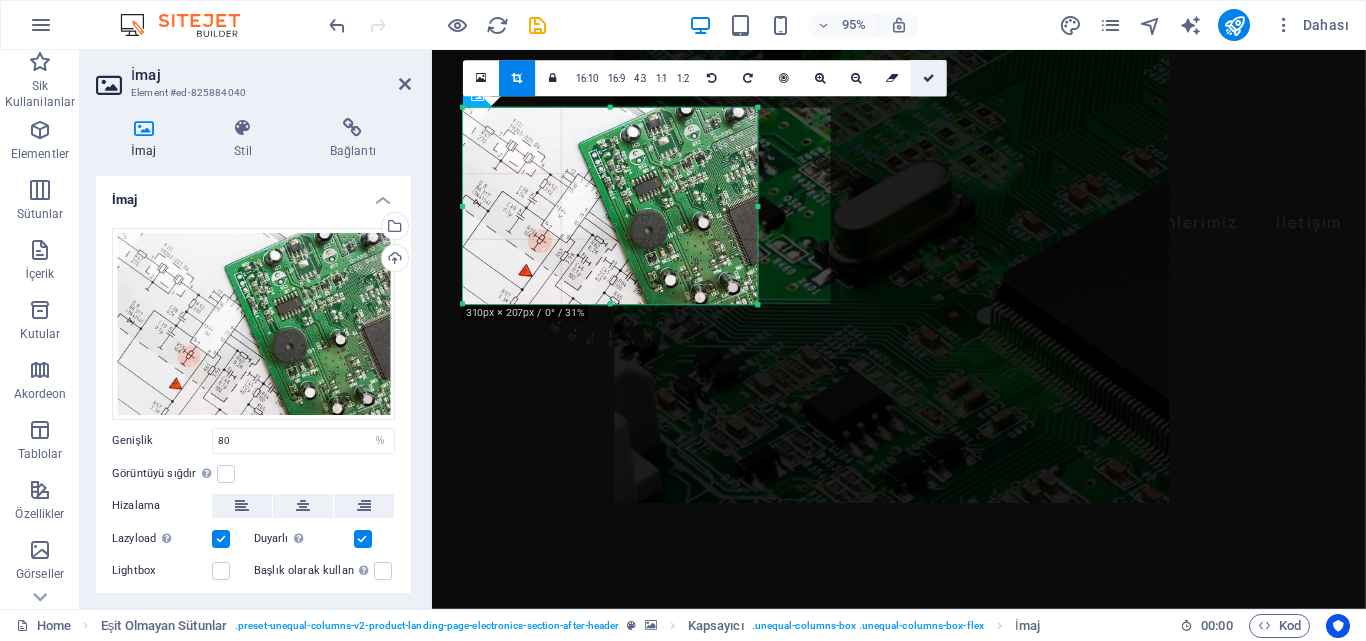click at bounding box center [929, 78] 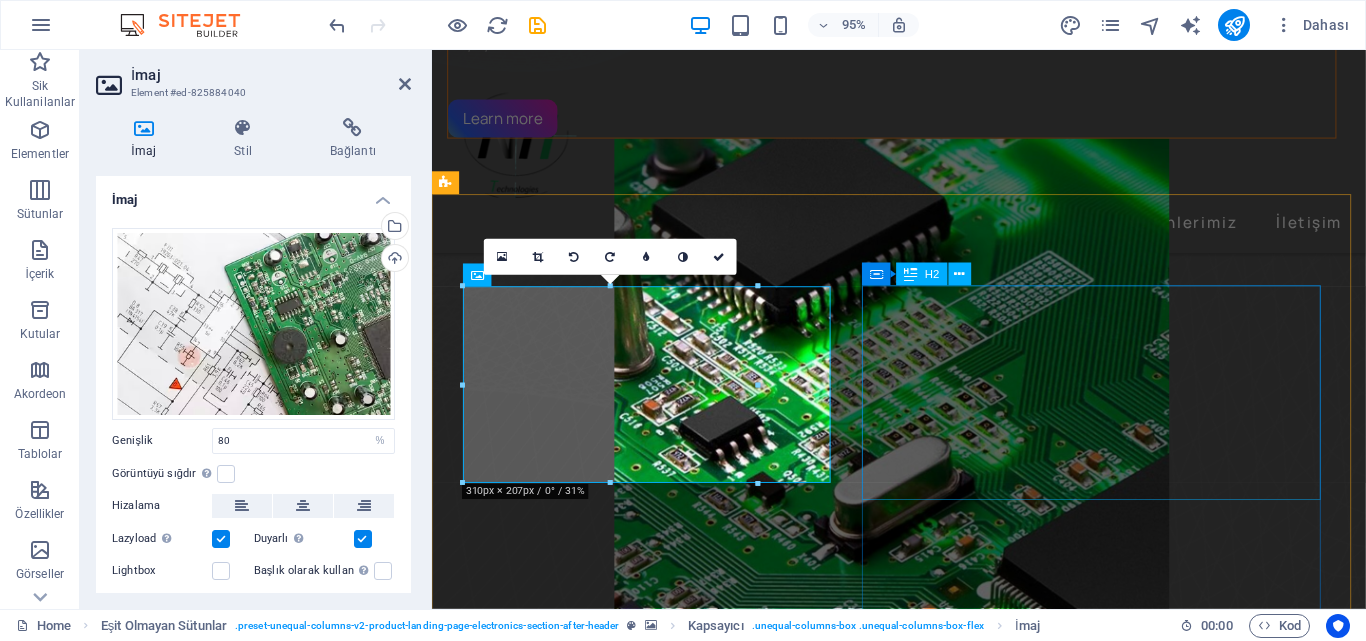 scroll, scrollTop: 465, scrollLeft: 0, axis: vertical 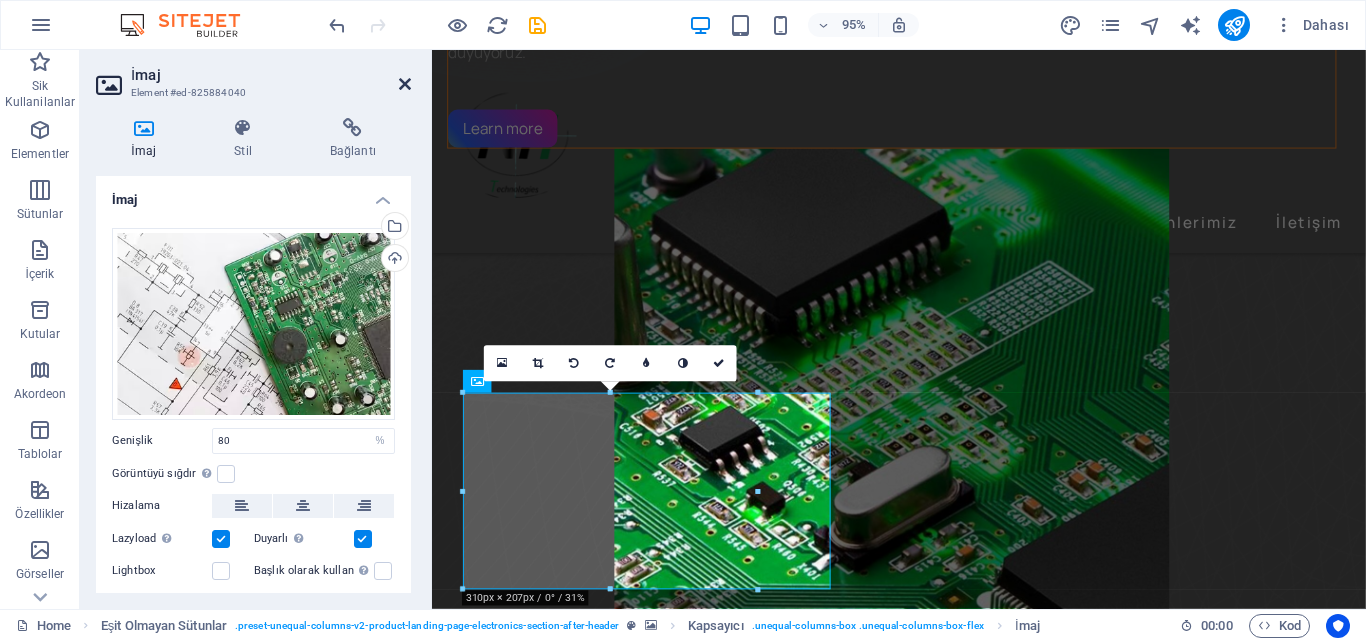 click at bounding box center [405, 84] 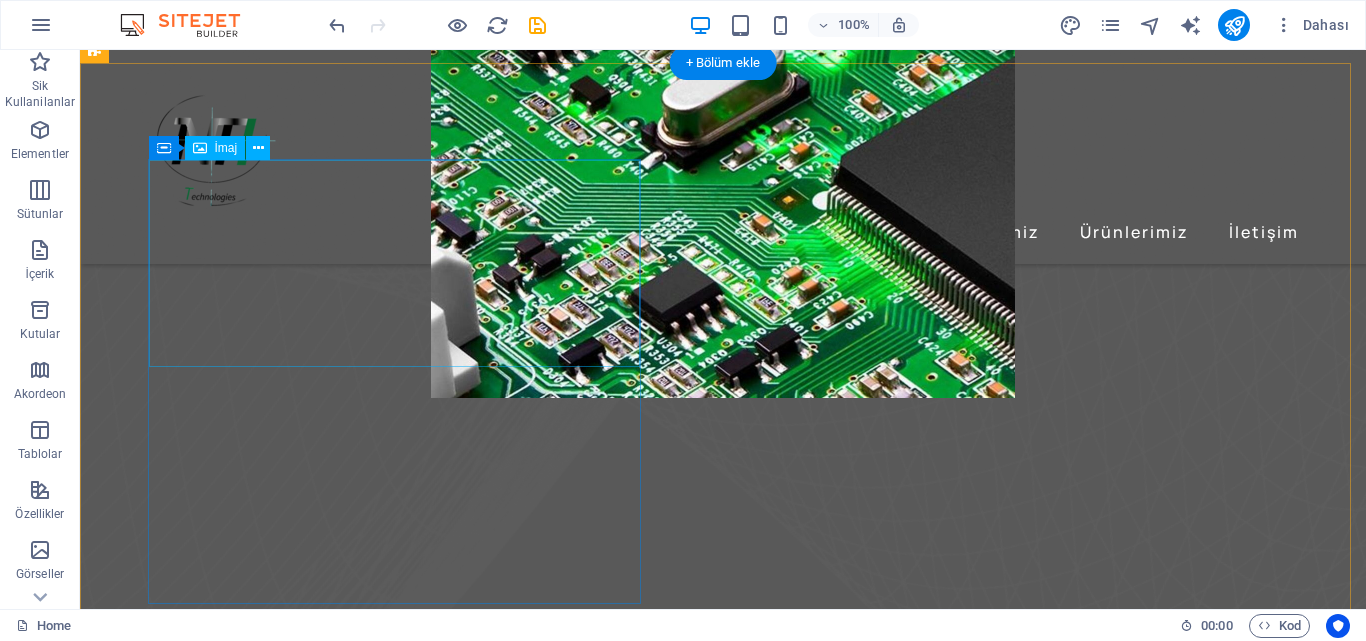 scroll, scrollTop: 765, scrollLeft: 0, axis: vertical 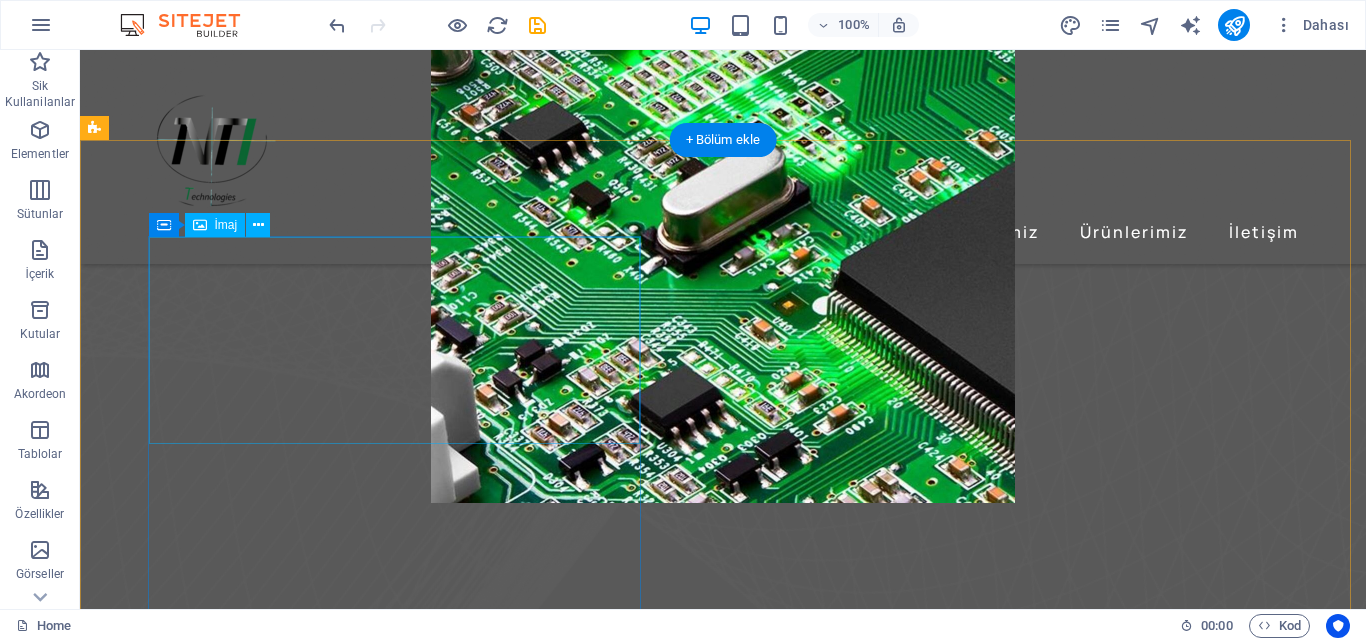 click at bounding box center [680, 2318] 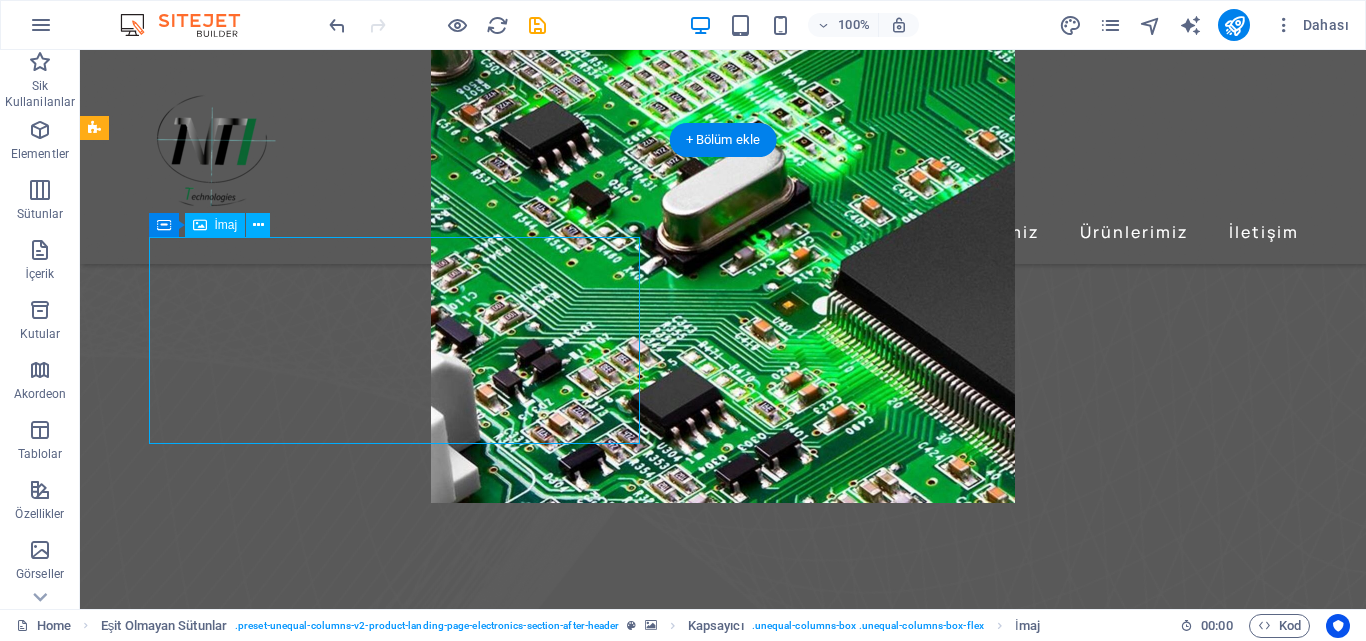 click at bounding box center (680, 2318) 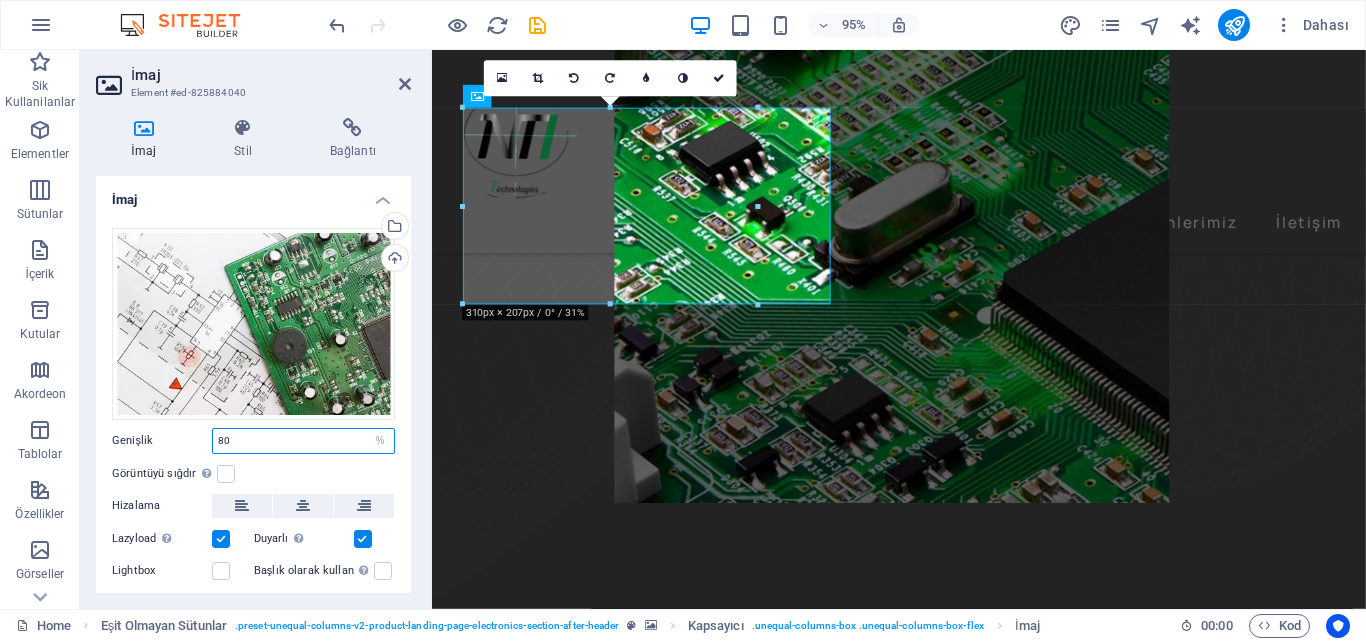 click on "80" at bounding box center [303, 441] 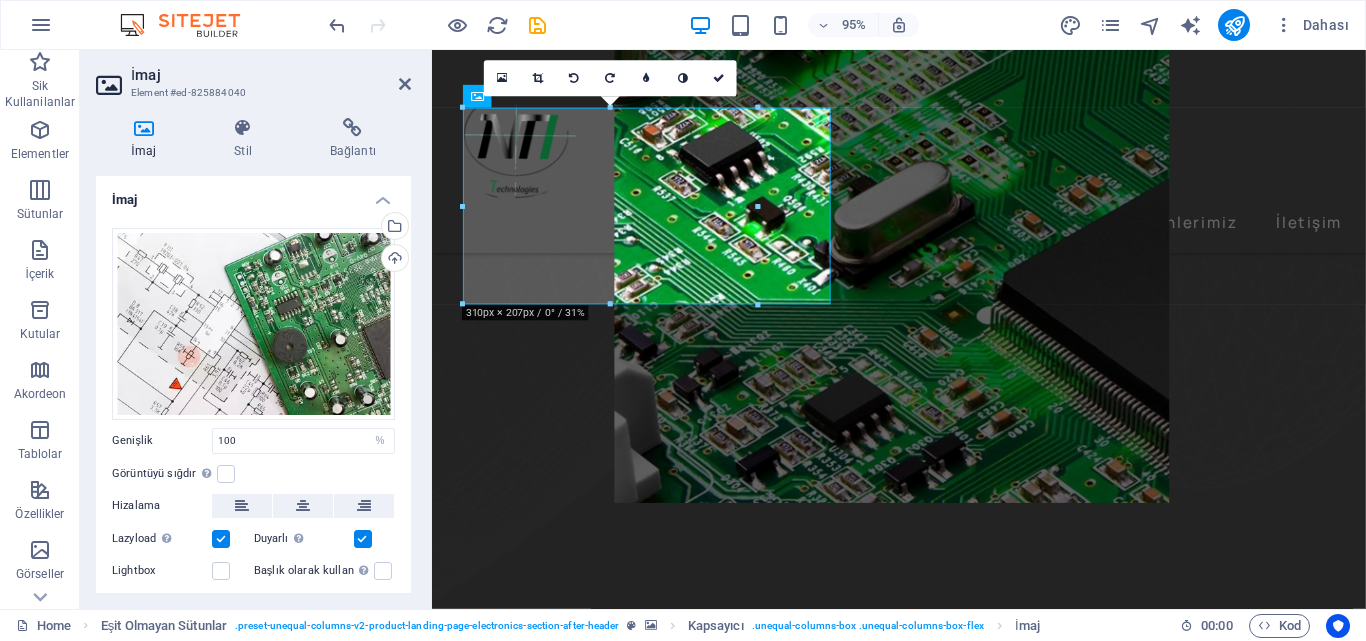 click on "Dosyaları buraya sürükleyin, dosyaları seçmek için tıklayın veya Dosyalardan ya da ücretsiz stok fotoğraf ve videolarımızdan dosyalar seçin Dosya yöneticisinden, stok fotoğraflardan dosyalar seçin veya dosya(lar) yükleyin Yükle Genişlik 100 Varsayılan otomatik px rem % em vh vw Görüntüyü sığdır Görüntüyü otomatik olarak sabit bir genişliğe ve yüksekliğe sığdır Yükseklik Varsayılan otomatik px Hizalama Lazyload Sayfa yüklendikten sonra görüntülerin yüklenmesi, sayfa hızını artırır. Duyarlı Retina görüntüsünü ve akıllı telefon için optimize edilmiş boyutları otomatik olarak yükle. Lightbox Başlık olarak kullan Görüntü, bir H1 başlık etiketine sığdırılacak. Alternatif metne H1 başlığının genişliğini vermek için kullanışlıdır, ör. logo için. Belirsizse işaretlemeden bırak. Optimize Görseller, sayfa hızını iyileştirmek için sıkıştırılmıştır. Konum Yön Özel X uzaklığı 50 px rem % vh vw Y uzaklığı 50 px rem" at bounding box center (253, 421) 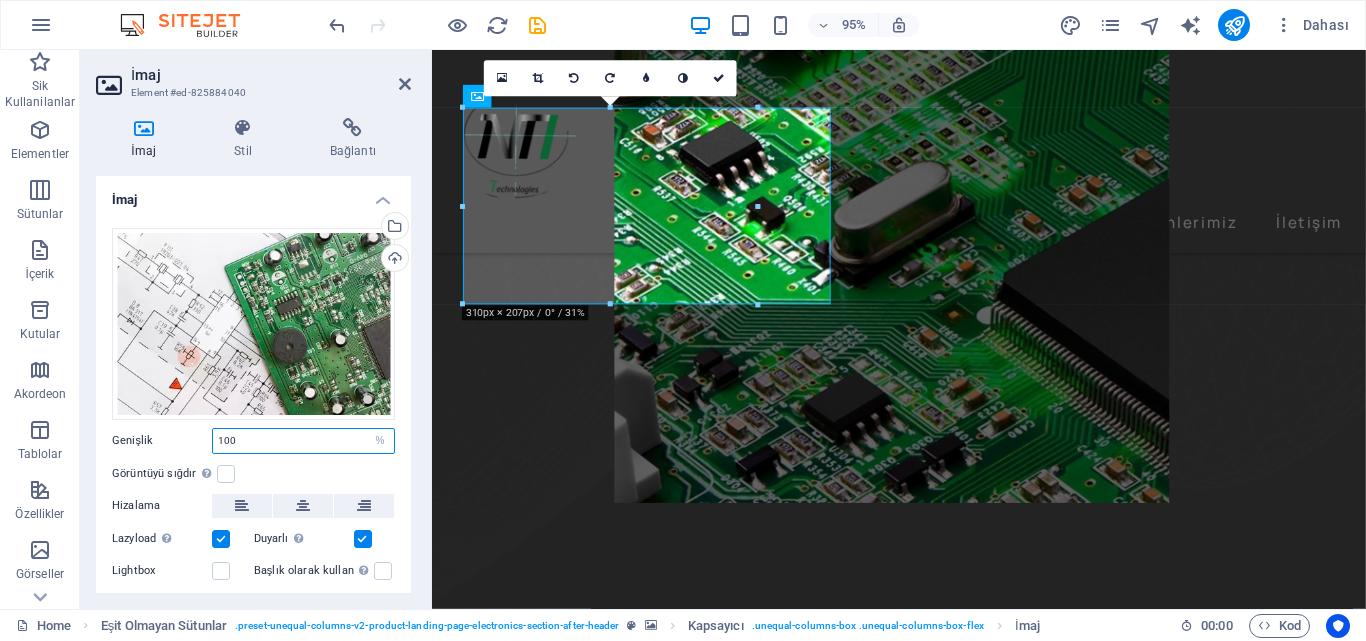 click on "100" at bounding box center [303, 441] 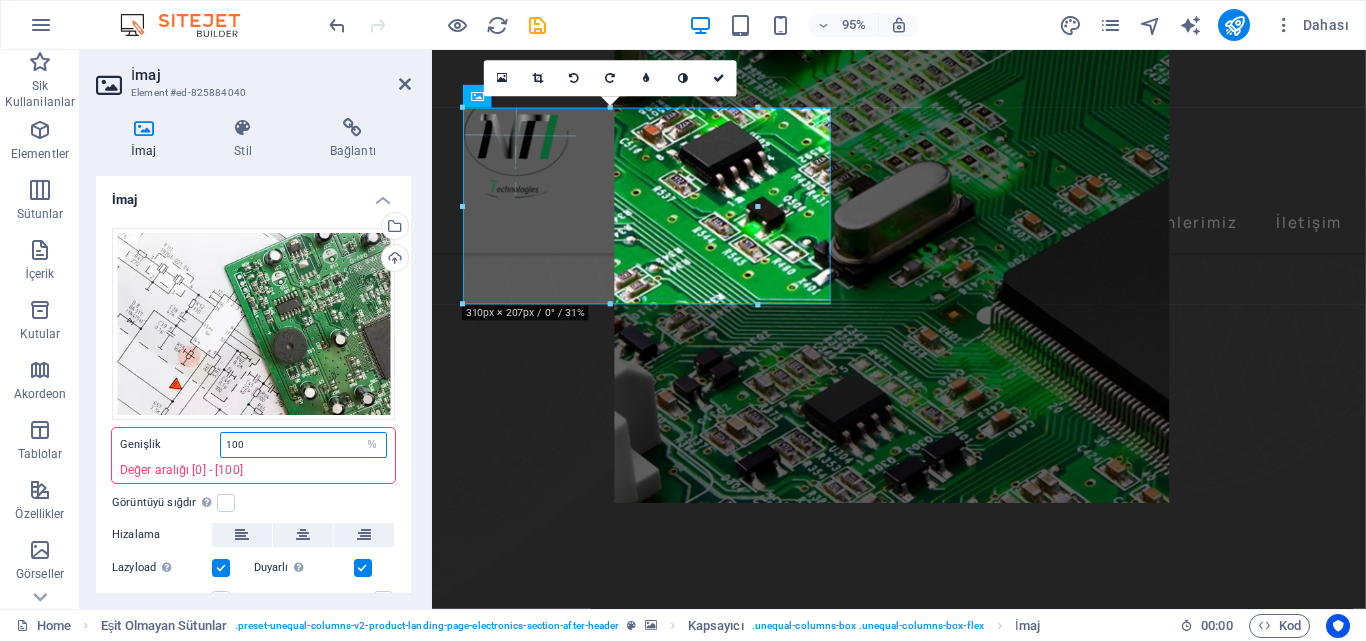 click on "100" at bounding box center [303, 445] 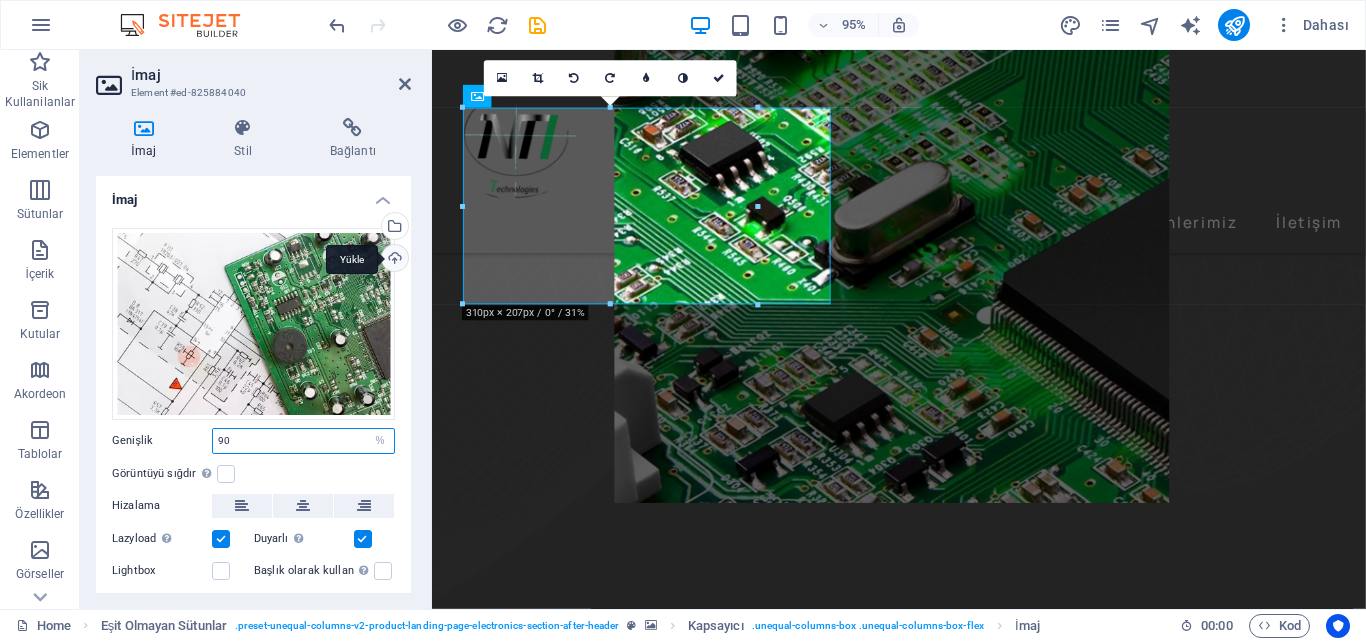 type on "90" 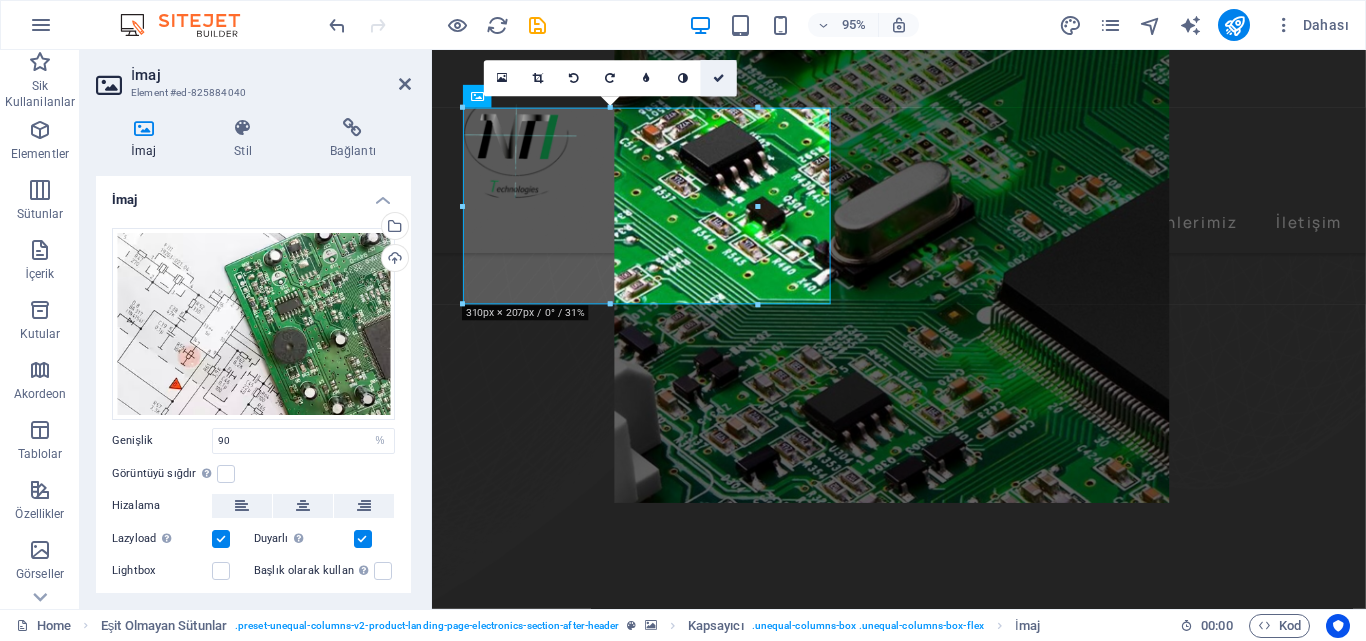 click at bounding box center [719, 78] 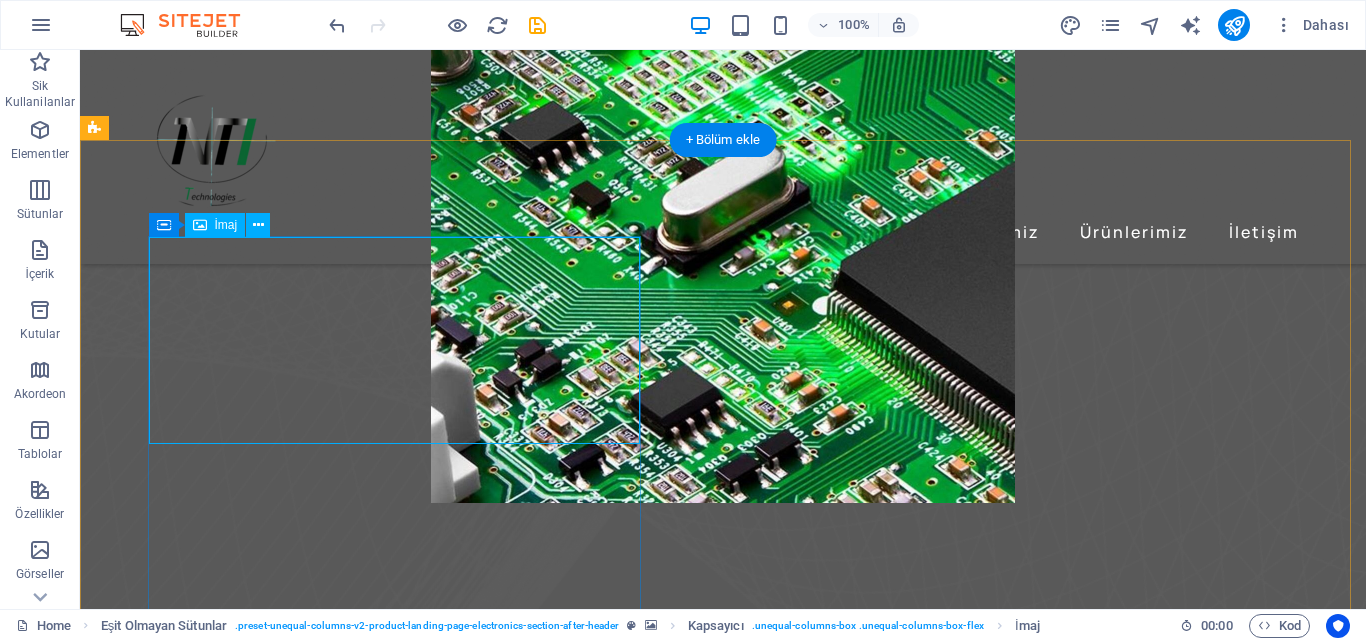 click at bounding box center (680, 2465) 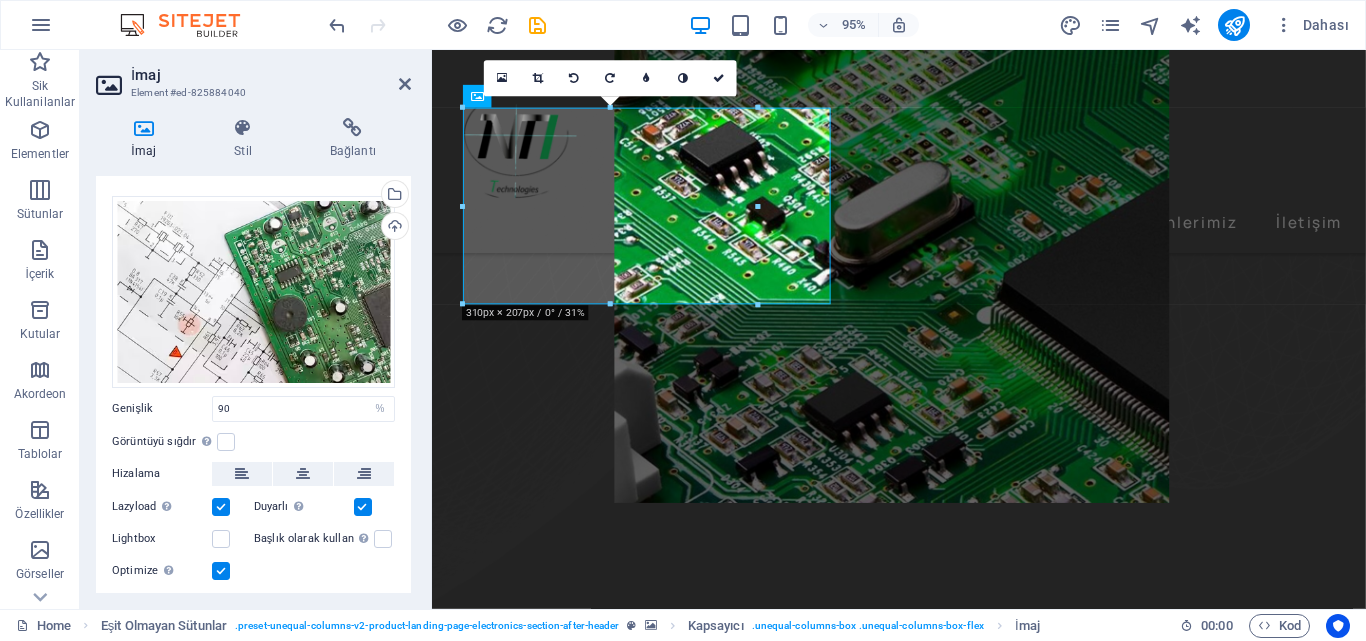 scroll, scrollTop: 0, scrollLeft: 0, axis: both 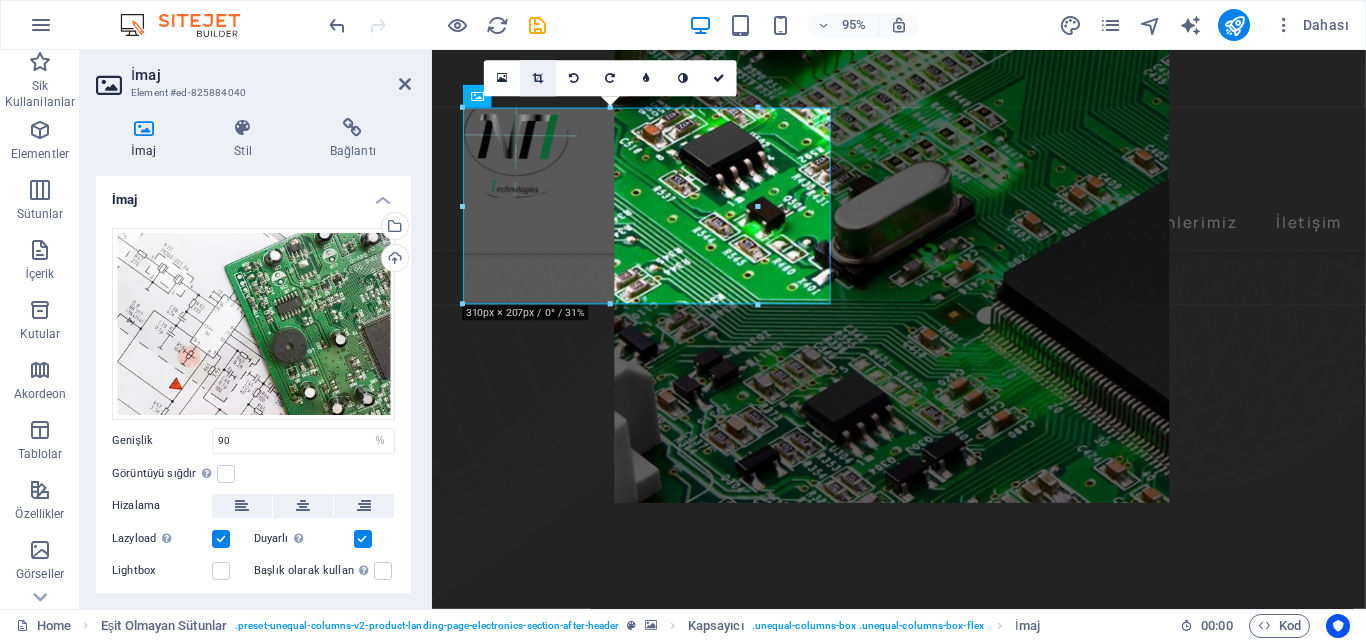 click at bounding box center (538, 78) 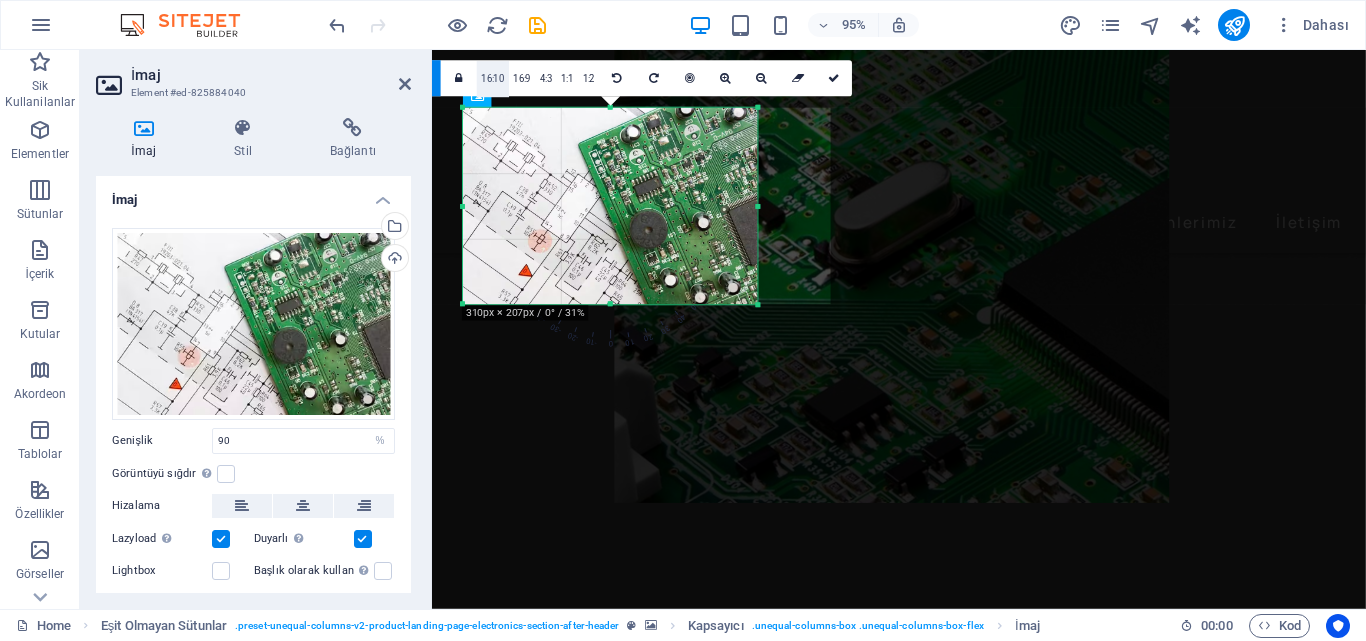click on "16:10" at bounding box center (493, 80) 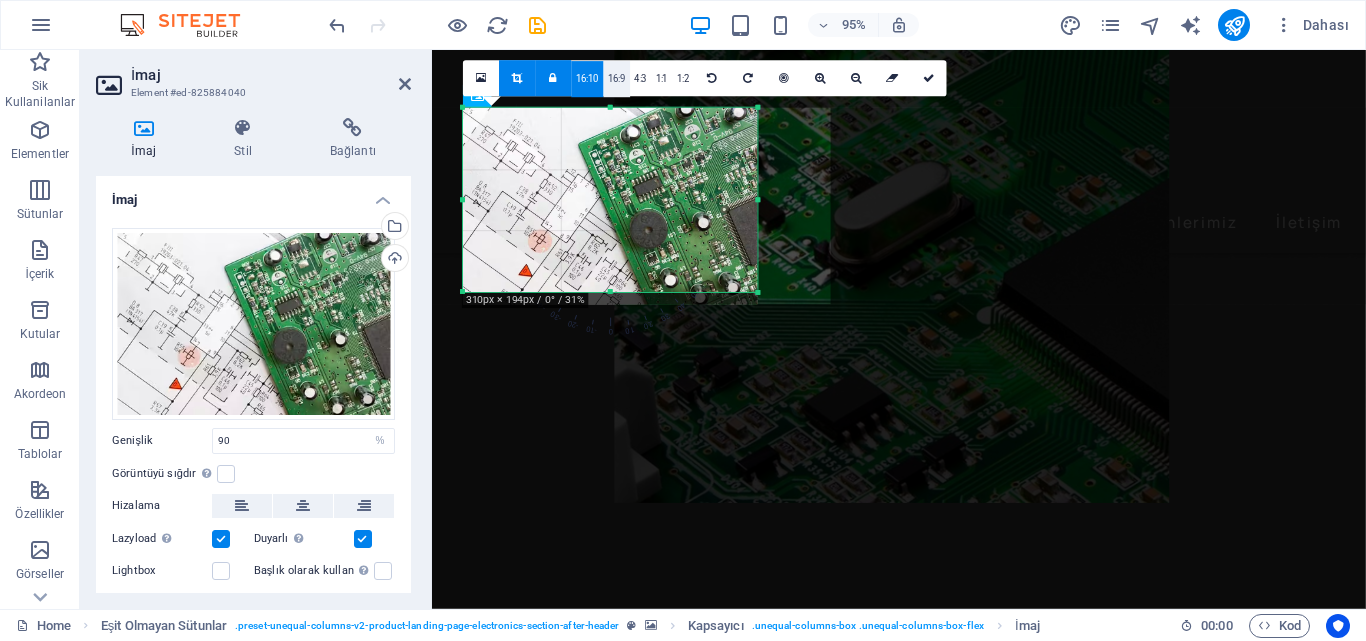 click on "16:9" at bounding box center [616, 80] 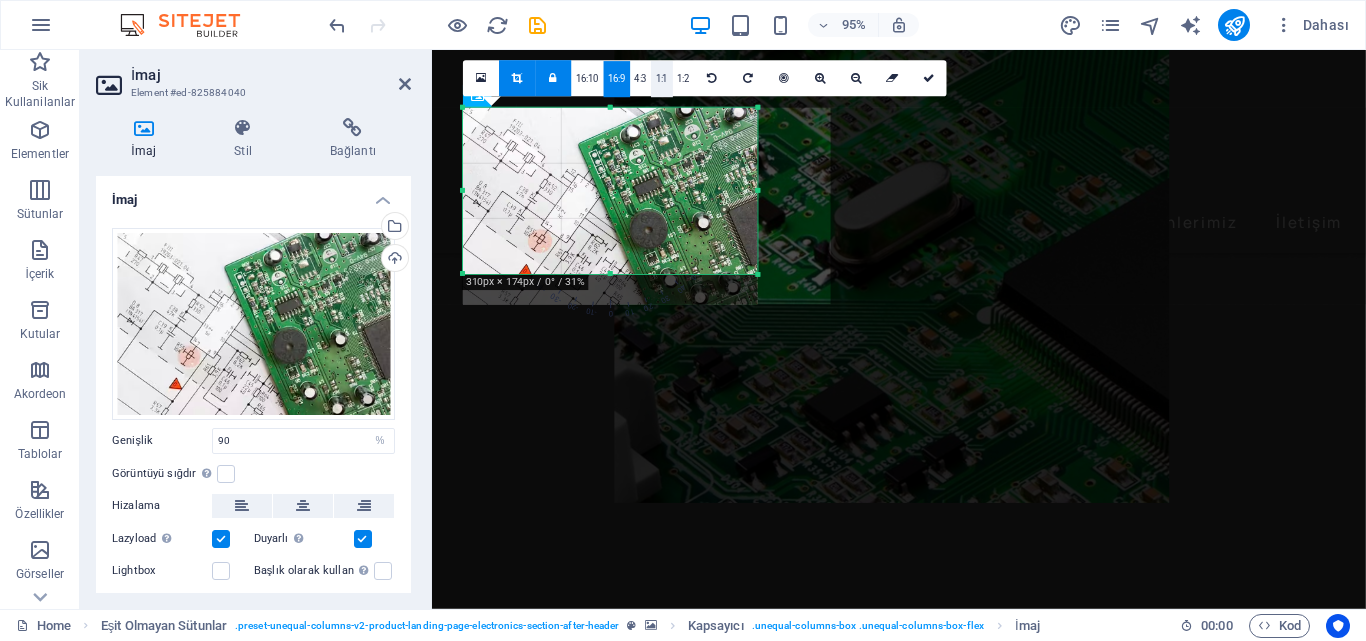 click on "1:1" at bounding box center [661, 80] 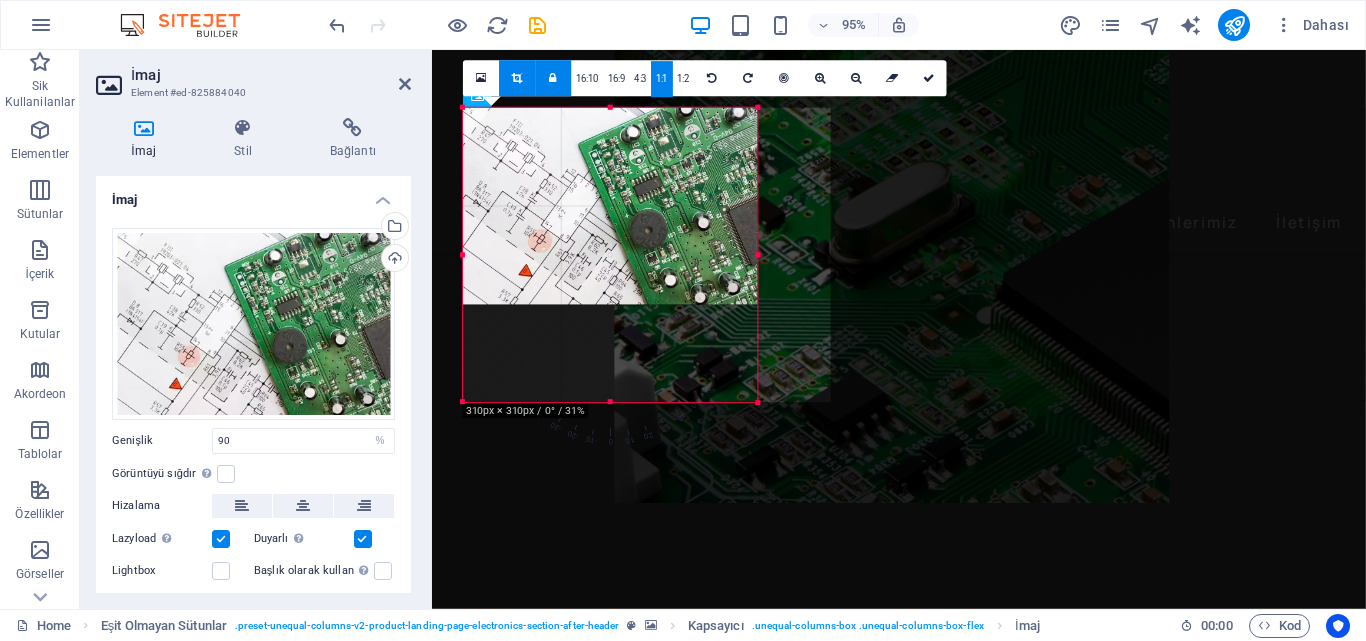 drag, startPoint x: 657, startPoint y: 205, endPoint x: 755, endPoint y: 219, distance: 98.99495 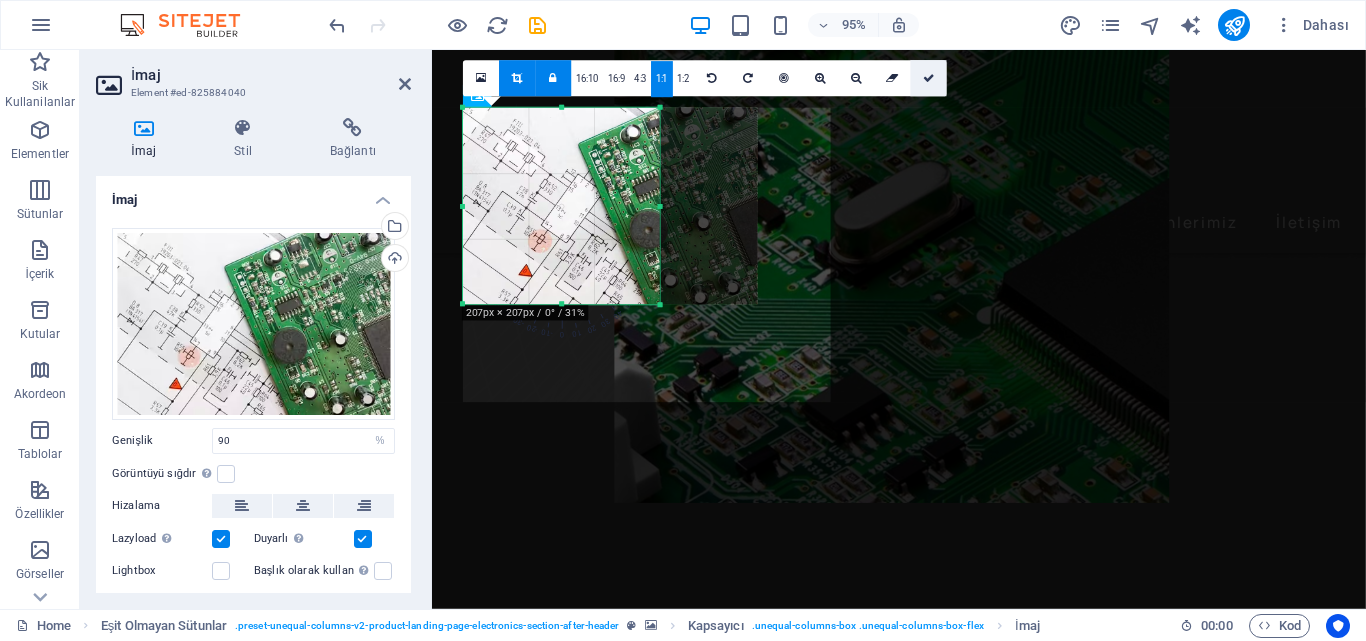 click at bounding box center (929, 78) 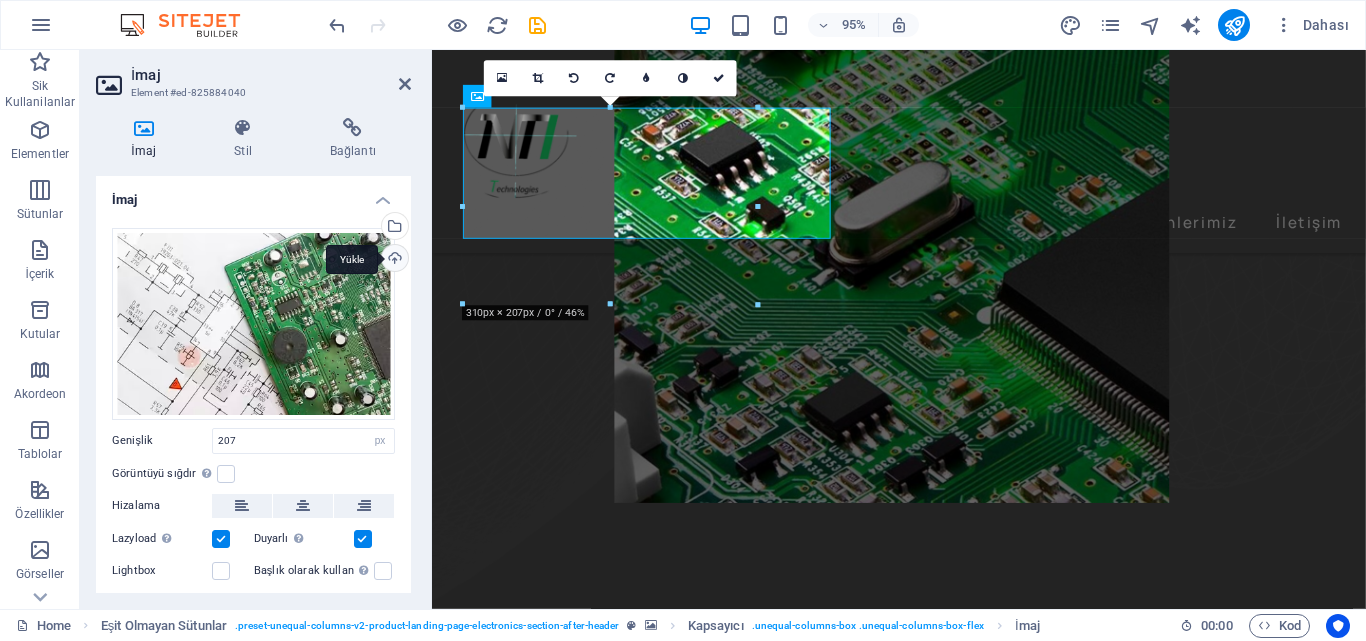 click on "Yükle" at bounding box center (393, 260) 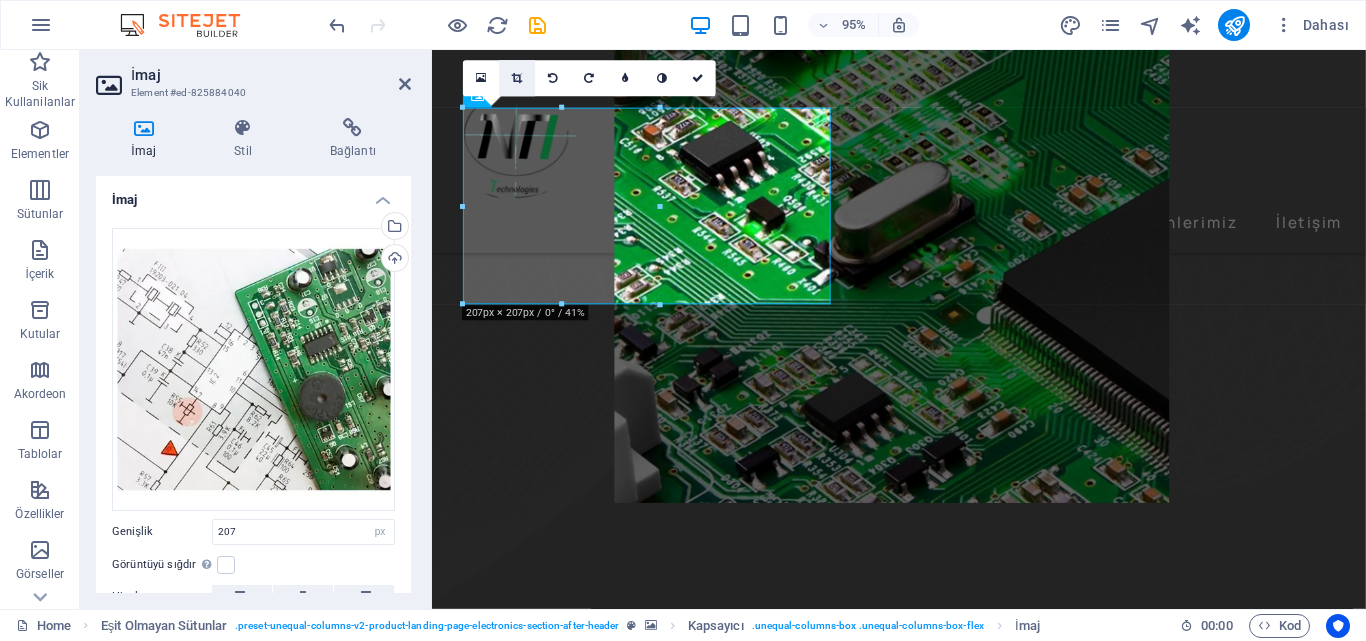 click at bounding box center [517, 78] 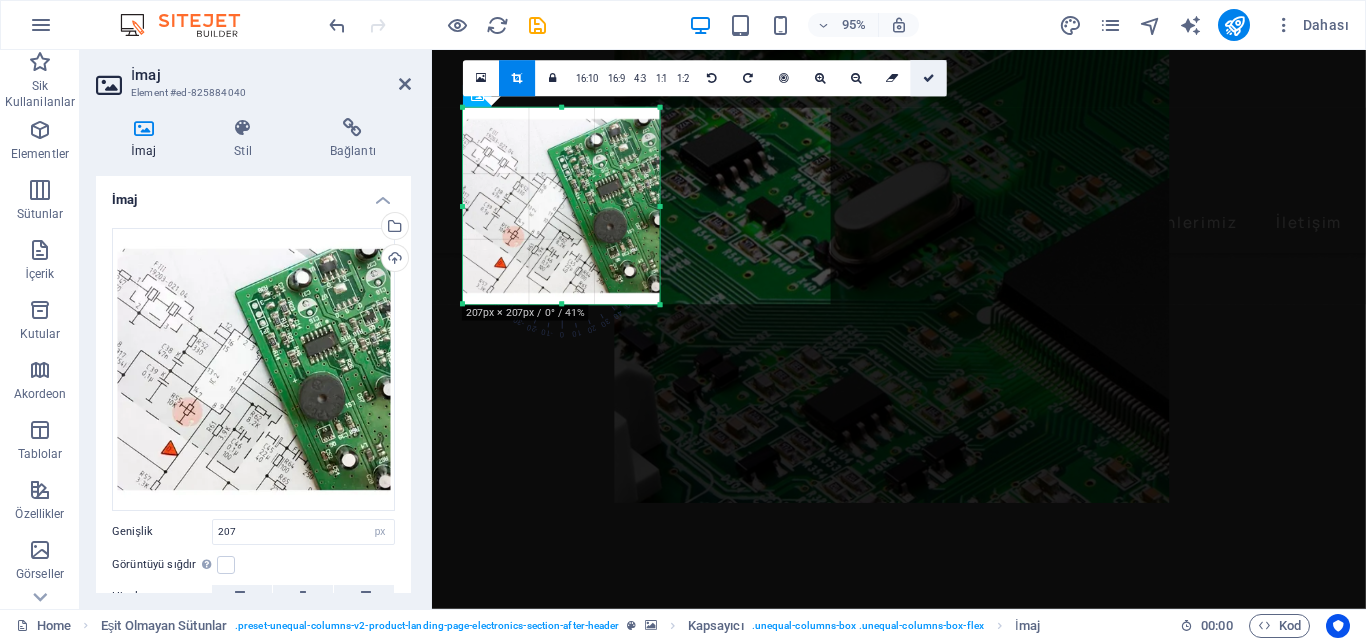 click at bounding box center (929, 78) 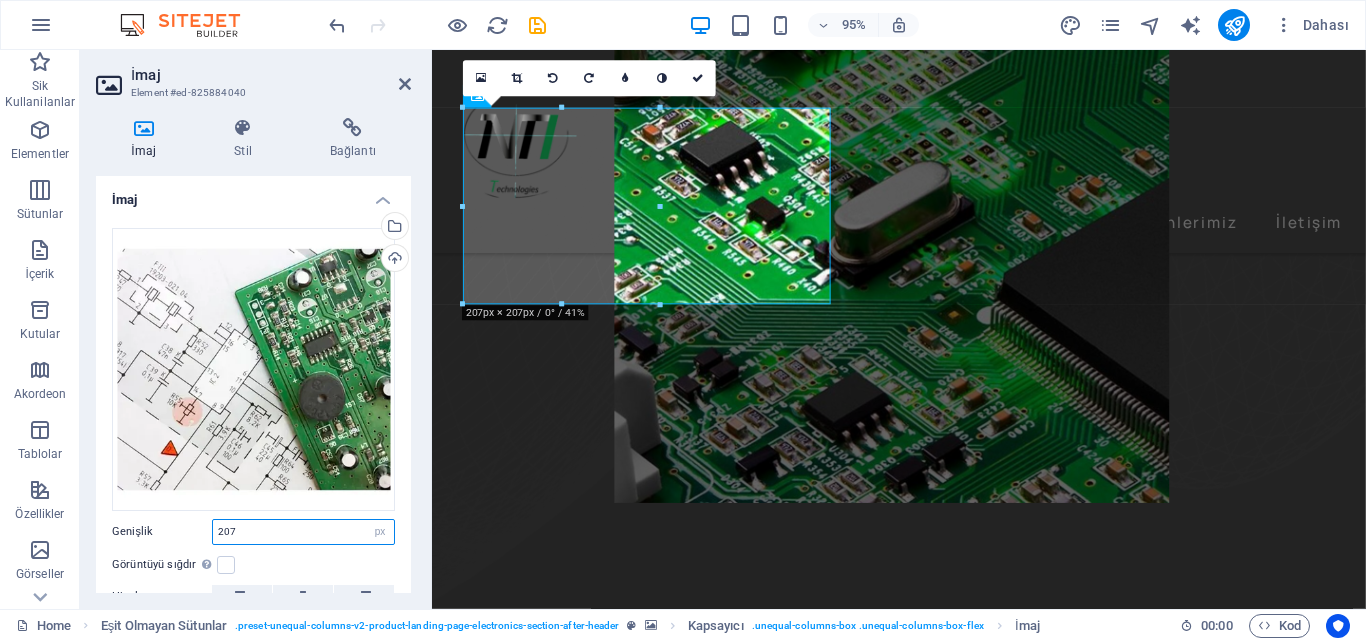click on "207" at bounding box center (303, 532) 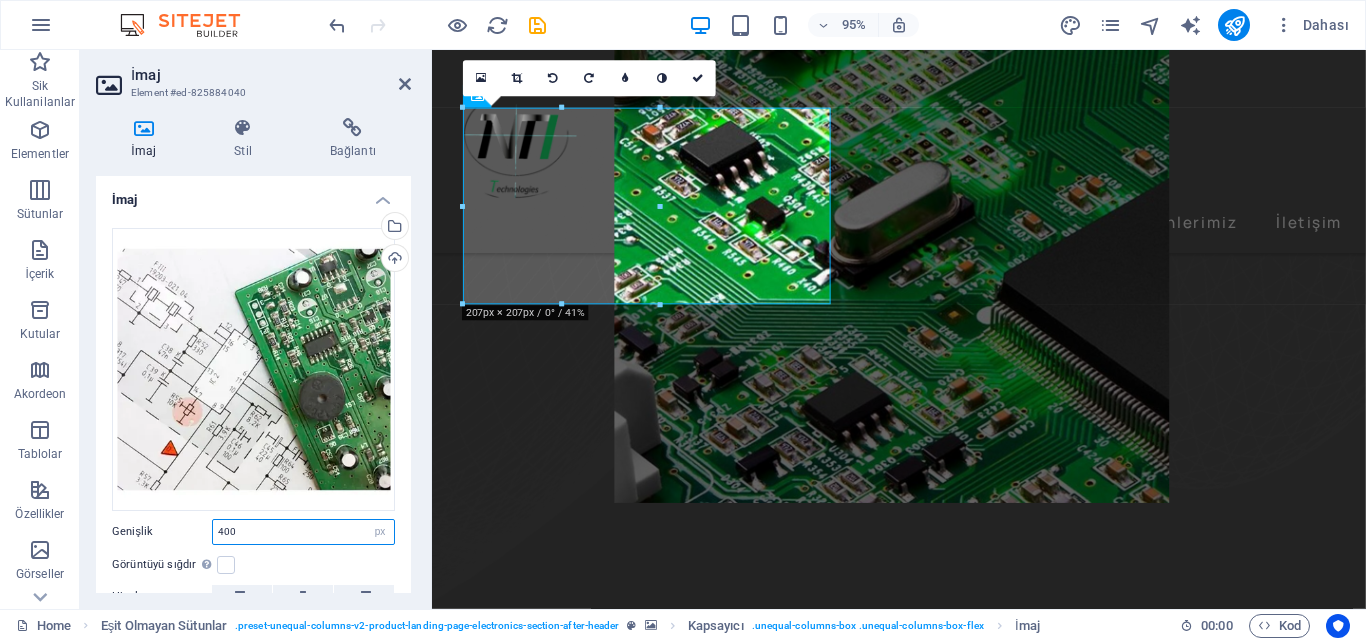 type on "400" 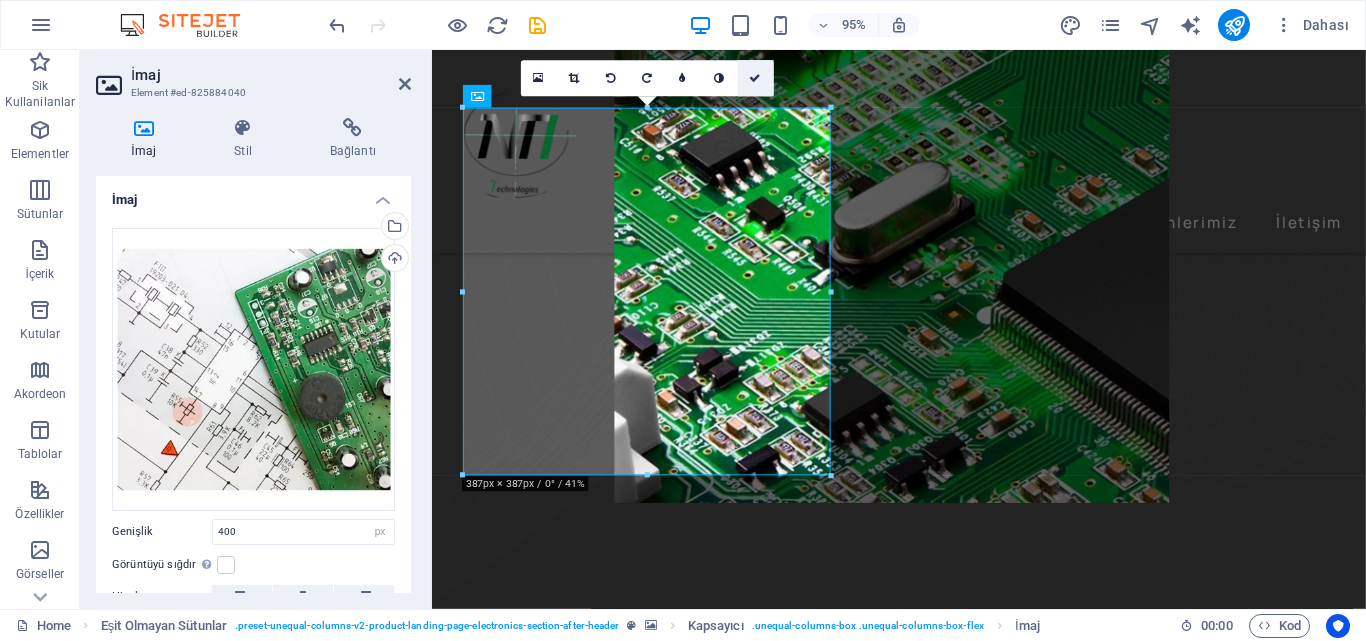click at bounding box center [755, 79] 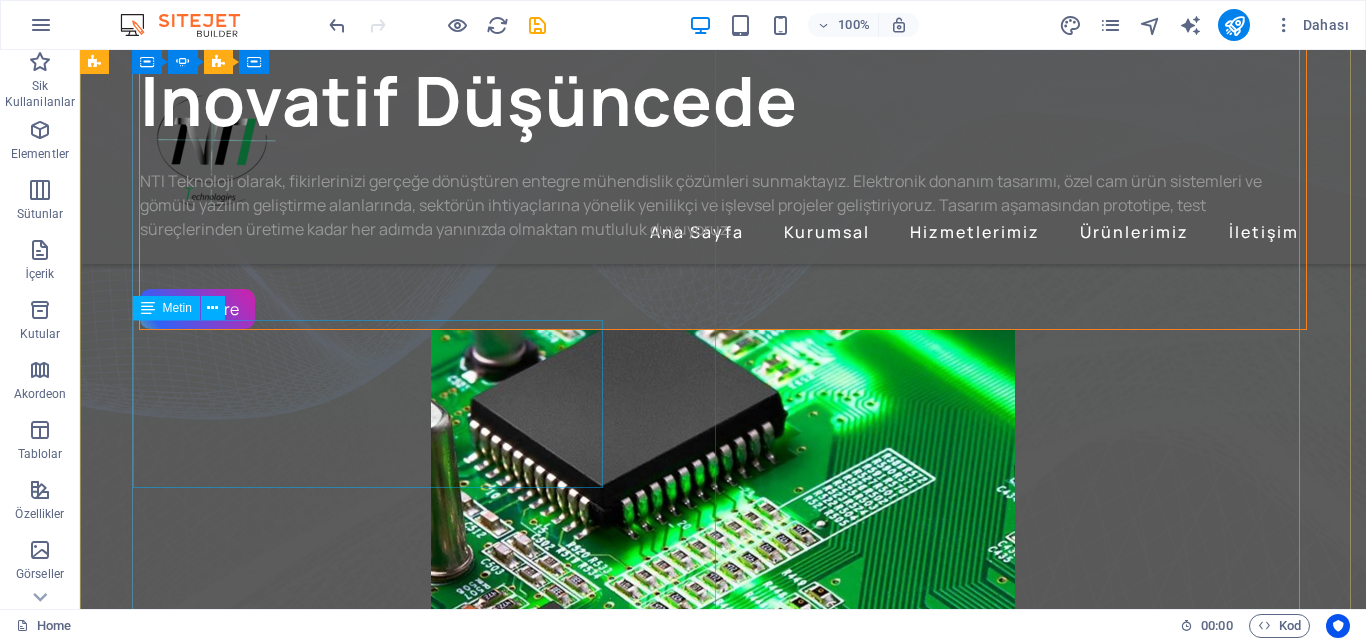 scroll, scrollTop: 865, scrollLeft: 0, axis: vertical 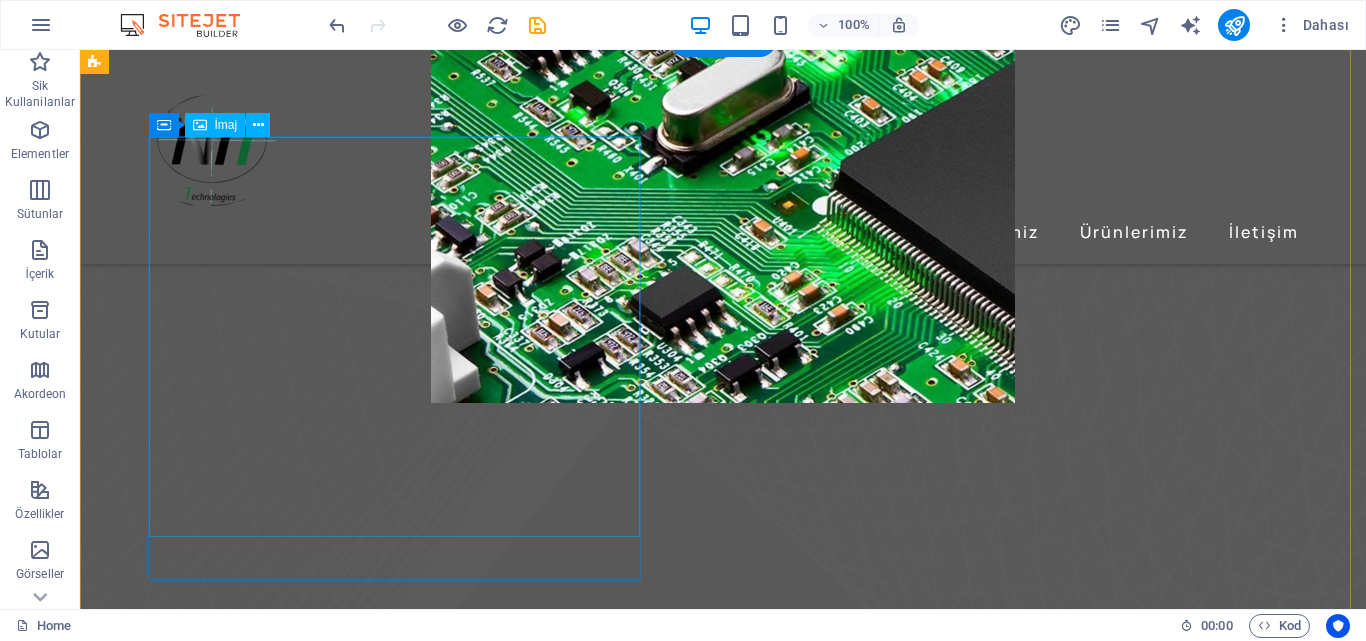 click at bounding box center [680, 2315] 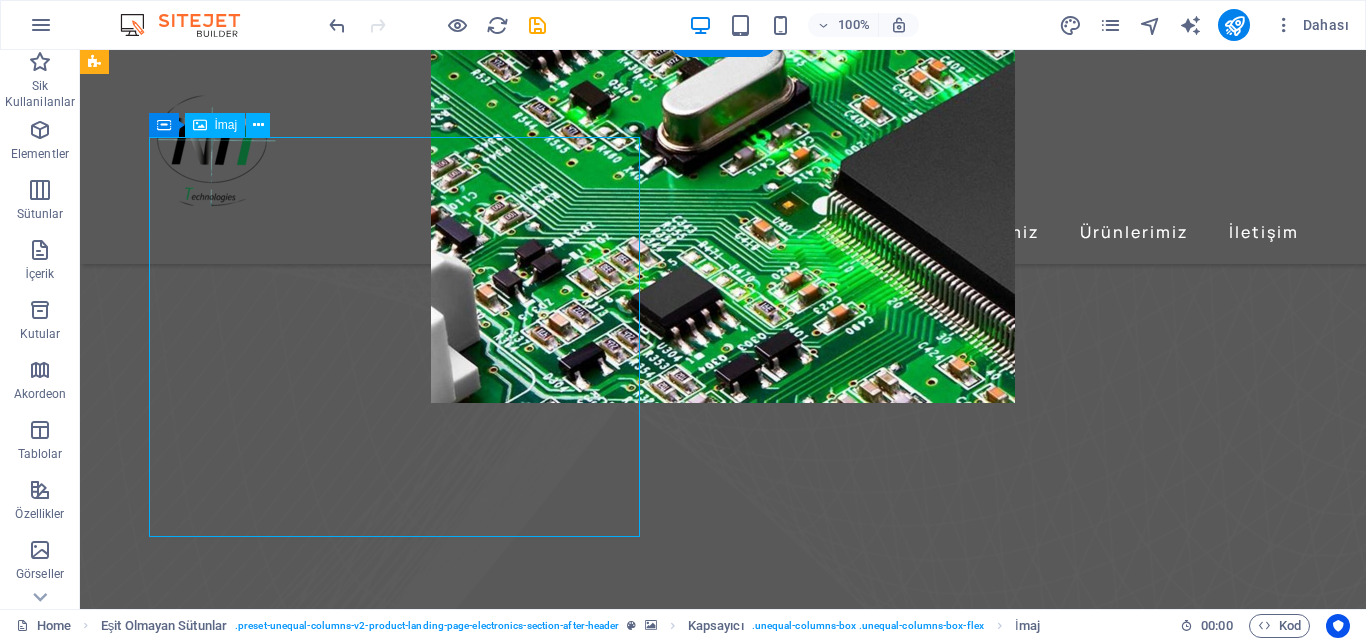 click at bounding box center [680, 2315] 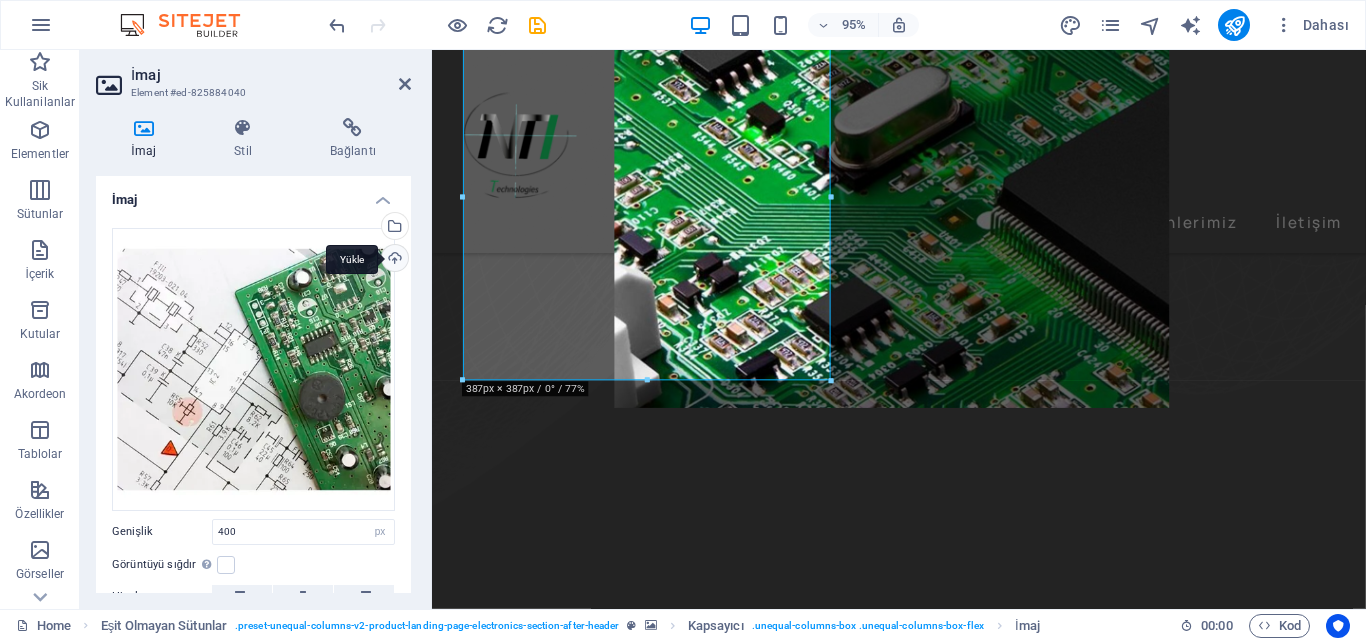 click on "Yükle" at bounding box center (393, 260) 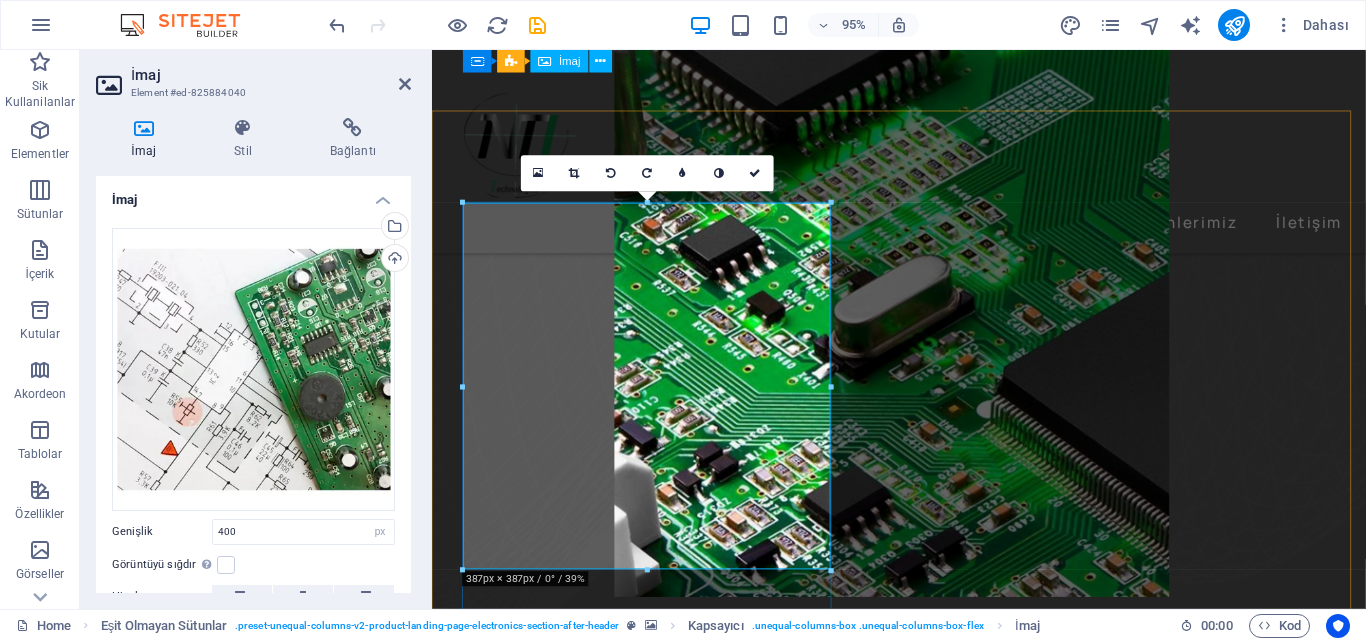 scroll, scrollTop: 665, scrollLeft: 0, axis: vertical 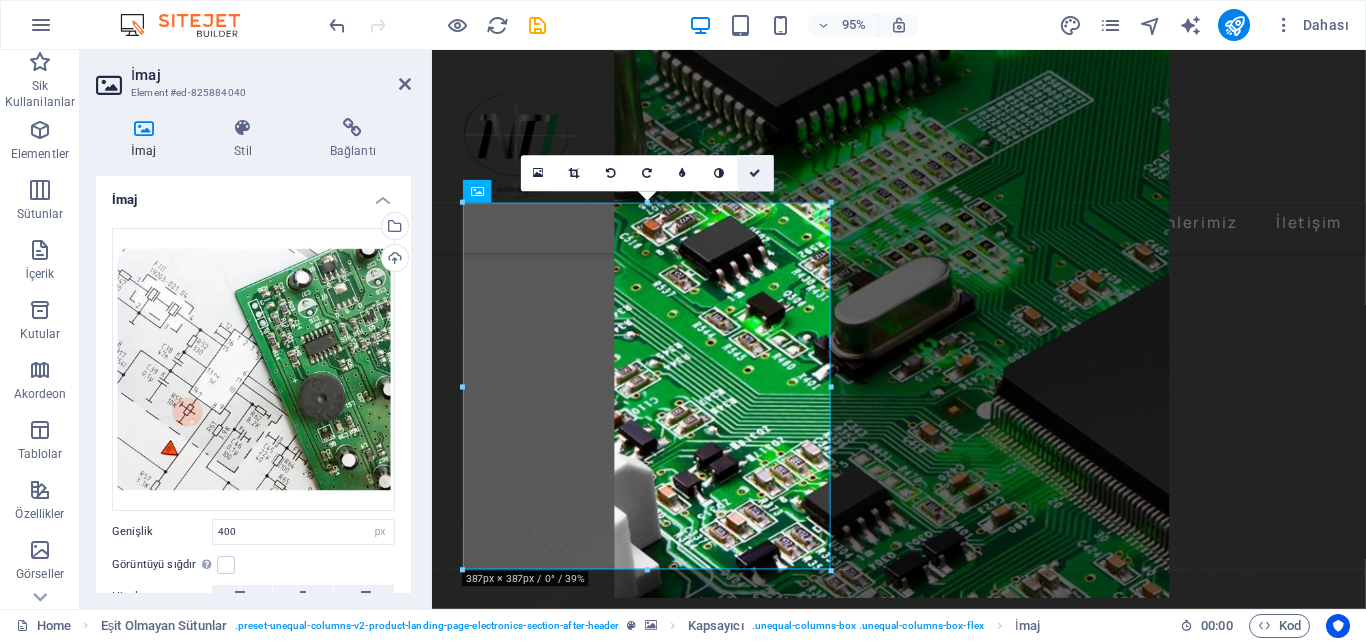 click at bounding box center (756, 173) 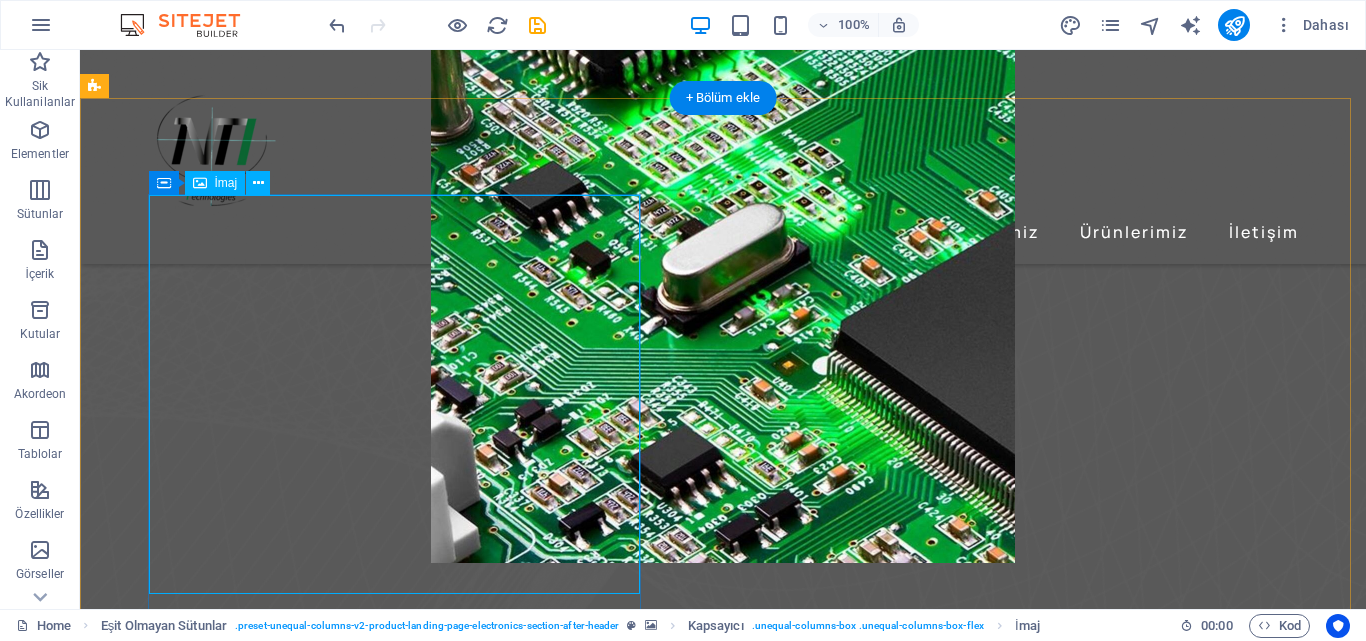 scroll, scrollTop: 865, scrollLeft: 0, axis: vertical 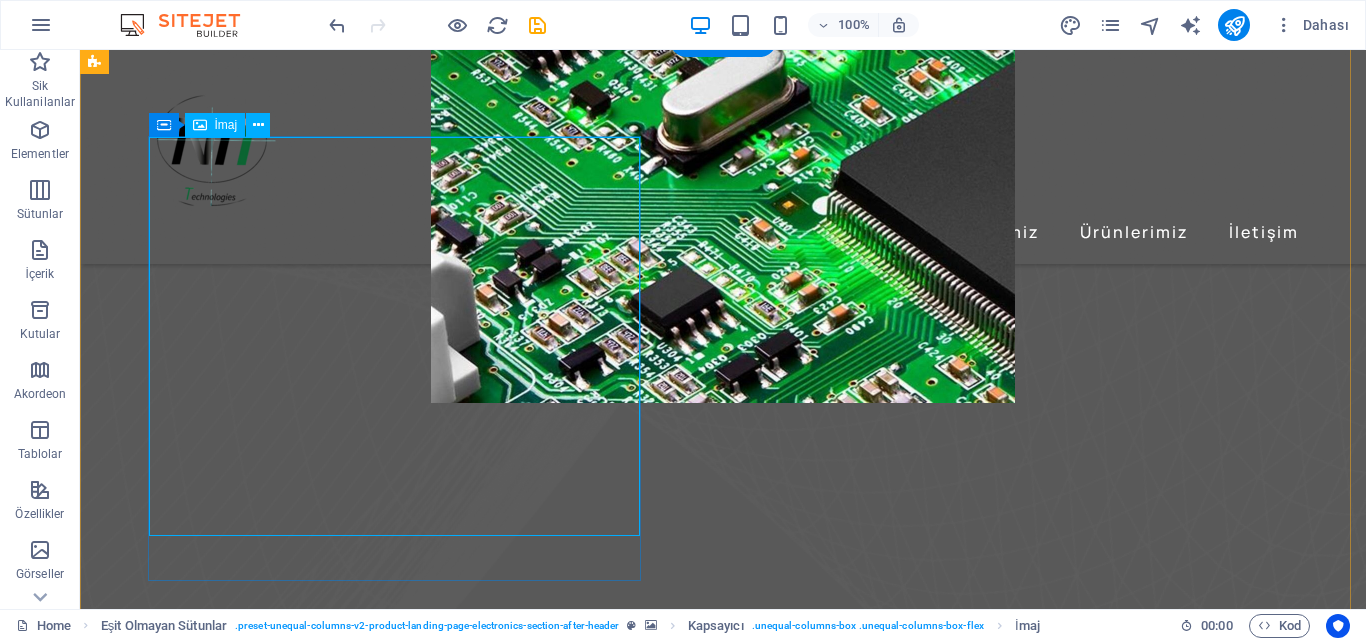 click at bounding box center [680, 2314] 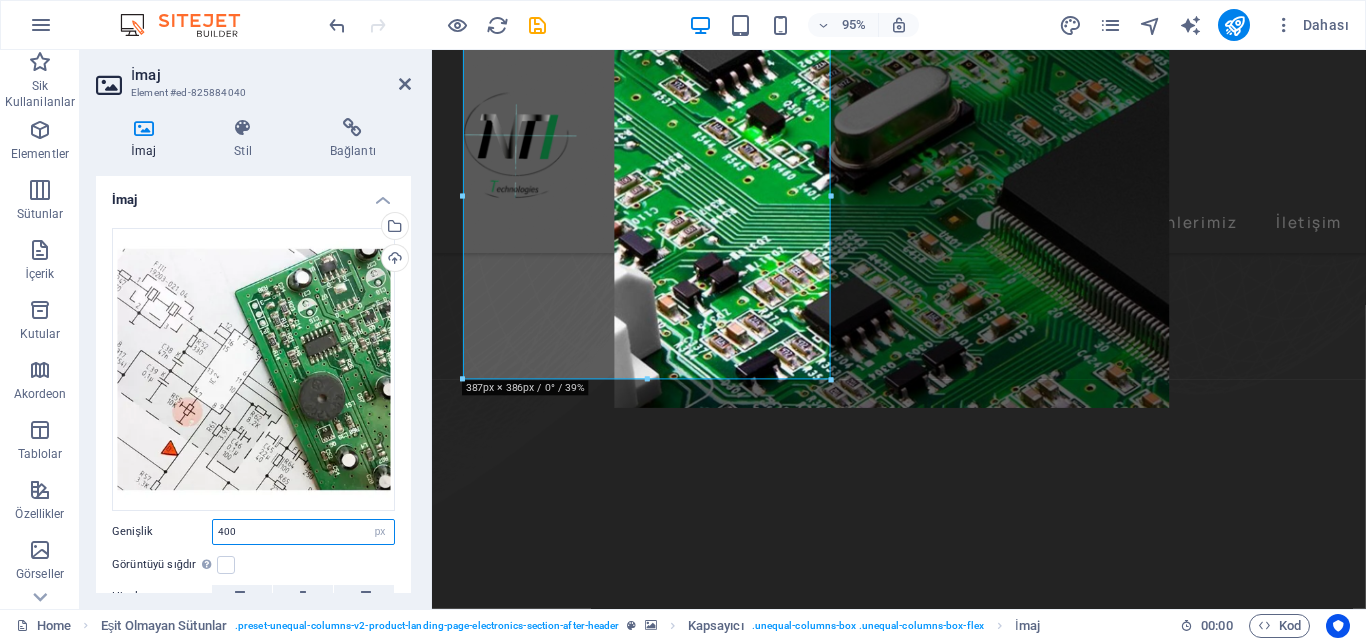 click on "400" at bounding box center [303, 532] 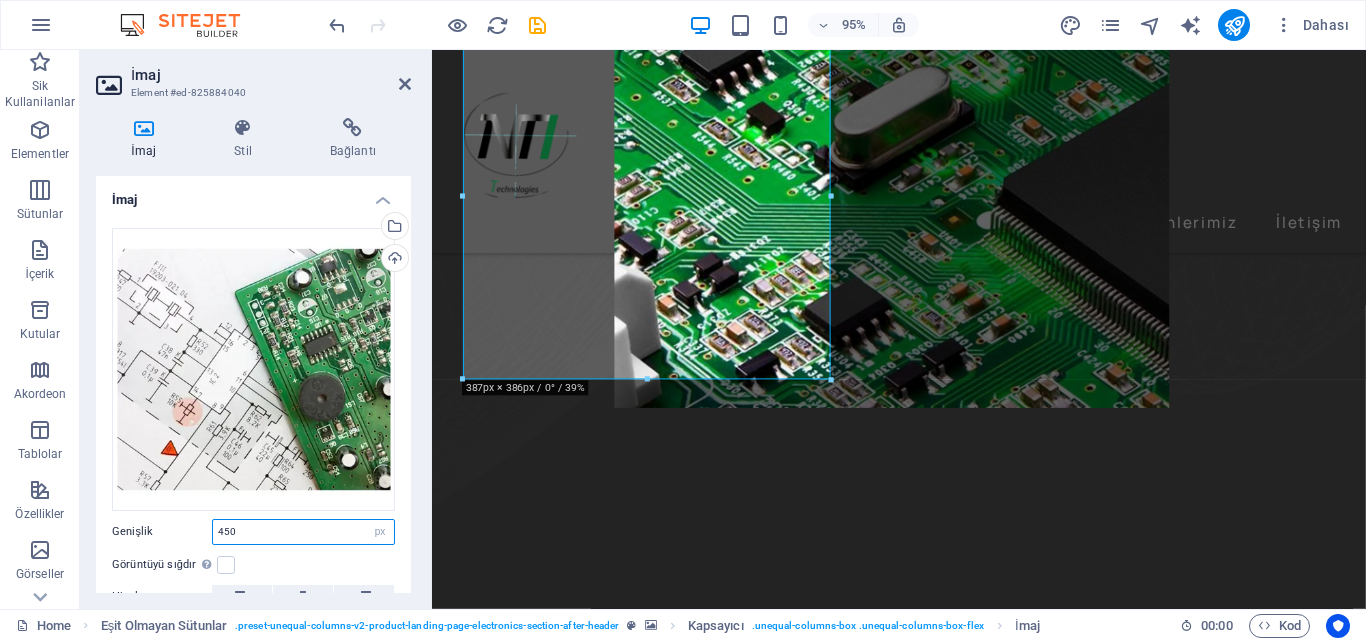 type on "450" 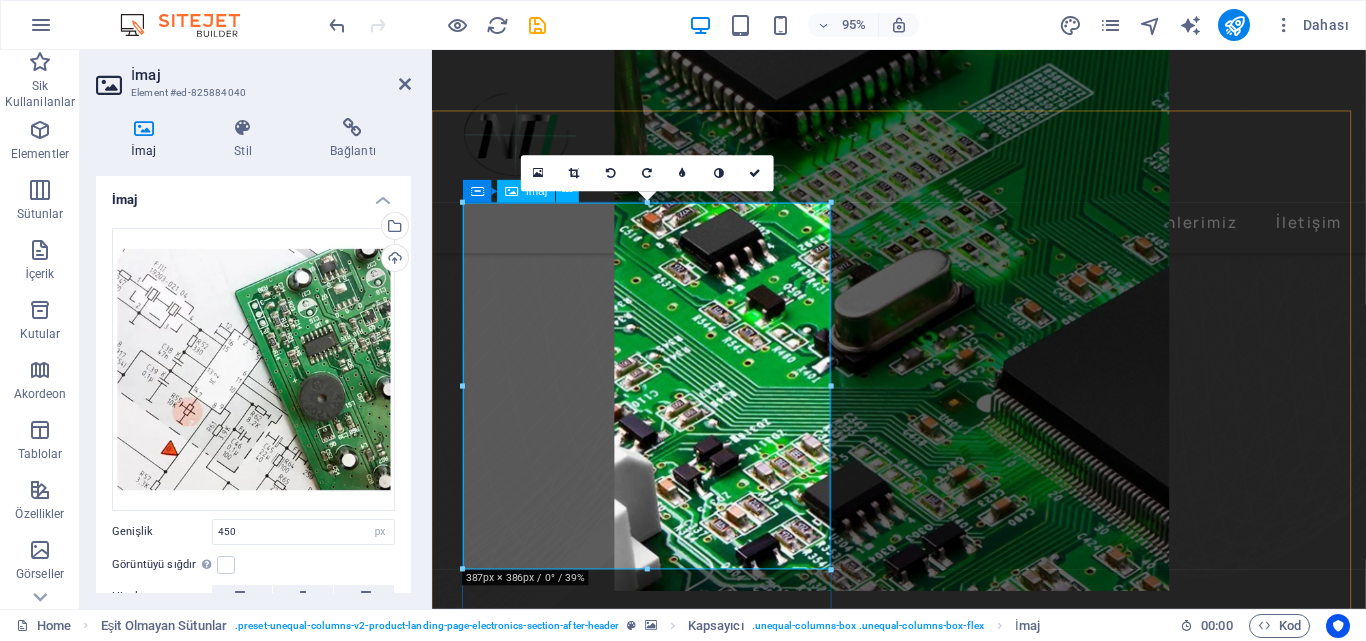 scroll, scrollTop: 665, scrollLeft: 0, axis: vertical 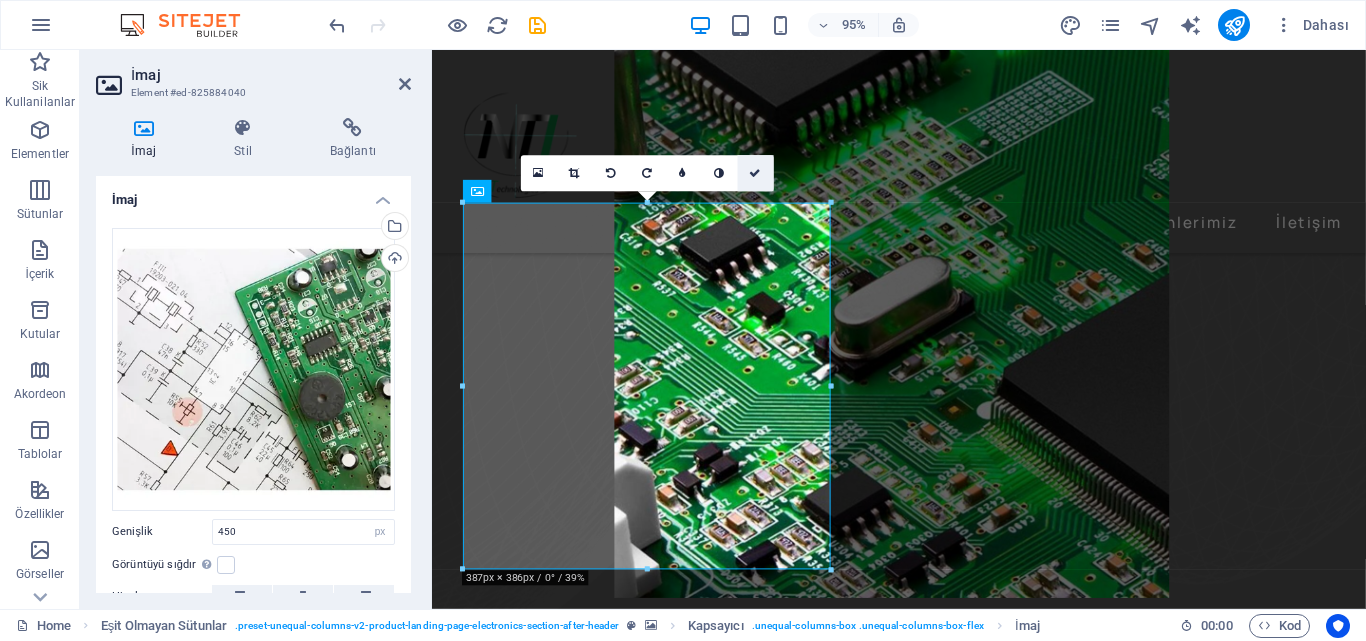 click at bounding box center [755, 174] 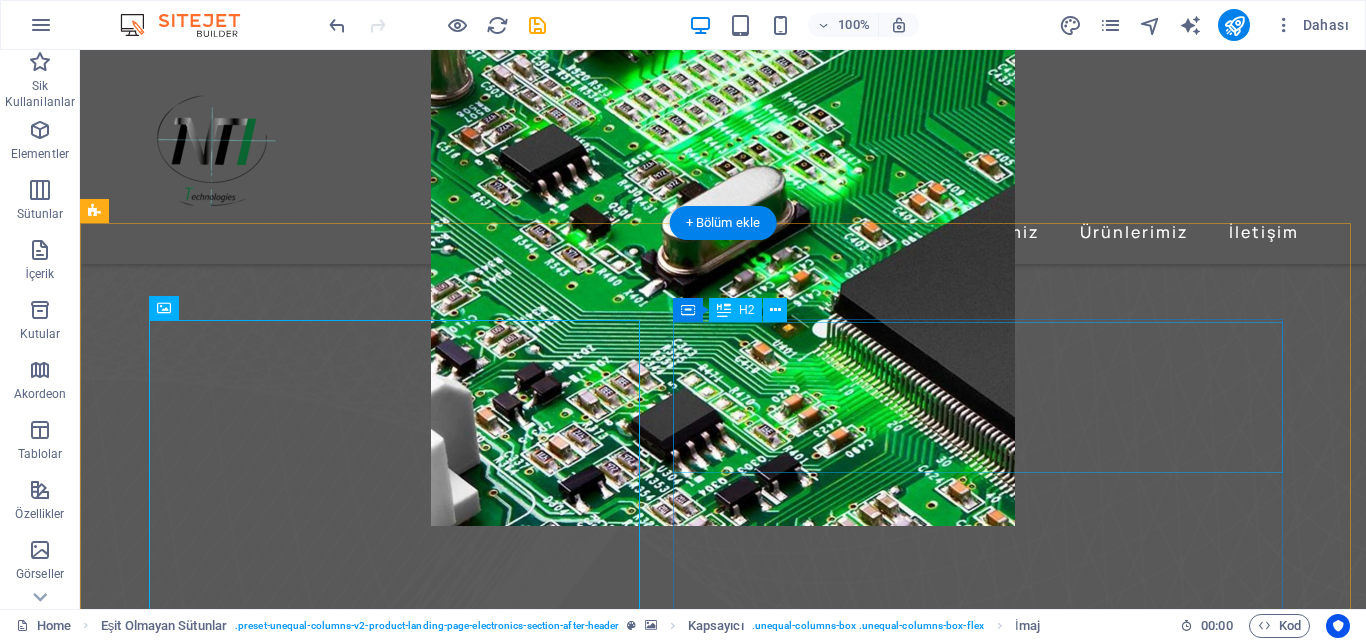 scroll, scrollTop: 865, scrollLeft: 0, axis: vertical 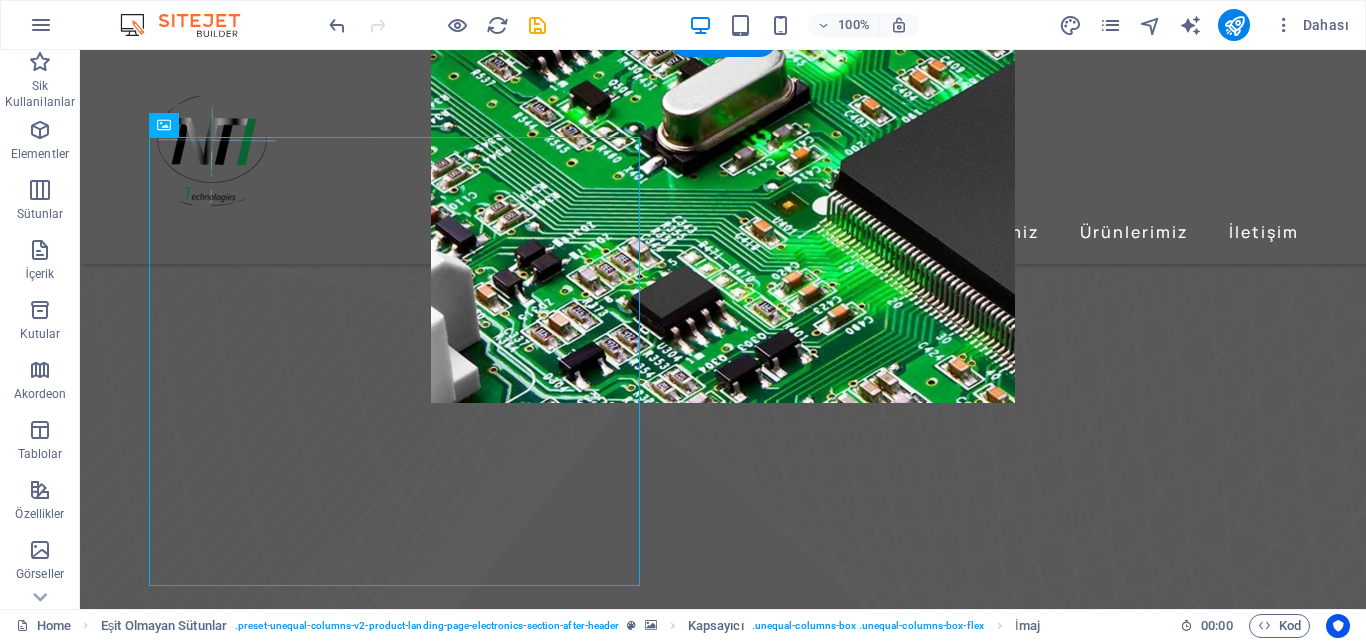 click at bounding box center [723, 1702] 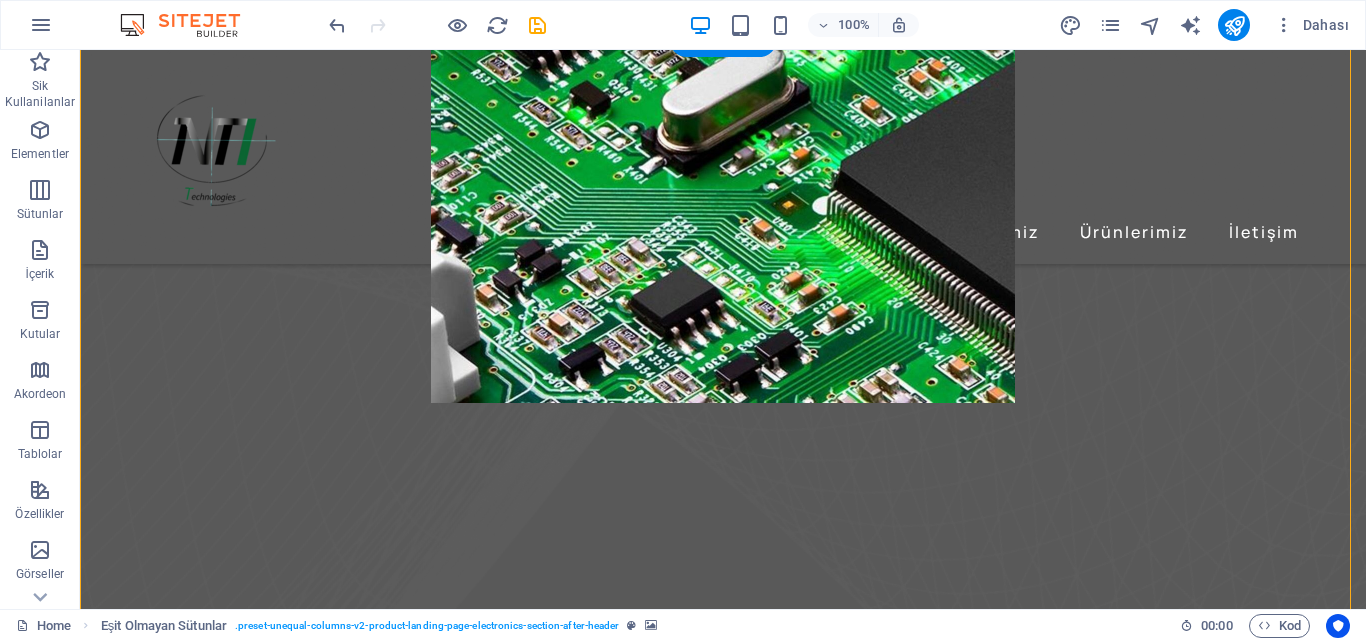click at bounding box center [723, 1702] 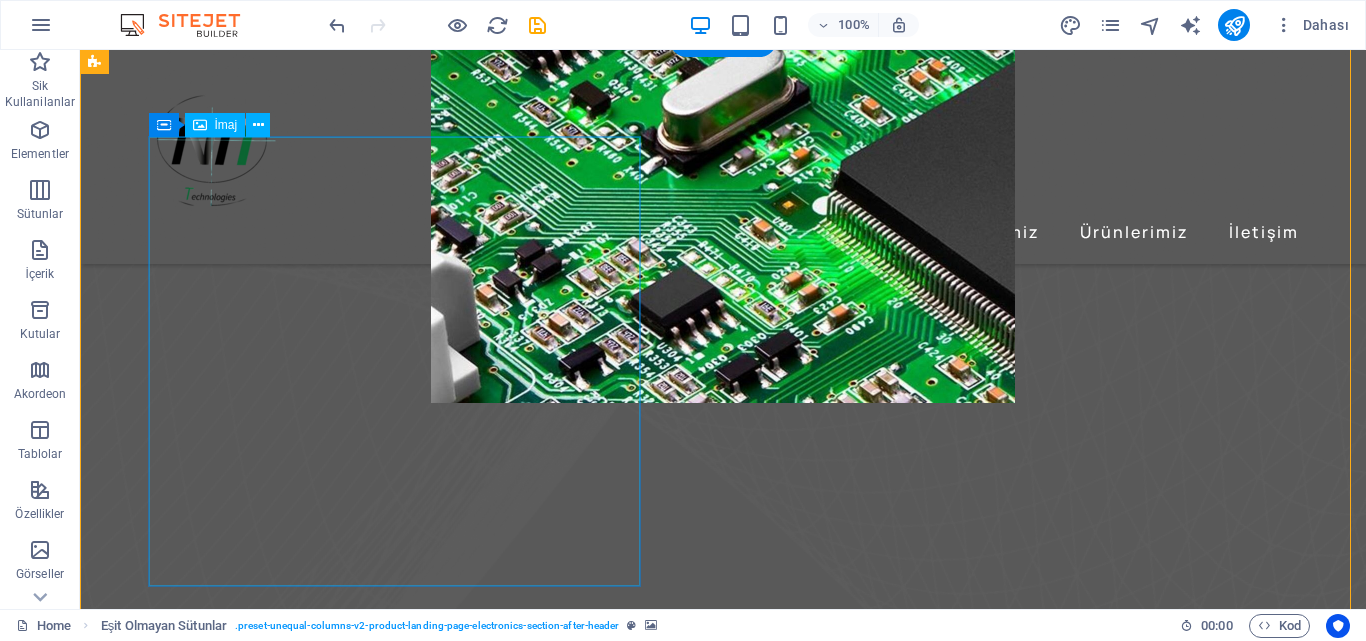 click at bounding box center [680, 2345] 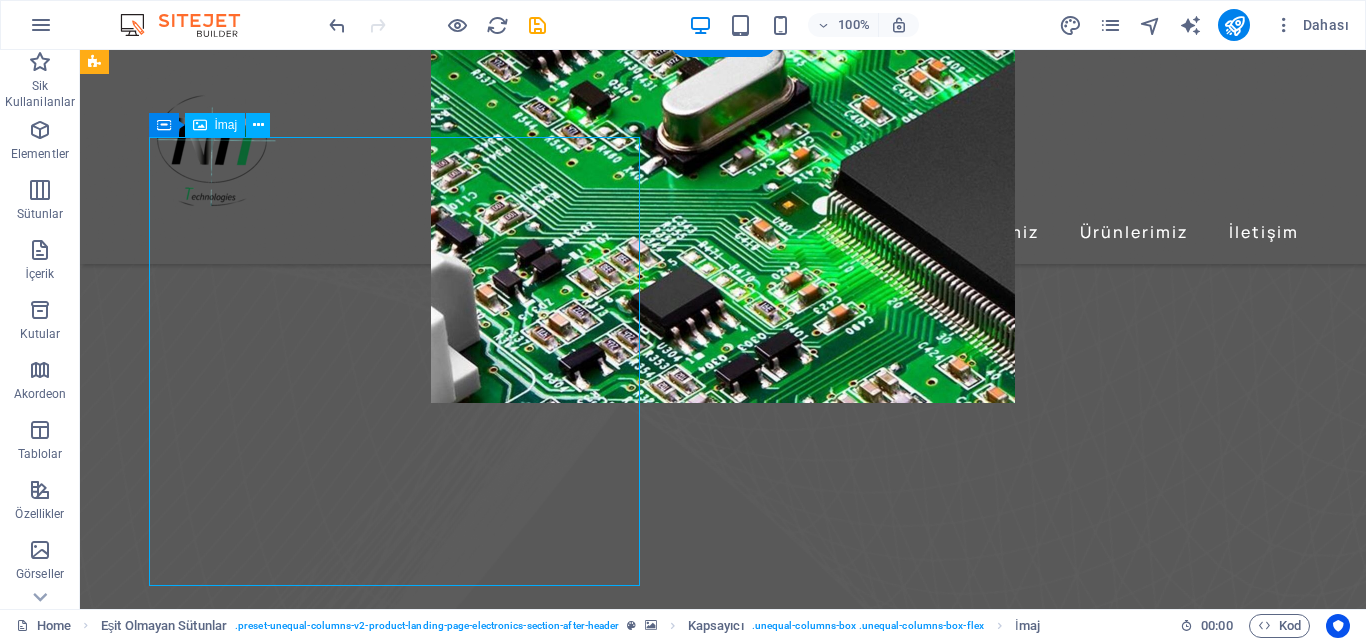click at bounding box center [680, 2345] 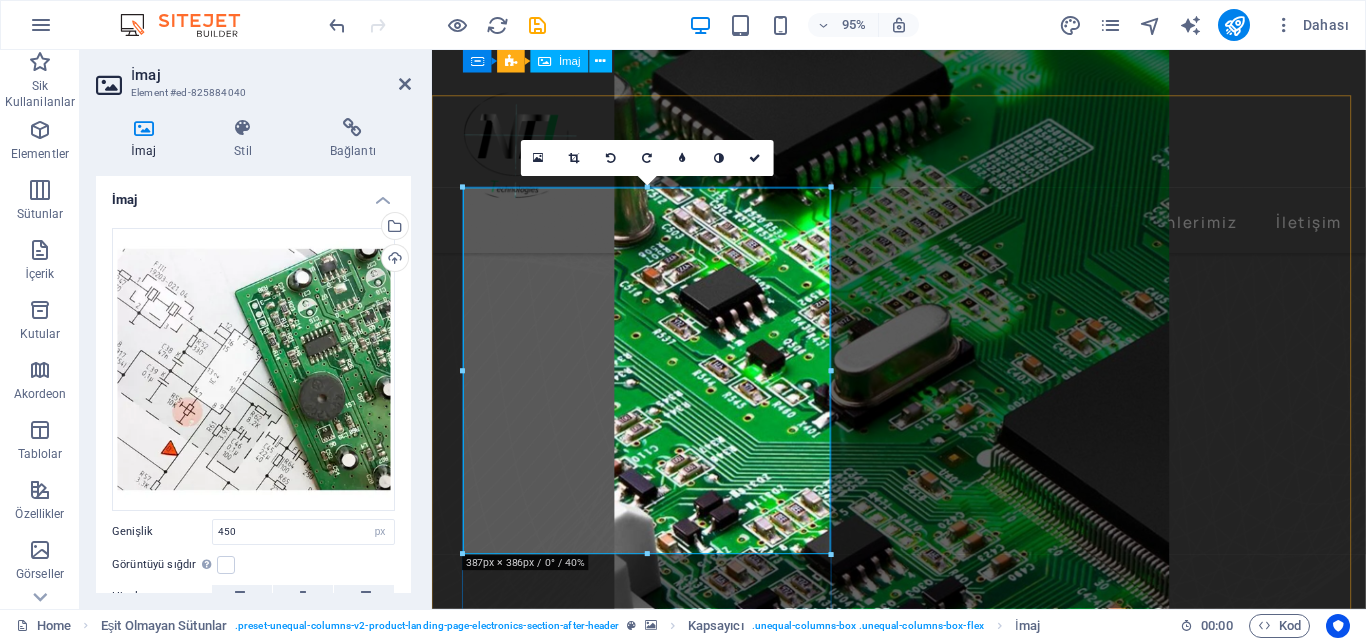scroll, scrollTop: 565, scrollLeft: 0, axis: vertical 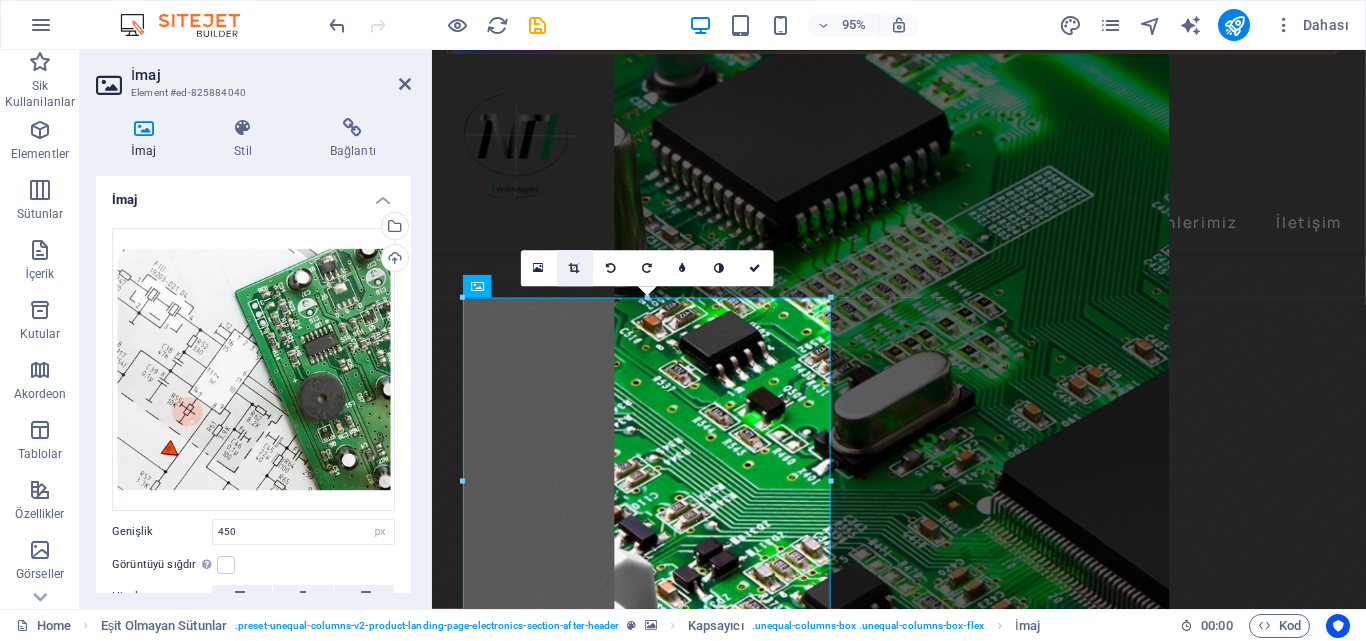 click at bounding box center [575, 268] 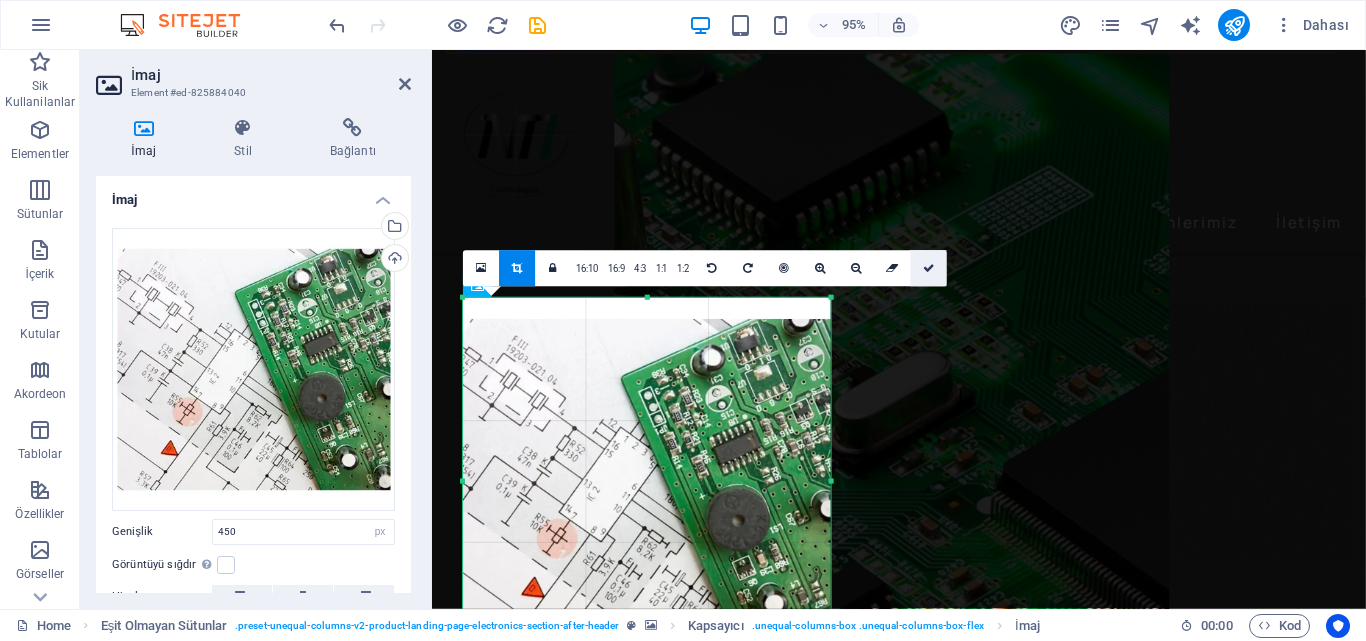 click at bounding box center (929, 268) 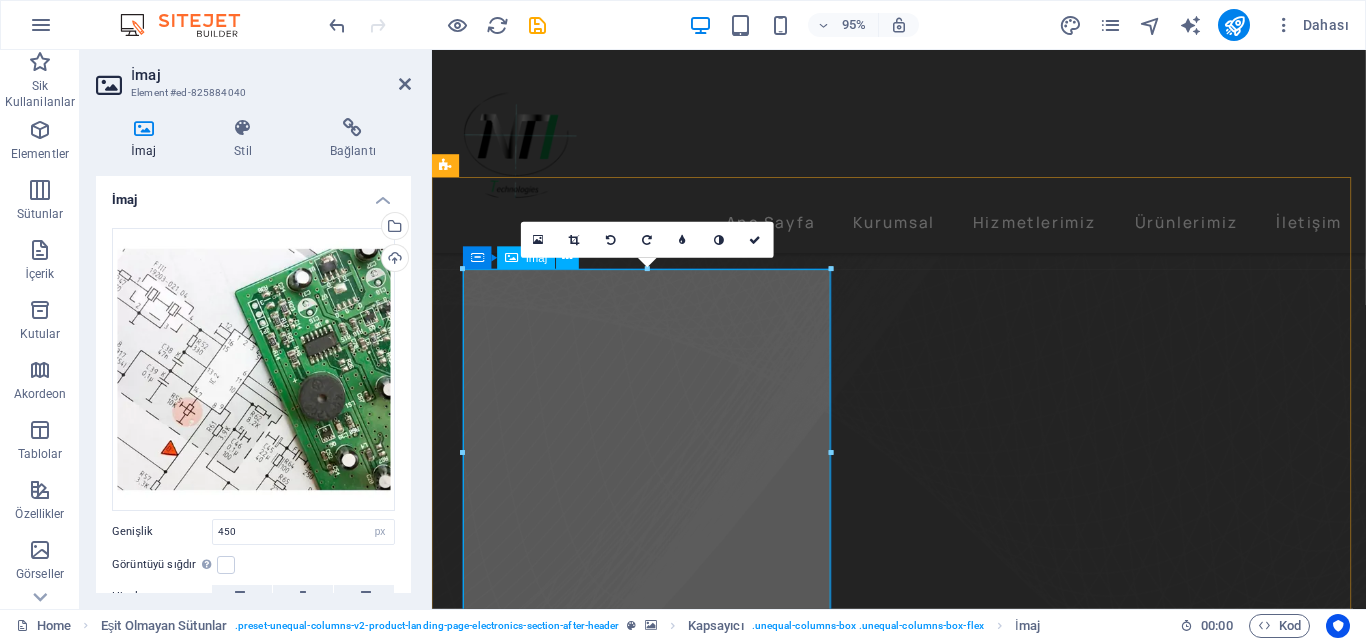 scroll, scrollTop: 865, scrollLeft: 0, axis: vertical 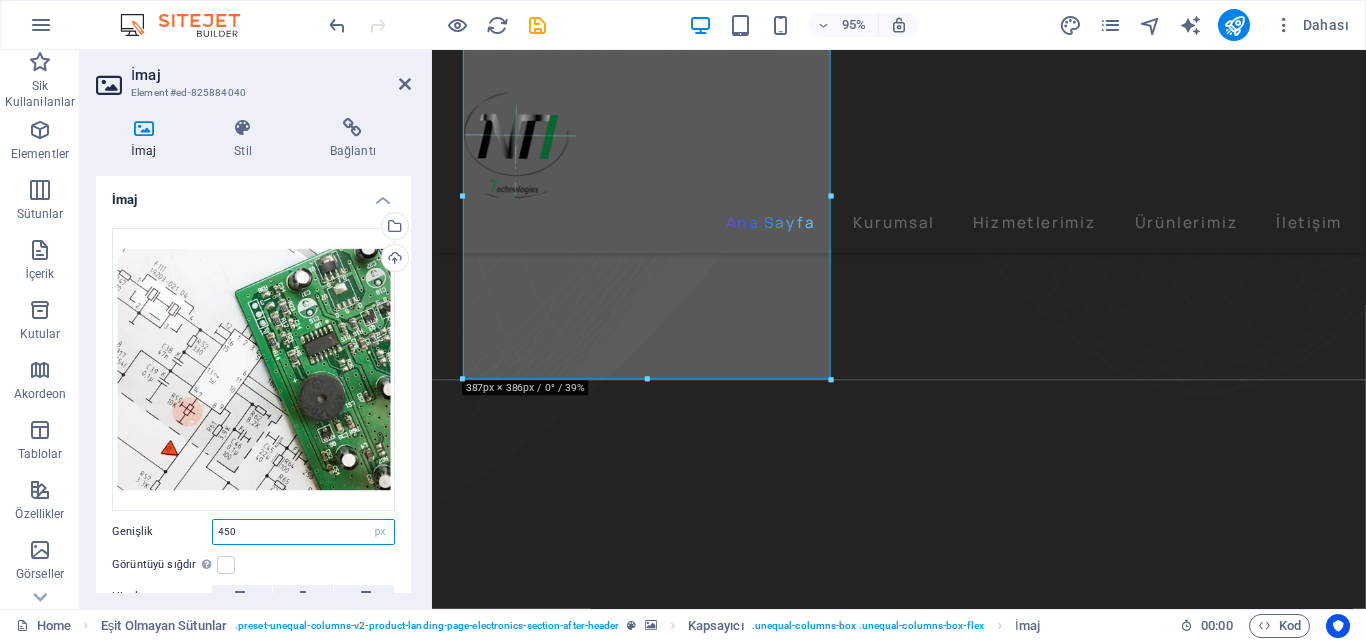 click on "450" at bounding box center [303, 532] 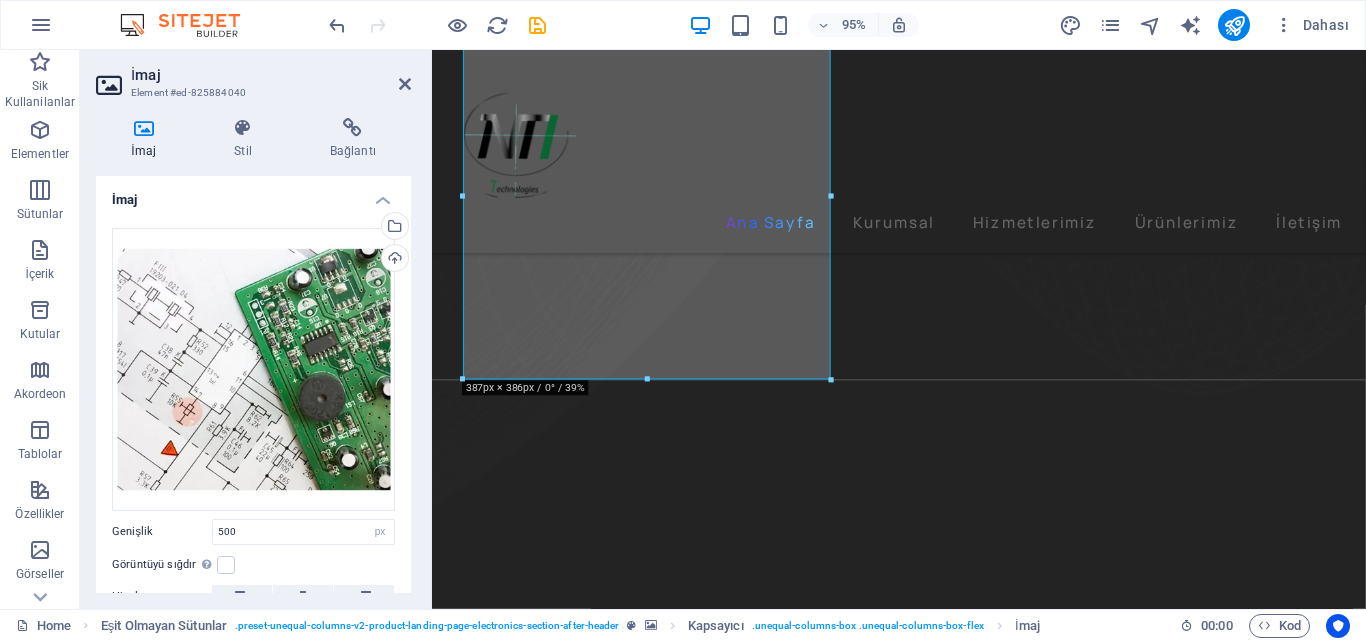 click on "Dosyaları buraya sürükleyin, dosyaları seçmek için tıklayın veya Dosyalardan ya da ücretsiz stok fotoğraf ve videolarımızdan dosyalar seçin Dosya yöneticisinden, stok fotoğraflardan dosyalar seçin veya dosya(lar) yükleyin Yükle Genişlik 500 Varsayılan otomatik px rem % em vh vw Görüntüyü sığdır Görüntüyü otomatik olarak sabit bir genişliğe ve yüksekliğe sığdır Yükseklik Varsayılan otomatik px Hizalama Lazyload Sayfa yüklendikten sonra görüntülerin yüklenmesi, sayfa hızını artırır. Duyarlı Retina görüntüsünü ve akıllı telefon için optimize edilmiş boyutları otomatik olarak yükle. Lightbox Başlık olarak kullan Görüntü, bir H1 başlık etiketine sığdırılacak. Alternatif metne H1 başlığının genişliğini vermek için kullanışlıdır, ör. logo için. Belirsizse işaretlemeden bırak. Optimize Görseller, sayfa hızını iyileştirmek için sıkıştırılmıştır. Konum Yön Özel X uzaklığı 50 px rem % vh vw Y uzaklığı 50 px rem" at bounding box center [253, 467] 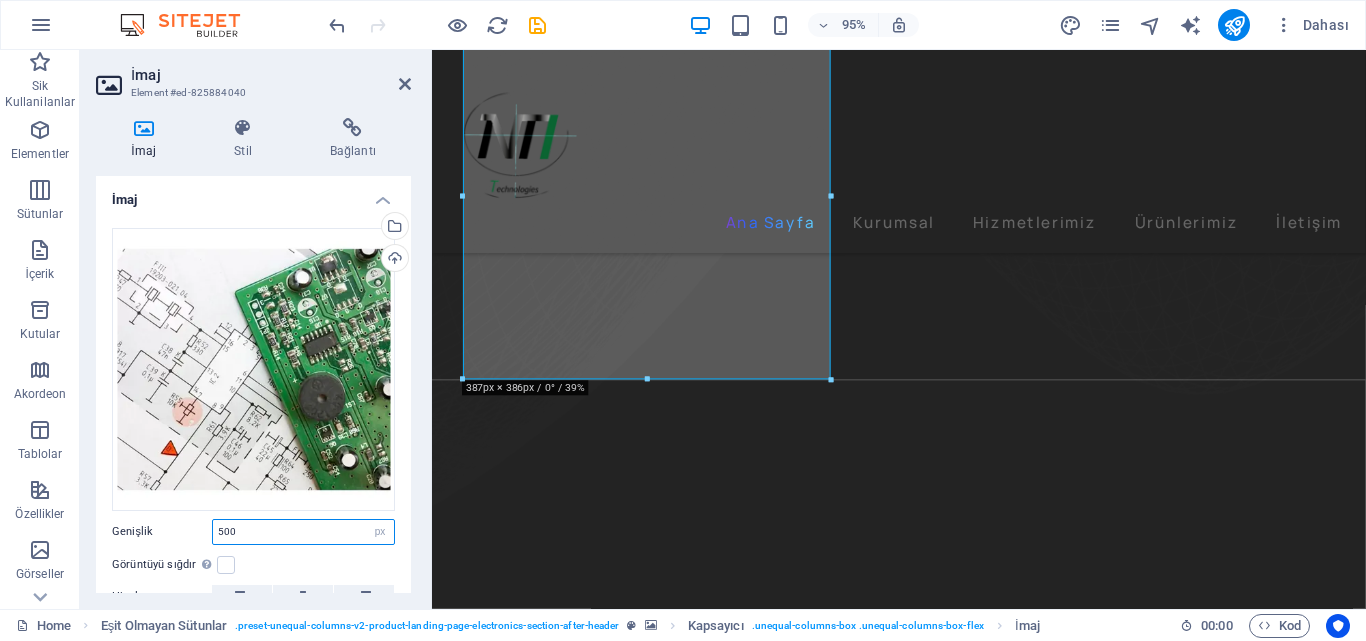 click on "500" at bounding box center [303, 532] 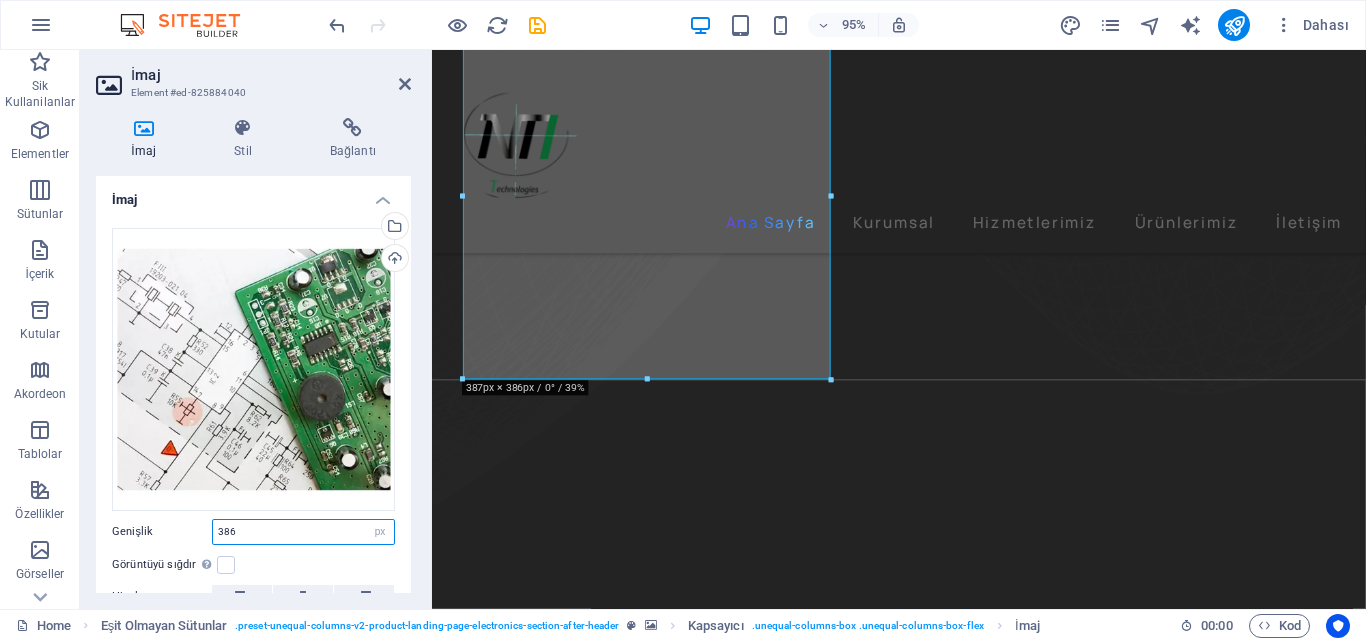 type on "386" 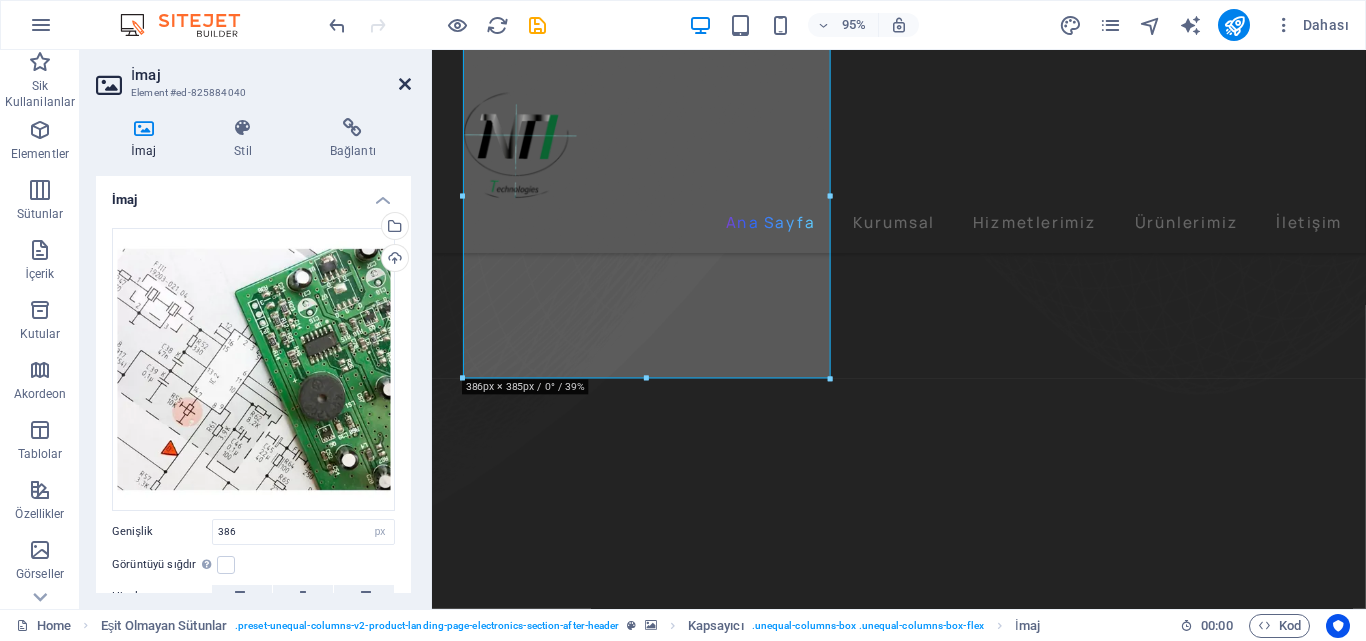 drag, startPoint x: 406, startPoint y: 83, endPoint x: 468, endPoint y: 144, distance: 86.977005 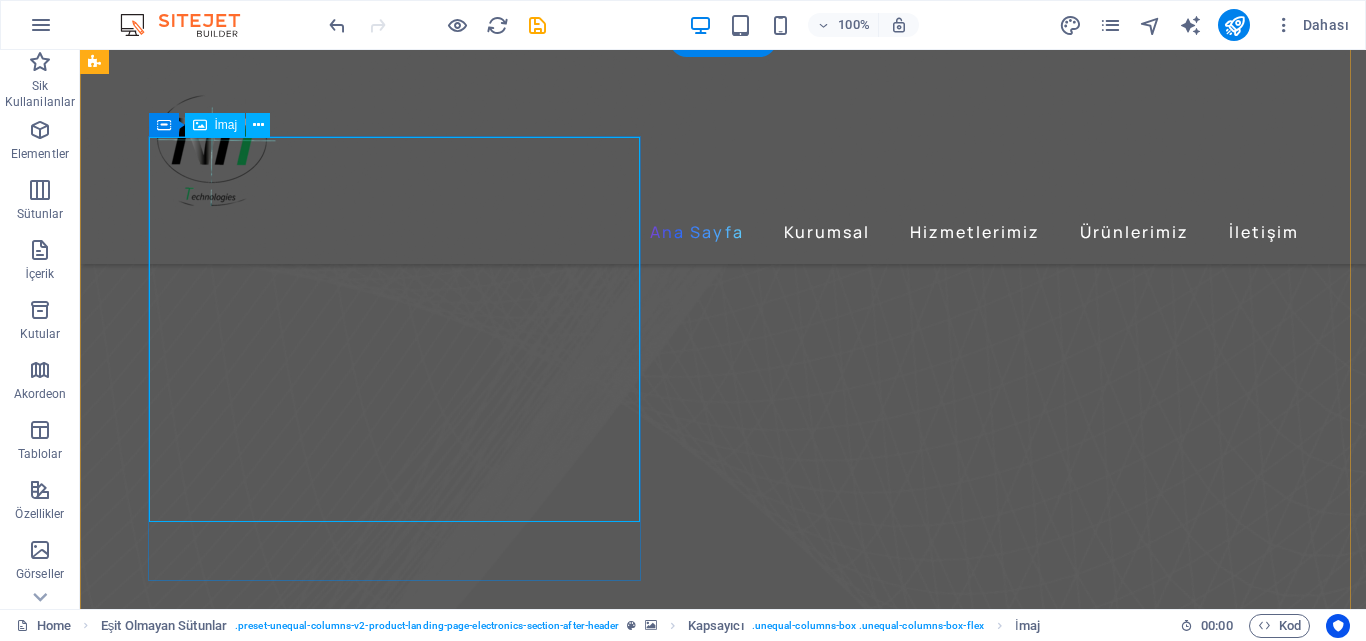 click at bounding box center [680, 2454] 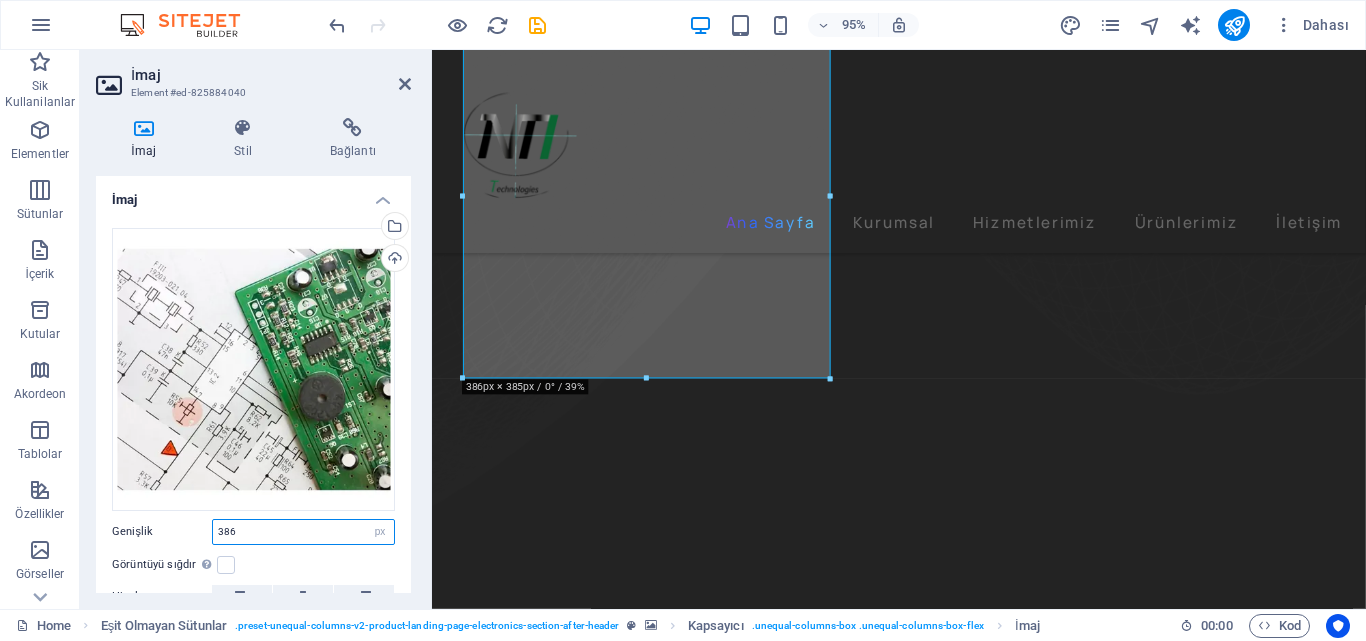 click on "386" at bounding box center [303, 532] 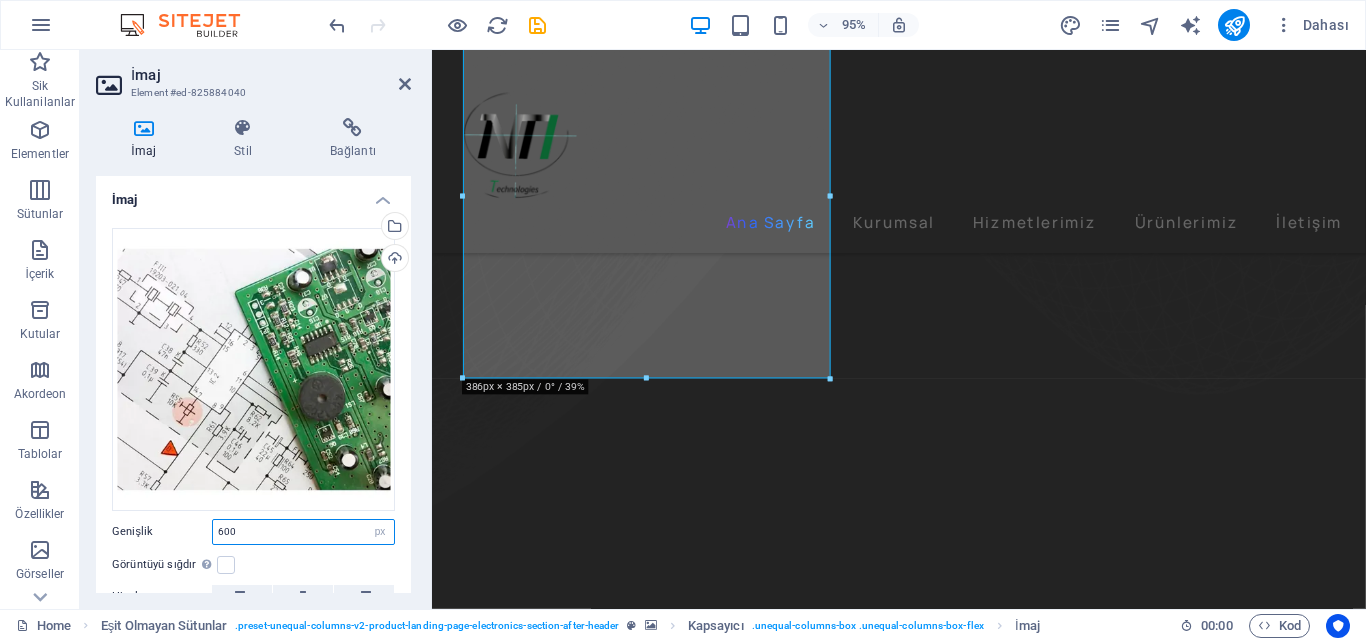type on "600" 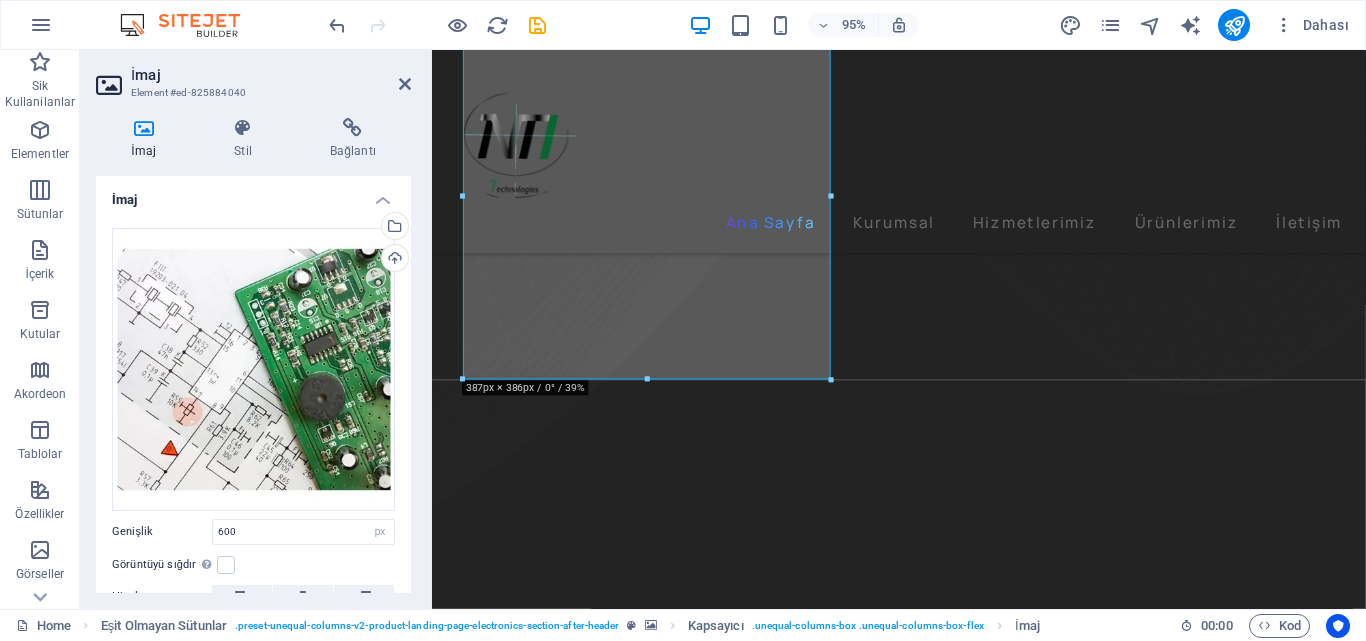 click on "İmaj Element #ed-825884040 İmaj Stil Bağlantı İmaj Dosyaları buraya sürükleyin, dosyaları seçmek için tıklayın veya Dosyalardan ya da ücretsiz stok fotoğraf ve videolarımızdan dosyalar seçin Dosya yöneticisinden, stok fotoğraflardan dosyalar seçin veya dosya(lar) yükleyin Yükle Genişlik 600 Varsayılan otomatik px rem % em vh vw Görüntüyü sığdır Görüntüyü otomatik olarak sabit bir genişliğe ve yüksekliğe sığdır Yükseklik Varsayılan otomatik px Hizalama Lazyload Sayfa yüklendikten sonra görüntülerin yüklenmesi, sayfa hızını artırır. Duyarlı Retina görüntüsünü ve akıllı telefon için optimize edilmiş boyutları otomatik olarak yükle. Lightbox Başlık olarak kullan Görüntü, bir H1 başlık etiketine sığdırılacak. Alternatif metne H1 başlığının genişliğini vermek için kullanışlıdır, ör. logo için. Belirsizse işaretlemeden bırak. Optimize Görseller, sayfa hızını iyileştirmek için sıkıştırılmıştır. Konum Yön Özel" at bounding box center (256, 329) 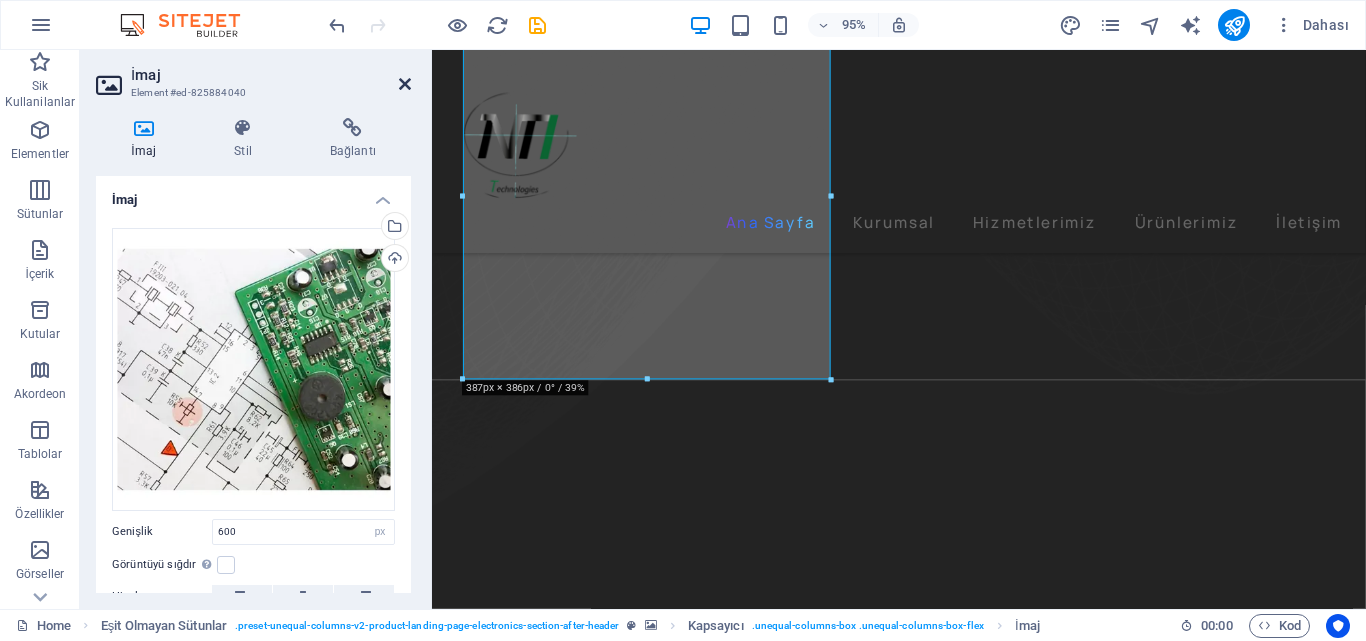 click at bounding box center [405, 84] 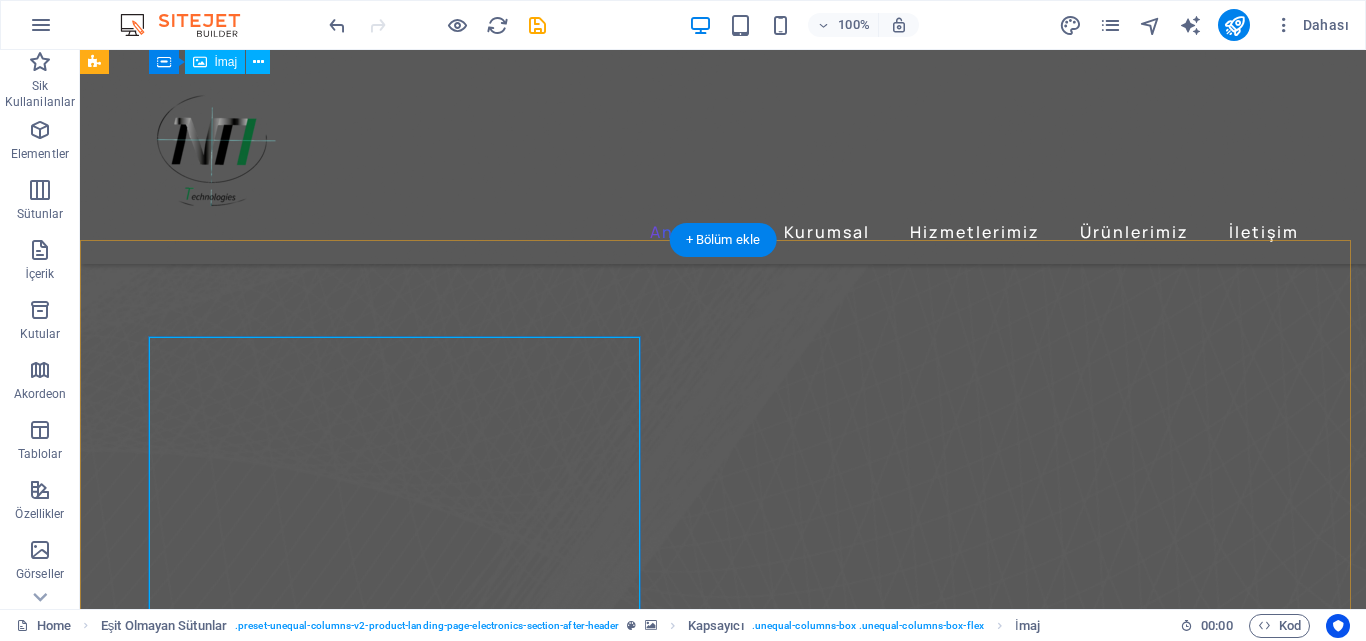 scroll, scrollTop: 665, scrollLeft: 0, axis: vertical 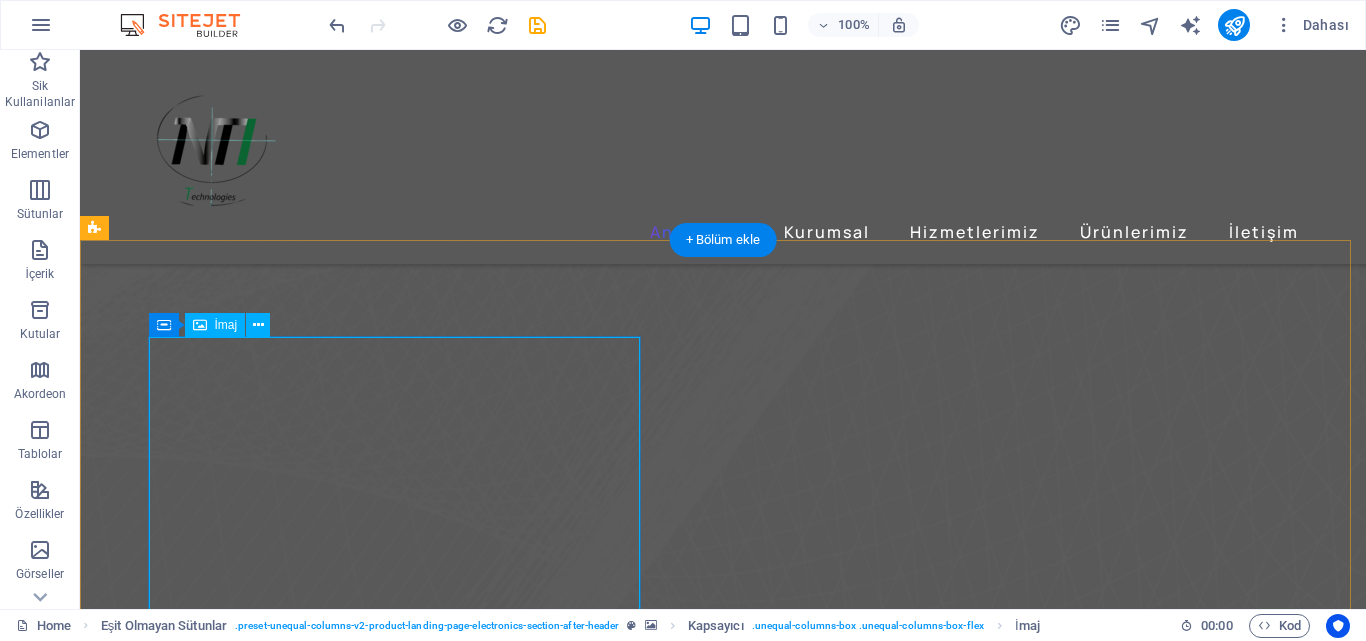 click at bounding box center [680, 2662] 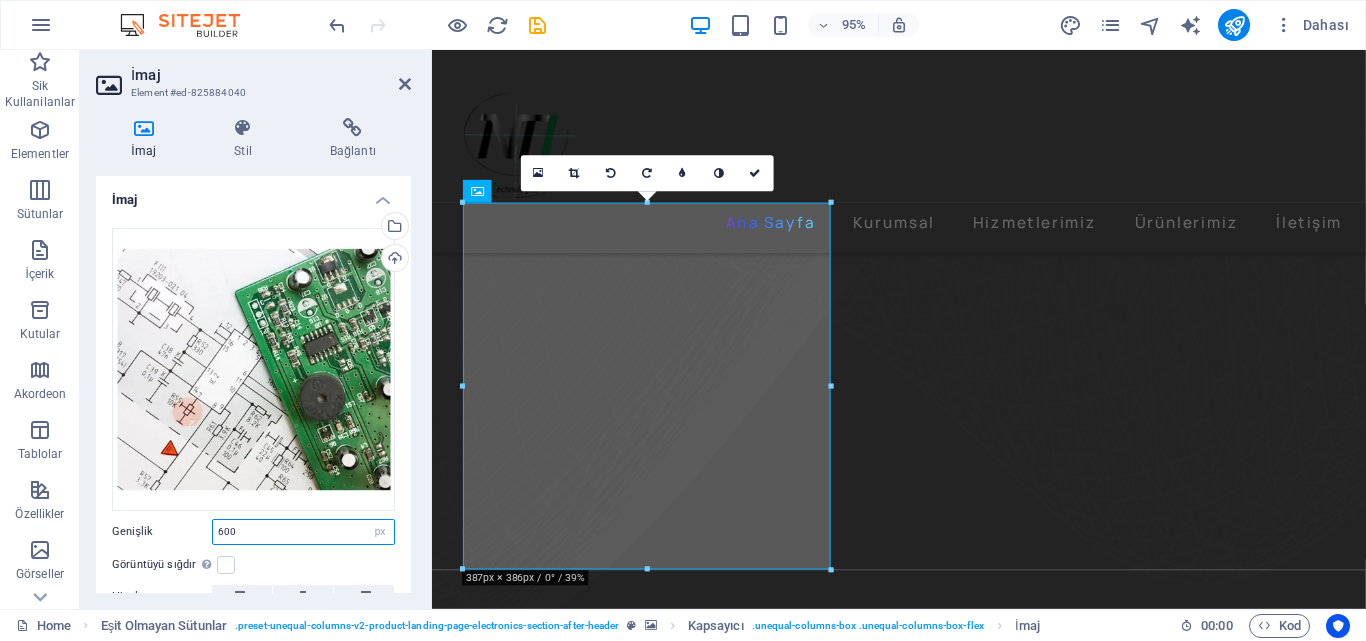 click on "600" at bounding box center (303, 532) 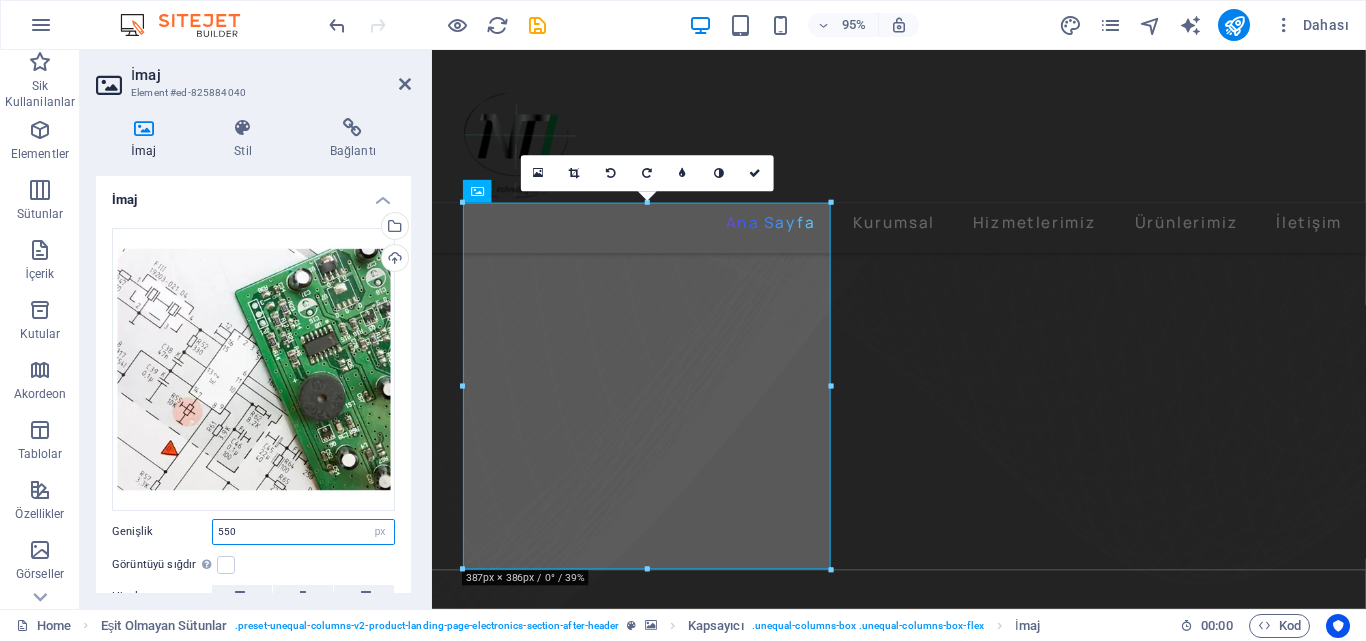 type on "550" 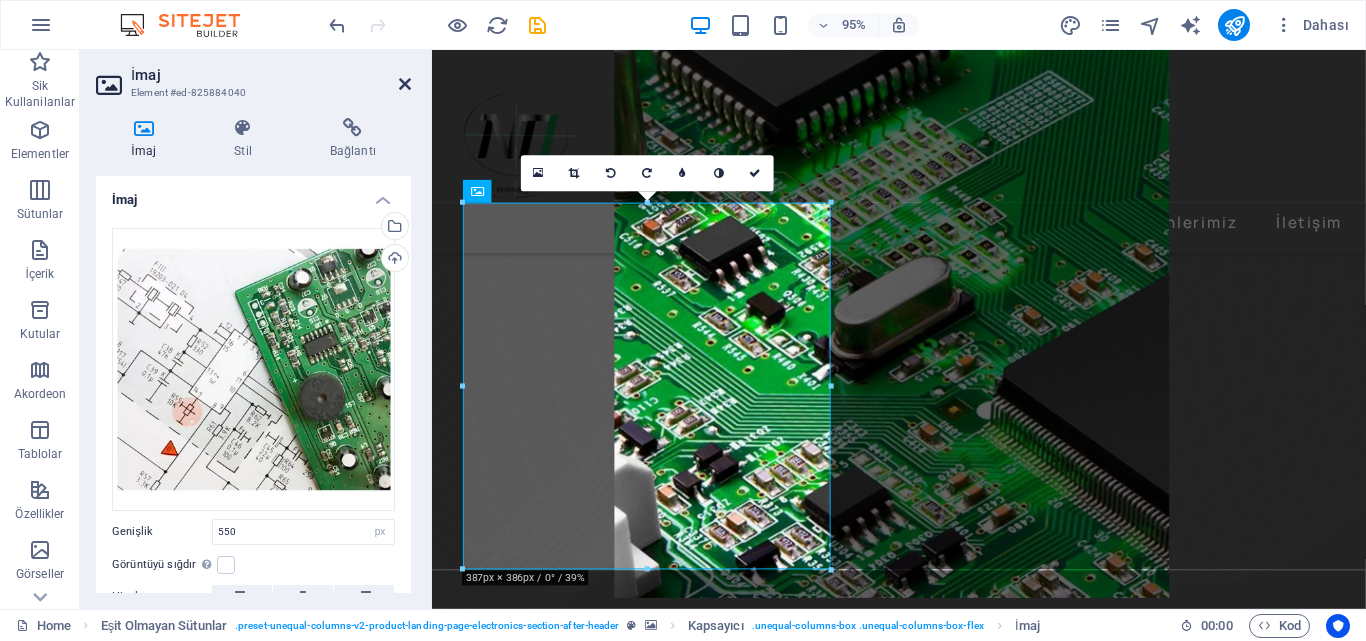 click at bounding box center (405, 84) 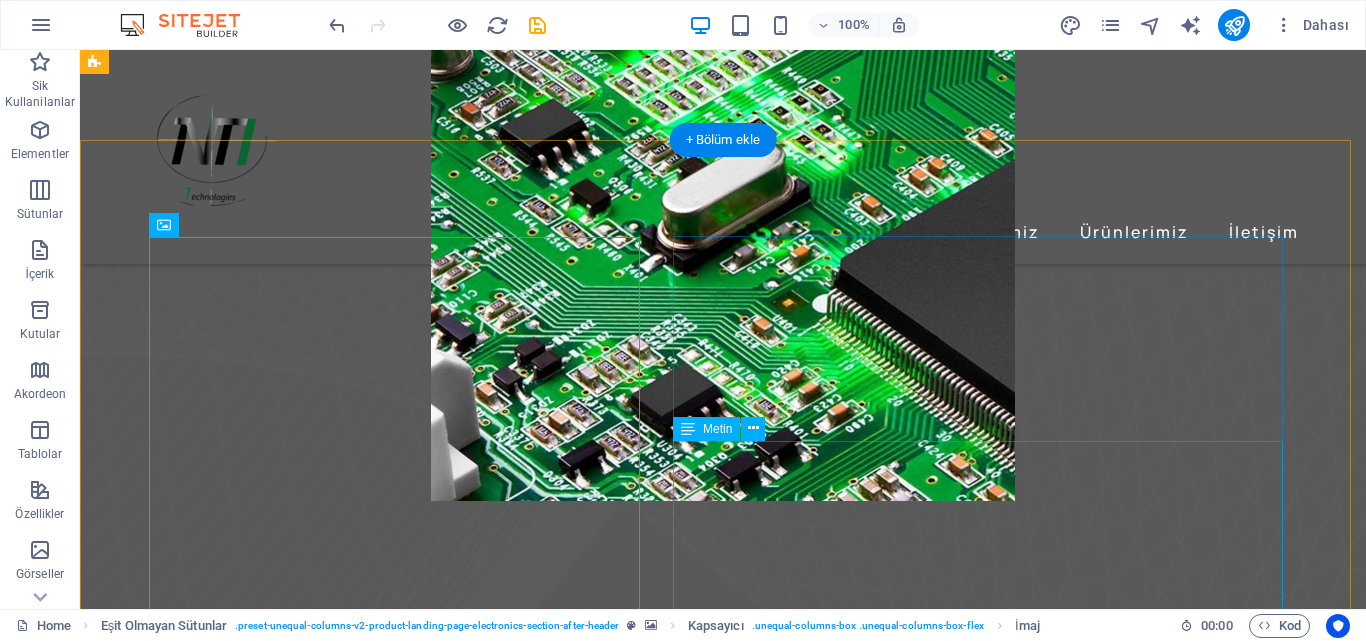 scroll, scrollTop: 765, scrollLeft: 0, axis: vertical 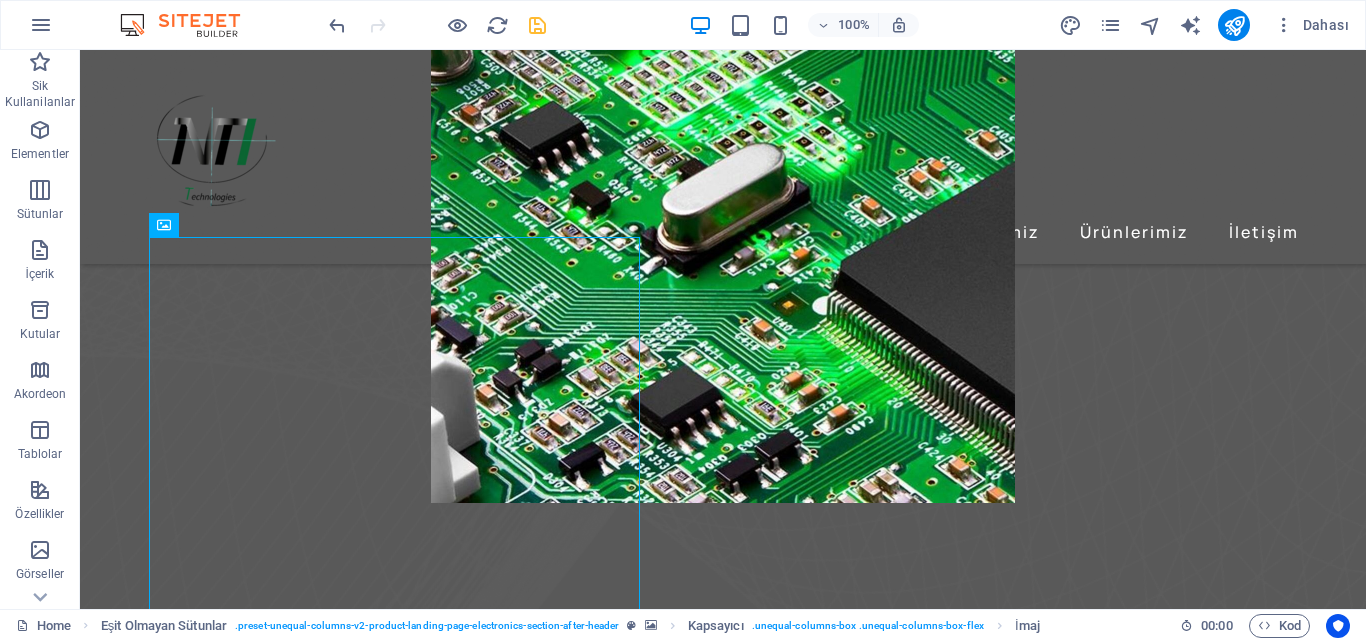 click at bounding box center (537, 25) 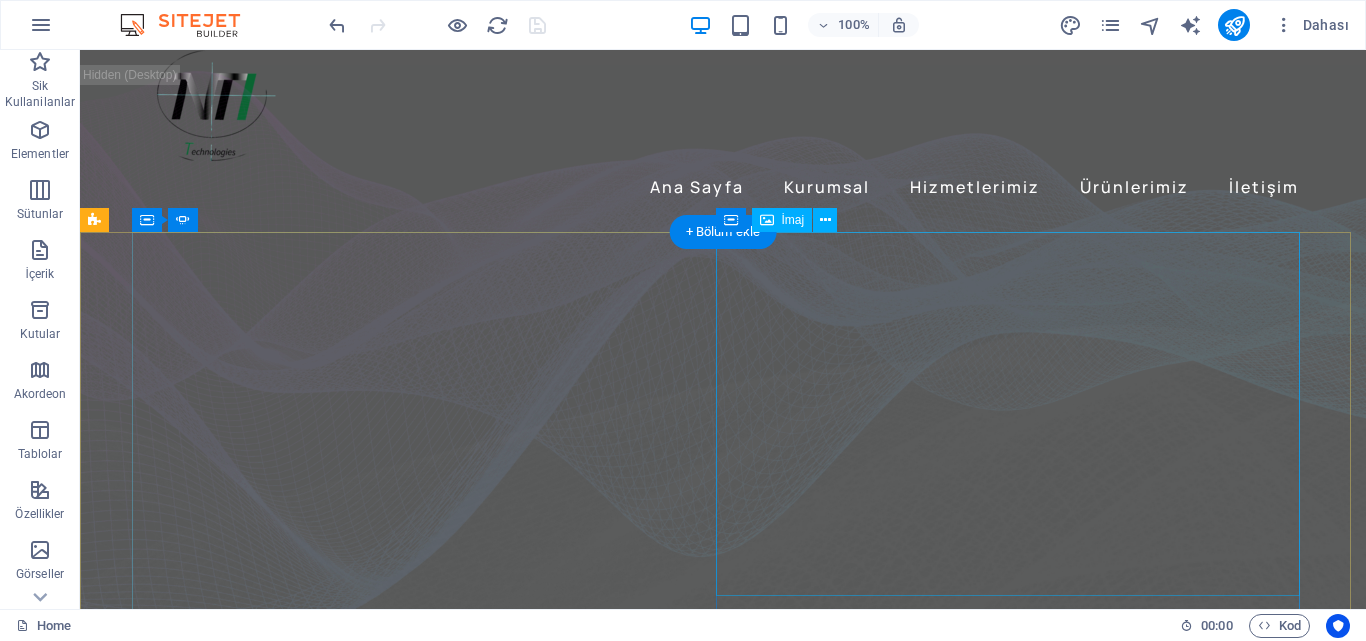 scroll, scrollTop: 0, scrollLeft: 0, axis: both 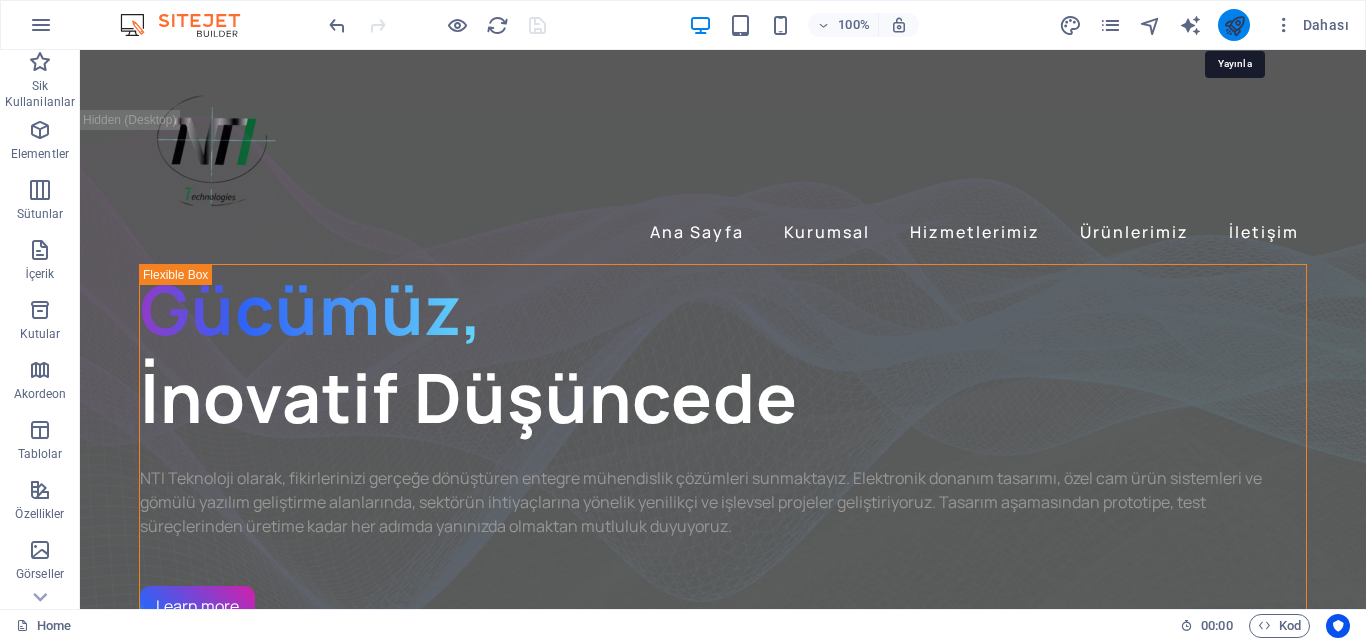 click at bounding box center [1234, 25] 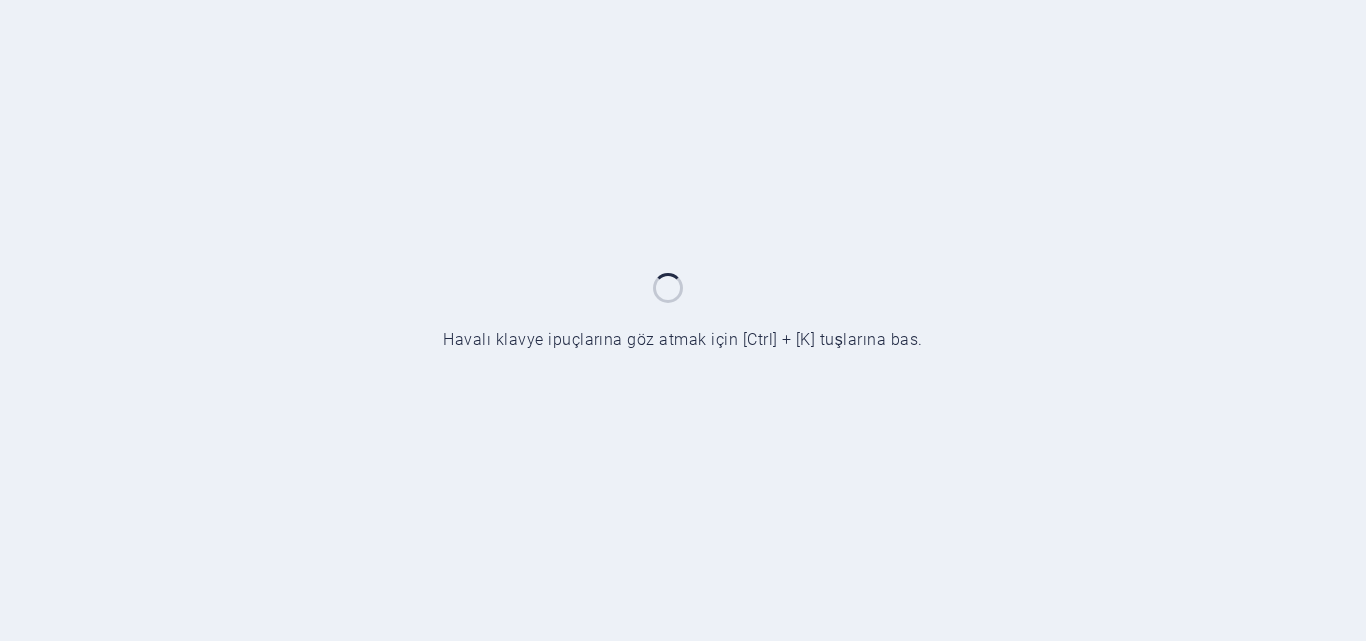 scroll, scrollTop: 0, scrollLeft: 0, axis: both 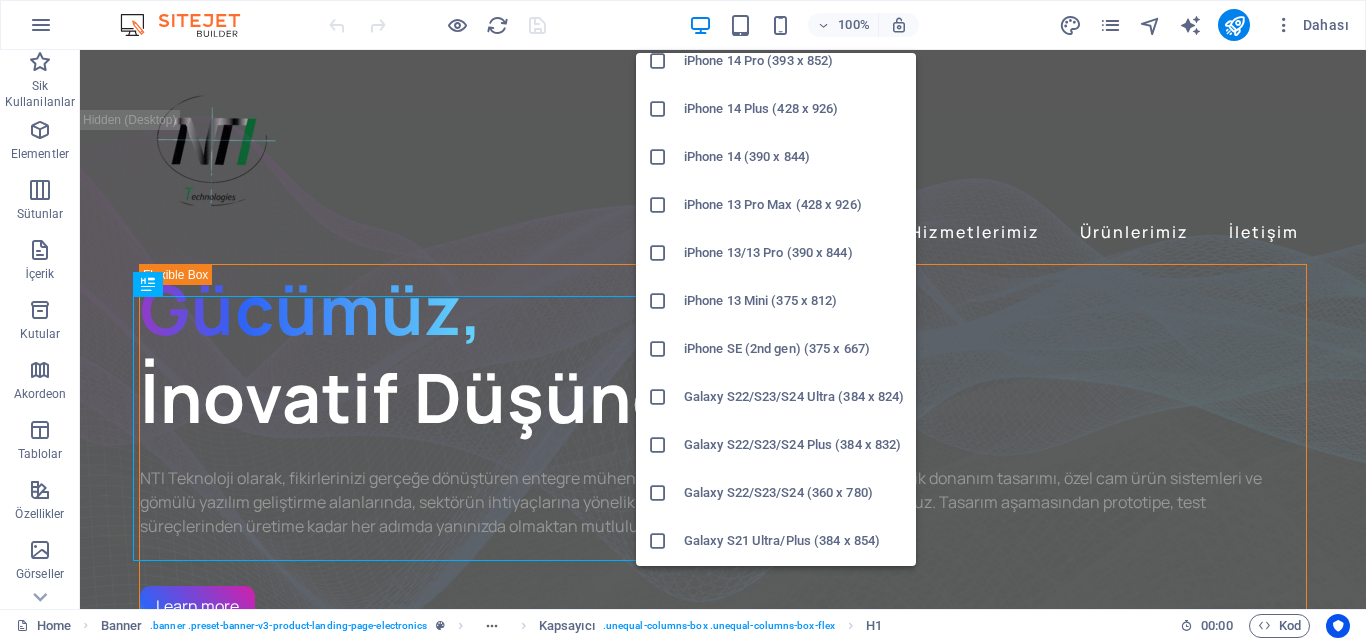 click at bounding box center (658, 253) 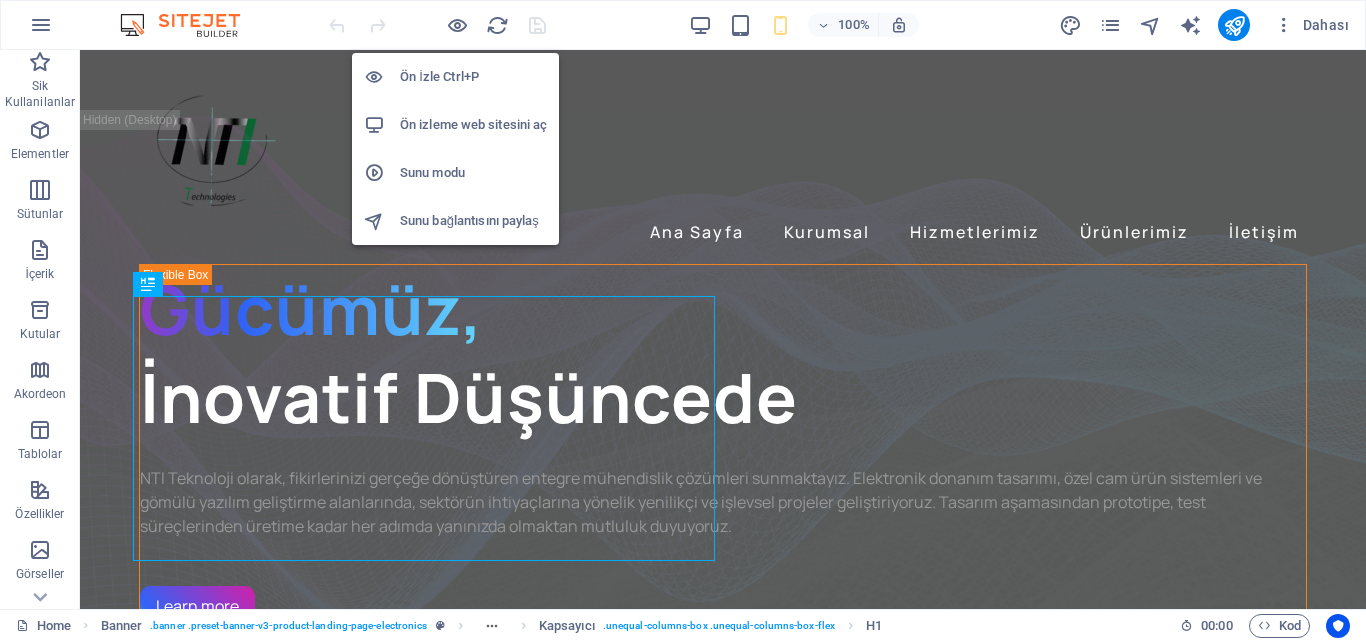 click on "Ön İzle Ctrl+P" at bounding box center [473, 77] 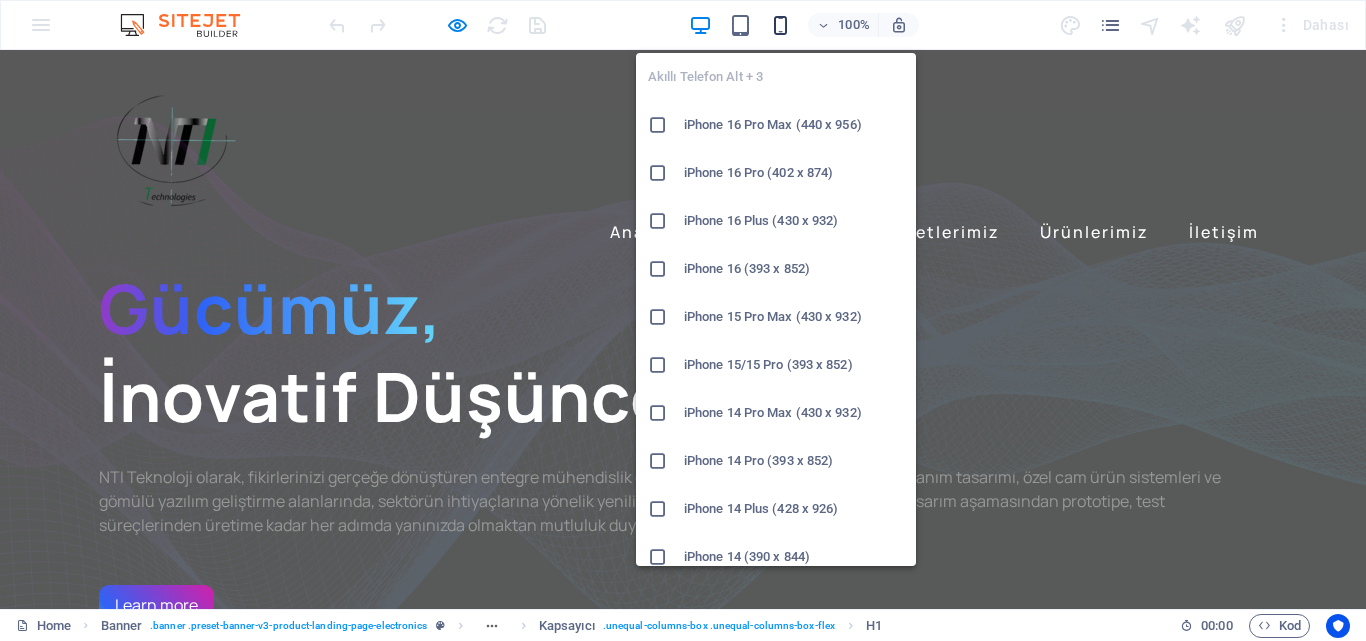 click at bounding box center (780, 25) 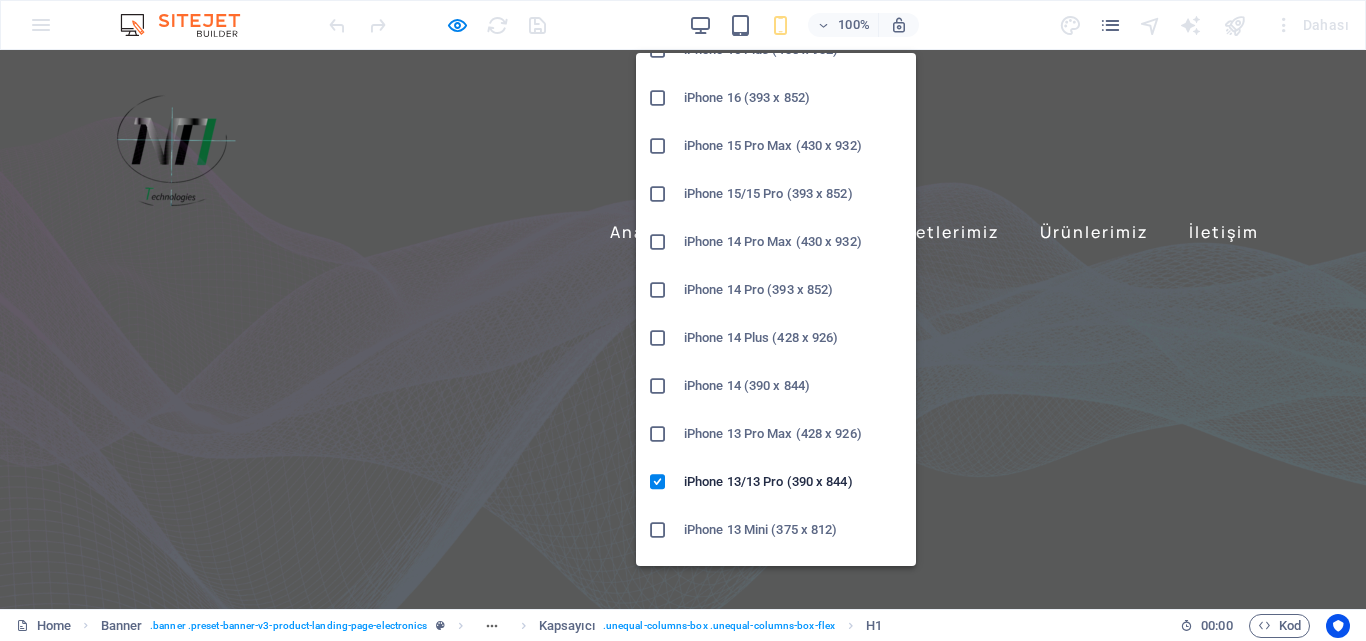 scroll, scrollTop: 371, scrollLeft: 0, axis: vertical 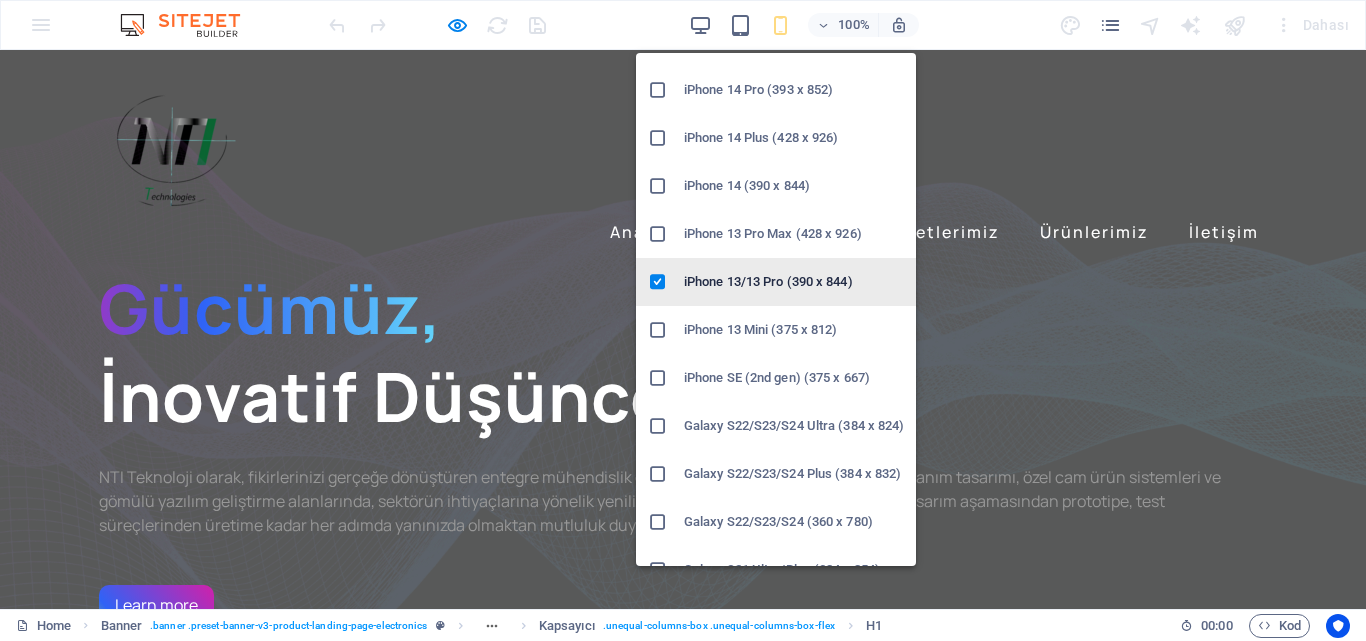 click at bounding box center (658, 282) 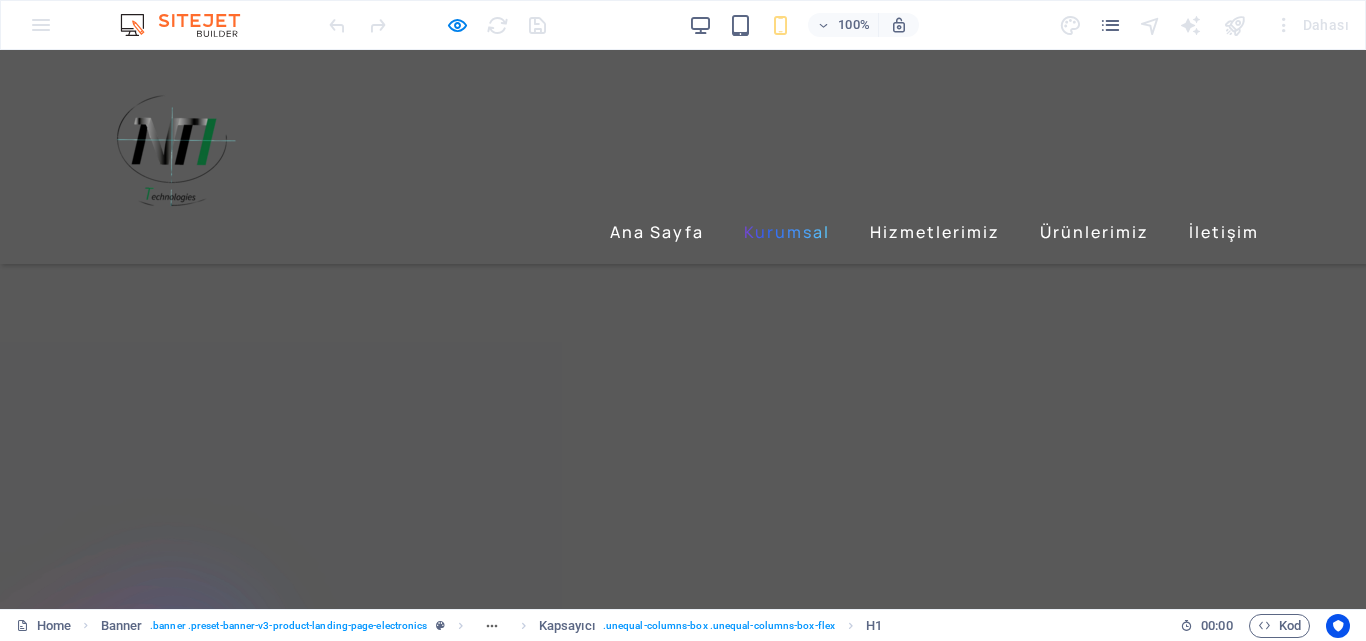 scroll, scrollTop: 1400, scrollLeft: 0, axis: vertical 